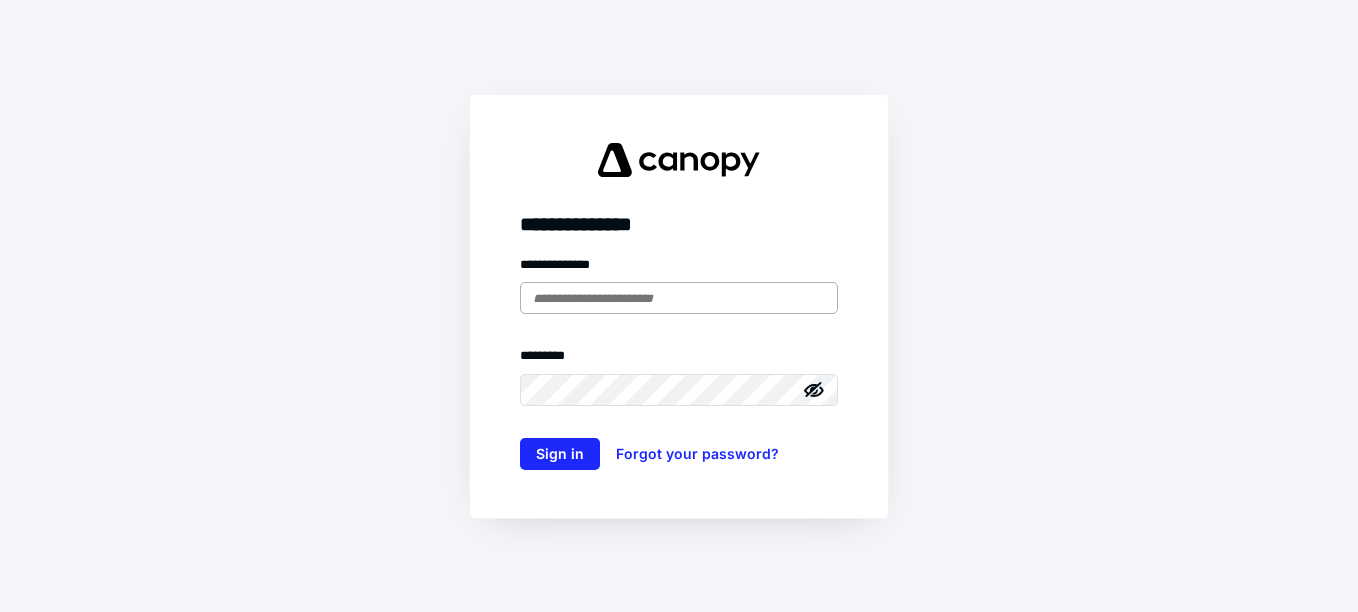 scroll, scrollTop: 0, scrollLeft: 0, axis: both 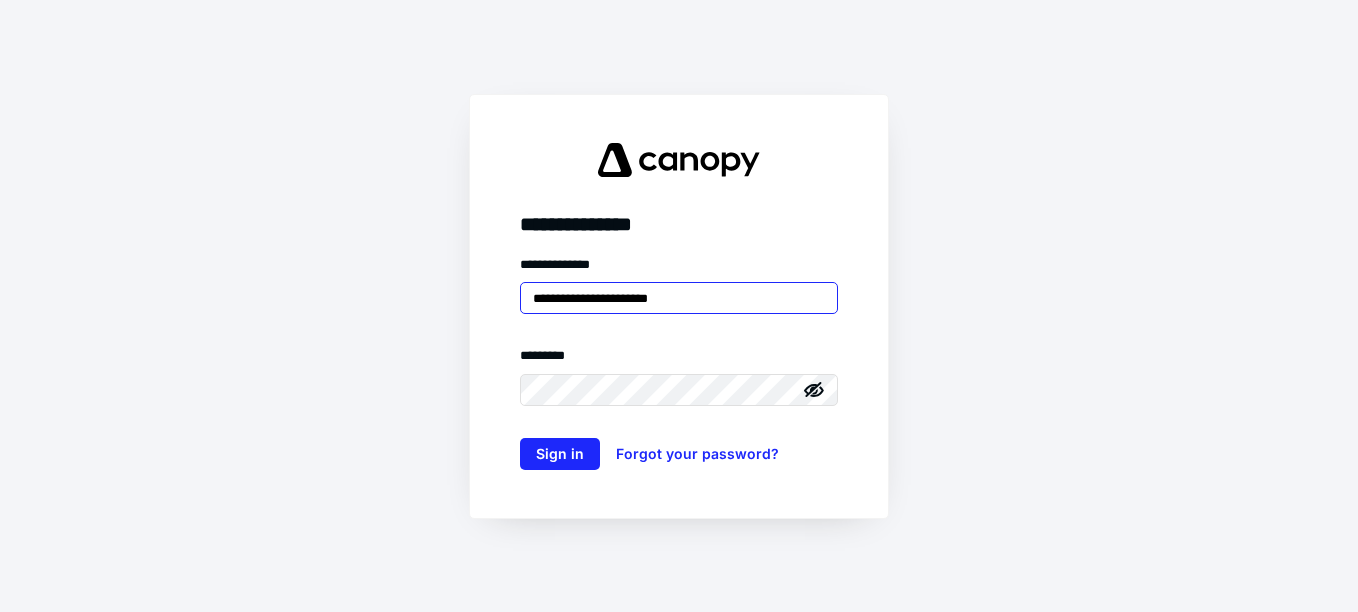 type on "**********" 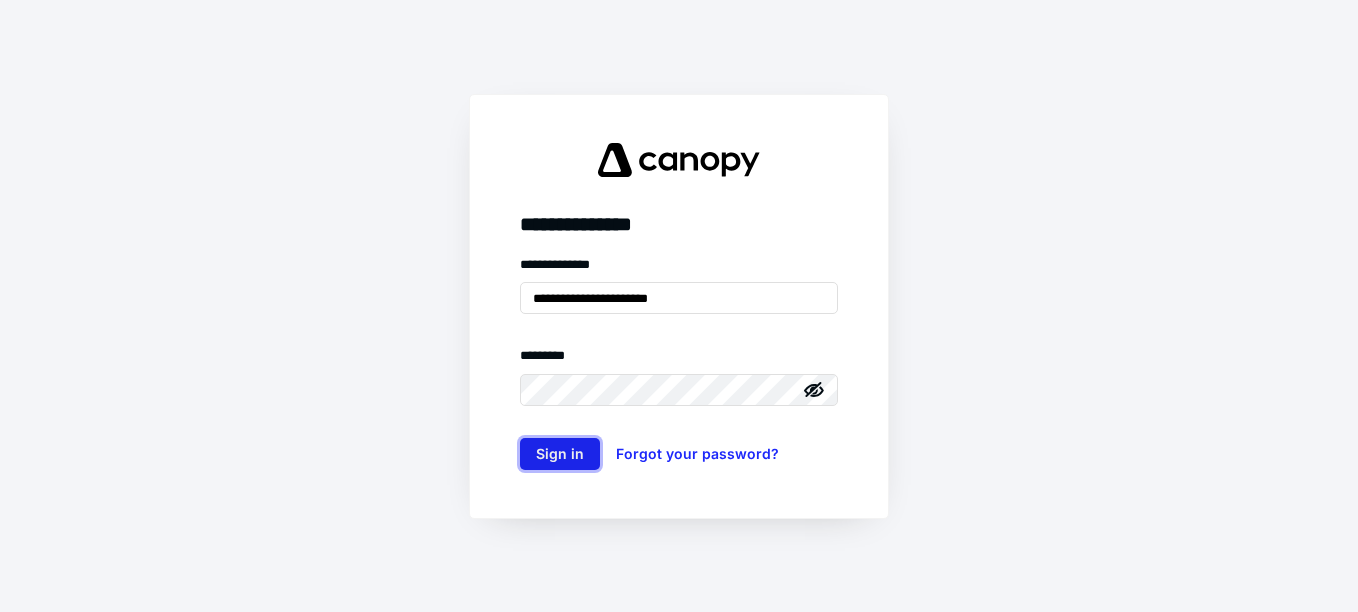 click on "Sign in" at bounding box center (560, 454) 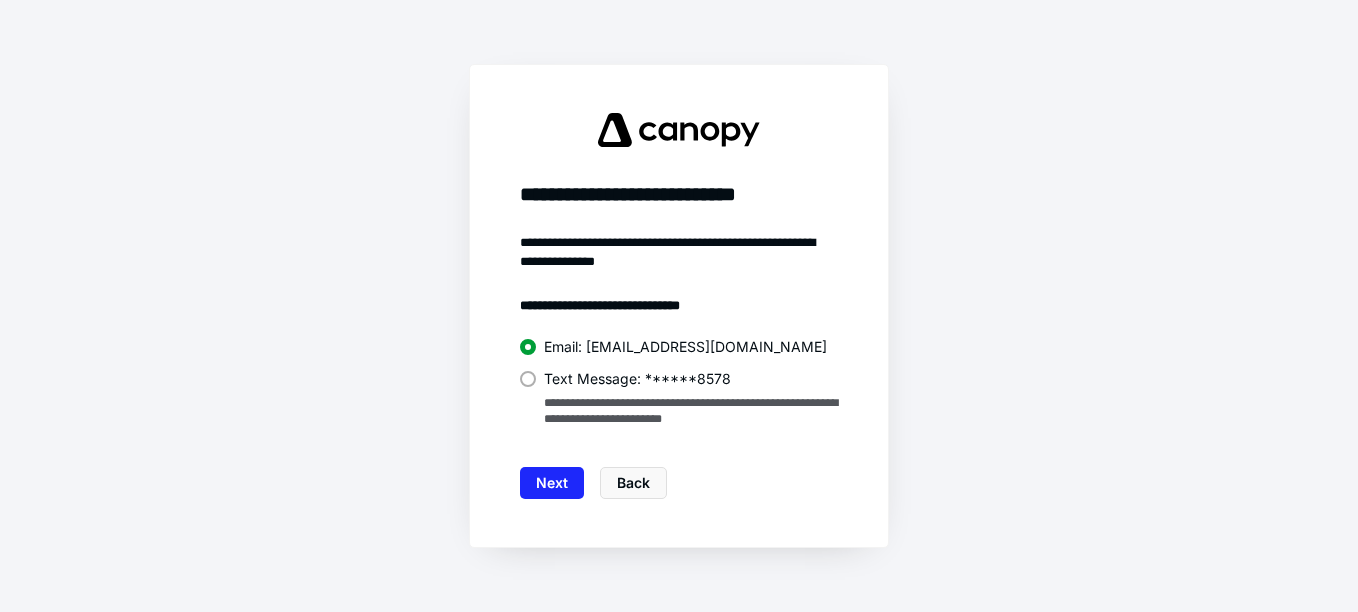 click on "Text Message: ******8578" at bounding box center [637, 379] 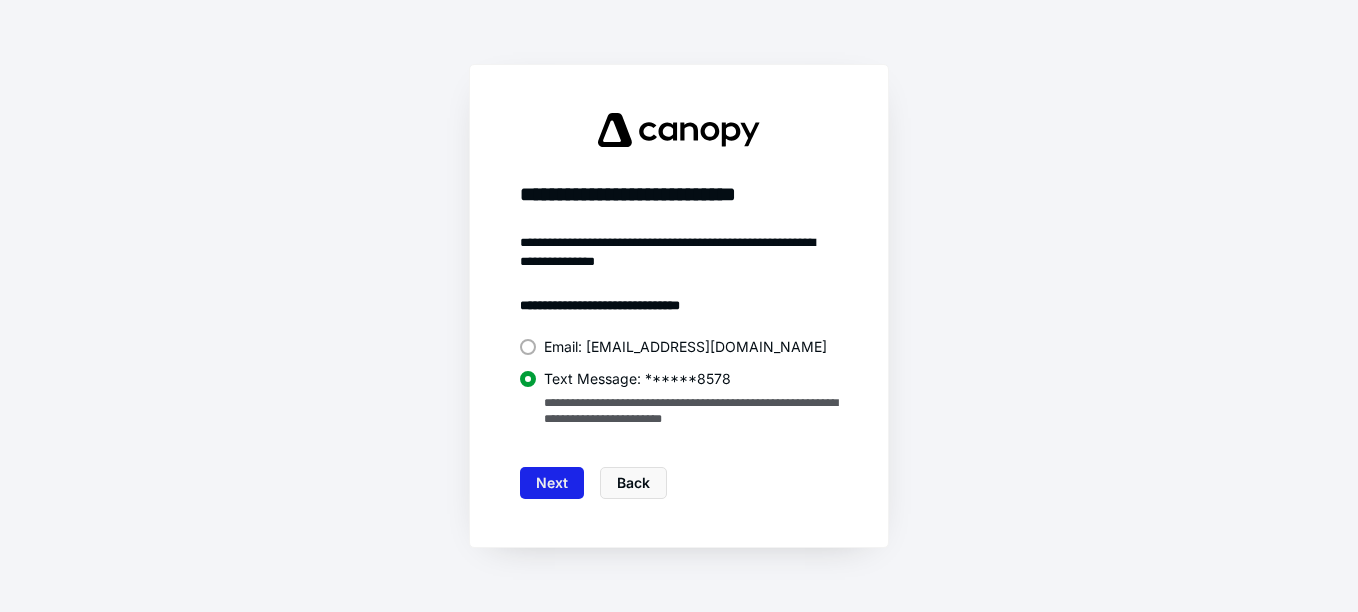 click on "Next" at bounding box center (552, 483) 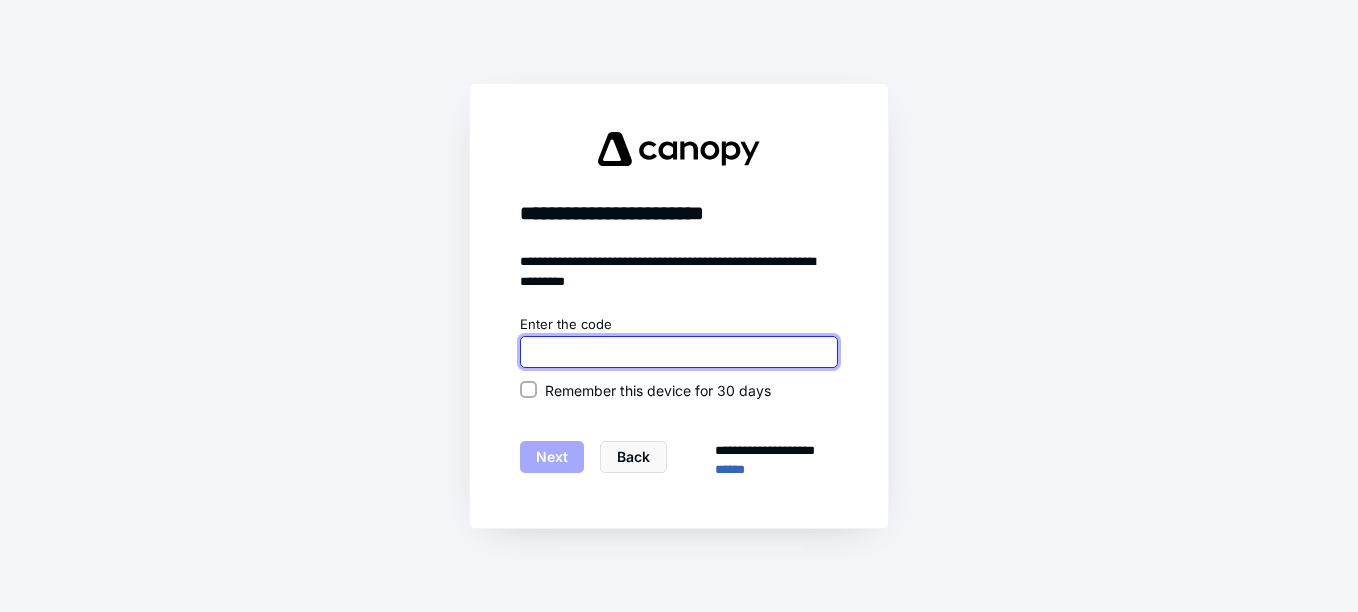 click at bounding box center (679, 352) 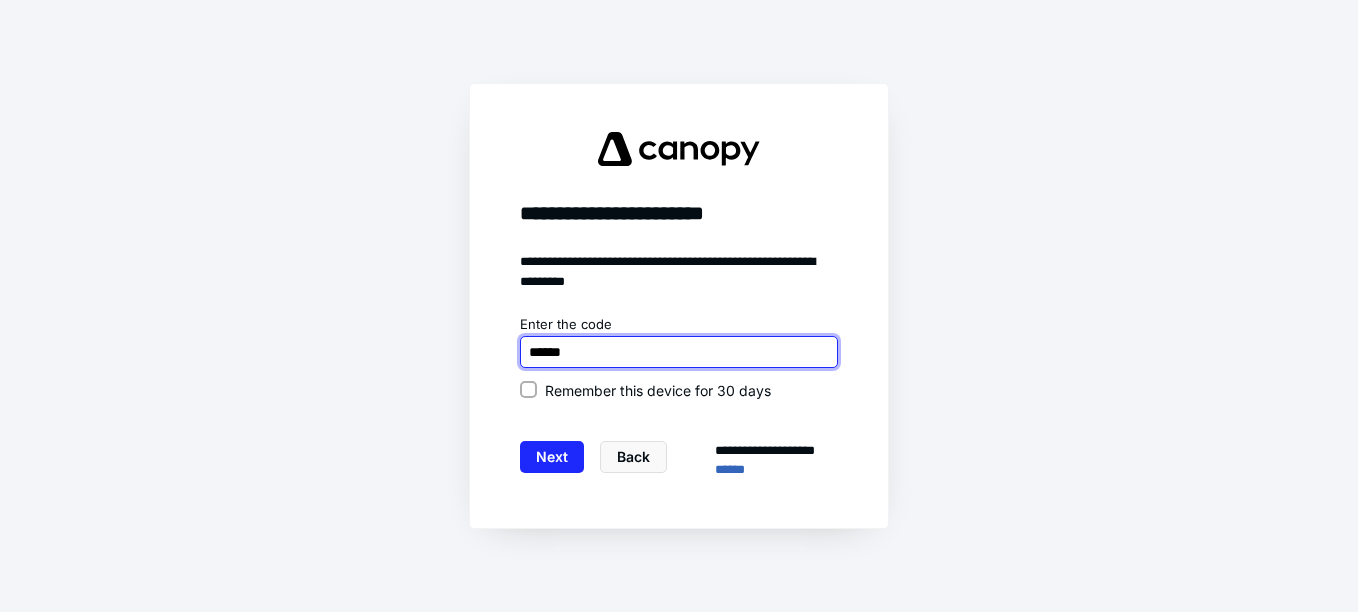 type on "******" 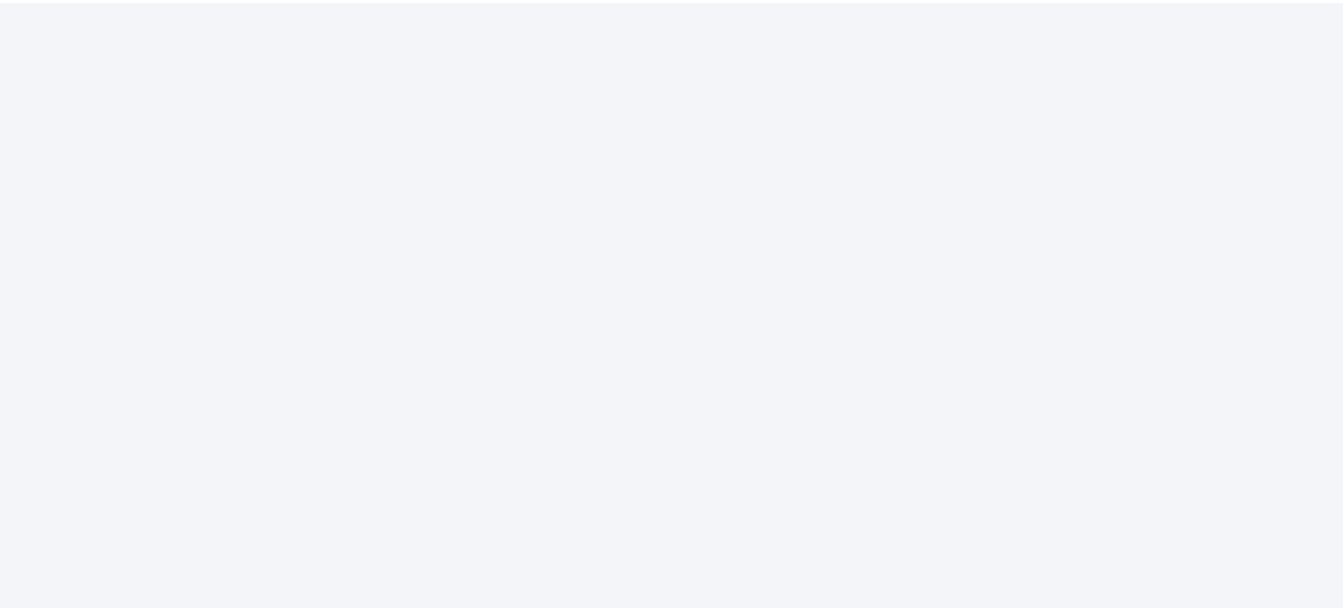 scroll, scrollTop: 0, scrollLeft: 0, axis: both 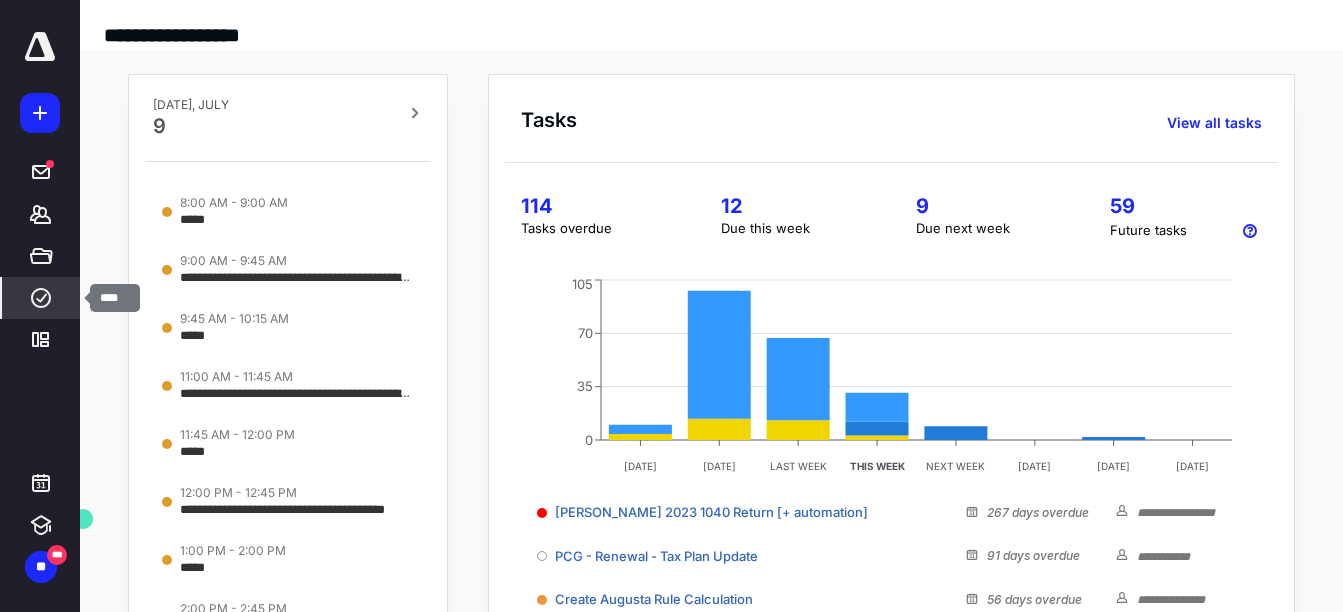 click on "****" at bounding box center (41, 298) 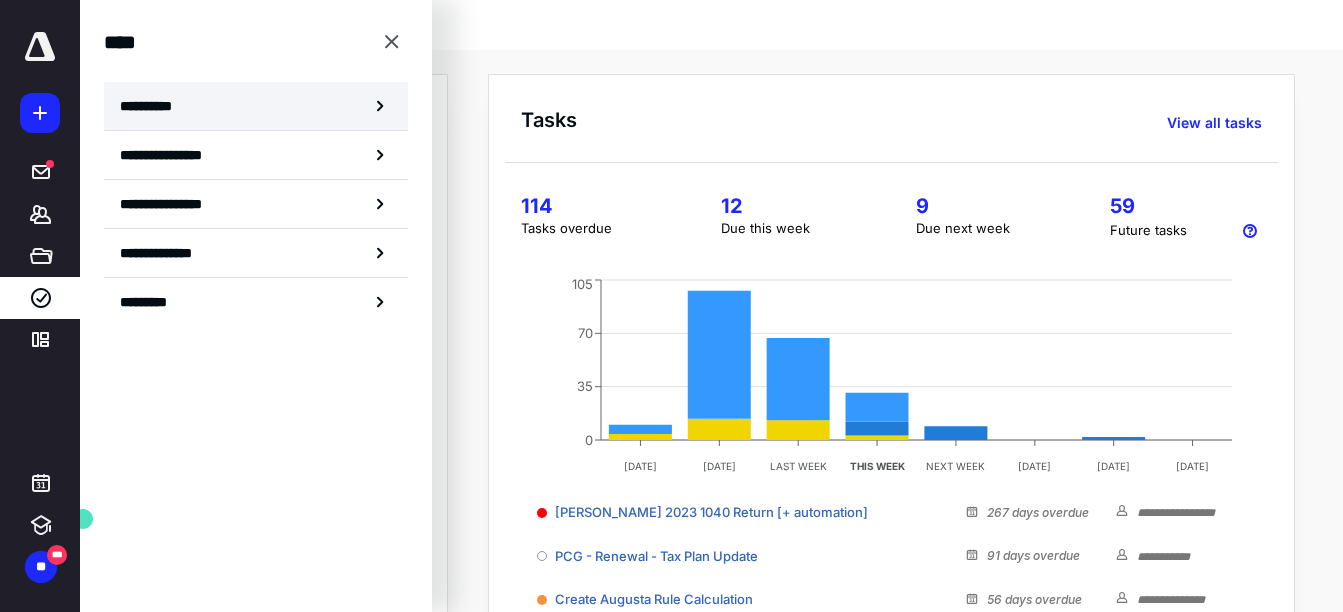 click on "**********" at bounding box center [256, 106] 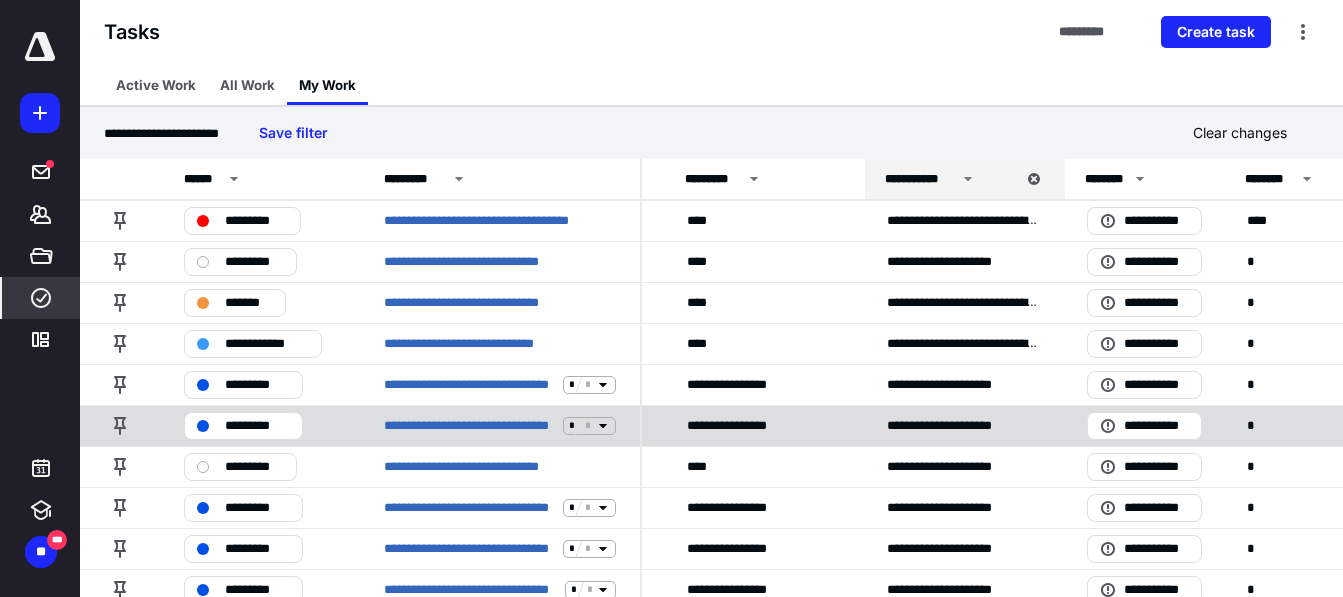 scroll, scrollTop: 0, scrollLeft: 780, axis: horizontal 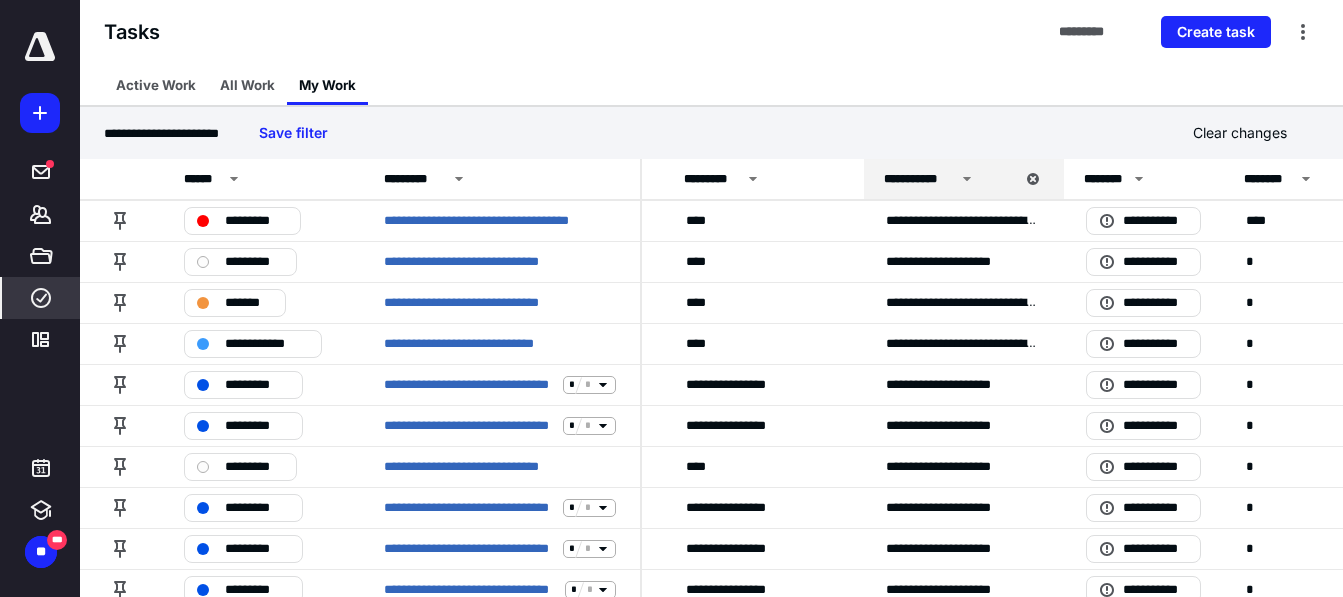 click 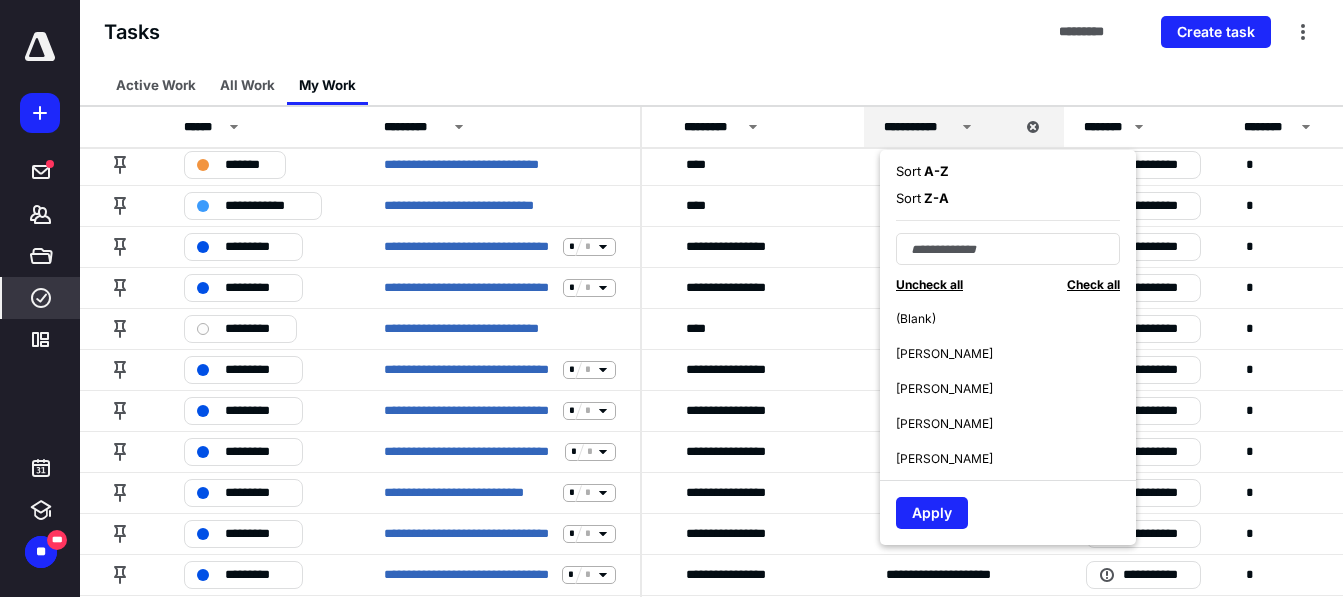 scroll, scrollTop: 190, scrollLeft: 780, axis: both 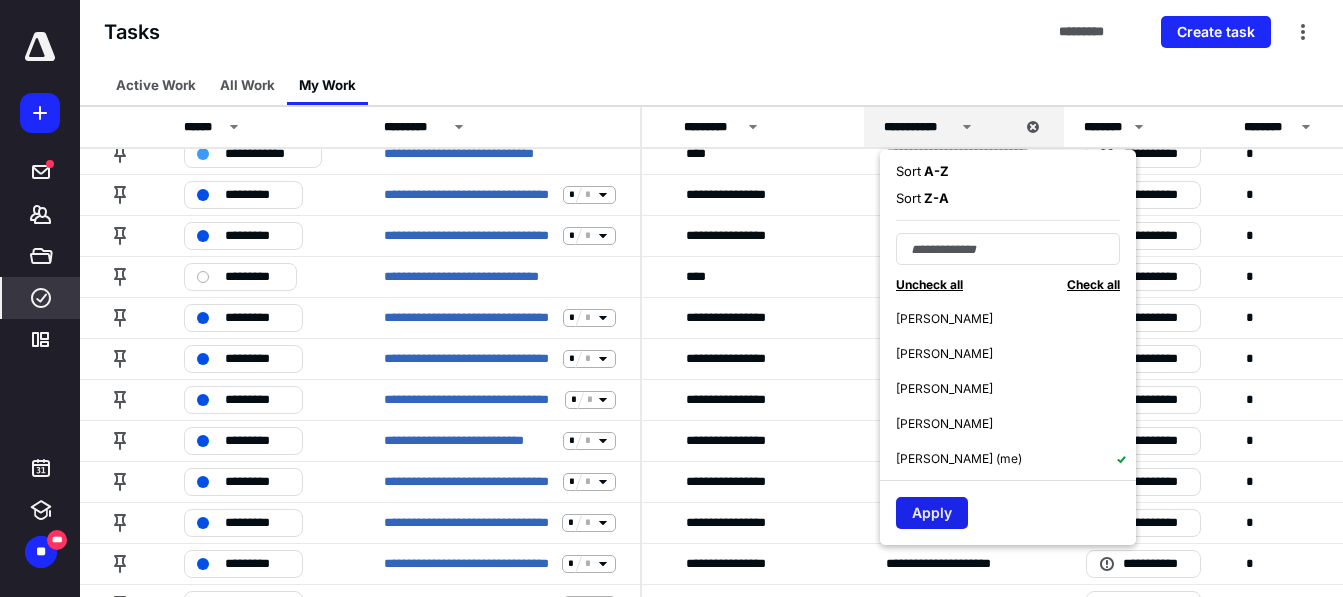 click on "Apply" at bounding box center (932, 513) 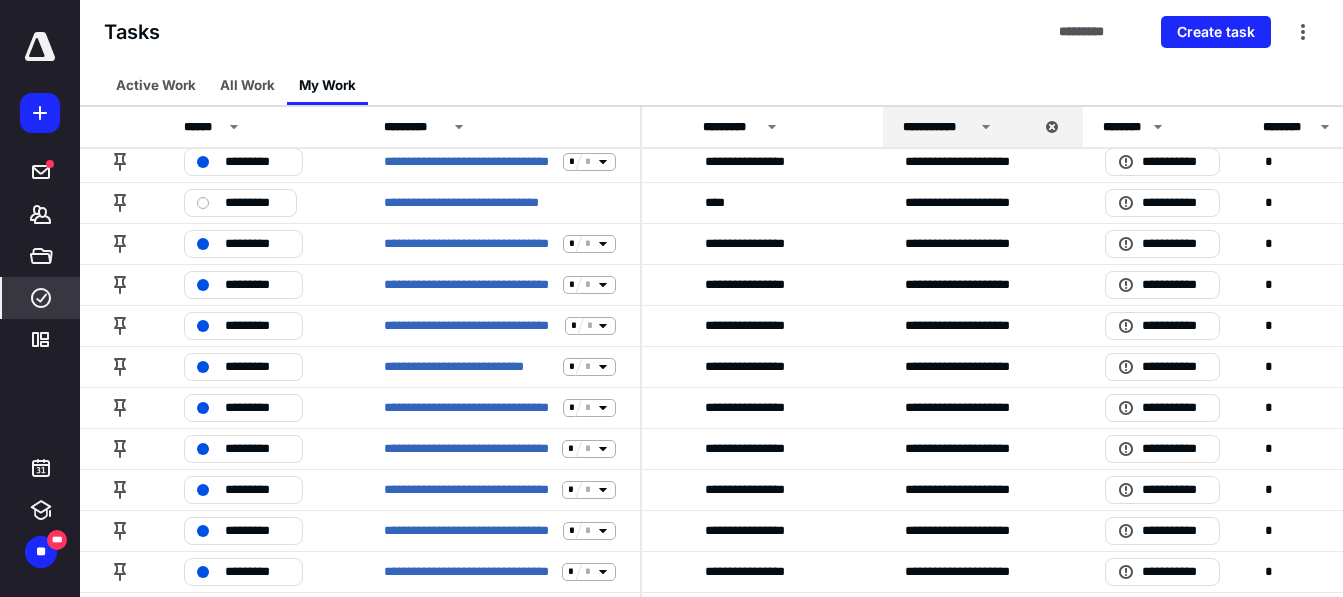 scroll, scrollTop: 269, scrollLeft: 761, axis: both 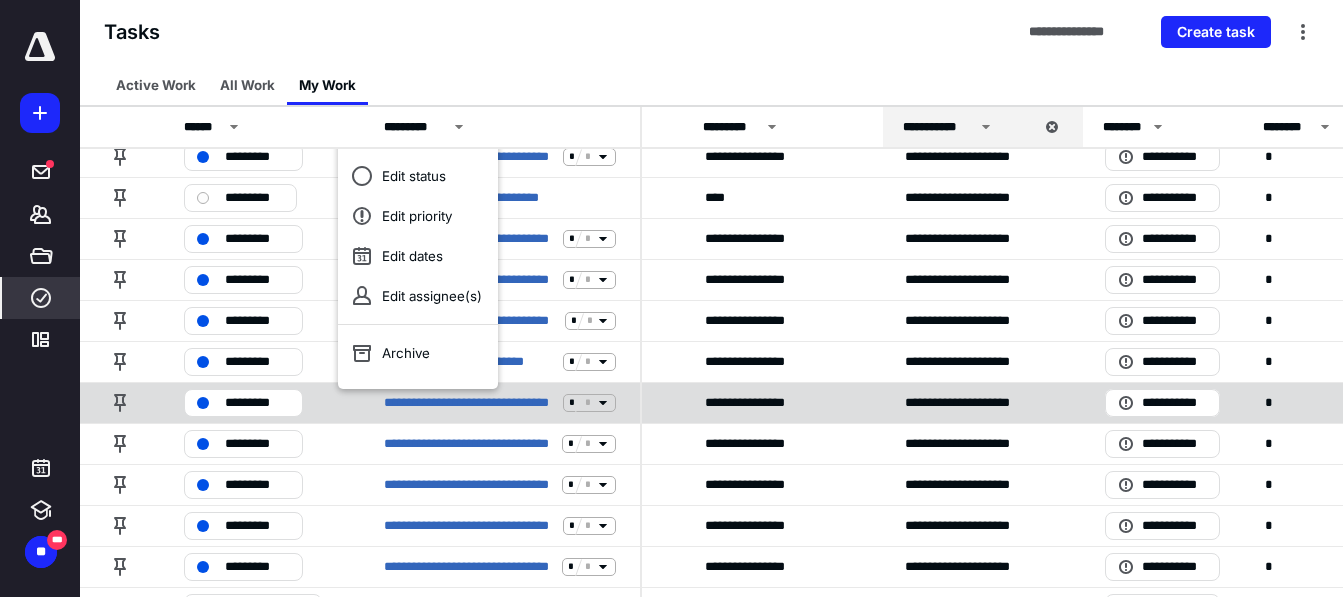 click on "**********" at bounding box center [781, 402] 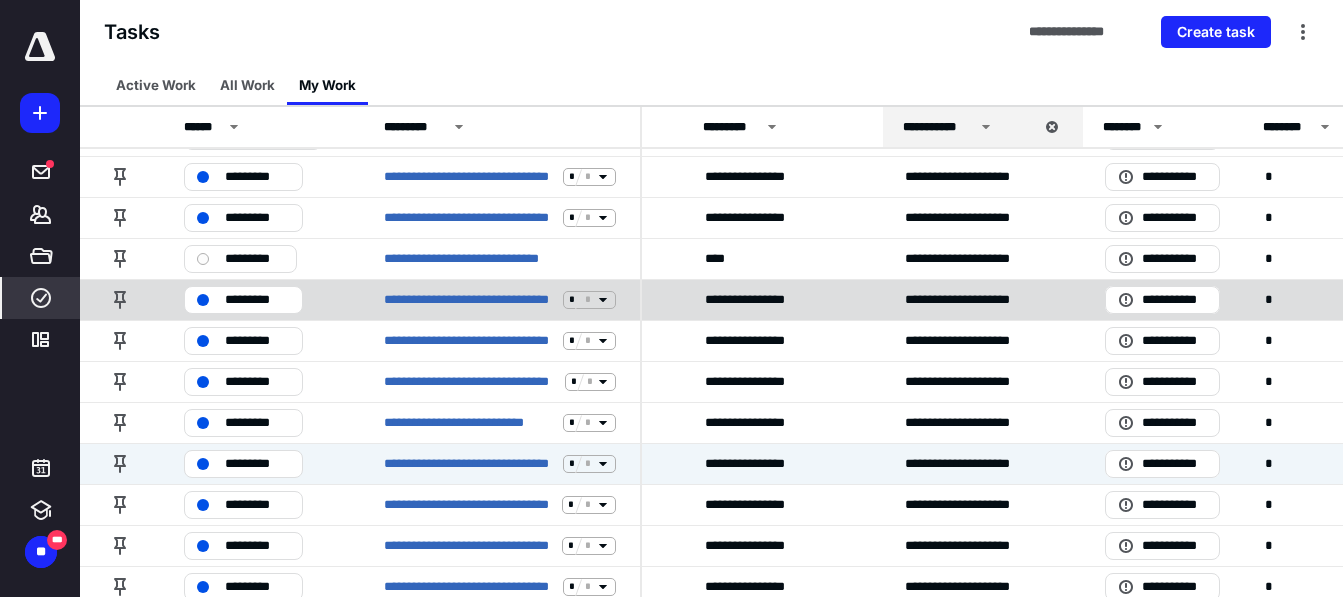 scroll, scrollTop: 209, scrollLeft: 761, axis: both 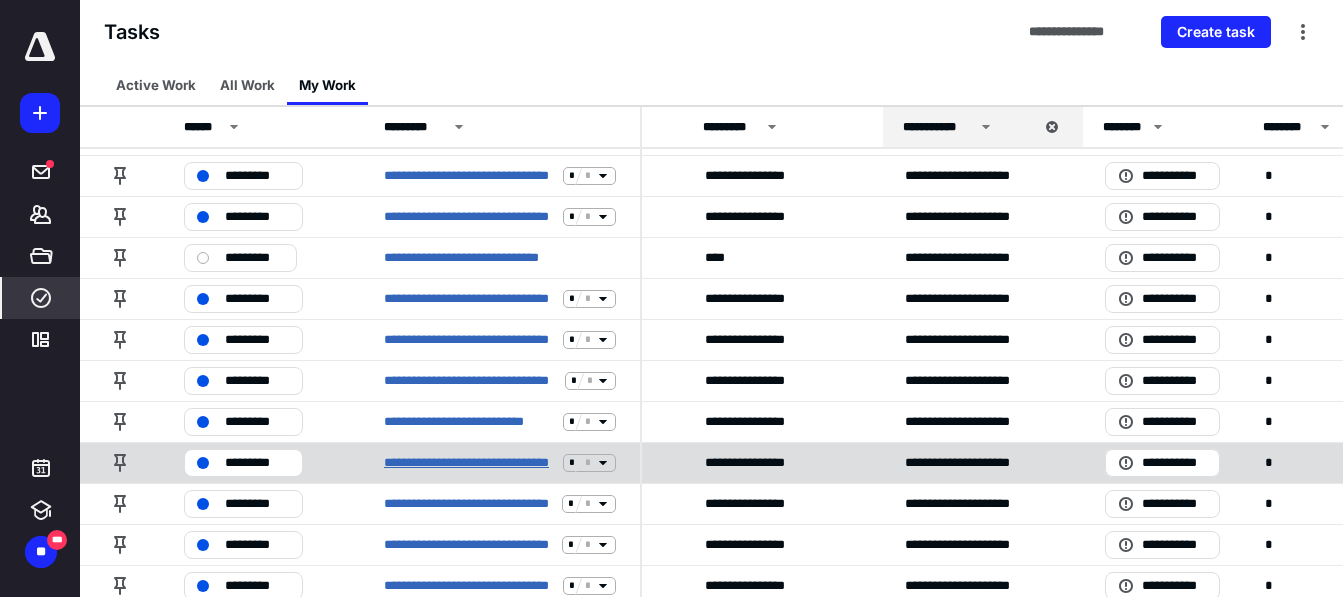 click on "**********" at bounding box center (469, 463) 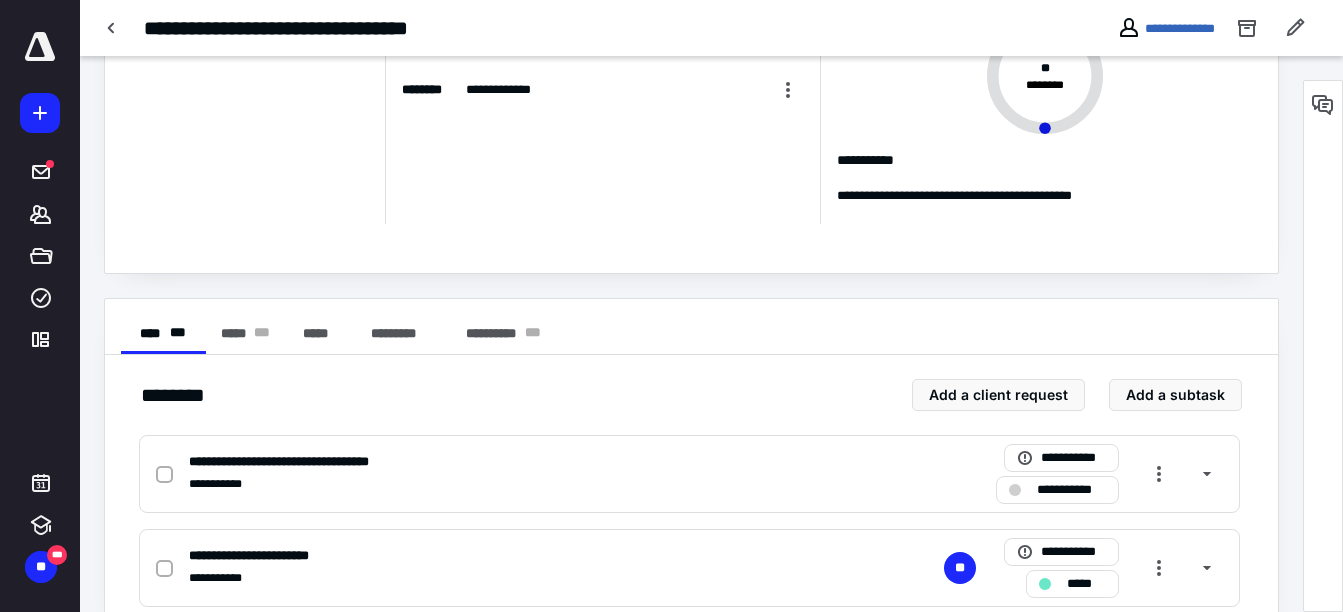 scroll, scrollTop: 144, scrollLeft: 0, axis: vertical 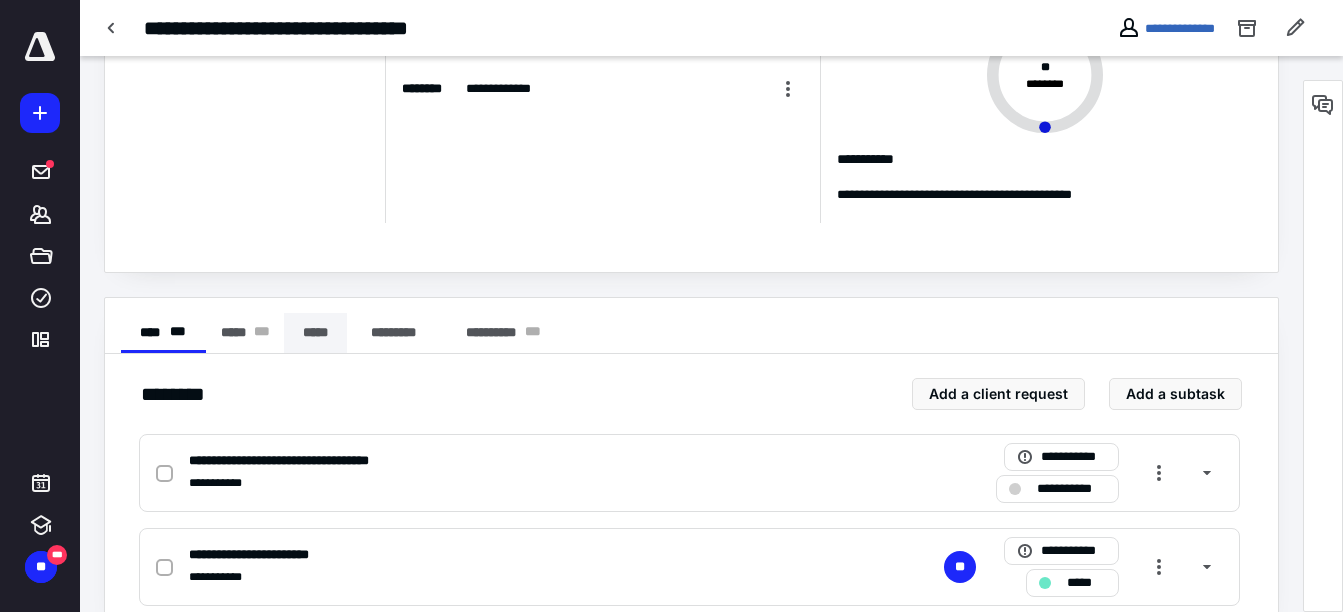 click on "*****" at bounding box center [315, 333] 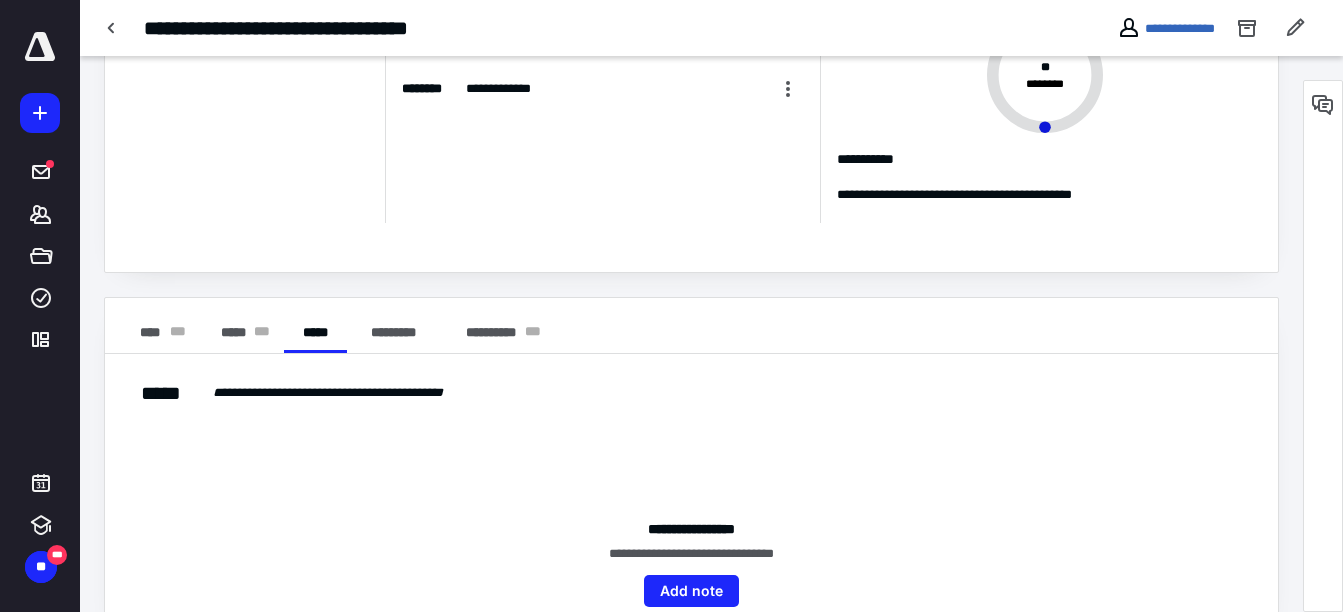 scroll, scrollTop: 187, scrollLeft: 0, axis: vertical 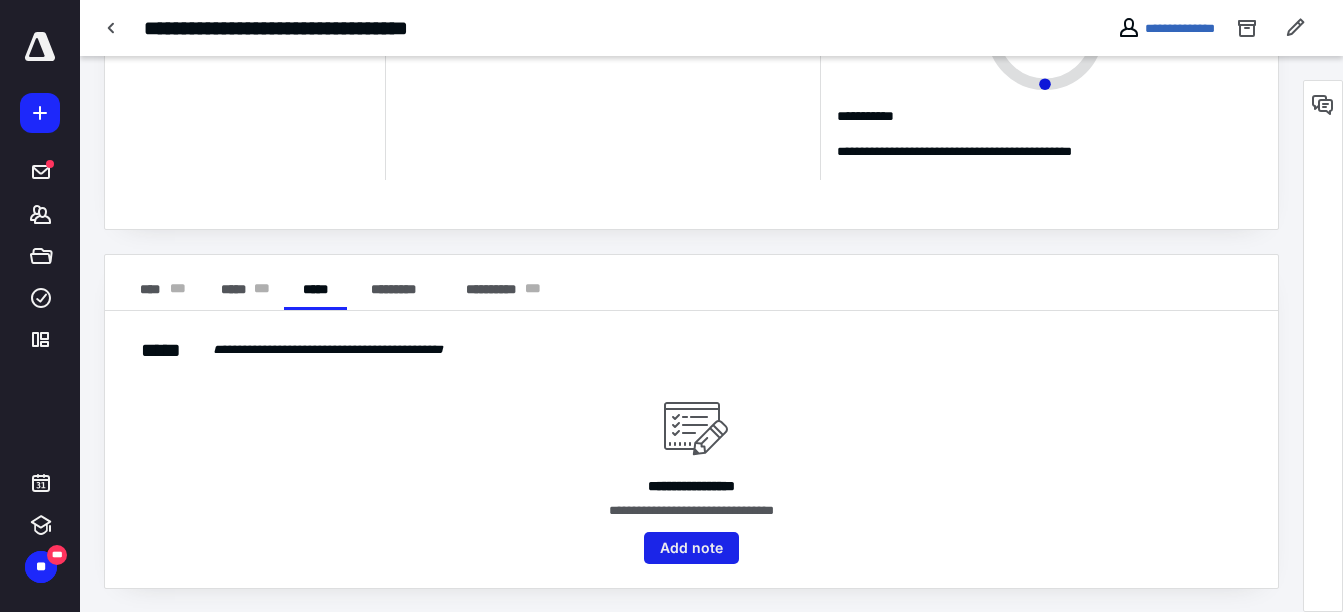 click on "Add note" at bounding box center [691, 548] 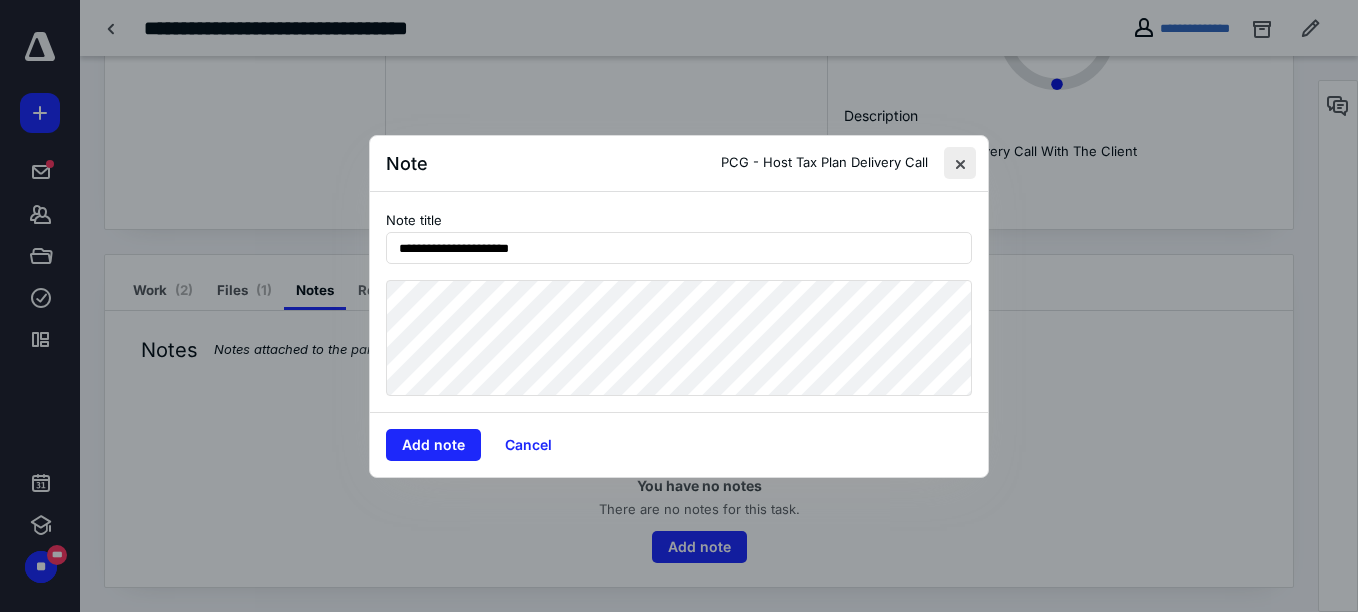 type on "**********" 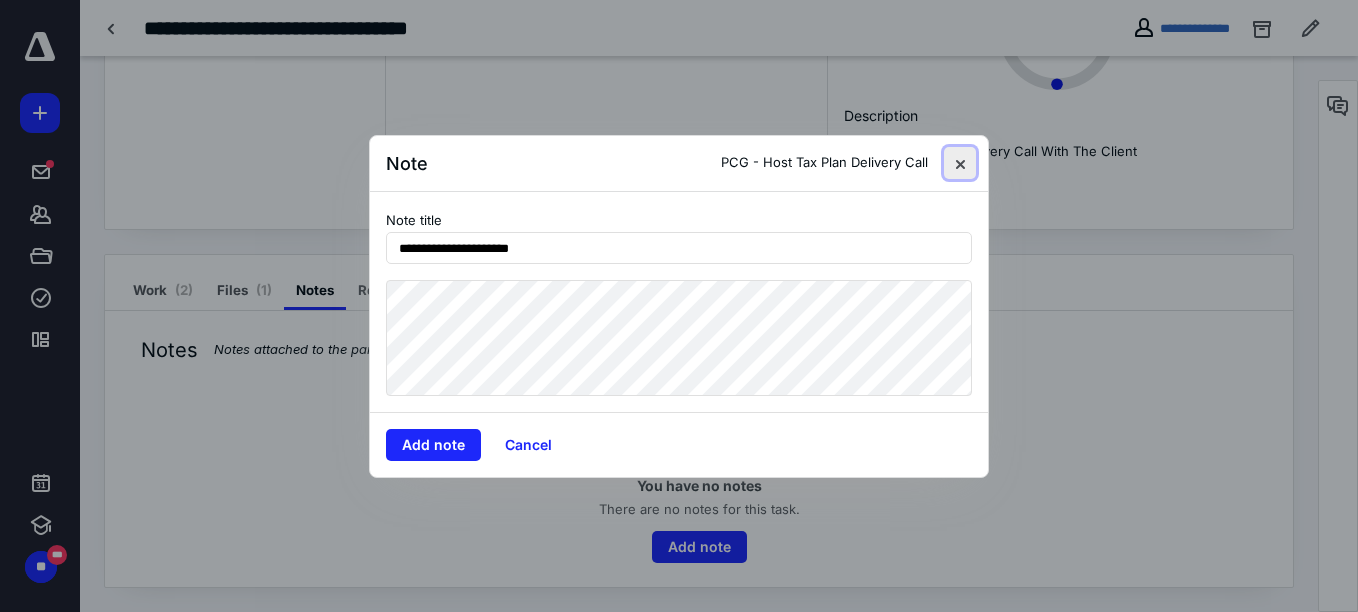 click at bounding box center [960, 163] 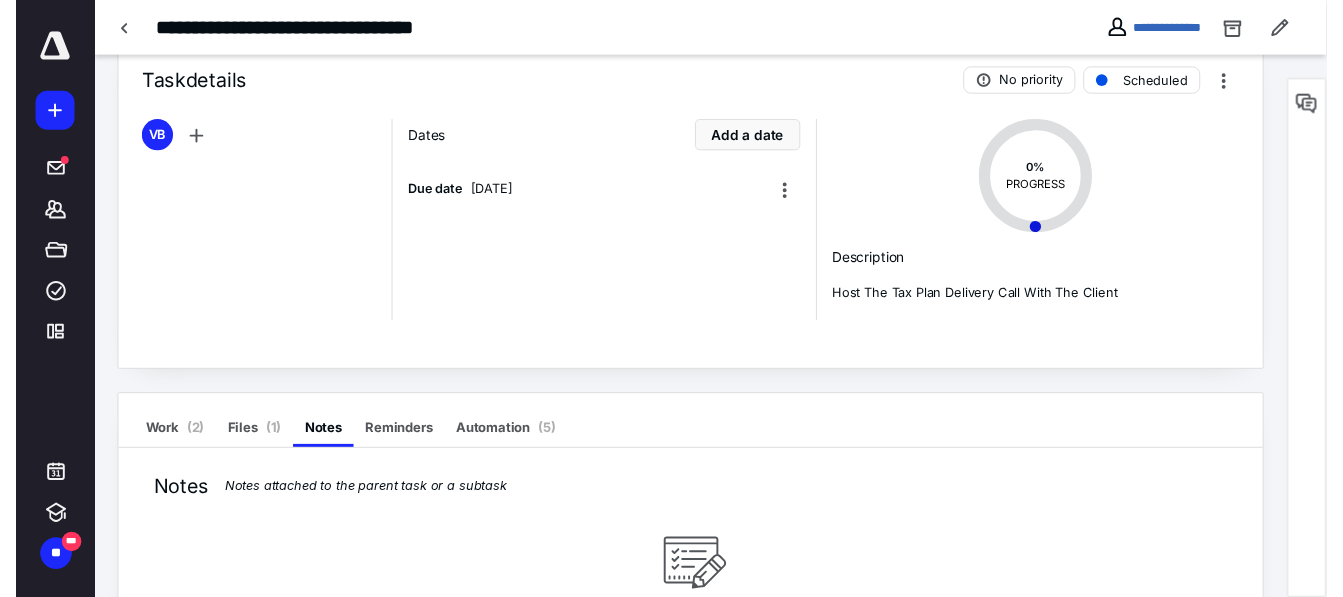 scroll, scrollTop: 0, scrollLeft: 0, axis: both 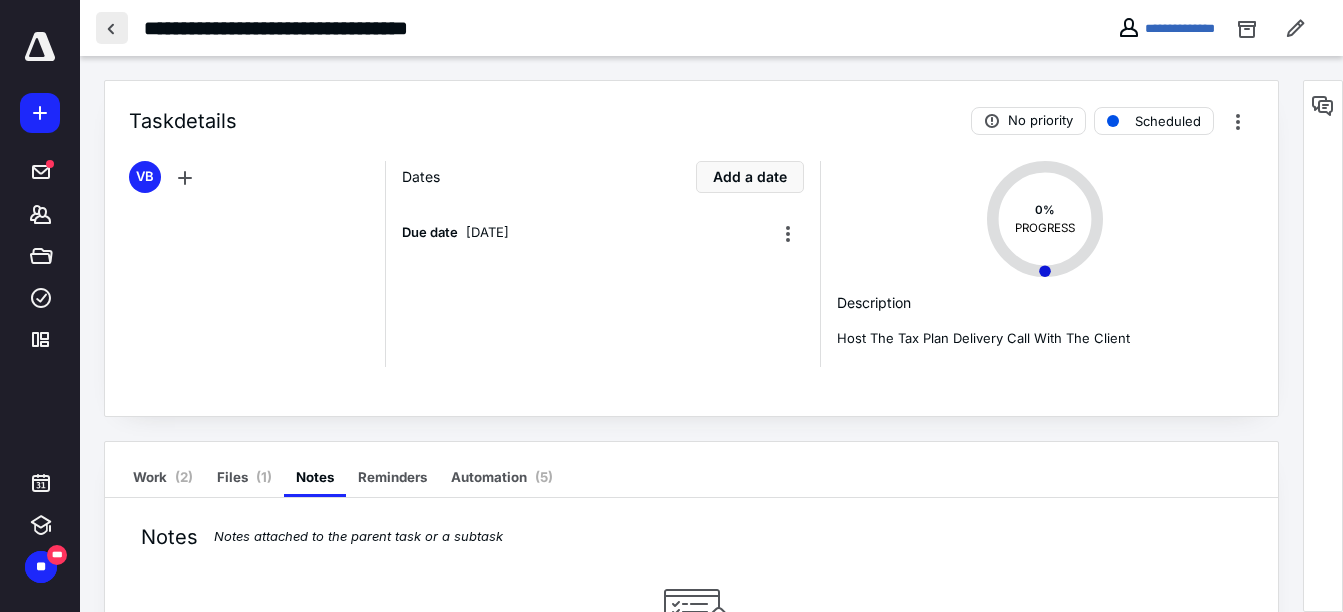 click at bounding box center [112, 28] 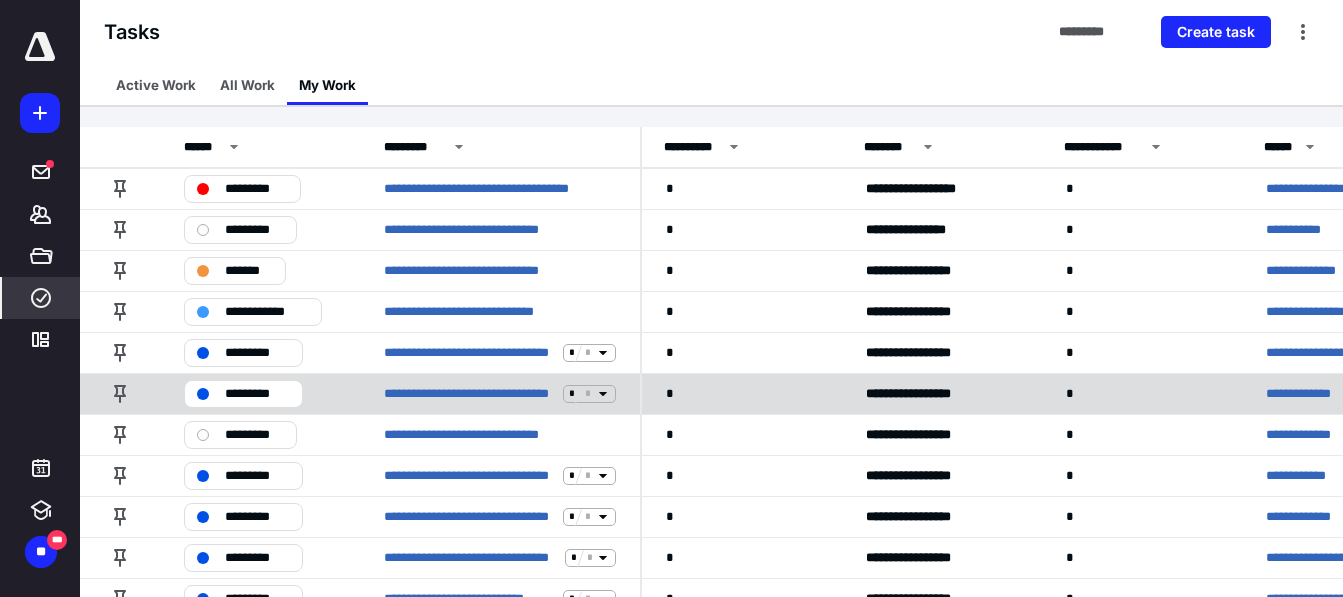 scroll, scrollTop: 33, scrollLeft: 0, axis: vertical 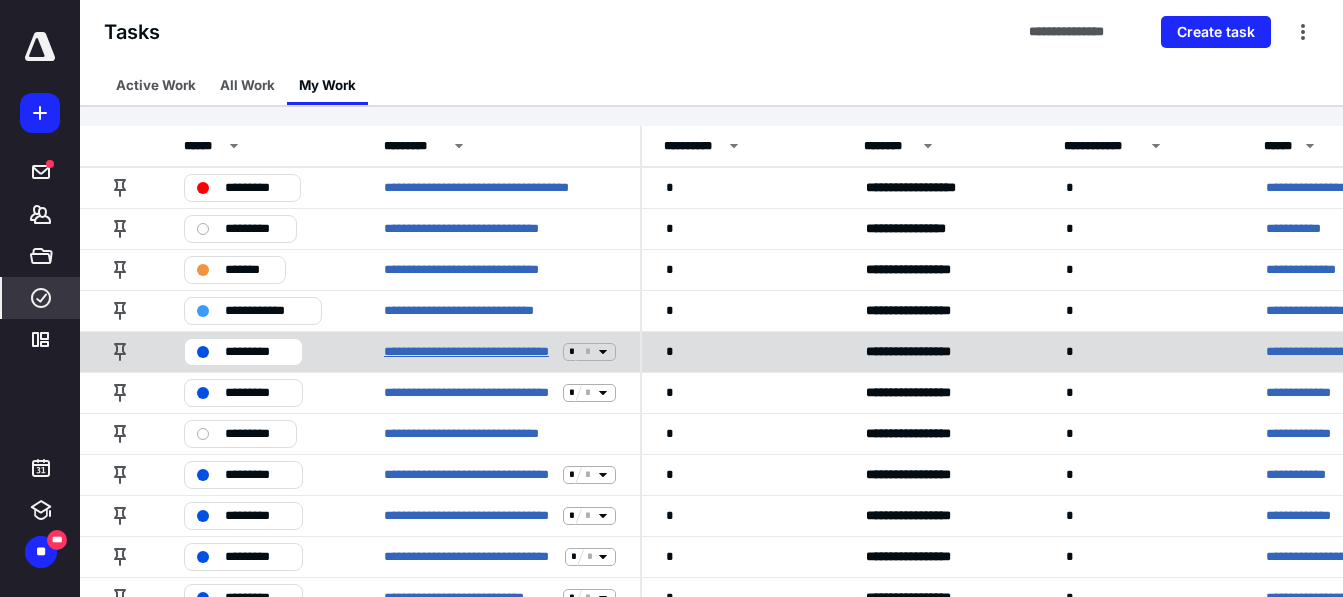 click on "**********" at bounding box center (469, 352) 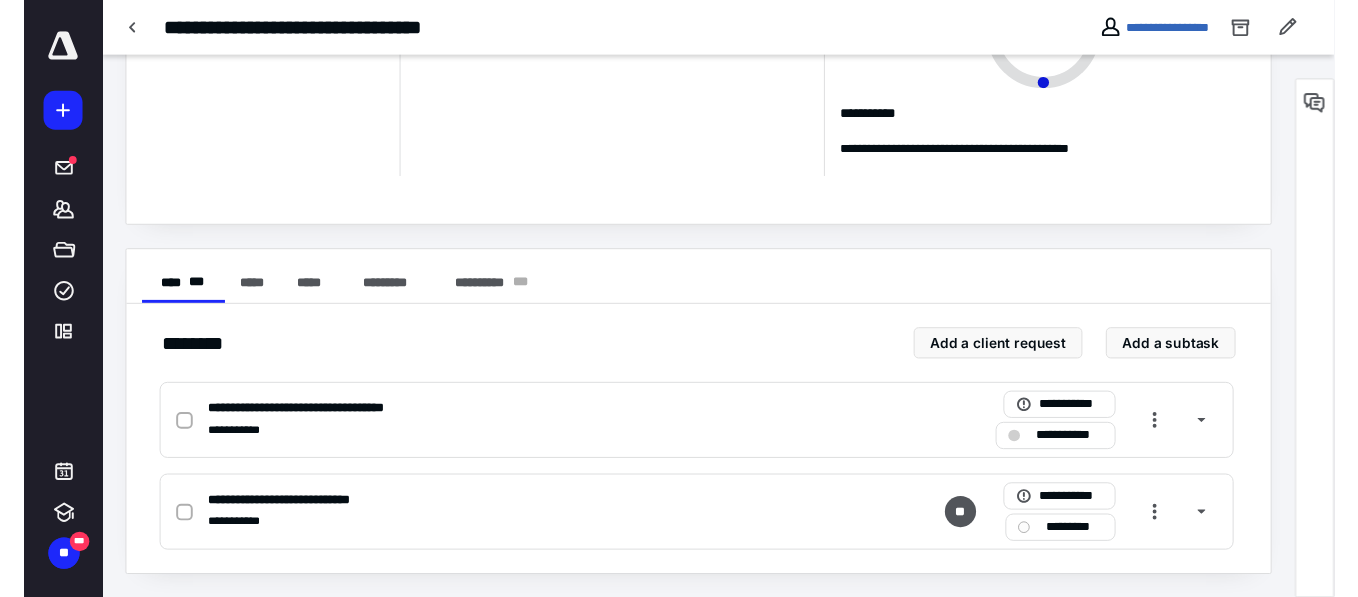 scroll, scrollTop: 0, scrollLeft: 0, axis: both 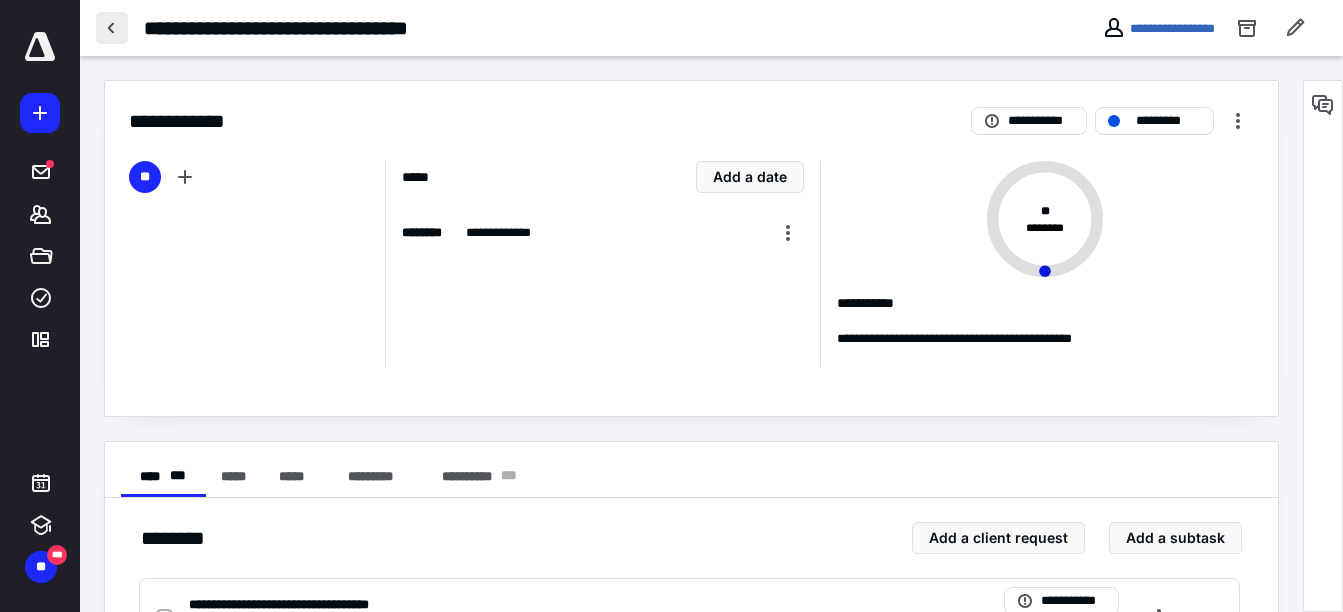 click at bounding box center (112, 28) 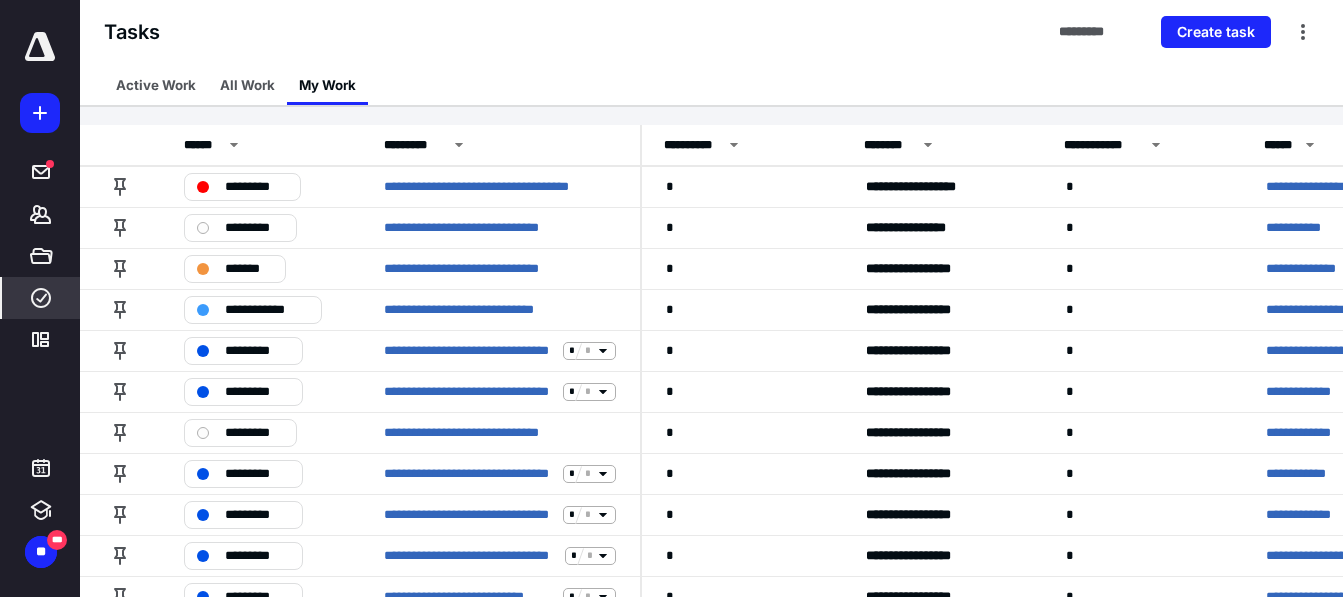 scroll, scrollTop: 40, scrollLeft: 0, axis: vertical 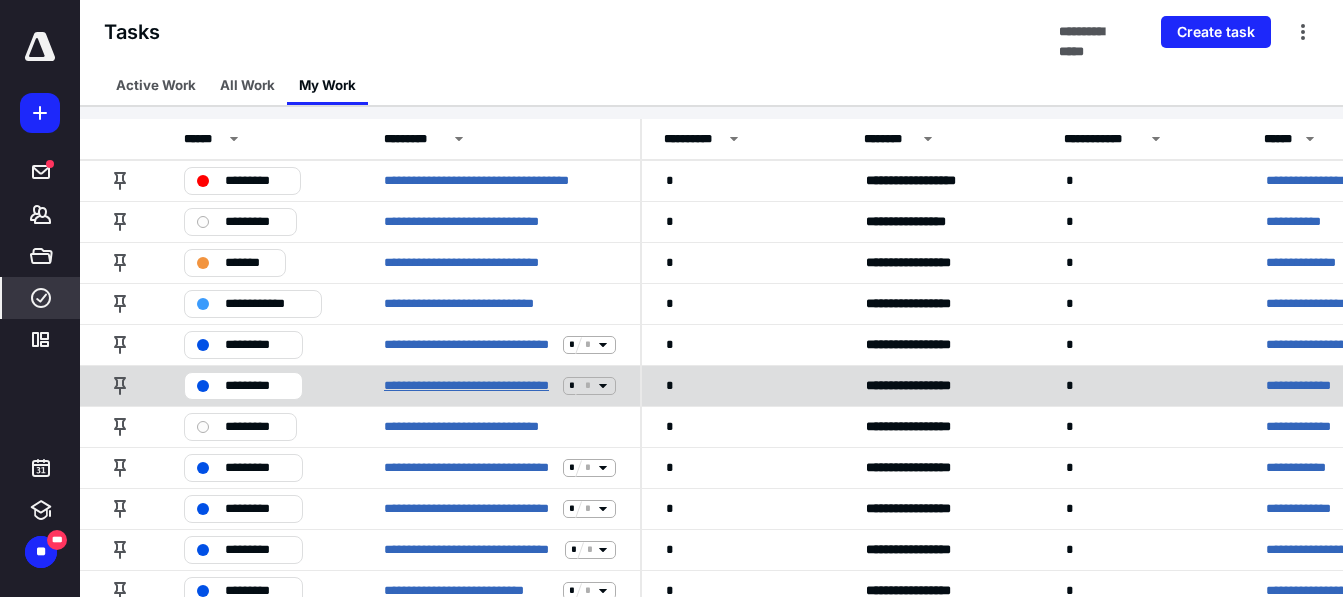 click on "**********" at bounding box center (469, 386) 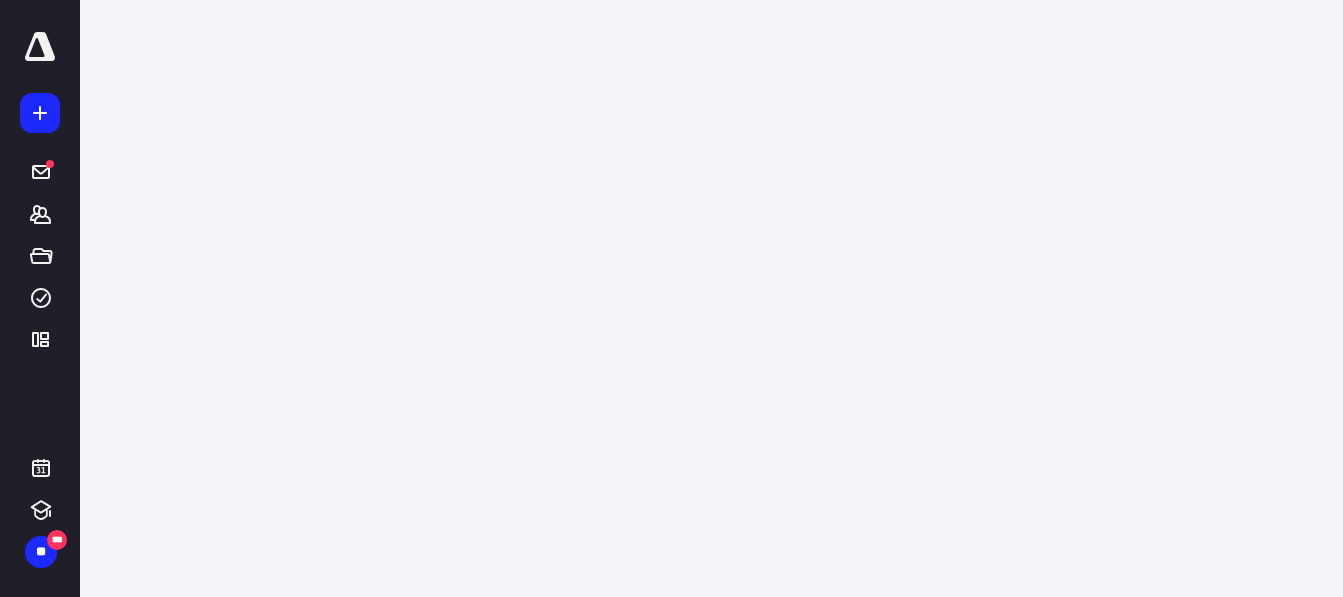 scroll, scrollTop: 0, scrollLeft: 0, axis: both 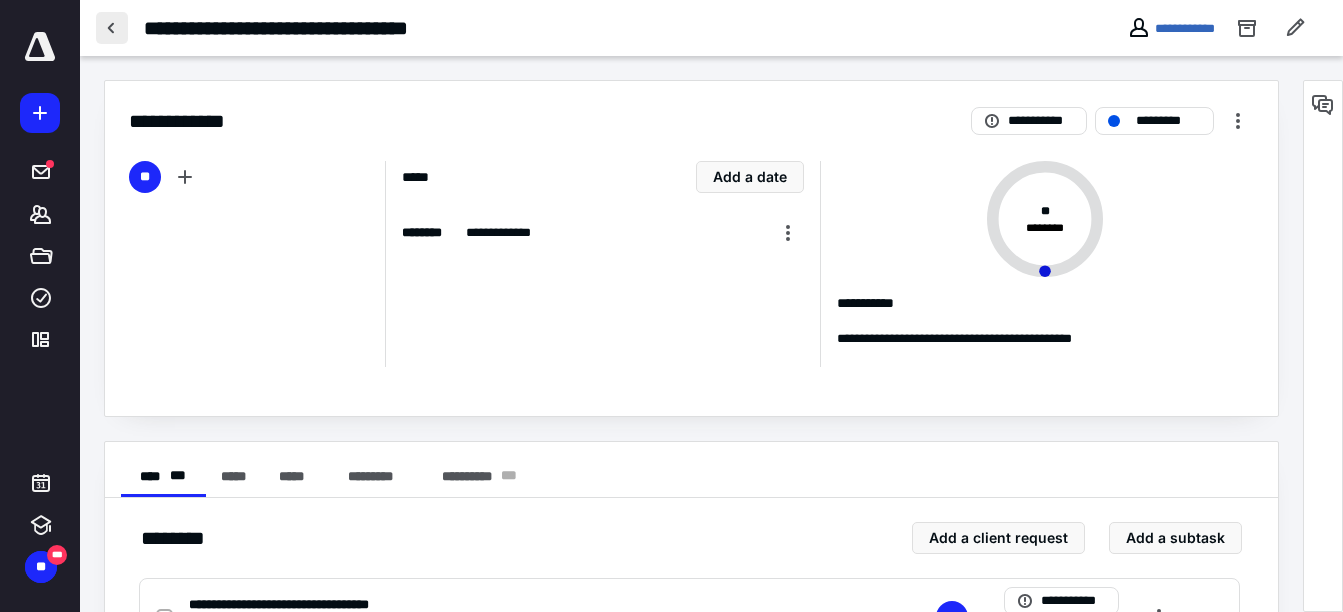 click at bounding box center (112, 28) 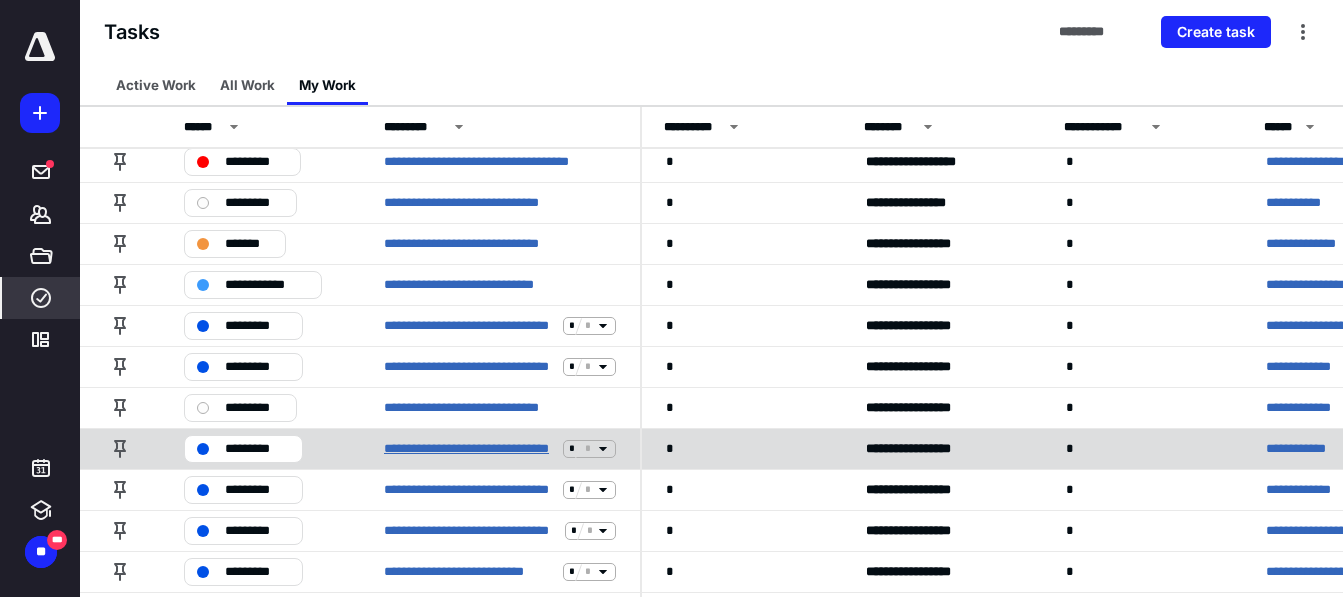 scroll, scrollTop: 78, scrollLeft: 0, axis: vertical 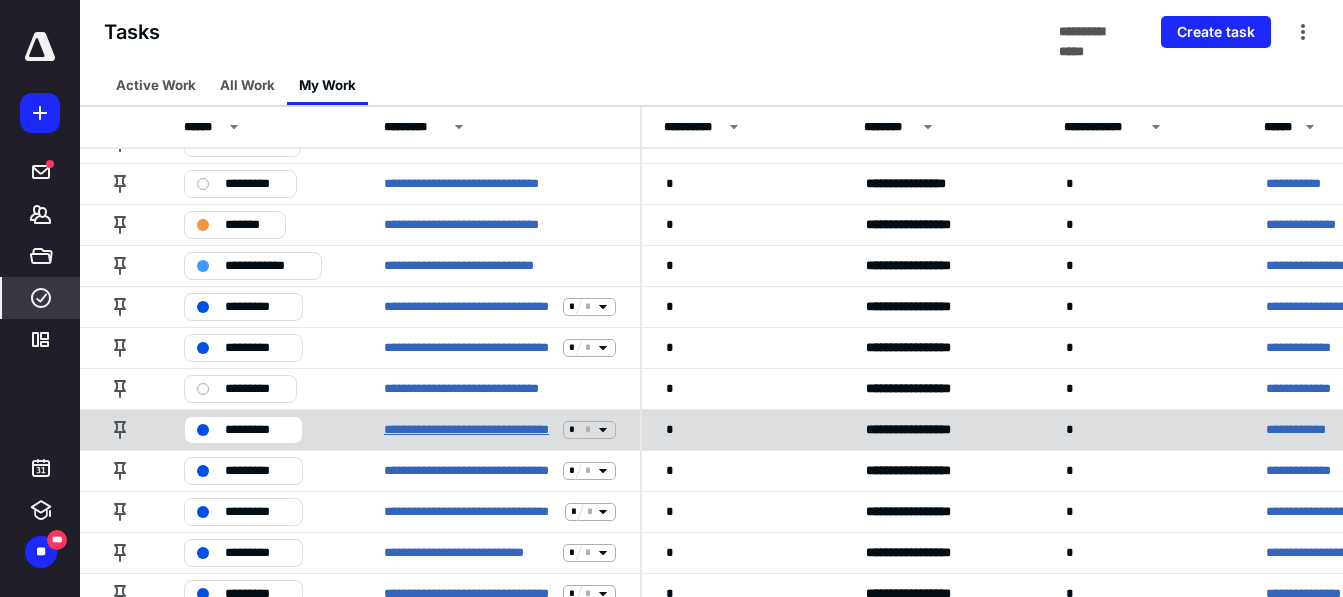 click on "**********" at bounding box center (469, 430) 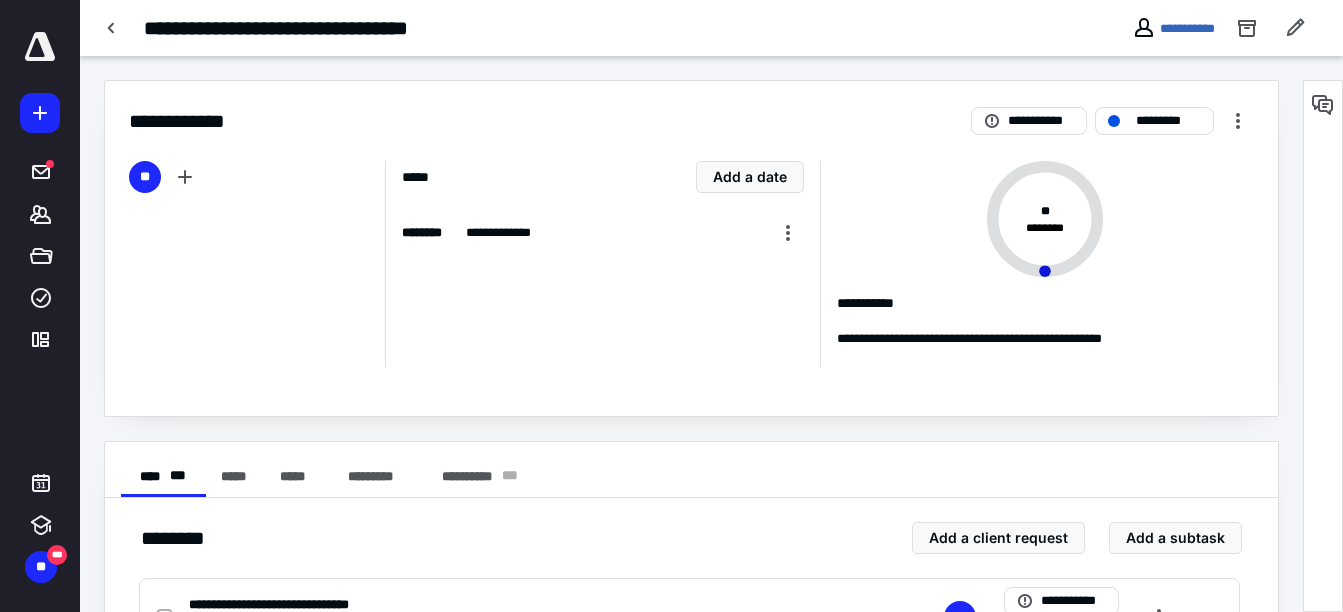 scroll, scrollTop: 281, scrollLeft: 0, axis: vertical 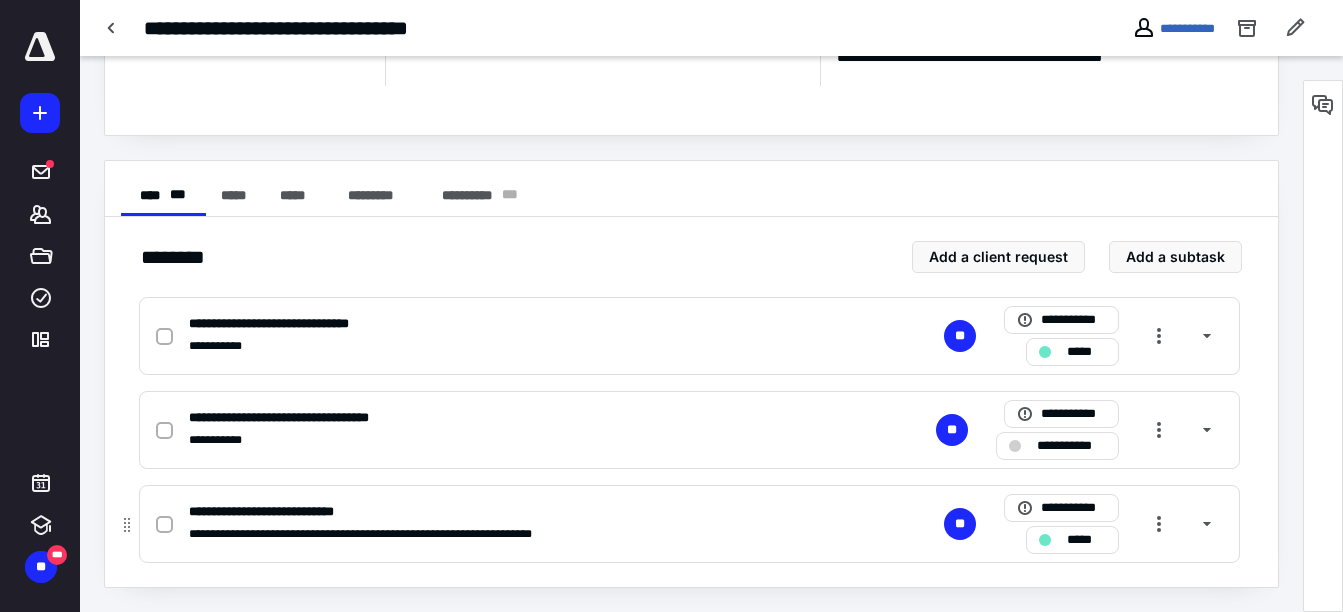 click on "**********" at bounding box center [279, 512] 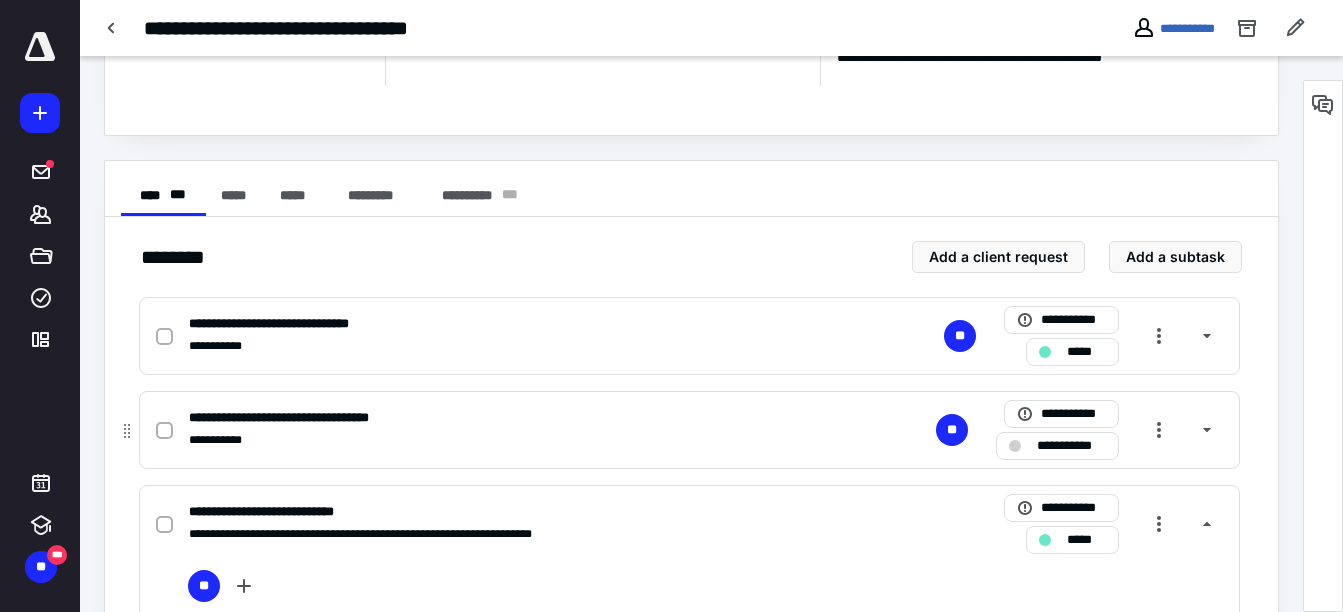 scroll, scrollTop: 671, scrollLeft: 0, axis: vertical 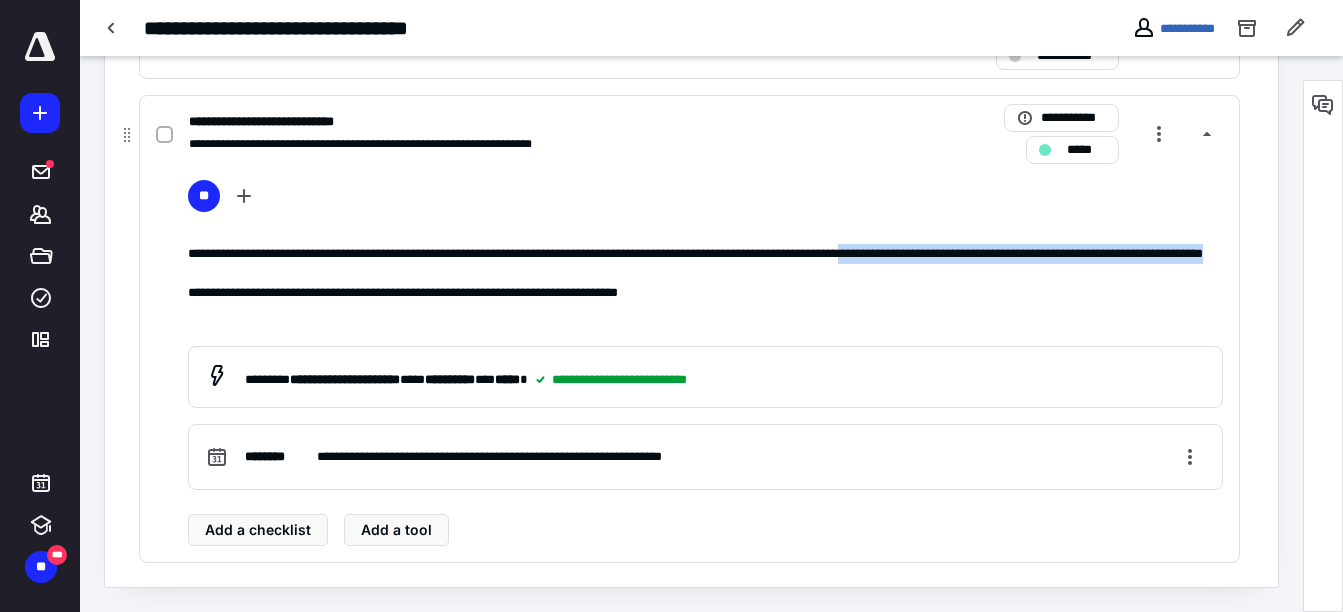 drag, startPoint x: 175, startPoint y: 272, endPoint x: 716, endPoint y: 276, distance: 541.0148 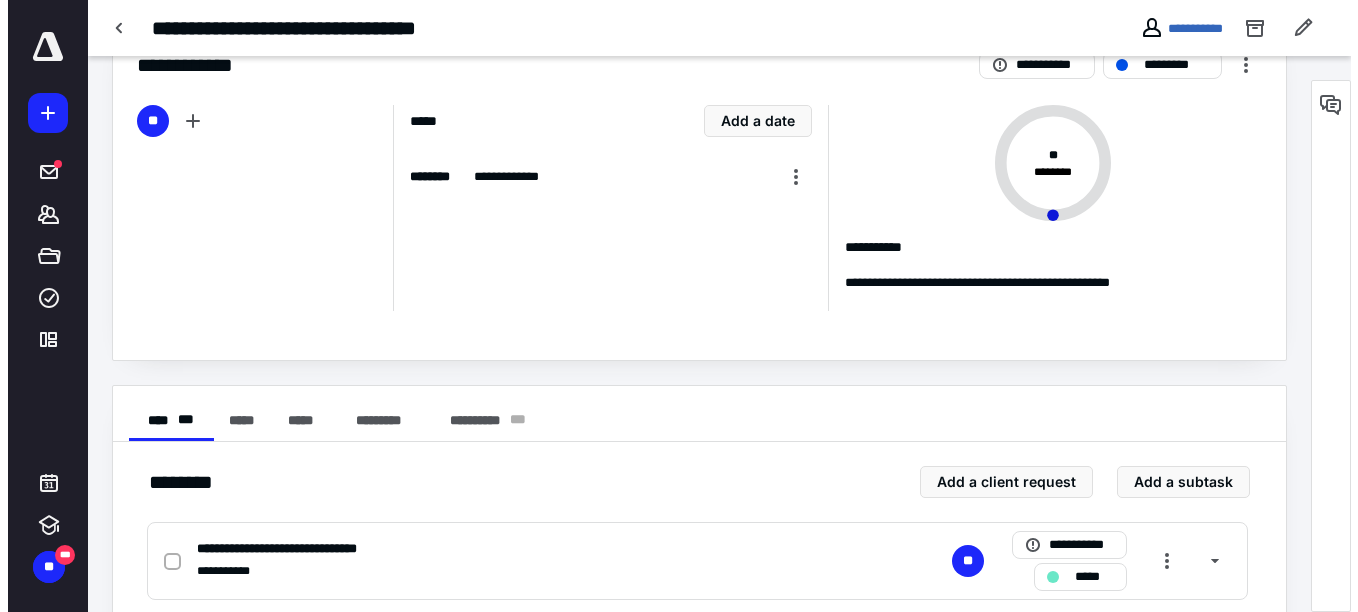 scroll, scrollTop: 0, scrollLeft: 0, axis: both 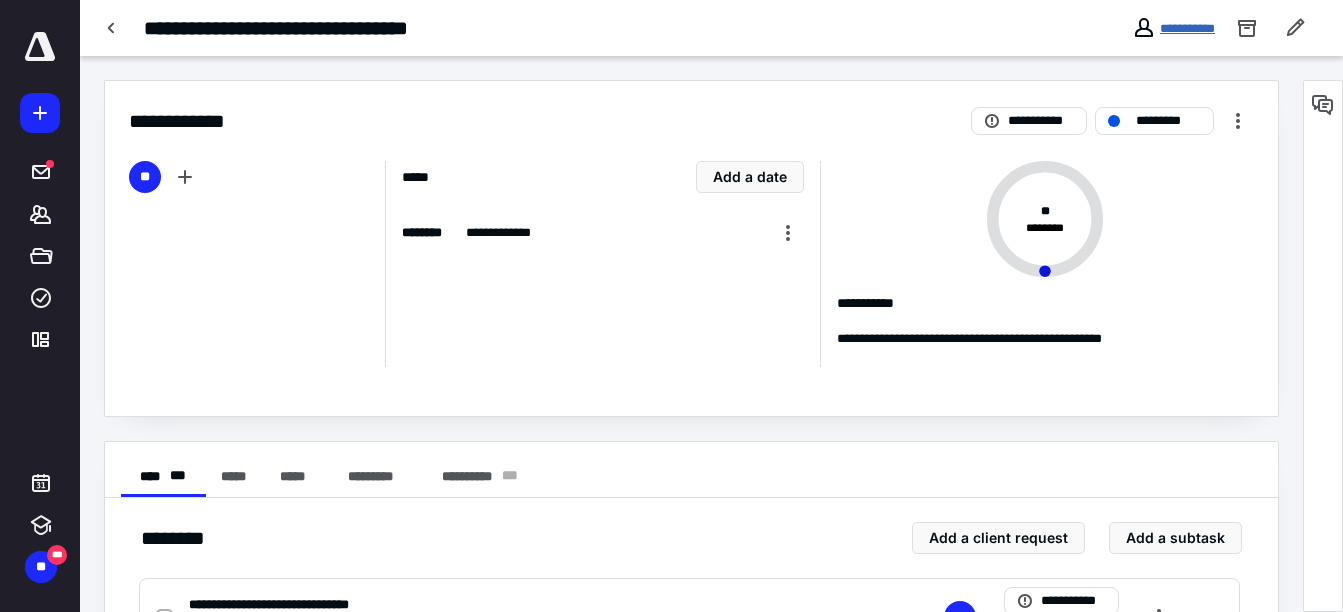 drag, startPoint x: 1172, startPoint y: 17, endPoint x: 1170, endPoint y: 28, distance: 11.18034 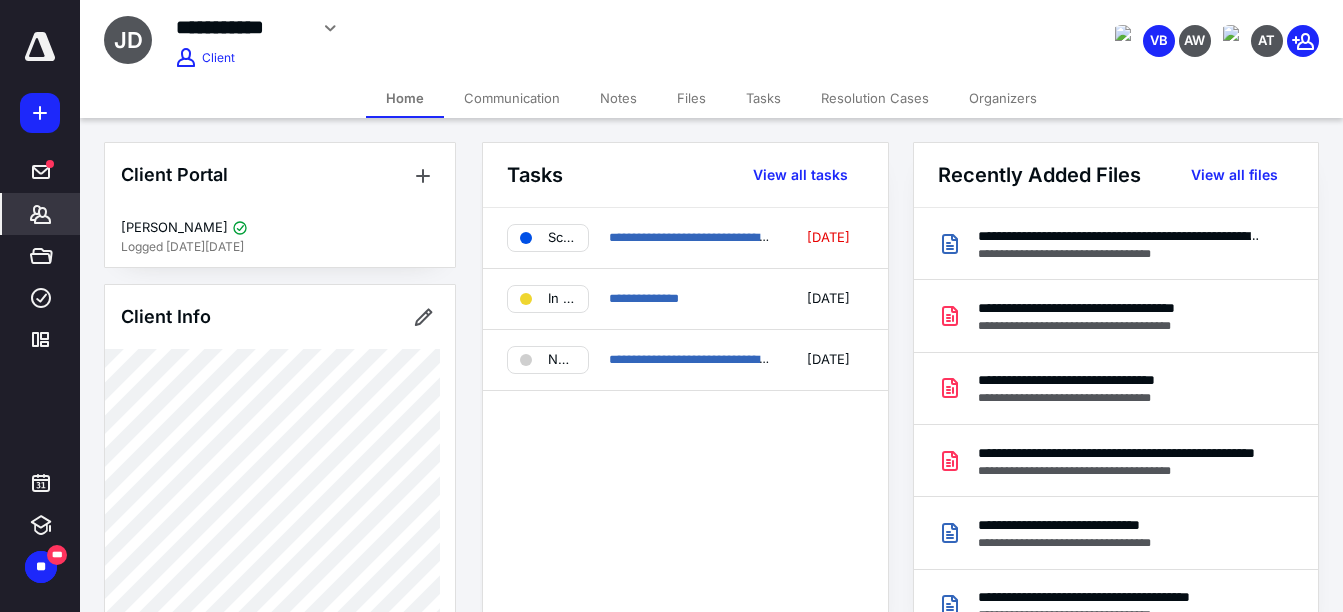 click on "Files" at bounding box center (691, 98) 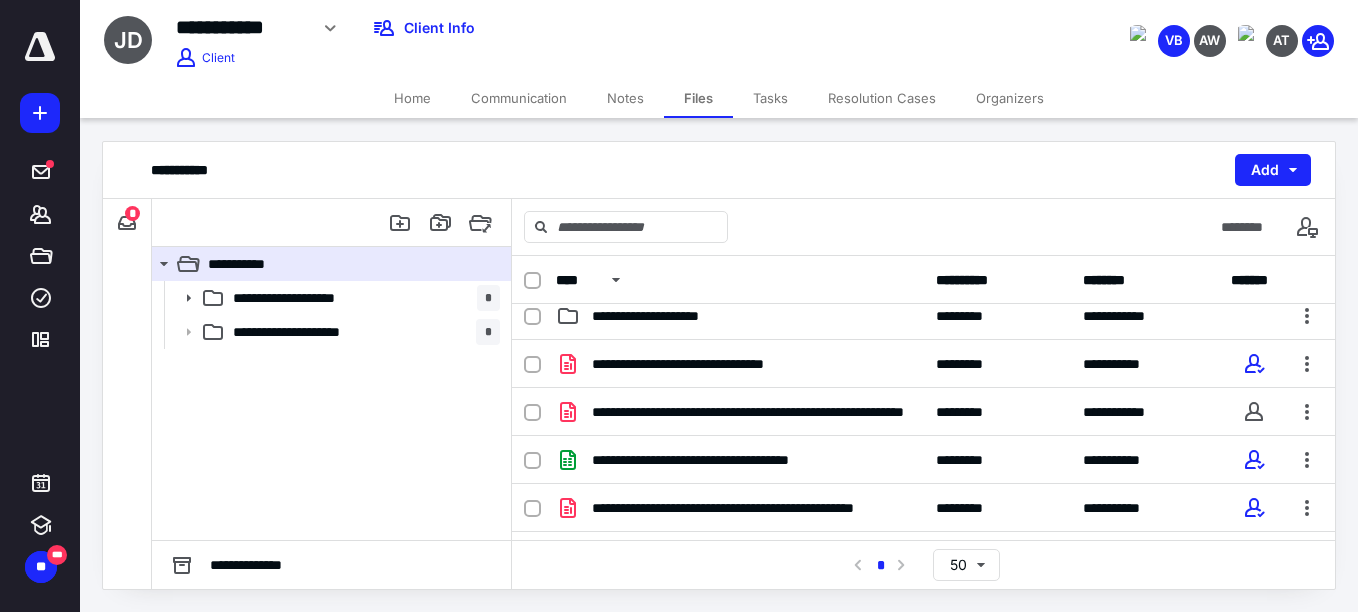 scroll, scrollTop: 49, scrollLeft: 0, axis: vertical 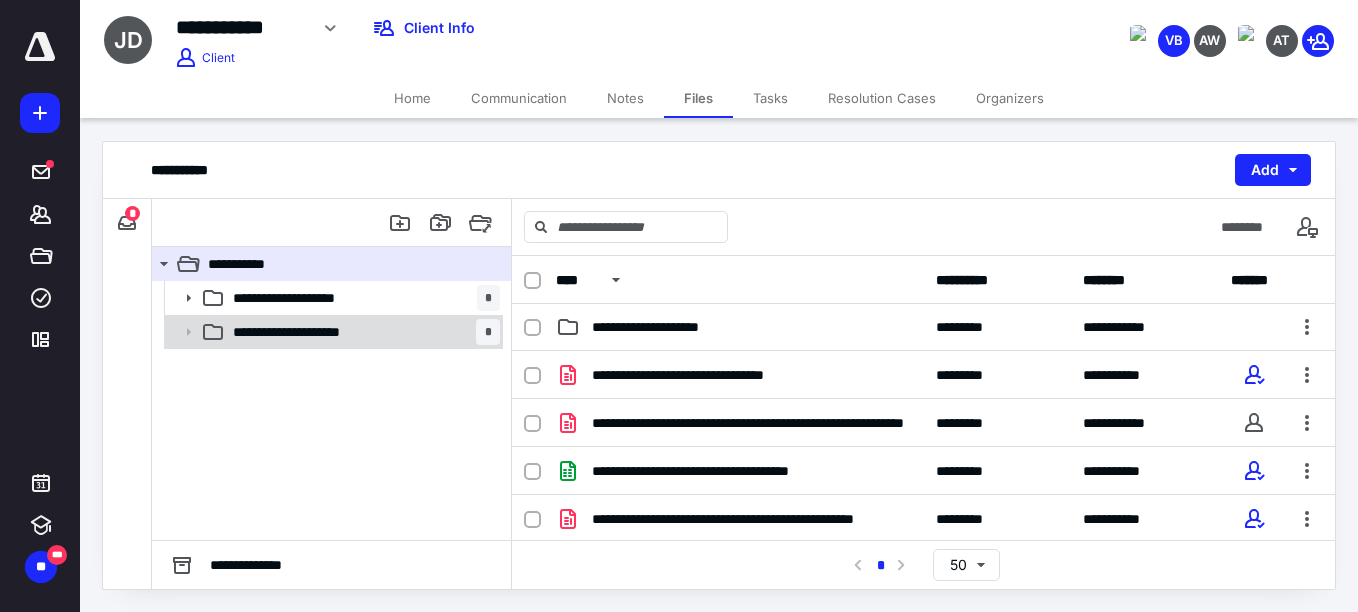 click on "**********" at bounding box center [303, 332] 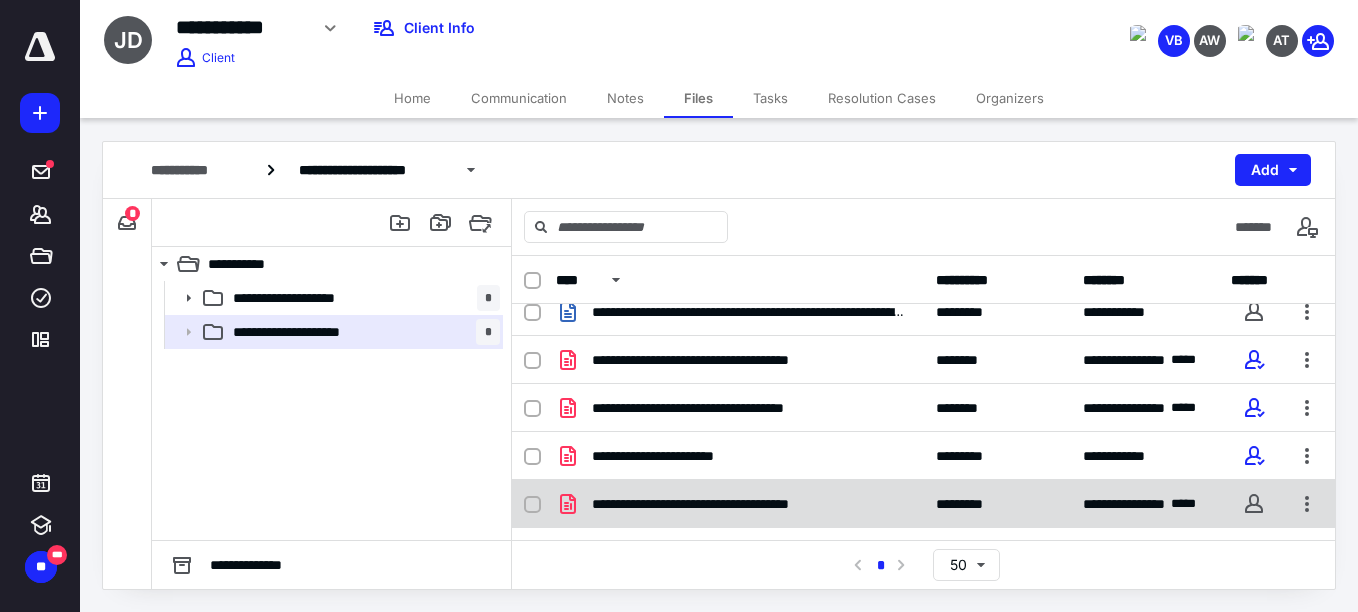 scroll, scrollTop: 0, scrollLeft: 0, axis: both 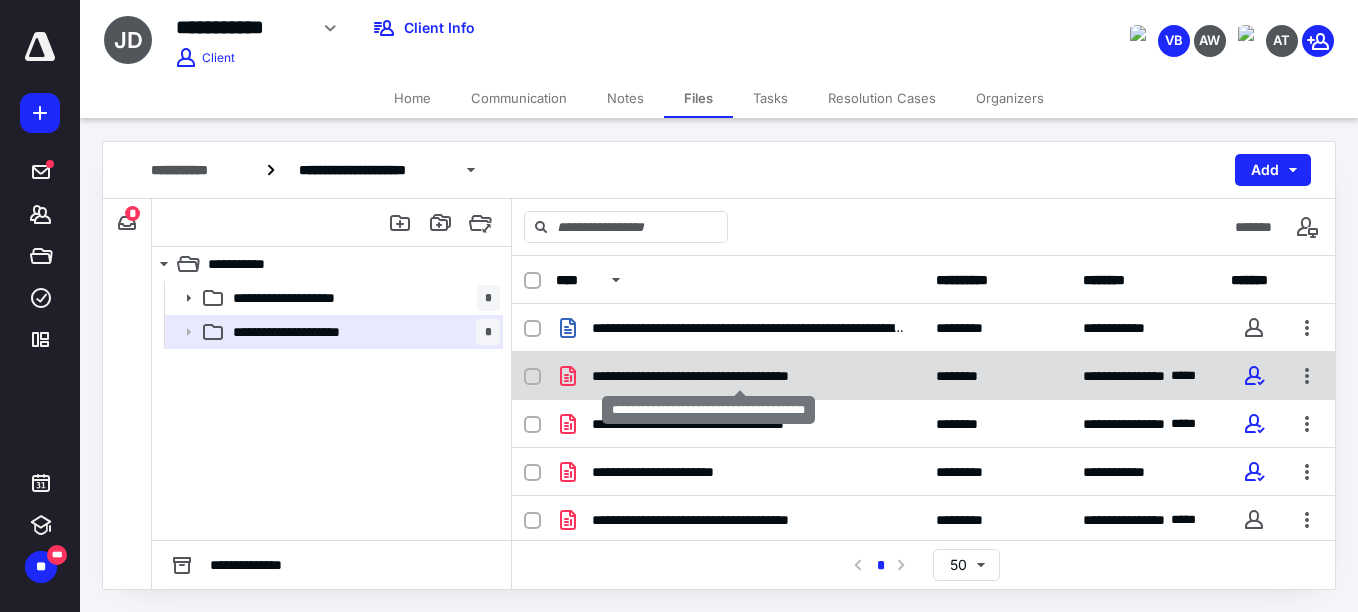 click on "**********" at bounding box center [739, 376] 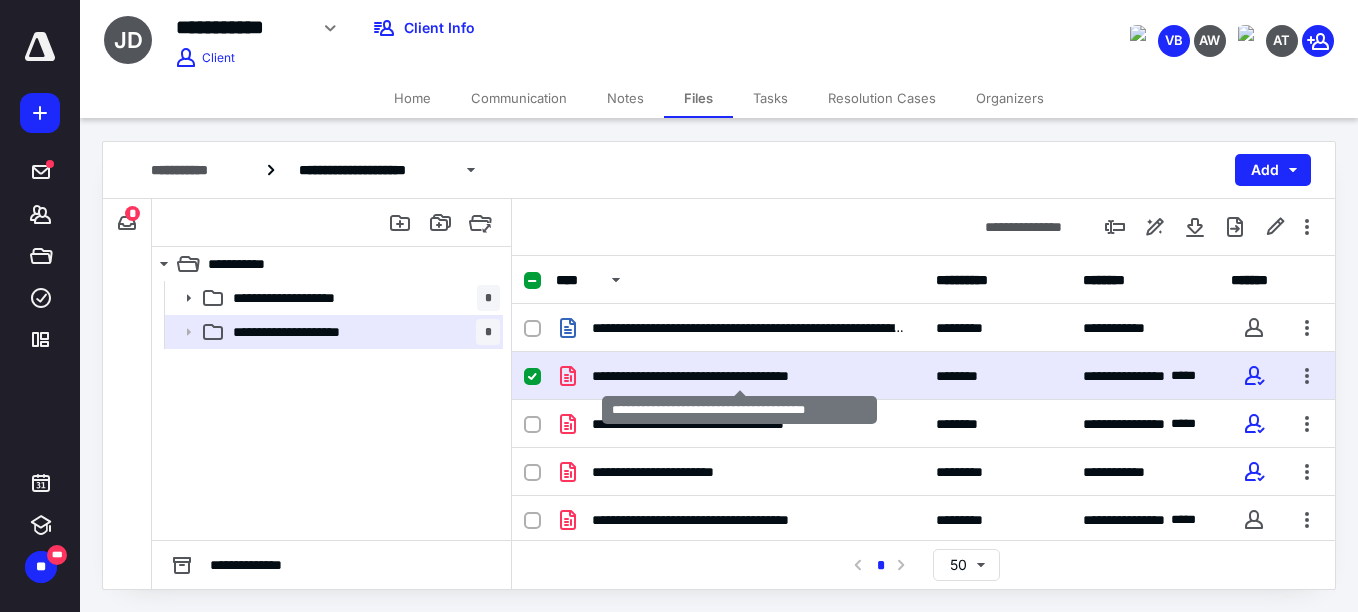 click on "**********" at bounding box center (739, 376) 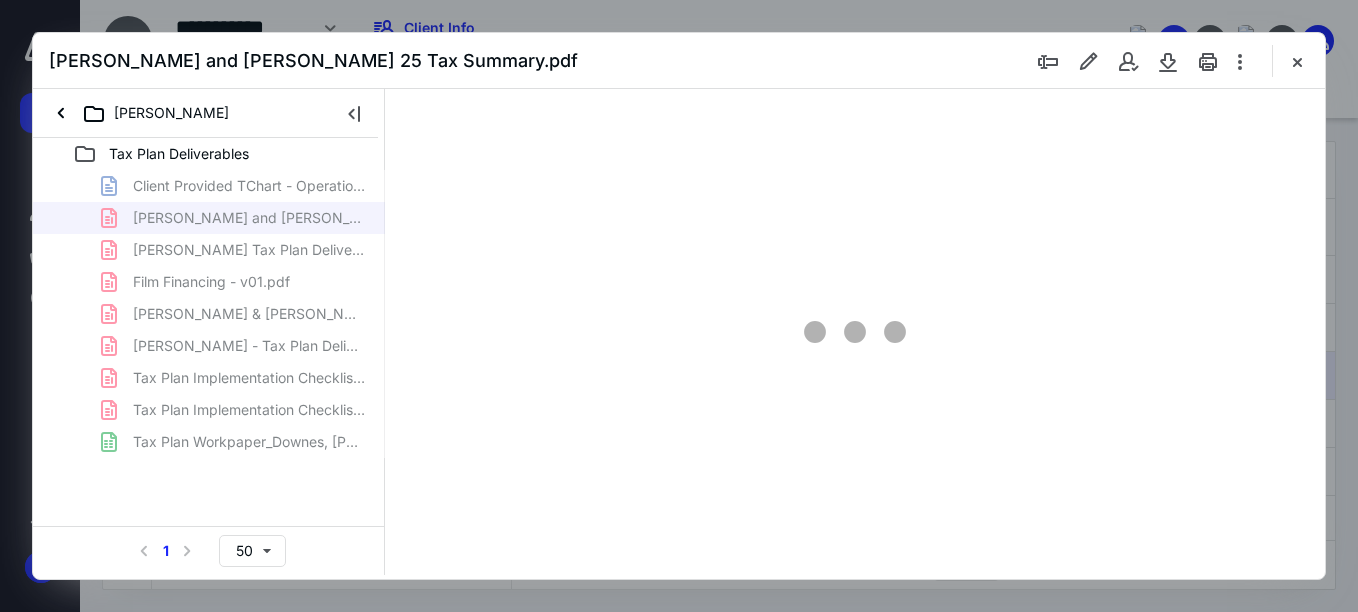 scroll, scrollTop: 0, scrollLeft: 0, axis: both 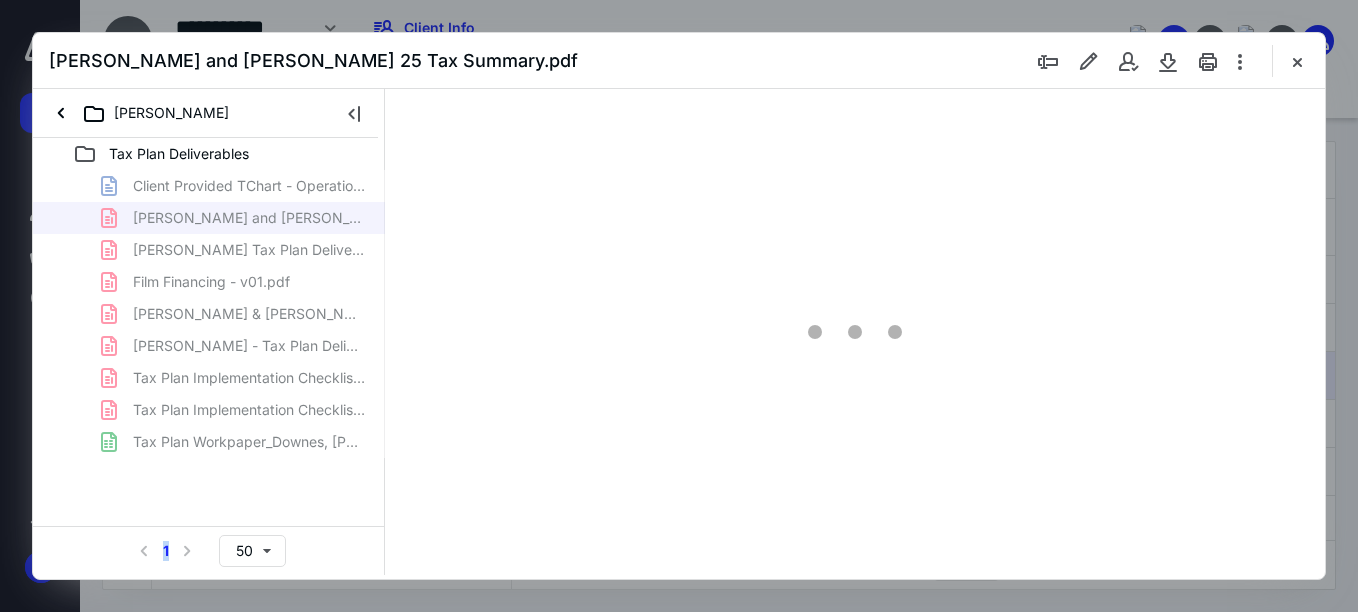 drag, startPoint x: 972, startPoint y: 43, endPoint x: 948, endPoint y: 176, distance: 135.14807 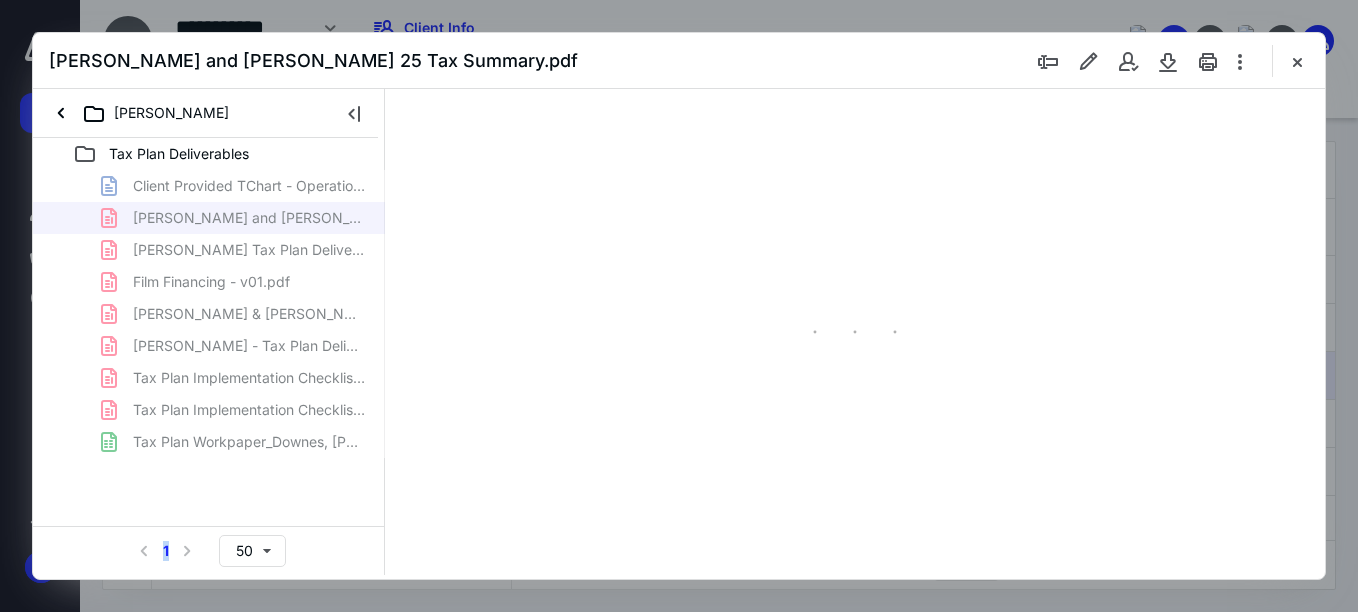 click on "Downes, John and Ann 25 Tax Summary.pdf John Downes Tax Plan Deliverables Client Provided TChart - Operations & Assets Structure 9-25-24.docx Downes, John and Ann 25 Tax Summary.pdf Downes, John Tax Plan Deliverables.pdf Film Financing - v01.pdf John & Ann Downes - T-Formation (1).pdf John Downes - Tax Plan Deliverables .pdf Tax Plan Implementation Checklist - John Downes (1).pdf Tax Plan Implementation Checklist - John Downes.pdf Tax Plan Workpaper_Downes, John and Ann.ods Select a page number for more results 1 50" at bounding box center (679, 306) 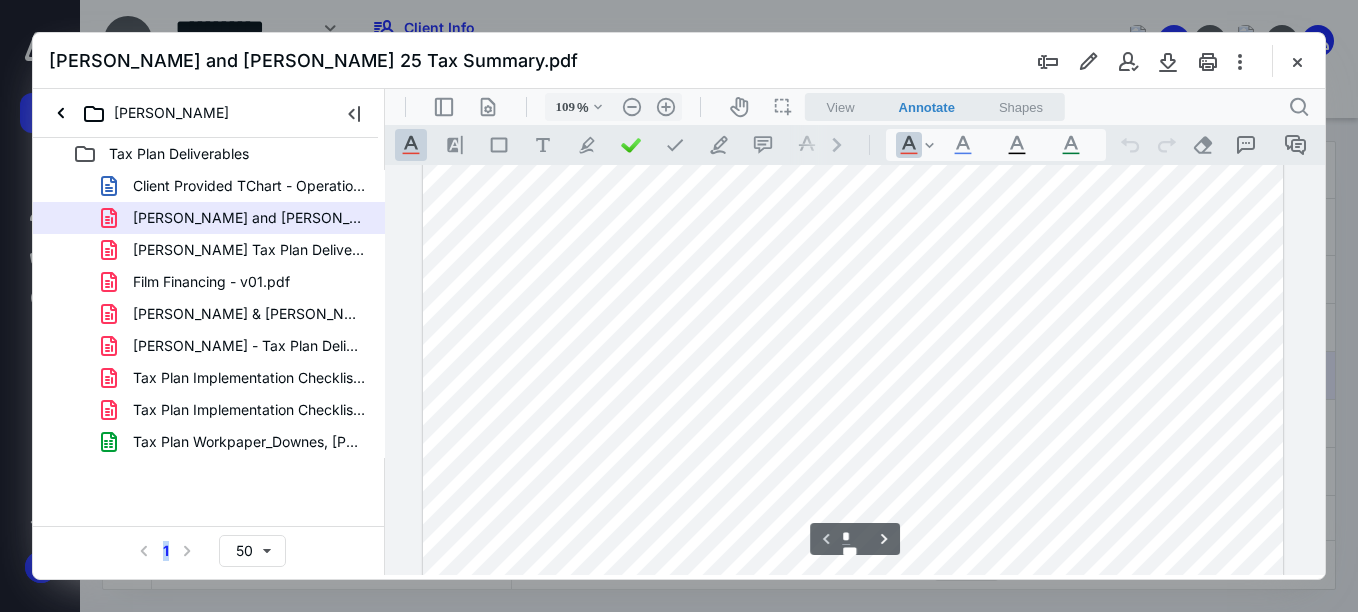 scroll, scrollTop: 304, scrollLeft: 0, axis: vertical 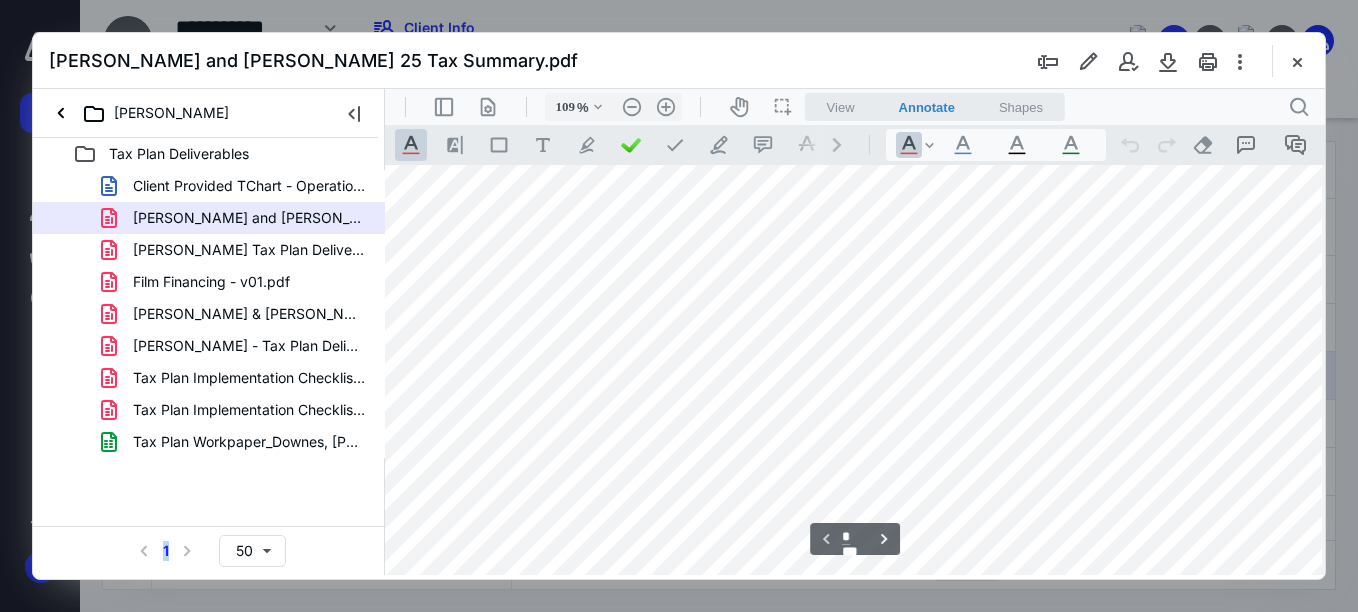 type on "134" 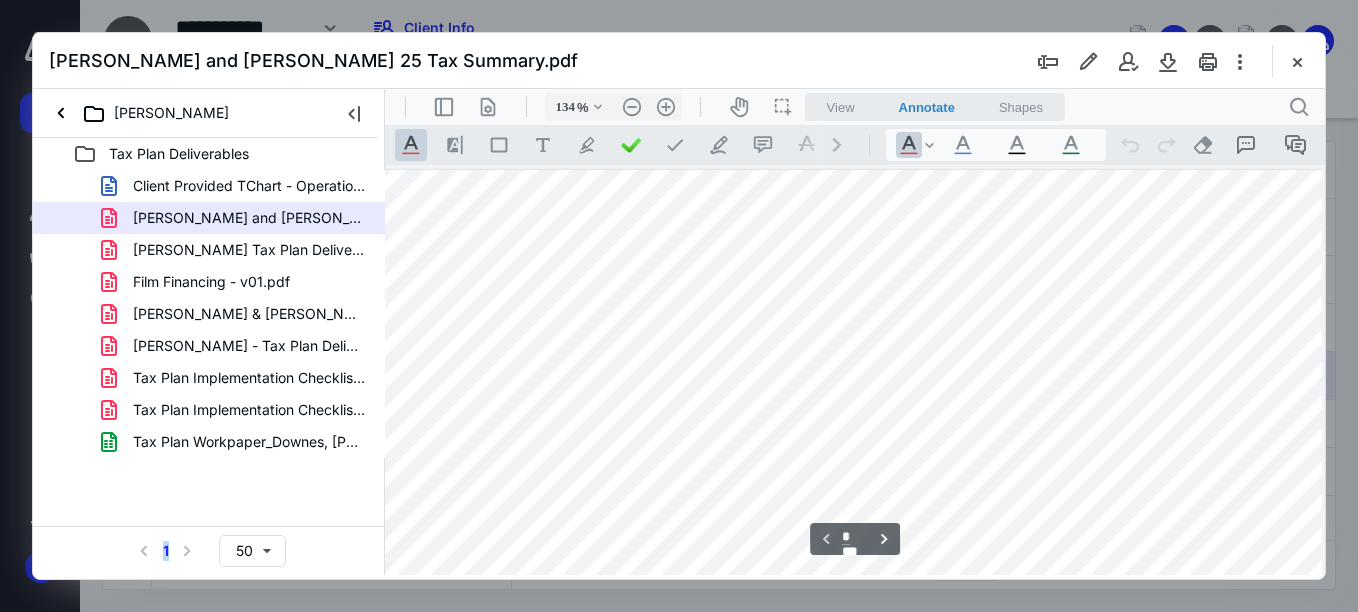 scroll, scrollTop: 1, scrollLeft: 116, axis: both 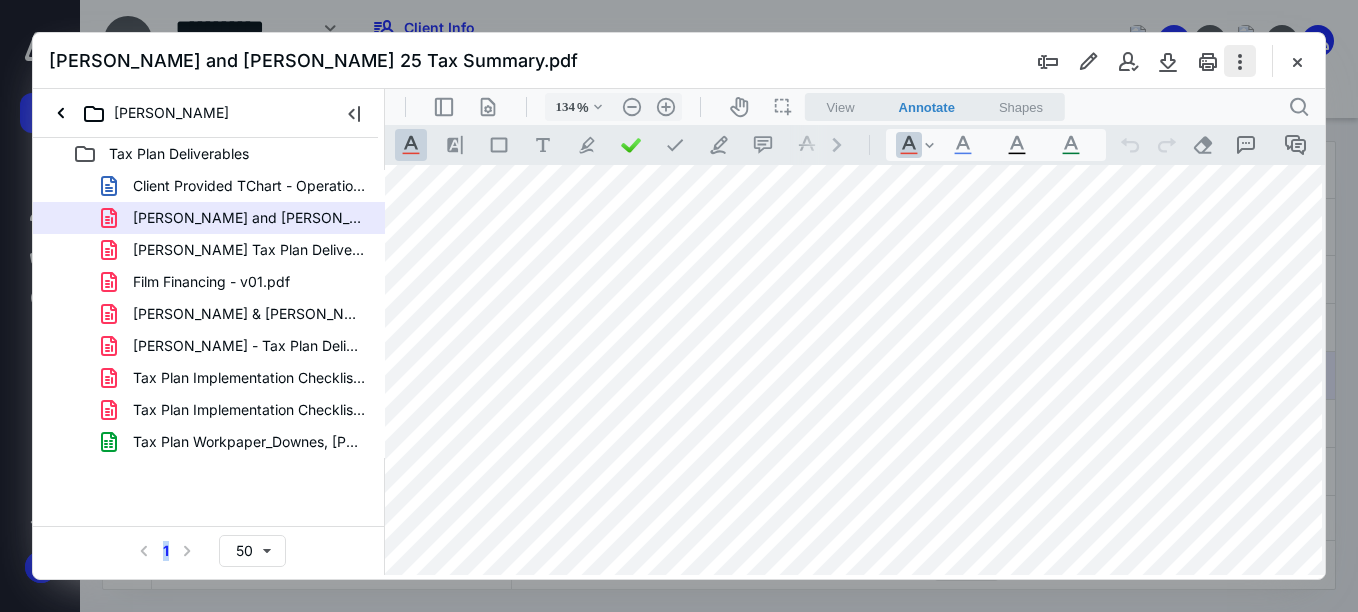 click at bounding box center (1240, 61) 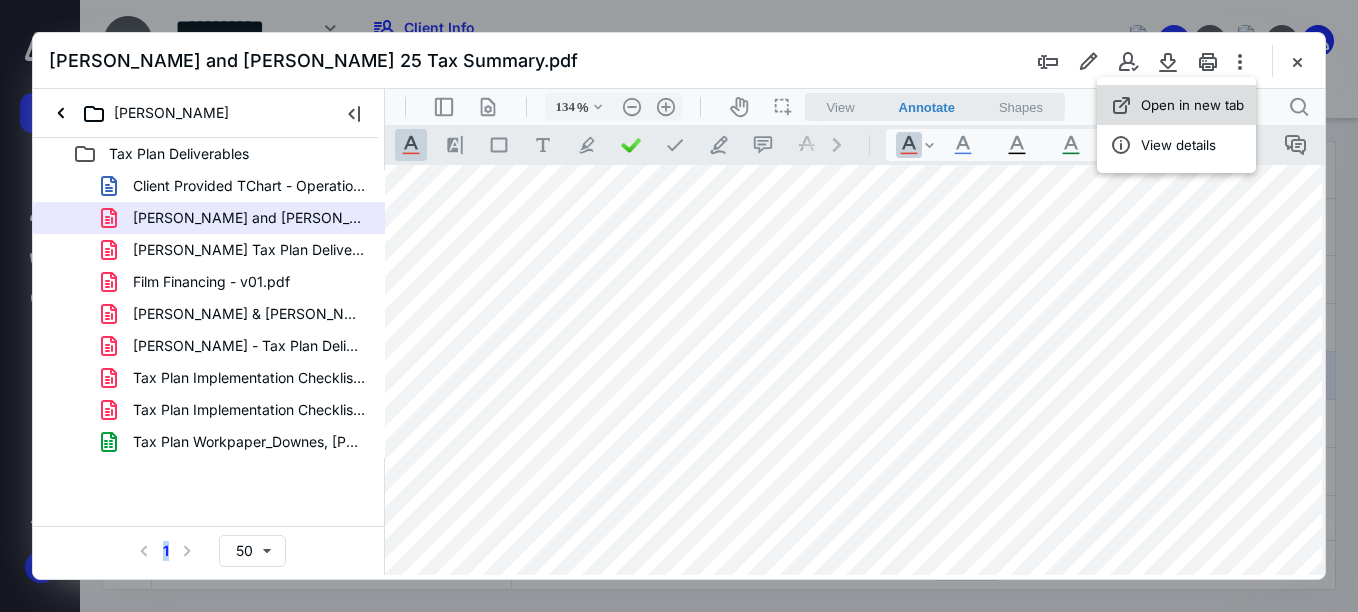 click on "Open in new tab" at bounding box center [1192, 105] 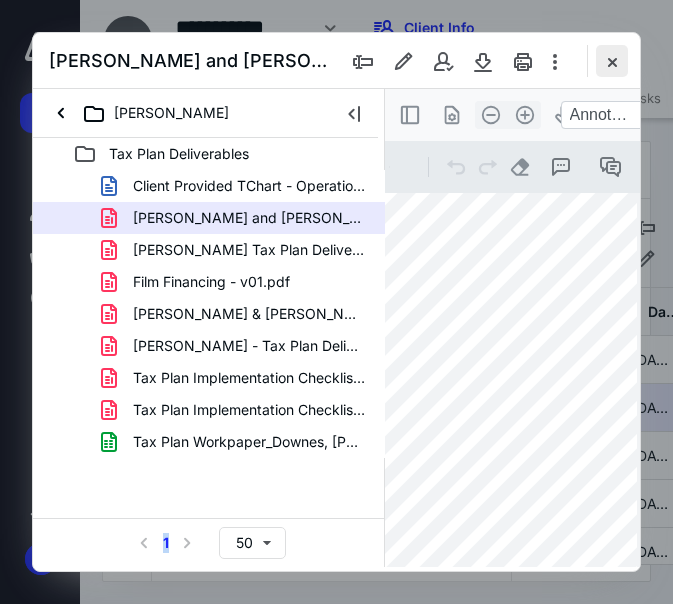 click at bounding box center (612, 61) 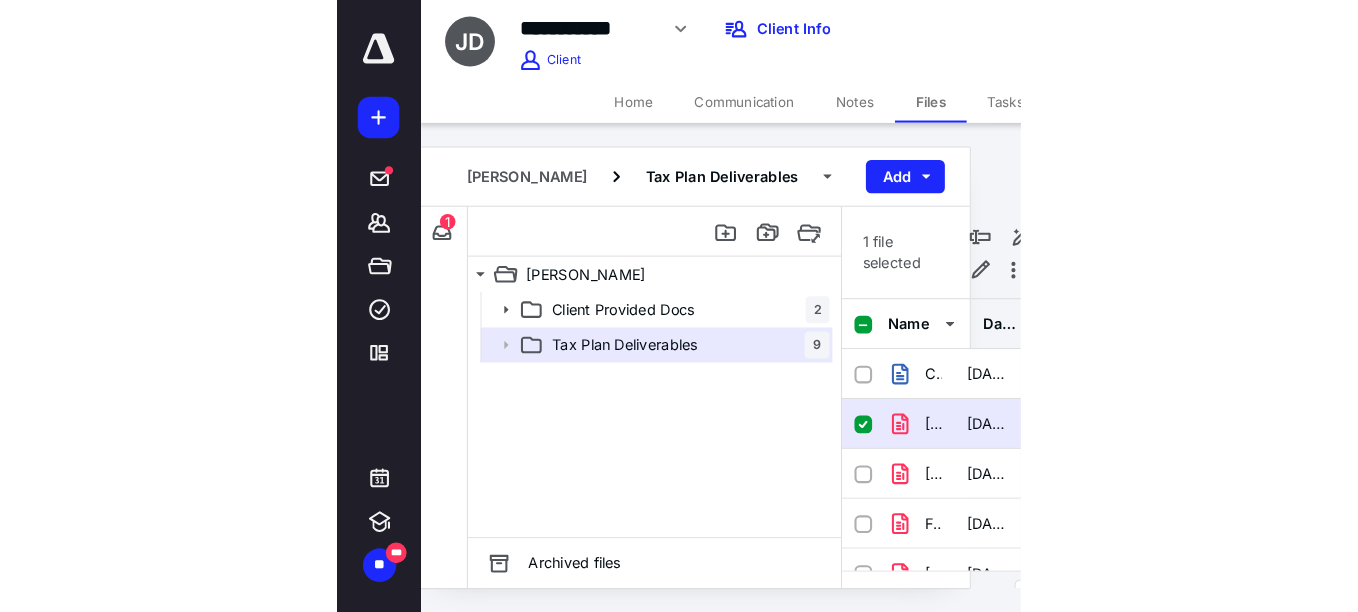 scroll, scrollTop: 0, scrollLeft: 0, axis: both 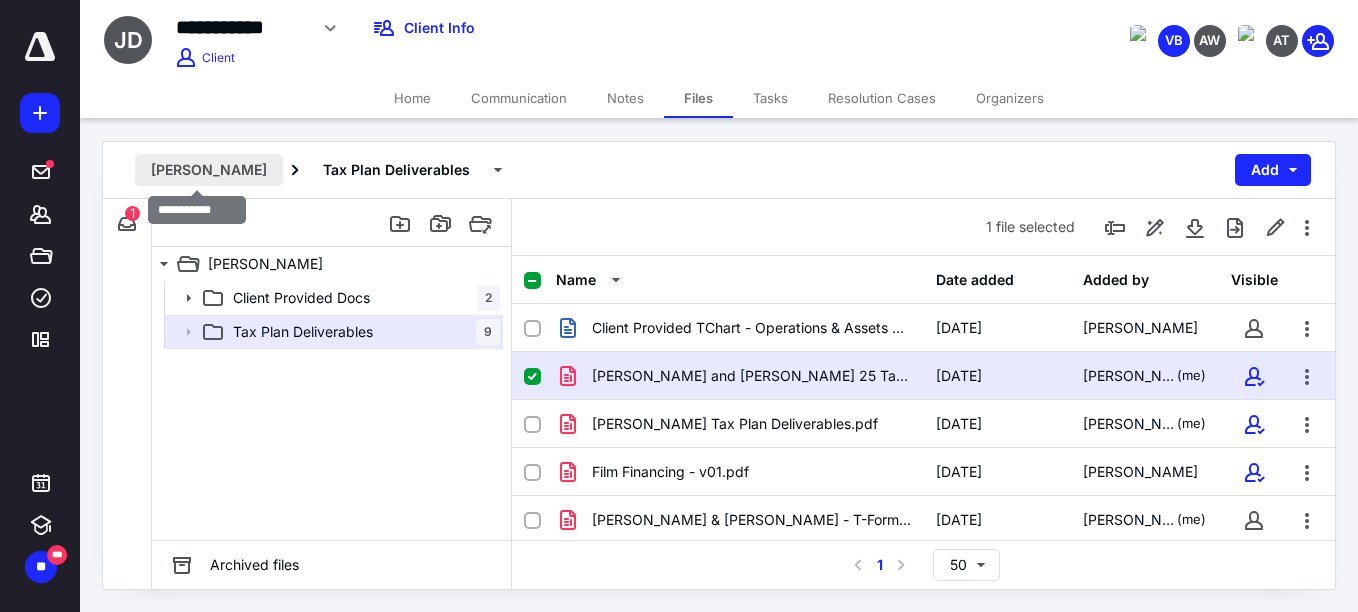 click on "[PERSON_NAME]" at bounding box center [209, 170] 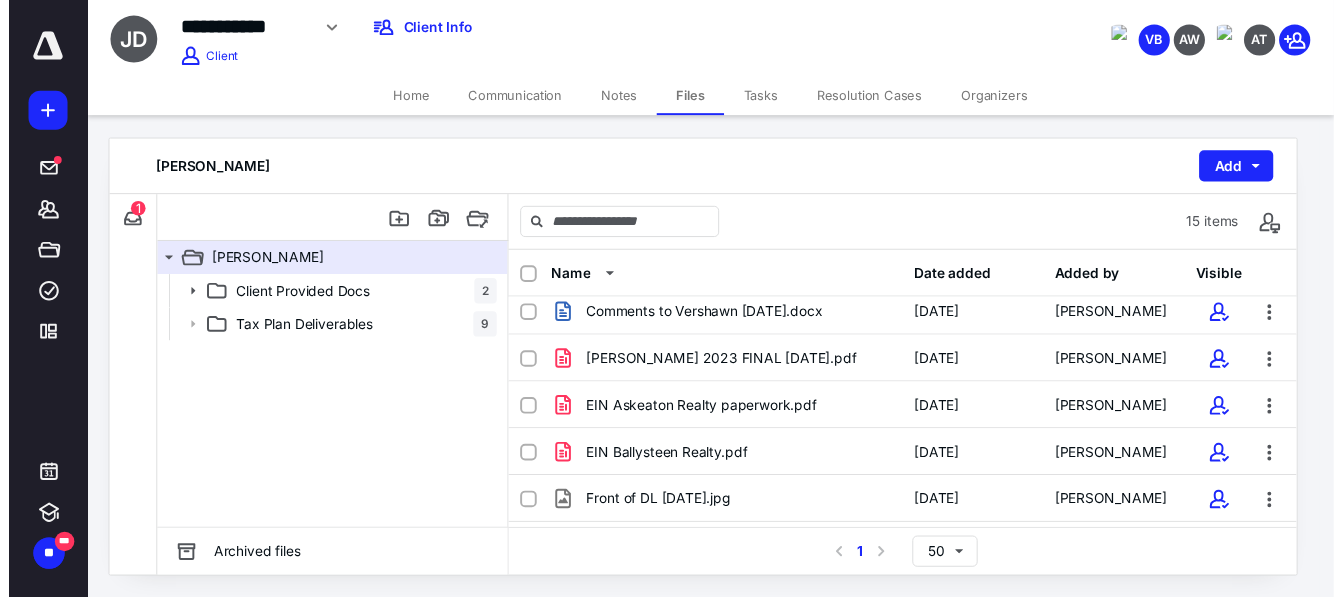 scroll, scrollTop: 0, scrollLeft: 0, axis: both 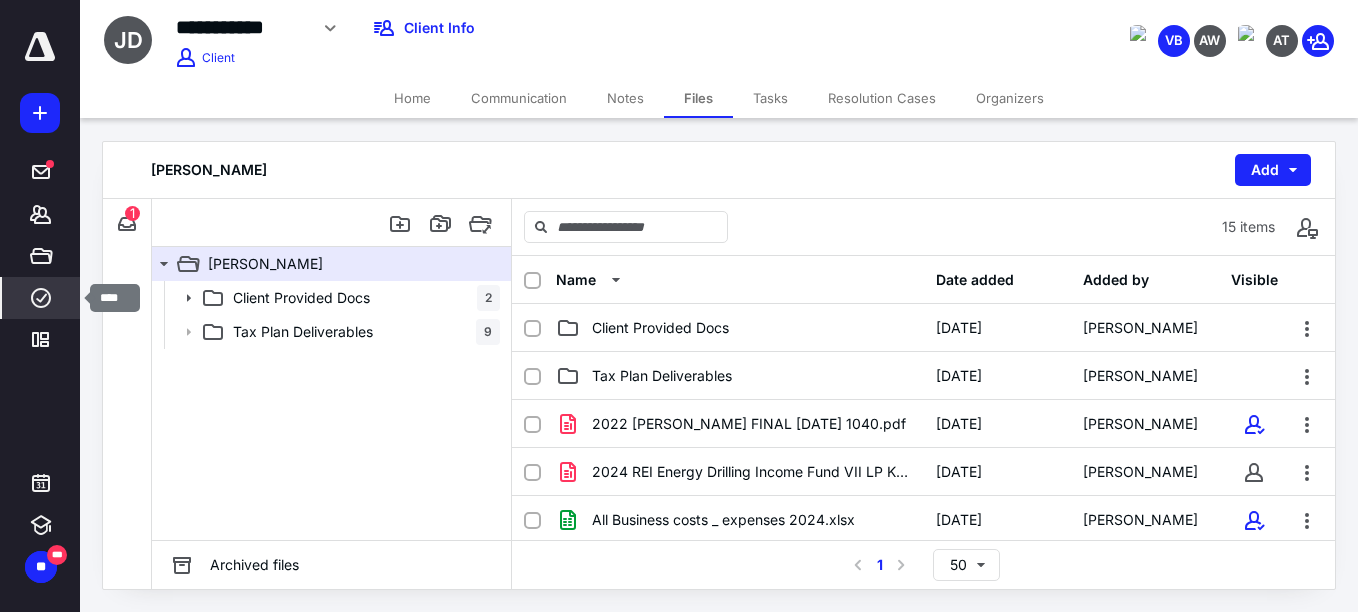 click 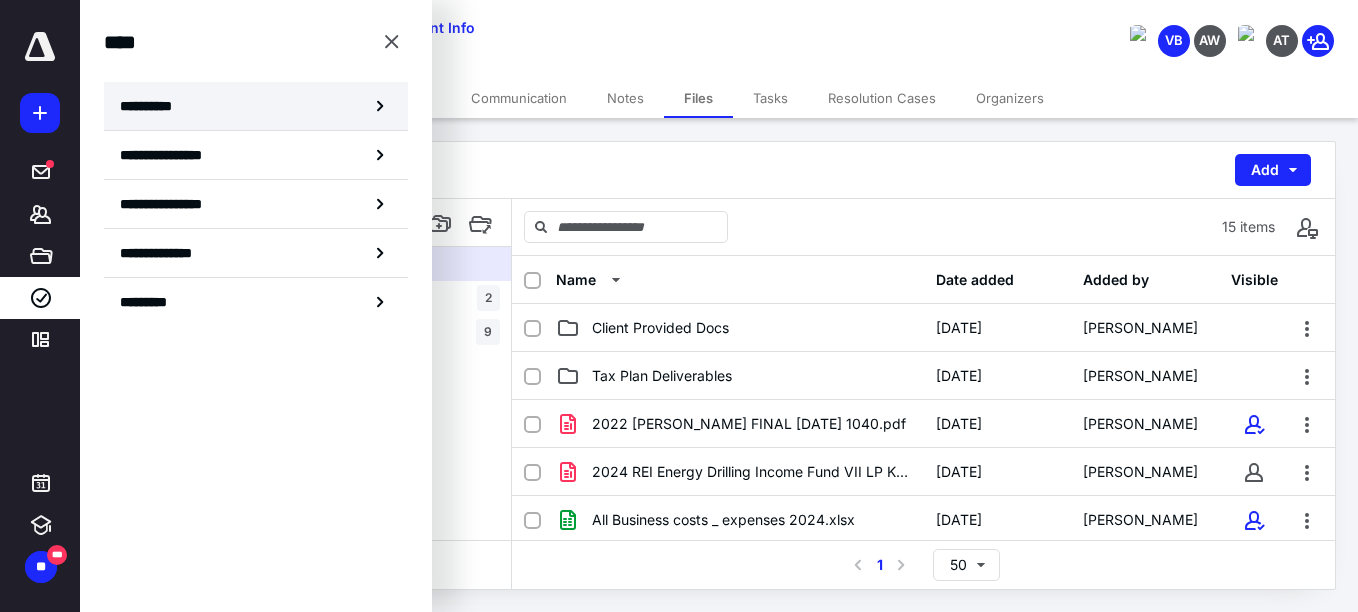 click on "**********" at bounding box center (256, 106) 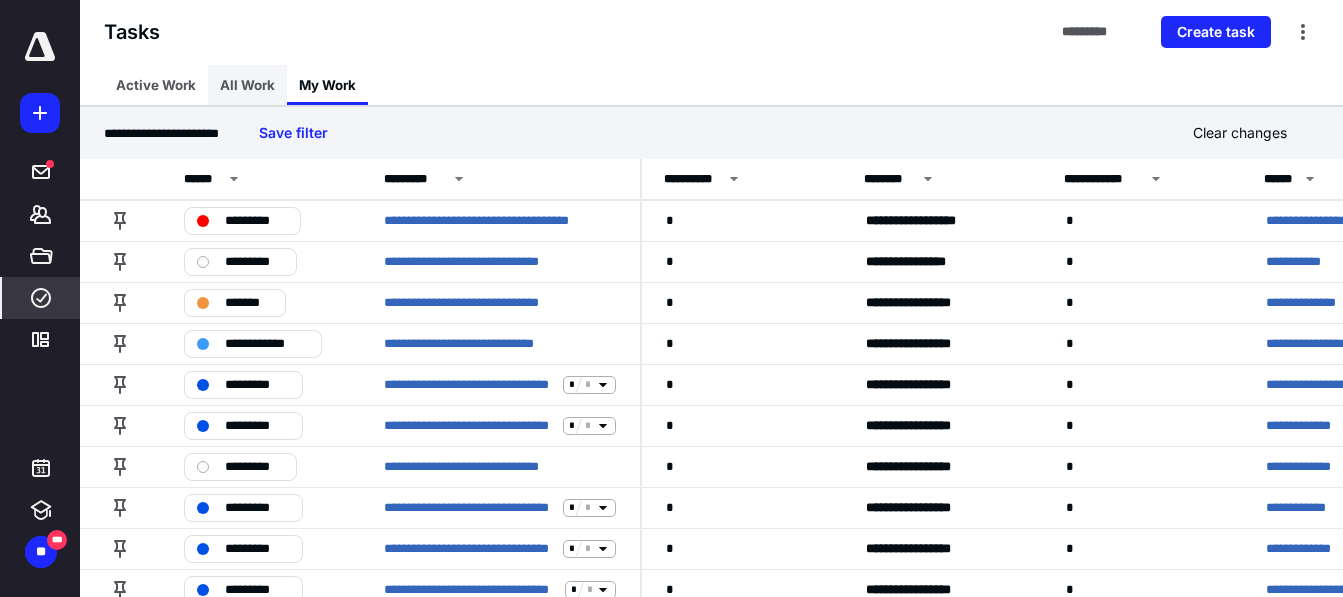 click on "All Work" at bounding box center [247, 85] 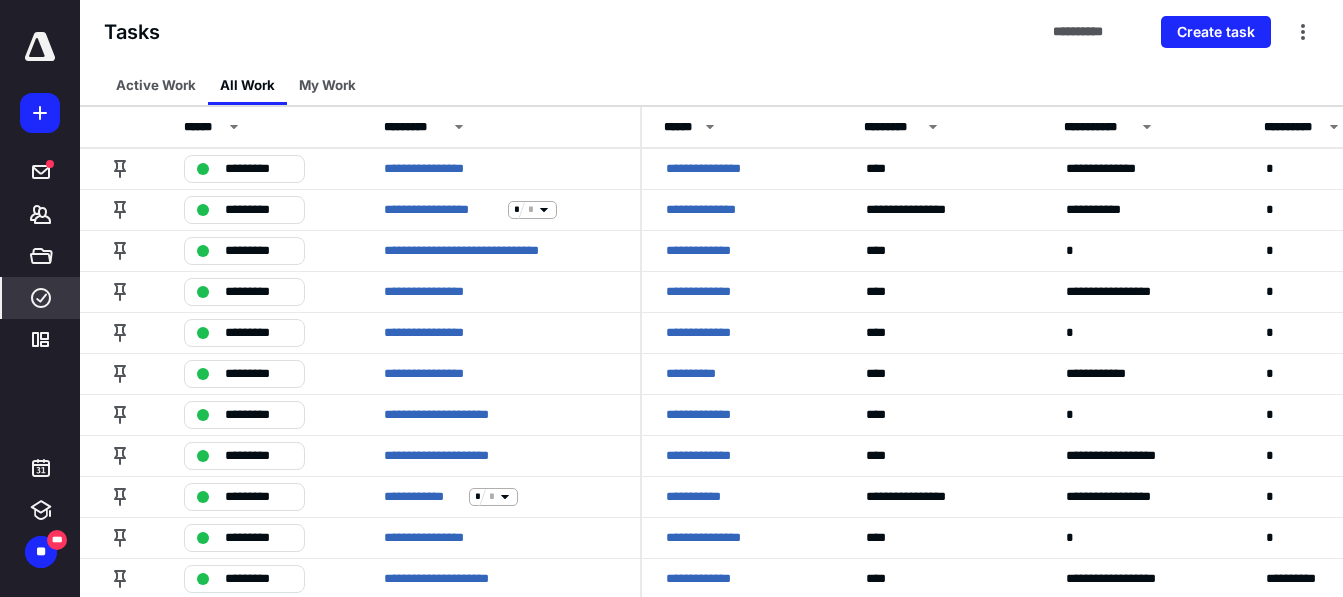 click on "My Work" at bounding box center (327, 85) 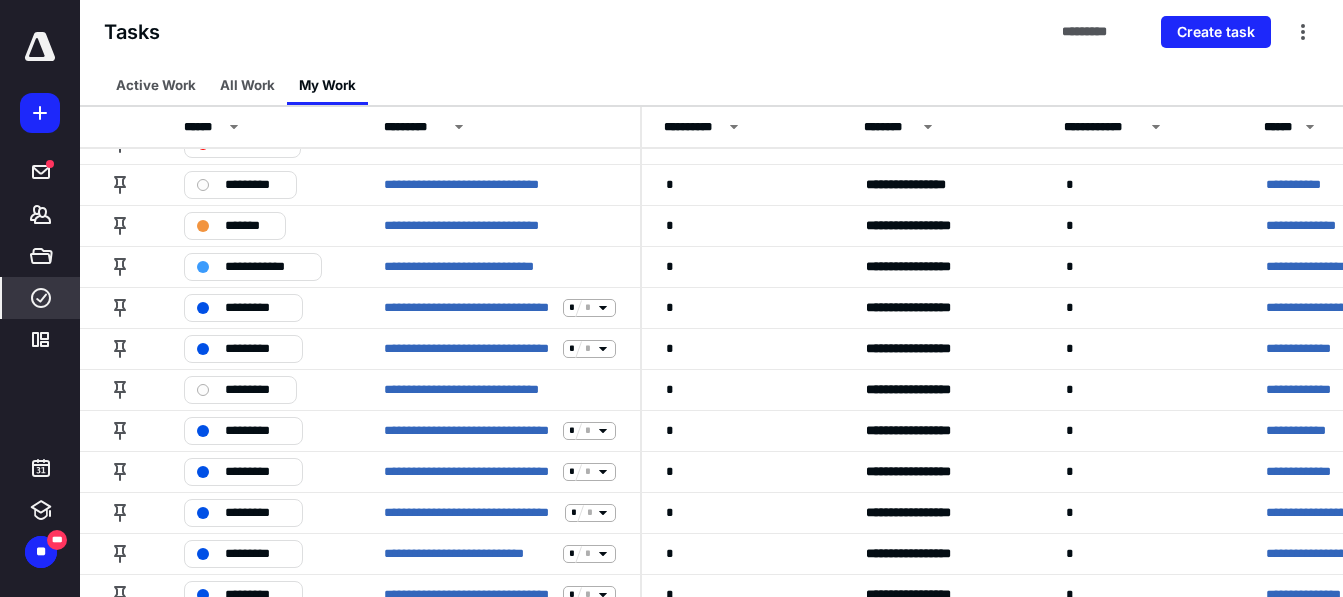 scroll, scrollTop: 28, scrollLeft: 0, axis: vertical 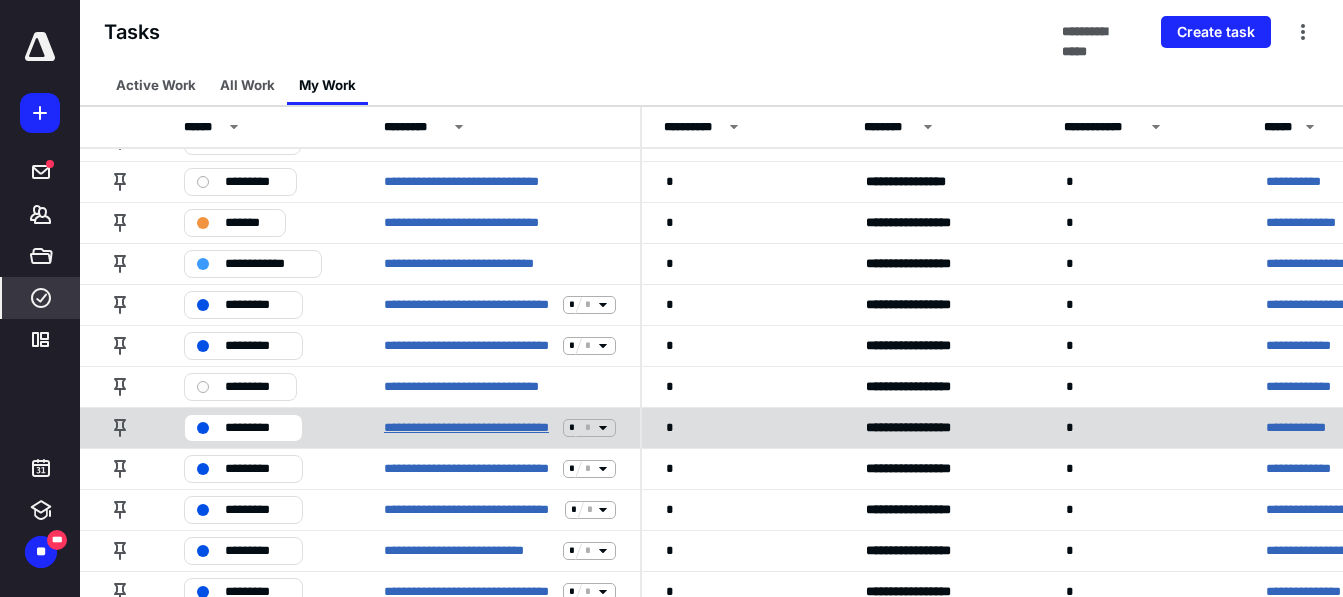 click on "**********" at bounding box center [469, 428] 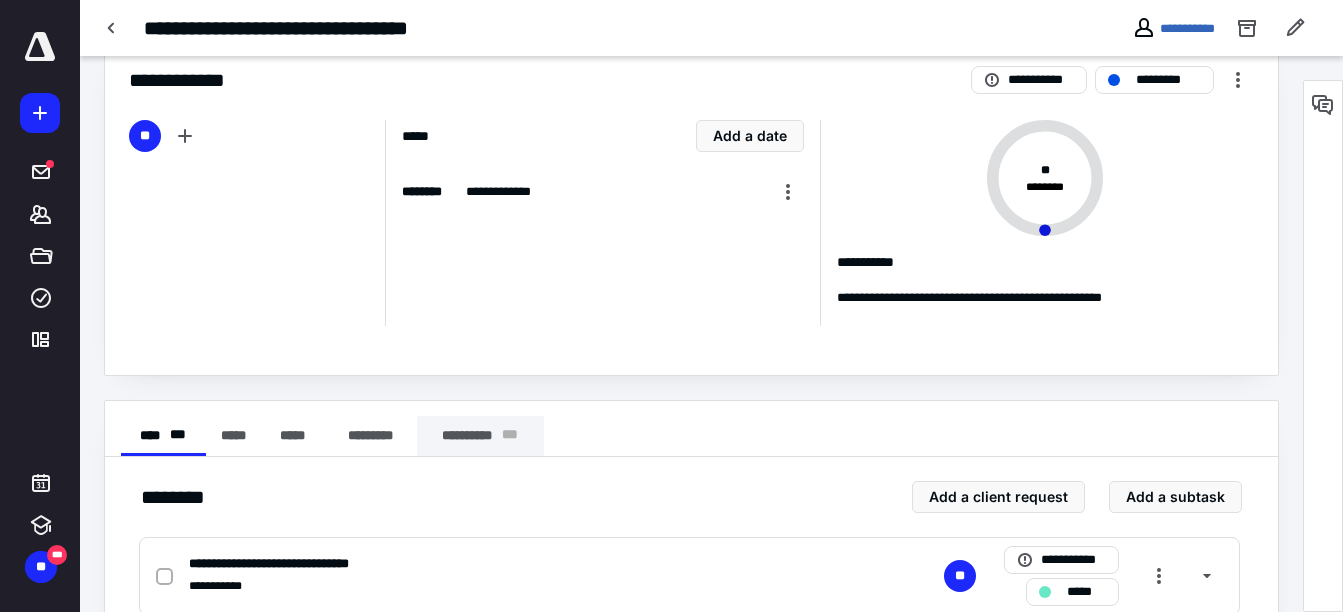 scroll, scrollTop: 45, scrollLeft: 0, axis: vertical 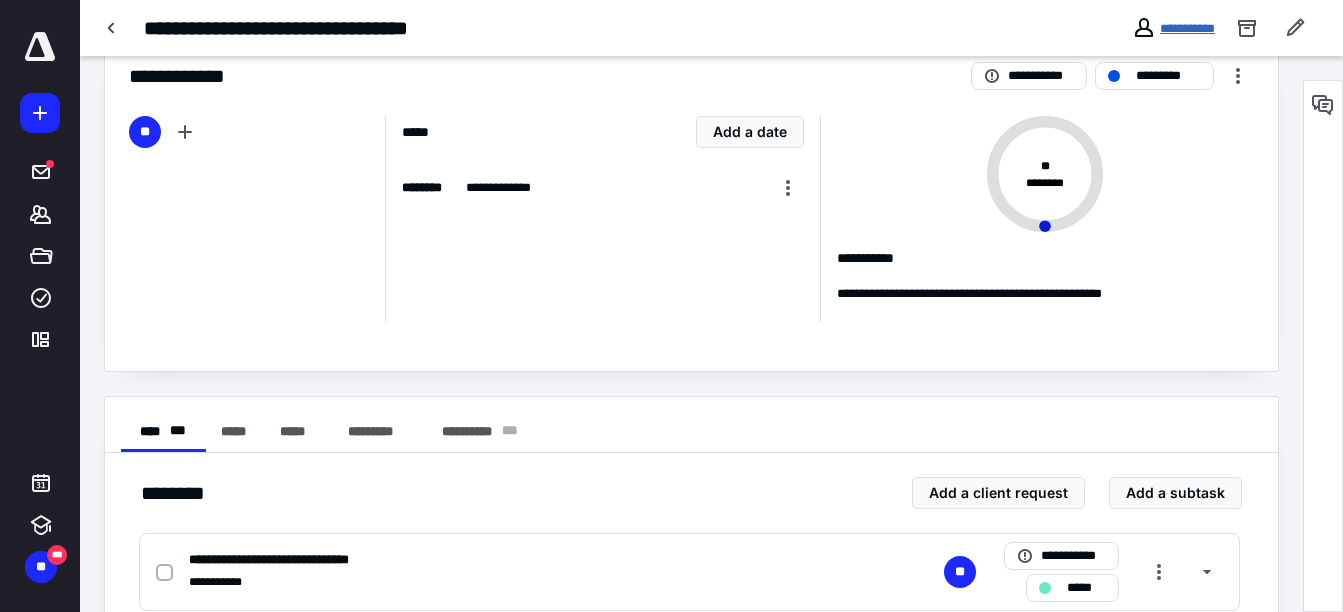 click on "**********" at bounding box center [1187, 28] 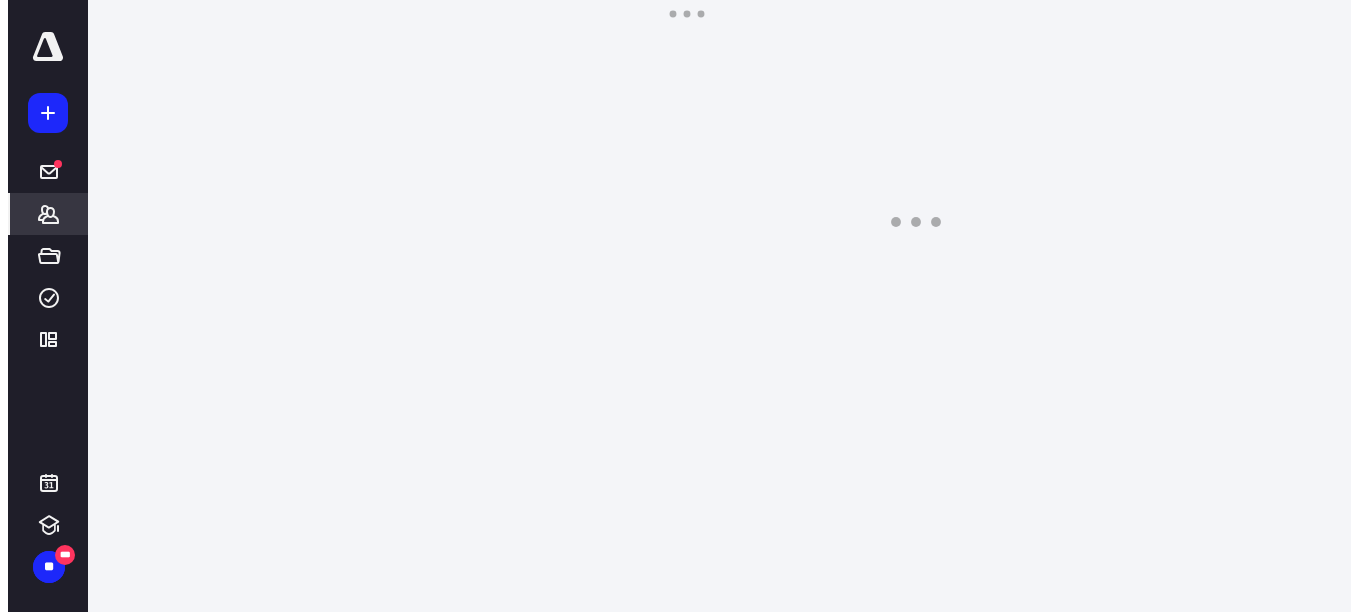 scroll, scrollTop: 0, scrollLeft: 0, axis: both 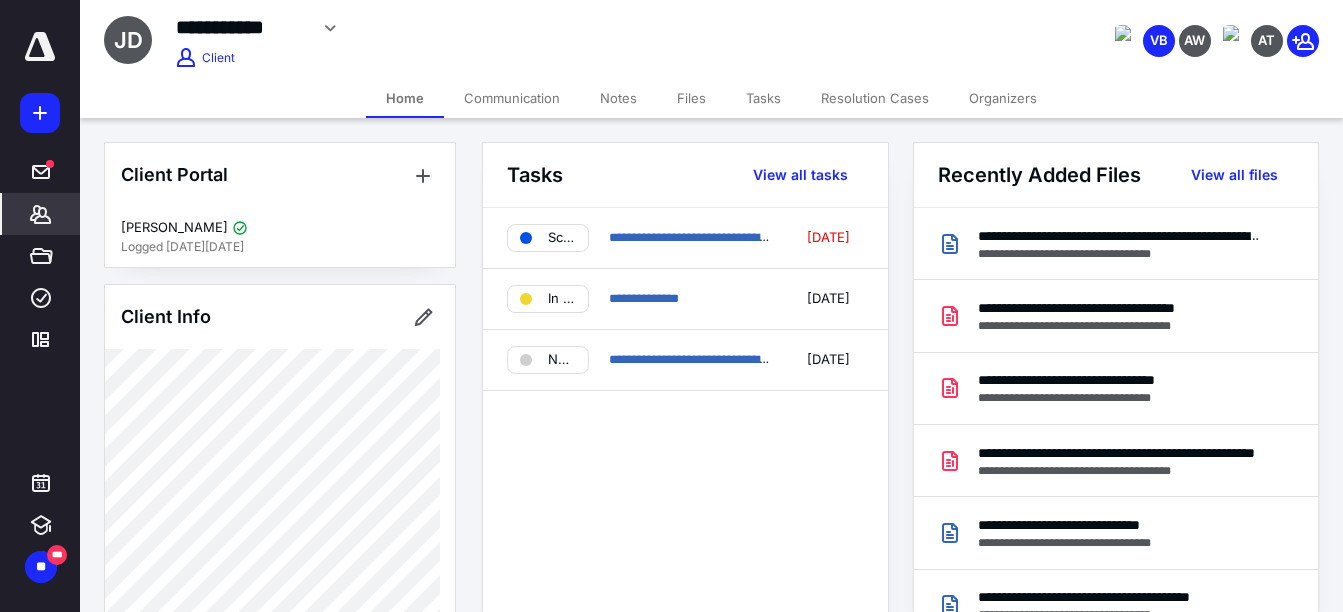 click on "Files" at bounding box center (691, 98) 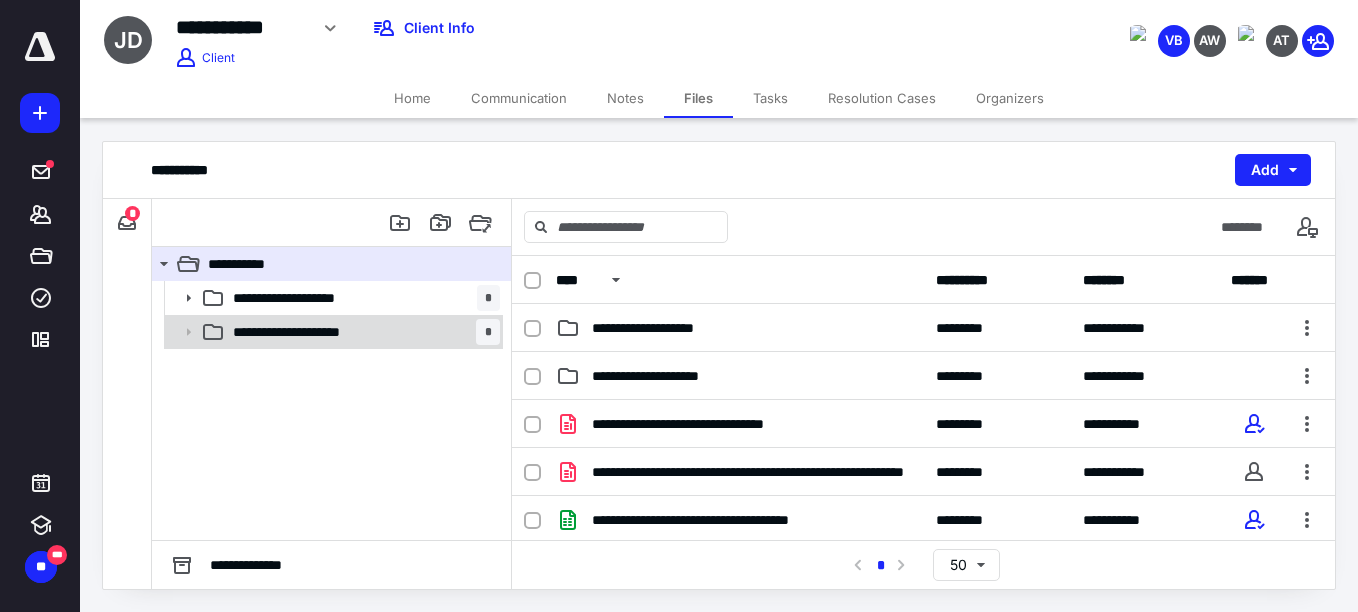 click on "**********" at bounding box center (303, 332) 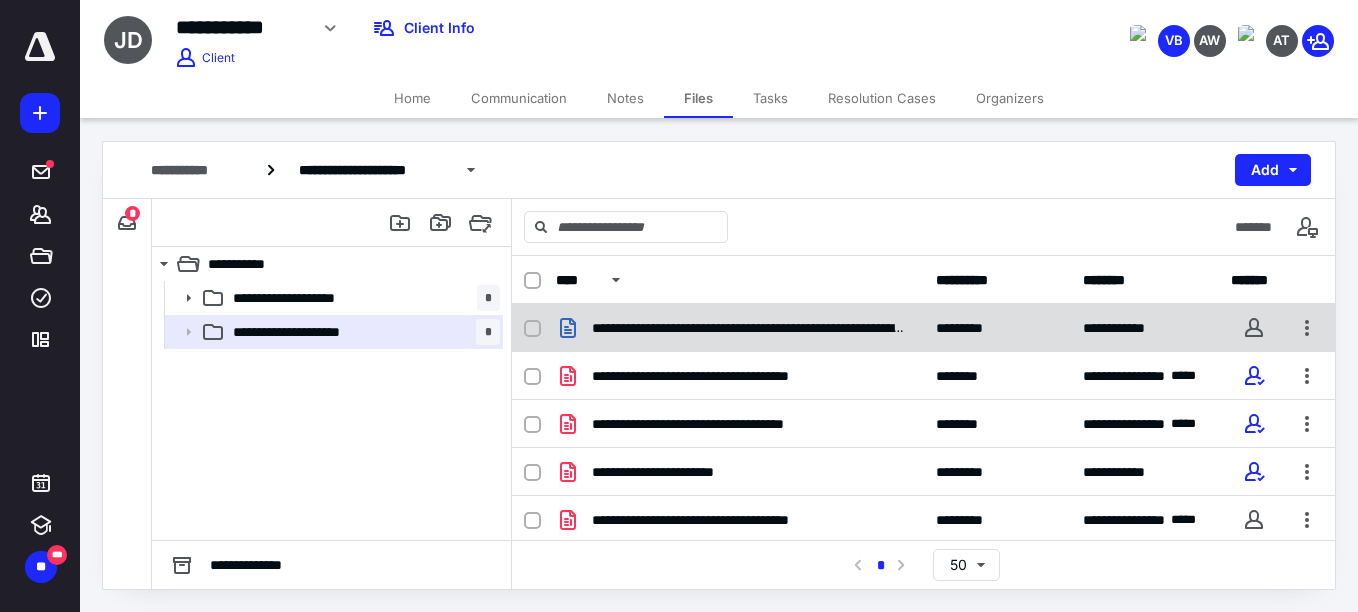 scroll, scrollTop: 183, scrollLeft: 0, axis: vertical 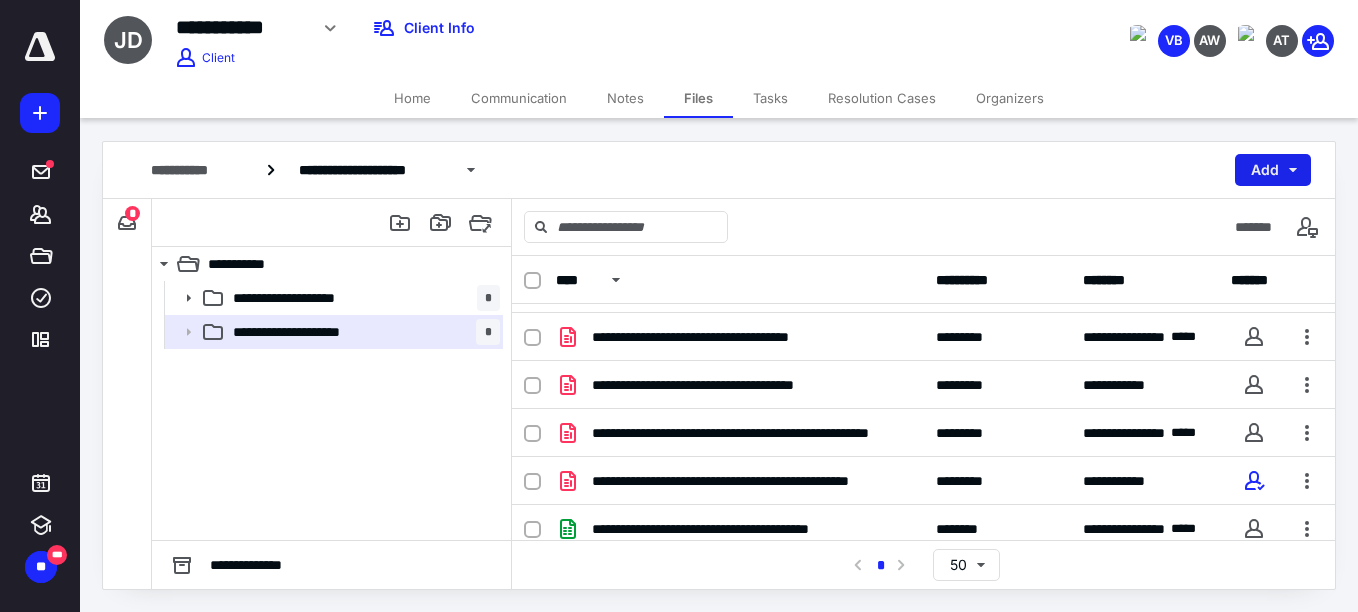 click on "Add" at bounding box center (1273, 170) 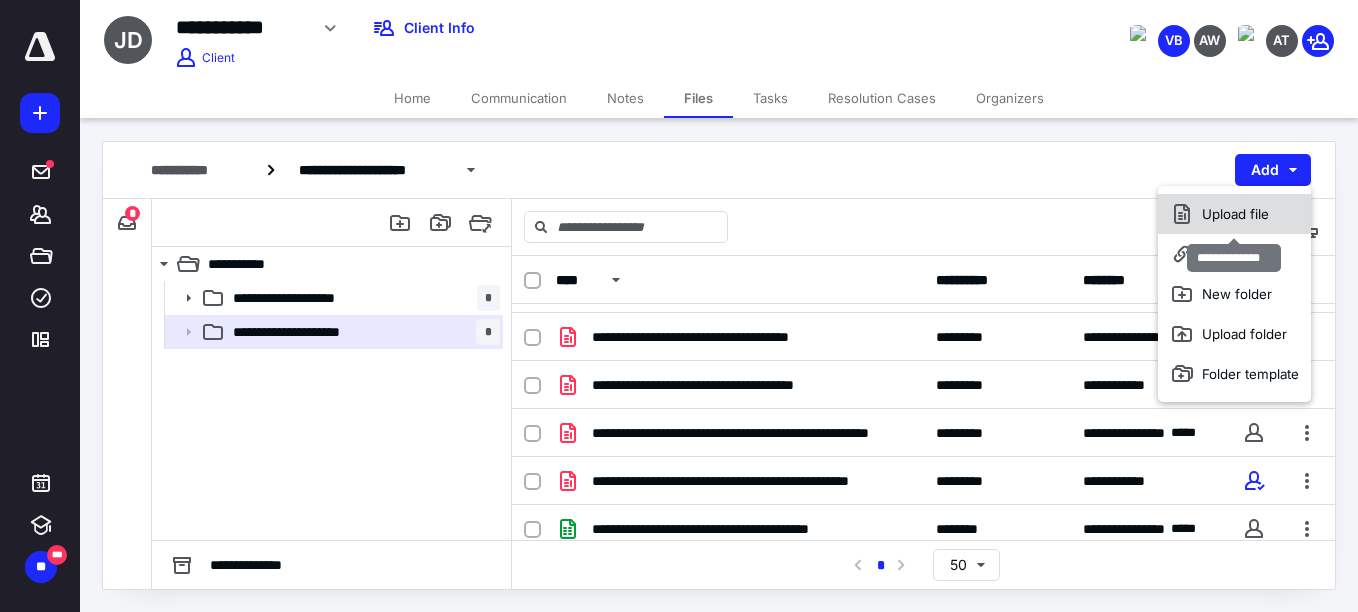 click on "Upload file" at bounding box center (1234, 214) 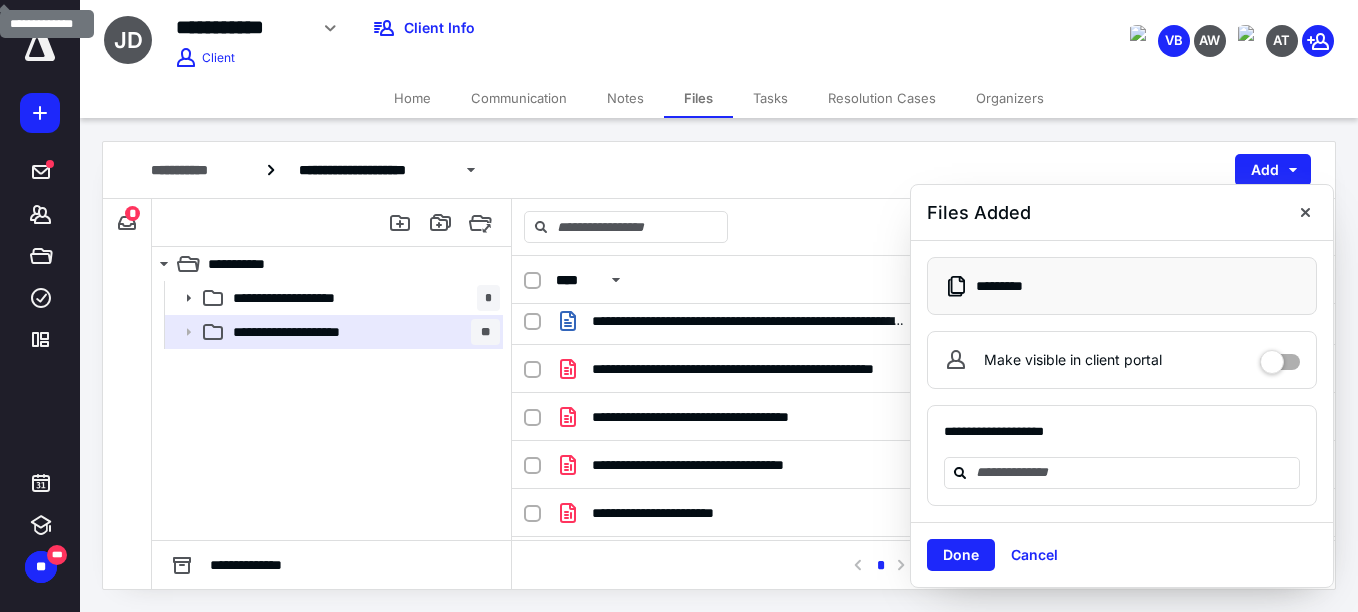 scroll, scrollTop: 6, scrollLeft: 0, axis: vertical 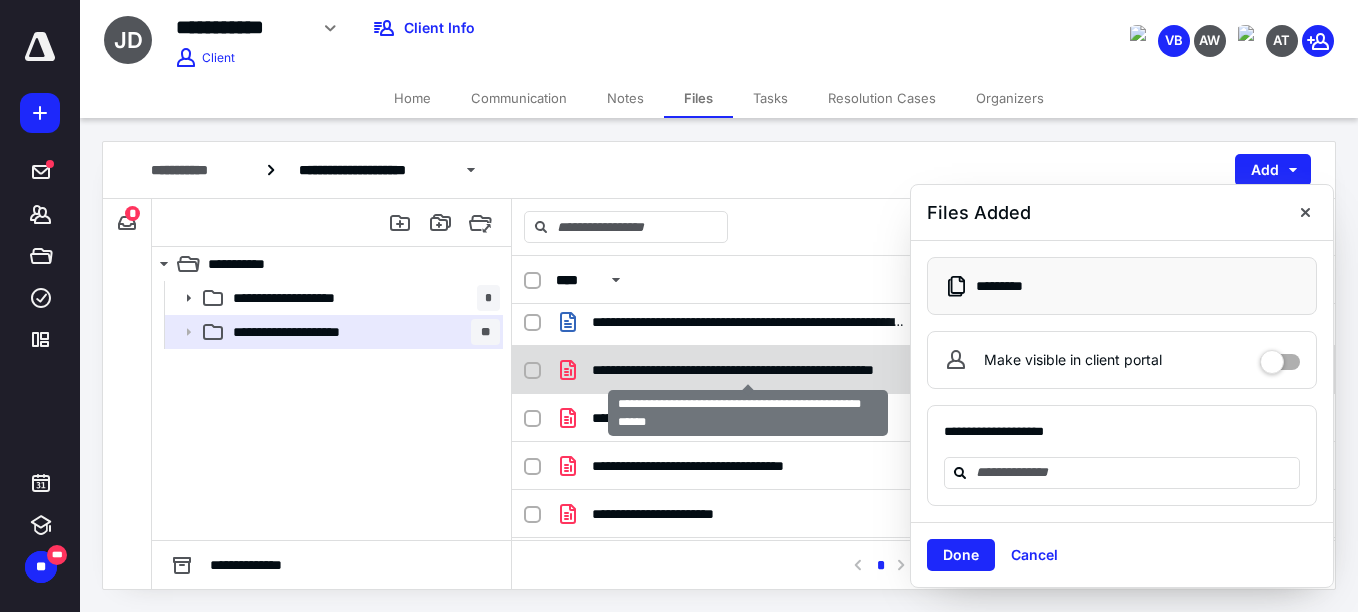 click on "**********" at bounding box center (748, 370) 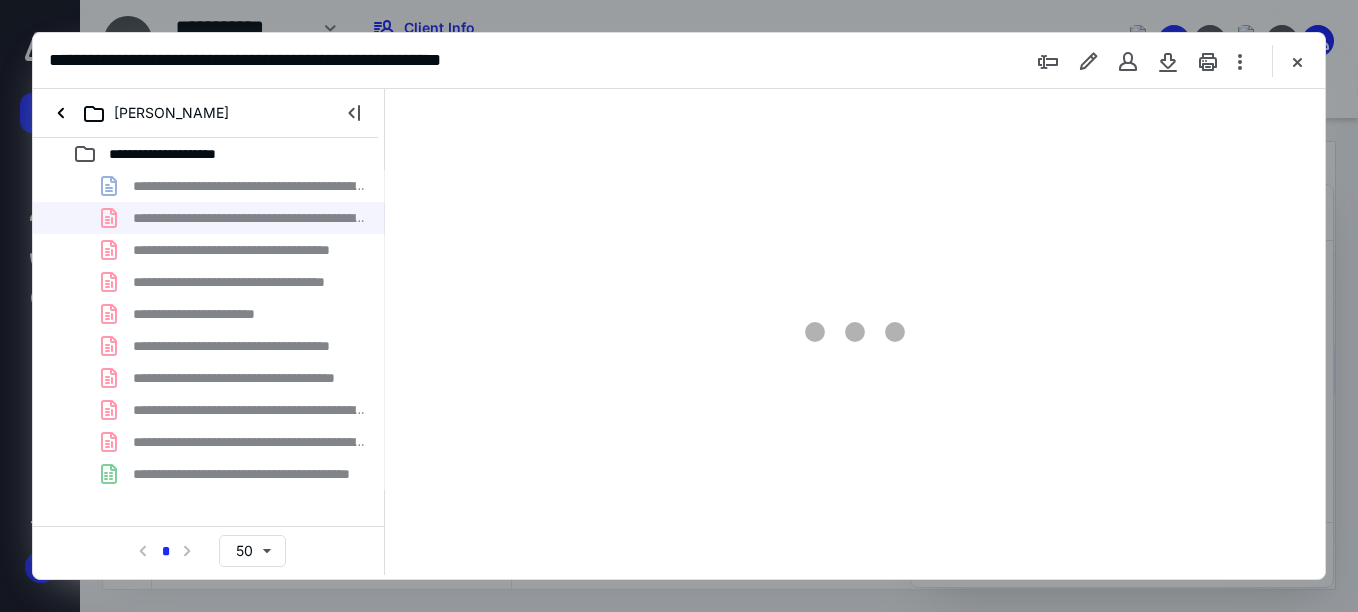 scroll, scrollTop: 0, scrollLeft: 0, axis: both 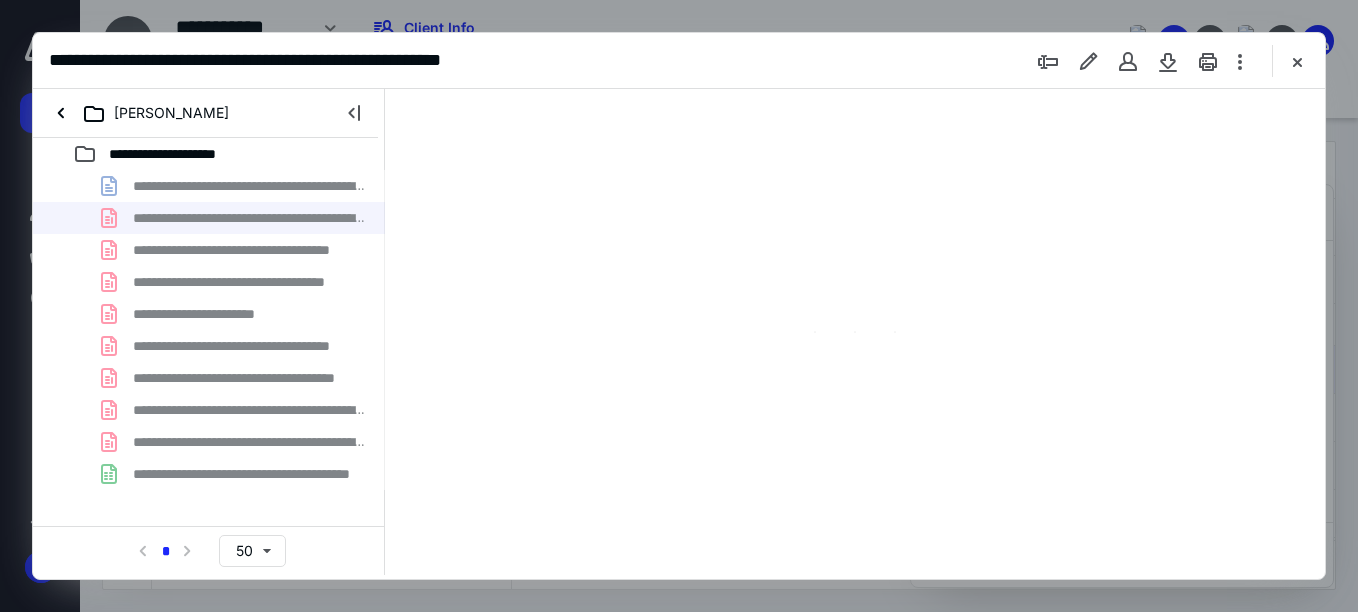type on "52" 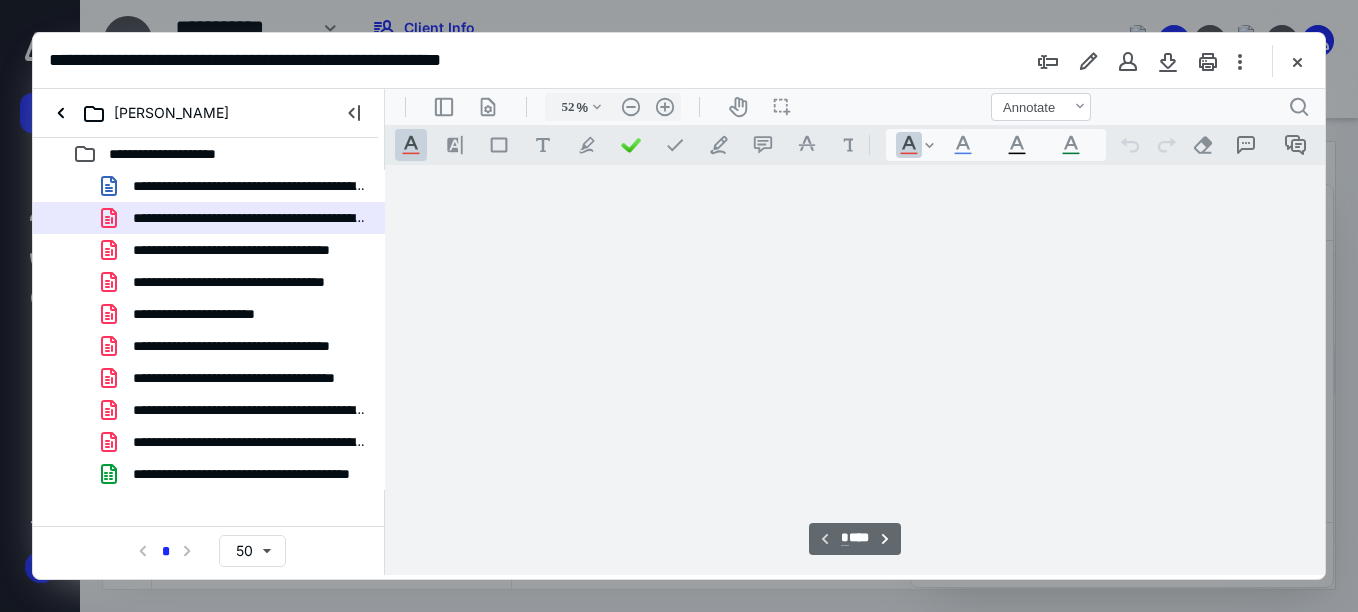 scroll, scrollTop: 78, scrollLeft: 0, axis: vertical 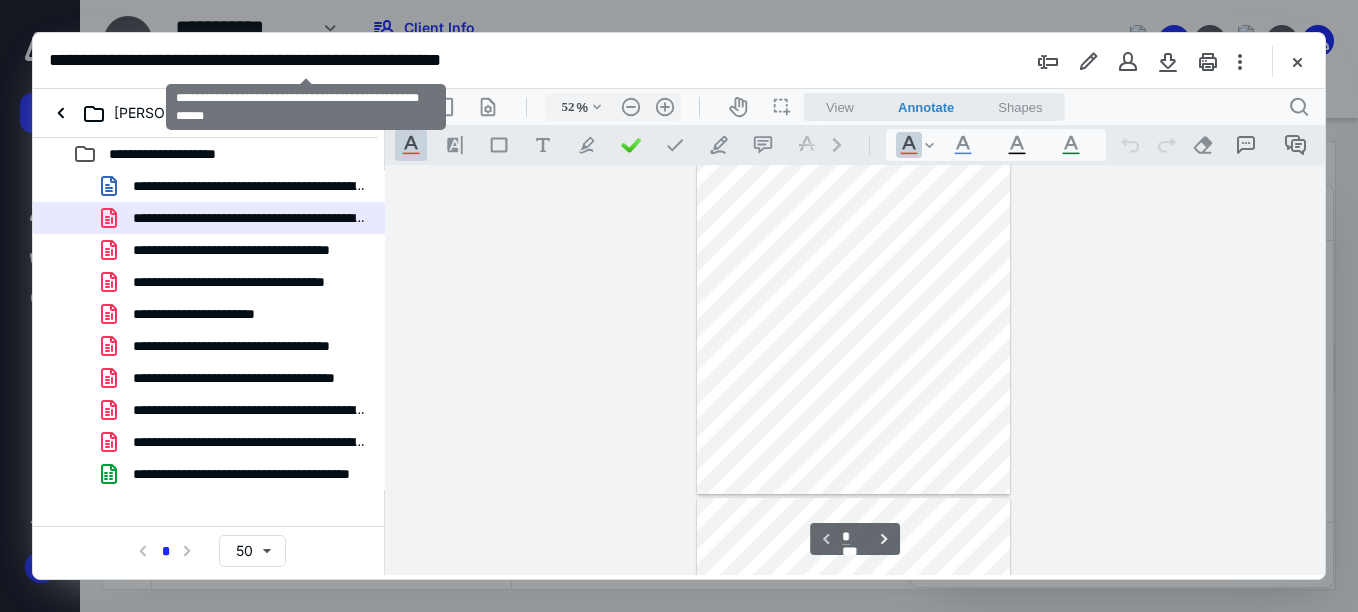 click on "**********" at bounding box center [306, 60] 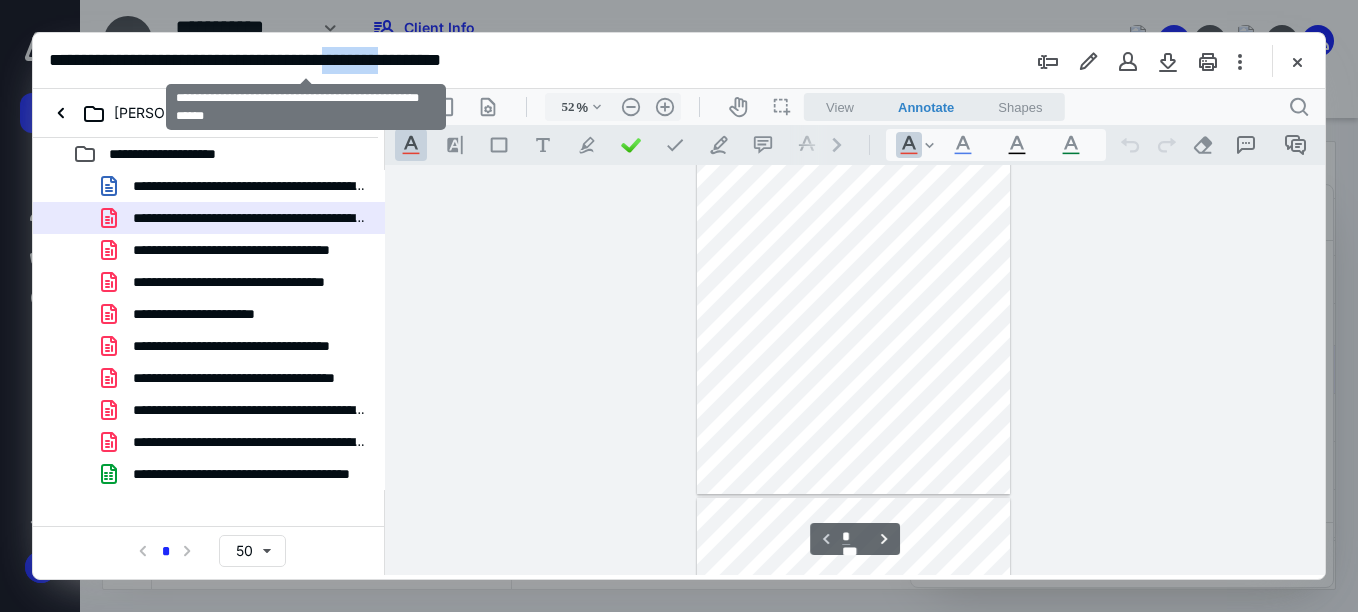 click on "**********" at bounding box center (306, 60) 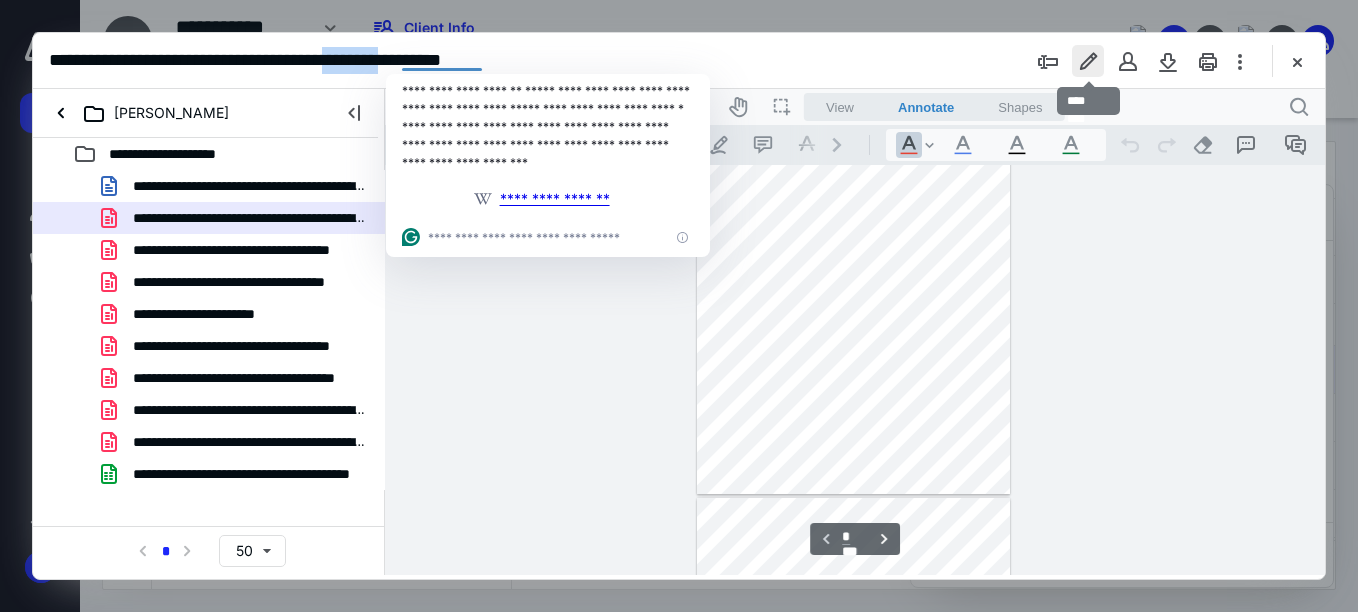 click at bounding box center [1088, 61] 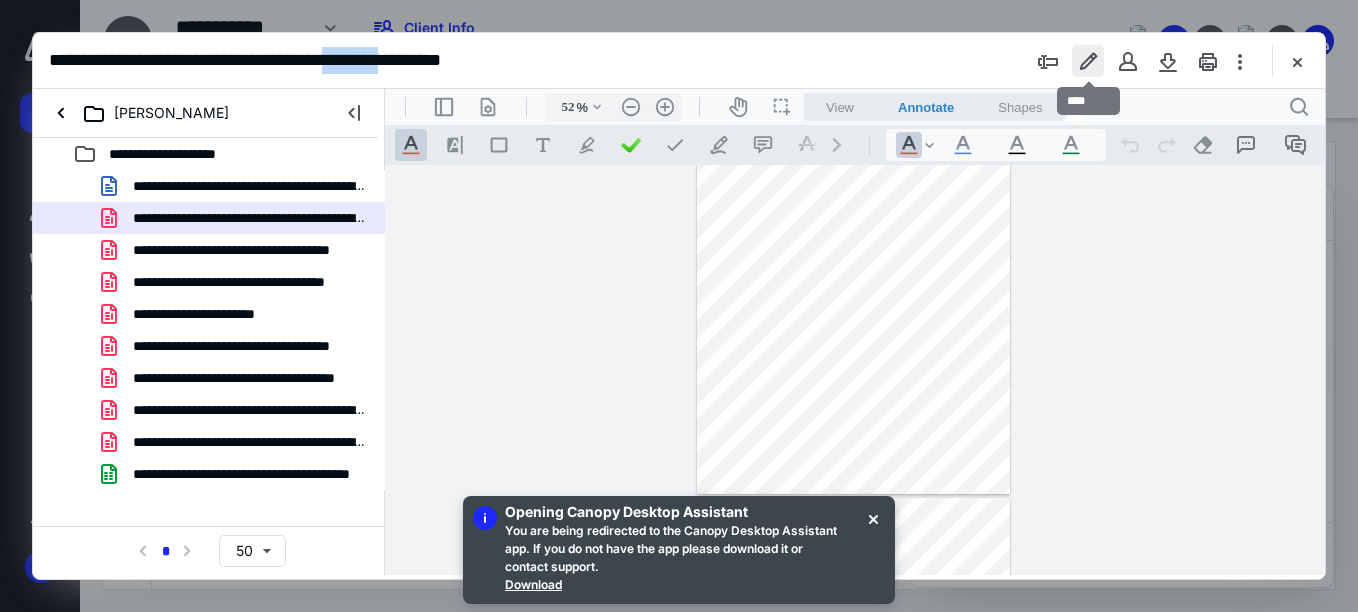 click at bounding box center (1088, 61) 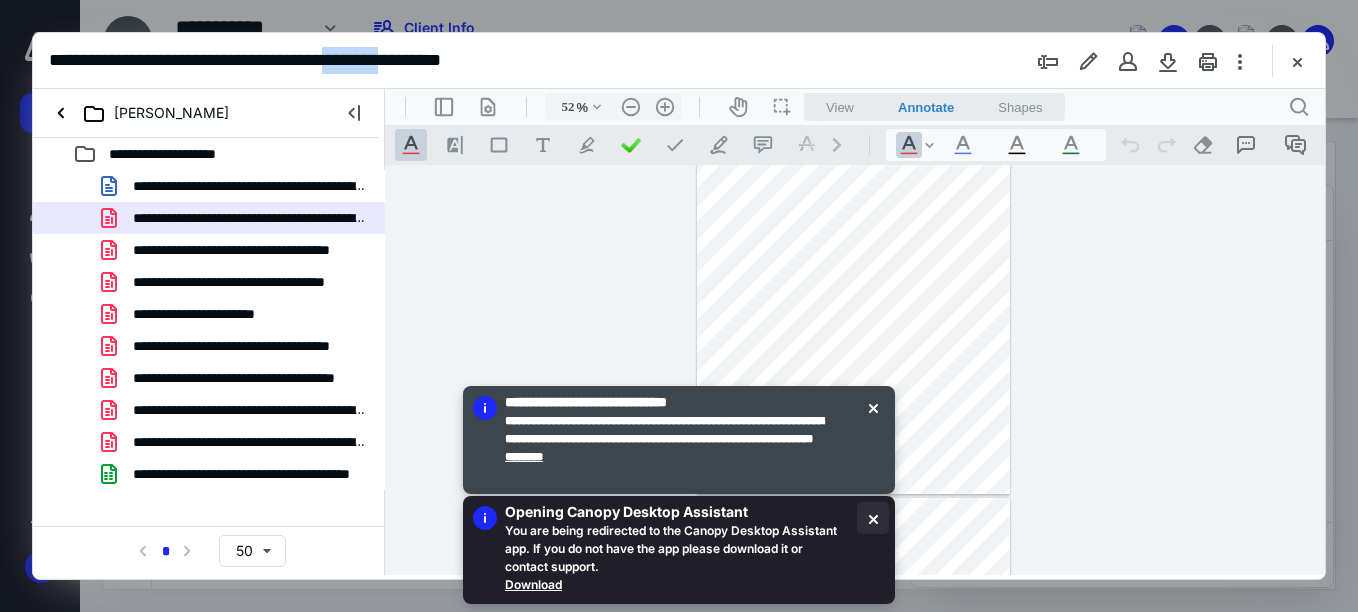 click at bounding box center (873, 518) 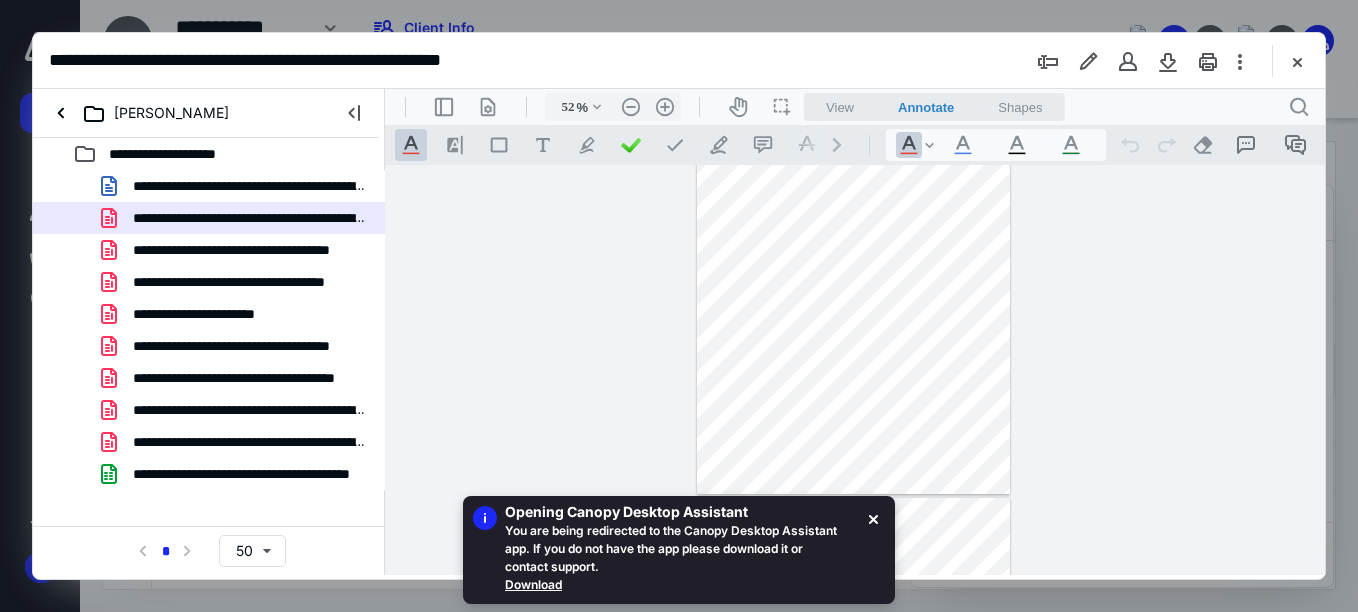click at bounding box center (873, 550) 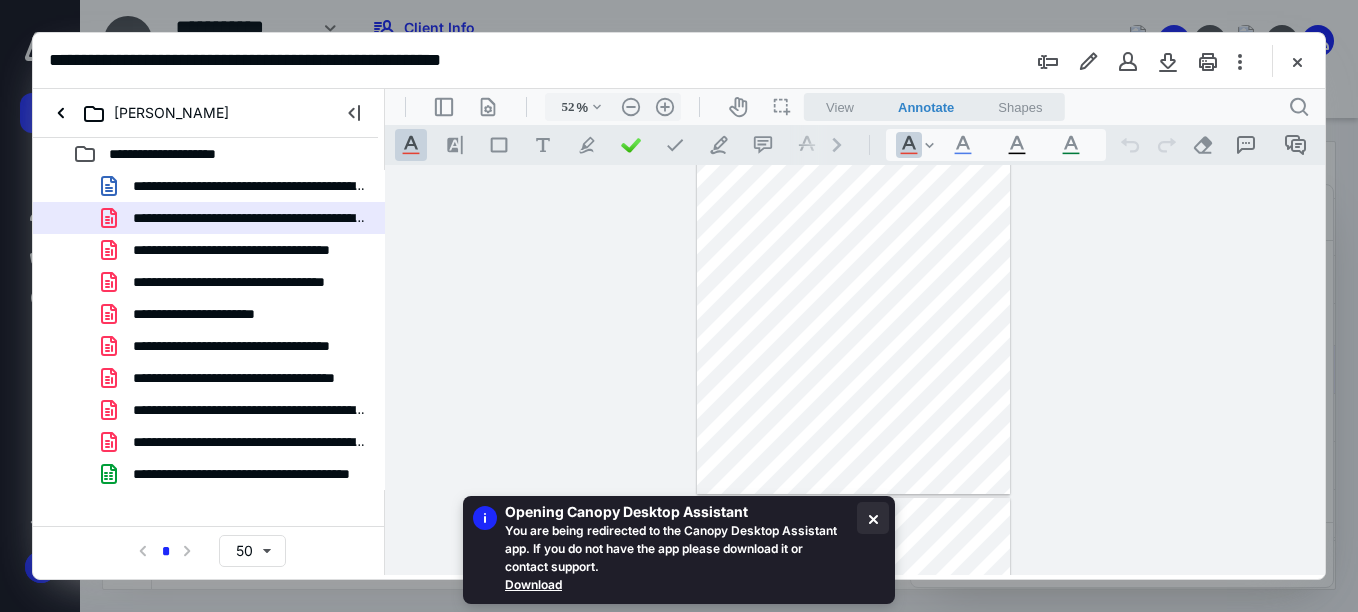 click at bounding box center (873, 518) 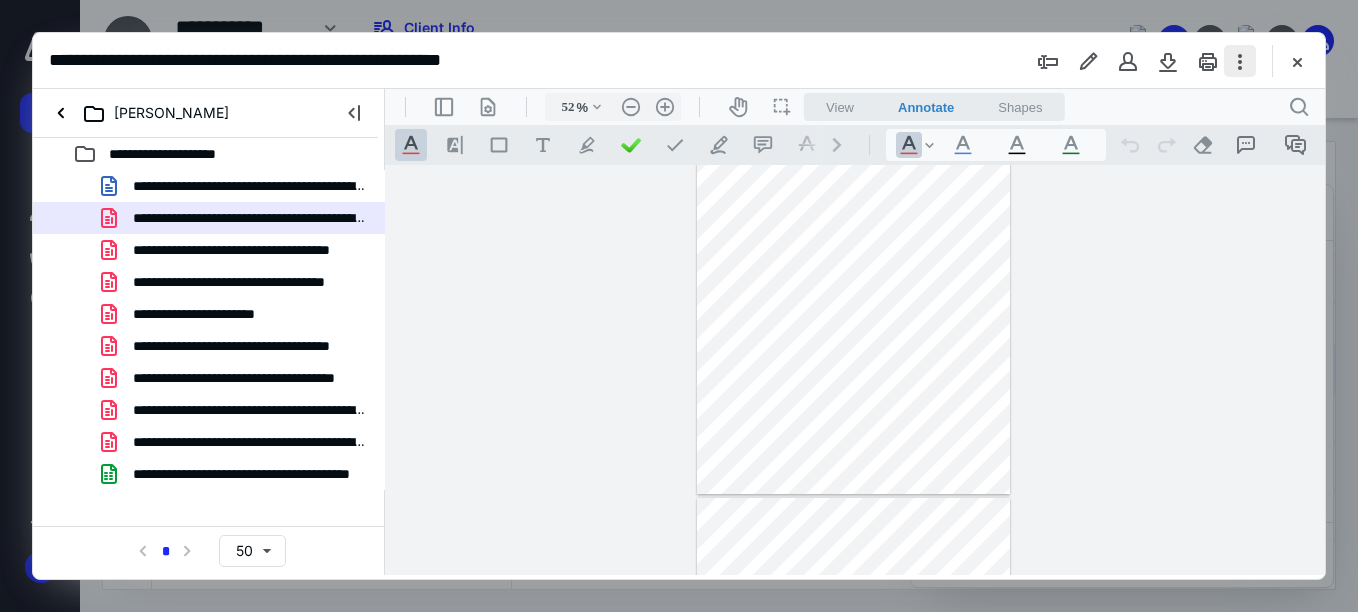 click at bounding box center [1240, 61] 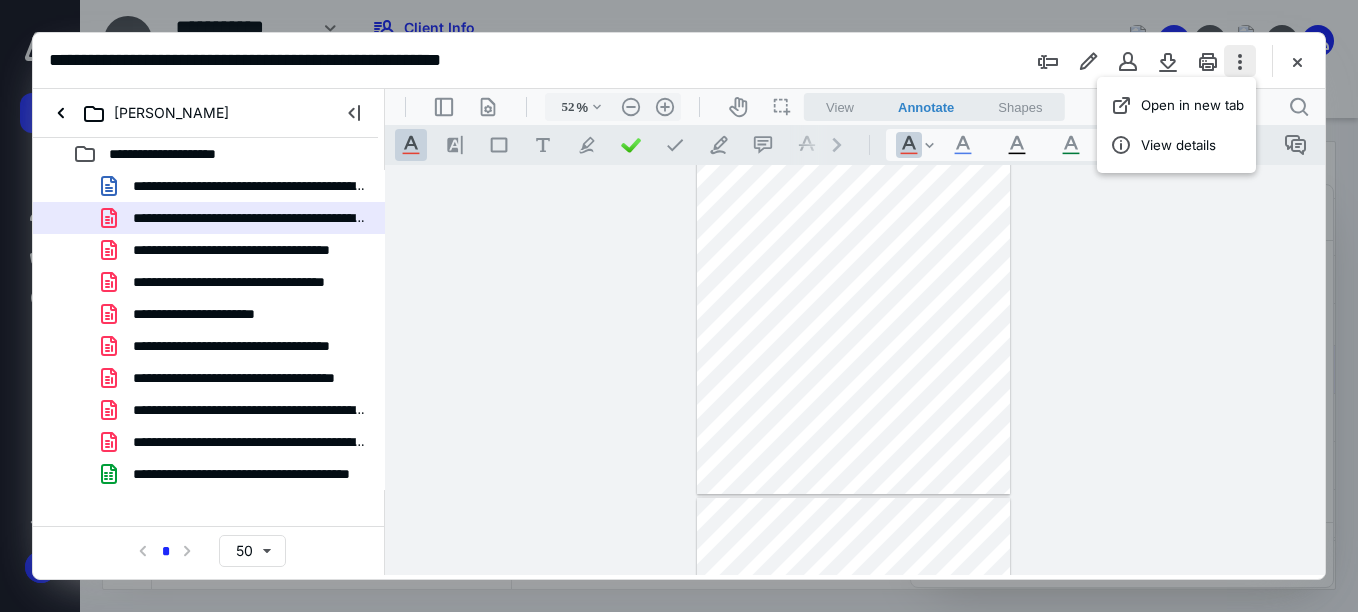 click at bounding box center (1240, 61) 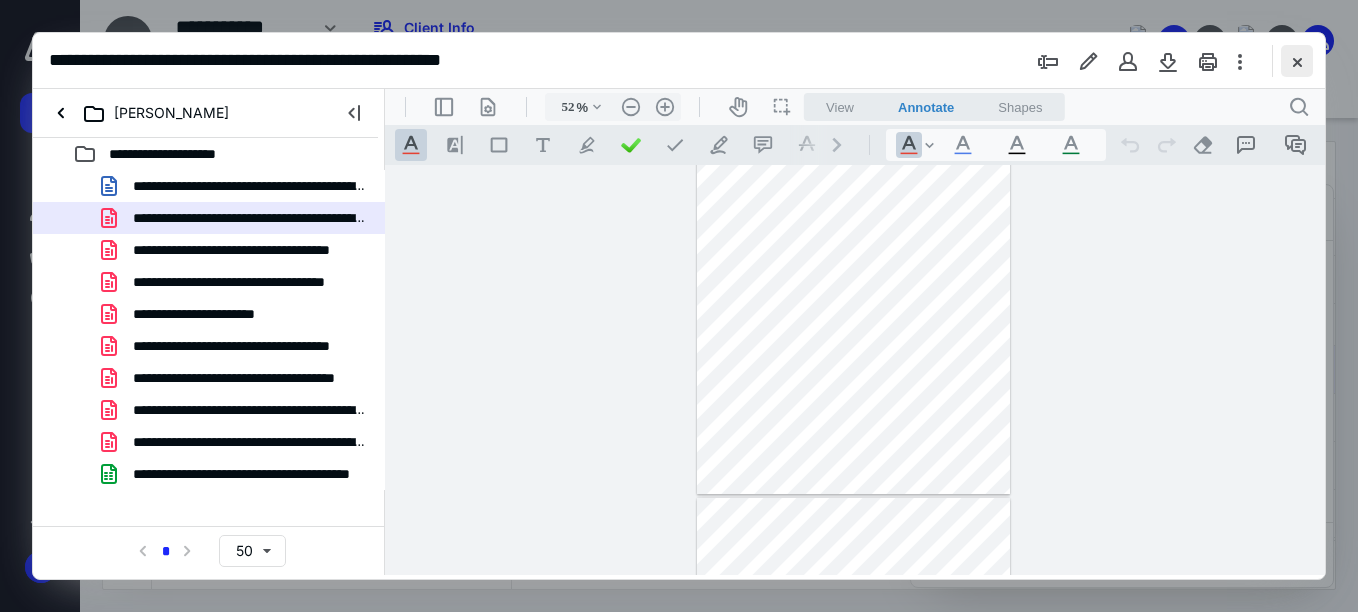 click at bounding box center (1297, 61) 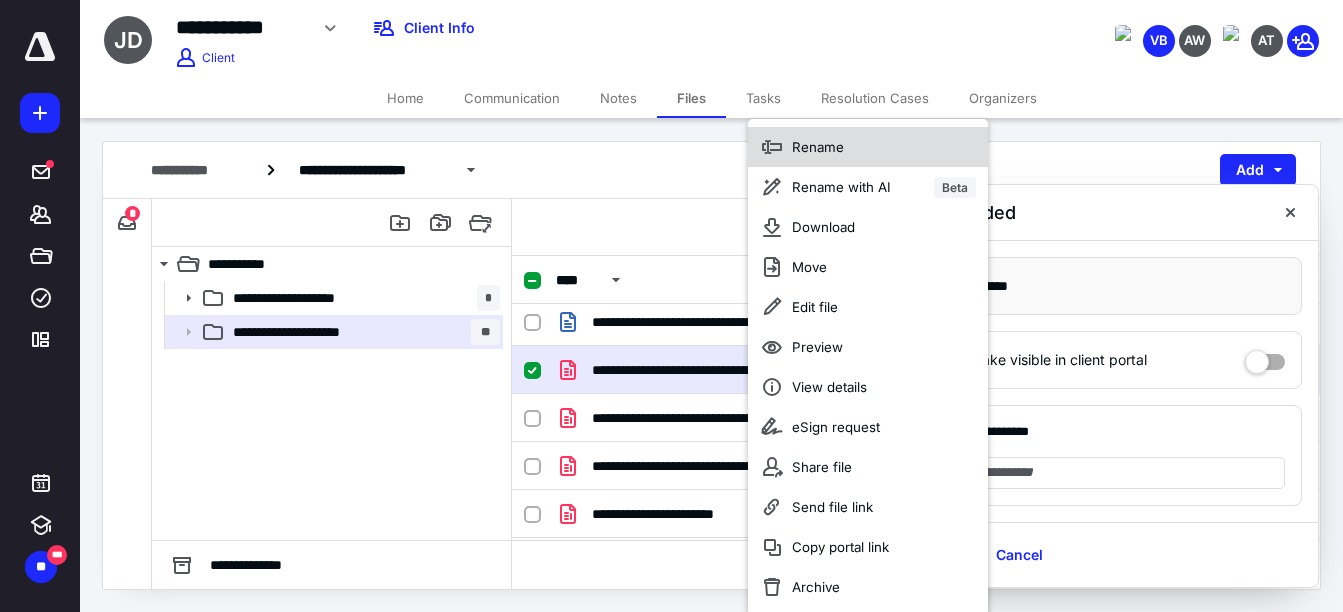 click on "Rename" at bounding box center (868, 147) 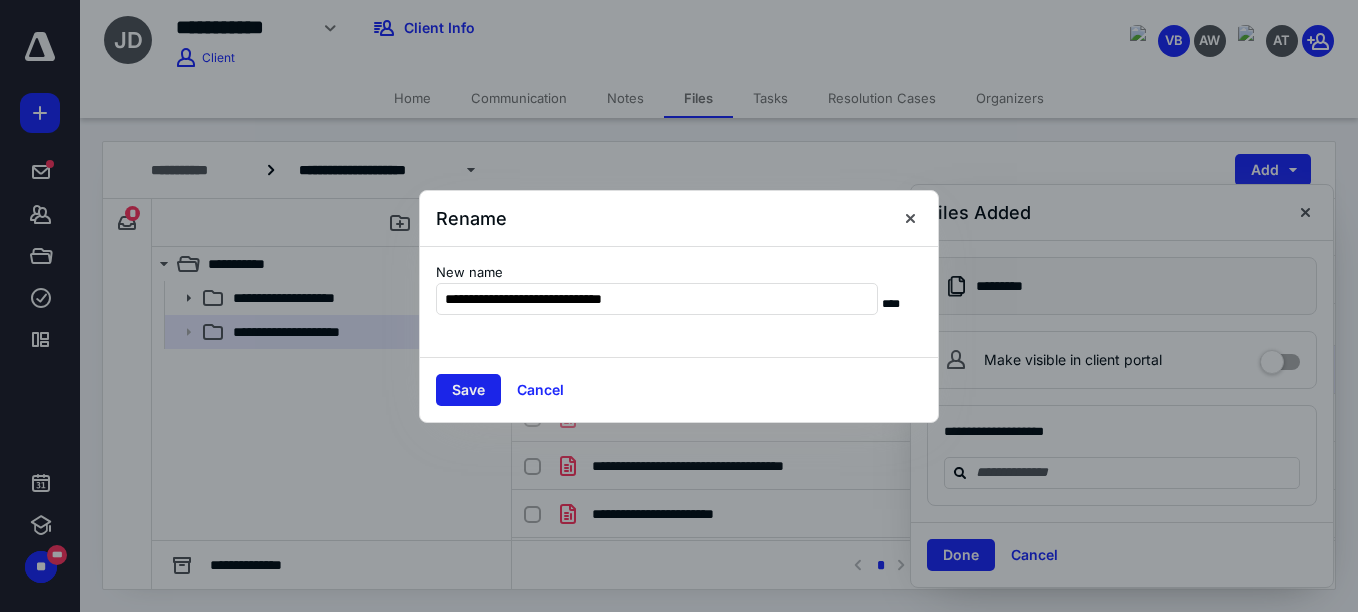 type on "**********" 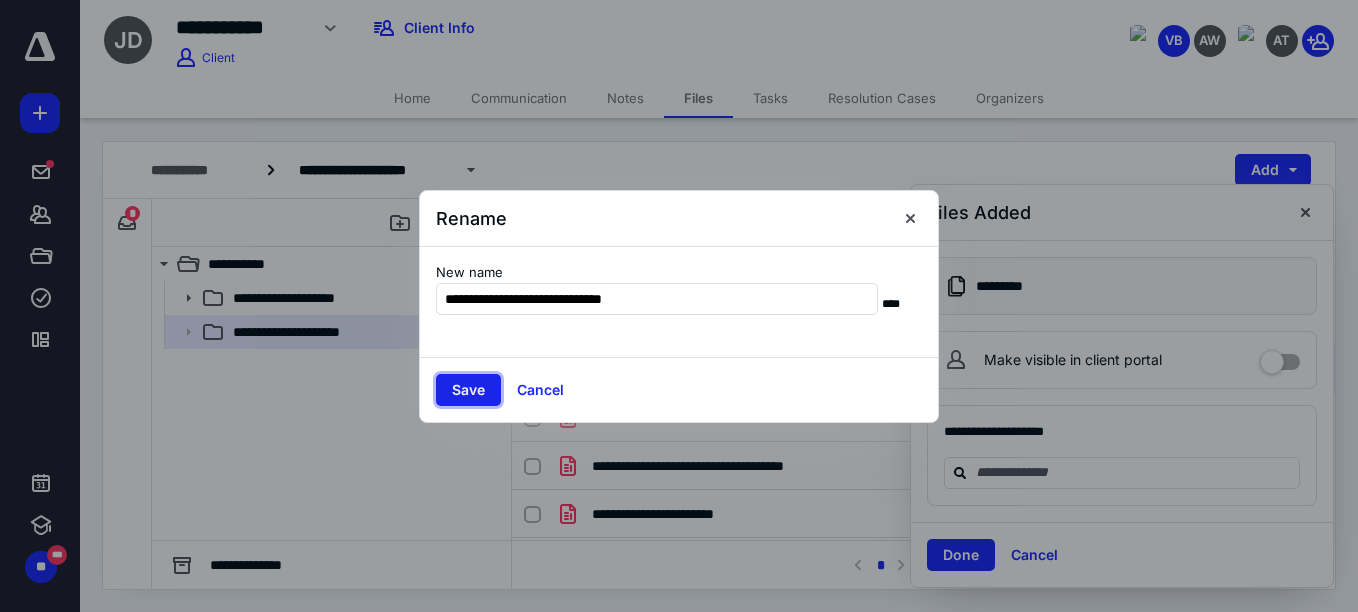 click on "Save" at bounding box center [468, 390] 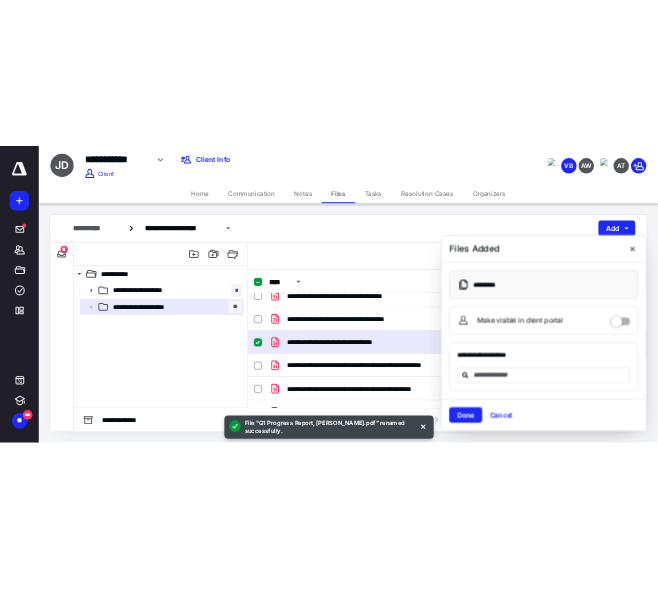 scroll, scrollTop: 244, scrollLeft: 0, axis: vertical 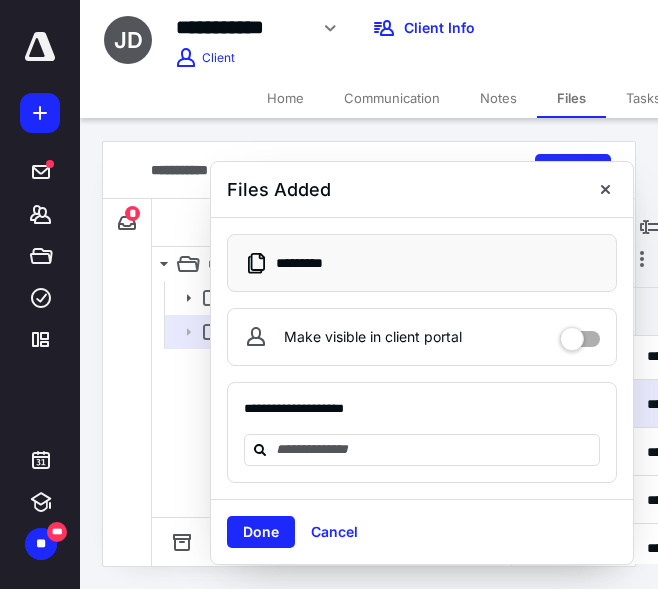 click on "**********" at bounding box center [426, 35] 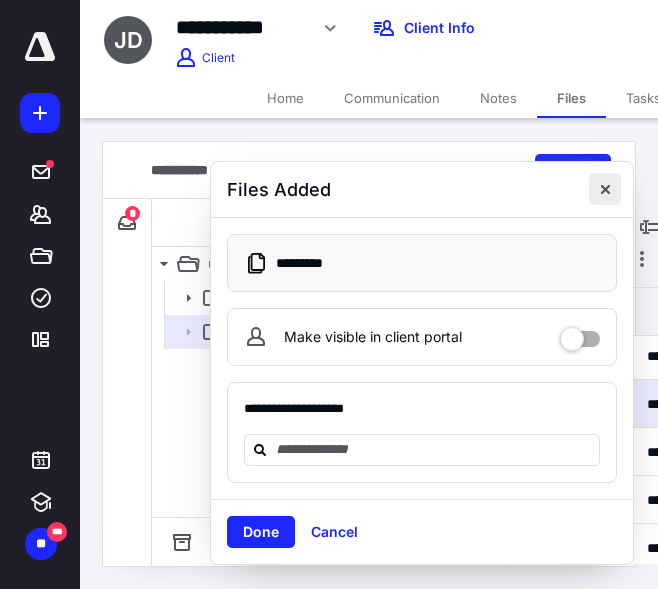 click at bounding box center (605, 189) 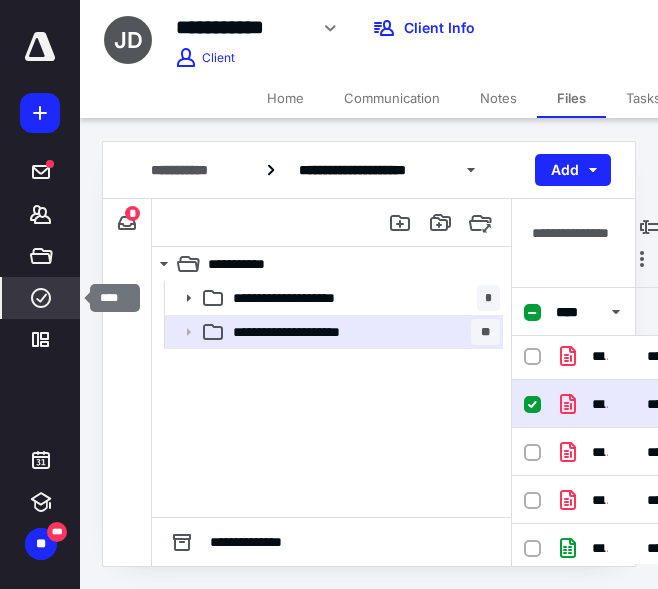 click 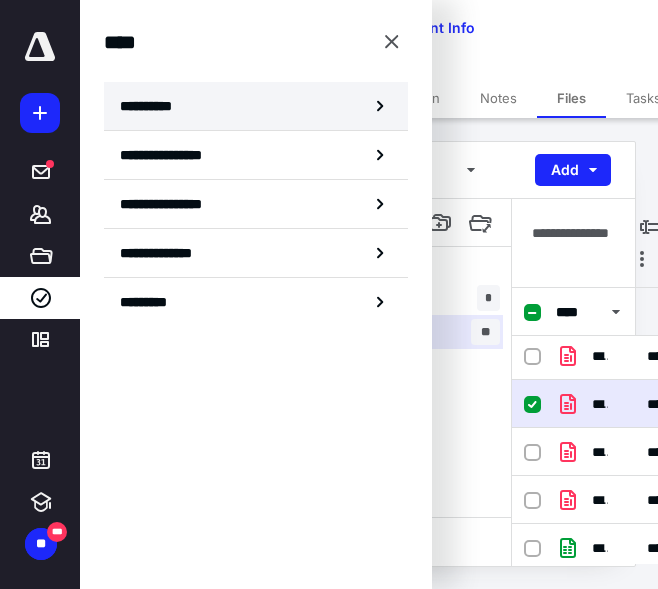 click on "**********" at bounding box center [256, 106] 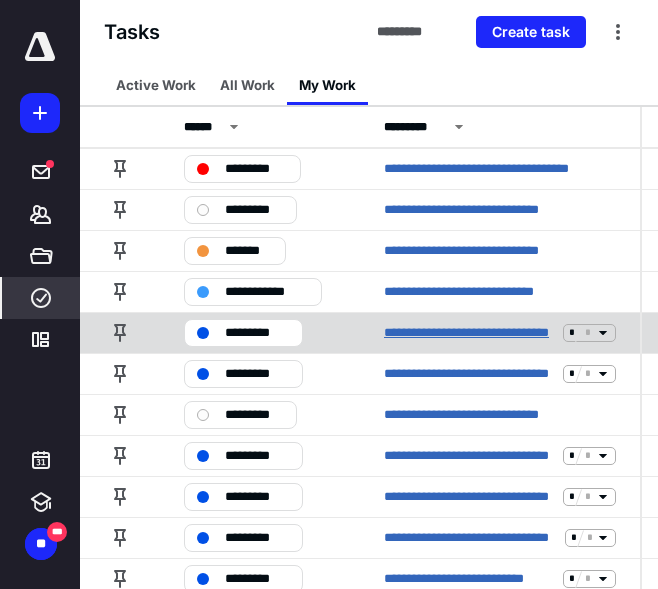 scroll, scrollTop: 76, scrollLeft: 0, axis: vertical 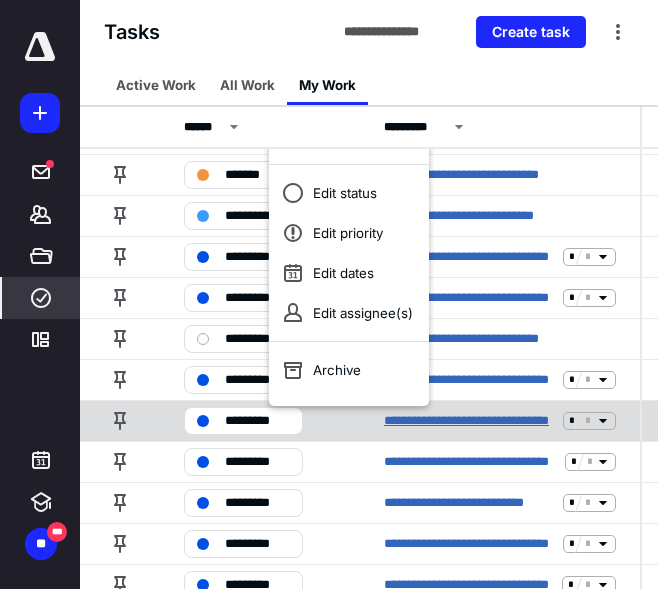 click on "**********" at bounding box center [469, 421] 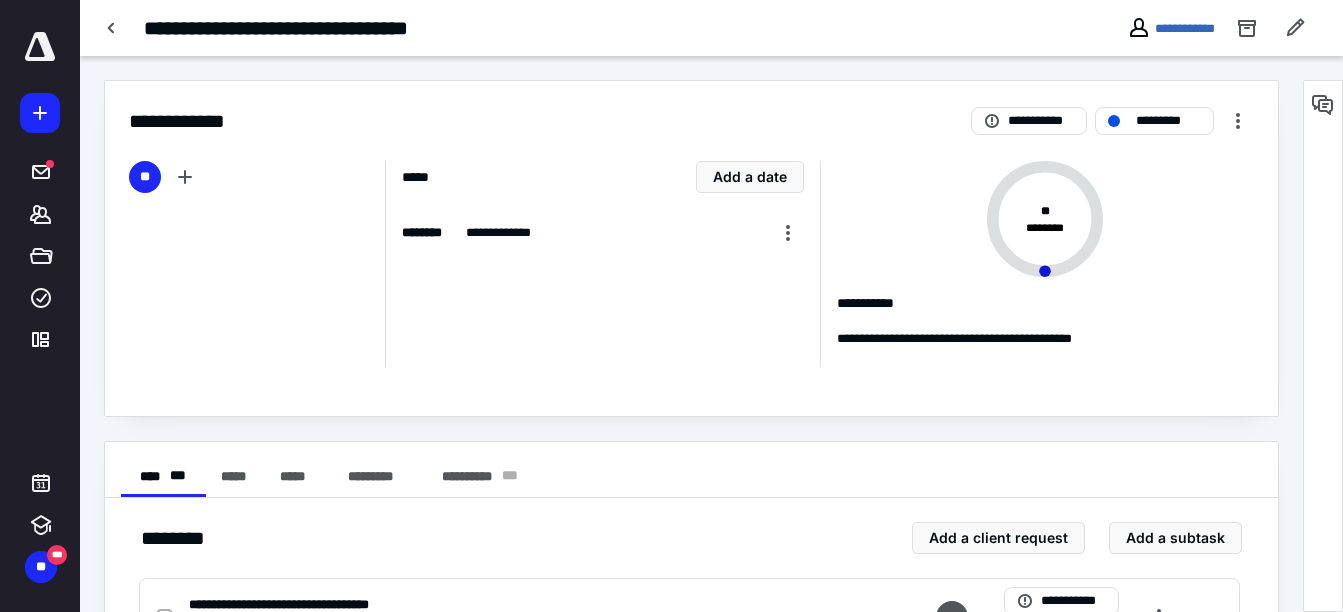 scroll, scrollTop: 281, scrollLeft: 0, axis: vertical 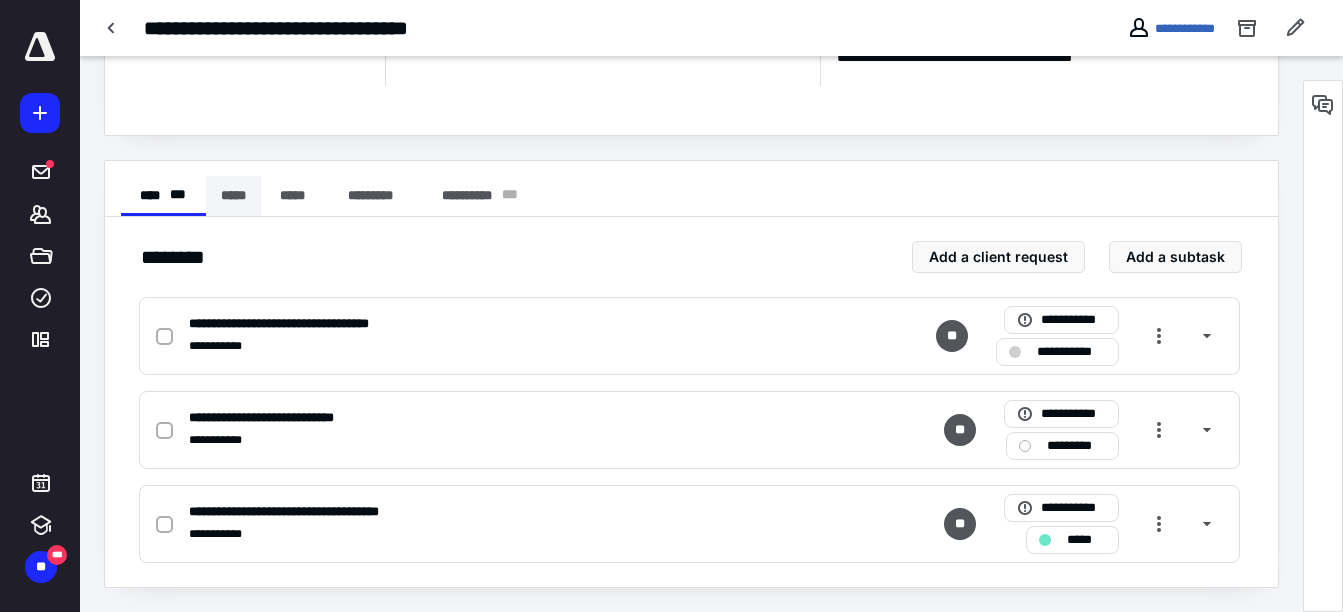 click on "*****" at bounding box center (233, 196) 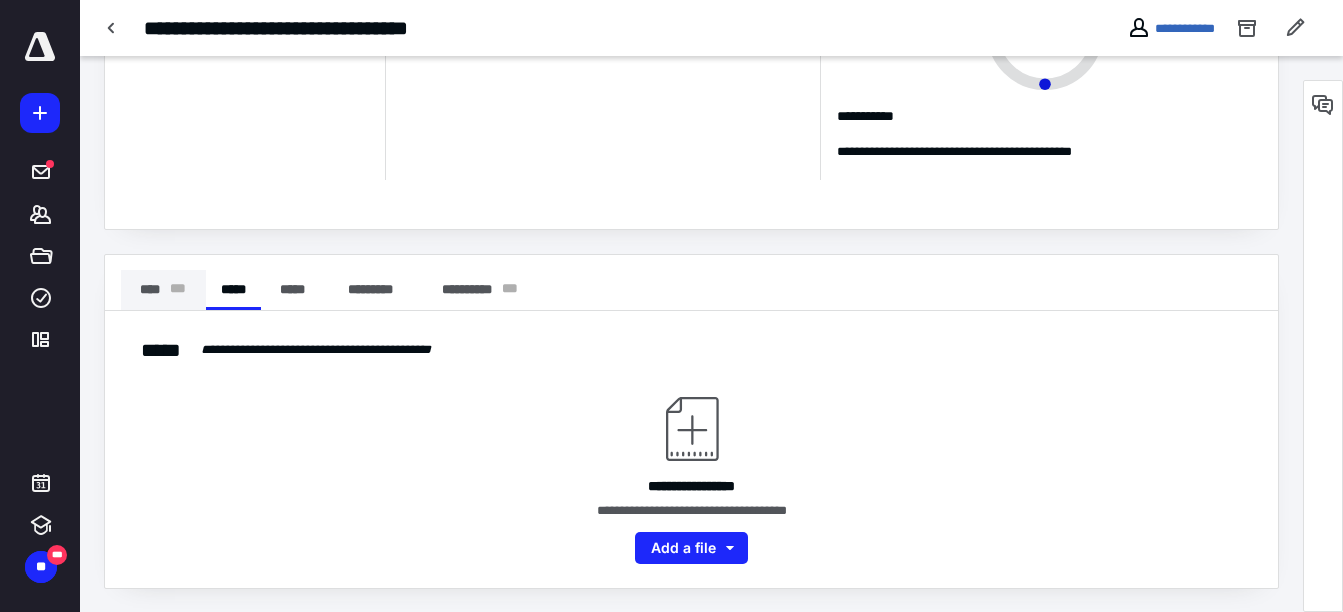 click on "* * *" at bounding box center [177, 290] 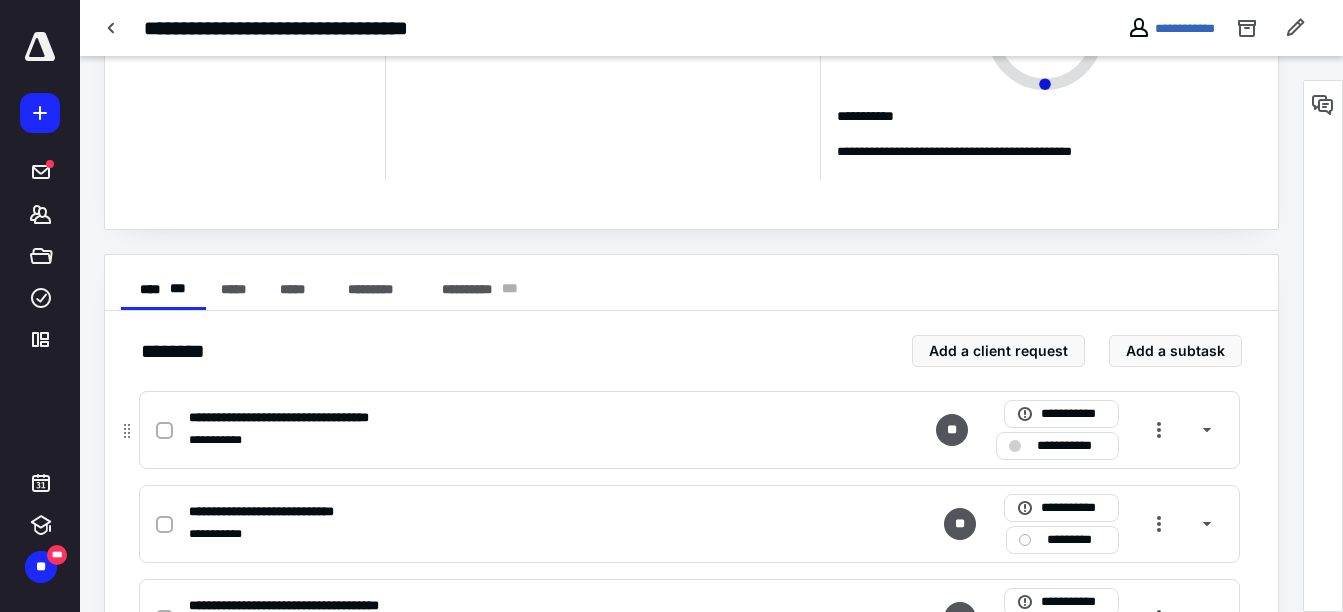 scroll, scrollTop: 281, scrollLeft: 0, axis: vertical 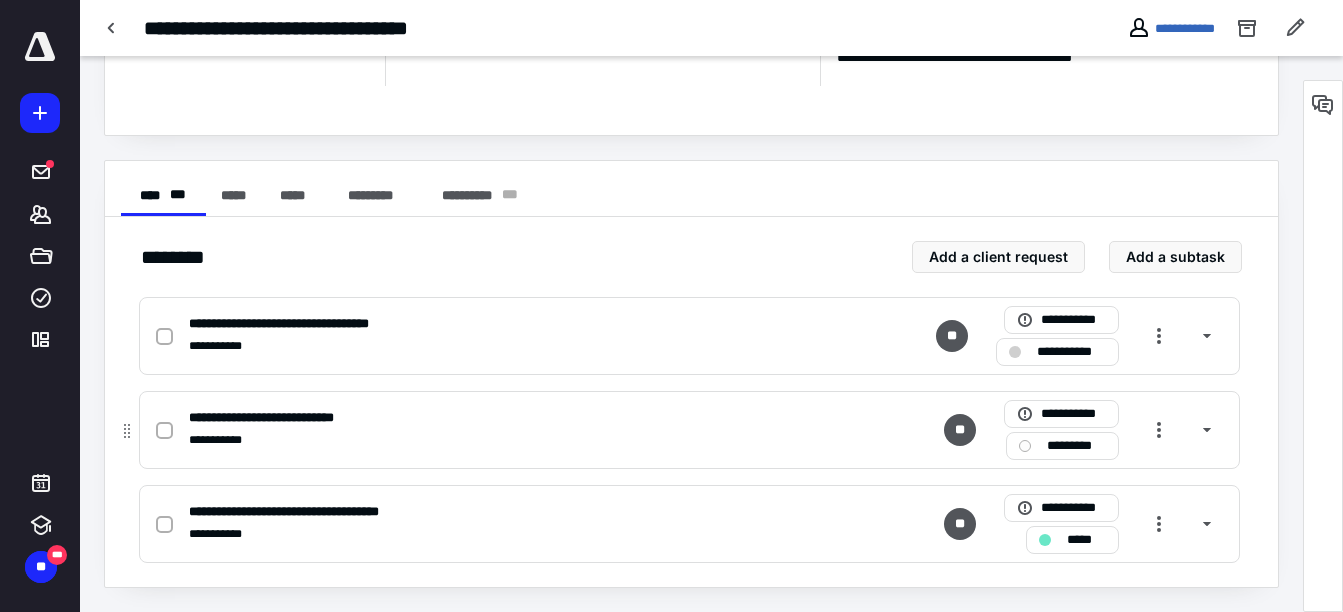 click on "**********" at bounding box center (285, 418) 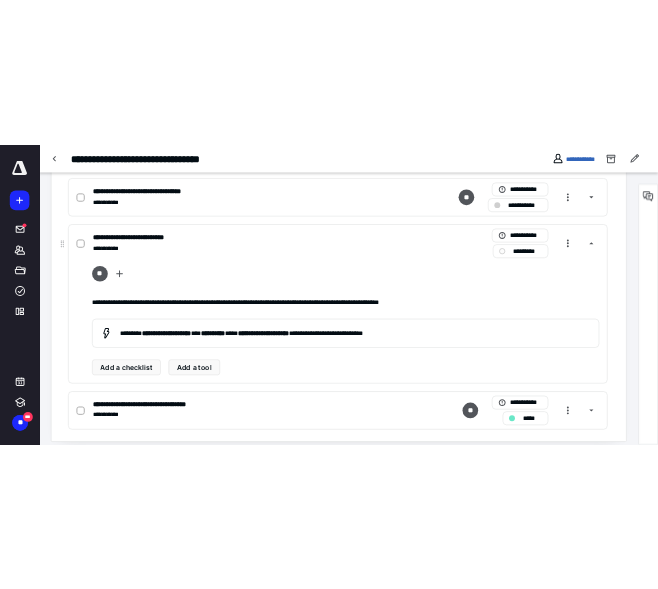 scroll, scrollTop: 512, scrollLeft: 0, axis: vertical 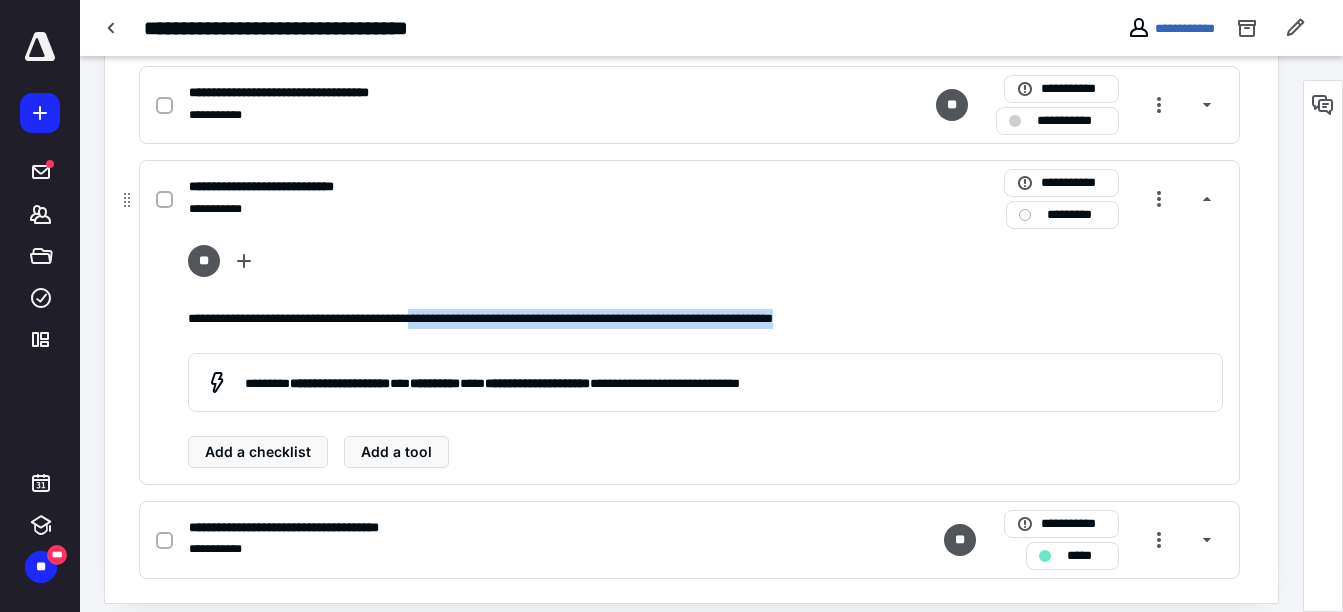drag, startPoint x: 458, startPoint y: 315, endPoint x: 987, endPoint y: 306, distance: 529.07654 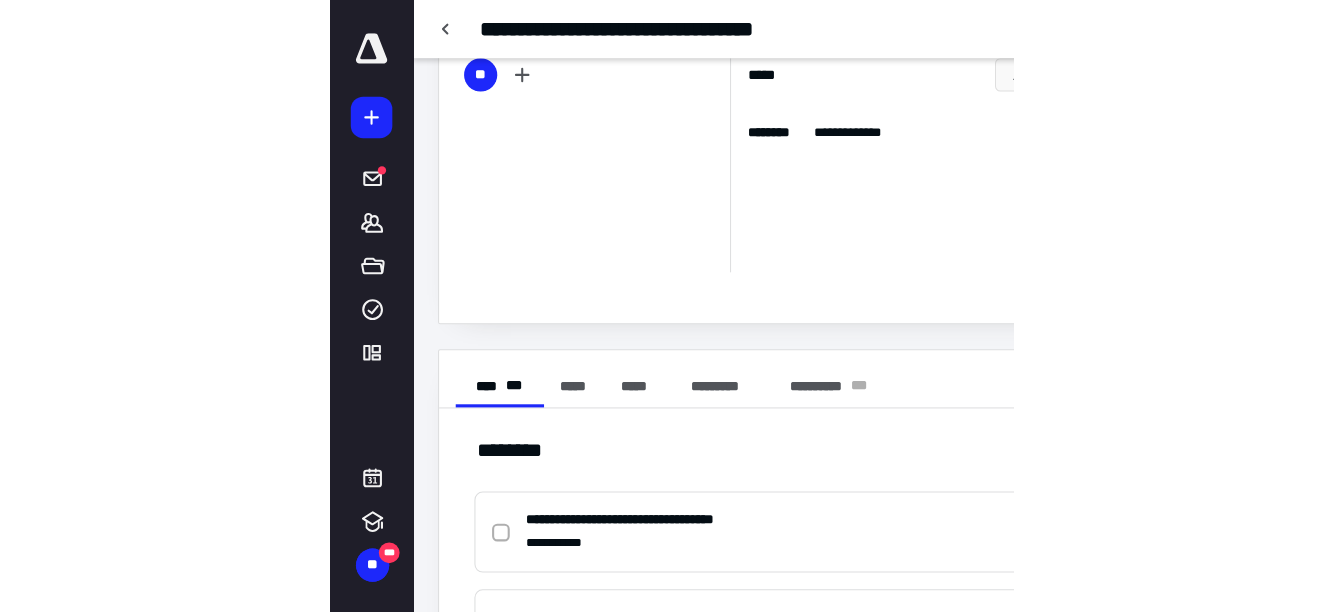scroll, scrollTop: 86, scrollLeft: 0, axis: vertical 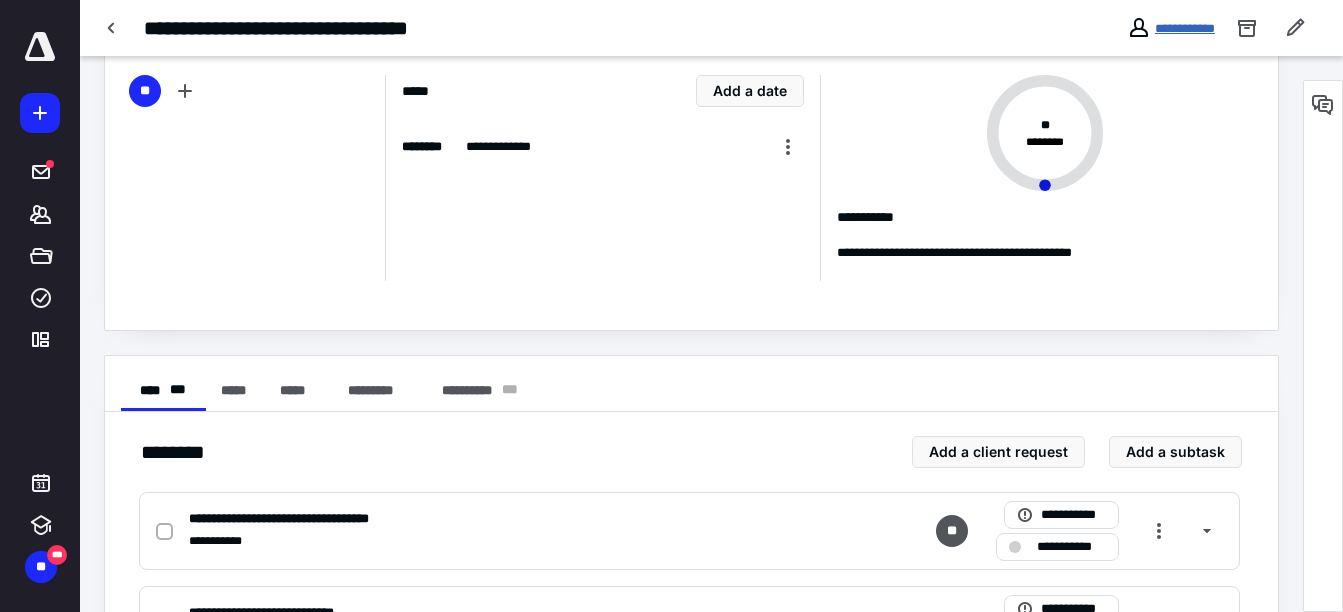 click on "**********" at bounding box center [1185, 28] 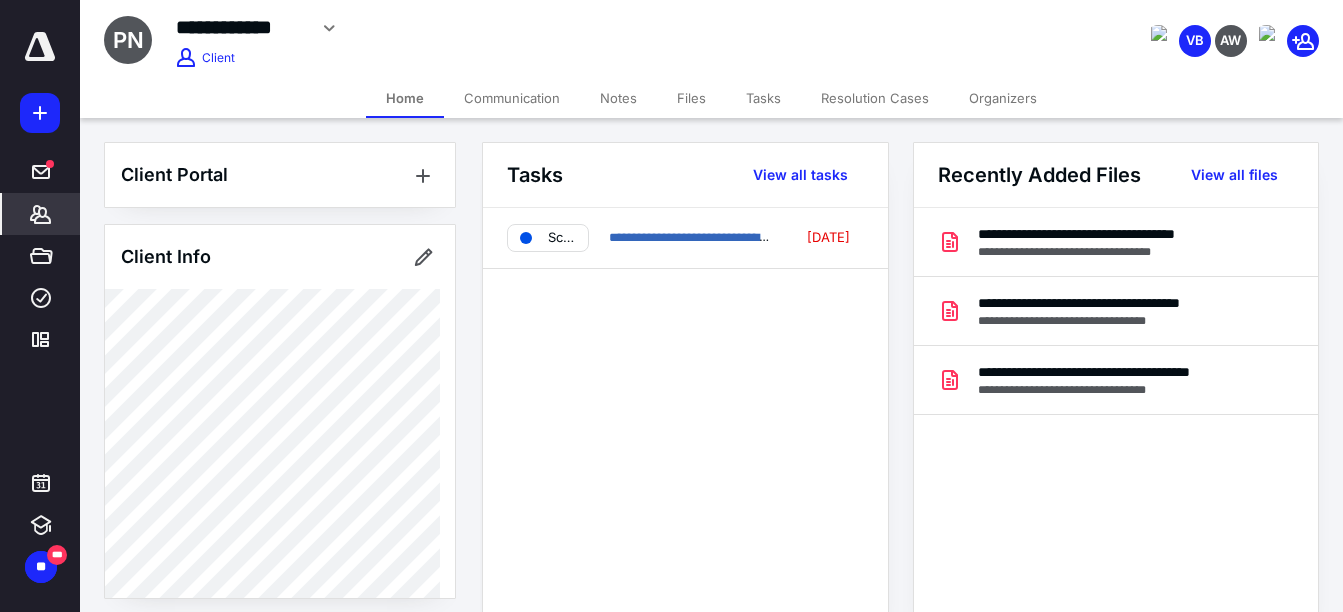 scroll, scrollTop: 37, scrollLeft: 0, axis: vertical 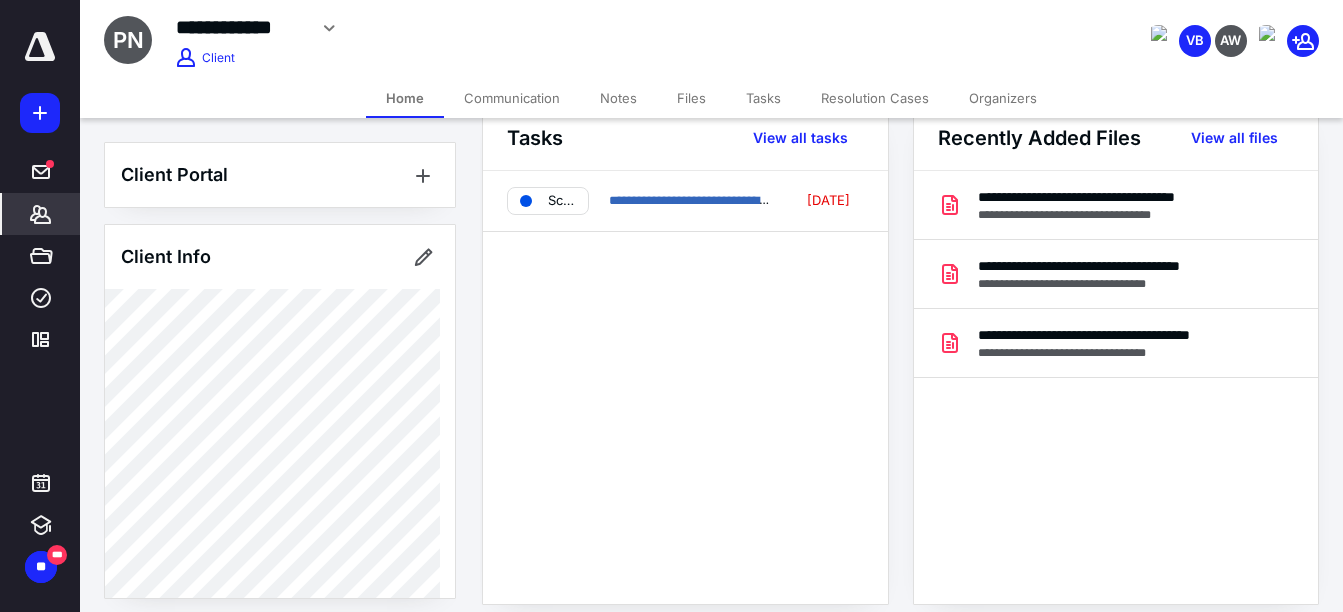 click on "Files" at bounding box center [691, 98] 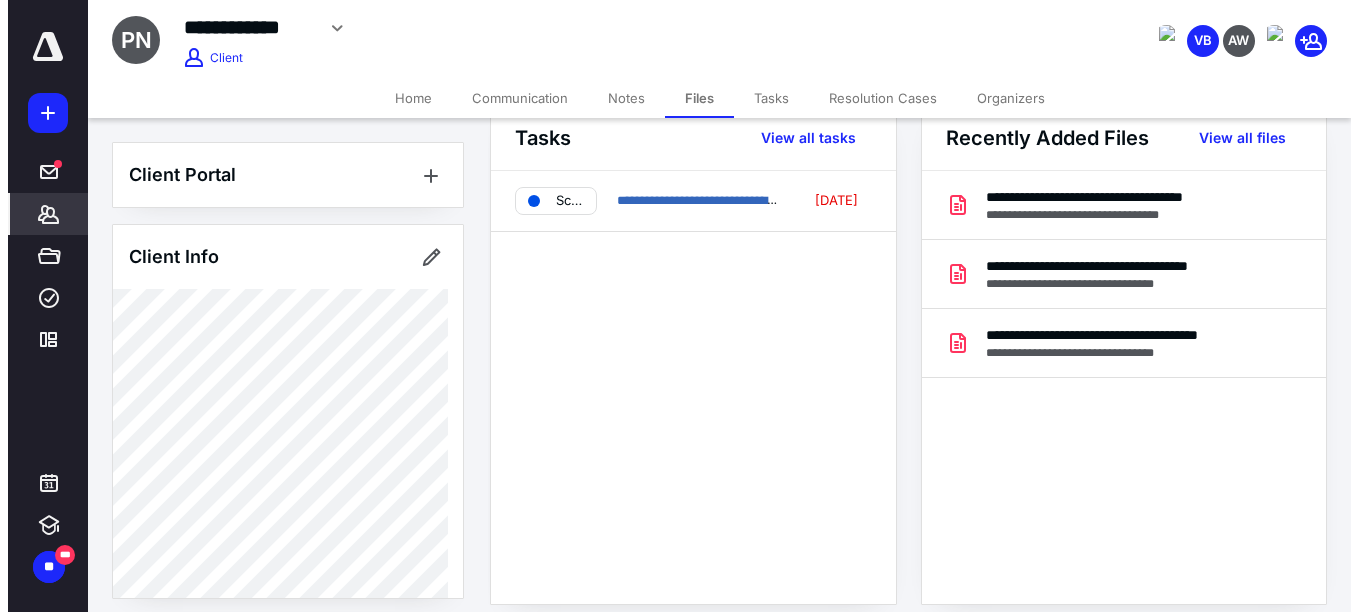 scroll, scrollTop: 0, scrollLeft: 0, axis: both 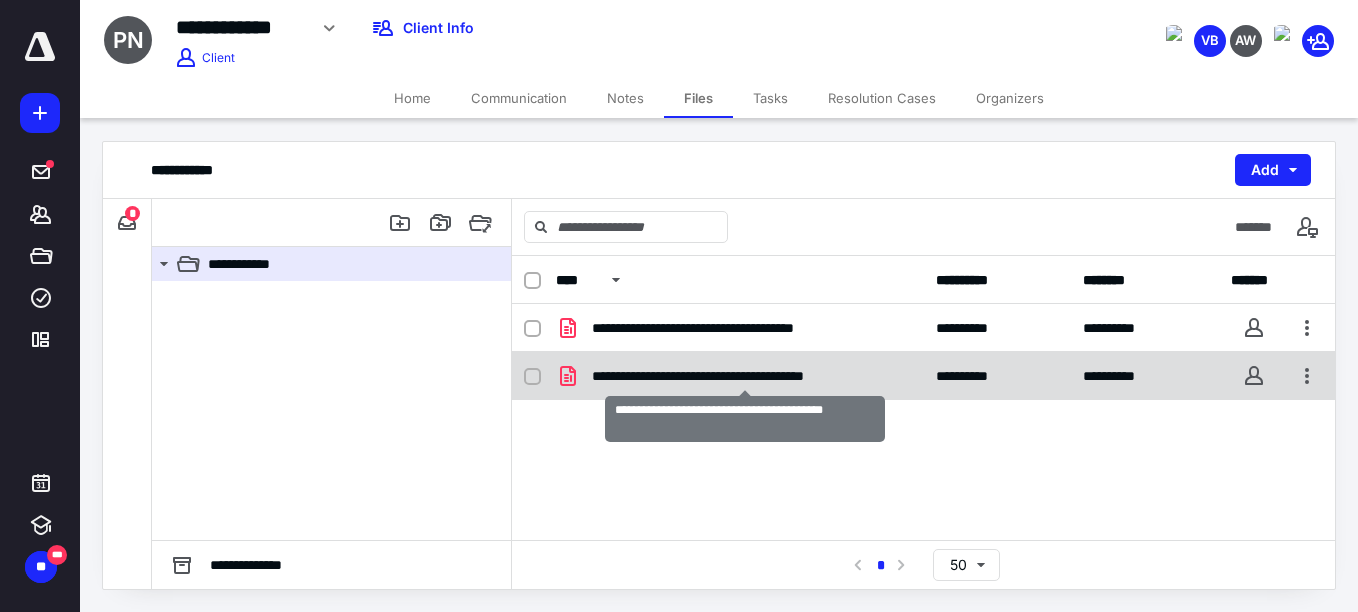 click on "**********" at bounding box center (745, 376) 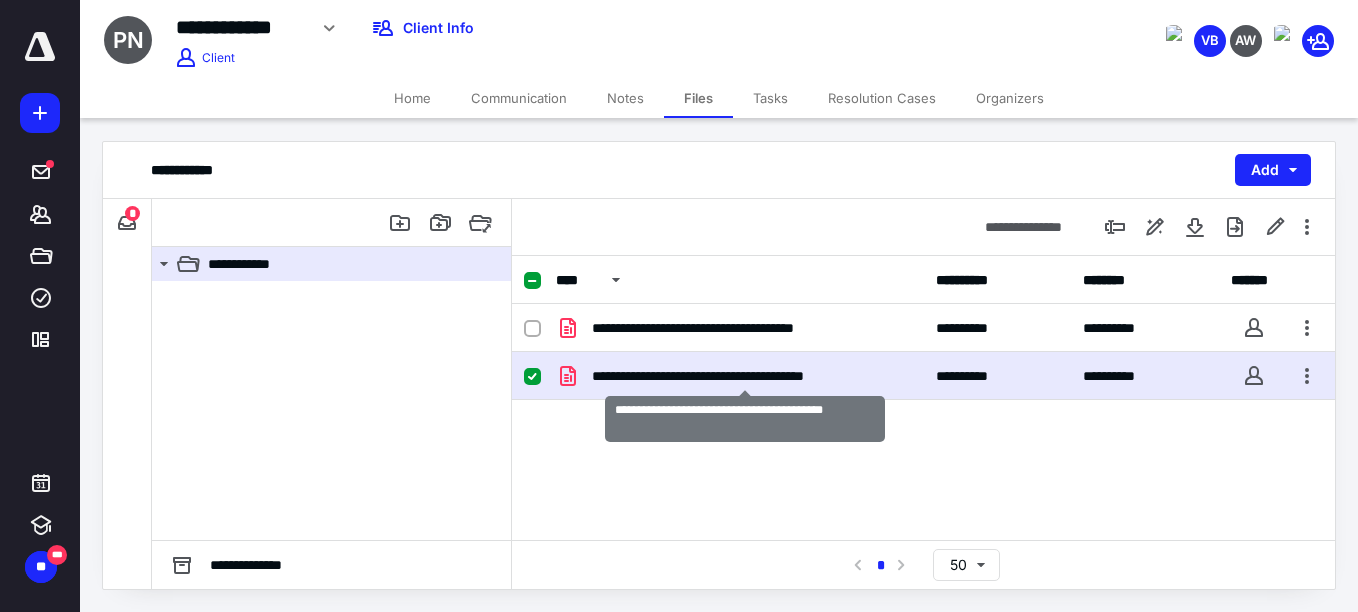 click on "**********" at bounding box center [745, 376] 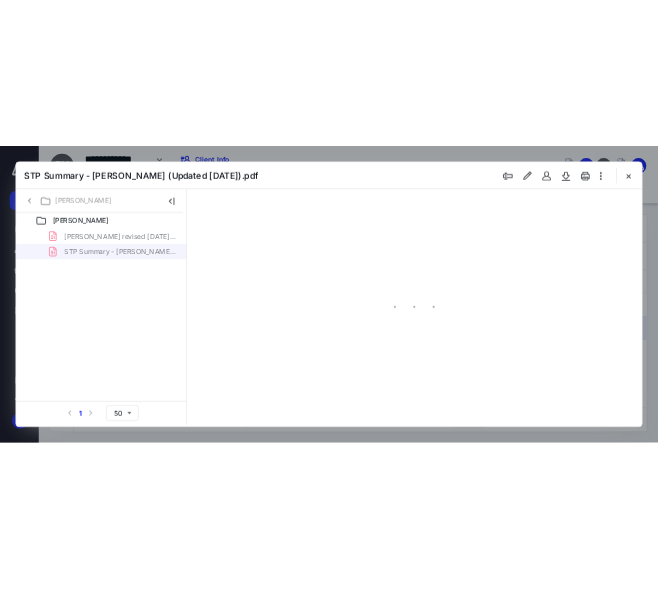 scroll, scrollTop: 0, scrollLeft: 0, axis: both 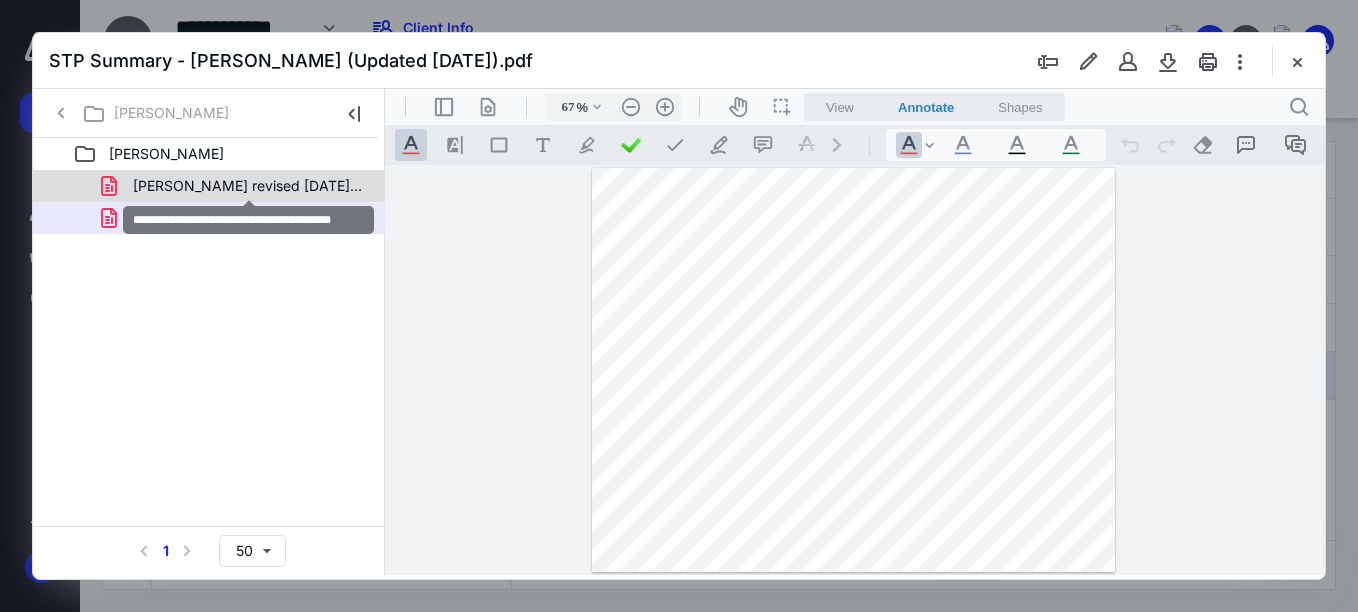 click on "[PERSON_NAME] revised [DATE] (1).pdf" at bounding box center (249, 186) 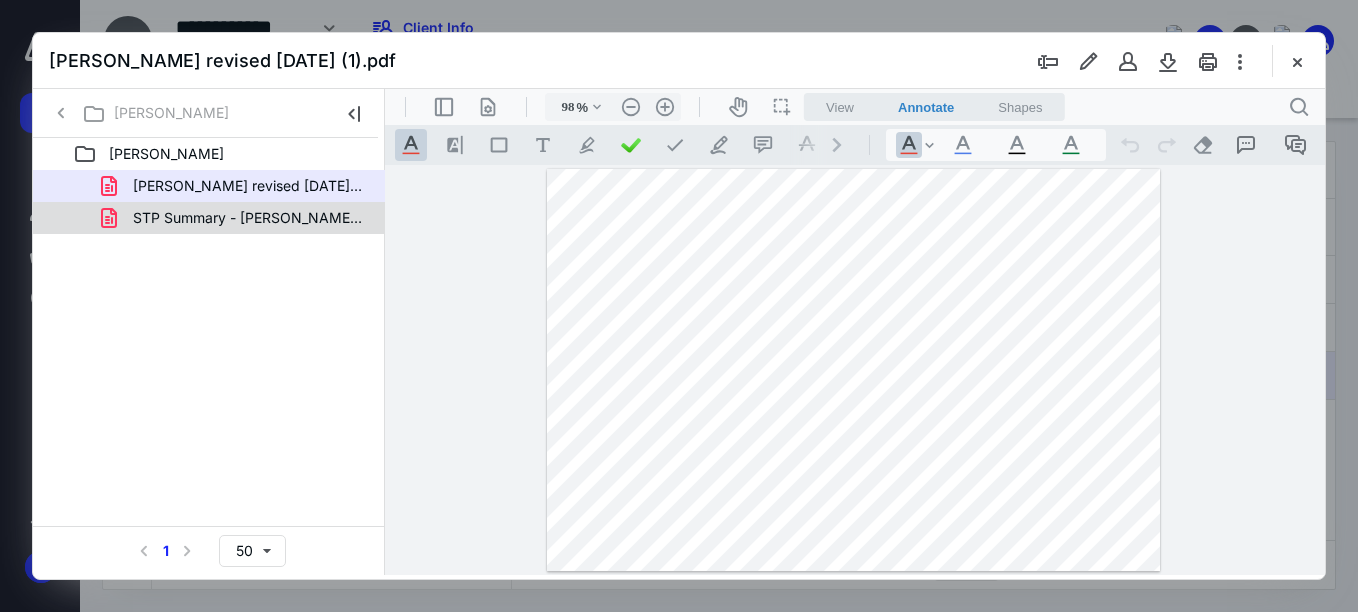 click on "STP Summary - [PERSON_NAME] (Updated [DATE]).pdf" at bounding box center [237, 218] 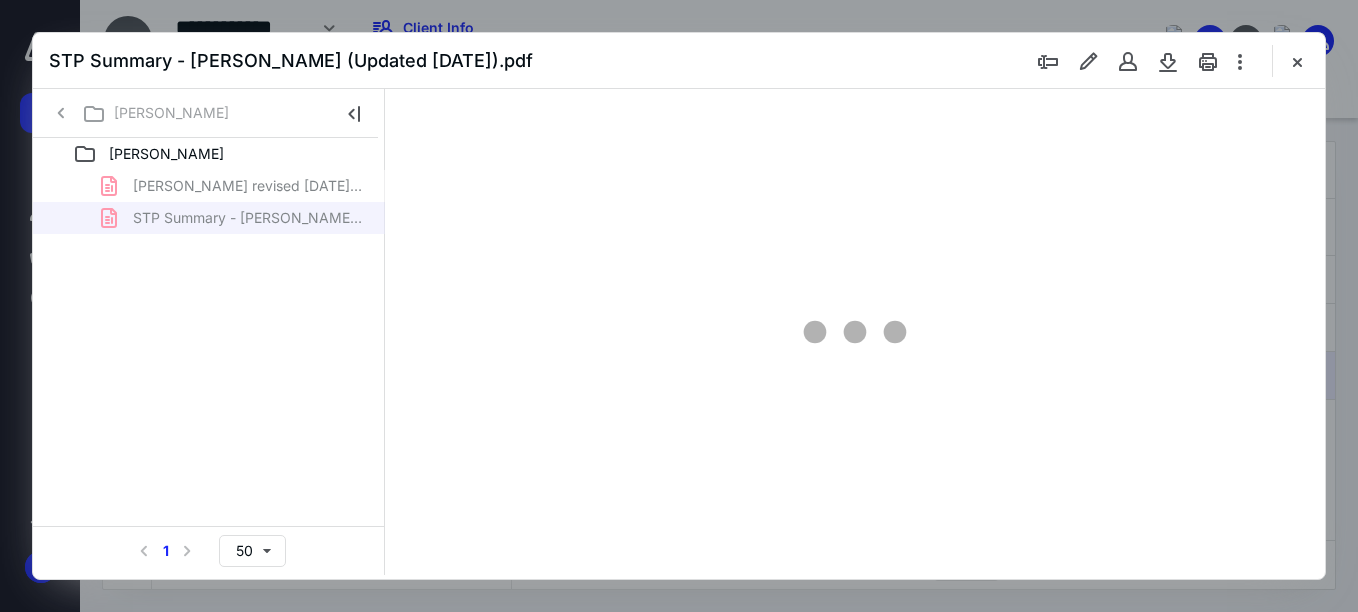 type on "67" 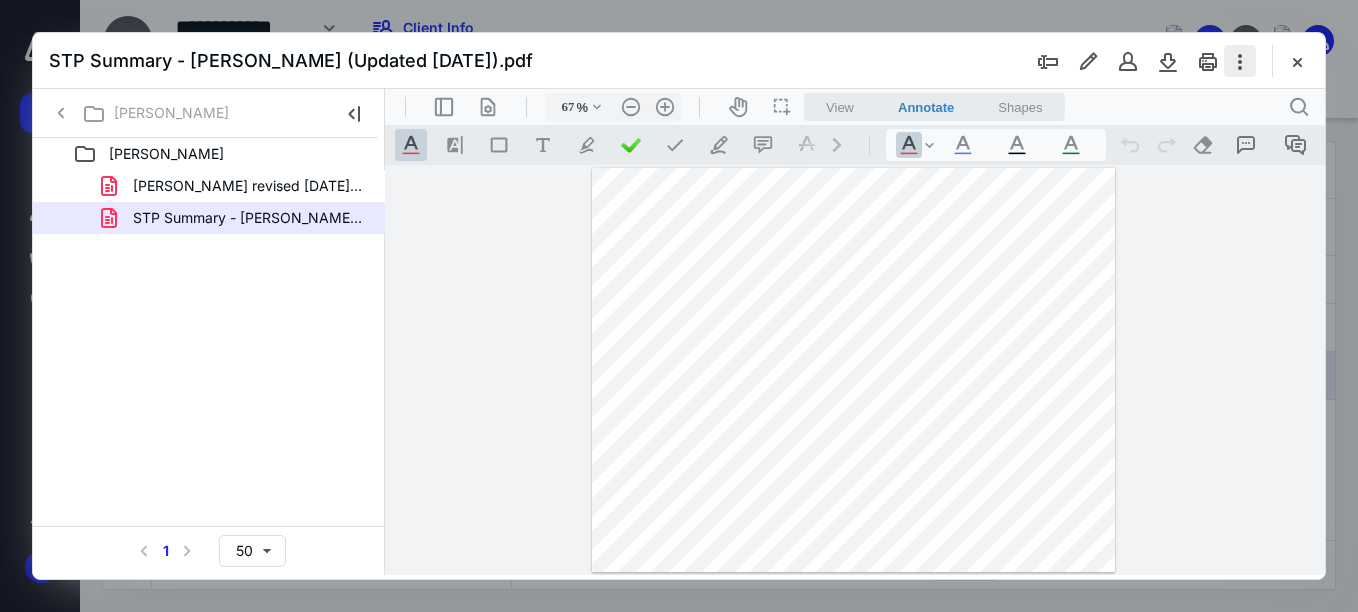 click at bounding box center (1240, 61) 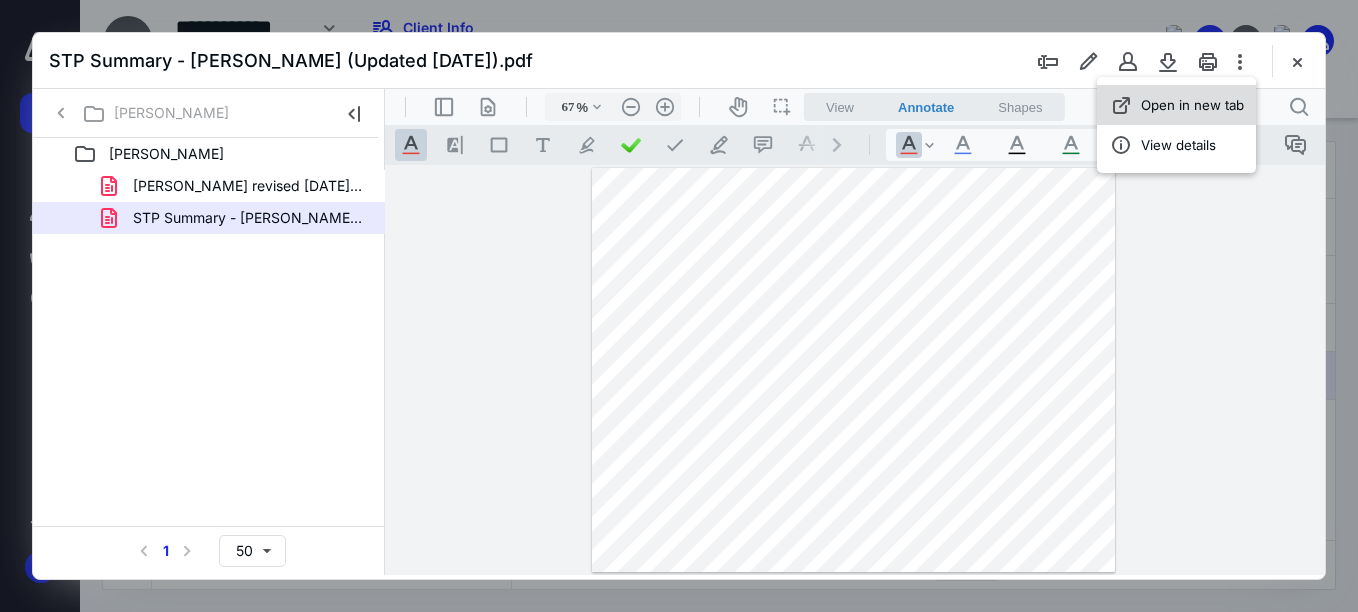 click on "Open in new tab" at bounding box center [1192, 105] 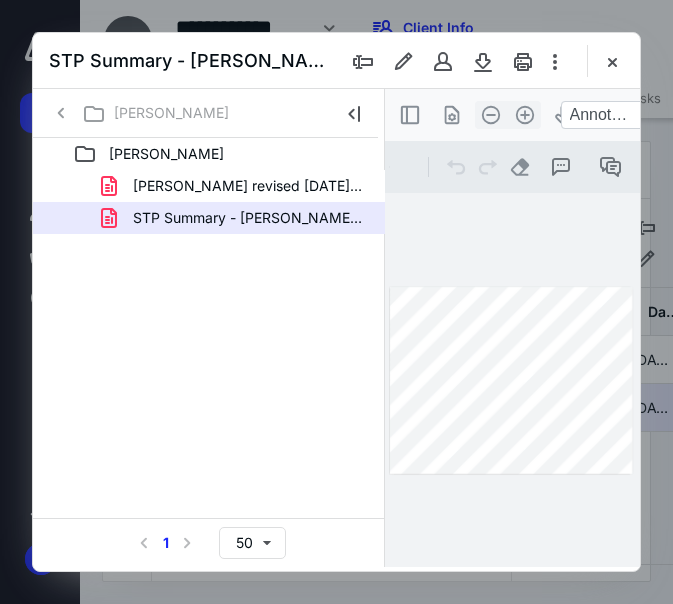 click at bounding box center [336, 302] 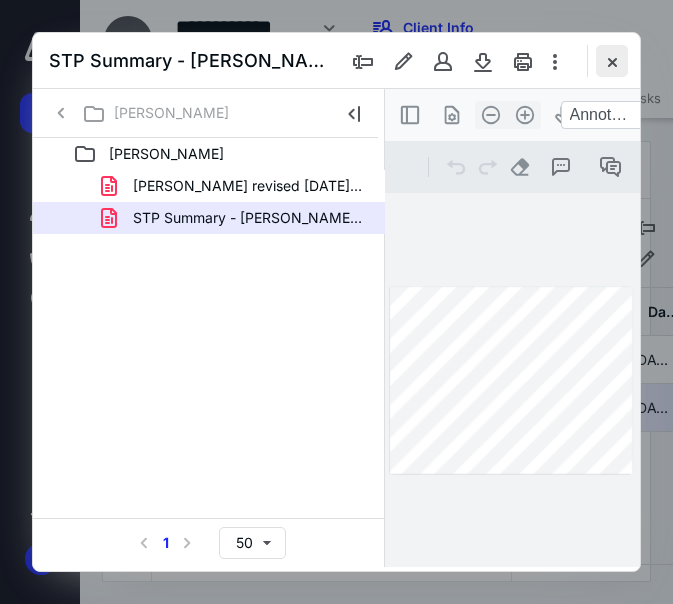 click at bounding box center (612, 61) 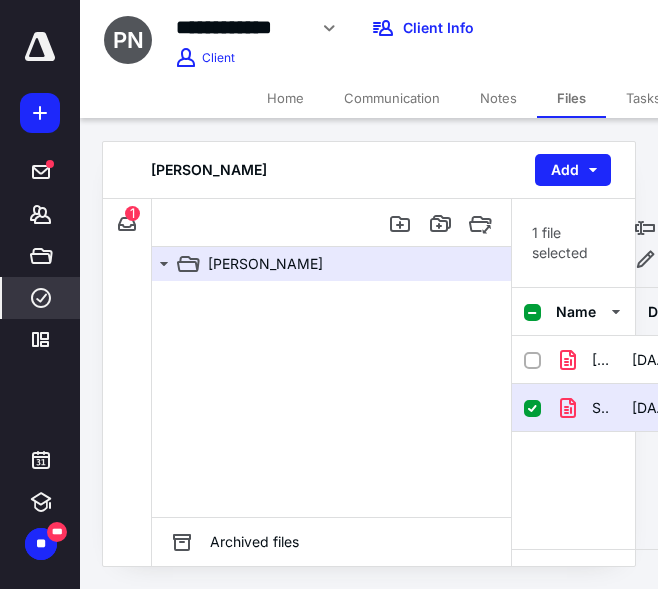 click 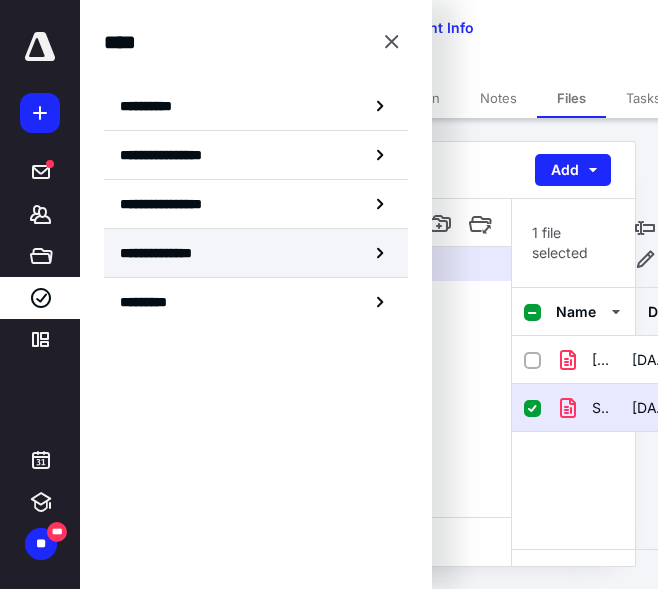 click on "**********" at bounding box center (171, 253) 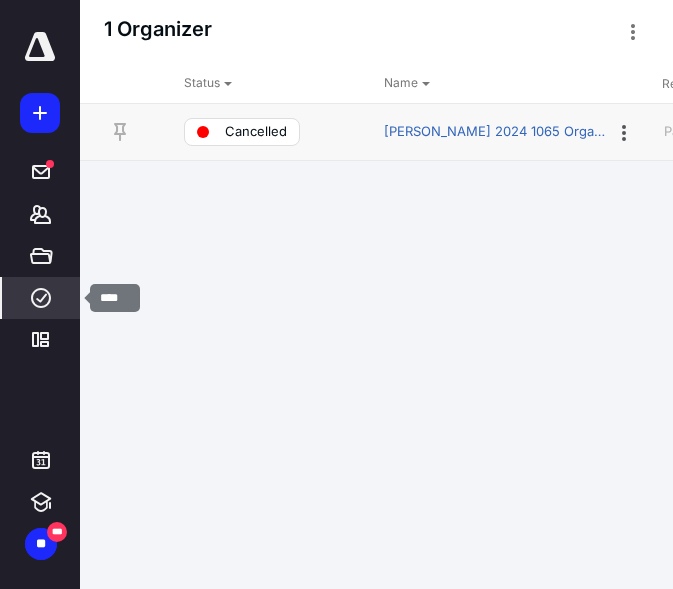 click on "****" at bounding box center [41, 298] 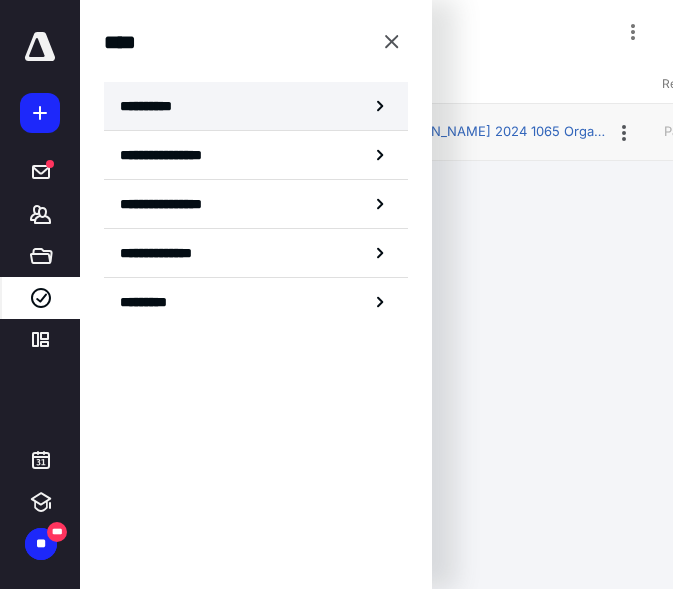 click on "**********" at bounding box center (153, 106) 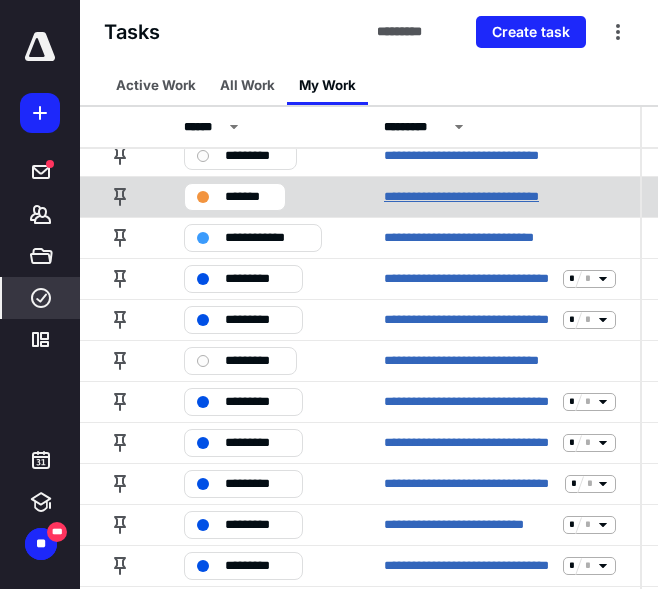 scroll, scrollTop: 55, scrollLeft: 0, axis: vertical 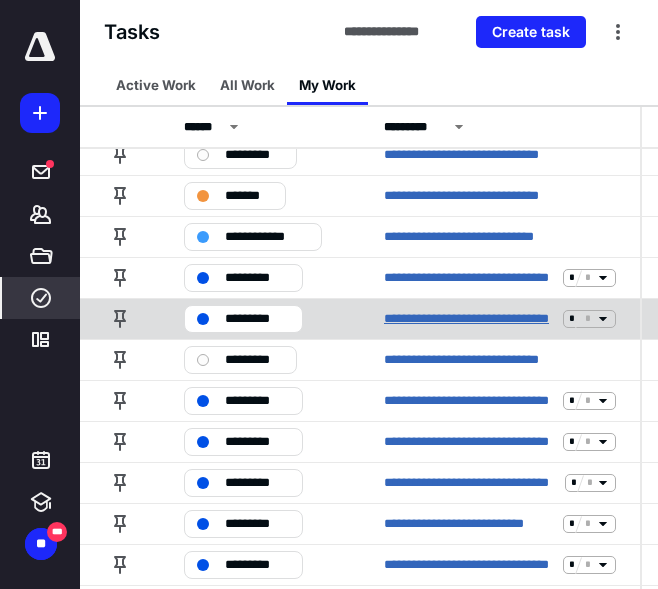 click on "**********" at bounding box center (469, 319) 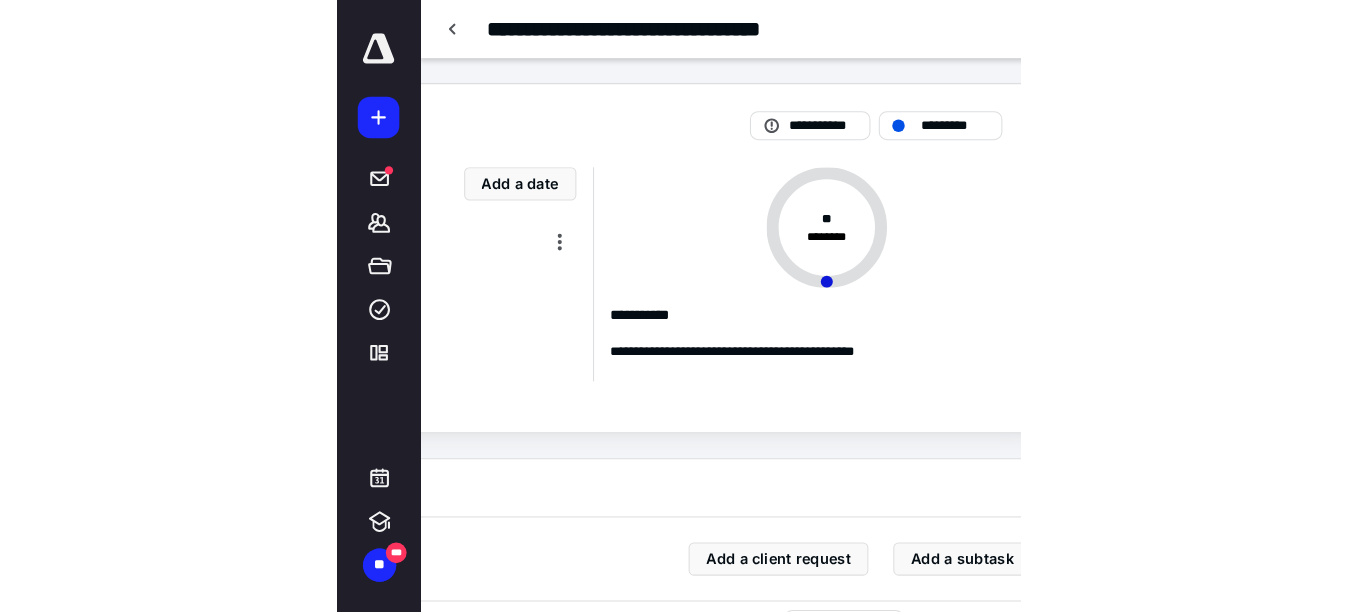 scroll, scrollTop: 0, scrollLeft: 0, axis: both 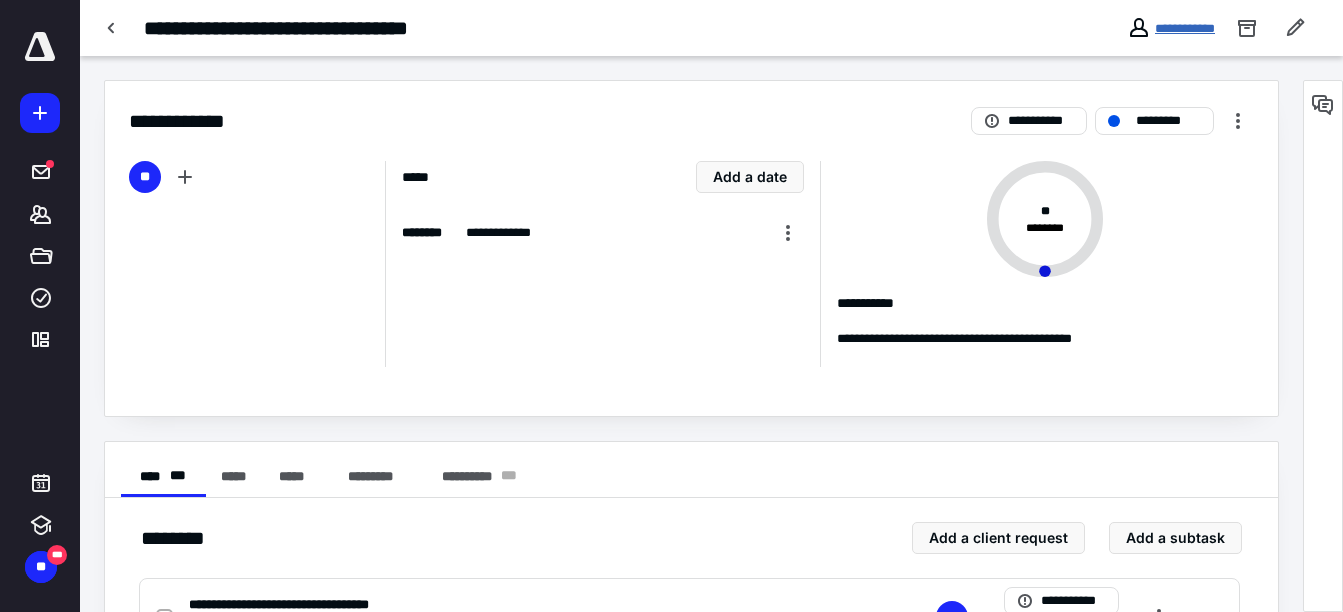 click on "**********" at bounding box center [1185, 28] 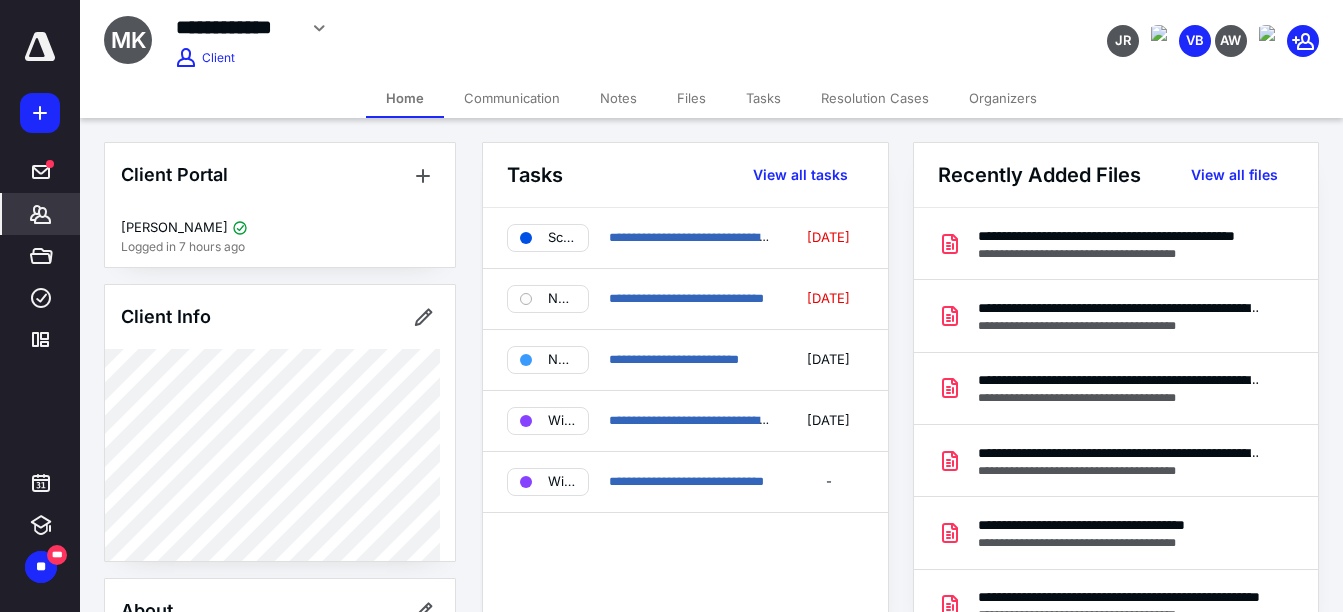 click on "Files" at bounding box center (691, 98) 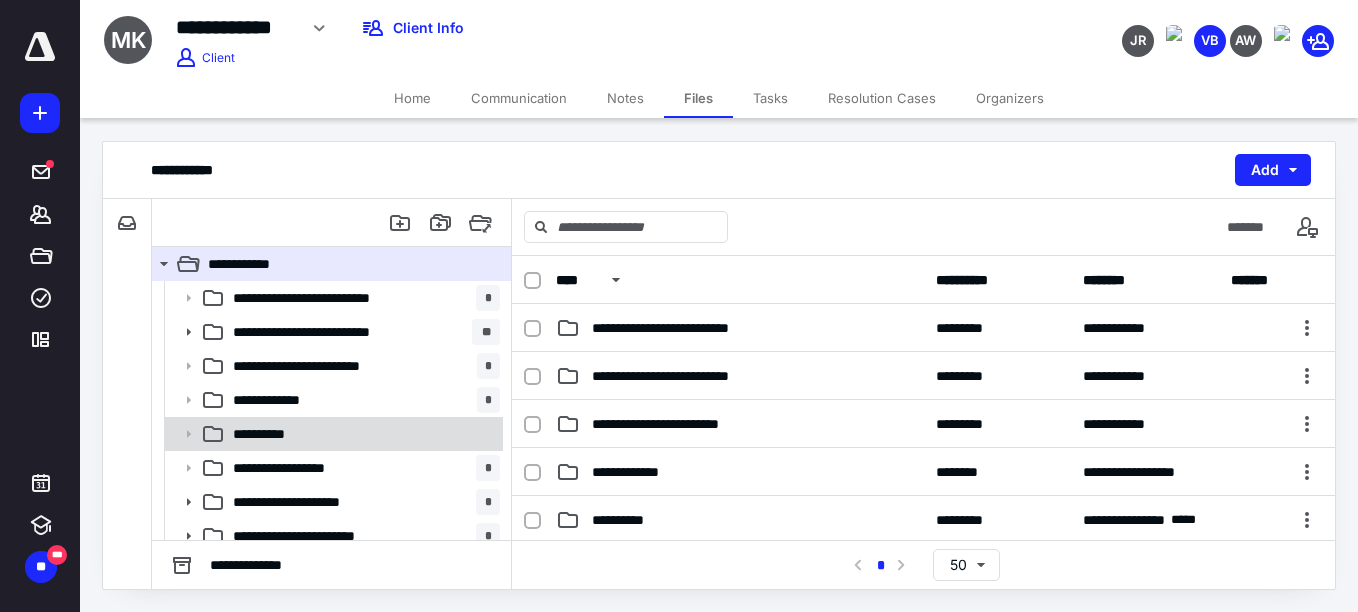 scroll, scrollTop: 13, scrollLeft: 0, axis: vertical 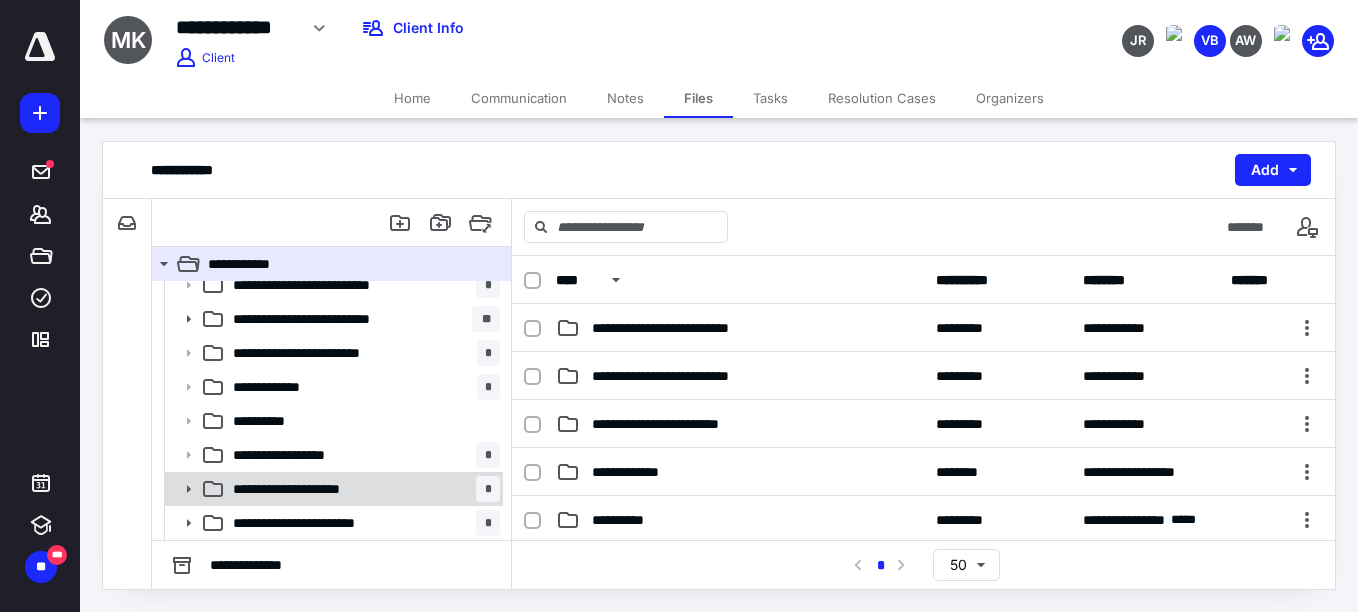 click on "**********" at bounding box center [362, 489] 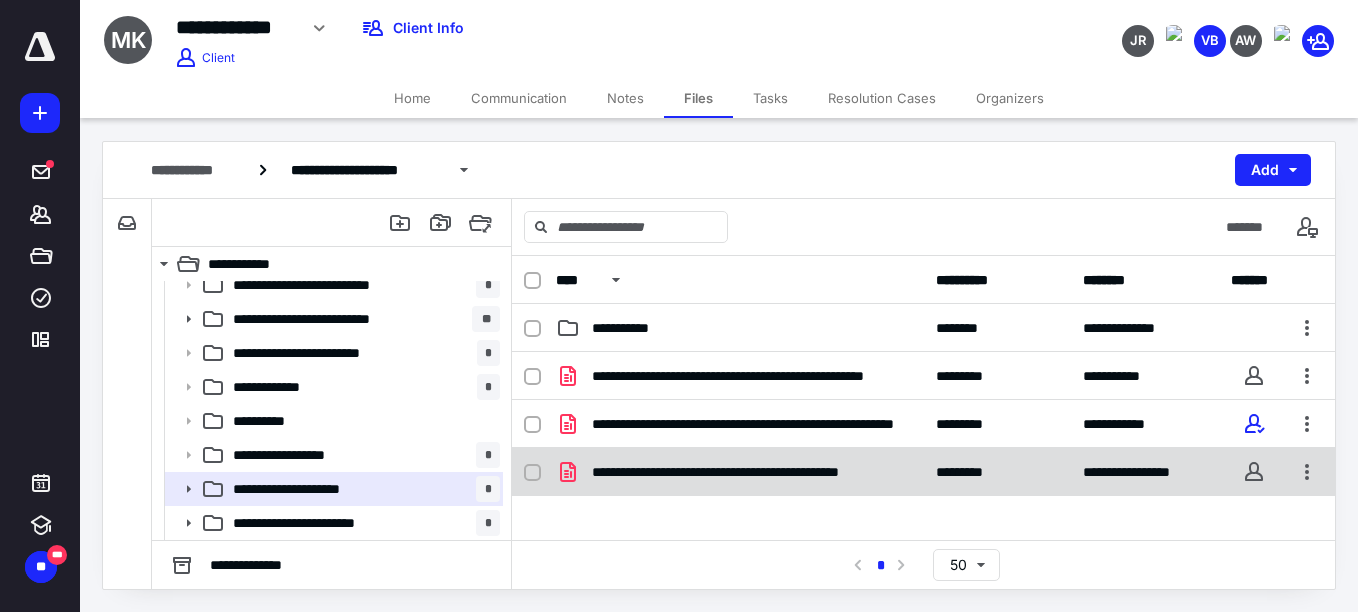 click on "**********" at bounding box center [748, 472] 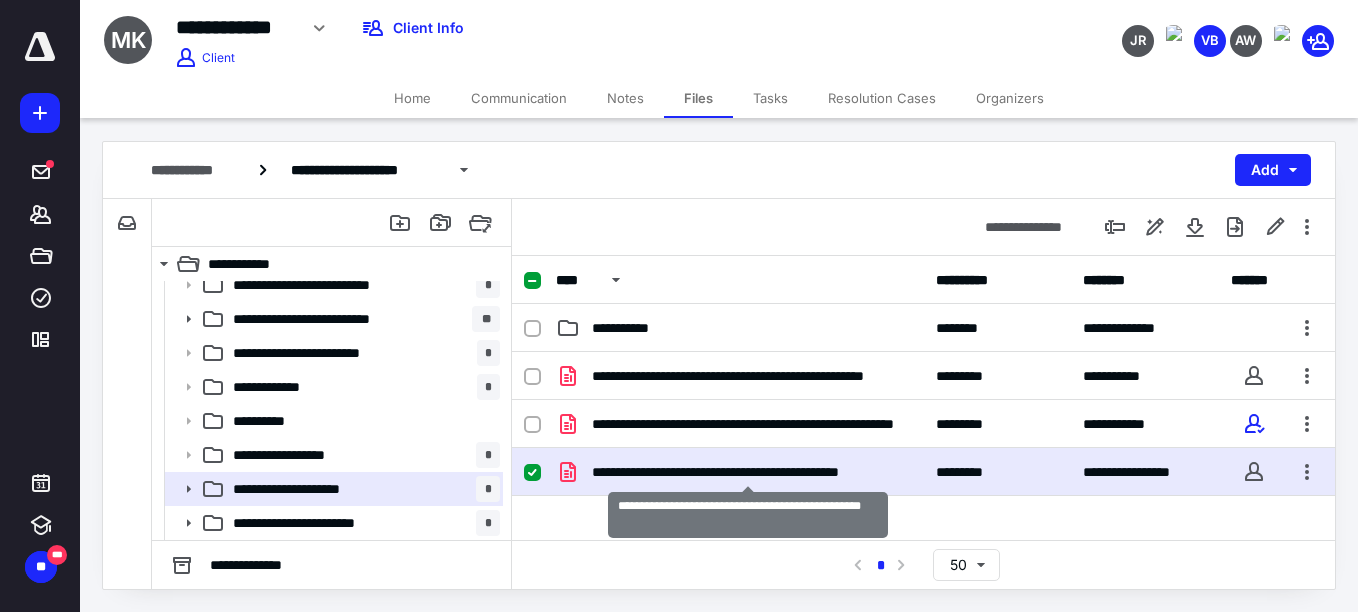 click on "**********" at bounding box center (748, 472) 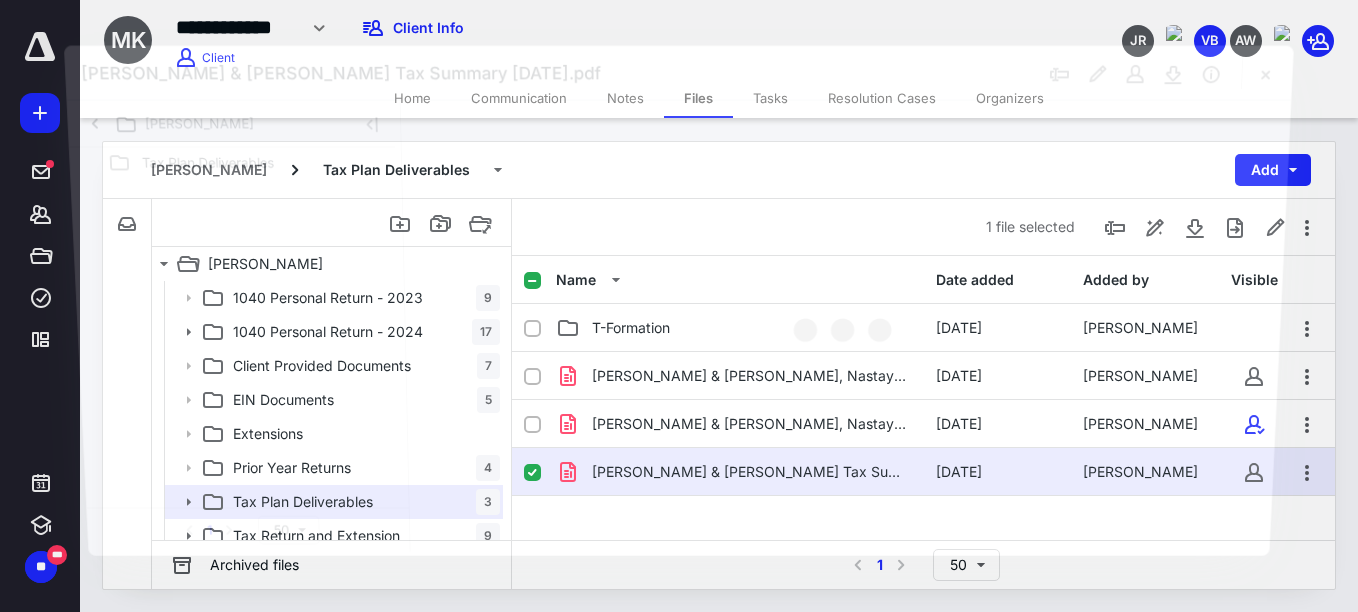 scroll, scrollTop: 13, scrollLeft: 0, axis: vertical 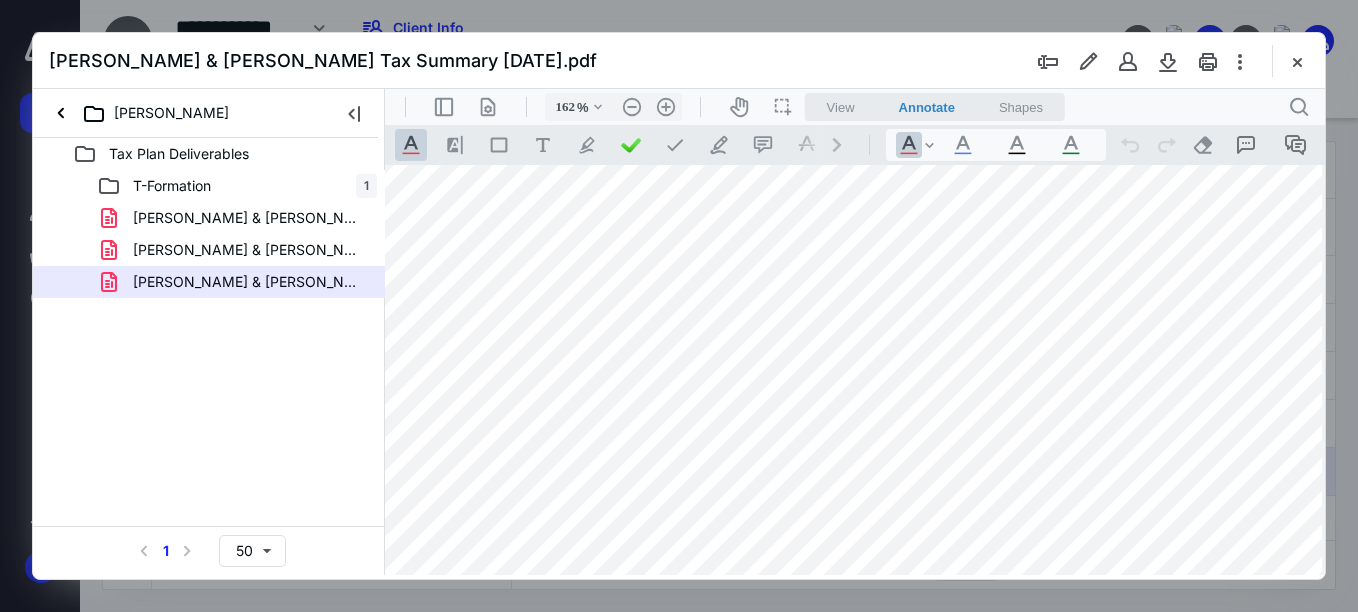 type on "112" 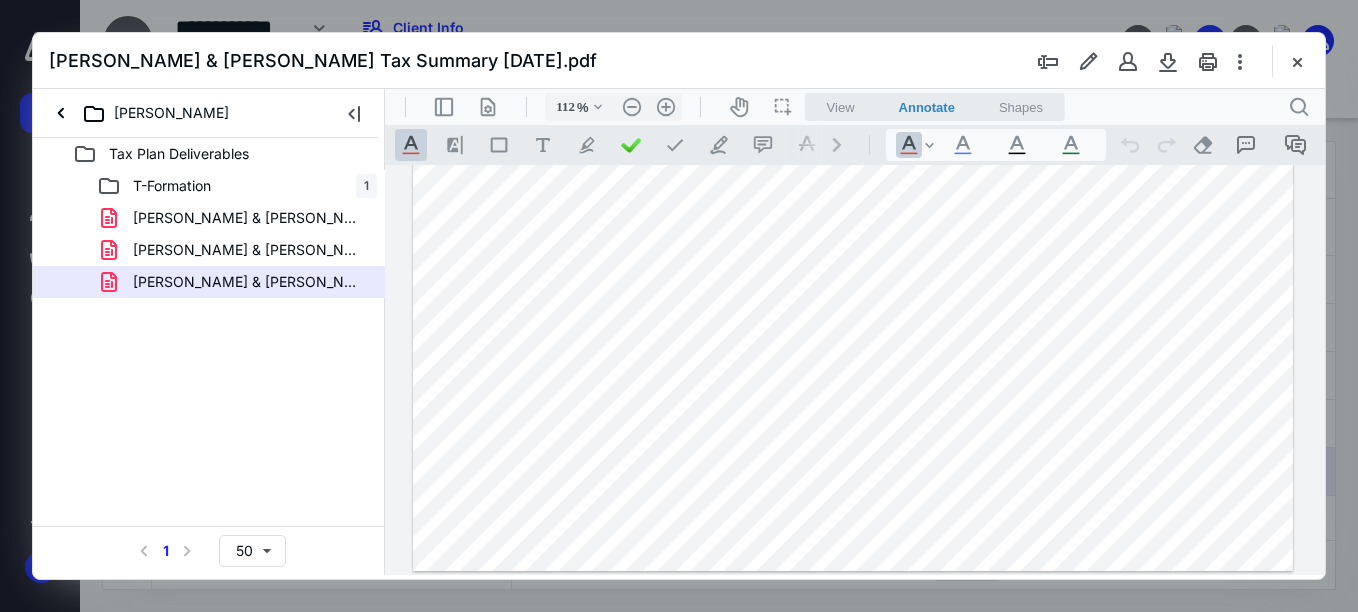 scroll, scrollTop: 0, scrollLeft: 0, axis: both 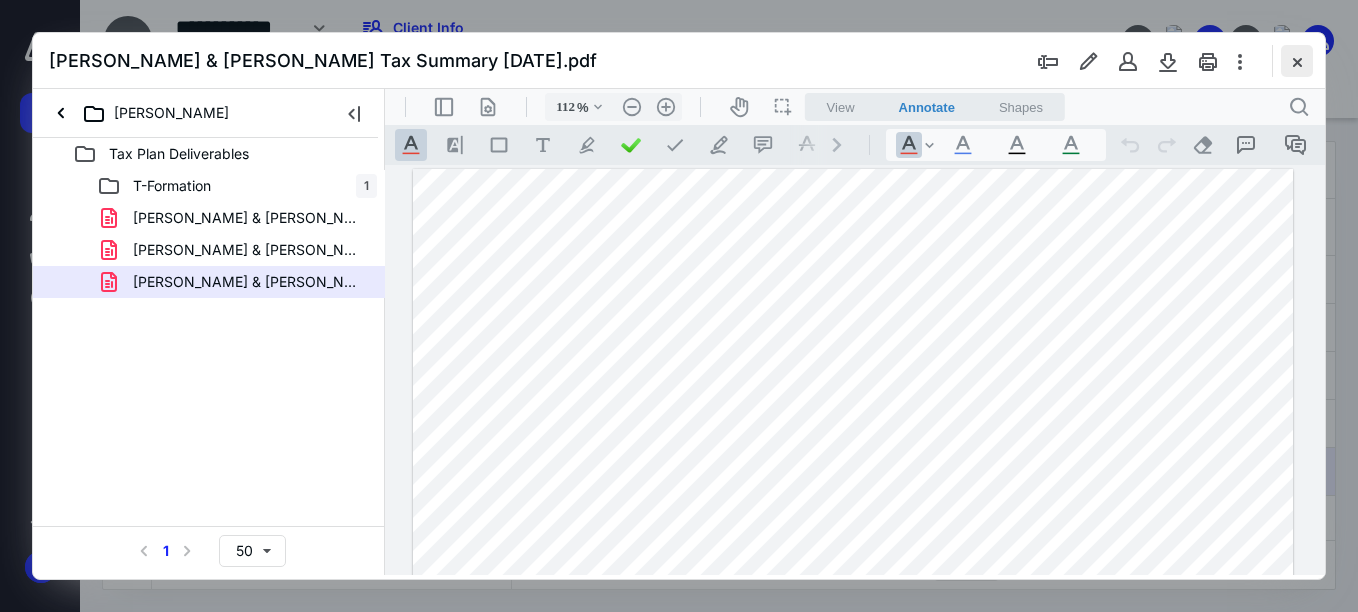 click at bounding box center (1297, 61) 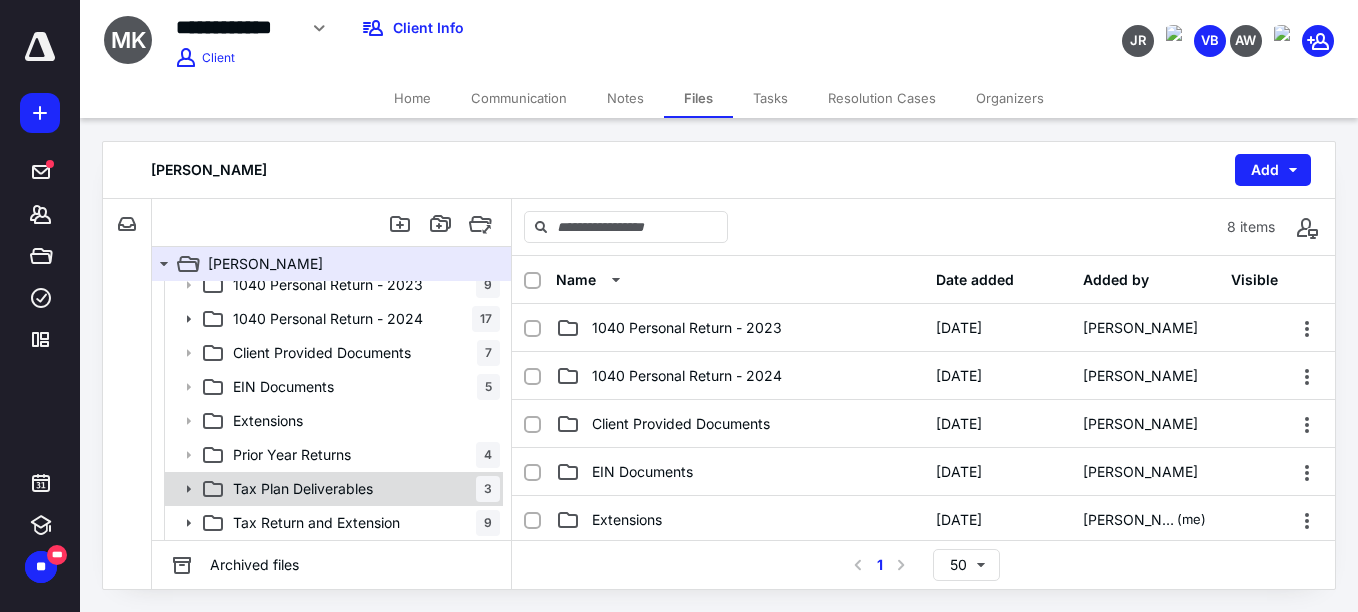 click on "Tax Plan Deliverables 3" at bounding box center (362, 489) 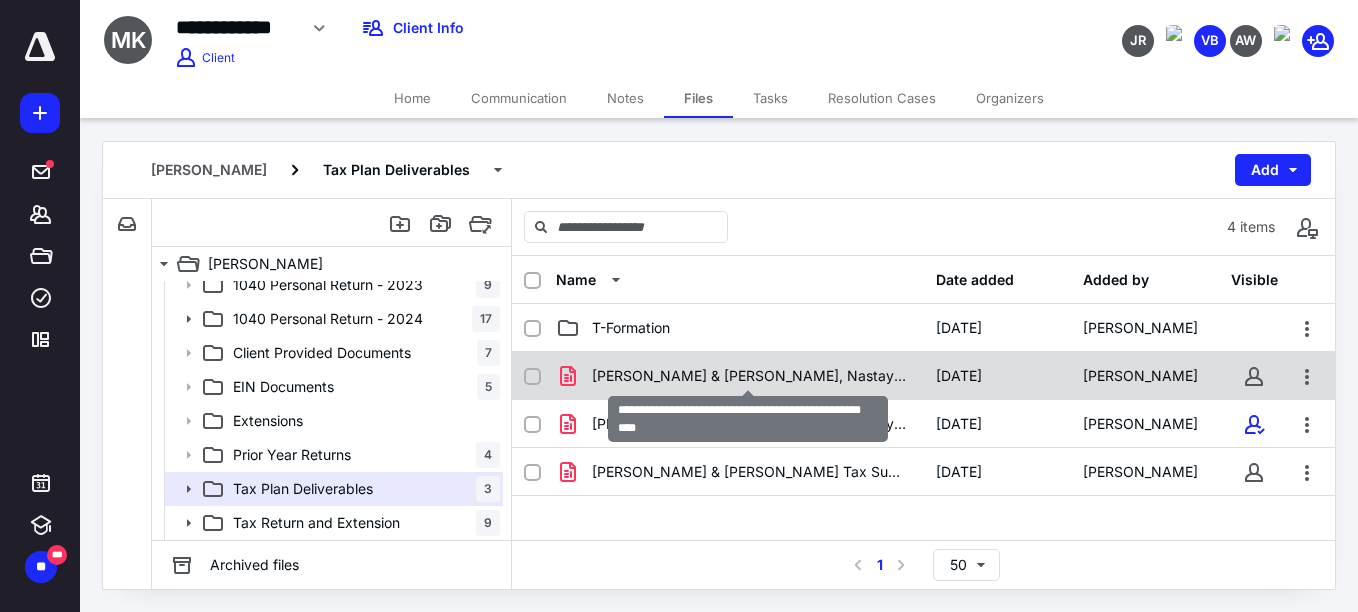 click on "Kirk, Michael & Maharaj, Nastayshia 24 Tax Summary.pdf" at bounding box center (752, 376) 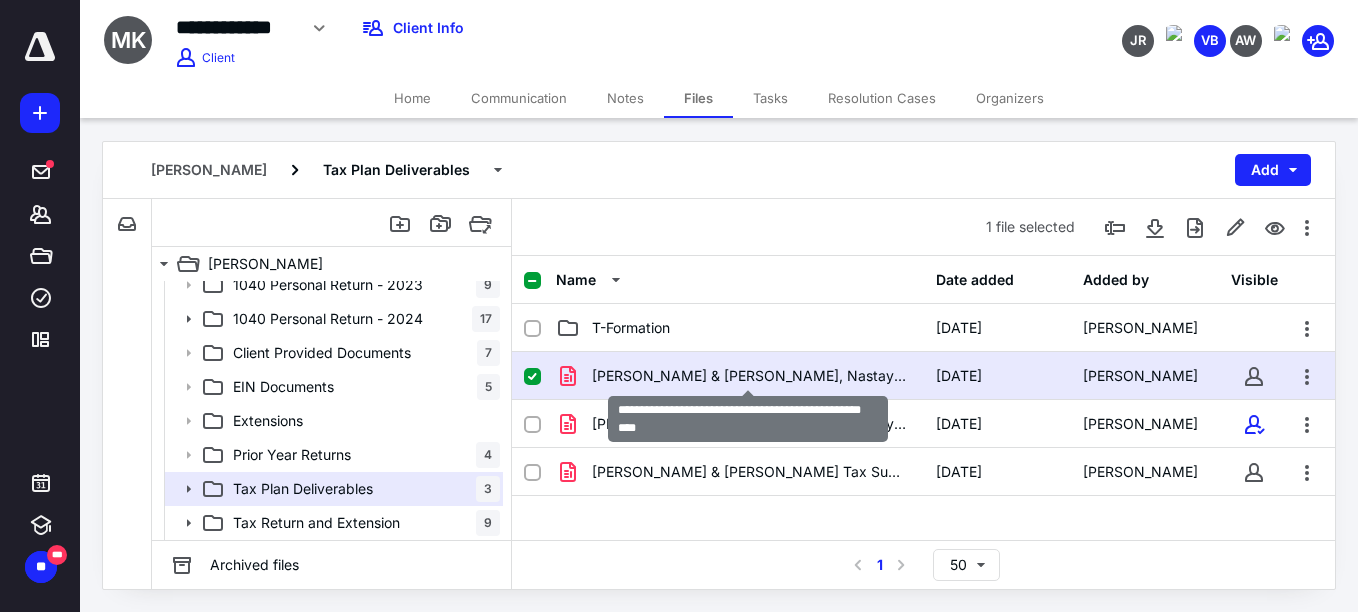 checkbox on "true" 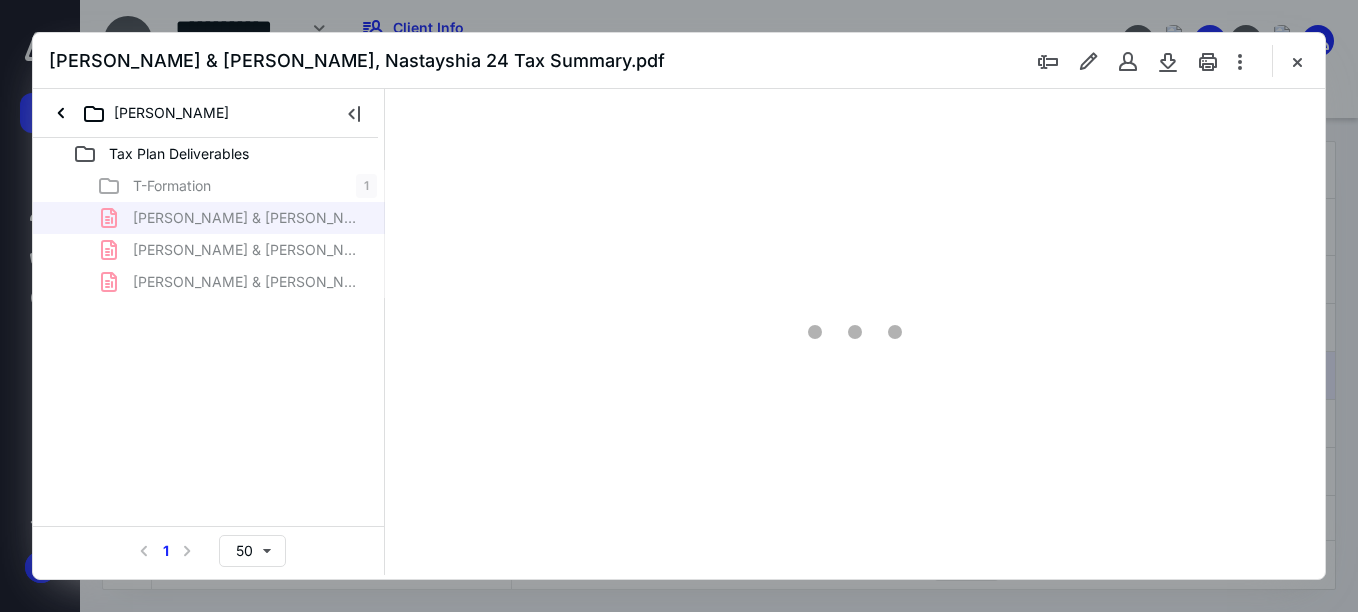 scroll, scrollTop: 0, scrollLeft: 0, axis: both 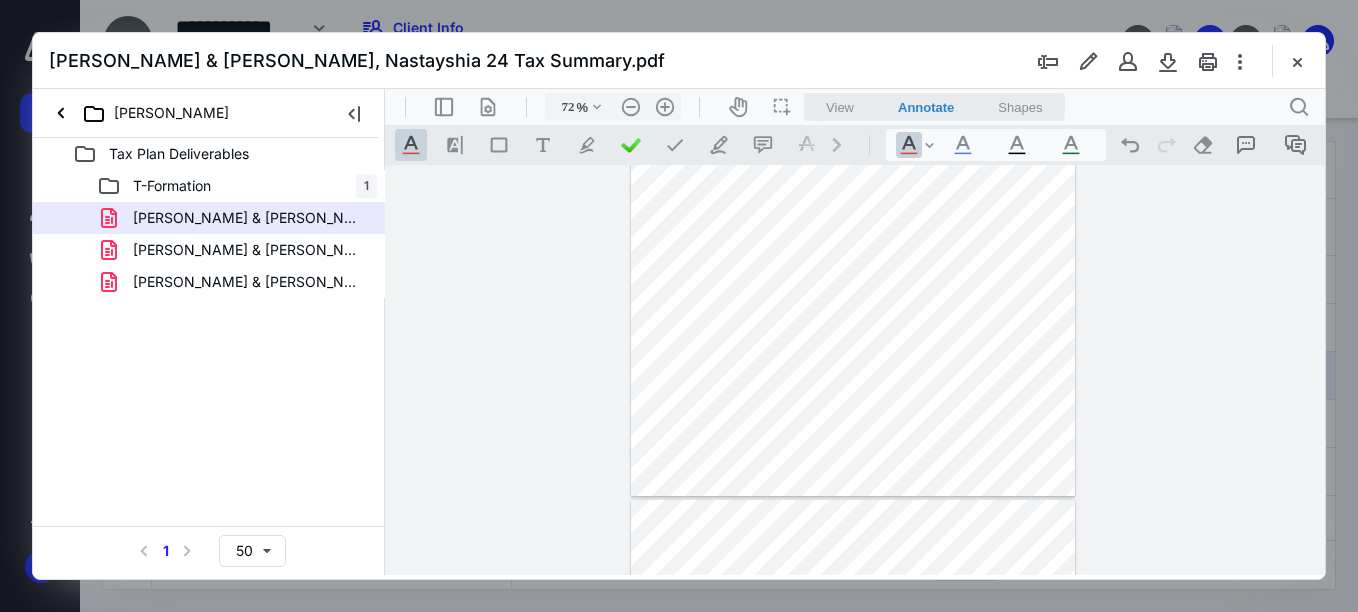 type on "79" 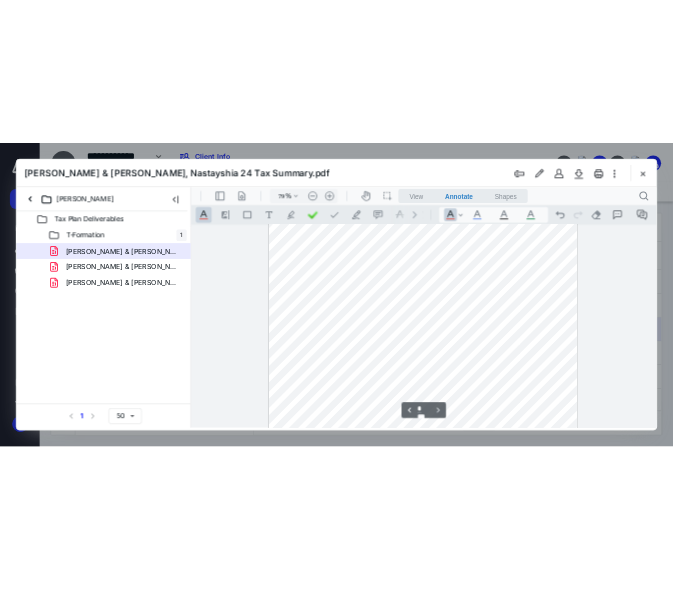 scroll, scrollTop: 503, scrollLeft: 0, axis: vertical 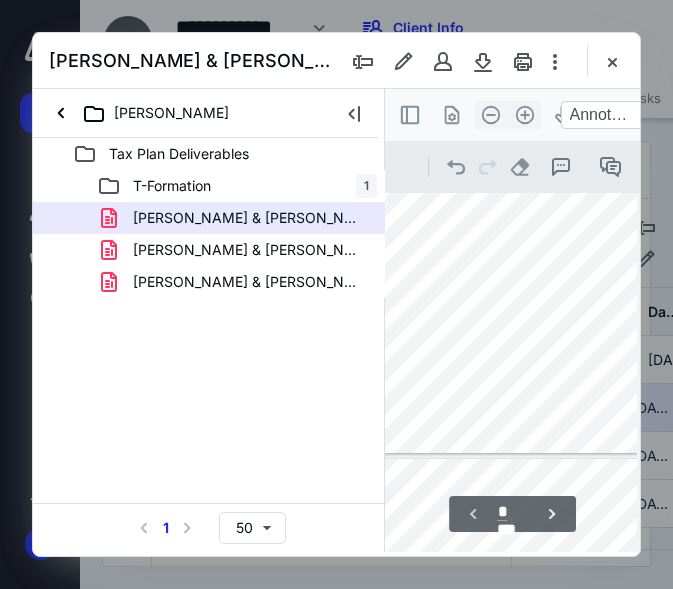 type on "*" 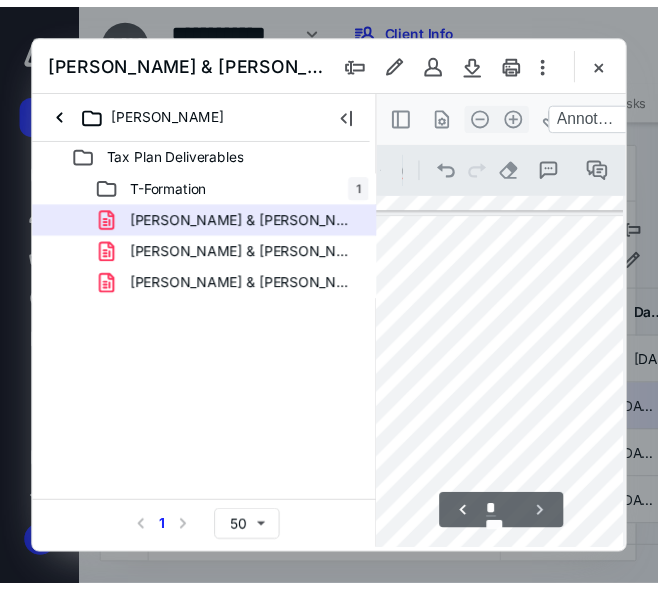 scroll, scrollTop: 471, scrollLeft: 371, axis: both 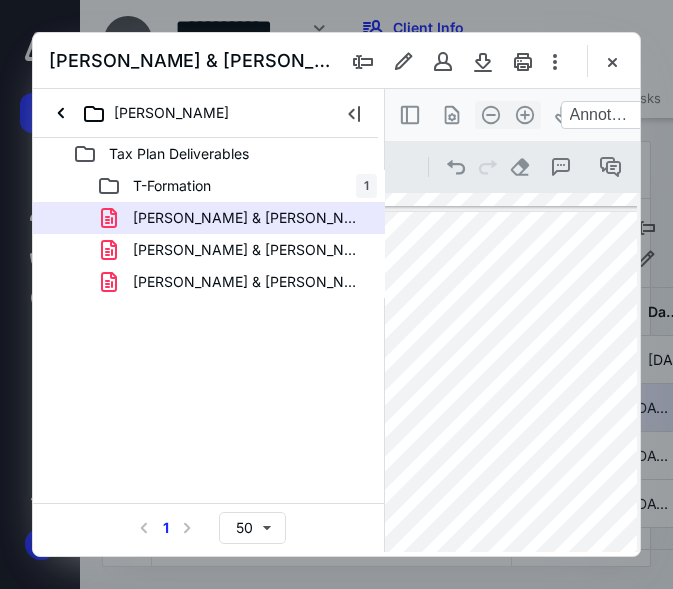 click at bounding box center [336, 294] 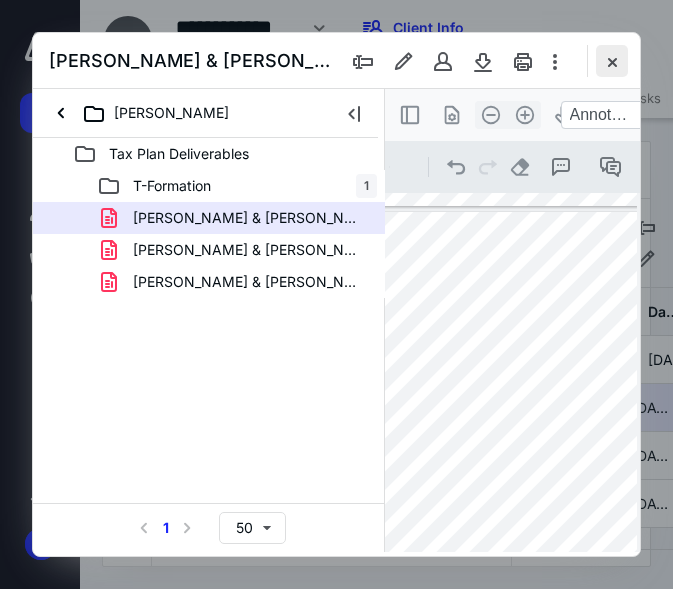 click at bounding box center [612, 61] 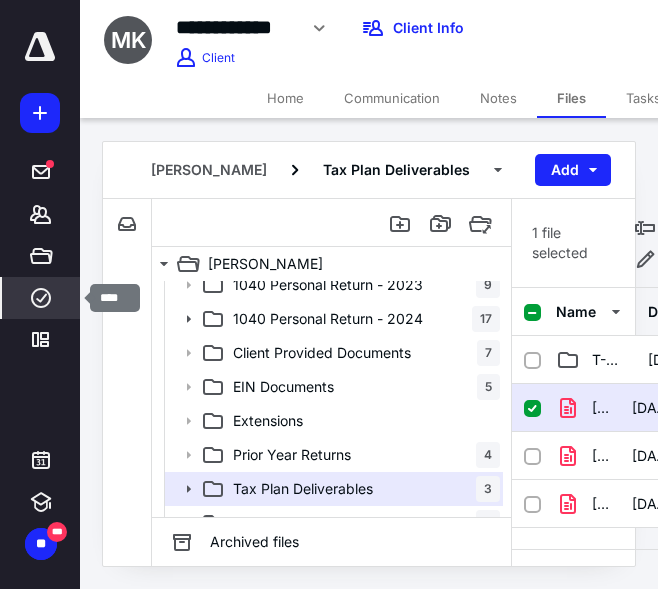 click 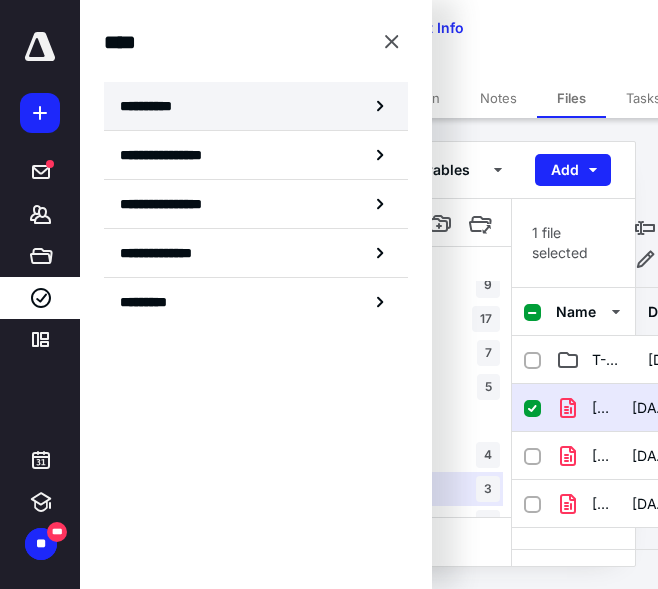 click on "**********" at bounding box center [256, 106] 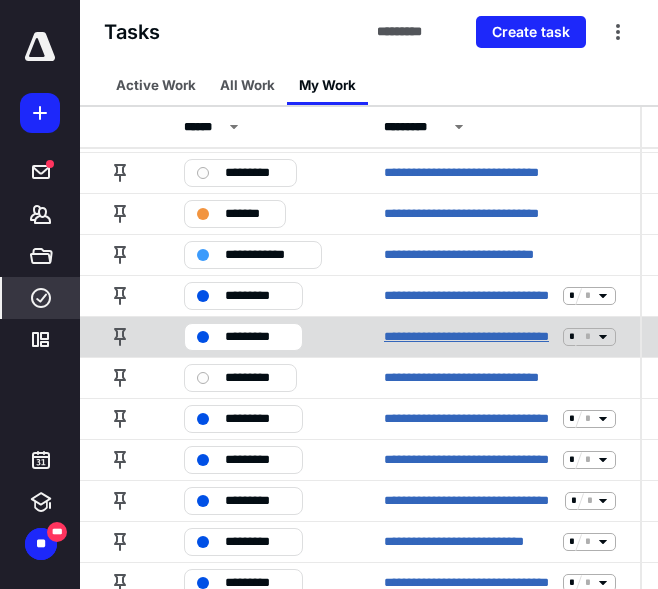 scroll, scrollTop: 38, scrollLeft: 0, axis: vertical 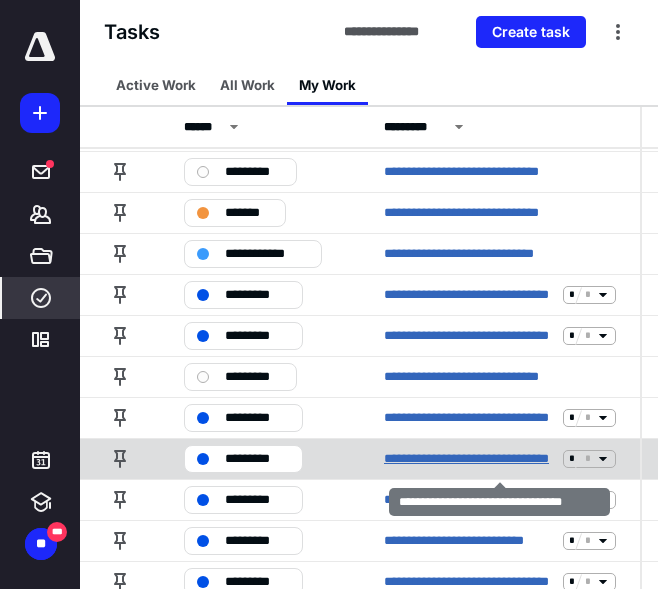 click on "**********" at bounding box center (469, 459) 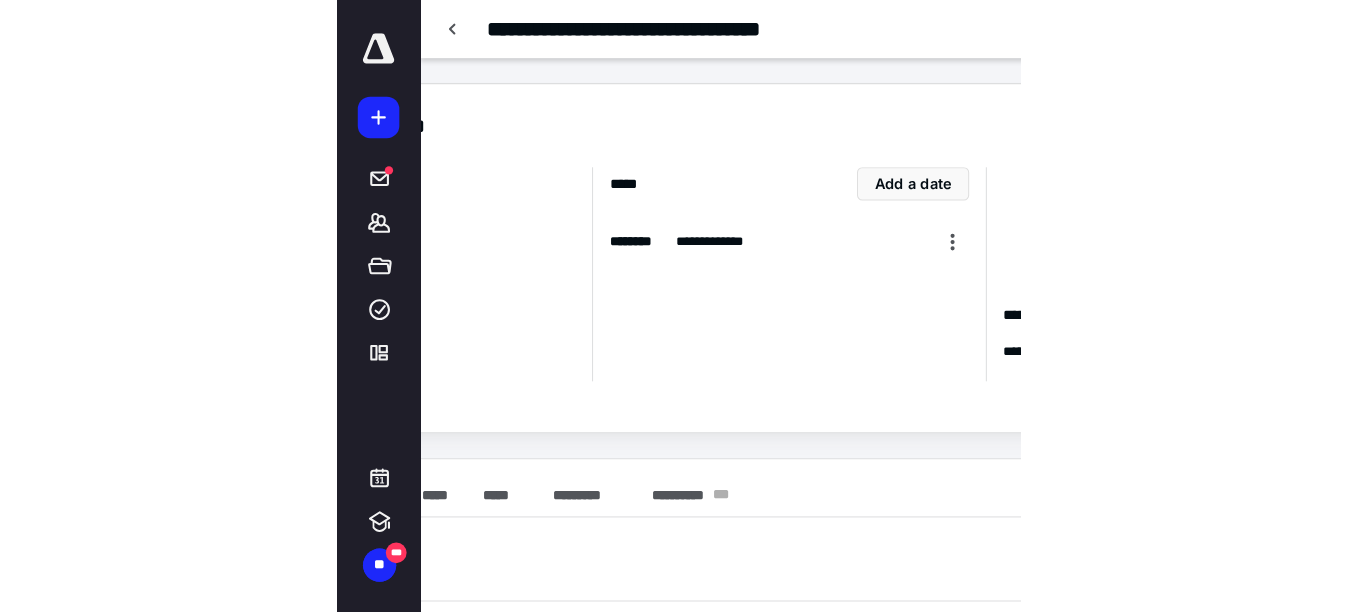 scroll, scrollTop: 0, scrollLeft: 0, axis: both 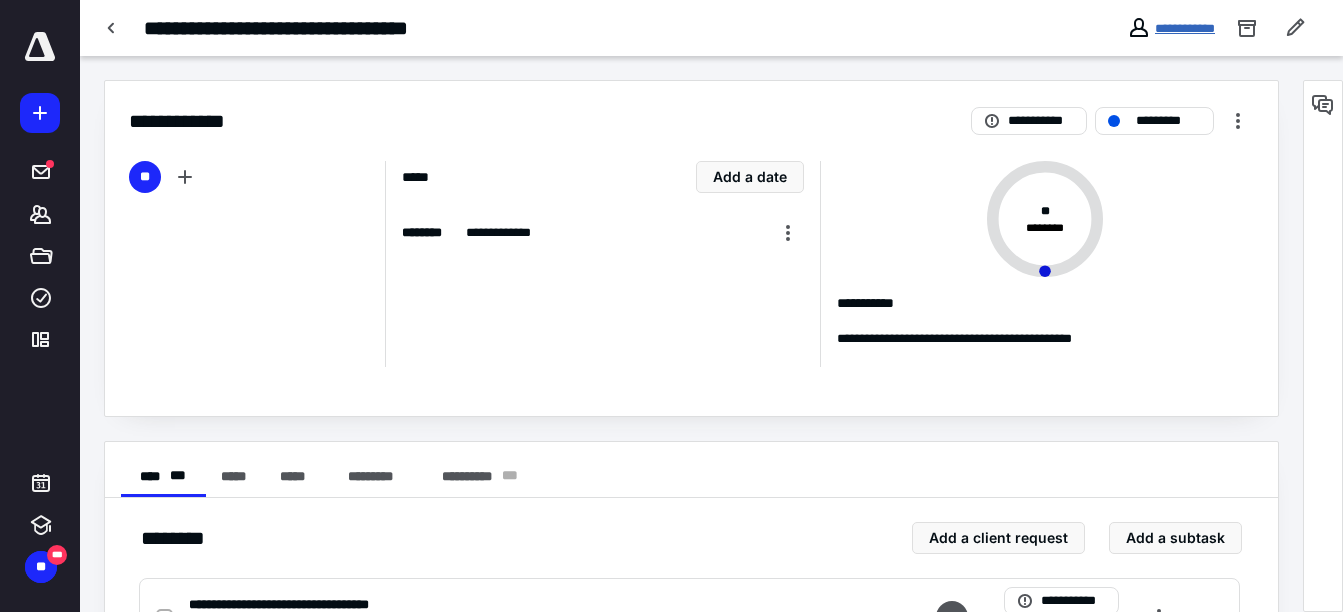 click on "**********" at bounding box center (1185, 28) 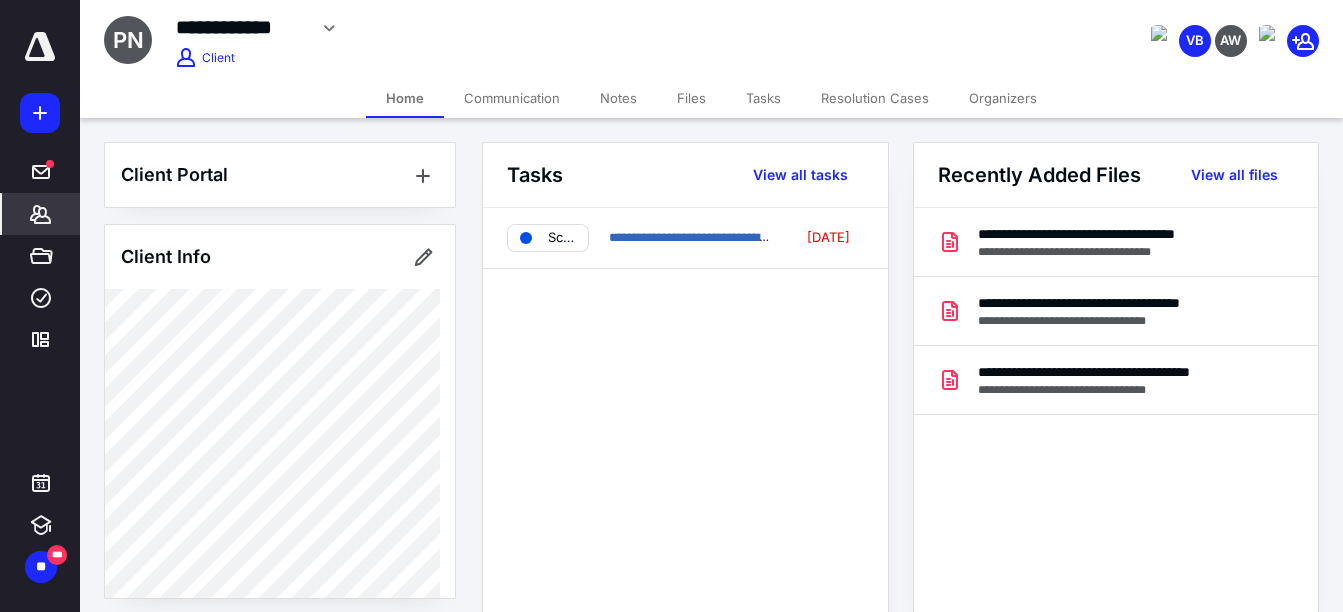 click on "Files" at bounding box center [691, 98] 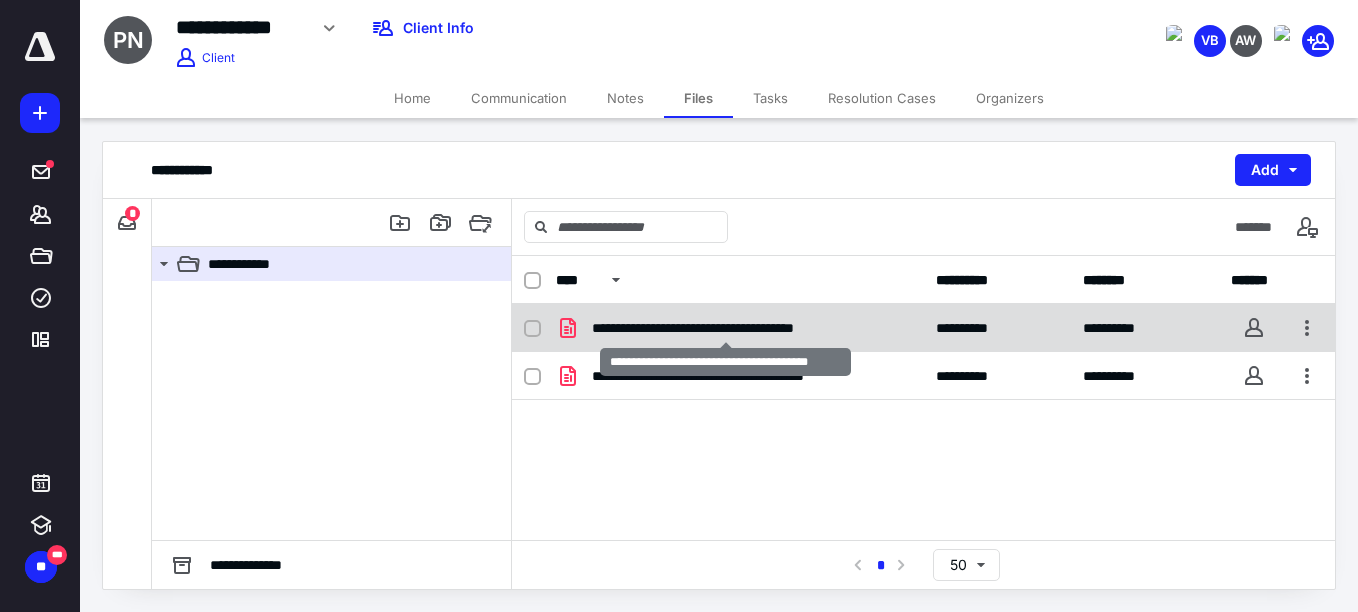 click on "**********" at bounding box center [725, 328] 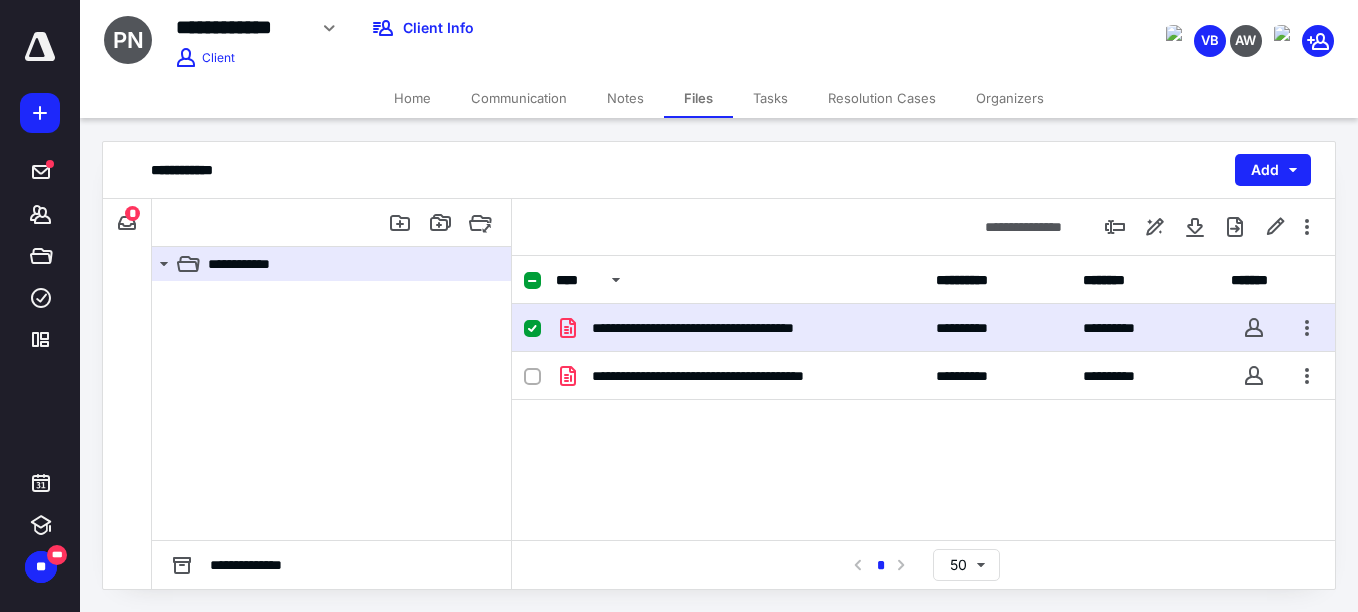 click on "**********" at bounding box center (740, 328) 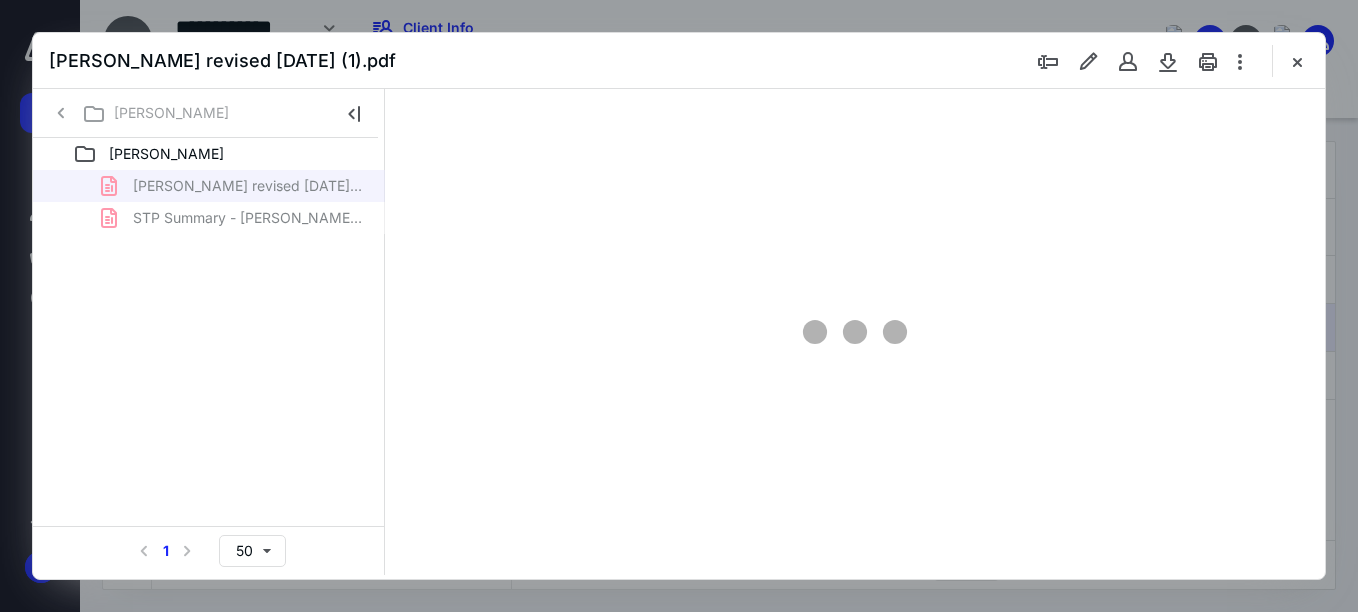 scroll, scrollTop: 0, scrollLeft: 0, axis: both 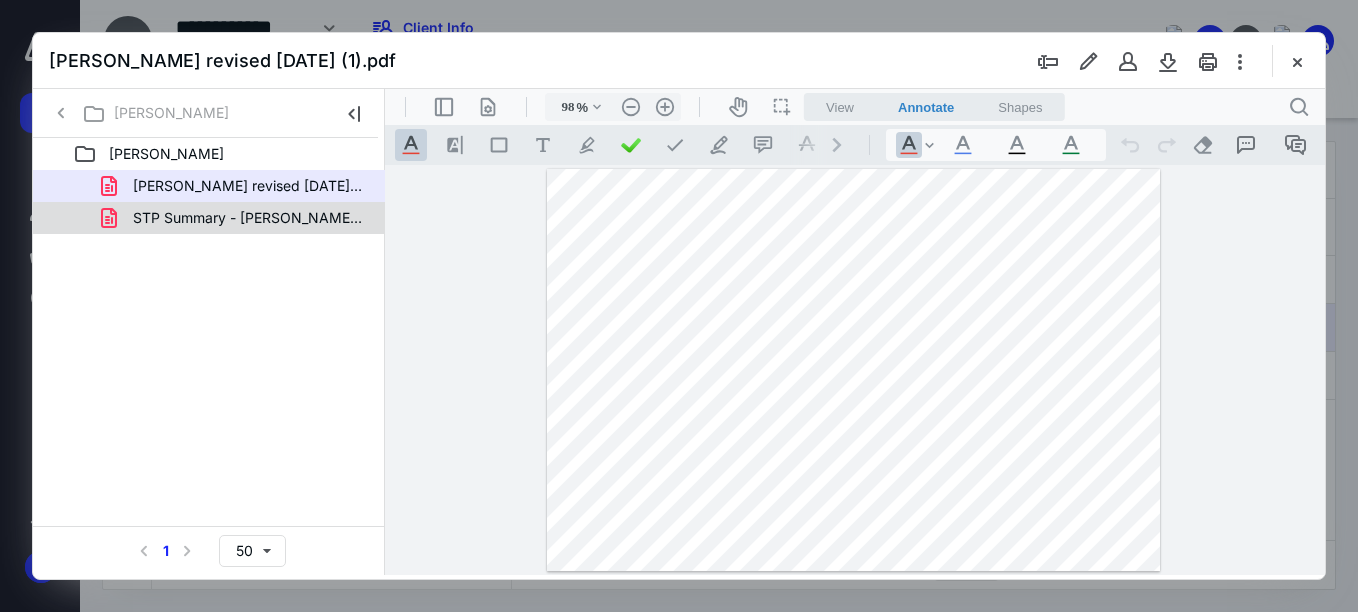 click on "STP Summary - [PERSON_NAME] (Updated [DATE]).pdf" at bounding box center [249, 218] 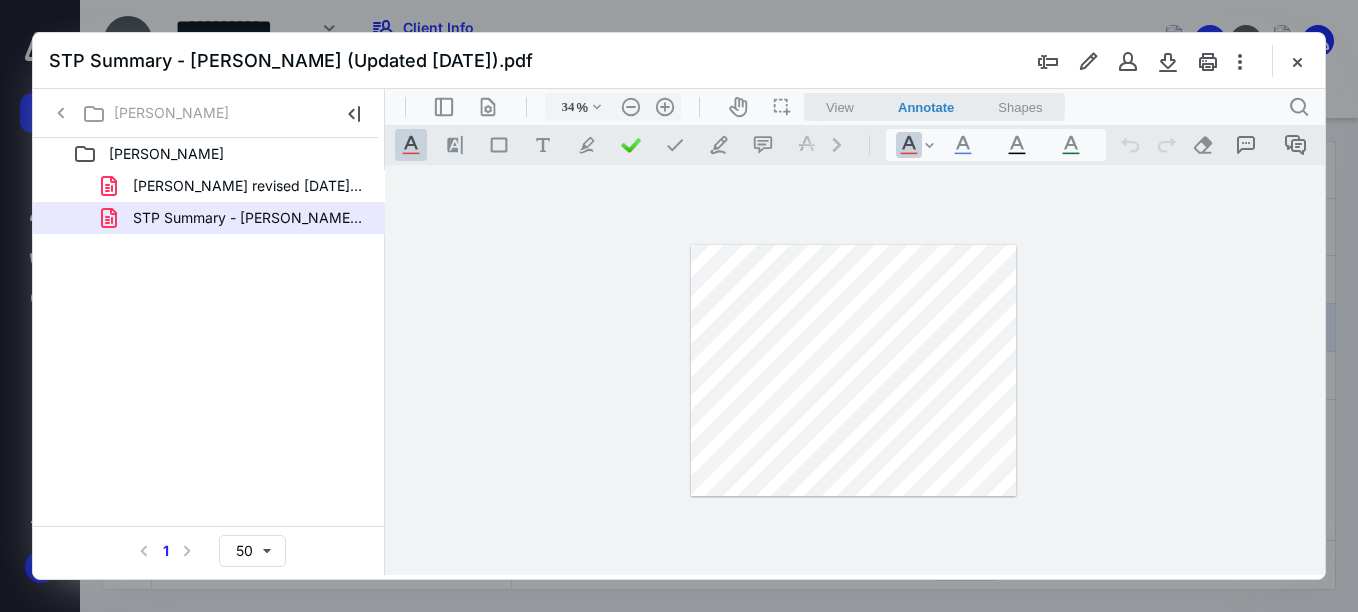 scroll, scrollTop: 0, scrollLeft: 0, axis: both 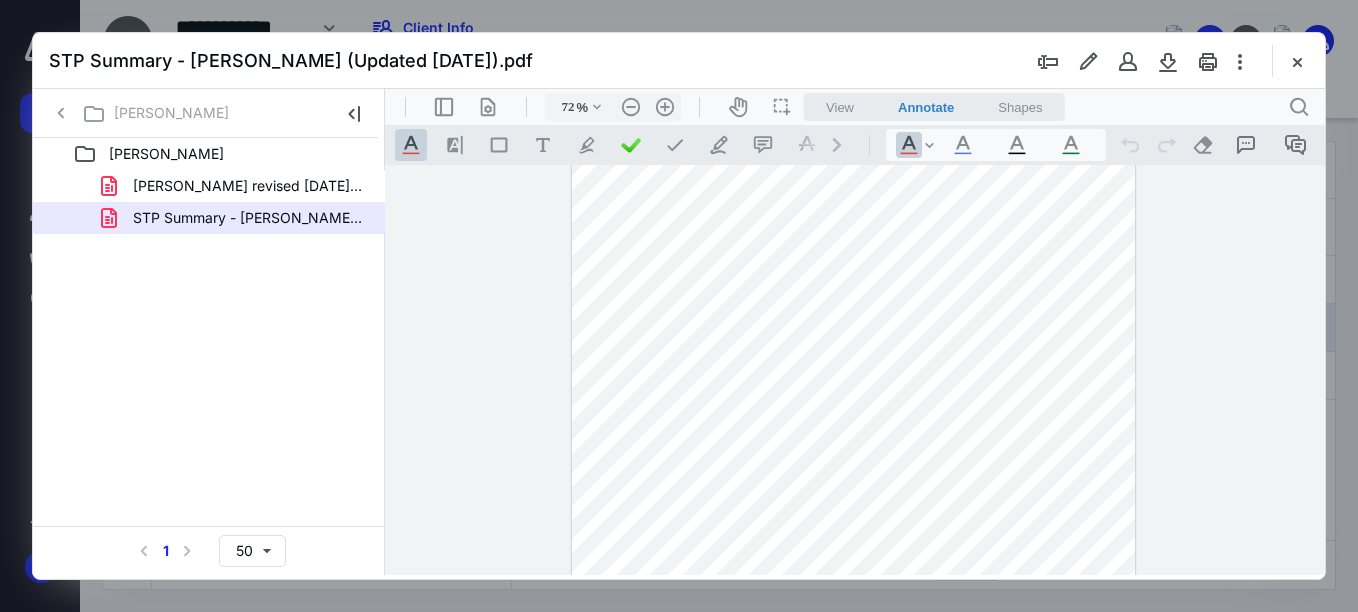 type on "79" 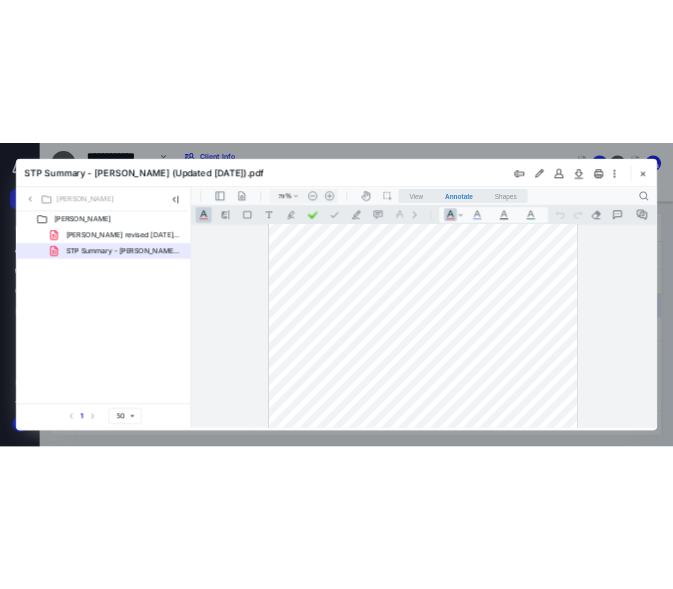 scroll, scrollTop: 0, scrollLeft: 0, axis: both 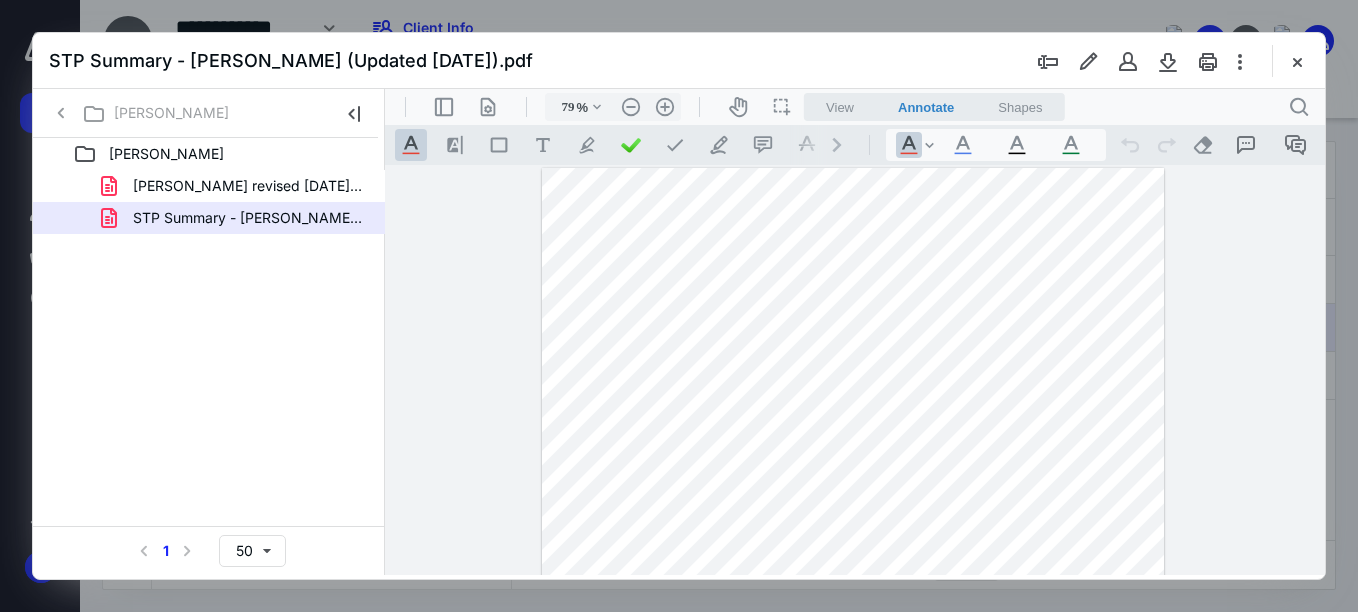 drag, startPoint x: 137, startPoint y: 108, endPoint x: 758, endPoint y: 67, distance: 622.352 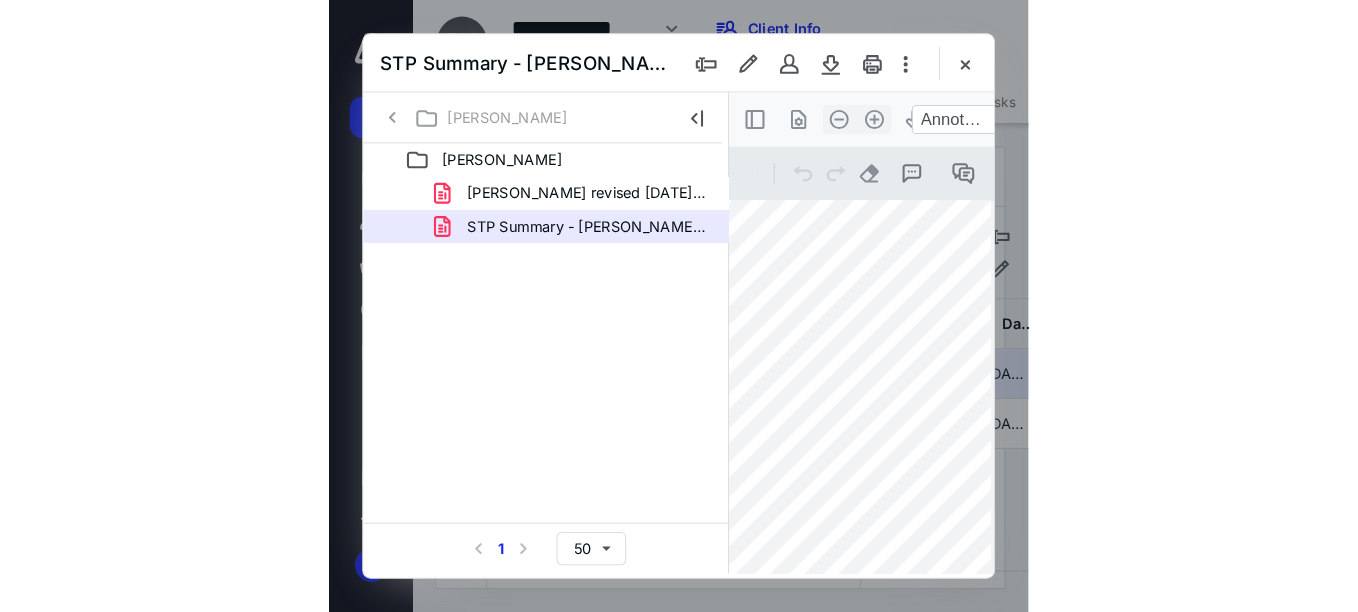 scroll, scrollTop: 11, scrollLeft: 291, axis: both 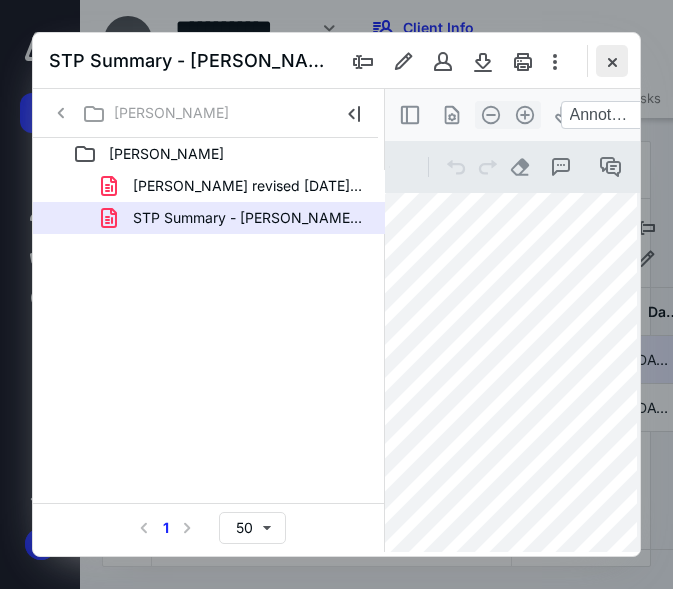 click at bounding box center [612, 61] 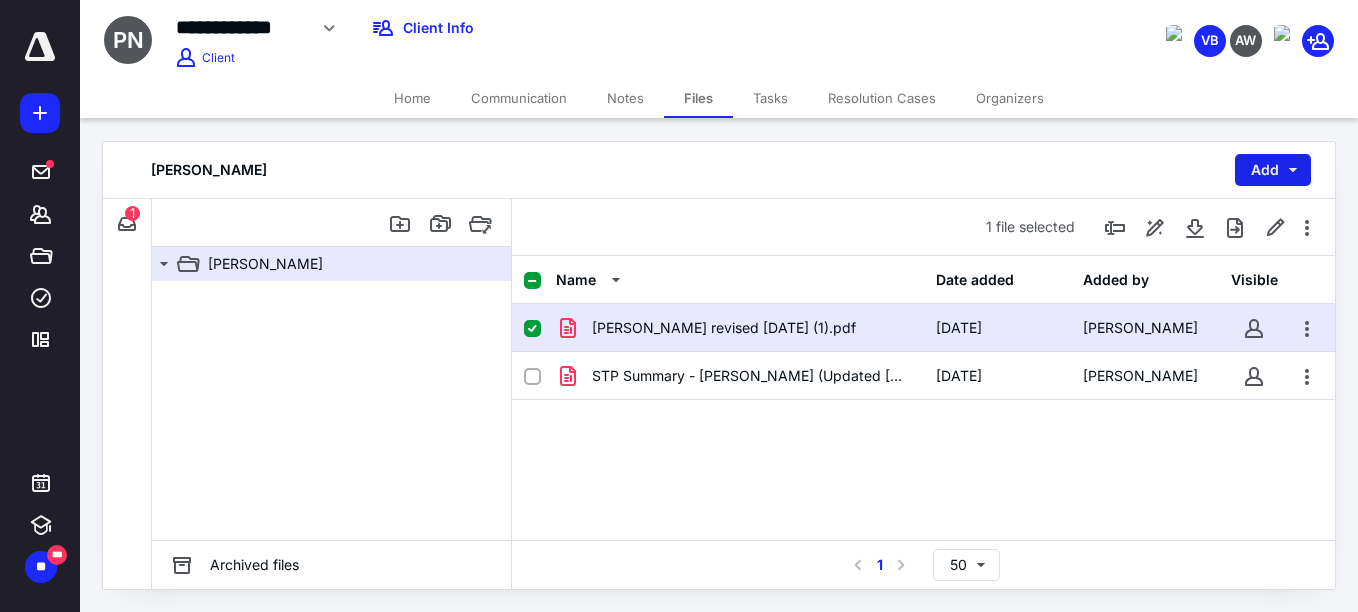 click on "Add" at bounding box center (1273, 170) 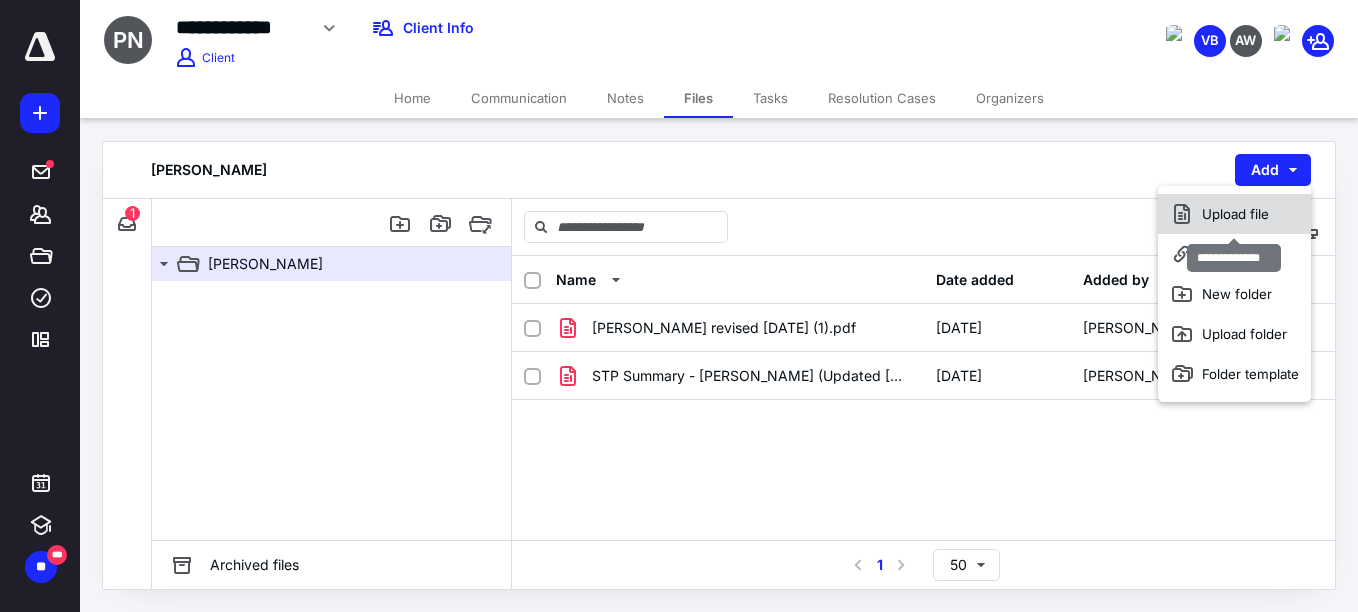 click on "Upload file" at bounding box center [1234, 214] 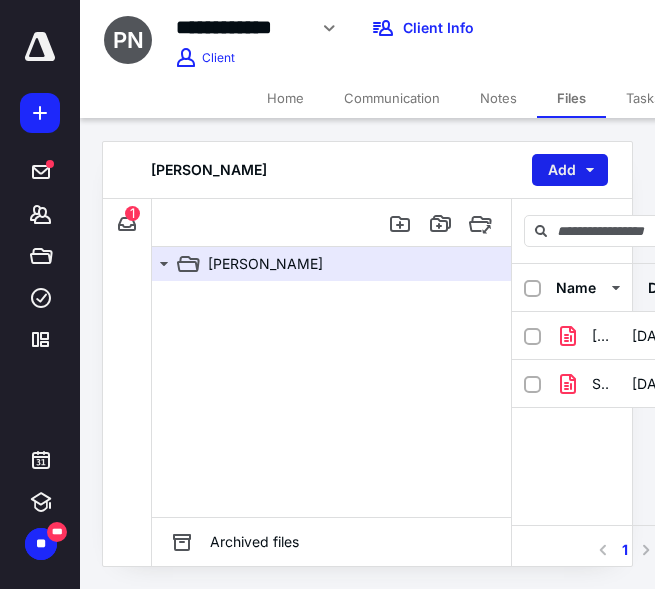 click on "Add" at bounding box center (570, 170) 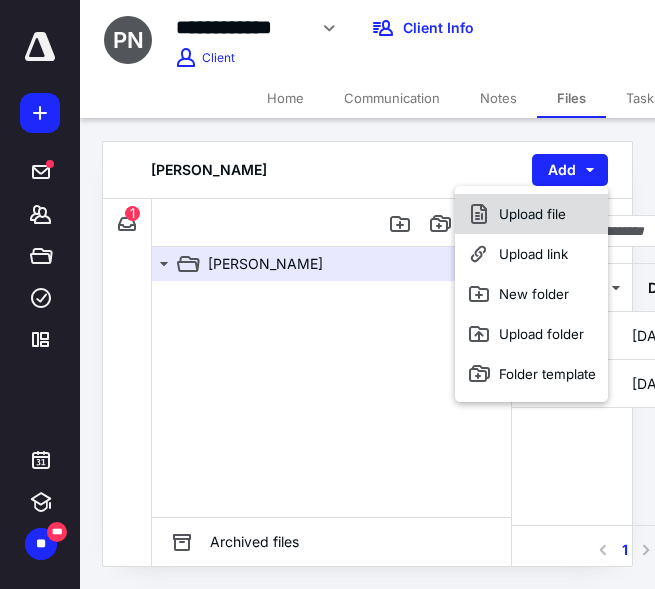 click on "Upload file" at bounding box center (531, 214) 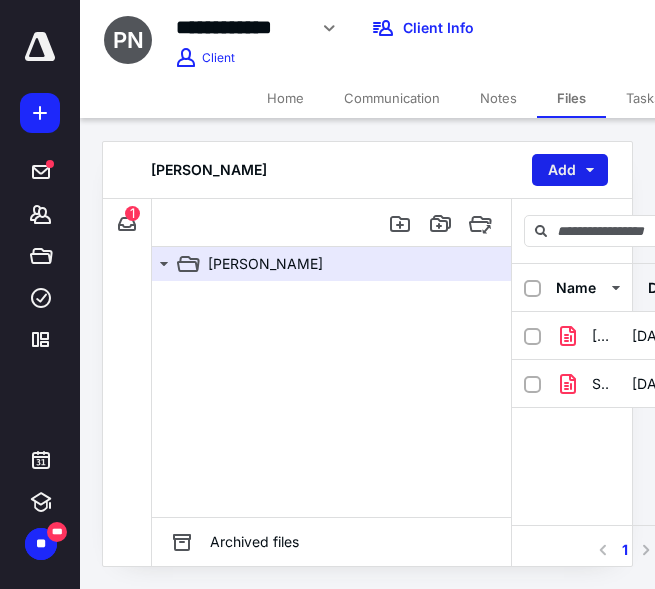 click on "Add" at bounding box center [570, 170] 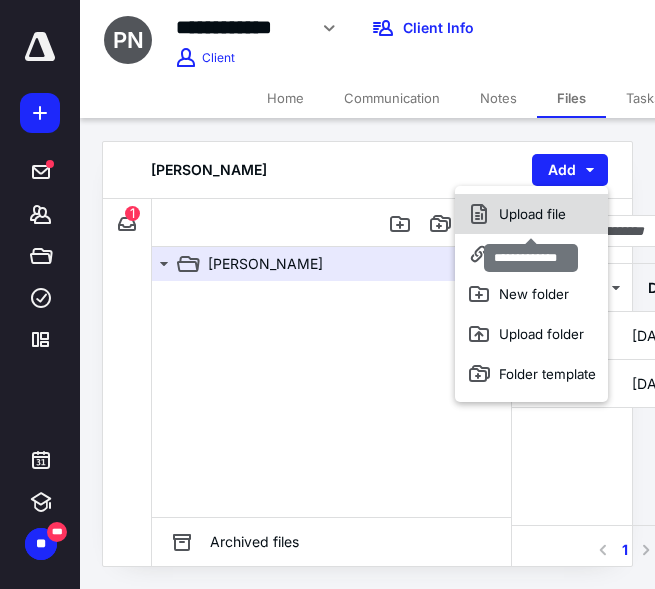 click on "Upload file" at bounding box center [531, 214] 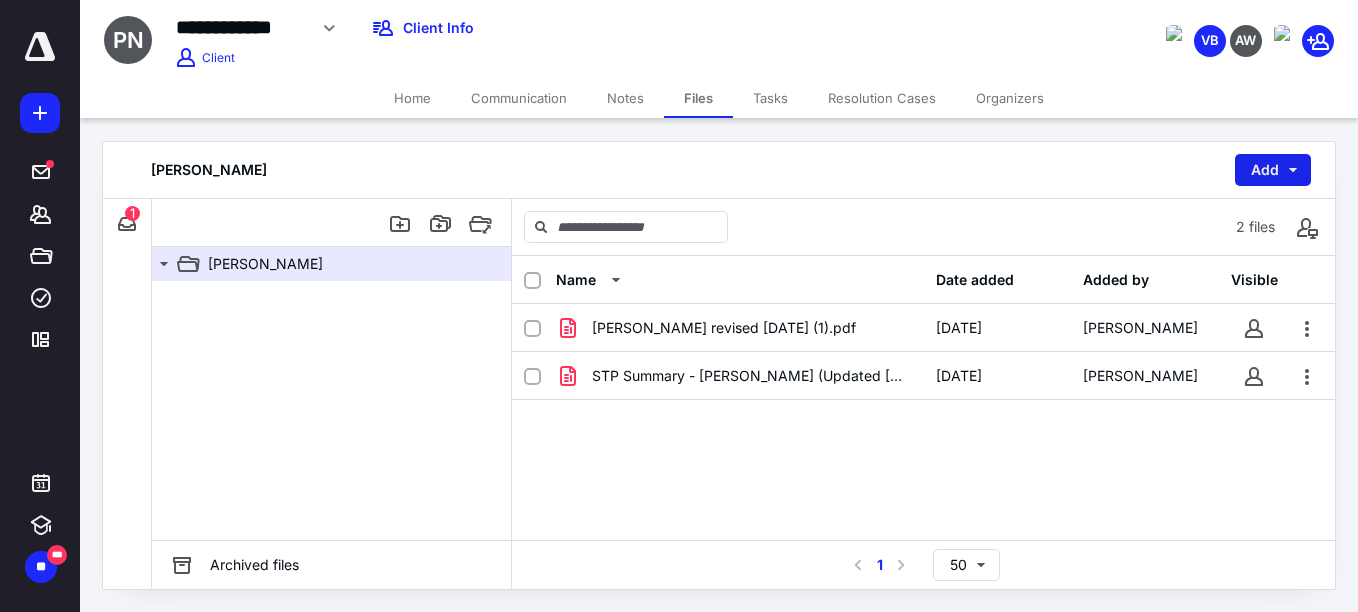 click on "Add" at bounding box center [1273, 170] 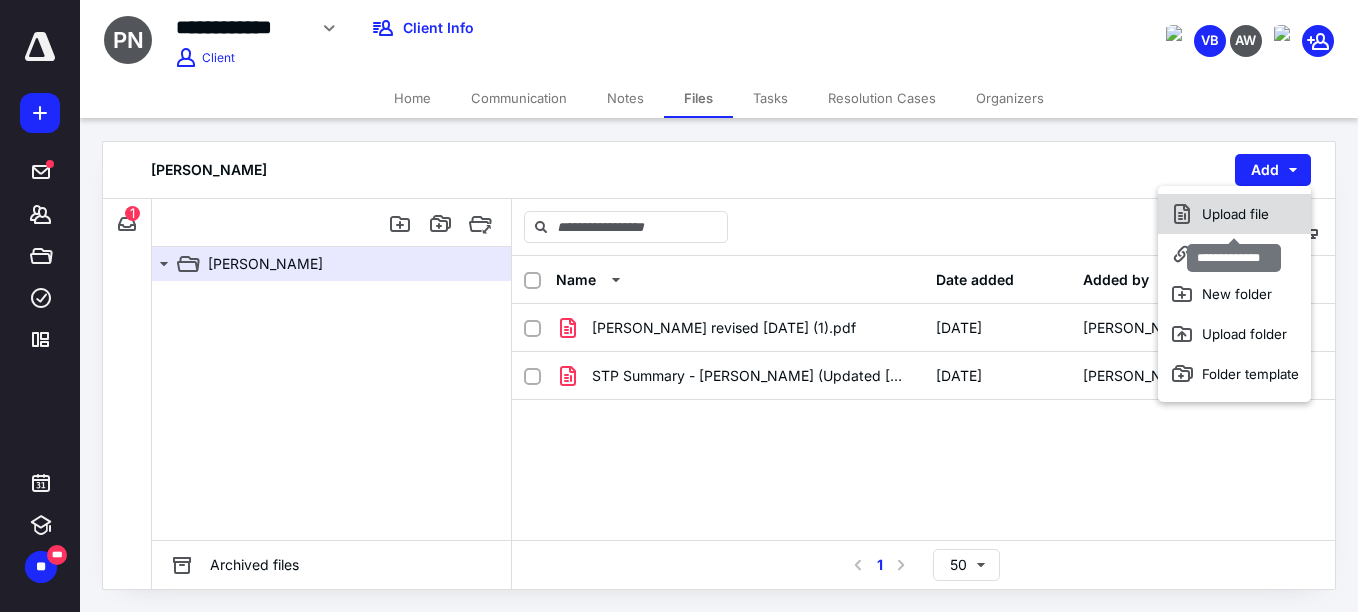 click on "Upload file" at bounding box center (1234, 214) 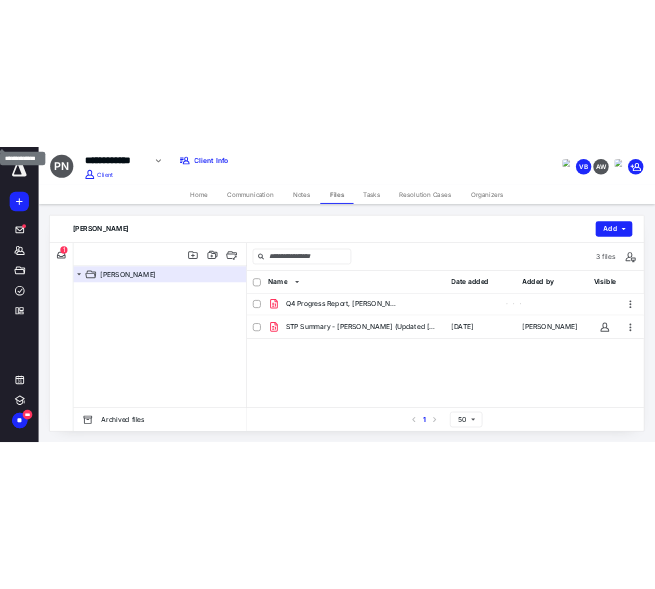 scroll, scrollTop: 0, scrollLeft: 0, axis: both 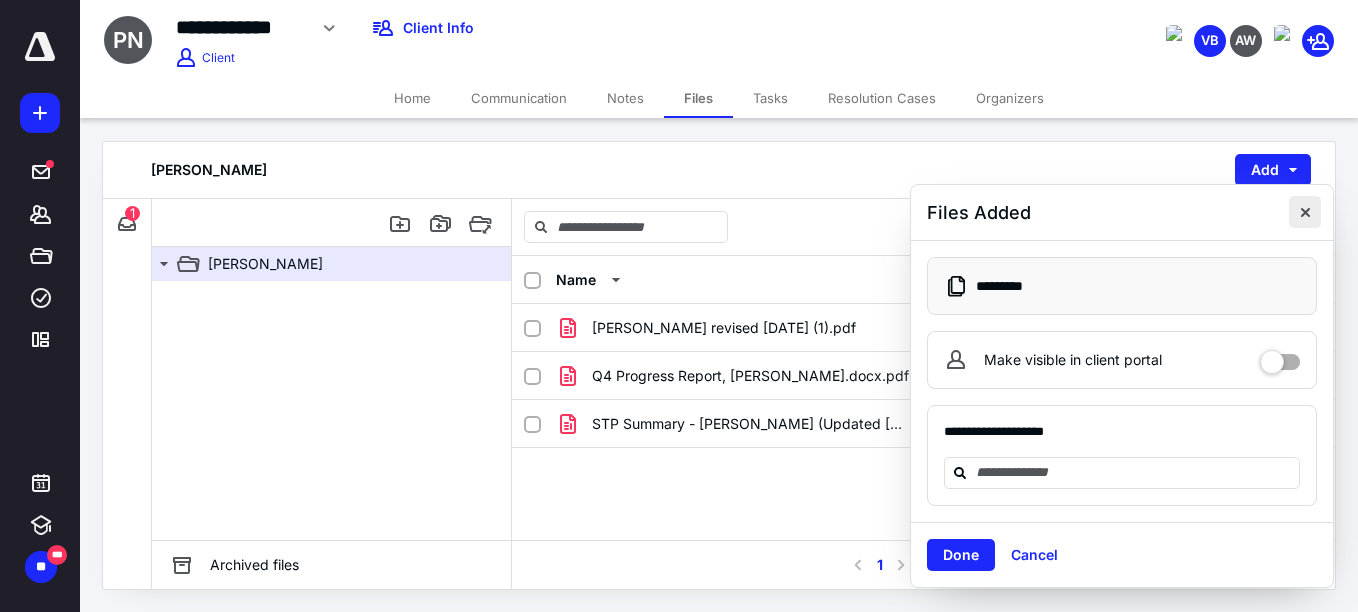 click at bounding box center [1305, 212] 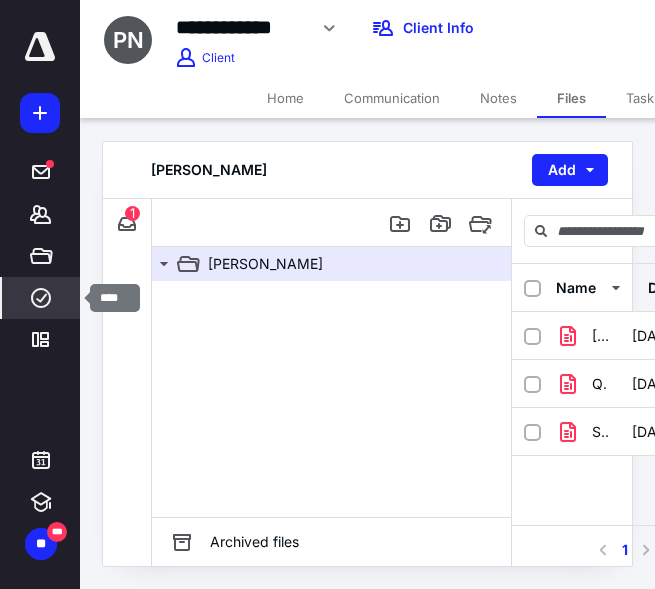 click 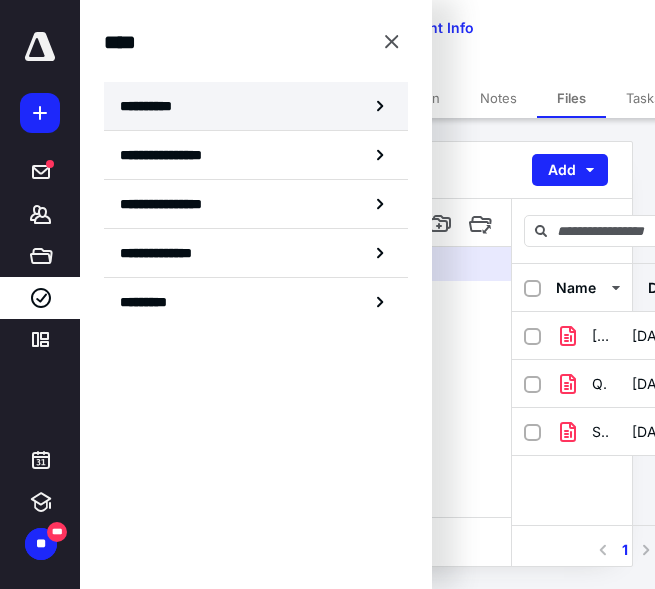 click on "**********" at bounding box center [256, 106] 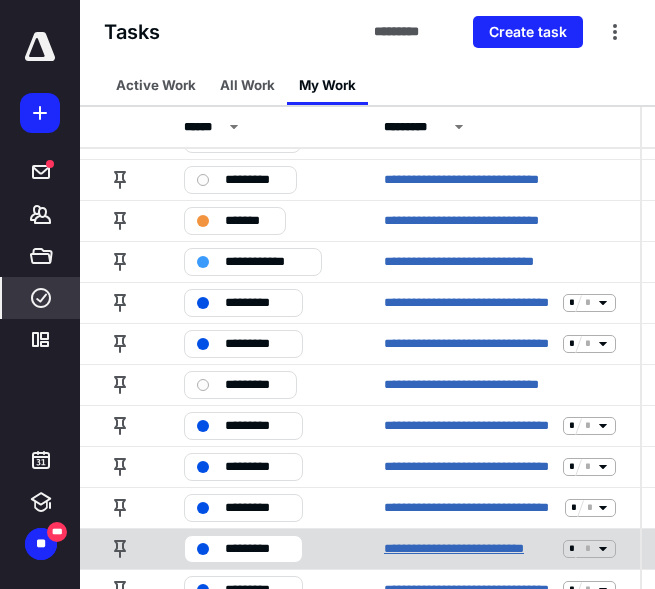 scroll, scrollTop: 94, scrollLeft: 0, axis: vertical 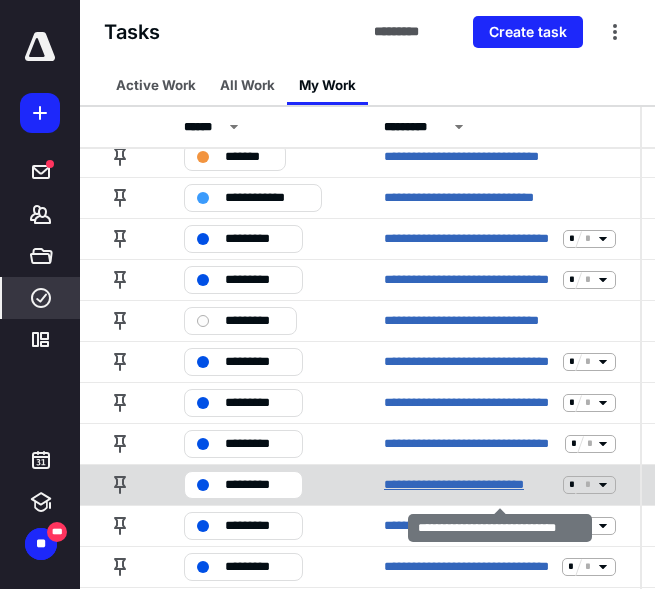 click on "**********" at bounding box center [469, 485] 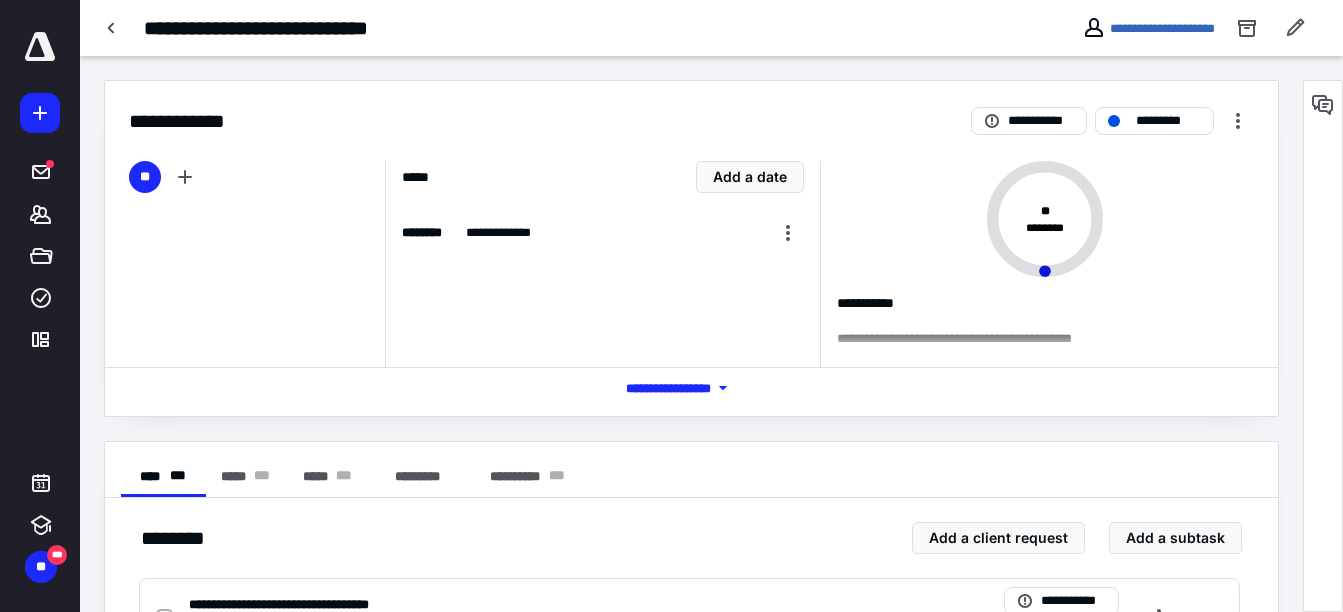 scroll, scrollTop: 187, scrollLeft: 0, axis: vertical 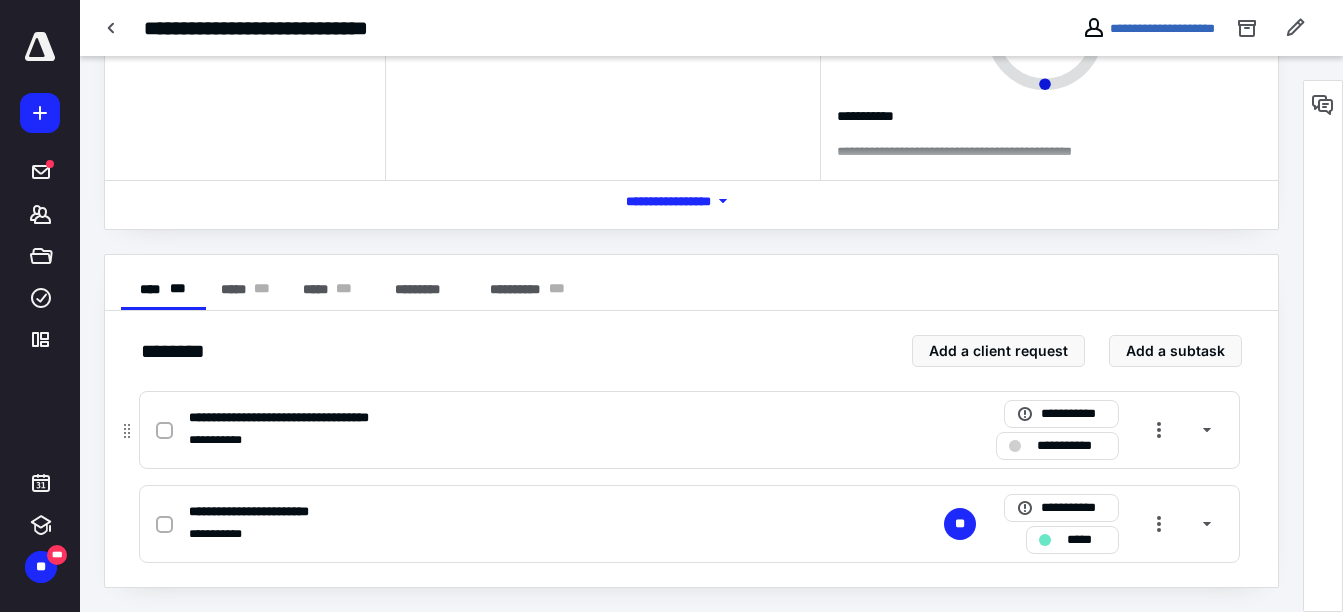 click on "**********" at bounding box center [306, 418] 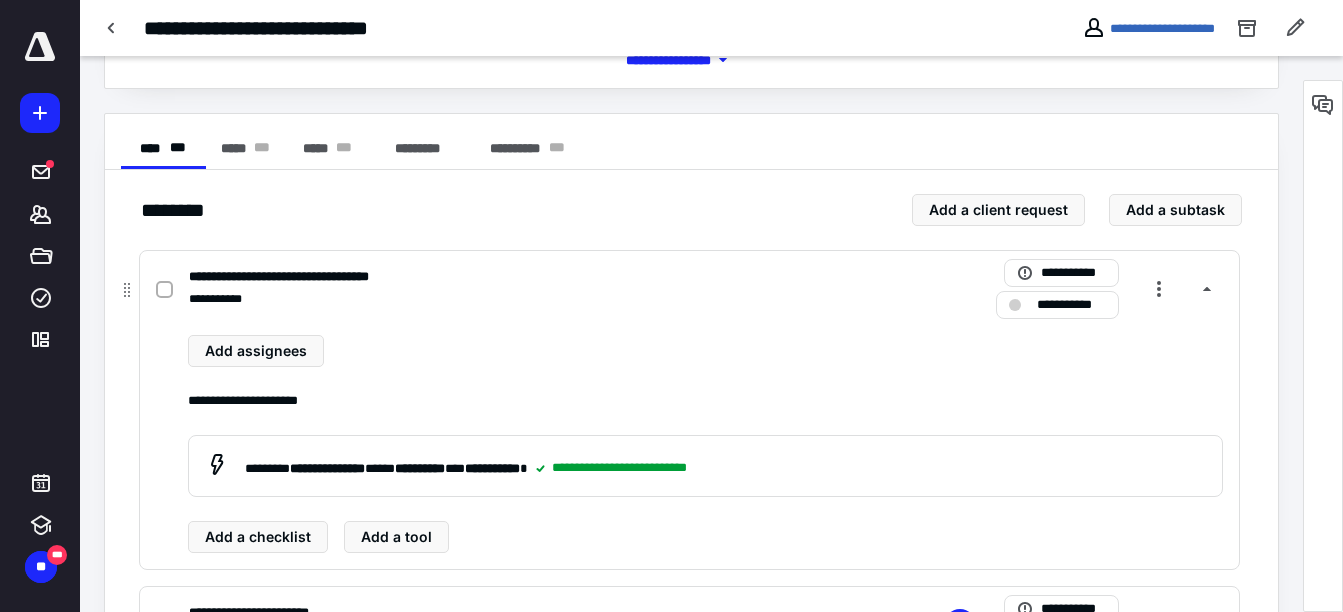 scroll, scrollTop: 329, scrollLeft: 0, axis: vertical 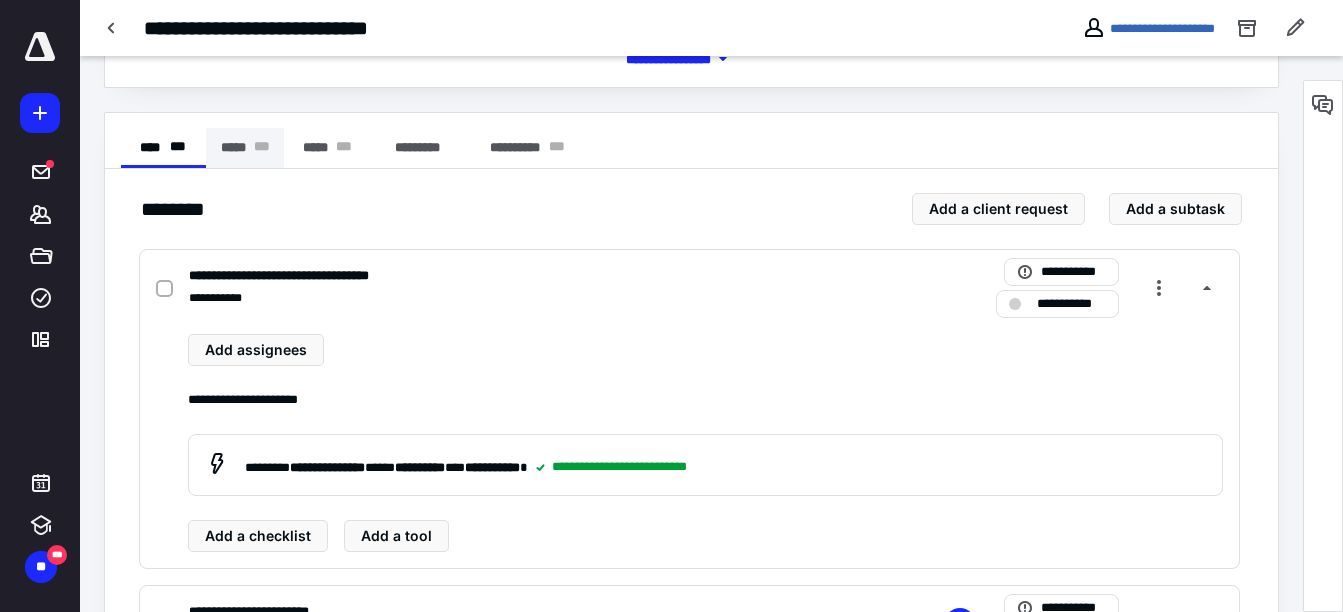 click on "* * *" at bounding box center [262, 148] 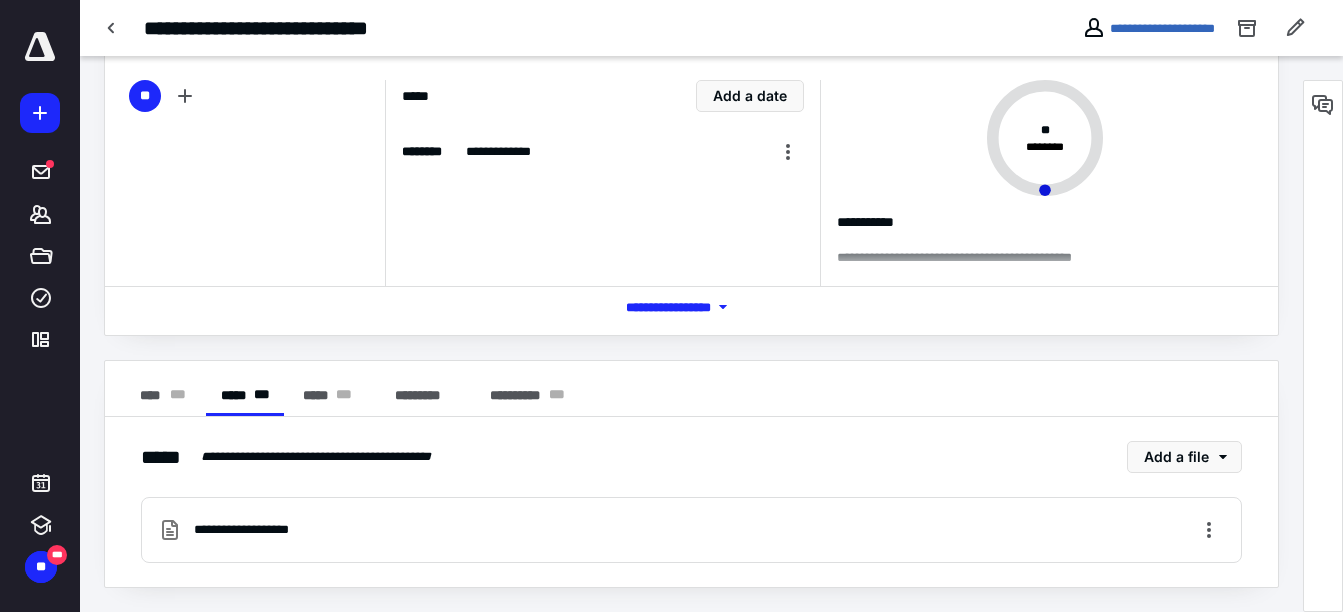 scroll, scrollTop: 0, scrollLeft: 0, axis: both 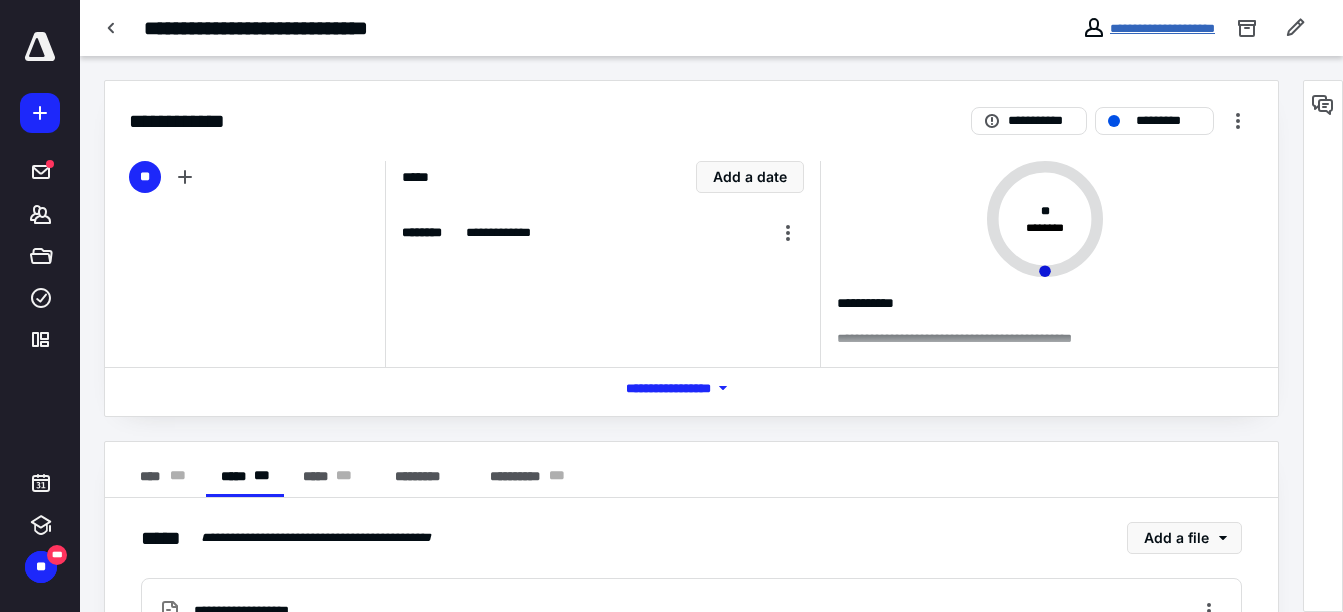 click on "**********" at bounding box center (1162, 28) 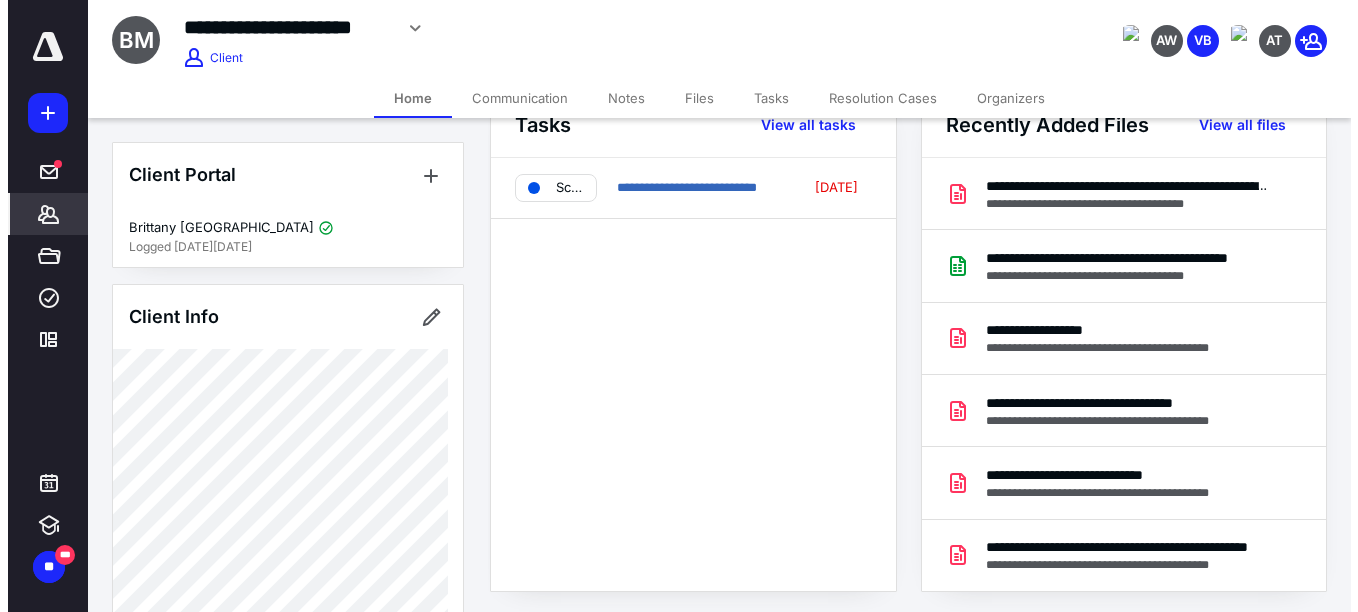 scroll, scrollTop: 0, scrollLeft: 0, axis: both 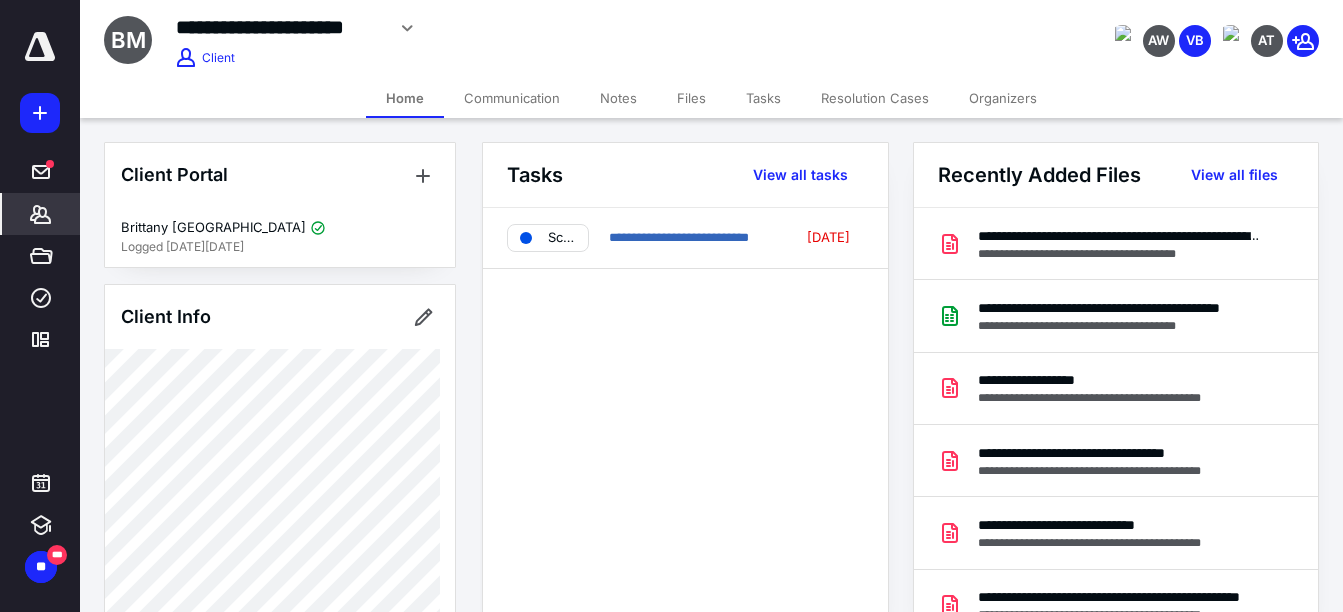 click on "Files" at bounding box center (691, 98) 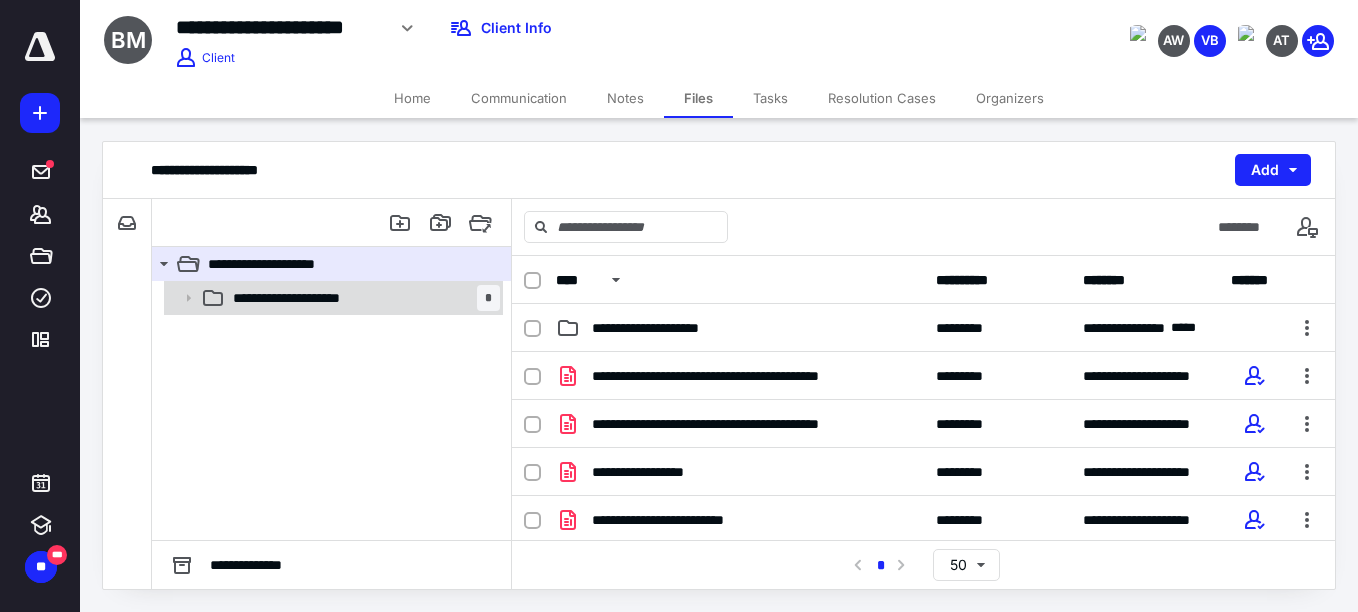 click on "**********" at bounding box center (303, 298) 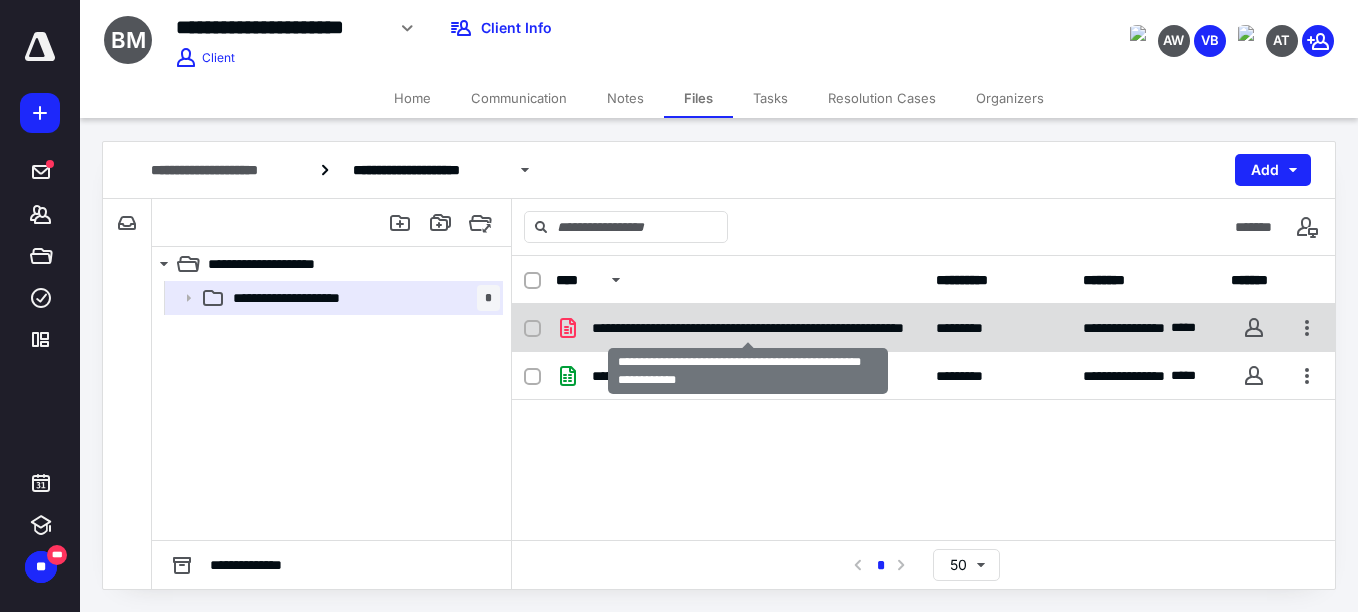 click on "**********" at bounding box center [748, 328] 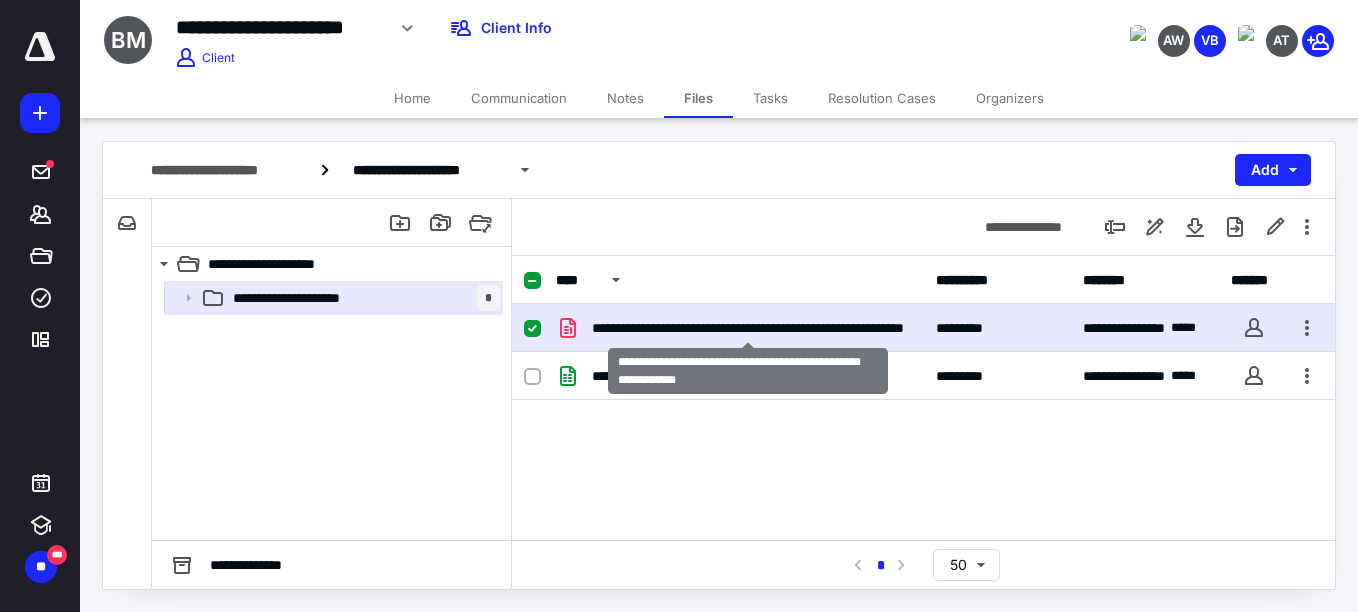 click on "**********" at bounding box center [748, 328] 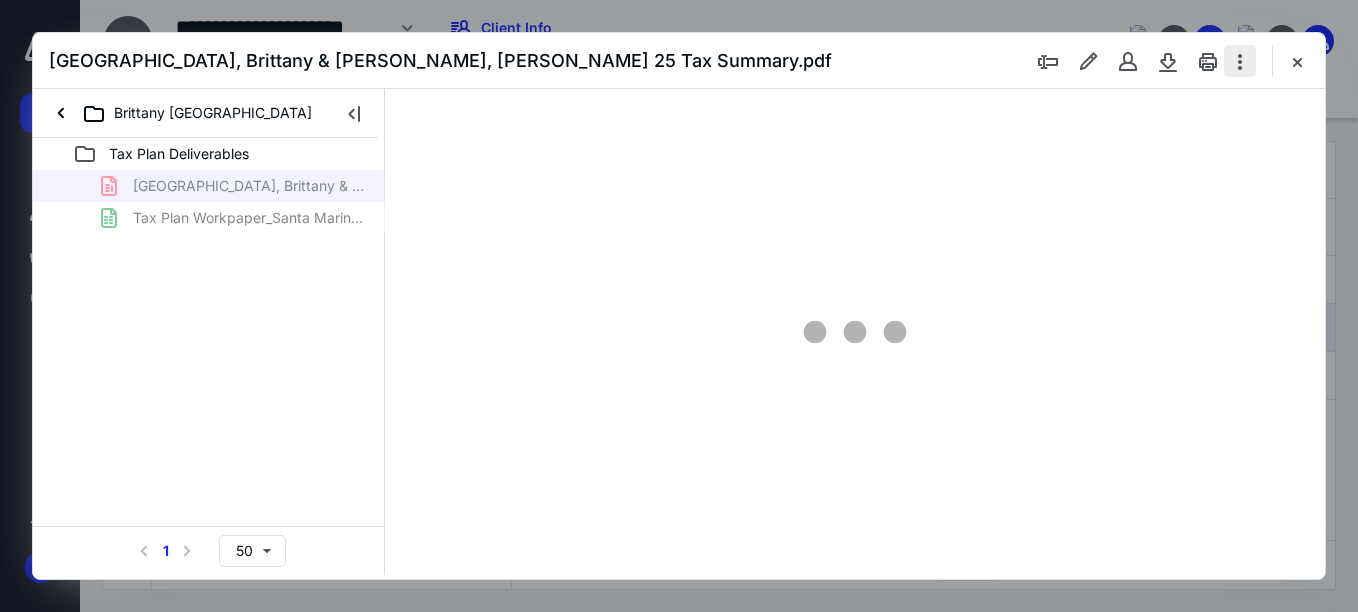 scroll, scrollTop: 0, scrollLeft: 0, axis: both 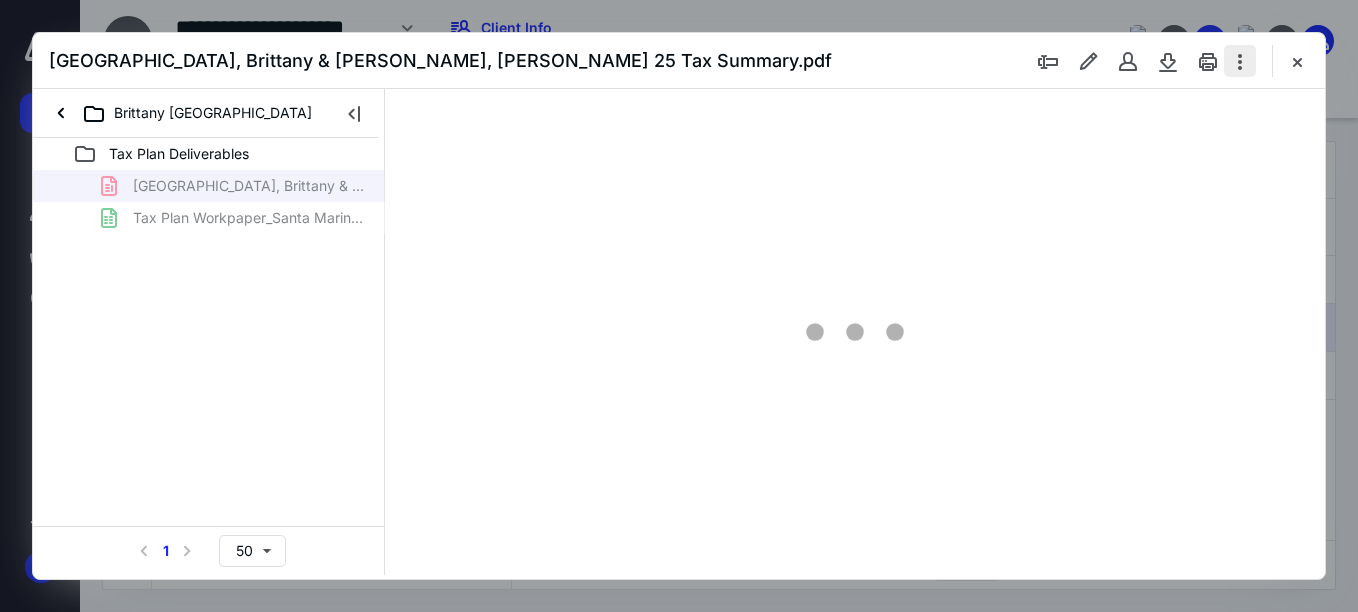 click at bounding box center (1240, 61) 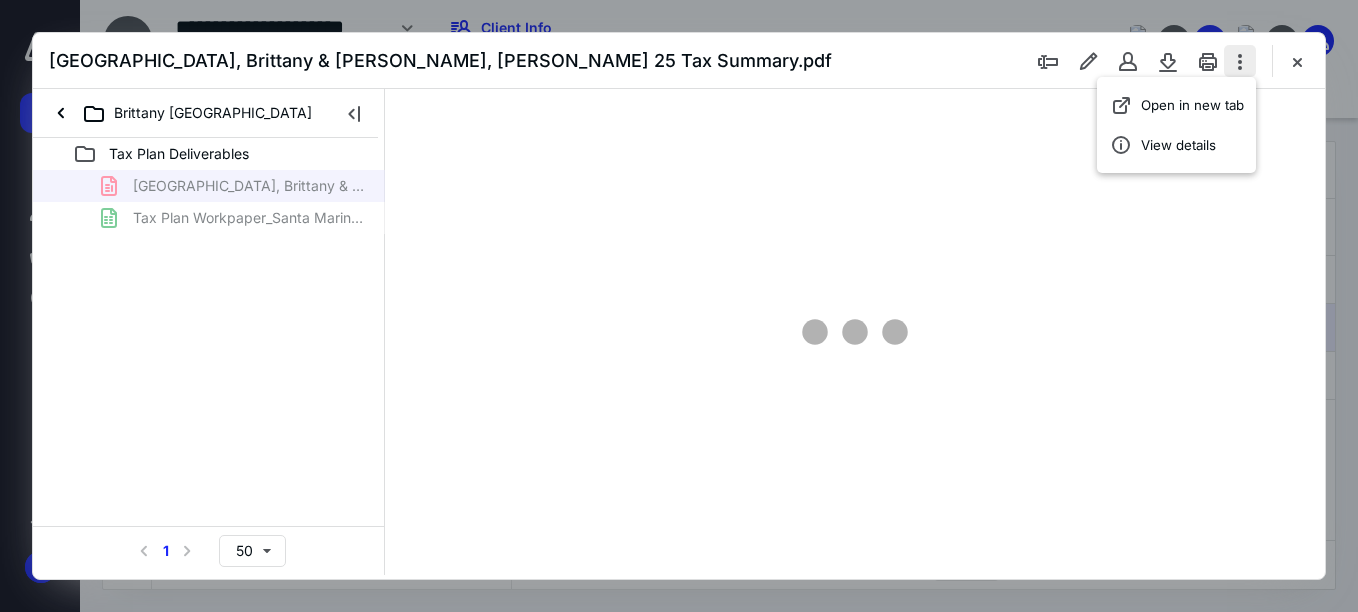 type on "67" 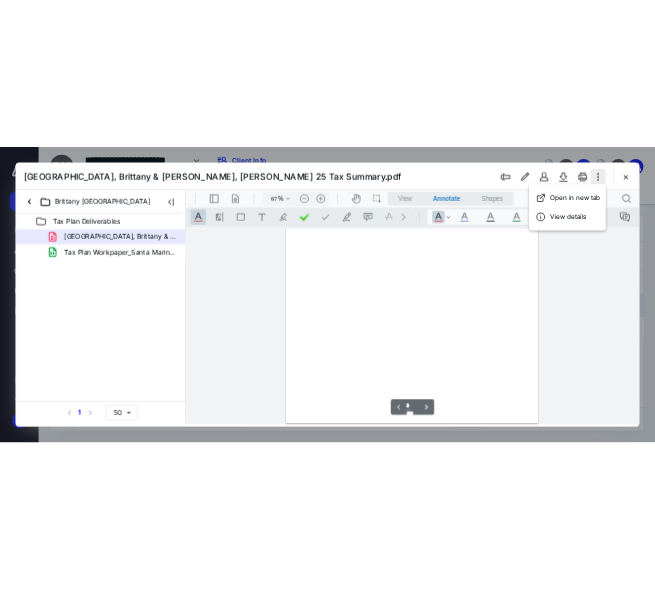 scroll, scrollTop: 79, scrollLeft: 0, axis: vertical 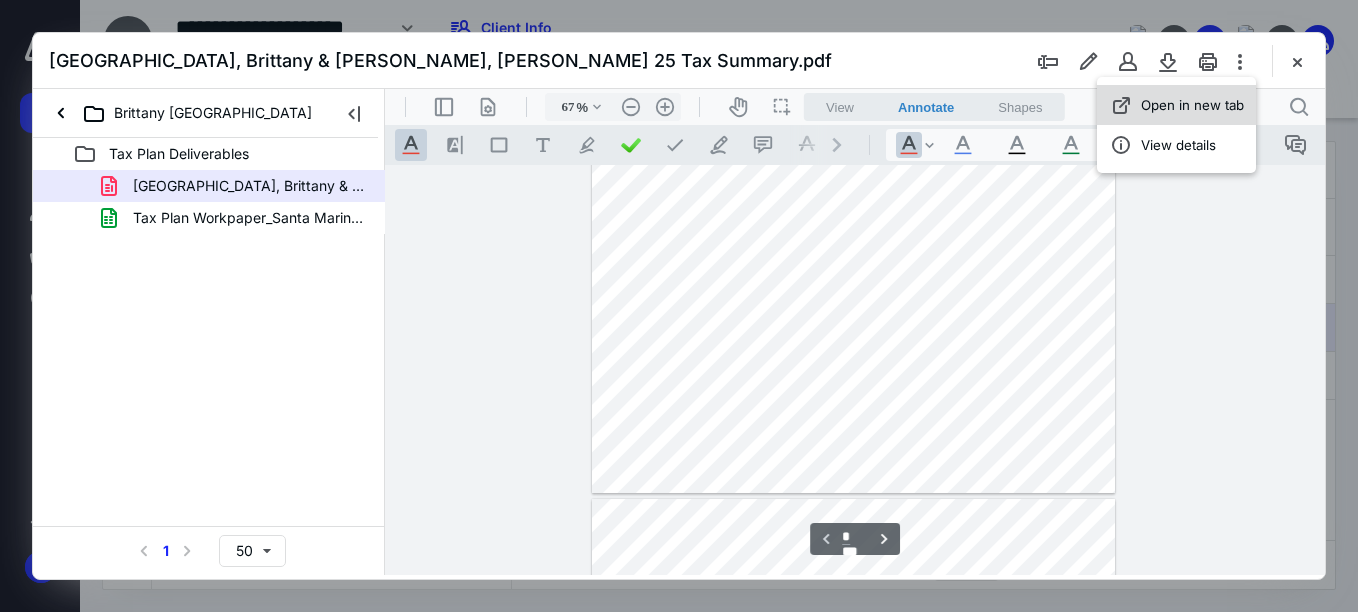 click on "Open in new tab" at bounding box center [1176, 105] 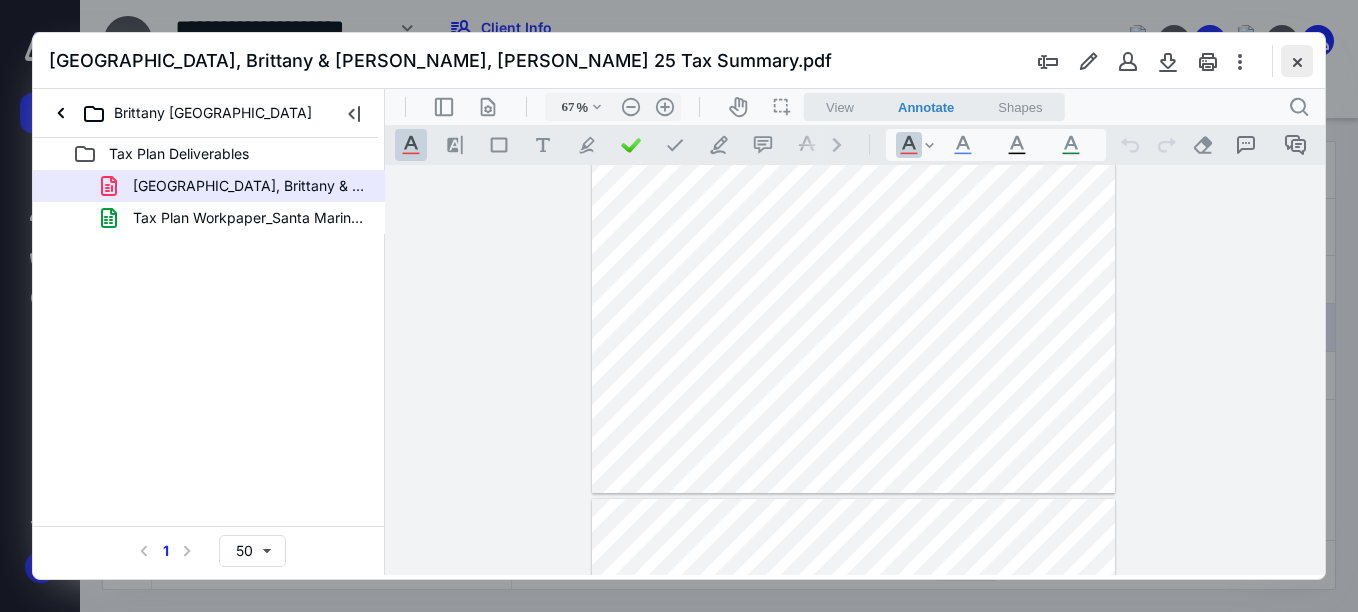 click at bounding box center (1297, 61) 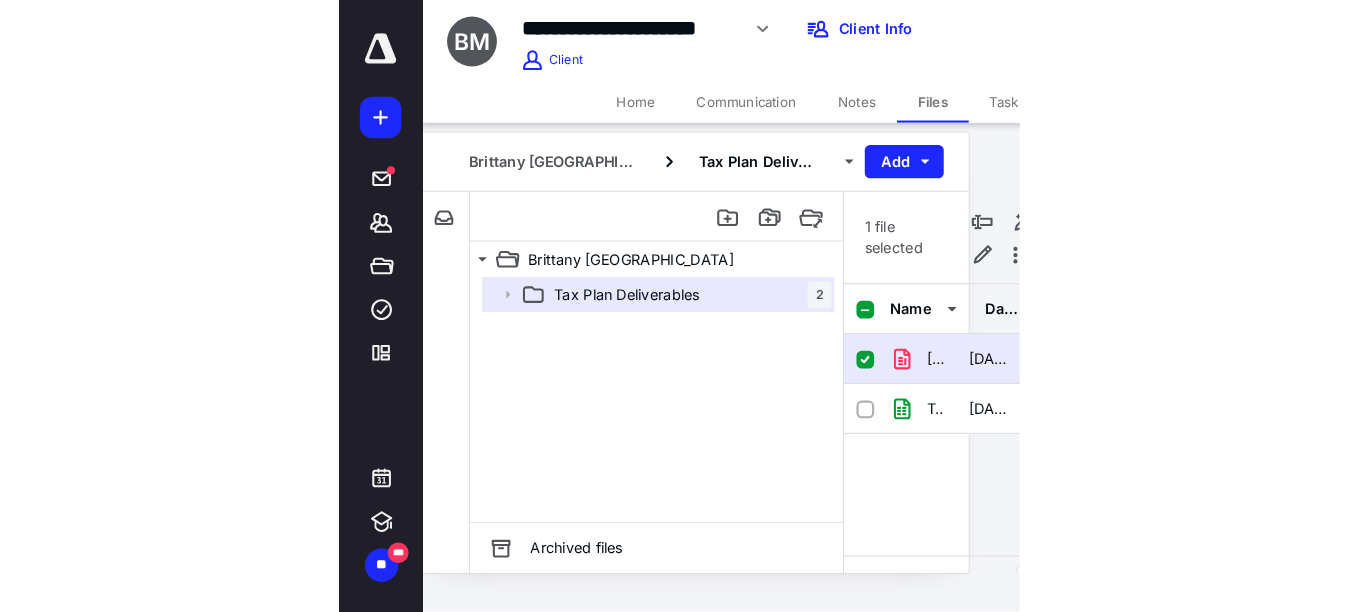 scroll, scrollTop: 0, scrollLeft: 0, axis: both 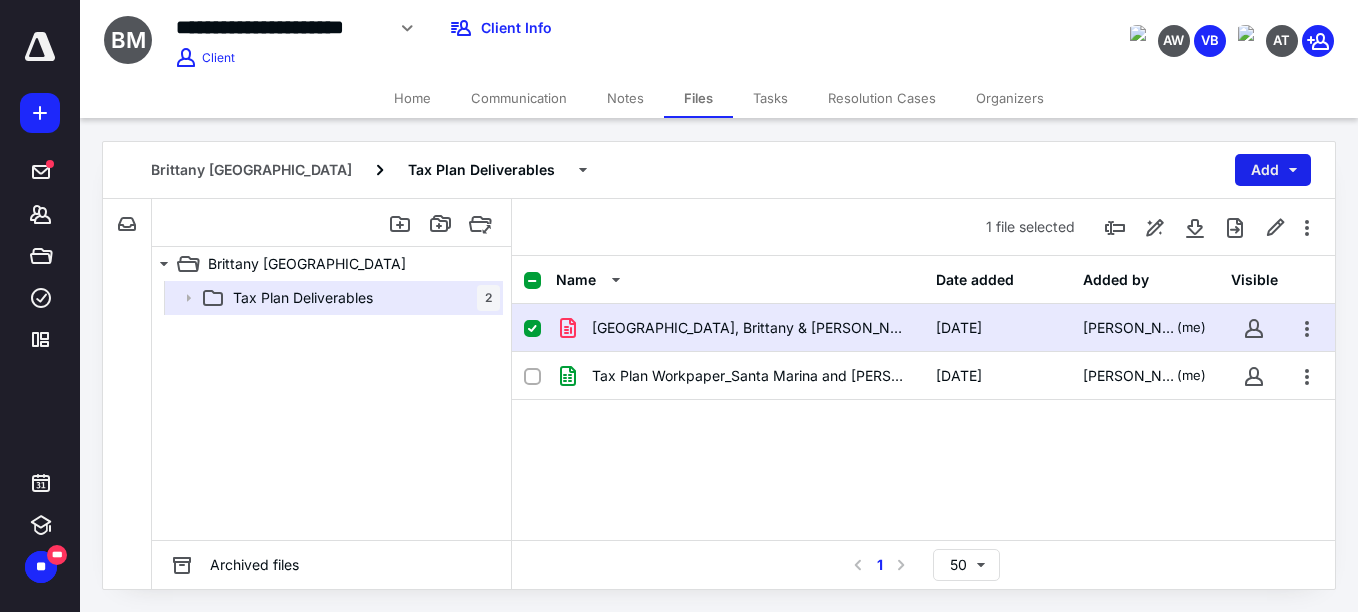 click on "Add" at bounding box center [1273, 170] 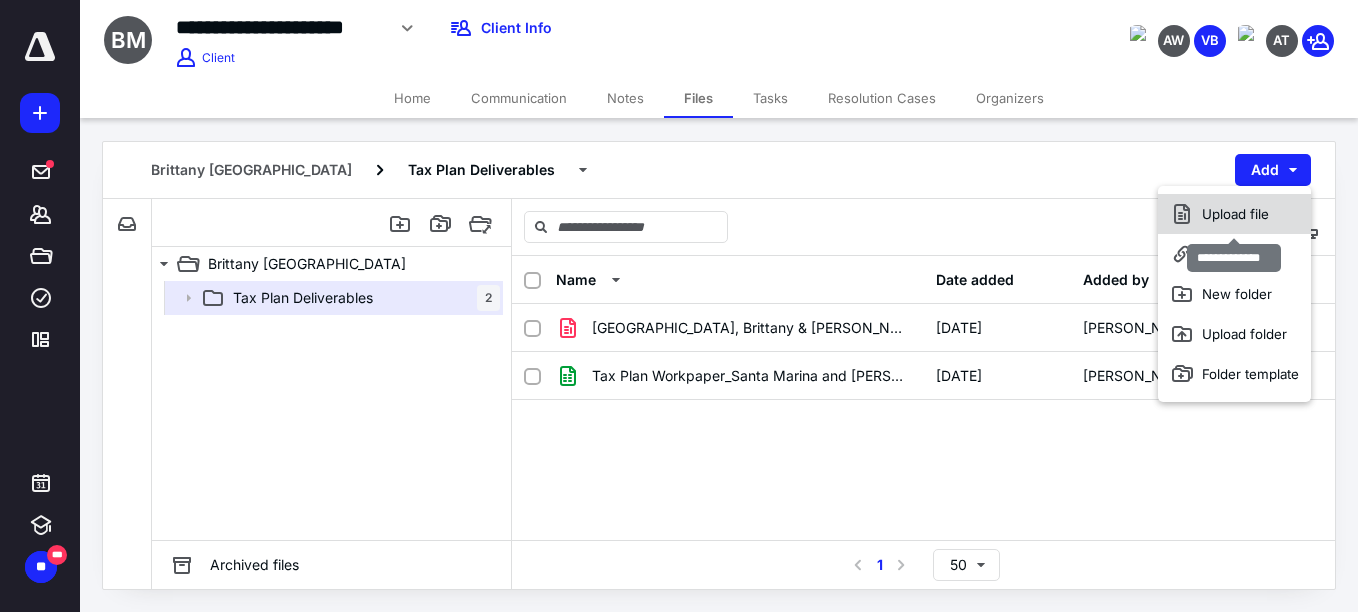 click on "Upload file" at bounding box center (1234, 214) 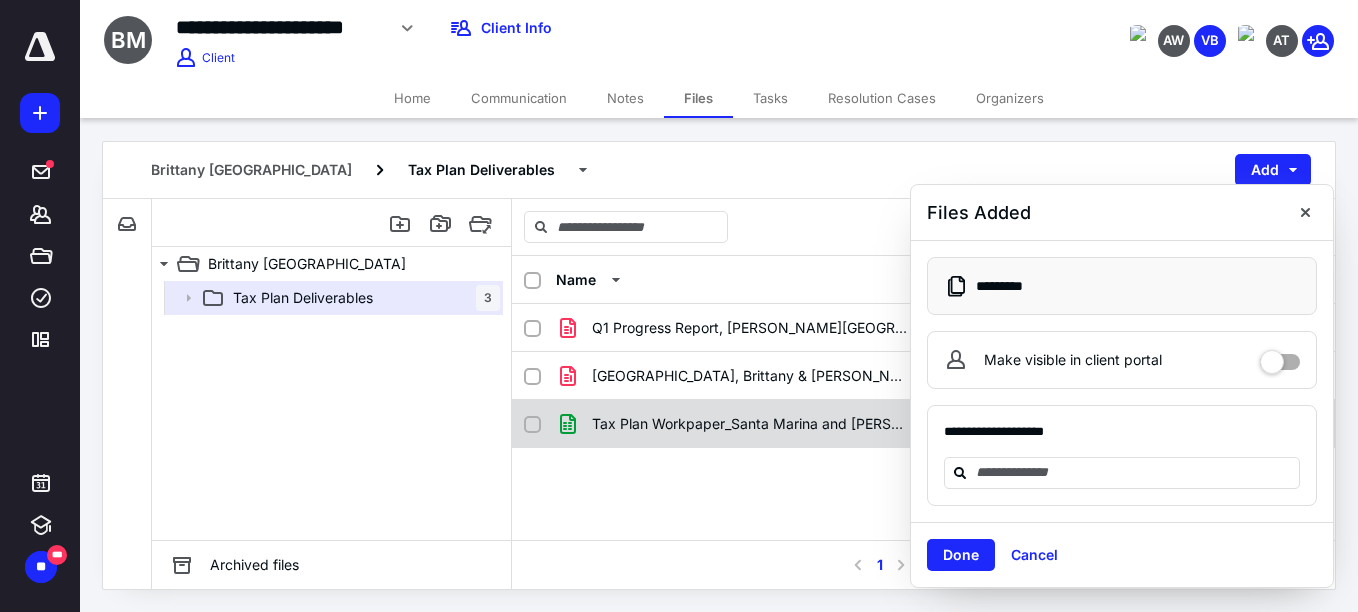click on "Tax Plan Workpaper_Santa Marina and Santiago.ods 4/22/2025 Vershawn Britton  (me)" at bounding box center (923, 424) 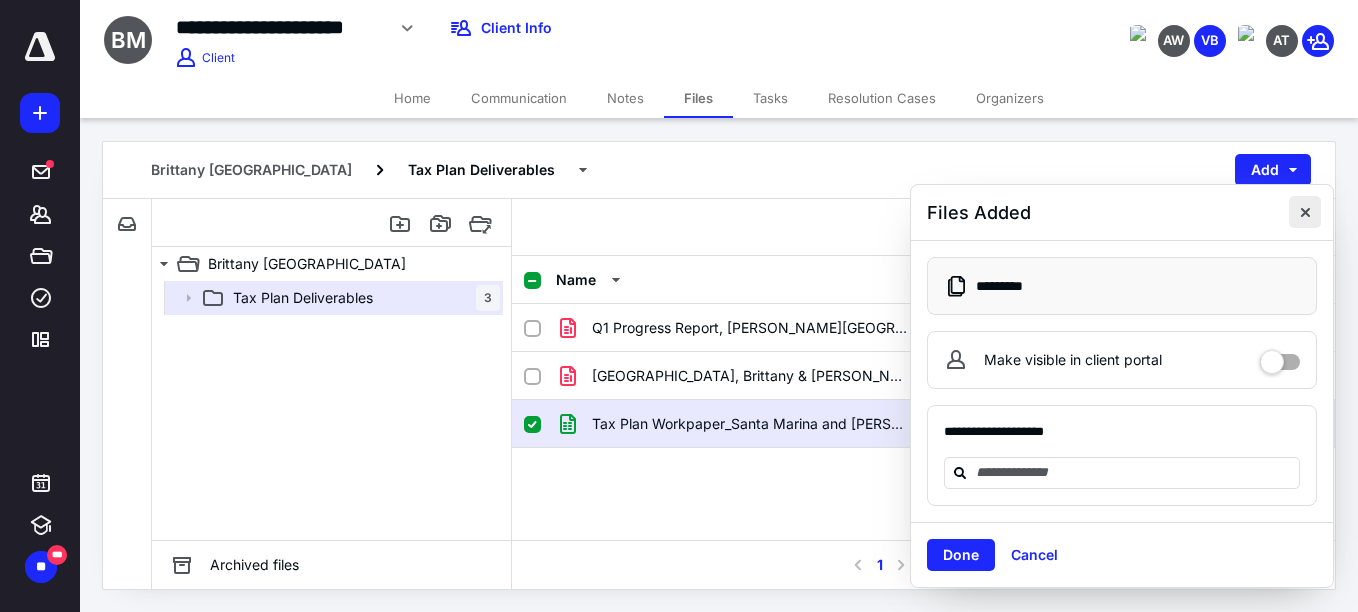 click at bounding box center (1305, 212) 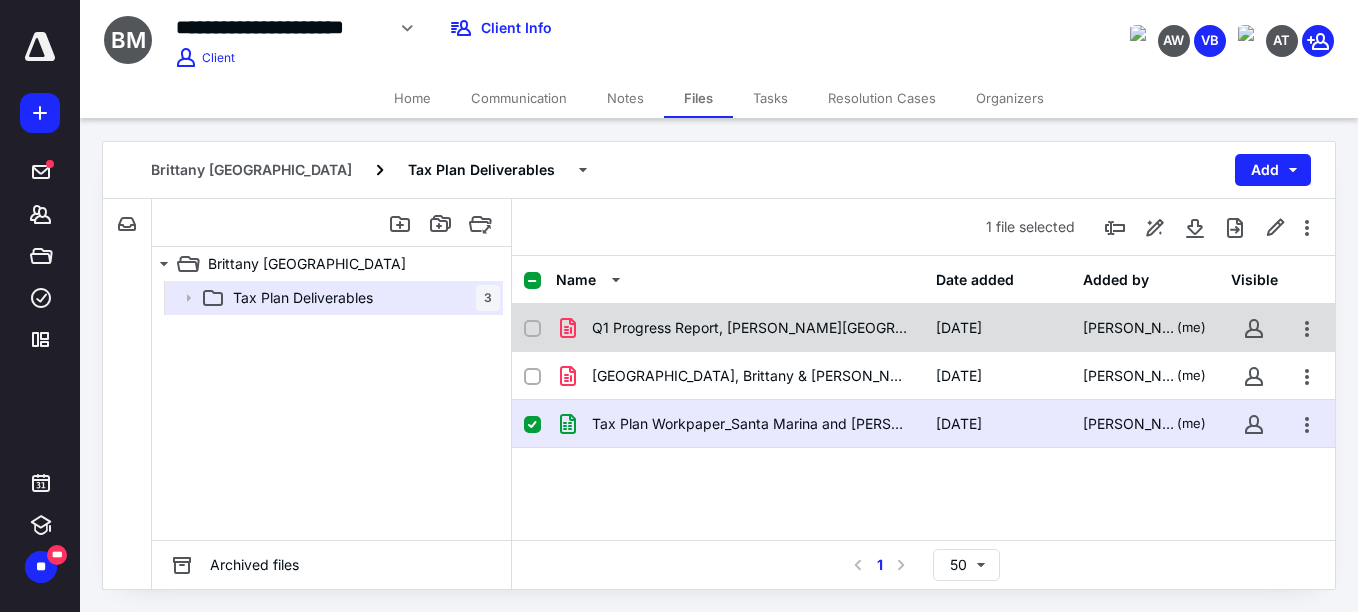 click on "Q1 Progress Report, Brittany Santa Marina.docx.pdf" at bounding box center [752, 328] 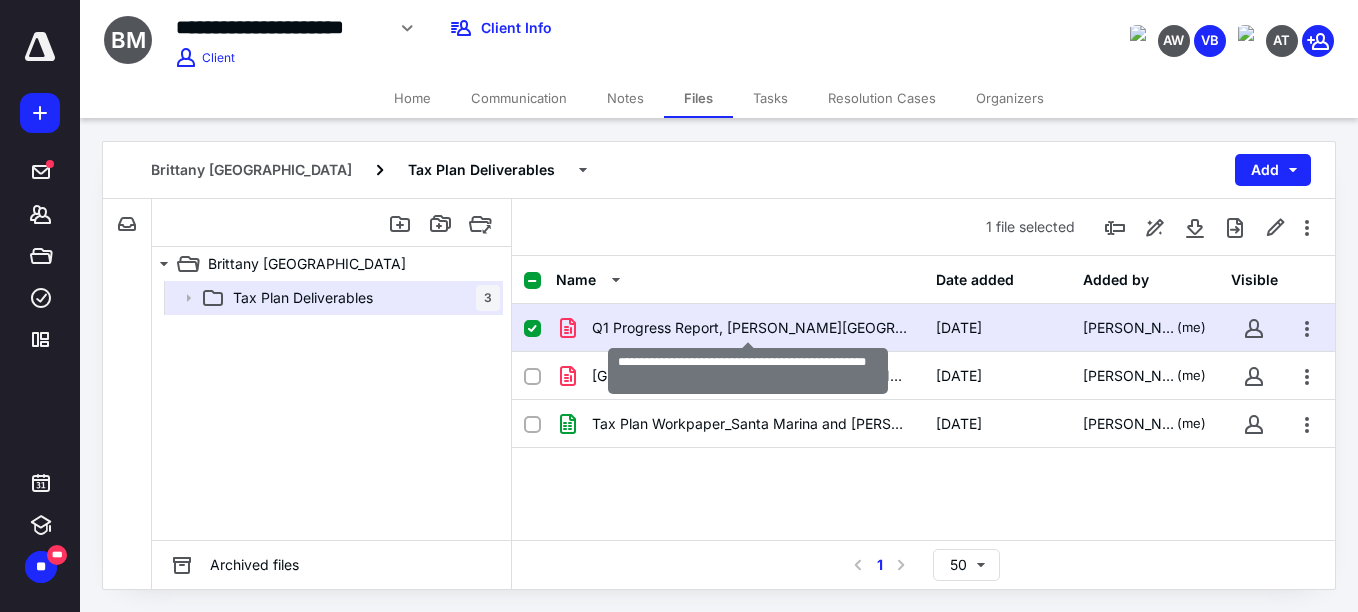 click on "Q1 Progress Report, Brittany Santa Marina.docx.pdf" at bounding box center (752, 328) 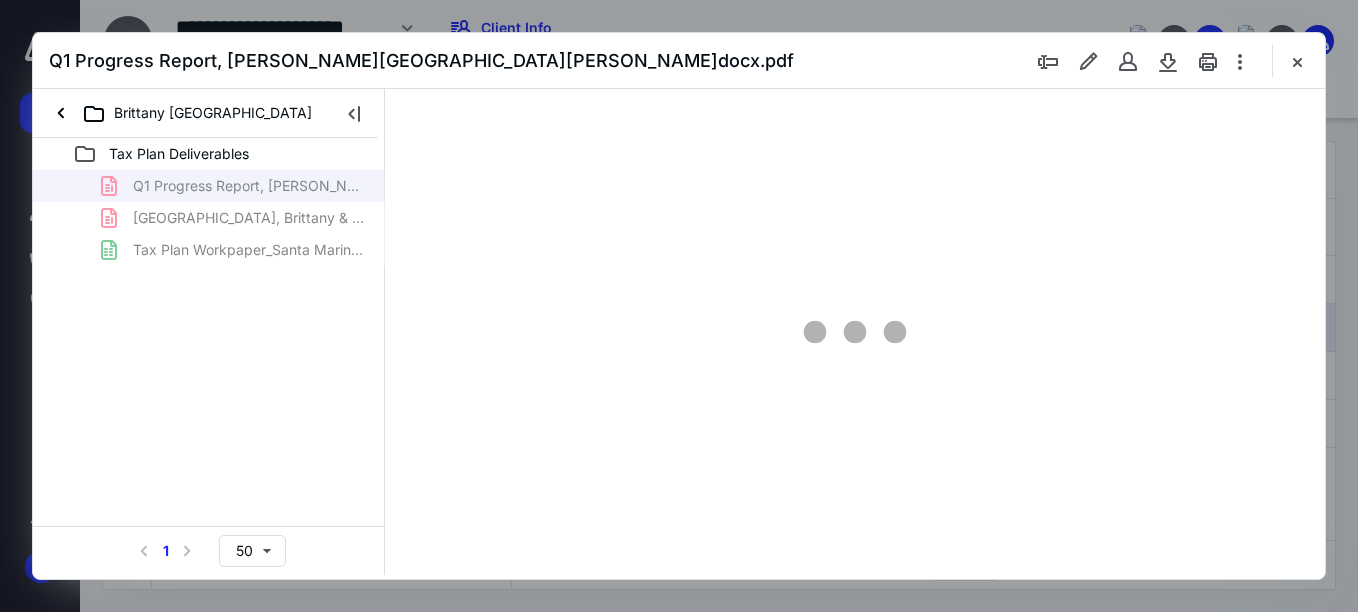 scroll, scrollTop: 0, scrollLeft: 0, axis: both 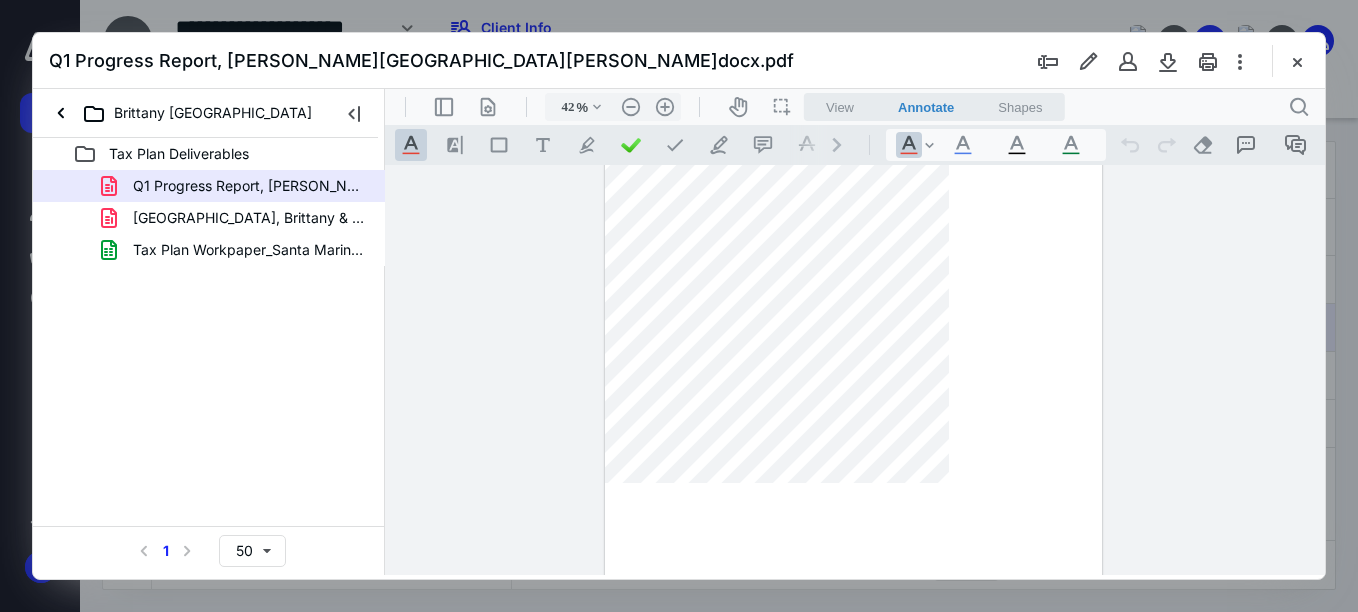 type on "34" 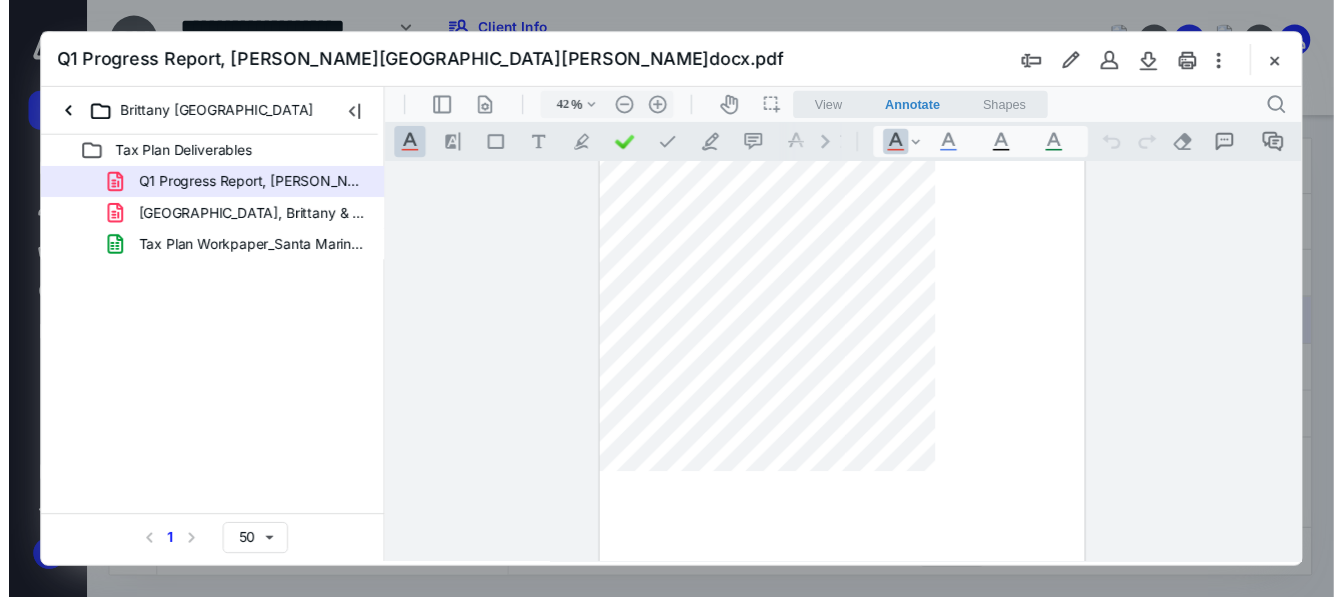 scroll, scrollTop: 0, scrollLeft: 0, axis: both 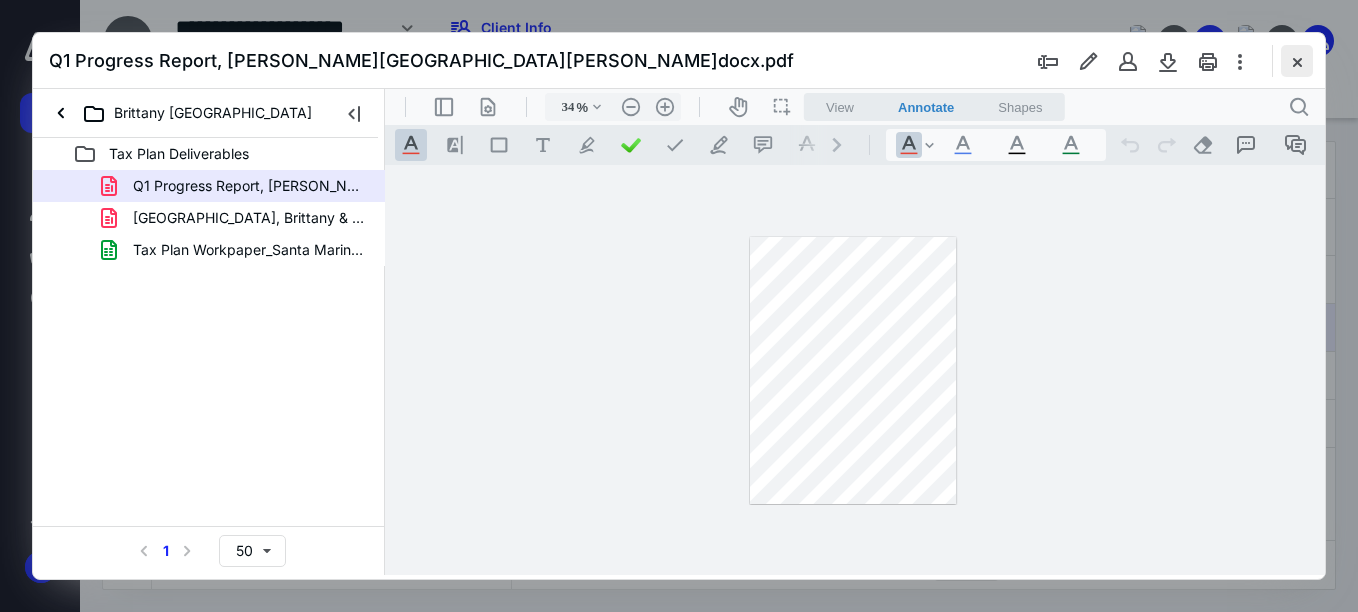 click at bounding box center [1297, 61] 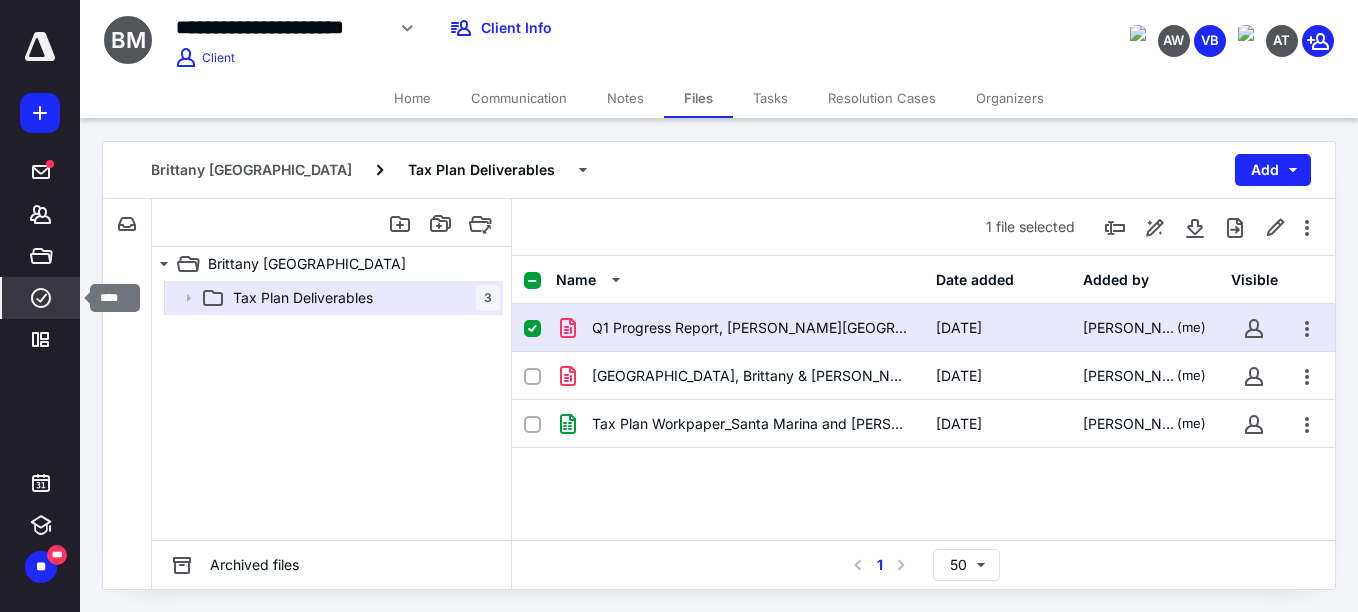 click on "****" at bounding box center [41, 298] 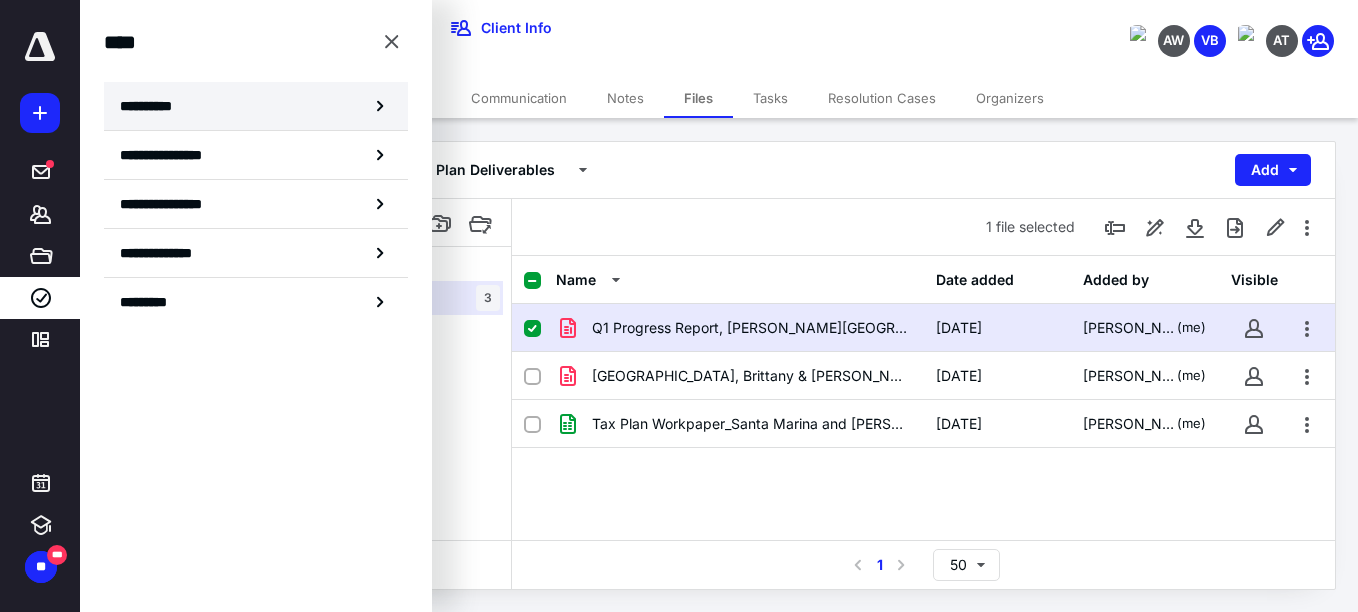 click on "**********" at bounding box center [256, 106] 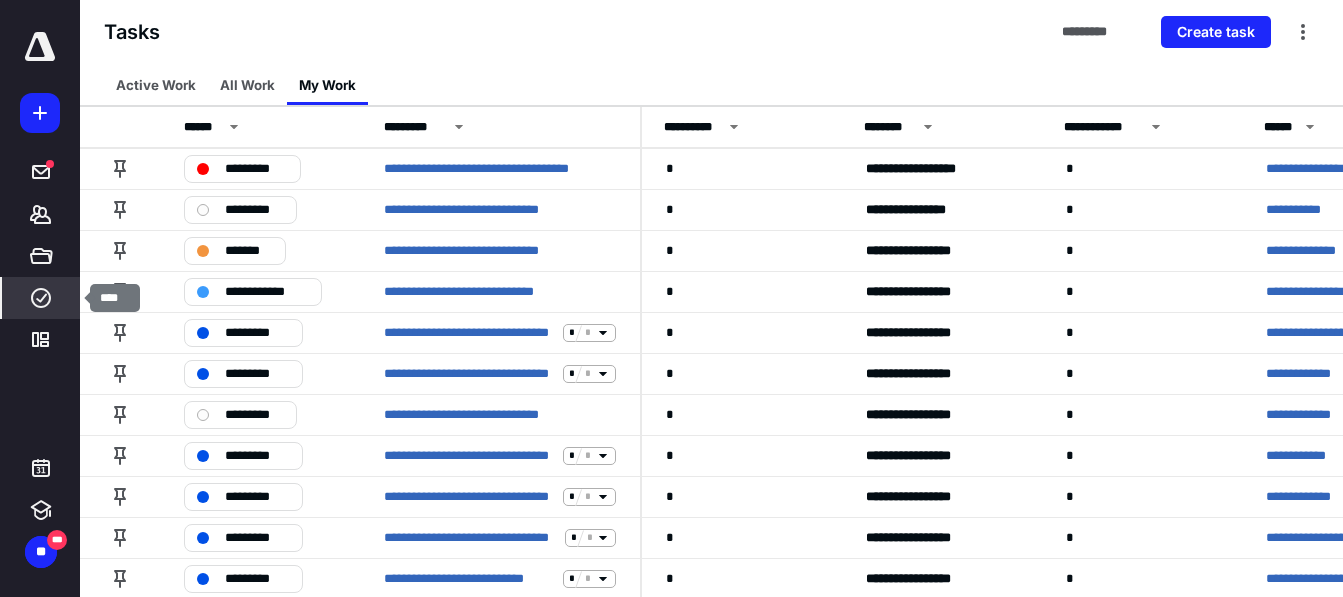 drag, startPoint x: 29, startPoint y: 302, endPoint x: 9, endPoint y: 301, distance: 20.024984 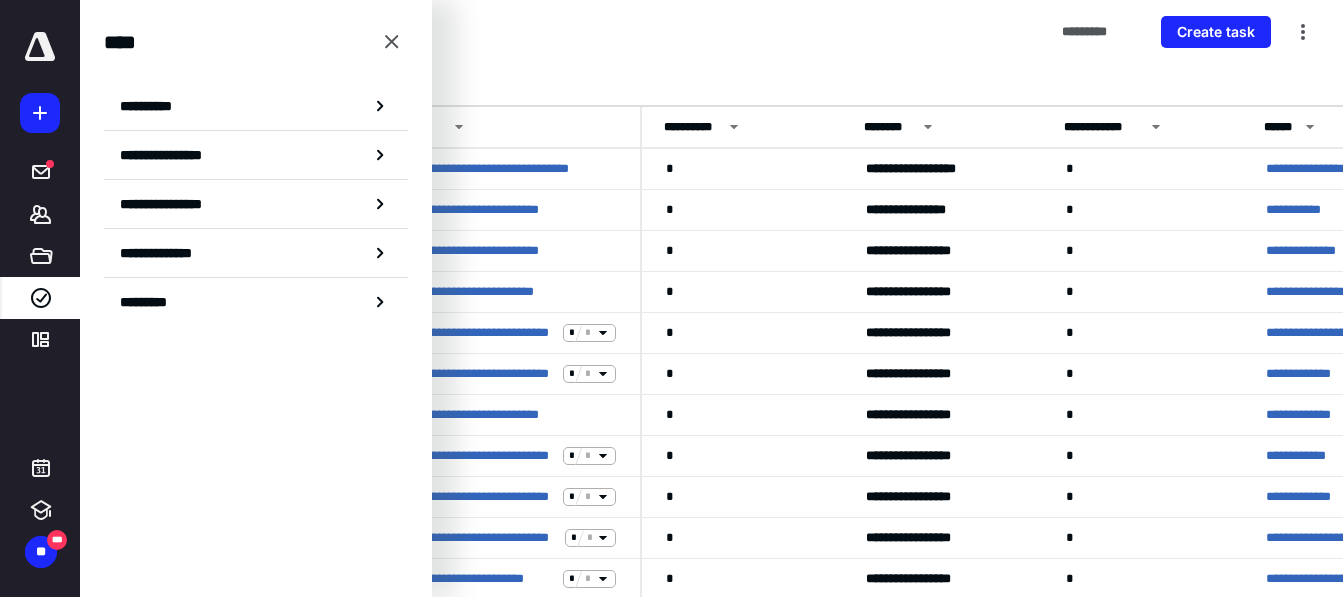 click on "Tasks ********* Create task" at bounding box center [711, 32] 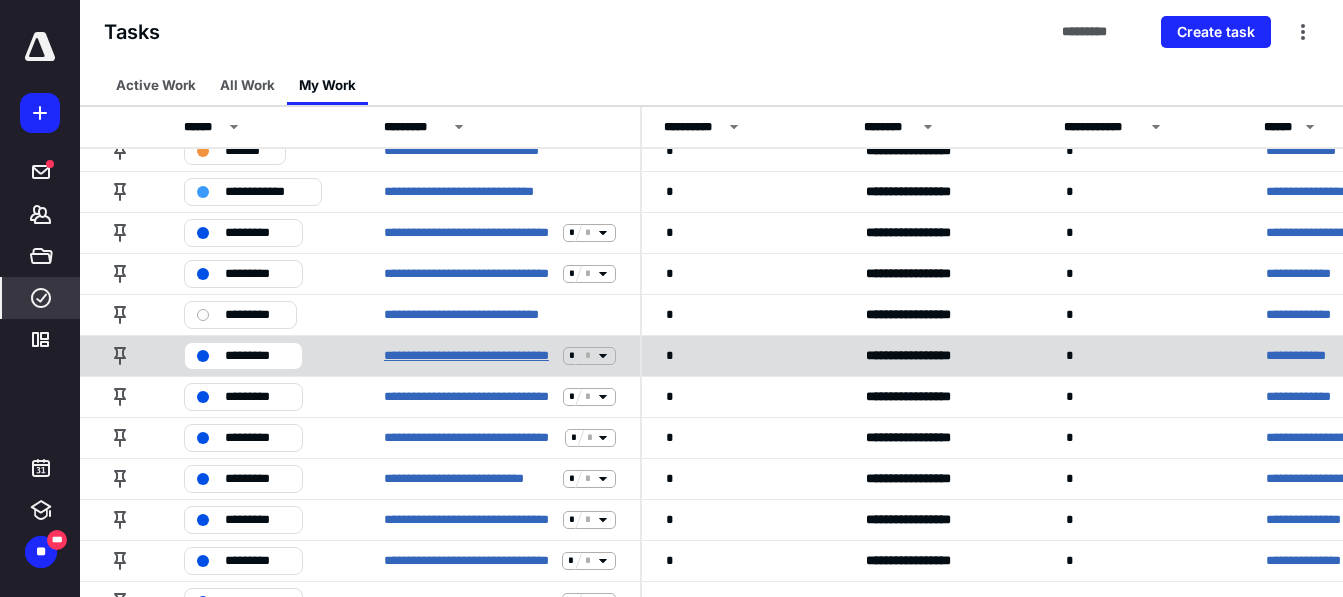 scroll, scrollTop: 99, scrollLeft: 0, axis: vertical 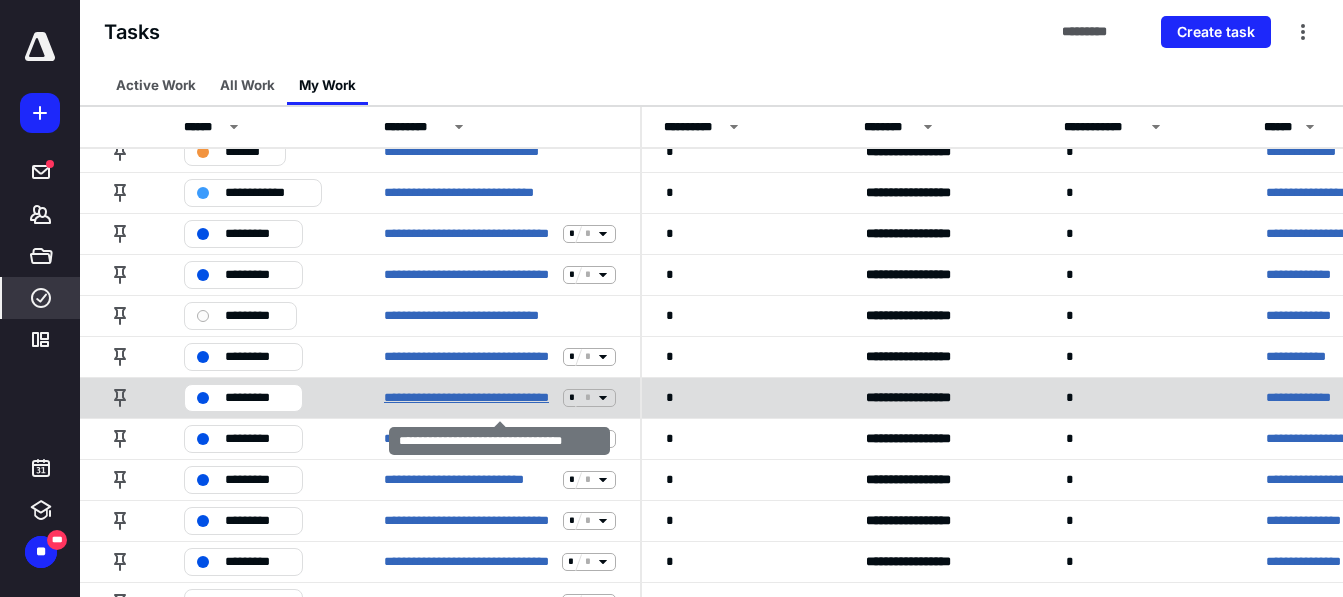 click on "**********" at bounding box center [469, 398] 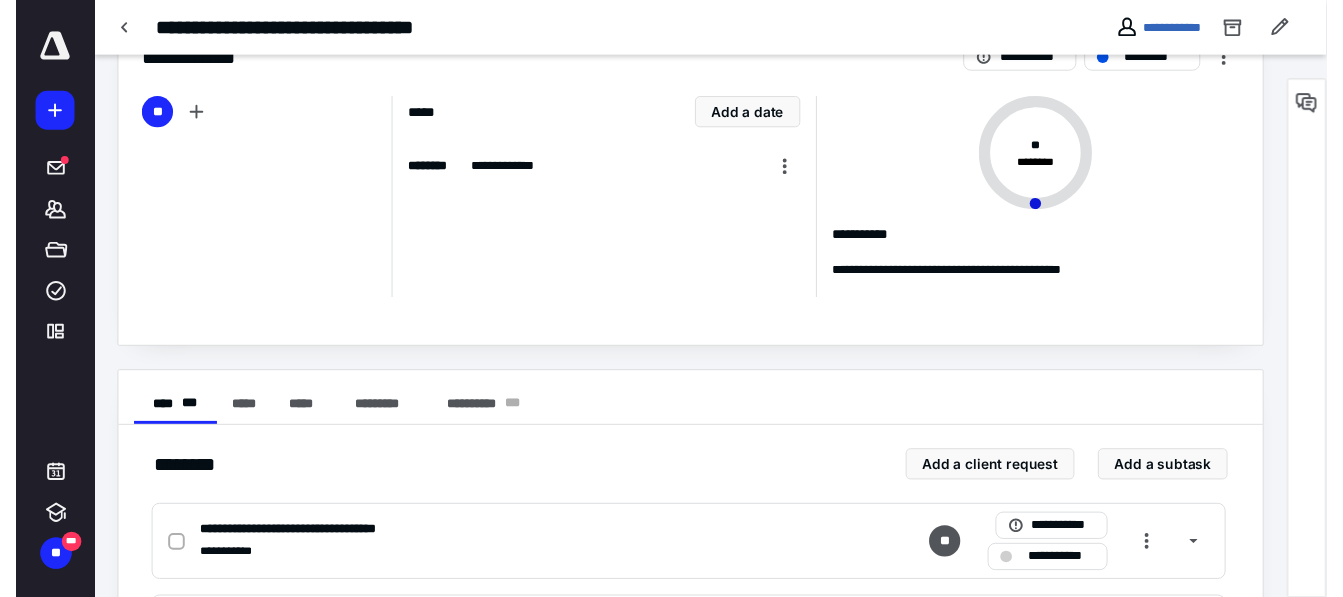 scroll, scrollTop: 0, scrollLeft: 0, axis: both 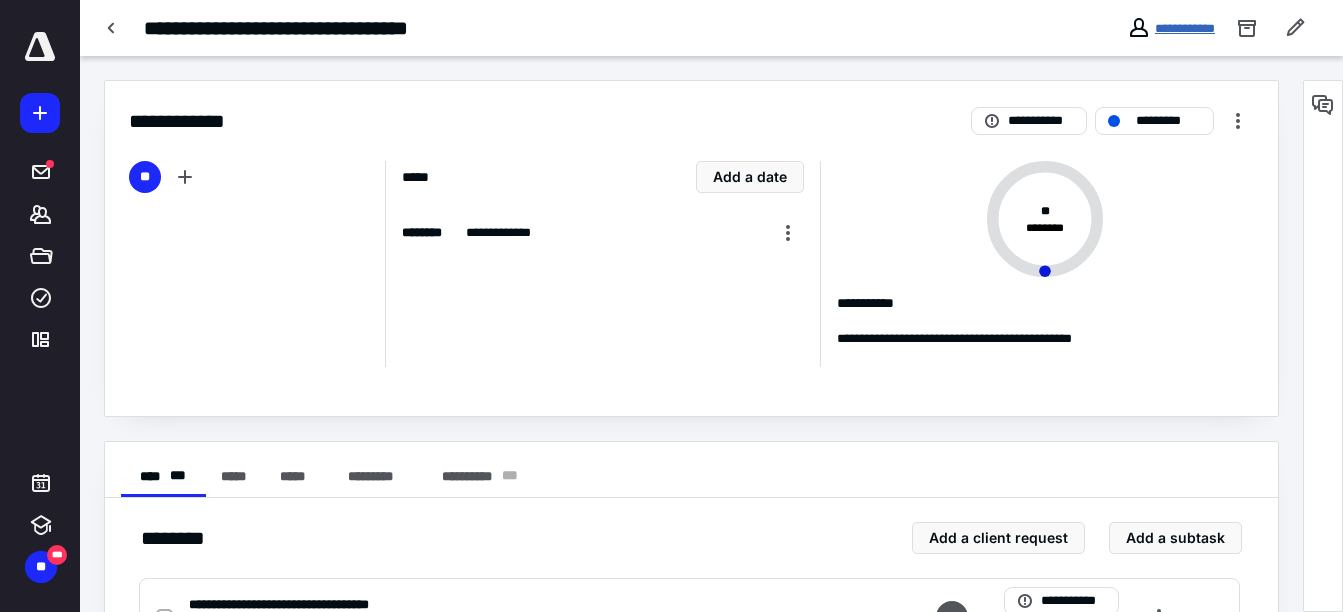 click on "**********" at bounding box center [1185, 28] 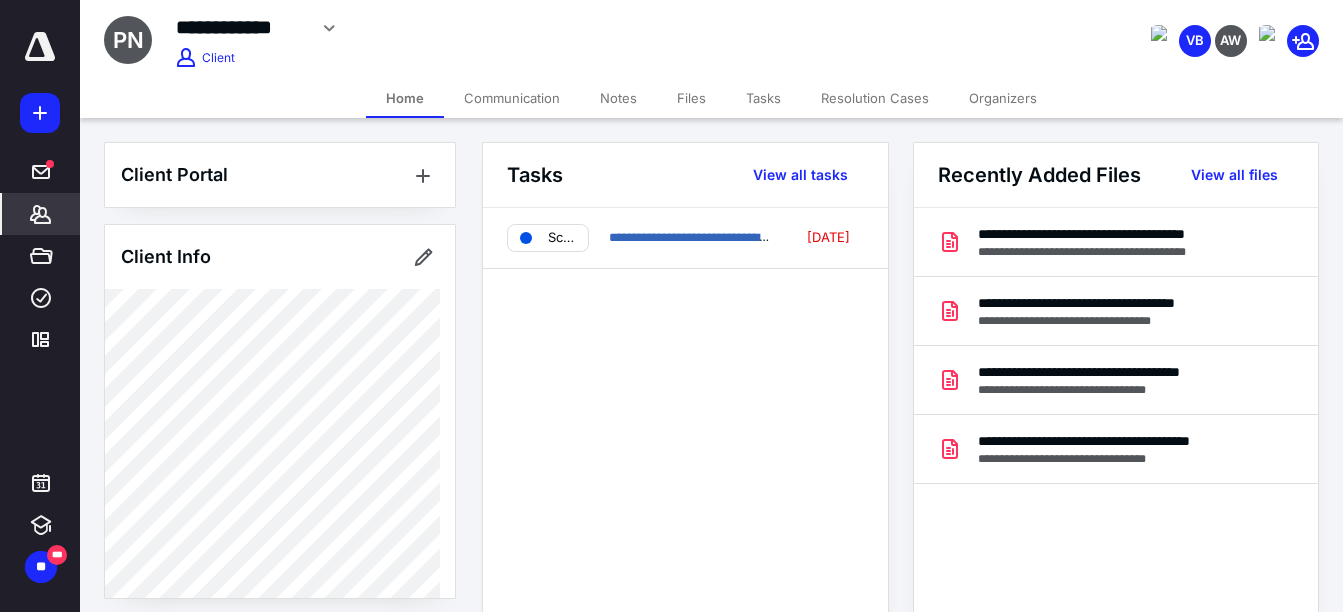 click on "Tasks" at bounding box center [763, 98] 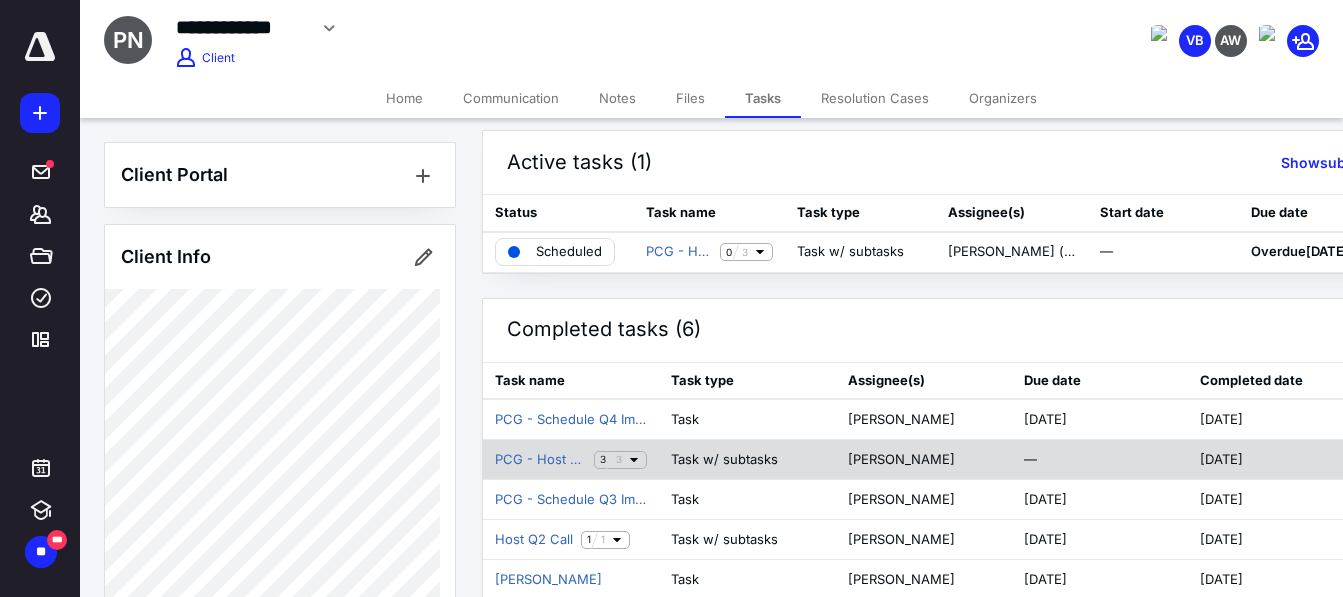 scroll, scrollTop: 13, scrollLeft: 0, axis: vertical 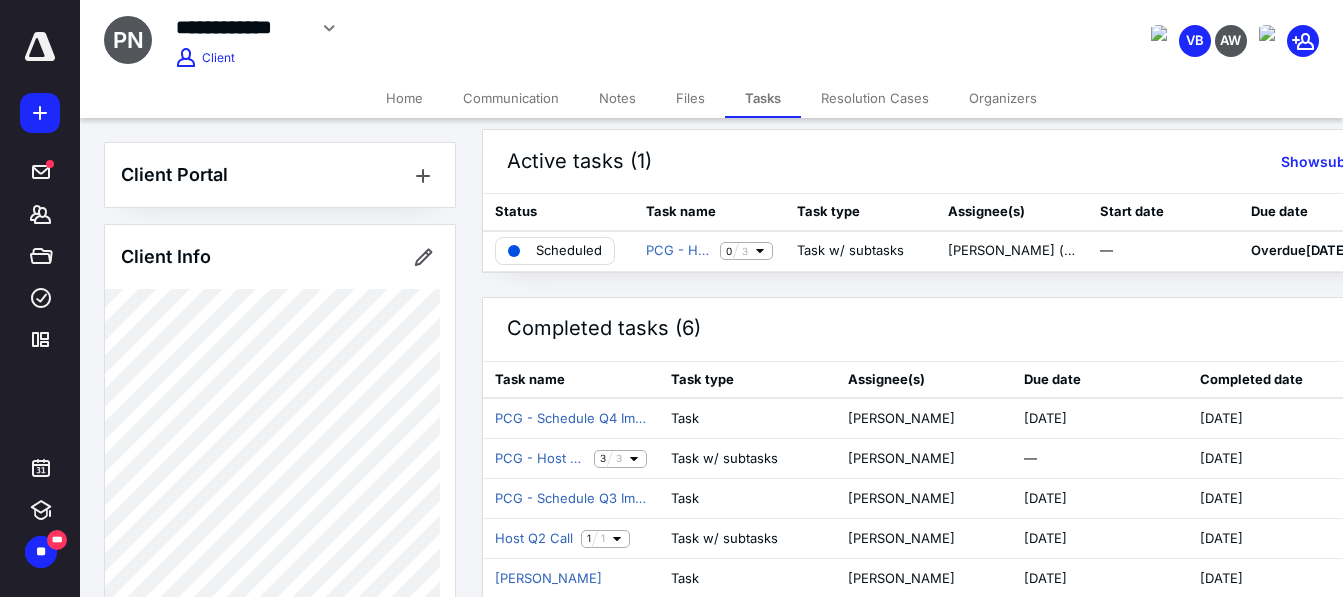 click on "Files" at bounding box center (690, 98) 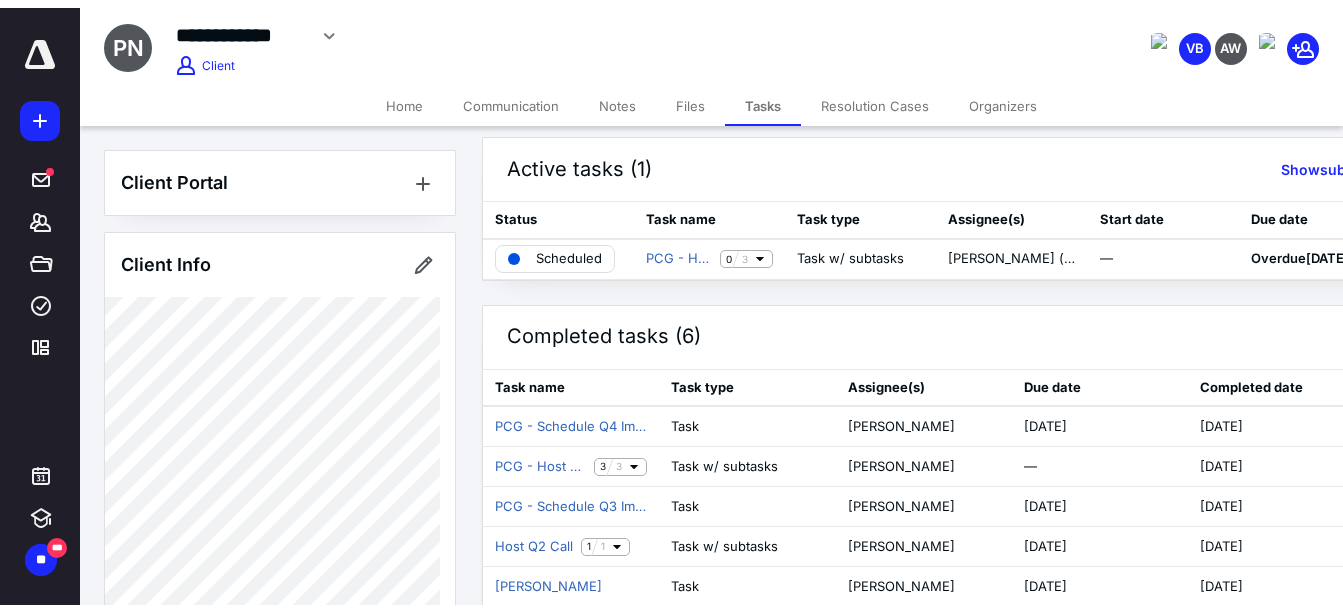 scroll, scrollTop: 0, scrollLeft: 0, axis: both 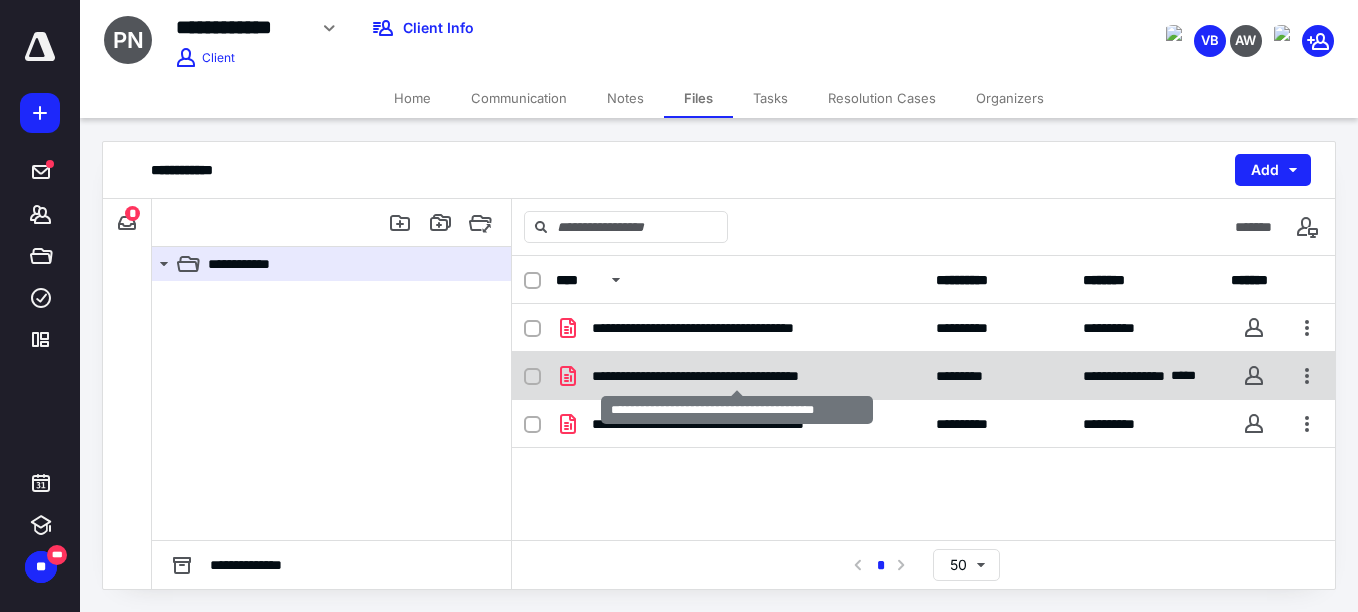click on "**********" at bounding box center (737, 376) 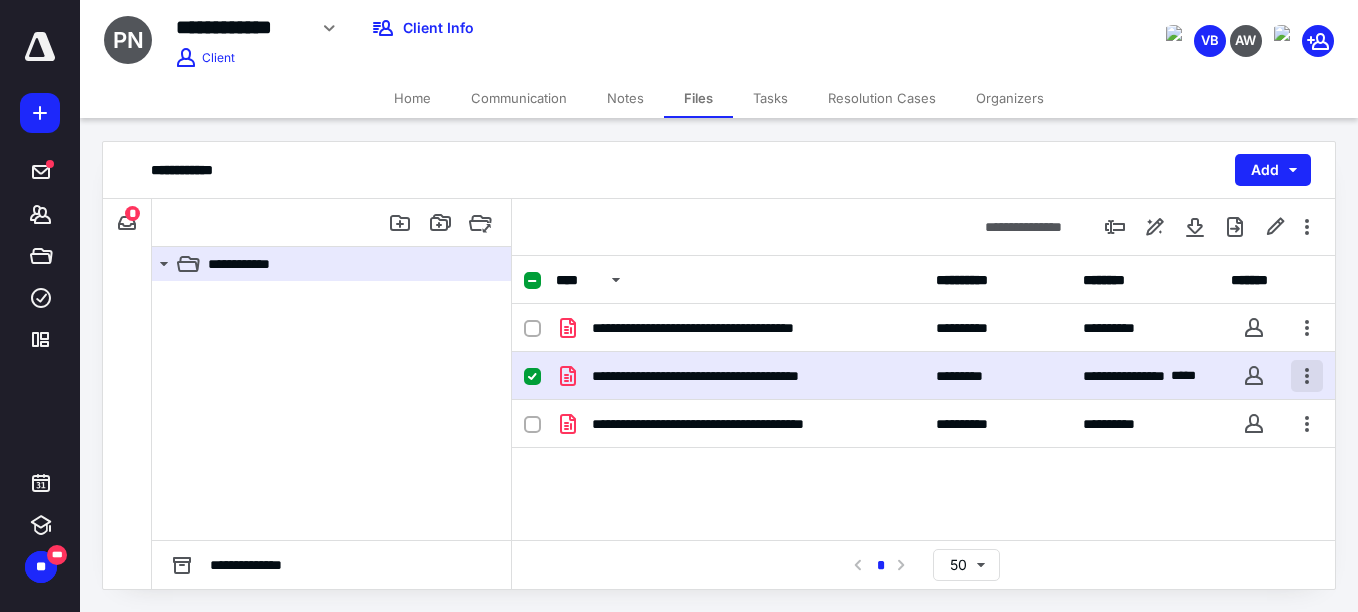 click at bounding box center [1307, 376] 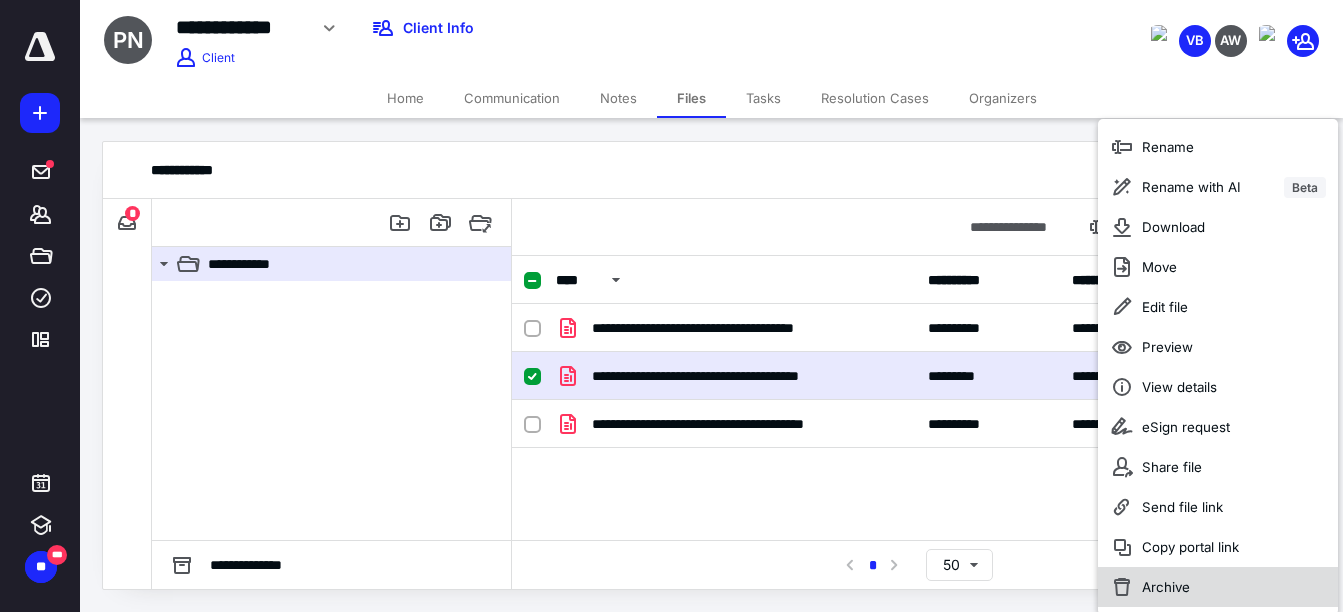 scroll, scrollTop: 3, scrollLeft: 0, axis: vertical 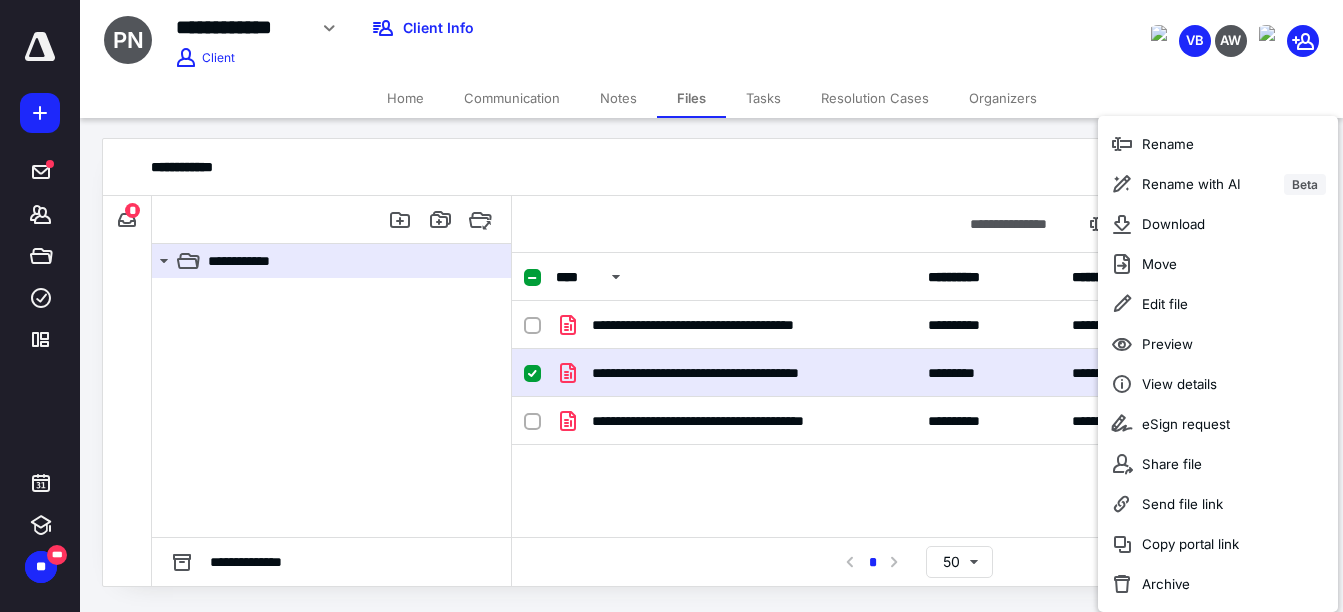 click on "**********" at bounding box center (916, 451) 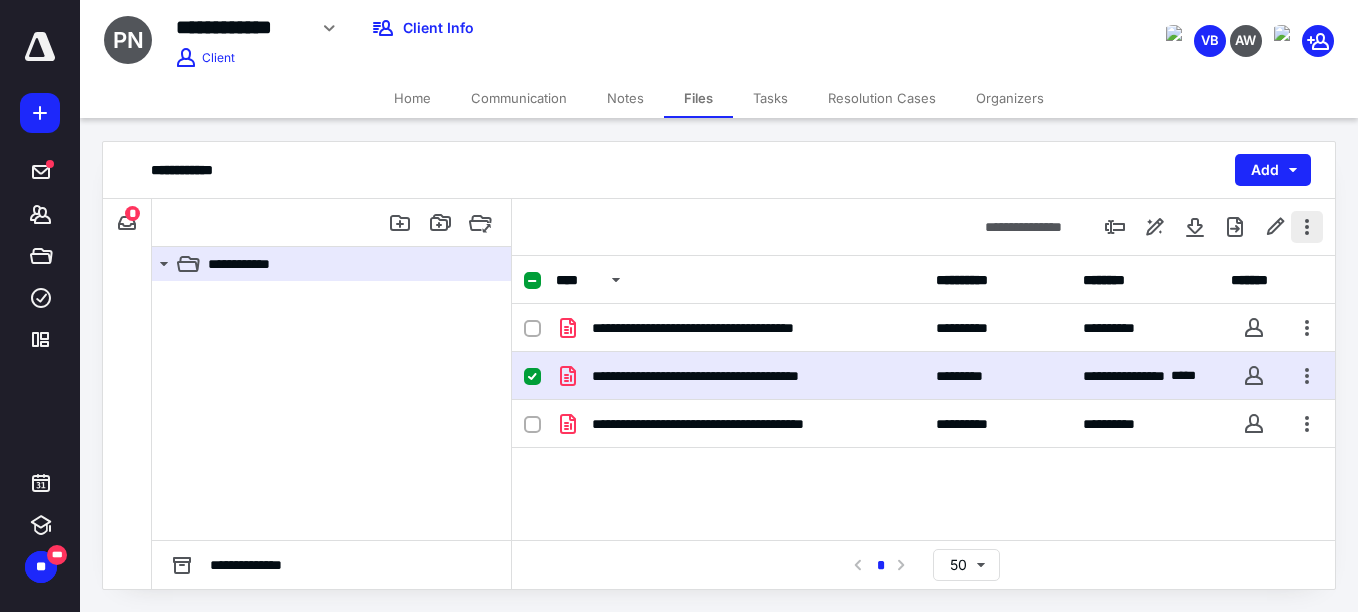 click at bounding box center (1307, 227) 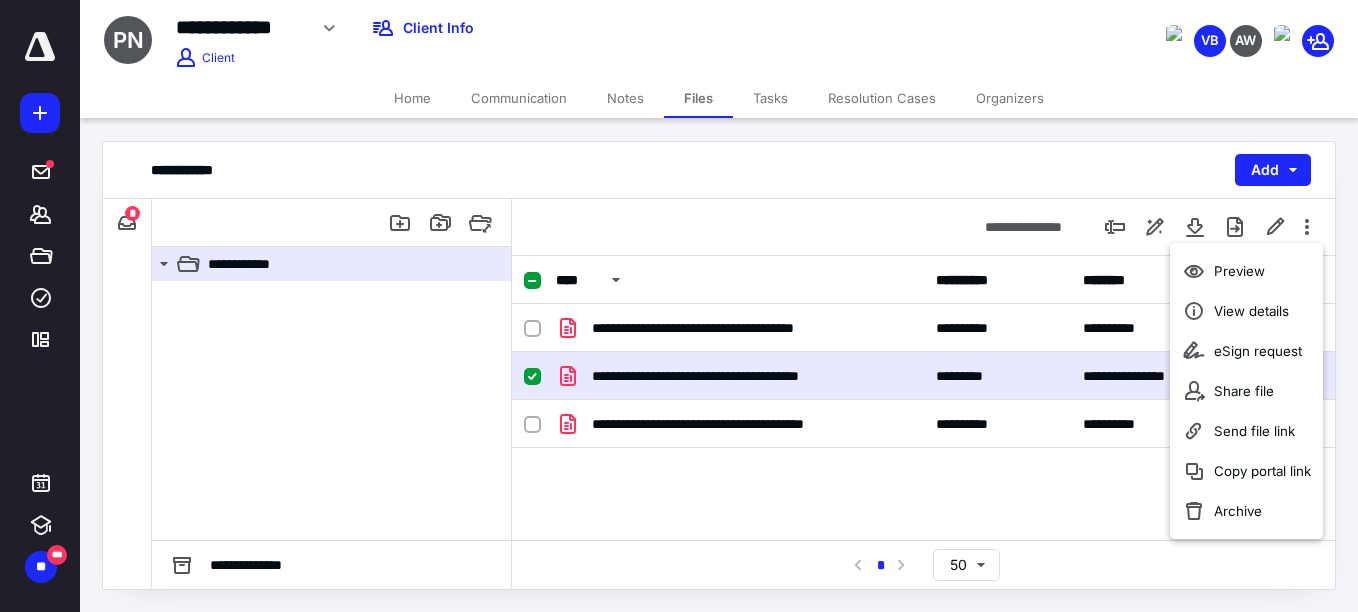 click on "**********" at bounding box center (923, 454) 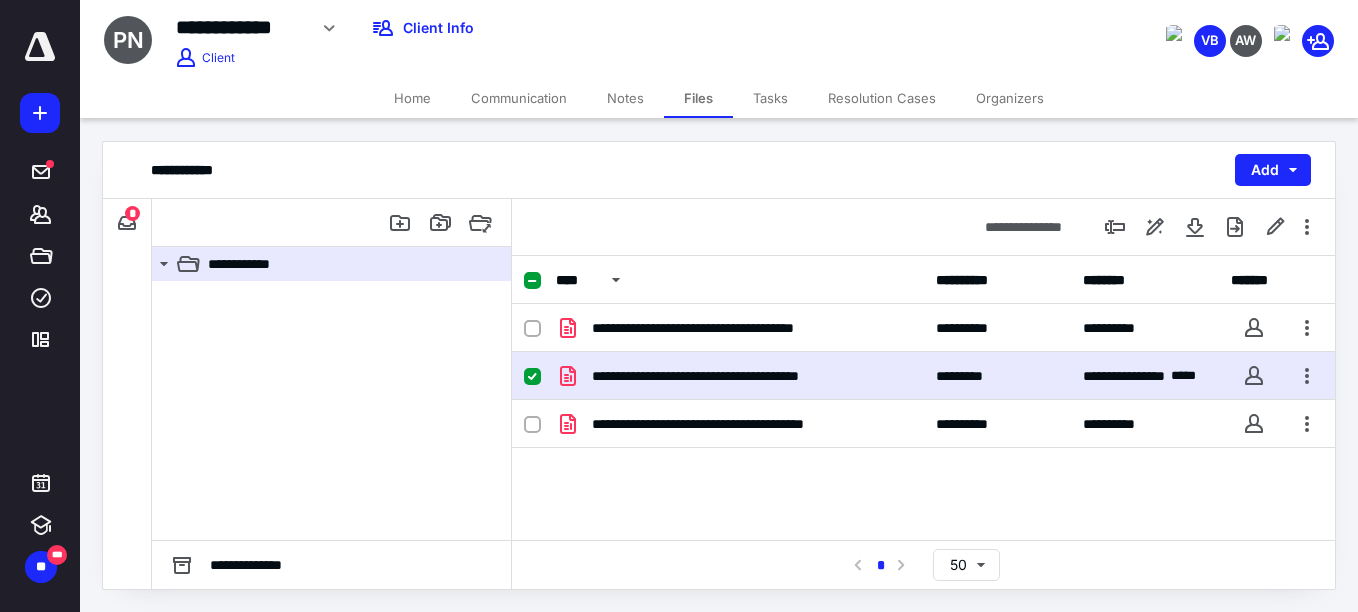 click on "**********" at bounding box center [923, 376] 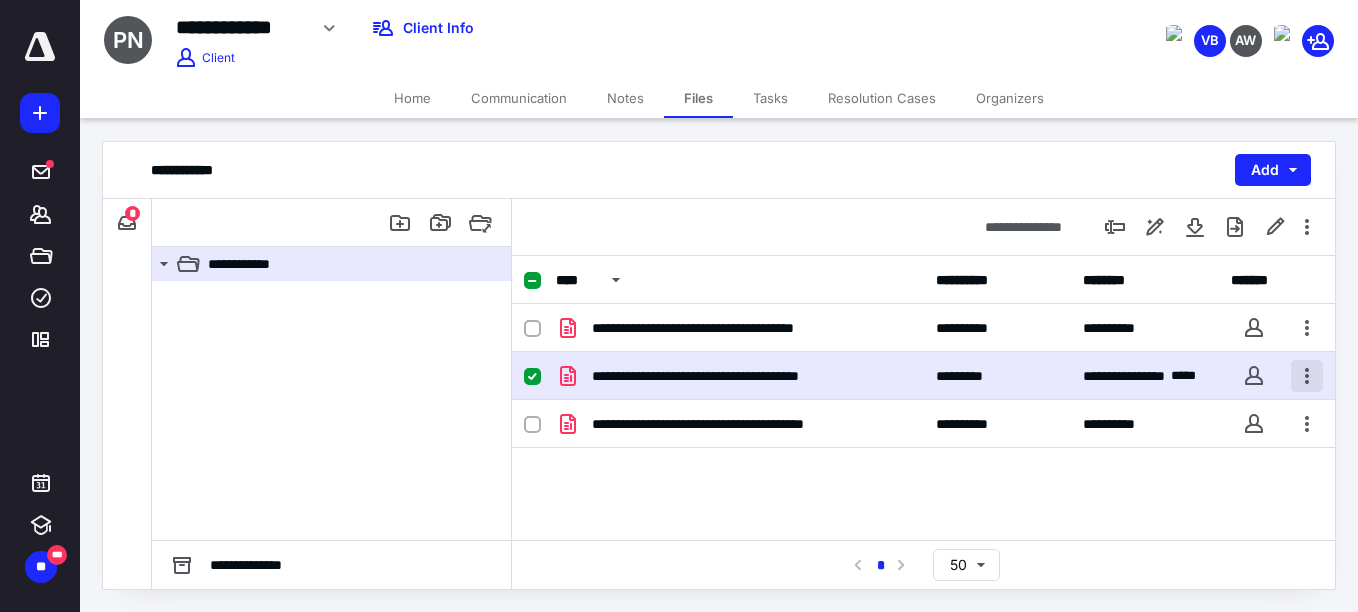 click at bounding box center [1307, 376] 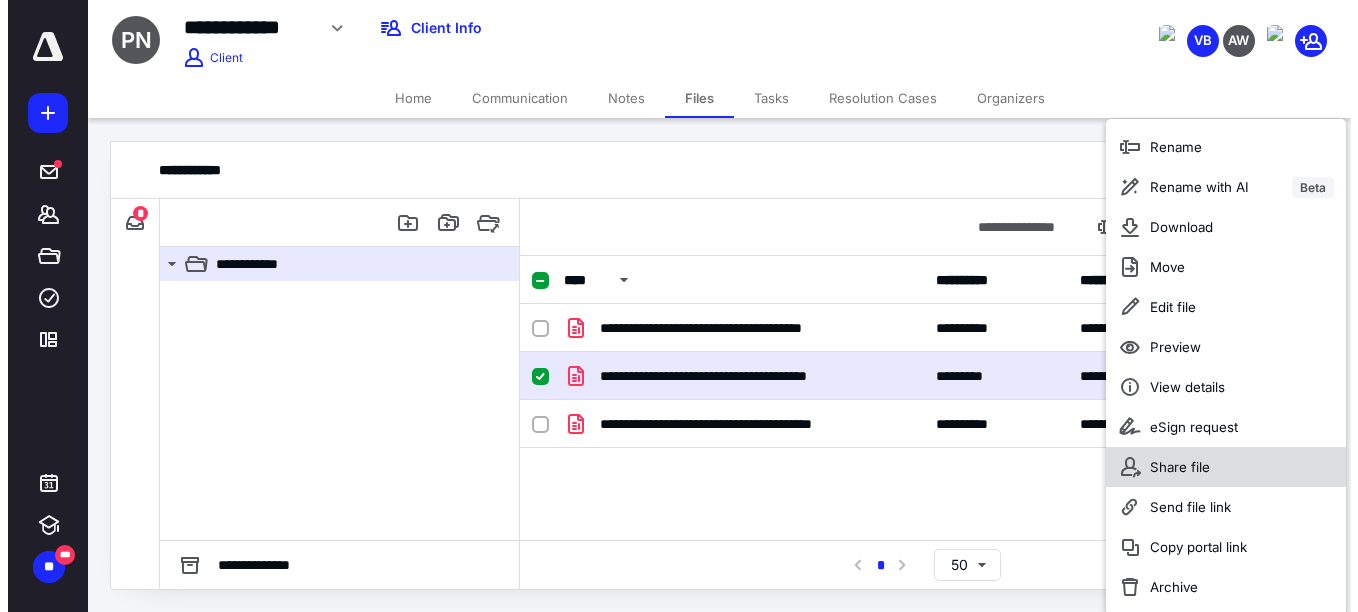 scroll, scrollTop: 64, scrollLeft: 0, axis: vertical 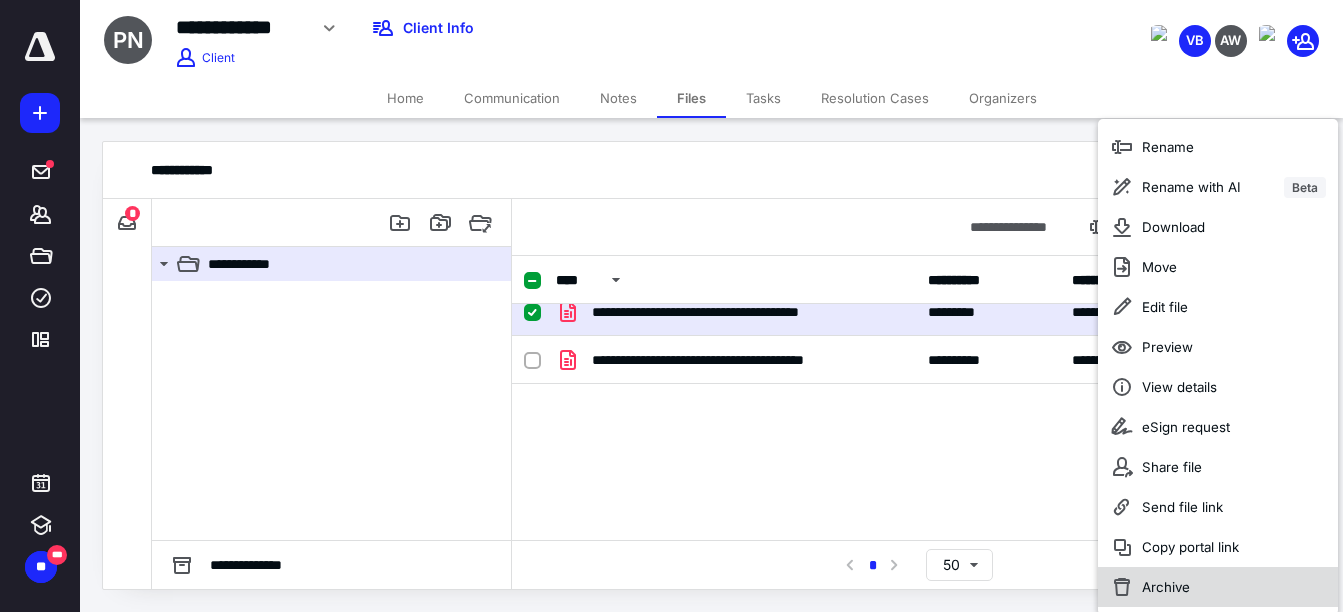 click on "Archive" at bounding box center (1218, 587) 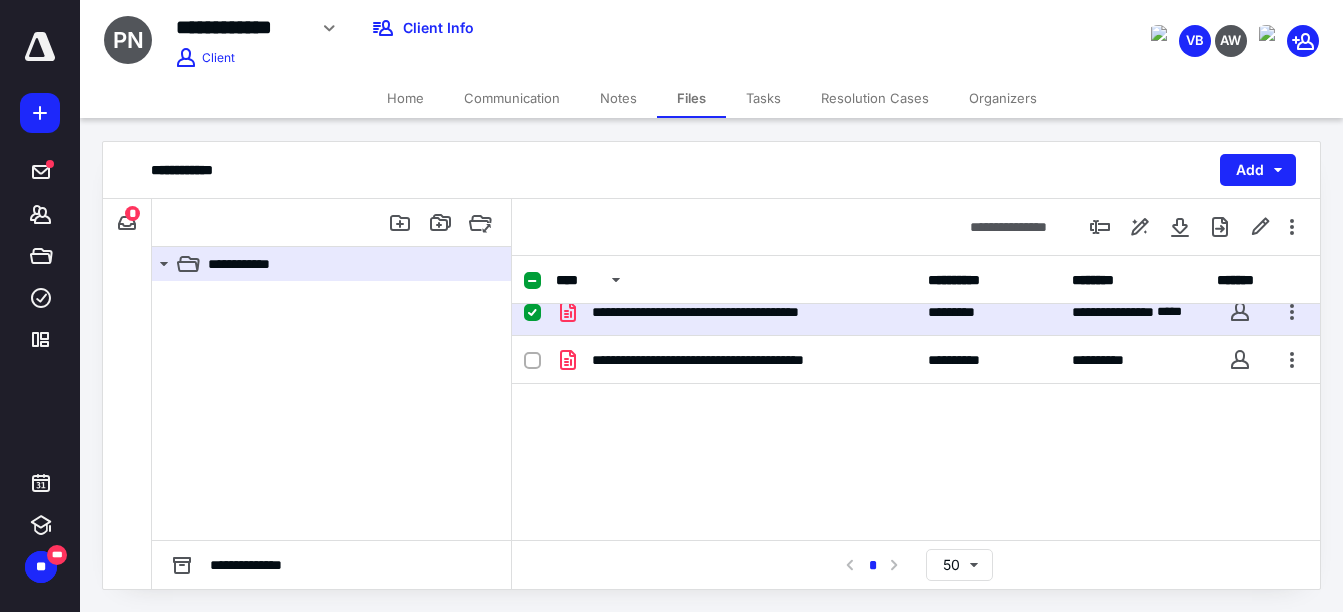 checkbox on "false" 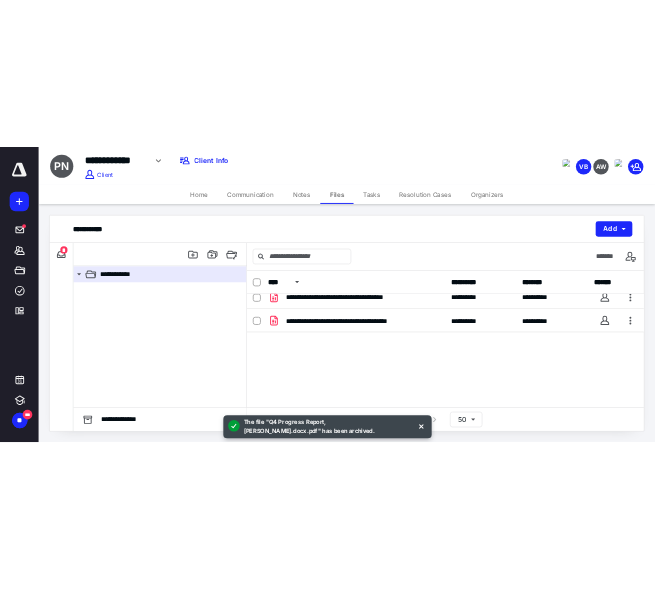 scroll, scrollTop: 0, scrollLeft: 0, axis: both 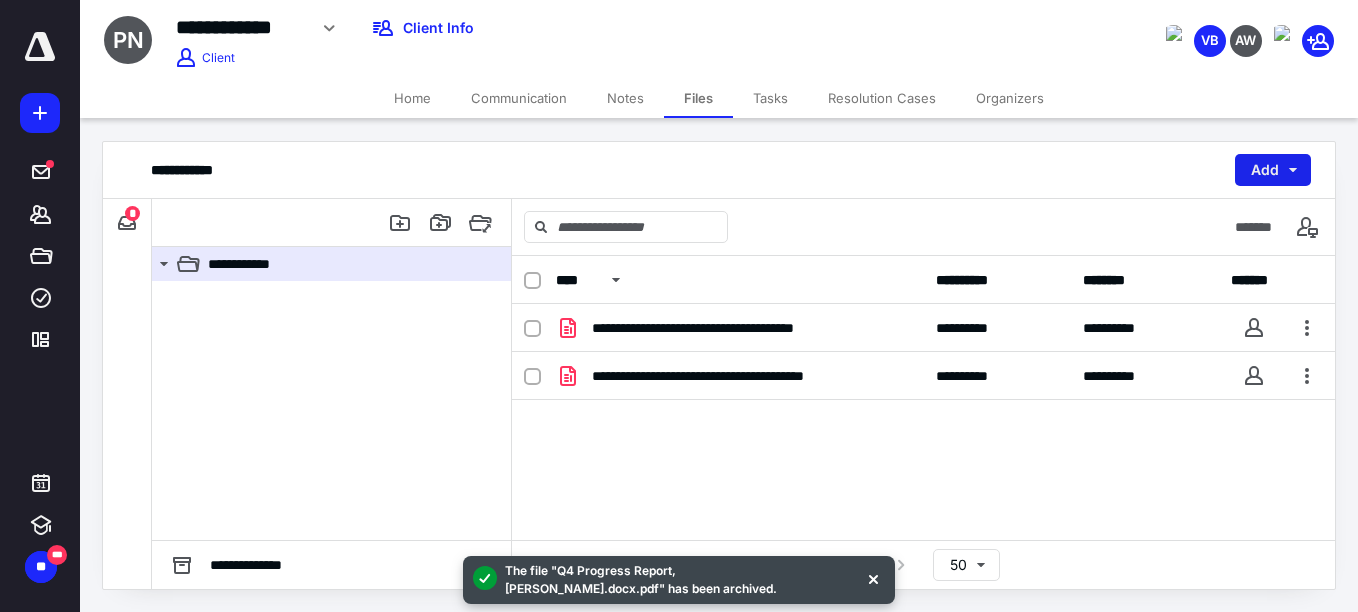 click on "Add" at bounding box center [1273, 170] 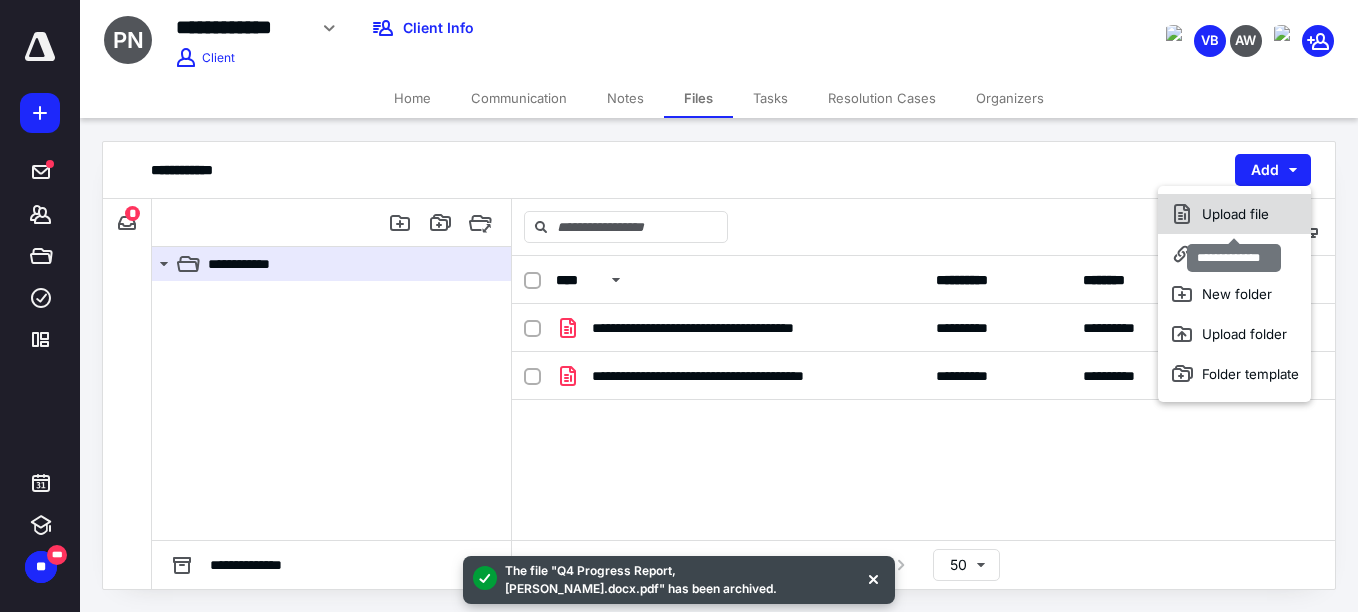 click on "Upload file" at bounding box center [1234, 214] 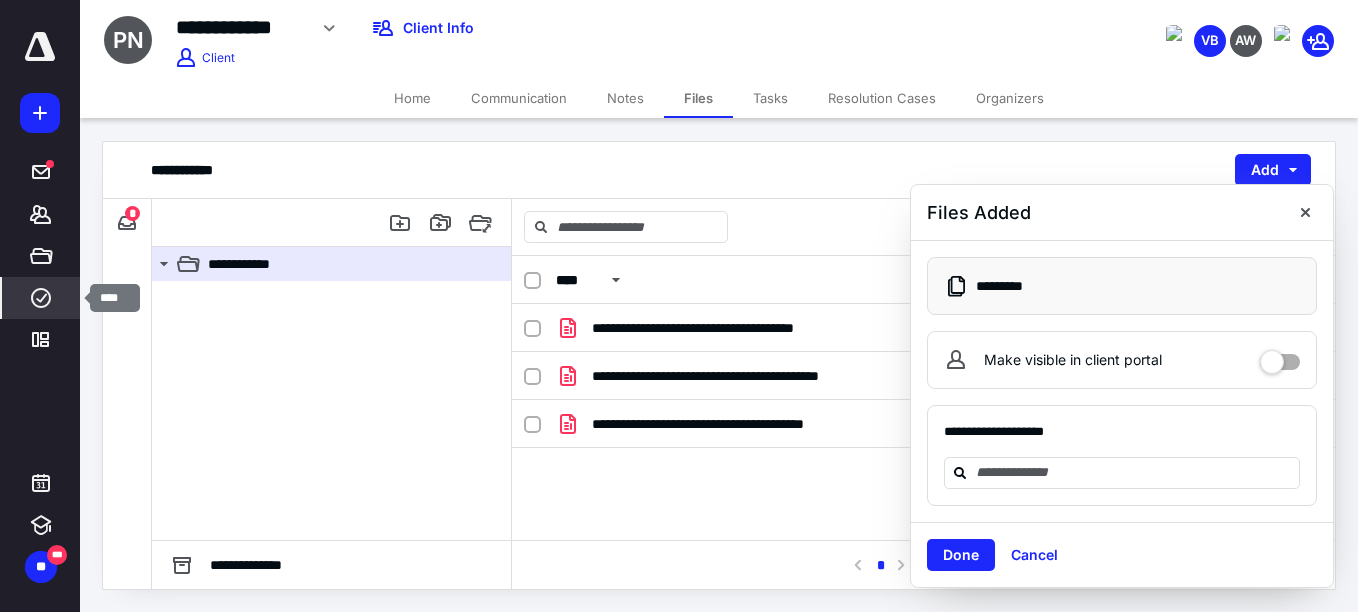 drag, startPoint x: 41, startPoint y: 293, endPoint x: 29, endPoint y: 300, distance: 13.892444 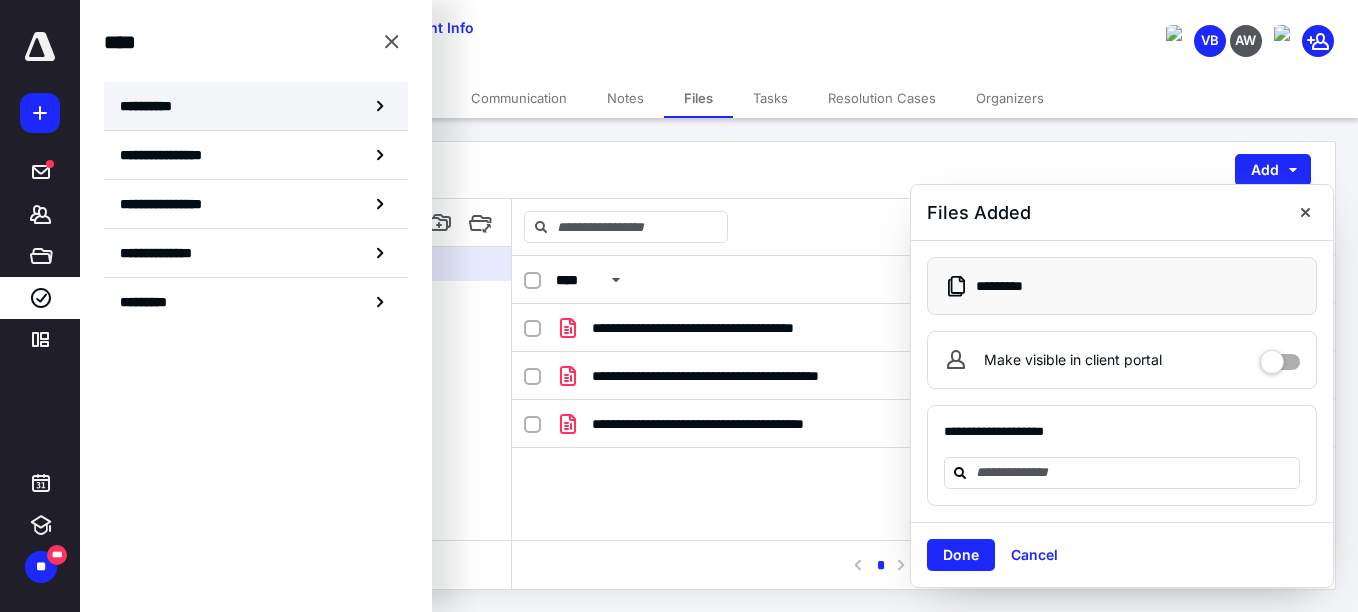 click on "**********" at bounding box center [256, 106] 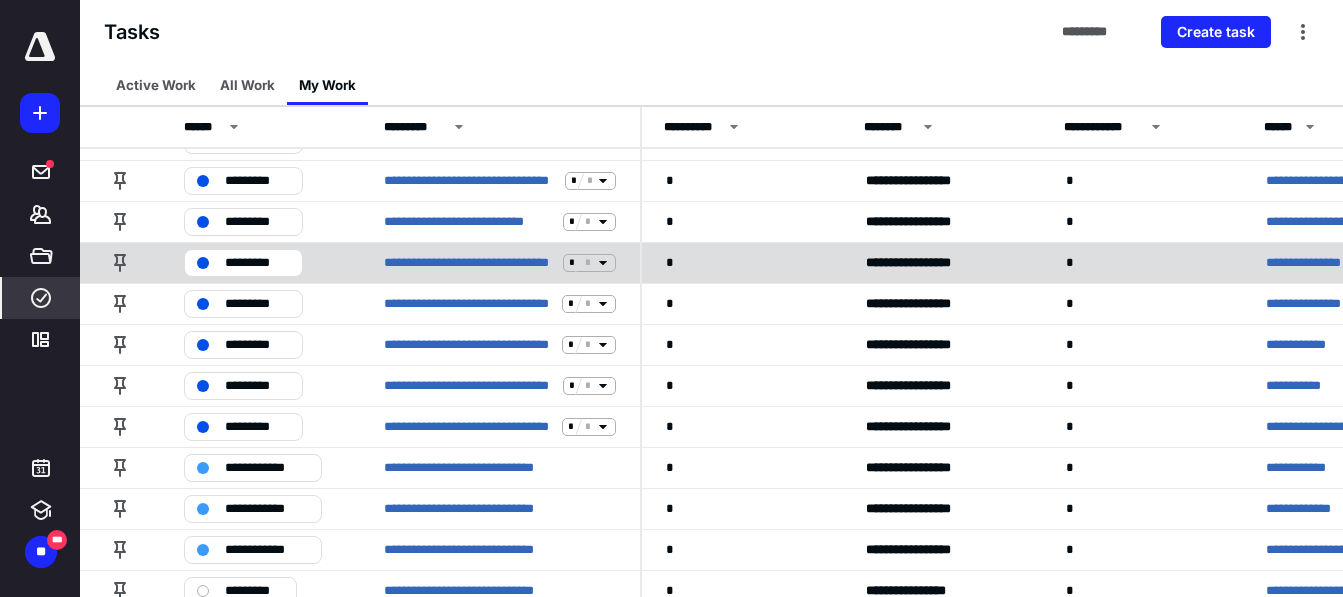 scroll, scrollTop: 320, scrollLeft: 0, axis: vertical 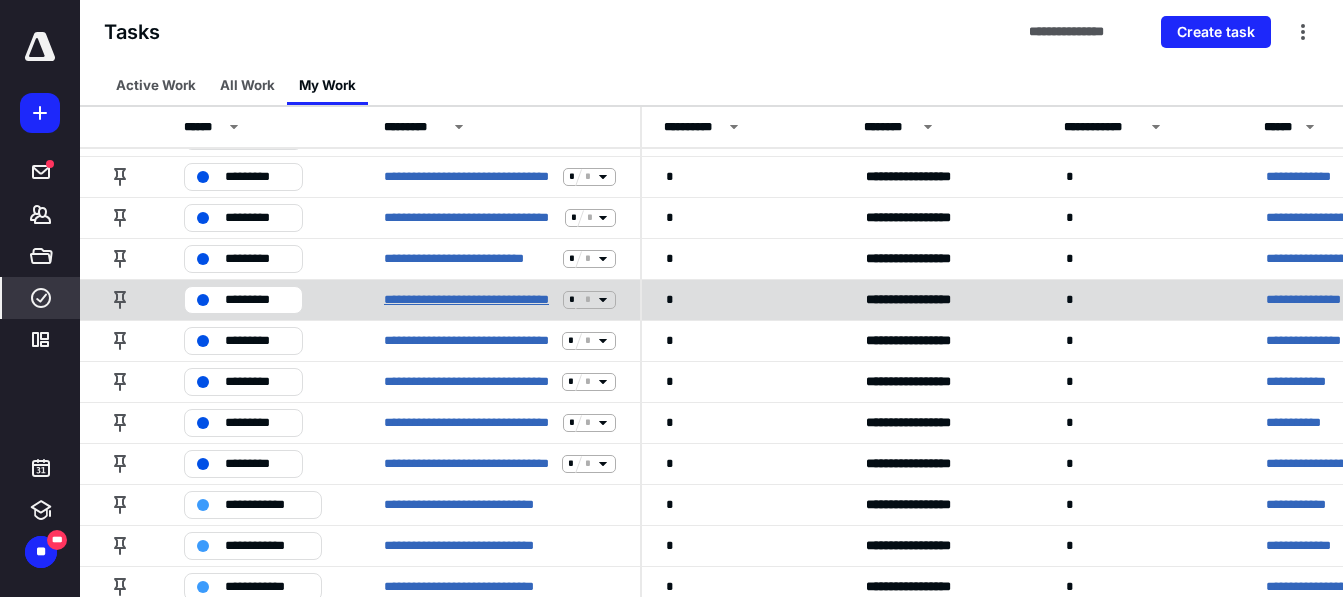 click on "**********" at bounding box center [469, 300] 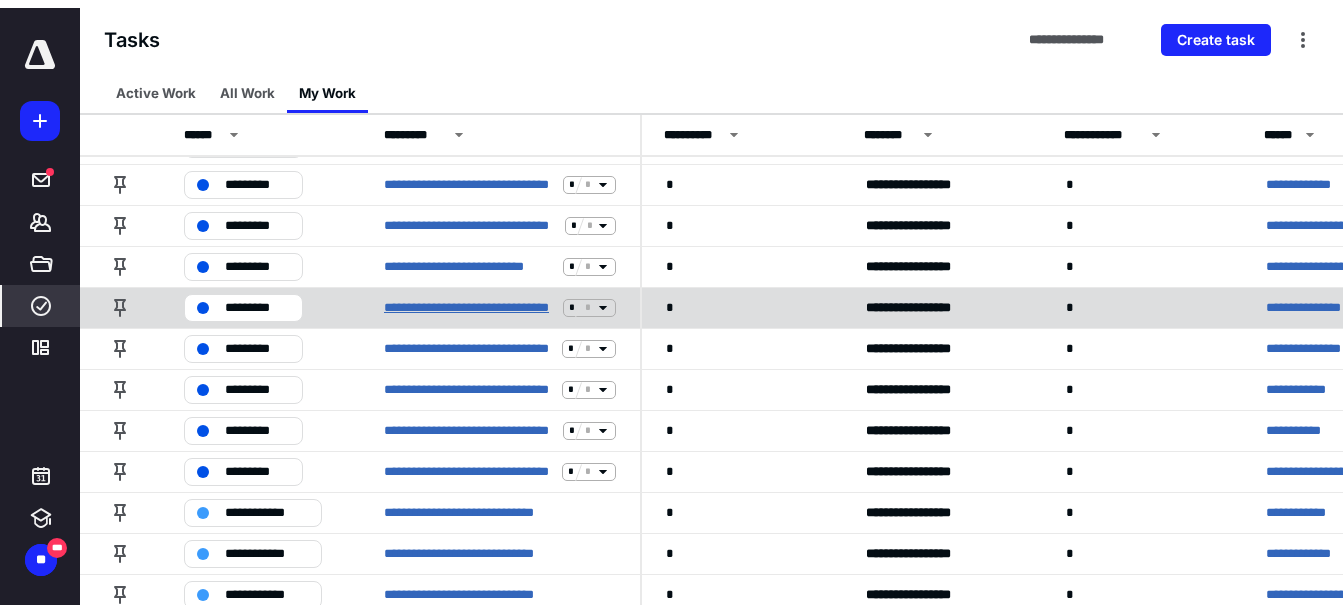 scroll, scrollTop: 0, scrollLeft: 0, axis: both 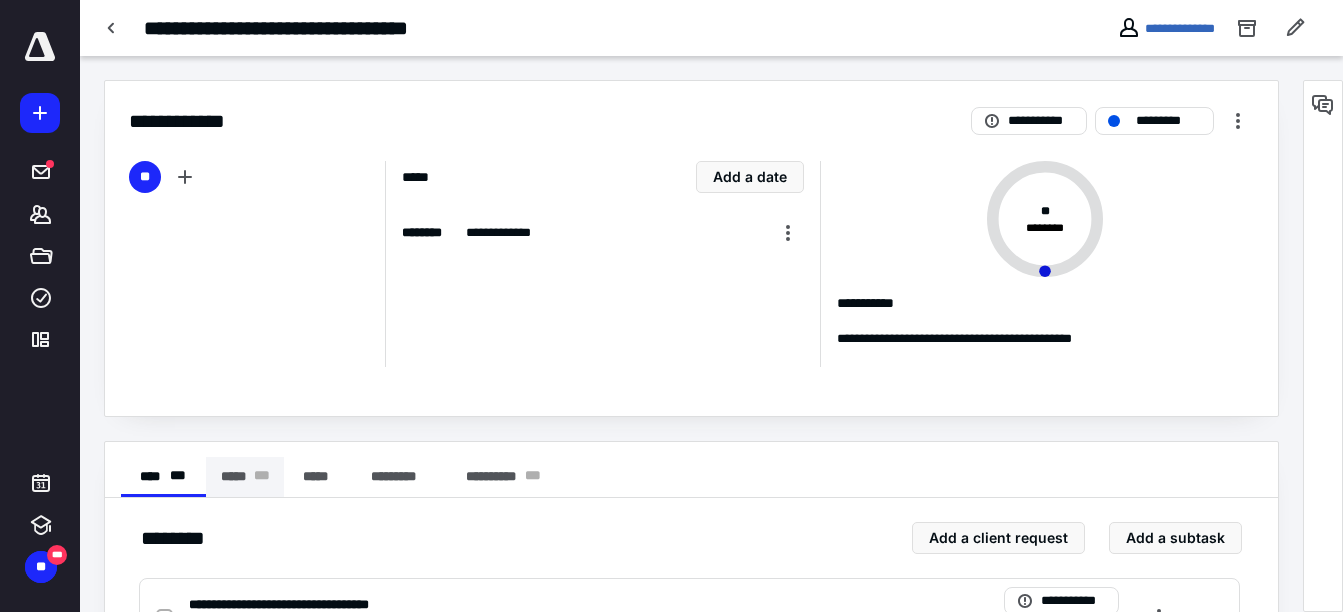 click on "***** * * *" at bounding box center [245, 477] 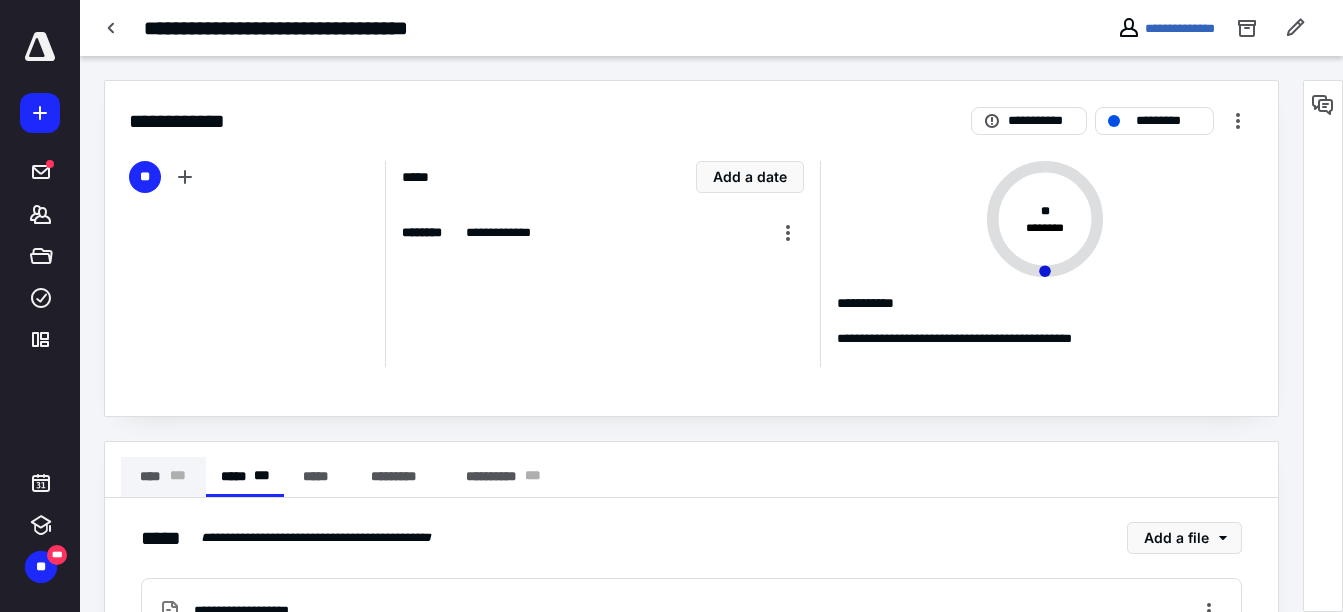 click on "**** * * *" at bounding box center [163, 477] 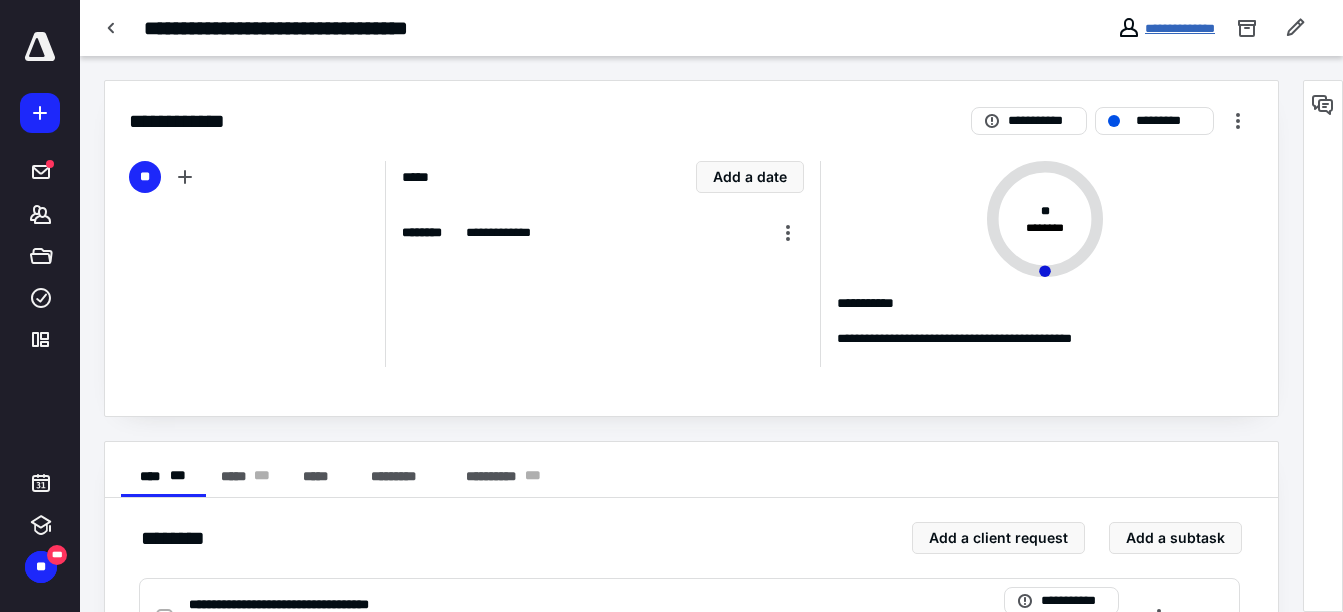 click on "**********" at bounding box center [1180, 28] 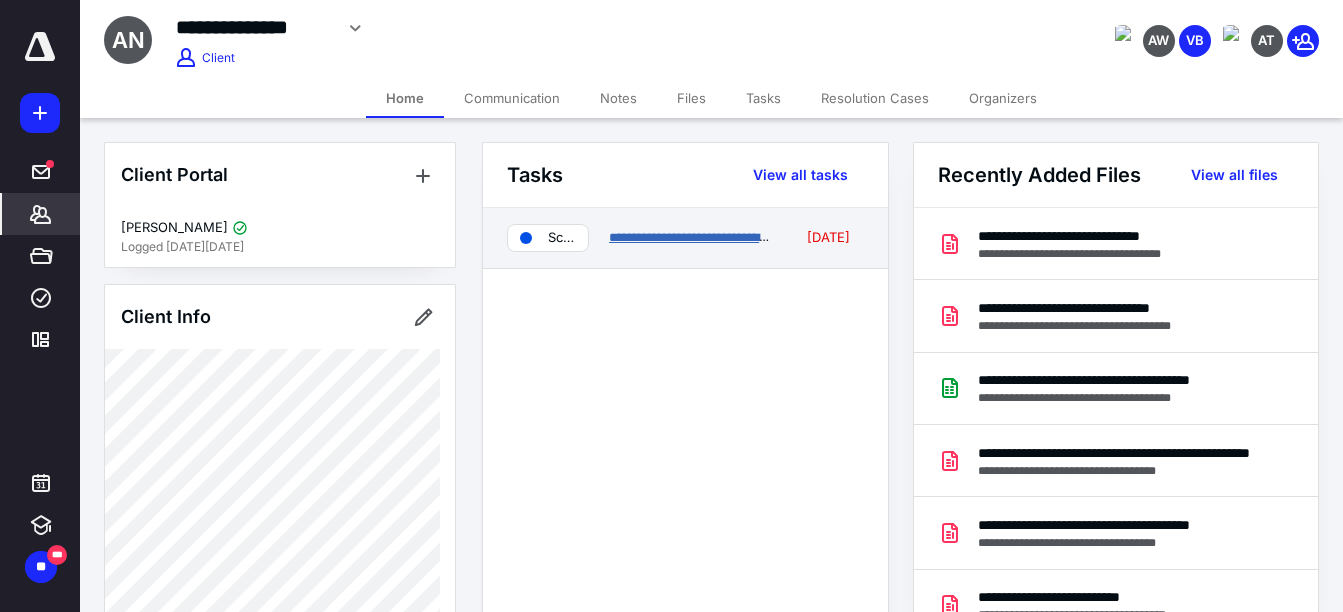click on "**********" at bounding box center (691, 237) 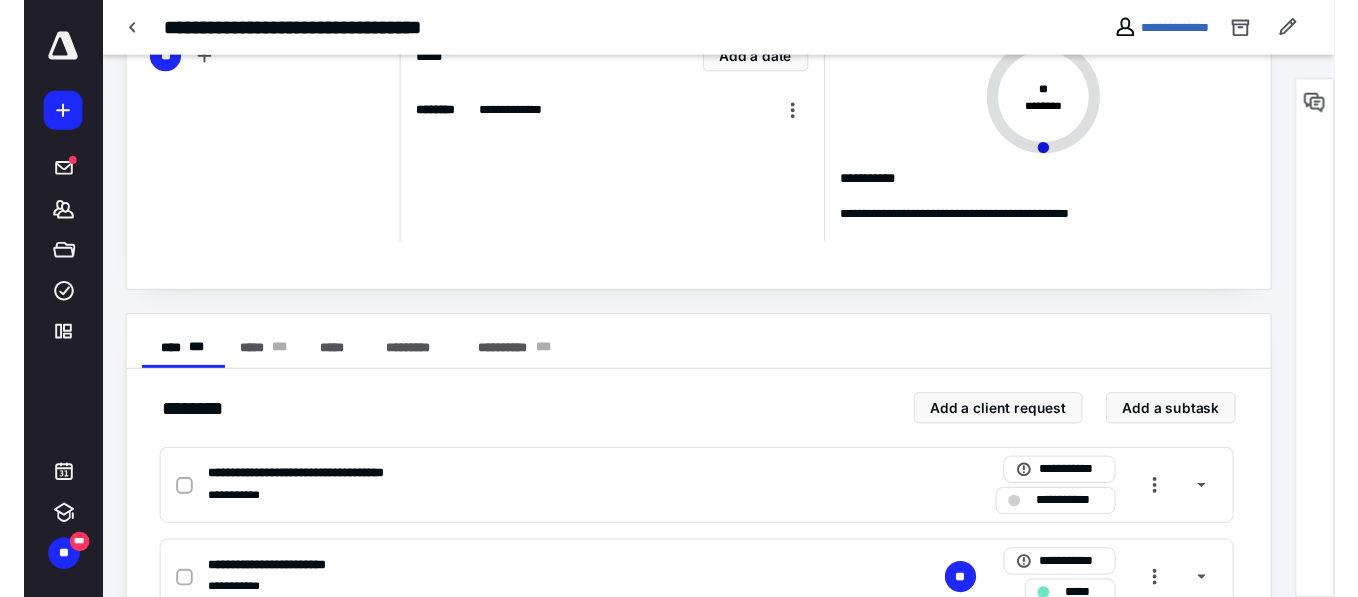 scroll, scrollTop: 0, scrollLeft: 0, axis: both 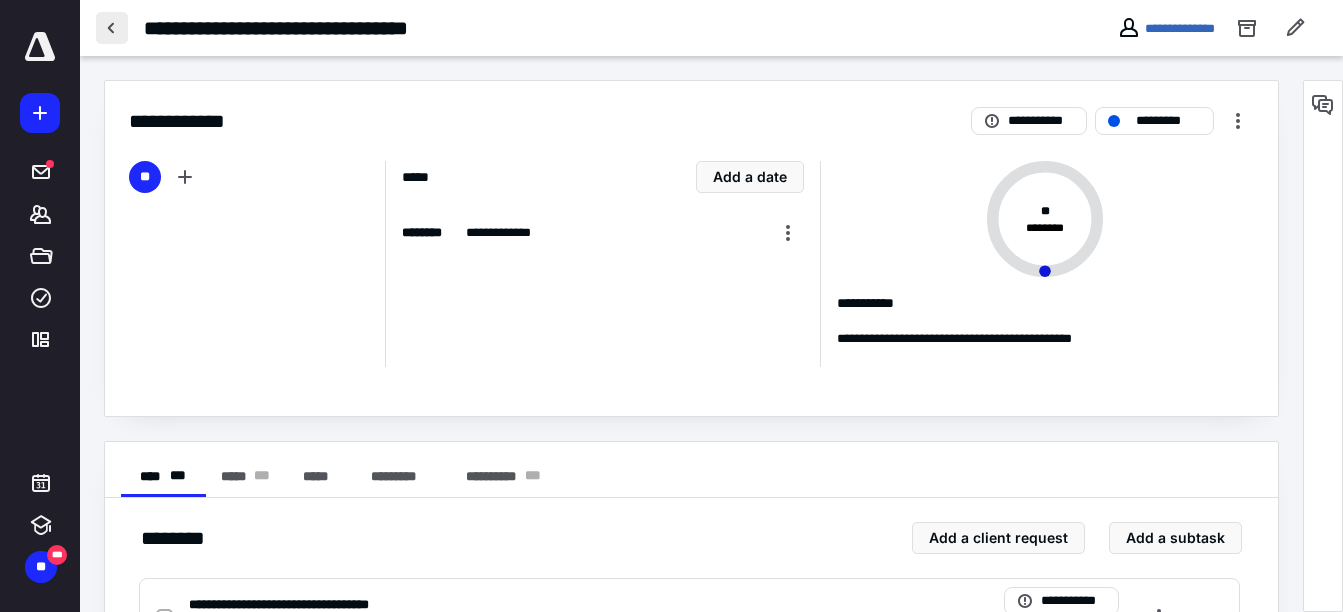 click at bounding box center [112, 28] 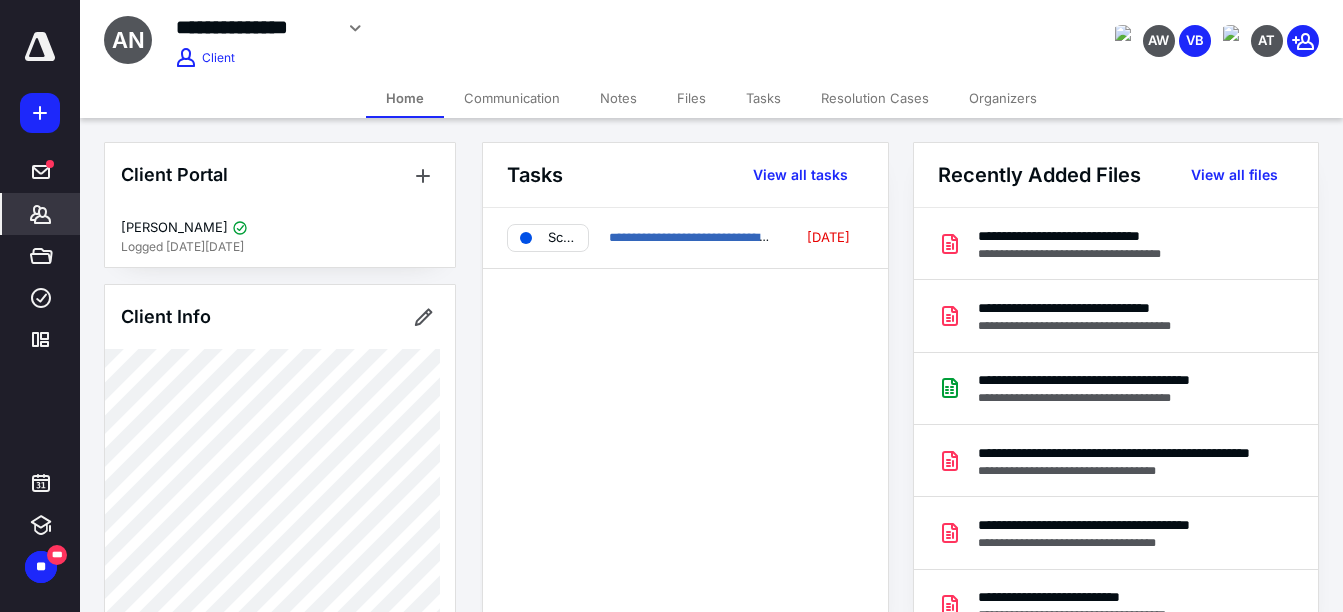 drag, startPoint x: 472, startPoint y: 5, endPoint x: 669, endPoint y: 382, distance: 425.36807 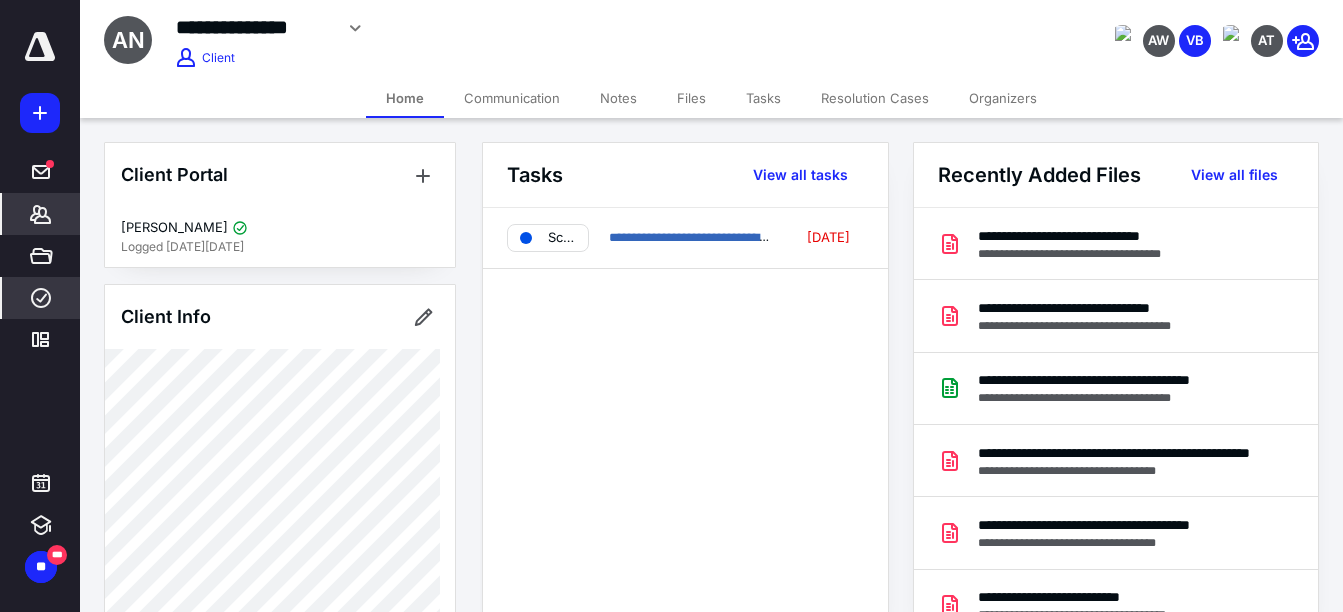 click 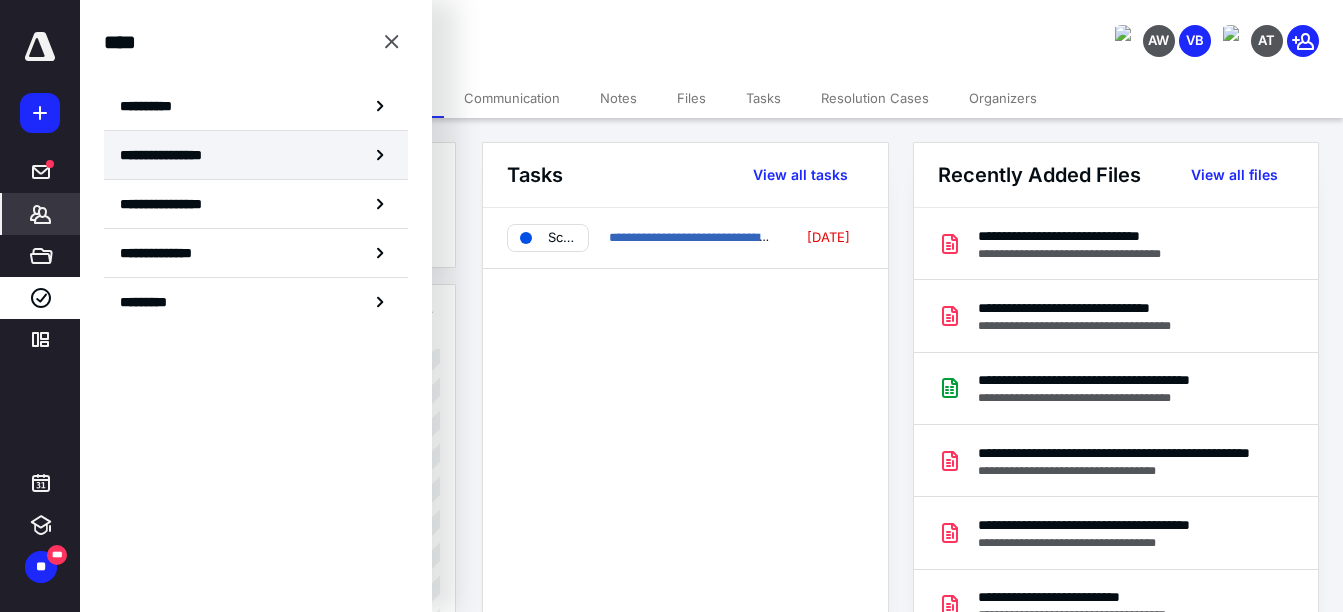 click on "**********" at bounding box center [256, 155] 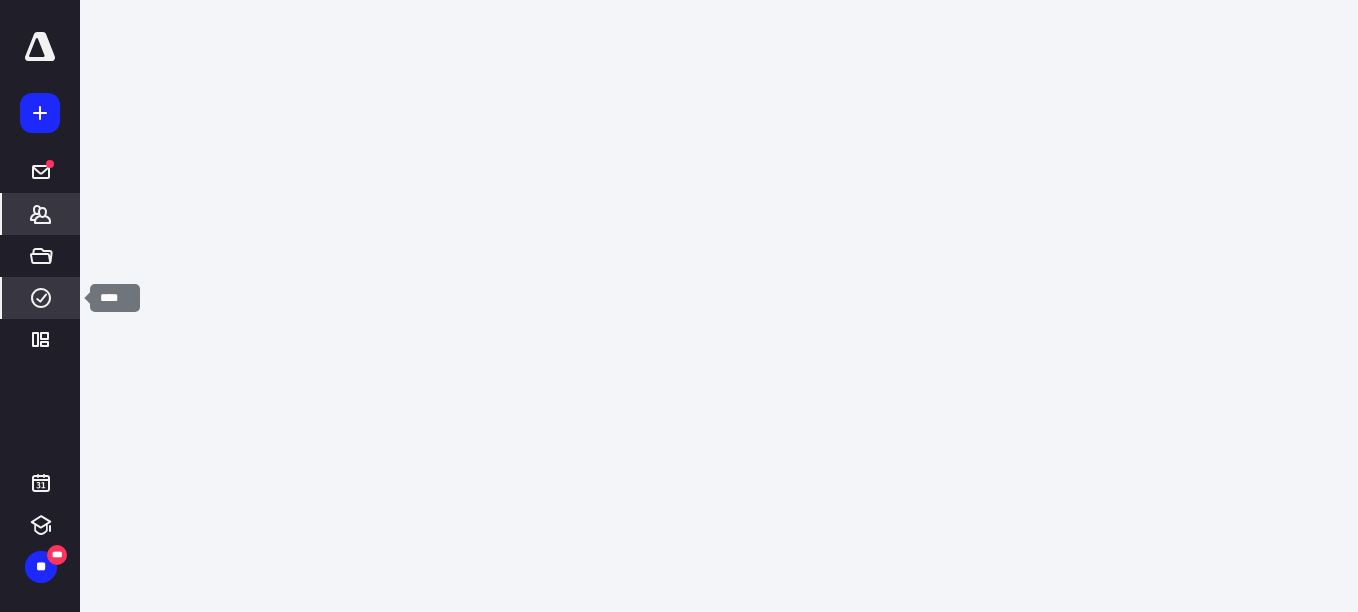 click 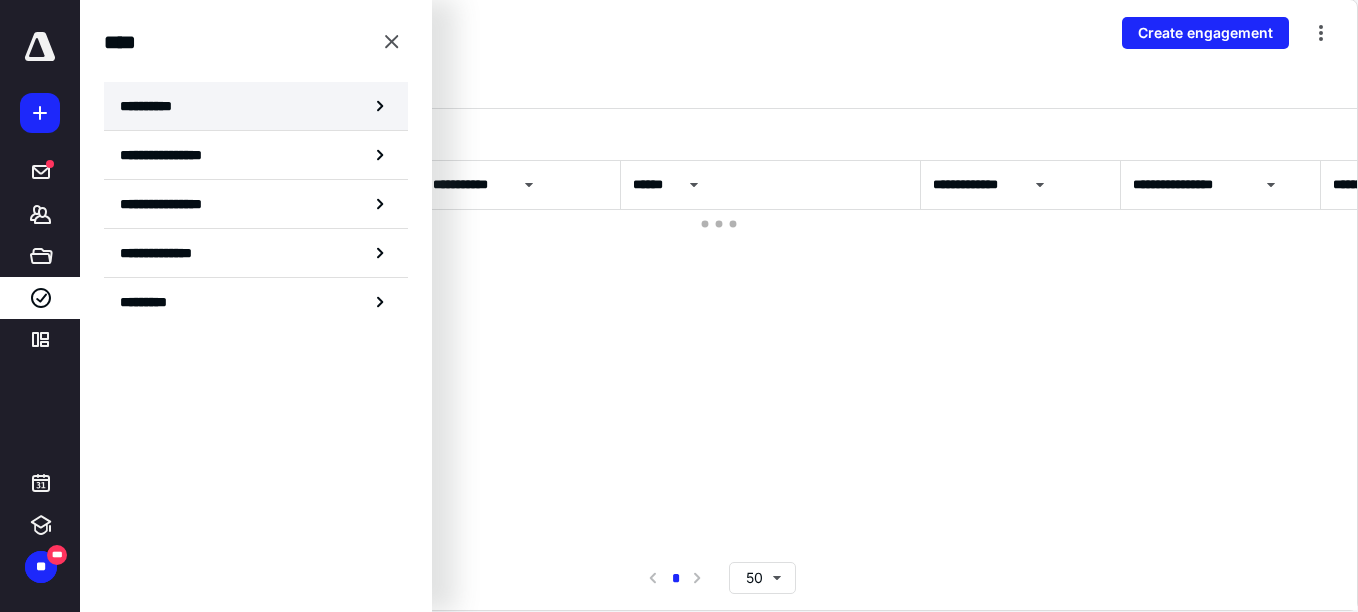 click on "**********" at bounding box center (256, 106) 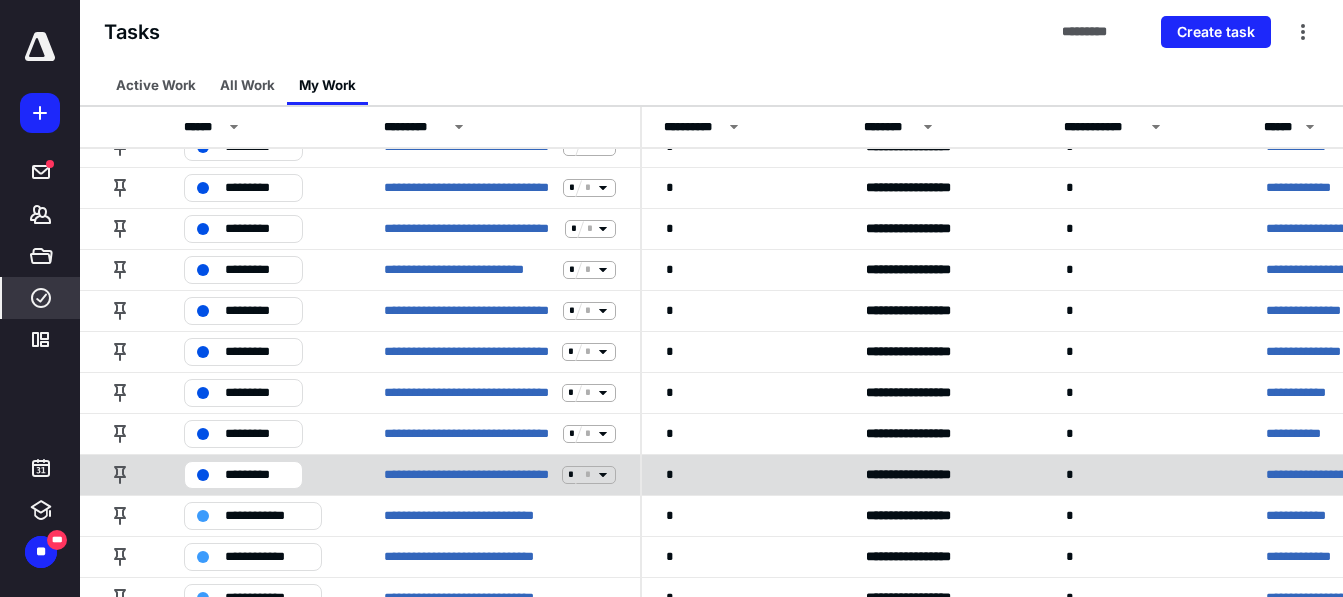 scroll, scrollTop: 305, scrollLeft: 0, axis: vertical 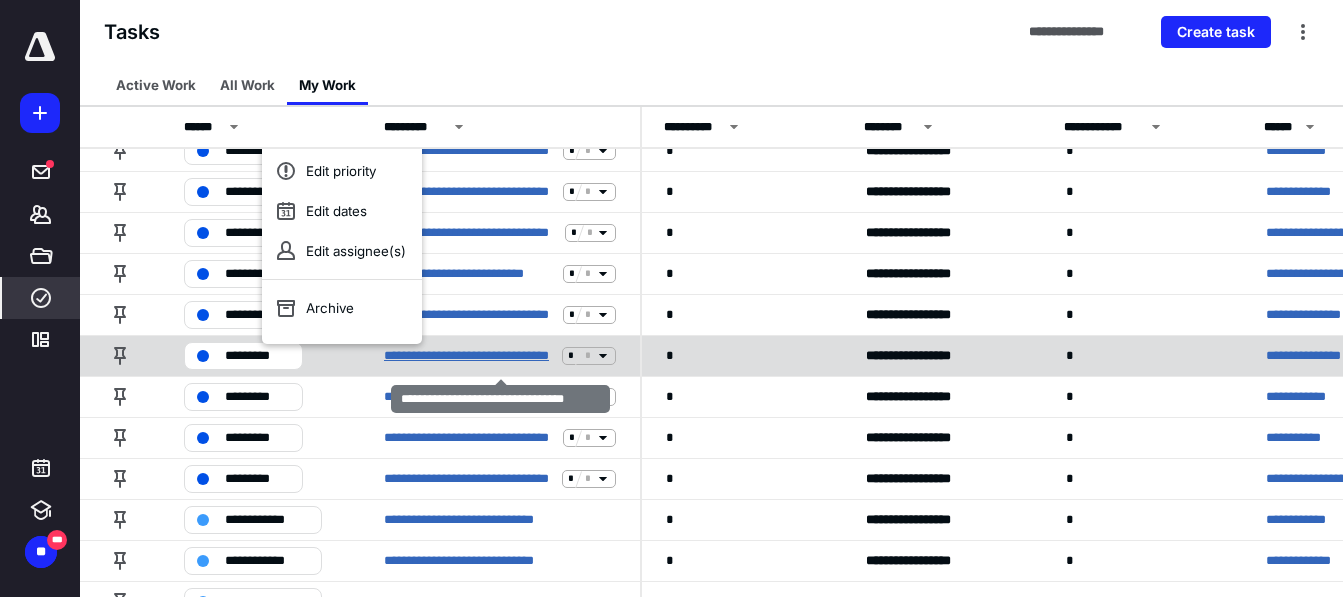 click on "**********" at bounding box center [469, 356] 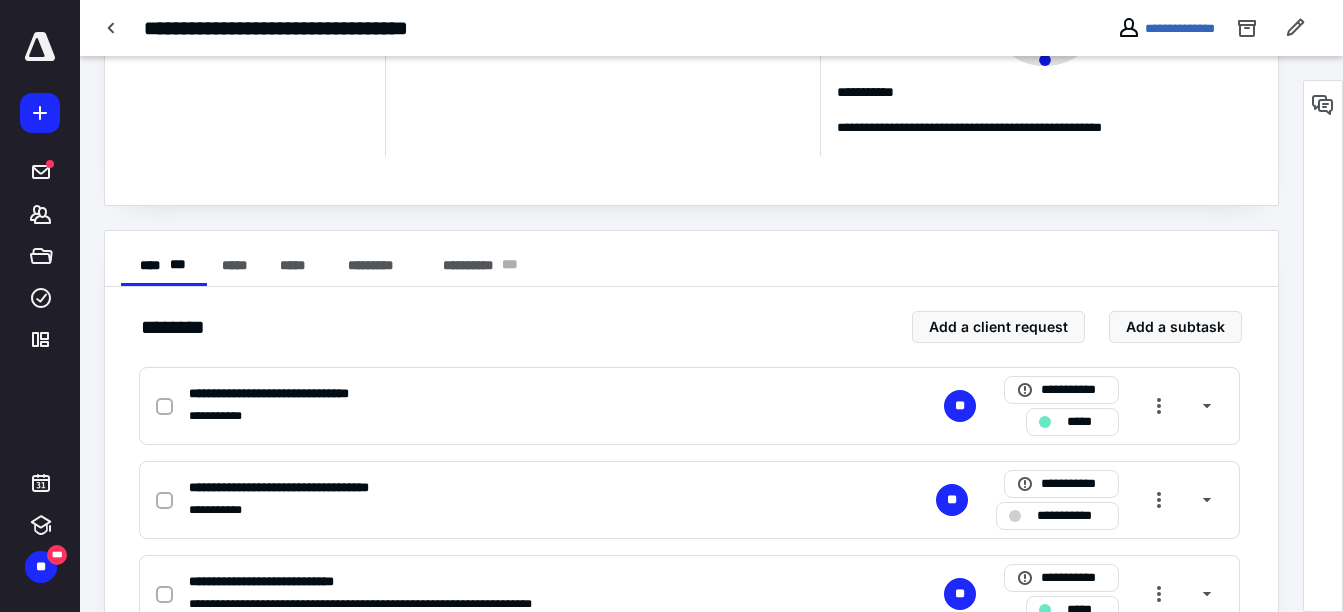 scroll, scrollTop: 375, scrollLeft: 0, axis: vertical 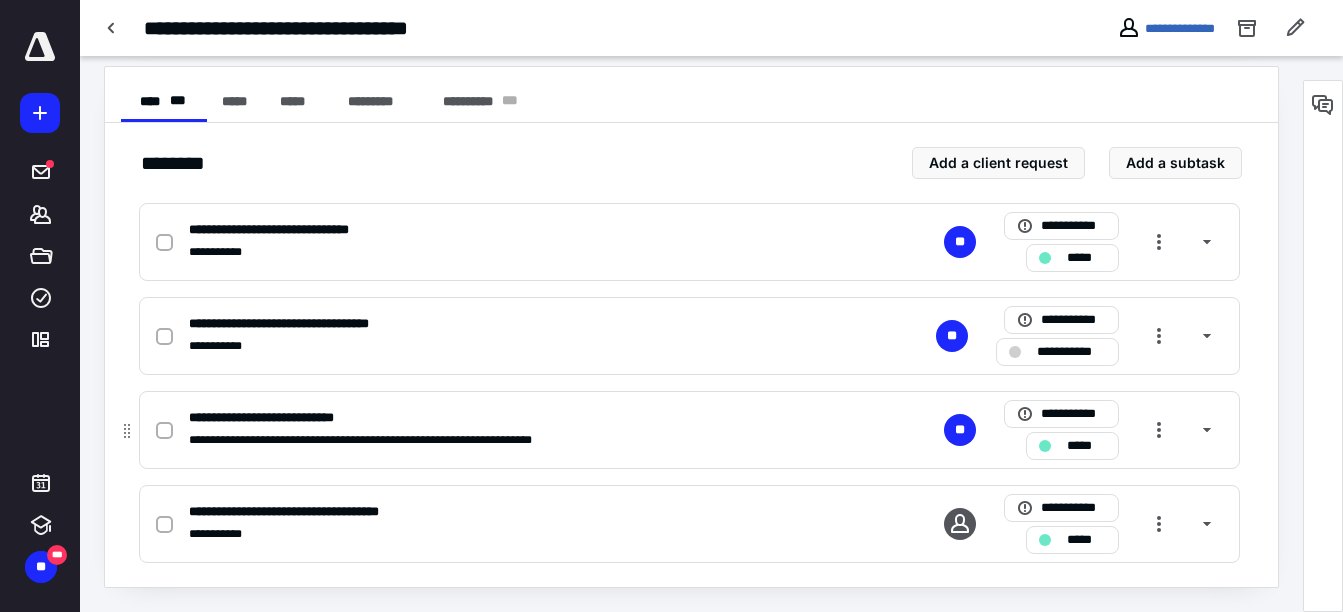 click on "**********" at bounding box center (279, 418) 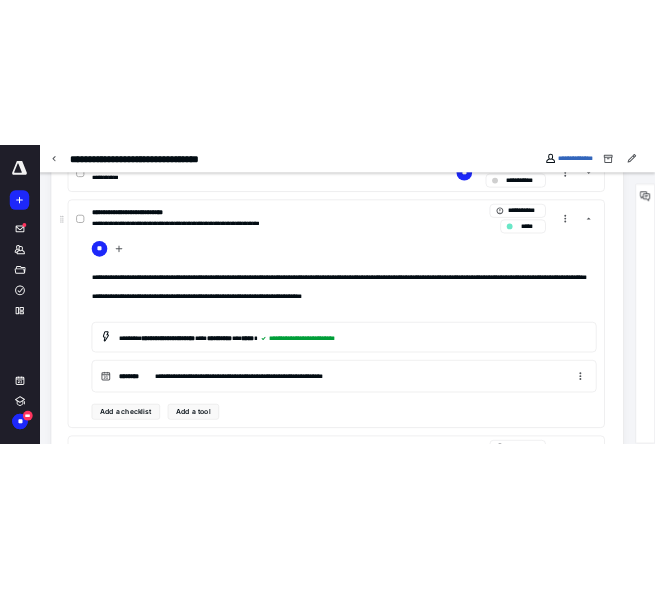scroll, scrollTop: 656, scrollLeft: 0, axis: vertical 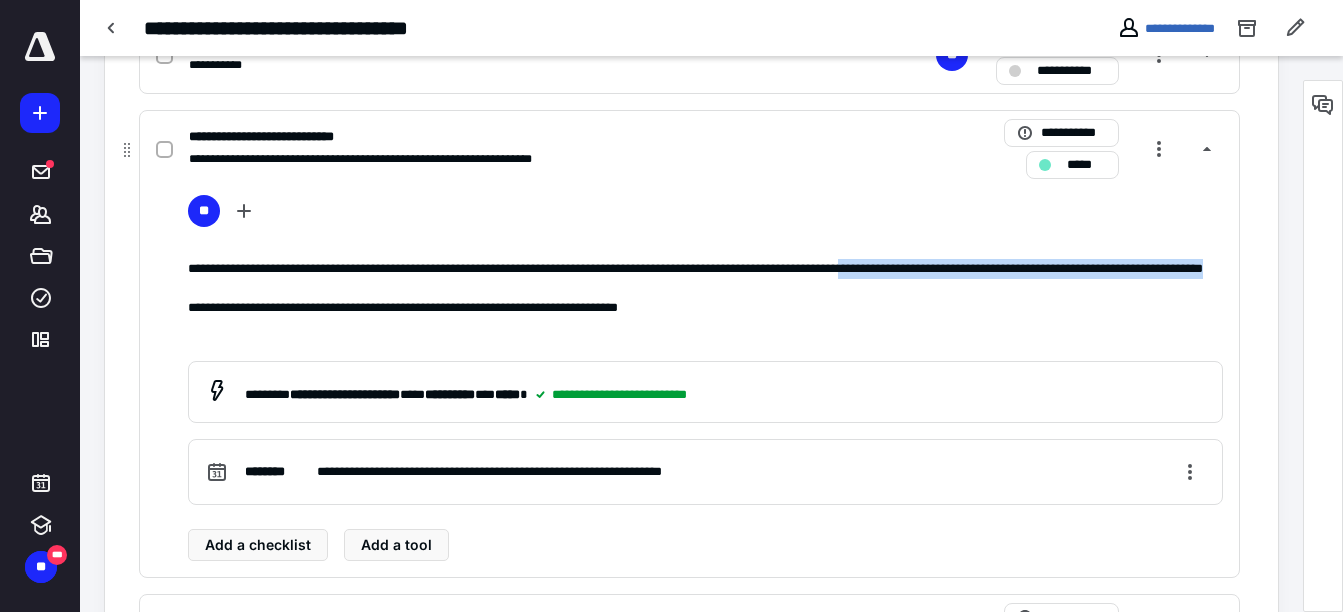 drag, startPoint x: 187, startPoint y: 292, endPoint x: 718, endPoint y: 285, distance: 531.04614 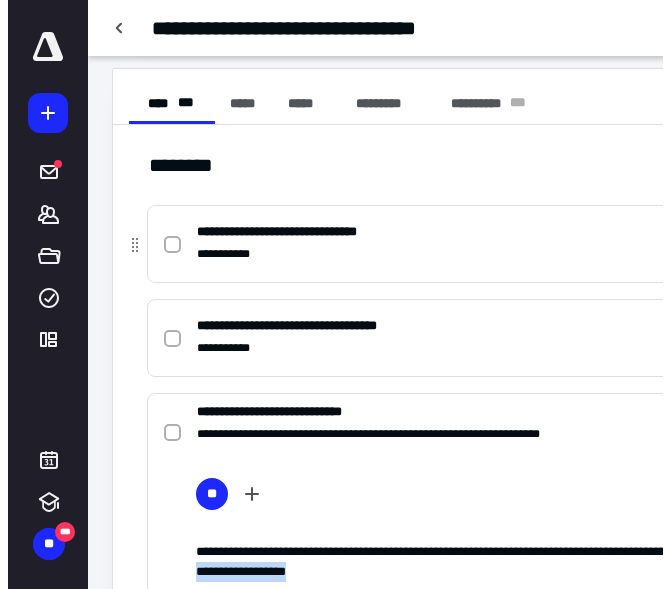 scroll, scrollTop: 0, scrollLeft: 0, axis: both 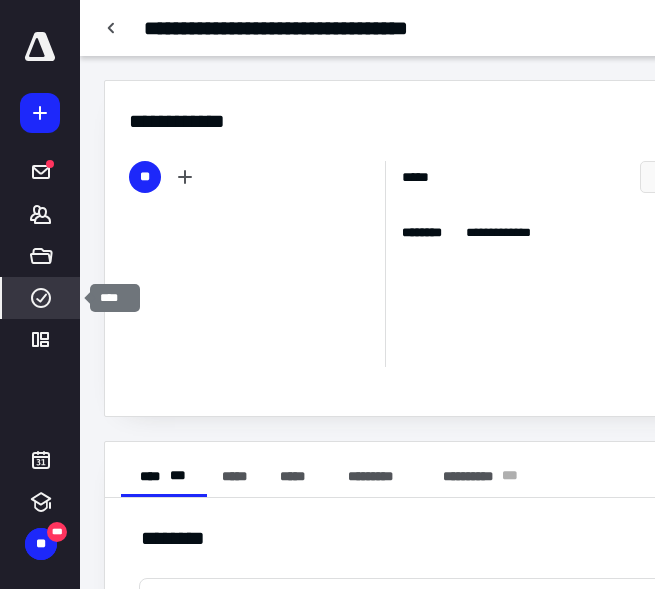 click 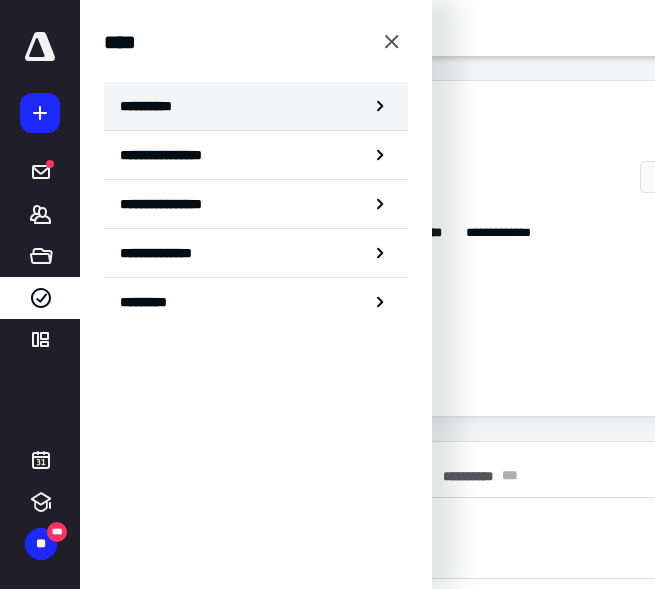 click on "**********" at bounding box center (256, 106) 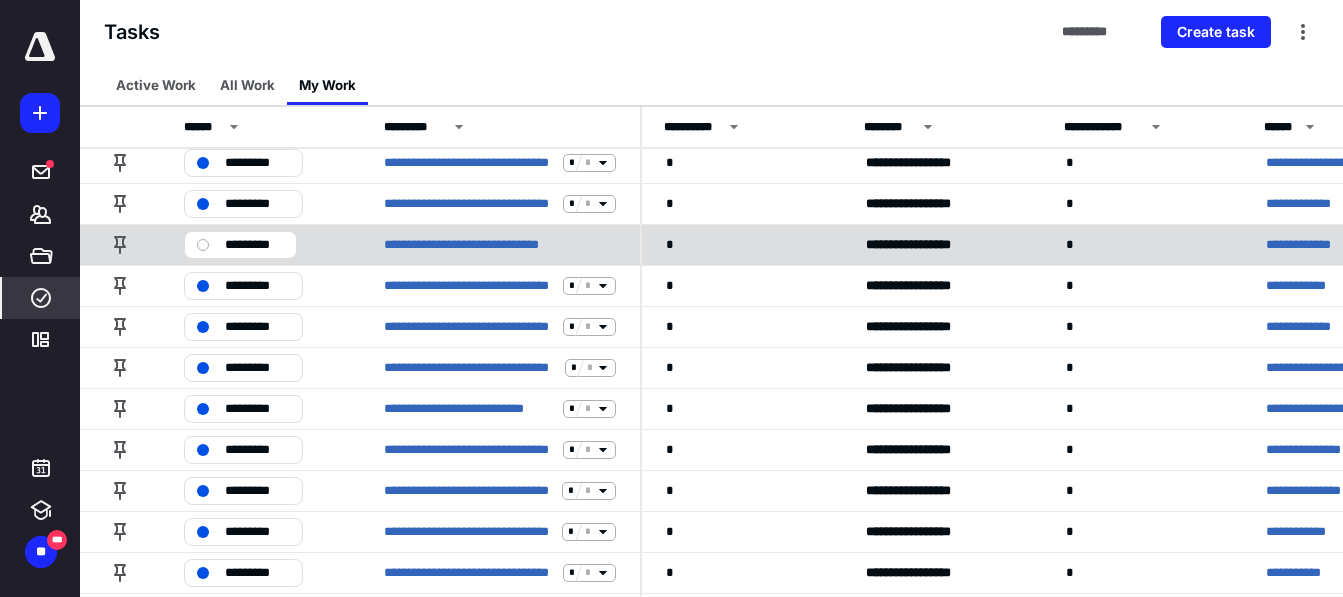 scroll, scrollTop: 108, scrollLeft: 0, axis: vertical 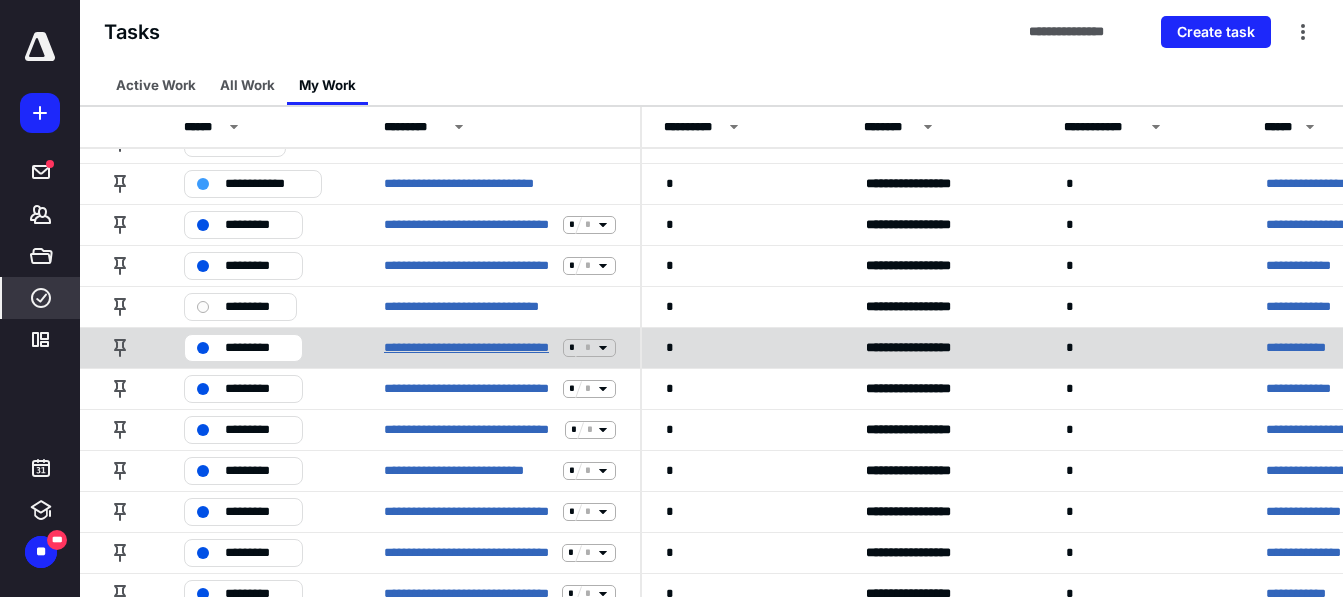 click on "**********" at bounding box center [469, 348] 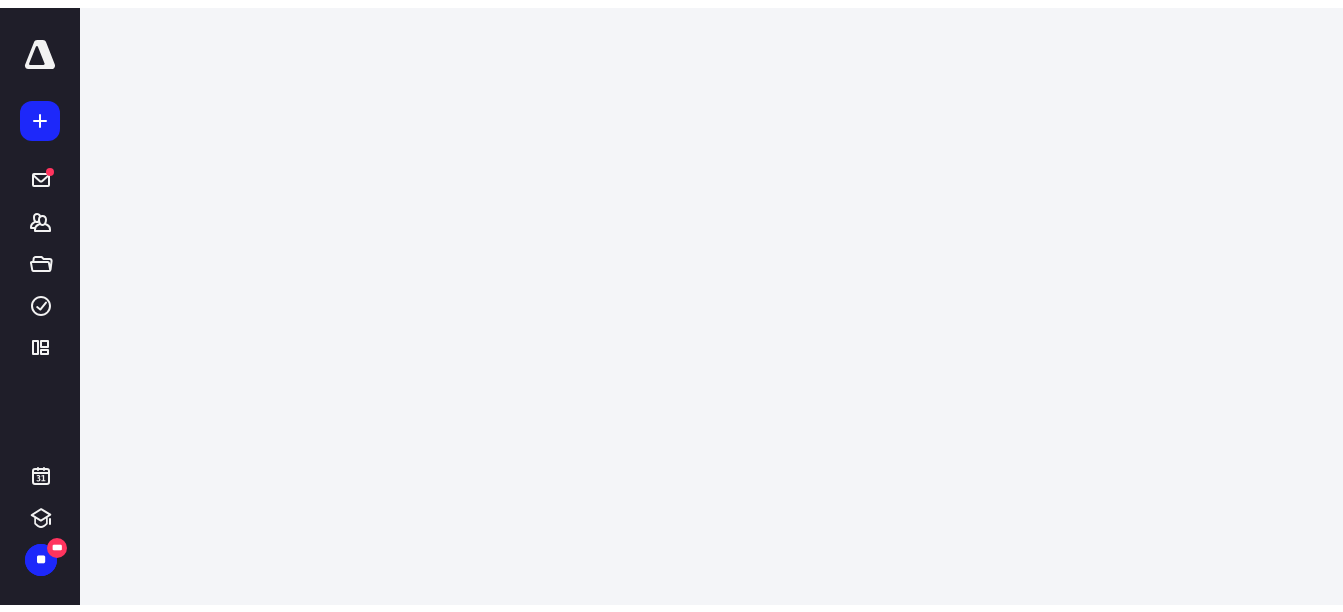 scroll, scrollTop: 0, scrollLeft: 0, axis: both 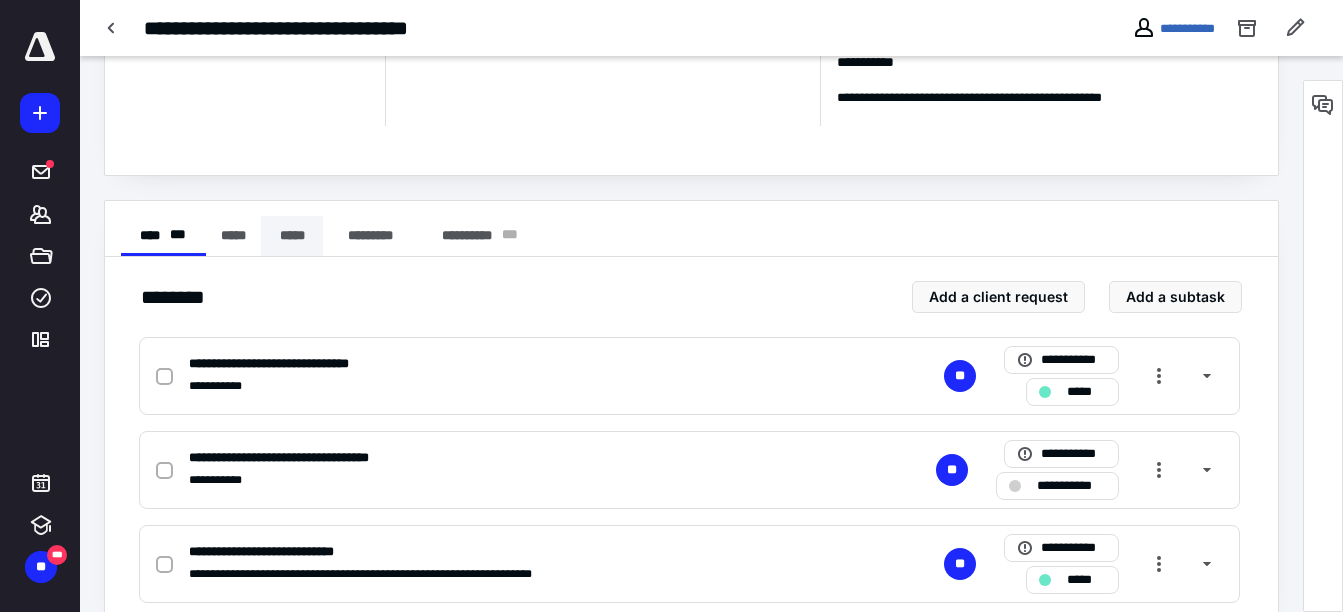 click on "*****" at bounding box center [292, 236] 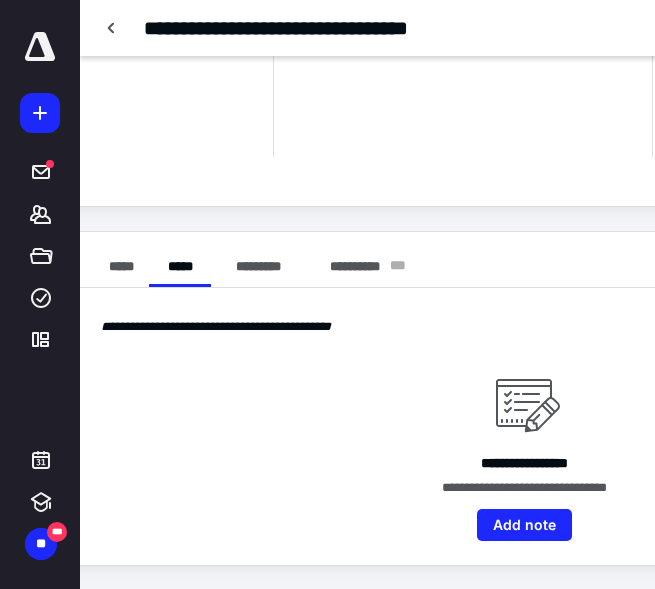 scroll, scrollTop: 210, scrollLeft: 113, axis: both 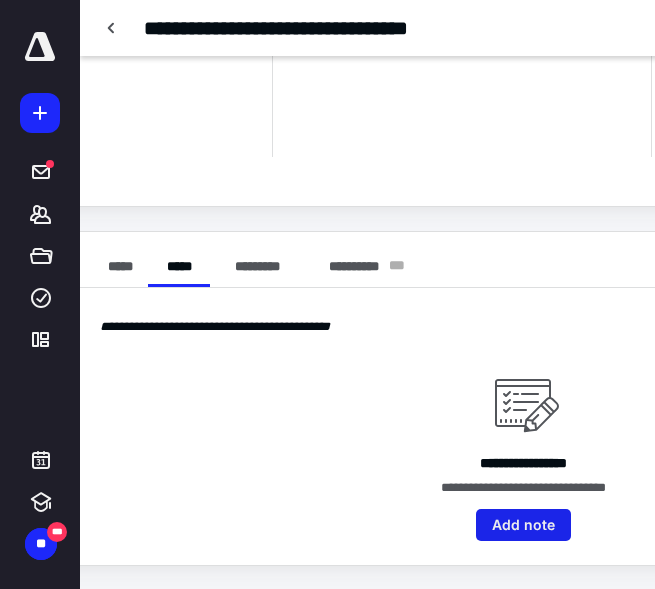 click on "Add note" at bounding box center (523, 525) 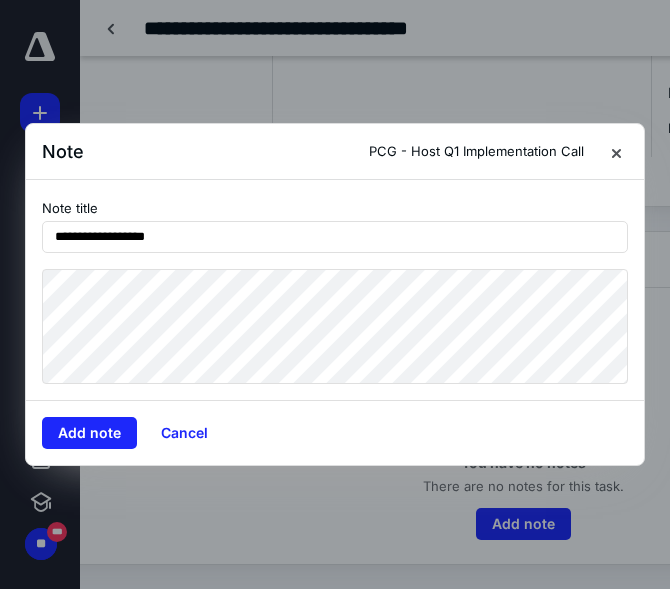 type on "**********" 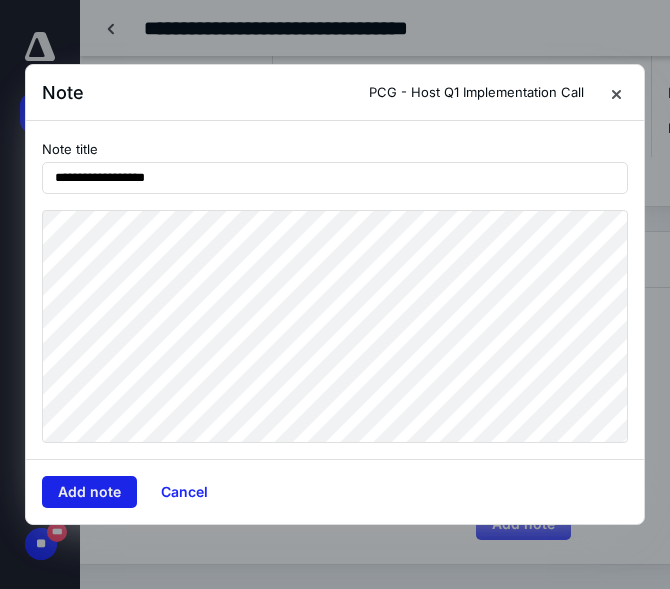 click on "Add note" at bounding box center (89, 492) 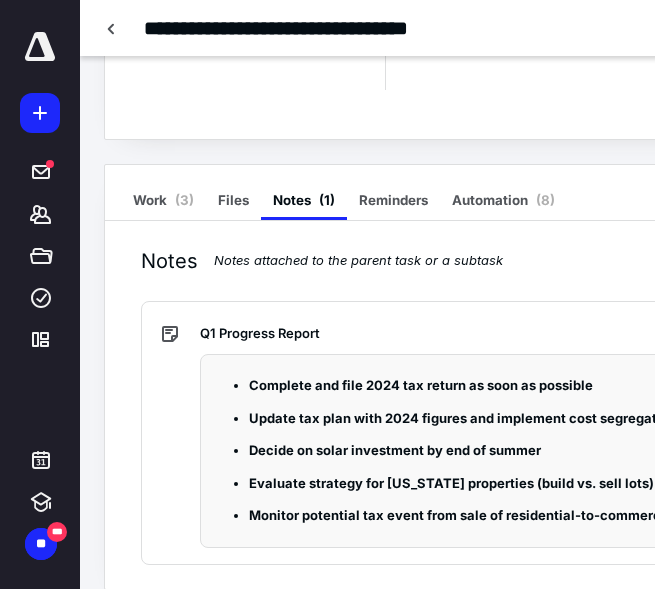 scroll, scrollTop: 0, scrollLeft: 0, axis: both 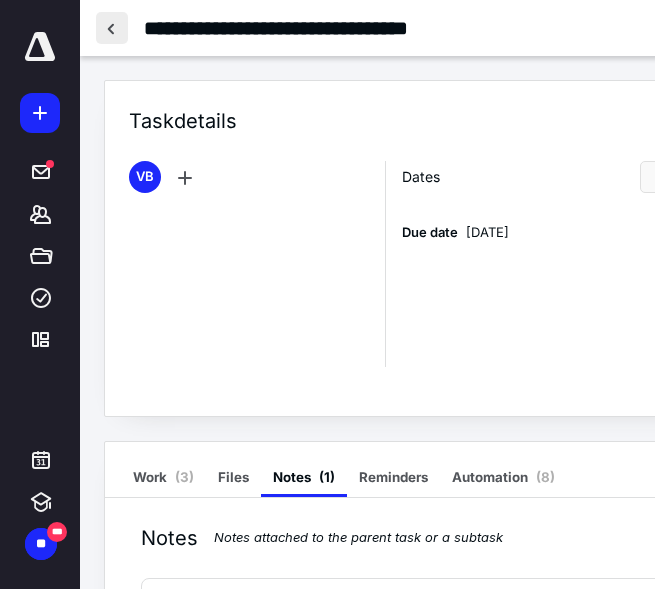click at bounding box center (112, 28) 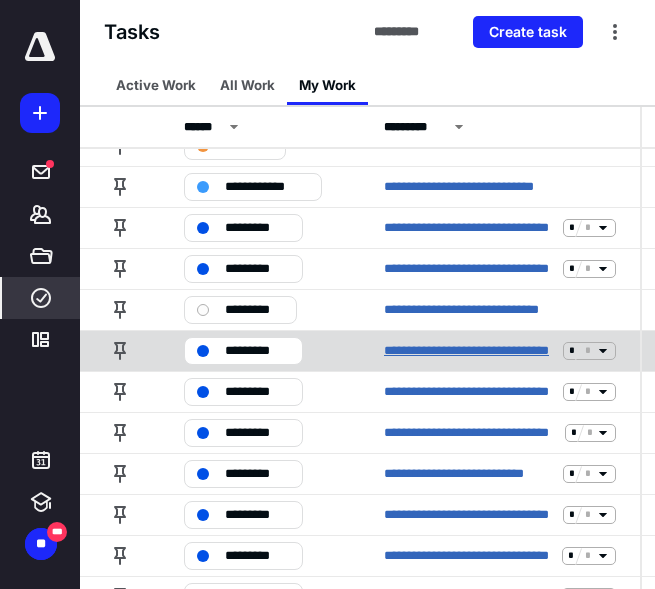 scroll, scrollTop: 108, scrollLeft: 0, axis: vertical 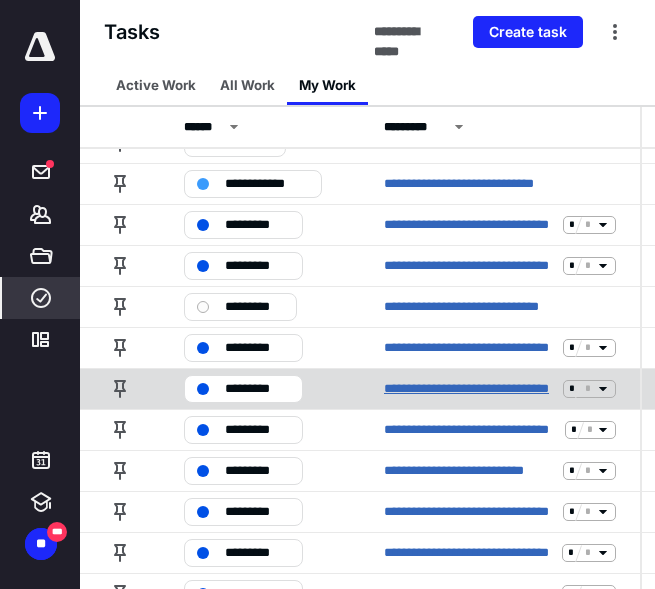click on "**********" at bounding box center [469, 389] 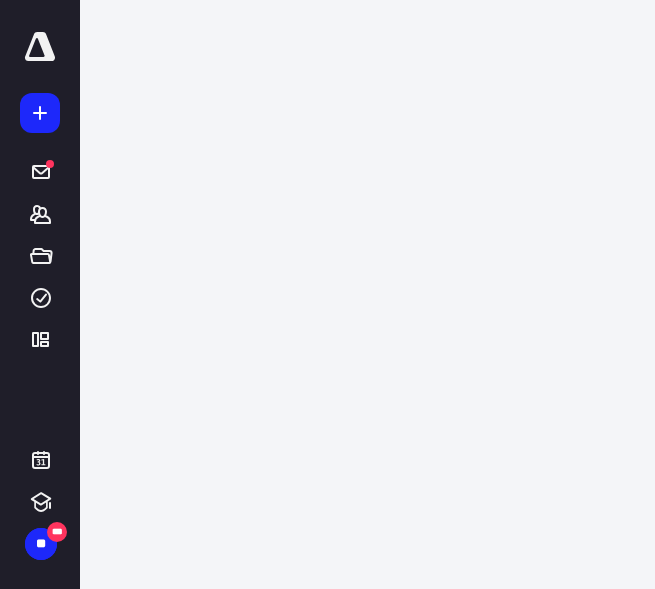 scroll, scrollTop: 0, scrollLeft: 0, axis: both 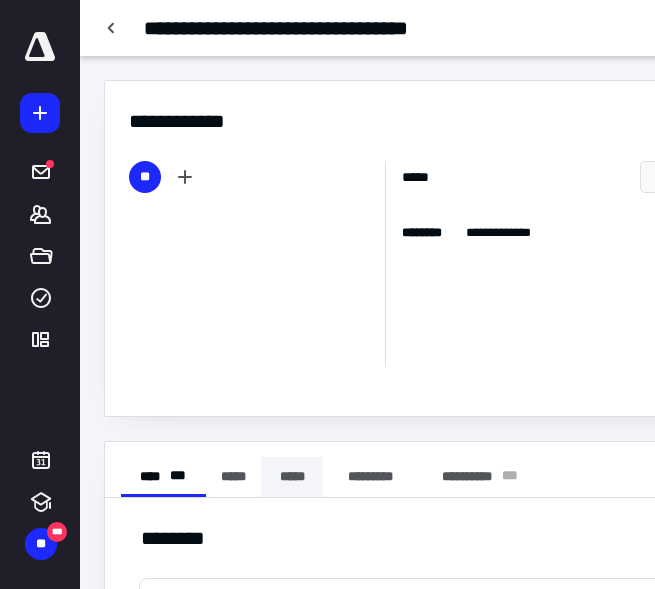 click on "*****" at bounding box center (292, 477) 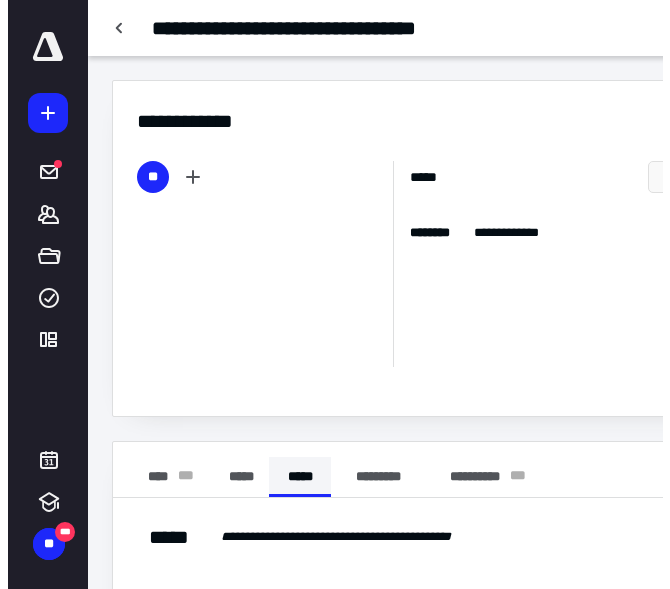 scroll, scrollTop: 210, scrollLeft: 0, axis: vertical 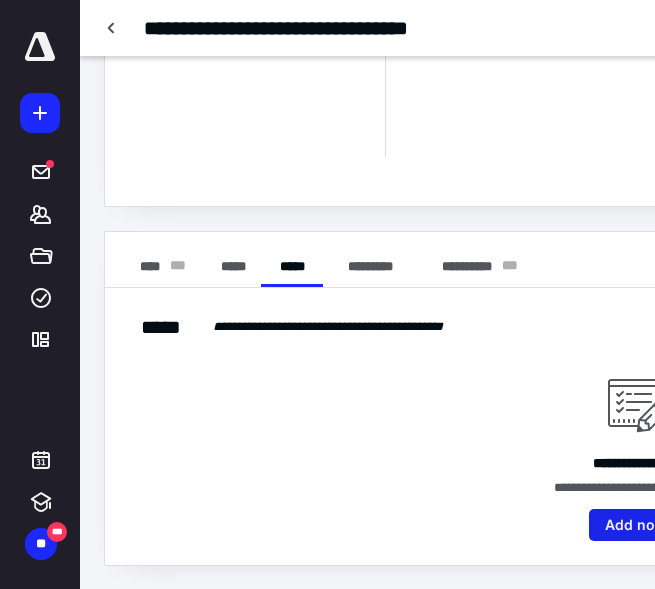 click on "Add note" at bounding box center (636, 525) 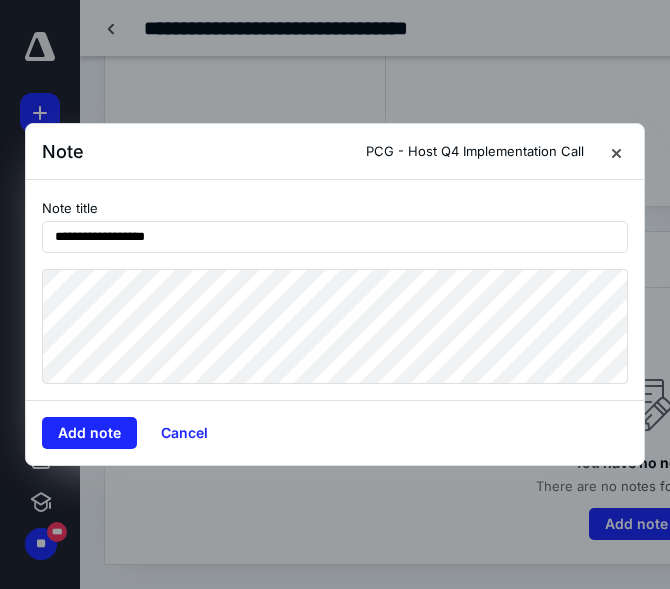 type on "**********" 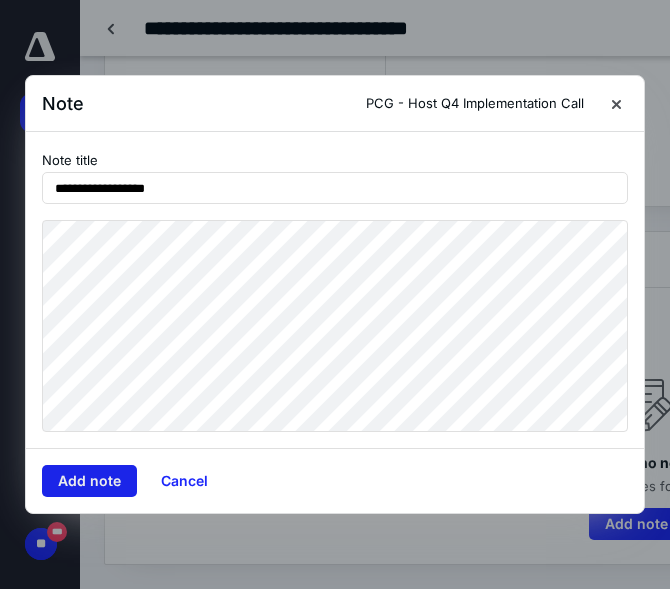click on "Add note" at bounding box center [89, 481] 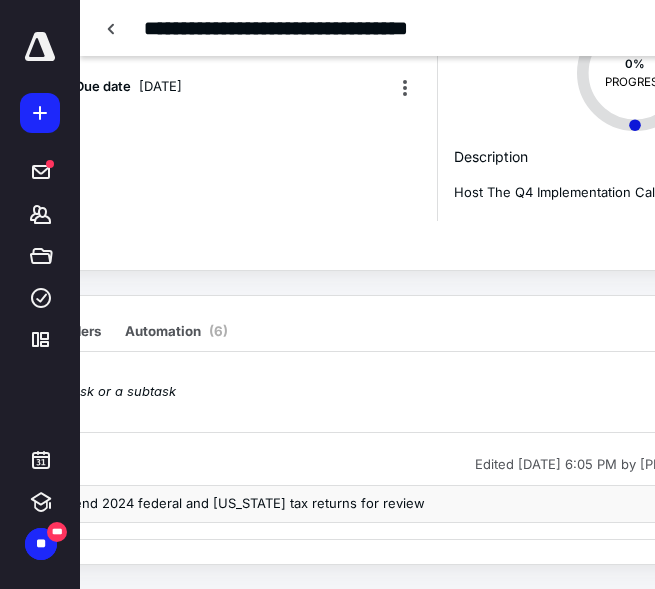 scroll, scrollTop: 146, scrollLeft: 328, axis: both 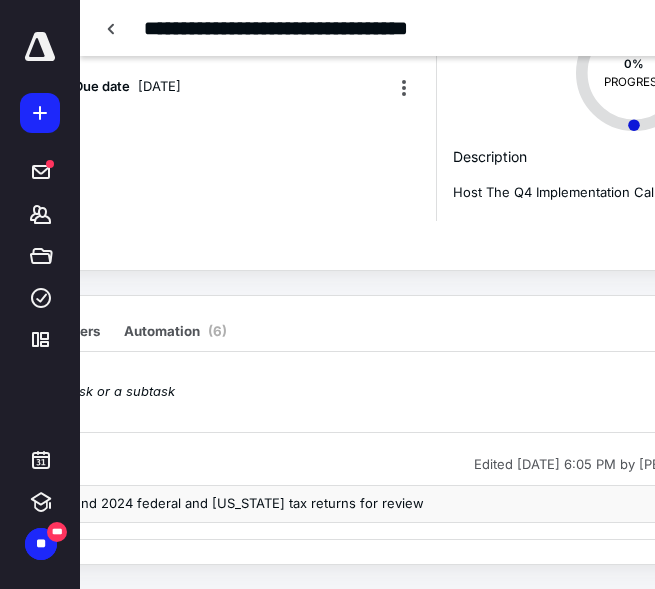 click on "[PERSON_NAME] to send 2024 federal and [US_STATE] tax returns for review" at bounding box center [349, 504] 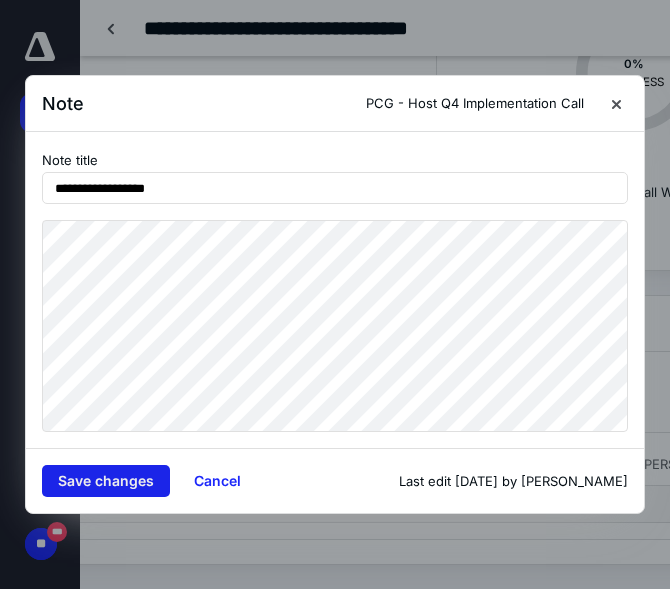 click on "Save changes" at bounding box center [106, 481] 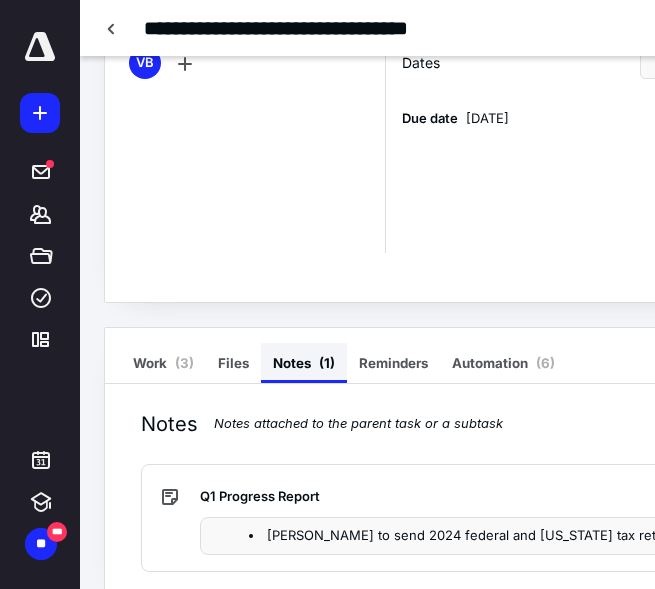 scroll, scrollTop: 0, scrollLeft: 0, axis: both 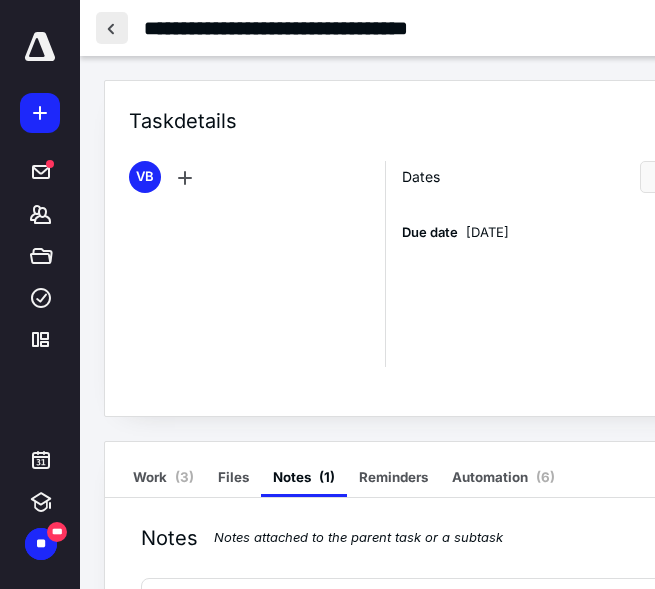 click at bounding box center (112, 28) 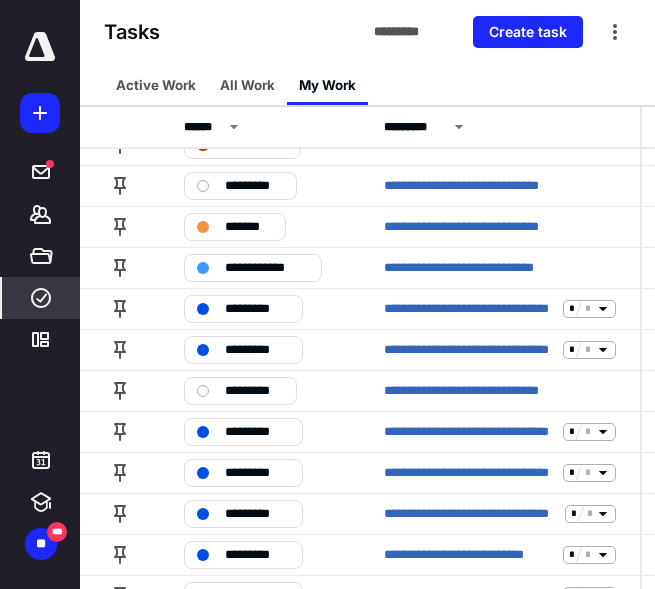 scroll, scrollTop: 101, scrollLeft: 0, axis: vertical 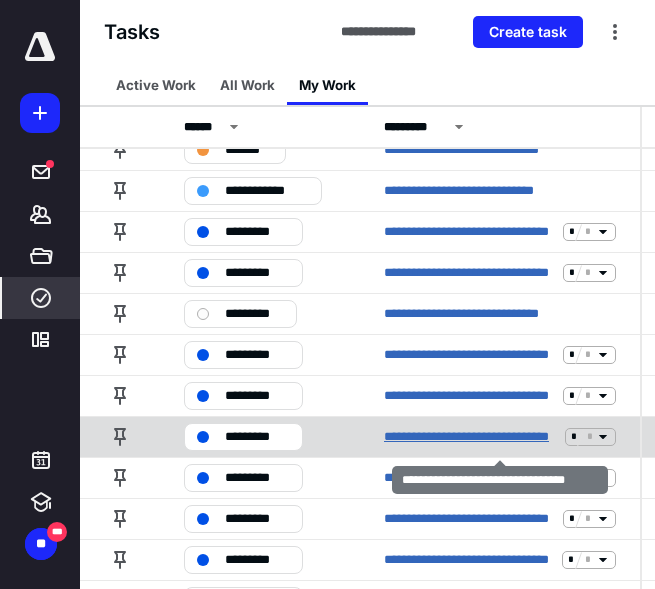 click on "**********" at bounding box center (470, 437) 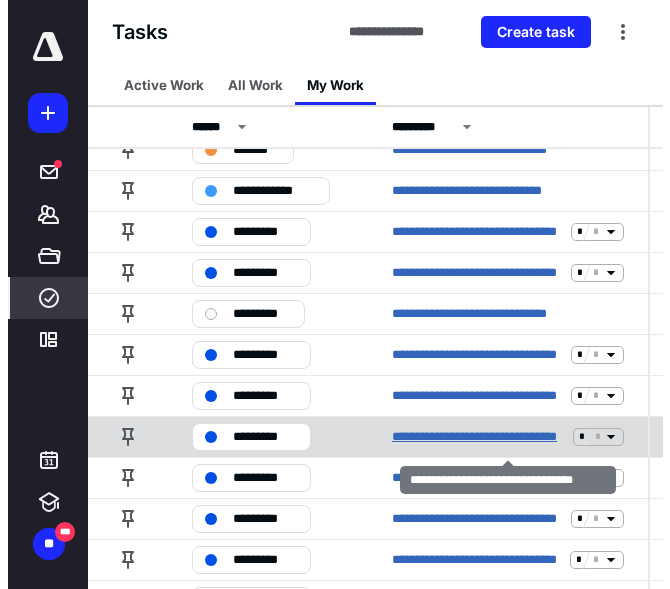 scroll, scrollTop: 0, scrollLeft: 0, axis: both 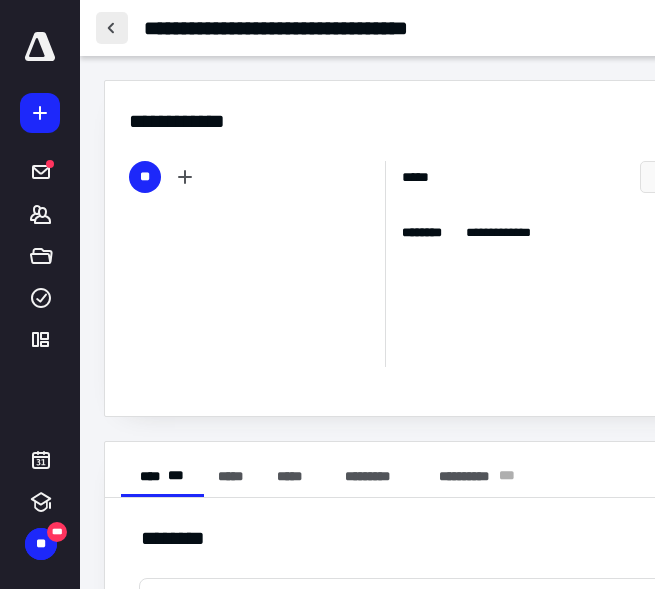 click at bounding box center (112, 28) 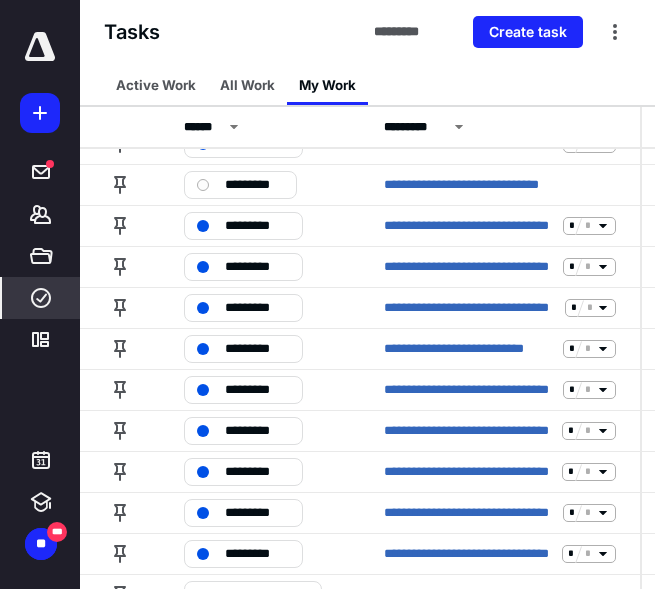 scroll, scrollTop: 231, scrollLeft: 0, axis: vertical 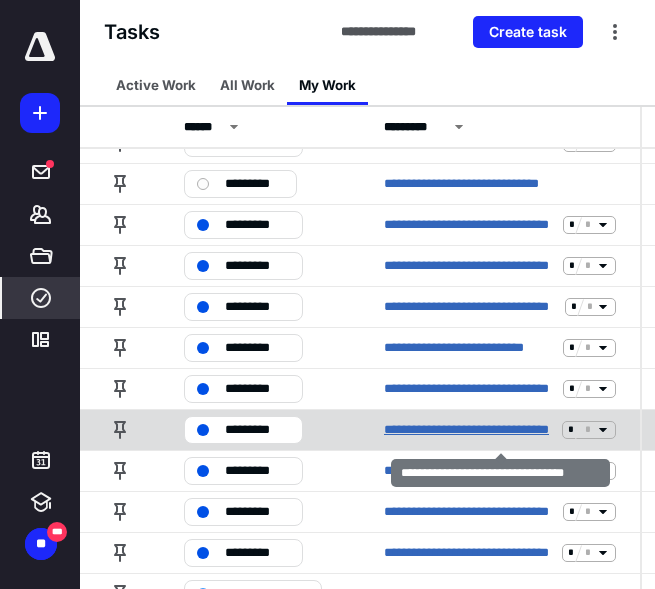 click on "**********" at bounding box center (469, 430) 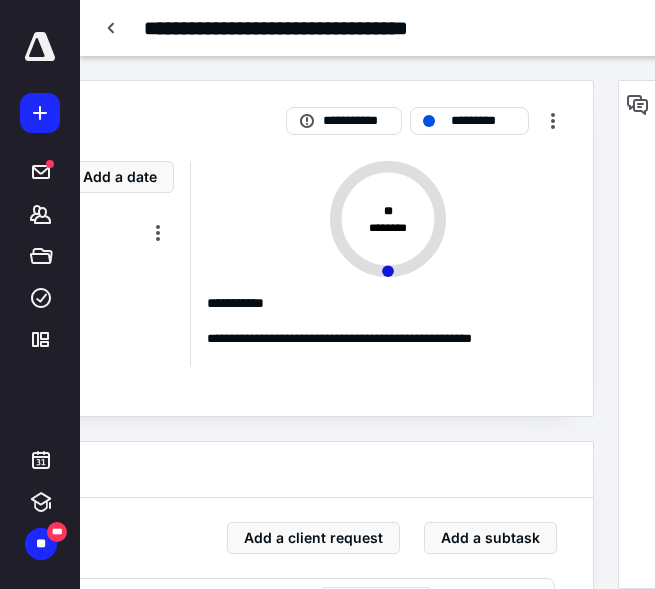 scroll, scrollTop: 0, scrollLeft: 577, axis: horizontal 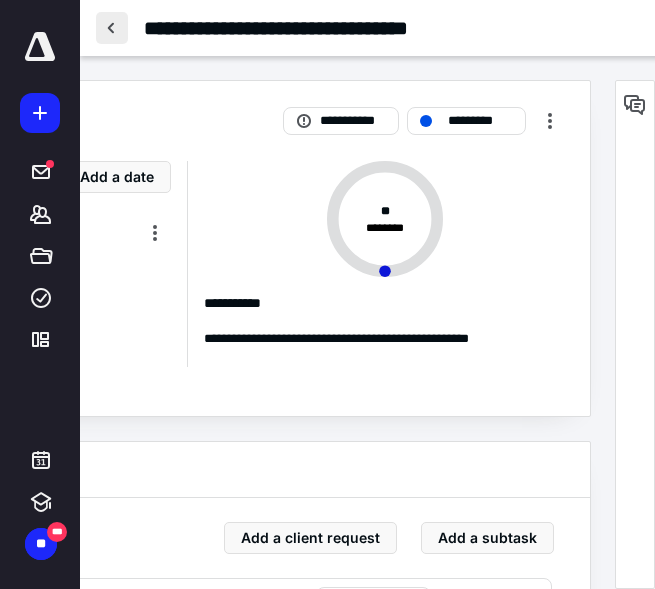 click at bounding box center [112, 28] 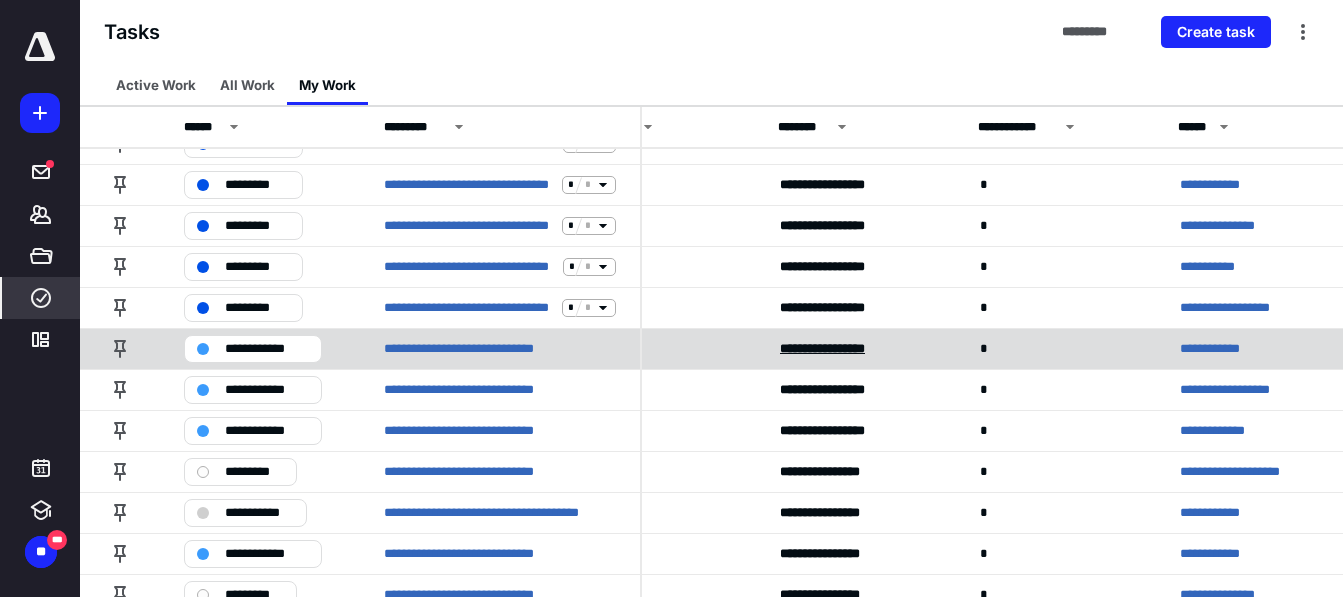 scroll, scrollTop: 476, scrollLeft: 87, axis: both 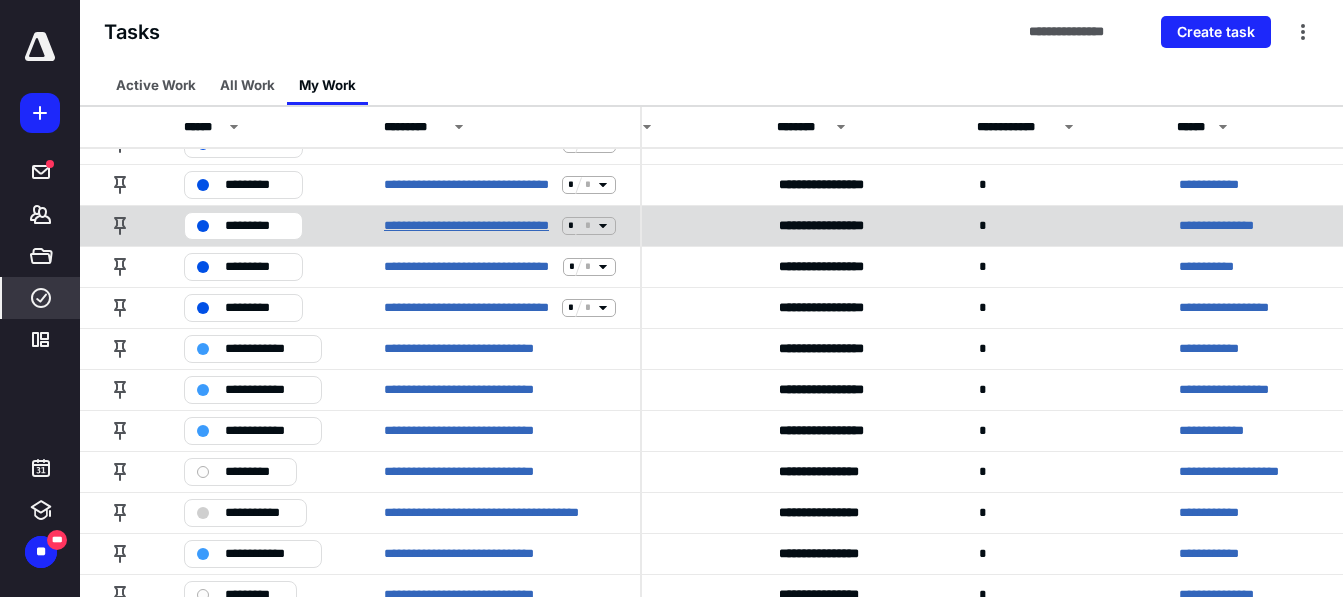 click on "**********" at bounding box center (469, 226) 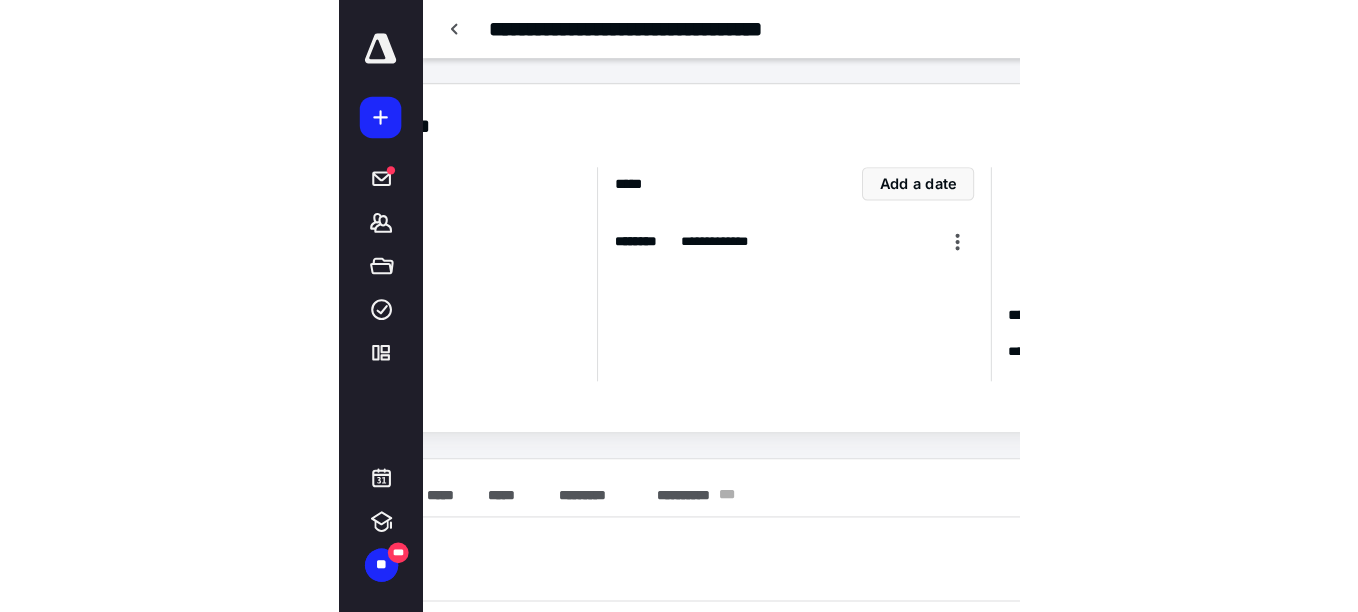 scroll, scrollTop: 0, scrollLeft: 0, axis: both 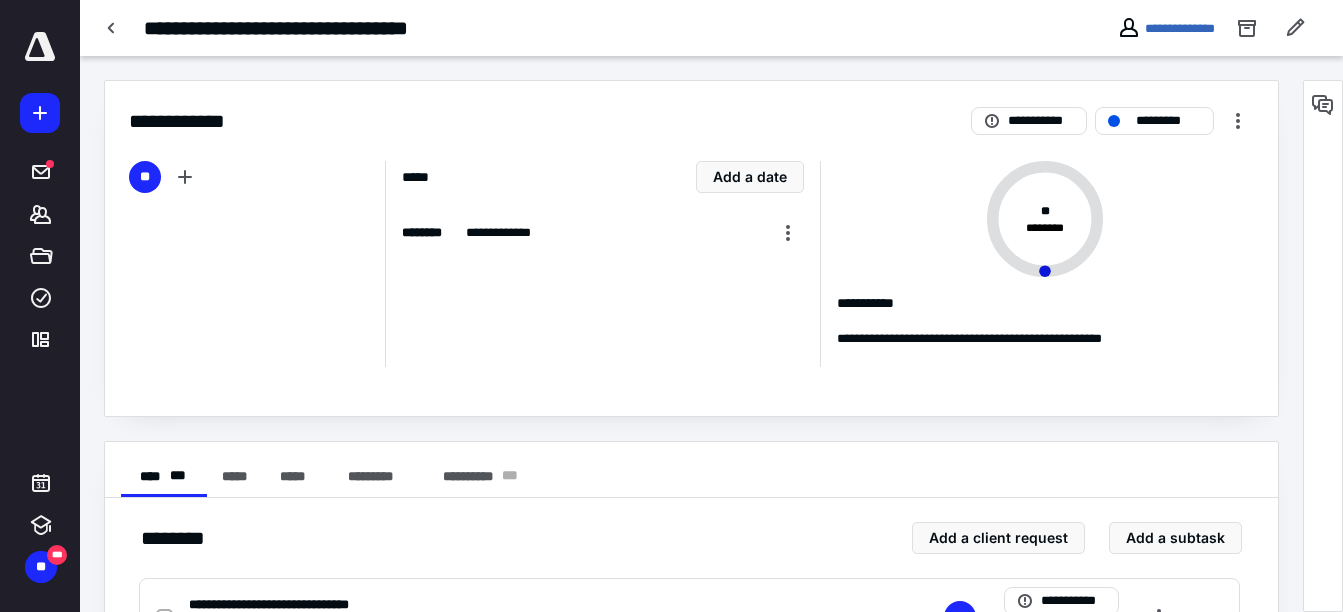 drag, startPoint x: 1180, startPoint y: 40, endPoint x: 1175, endPoint y: 13, distance: 27.45906 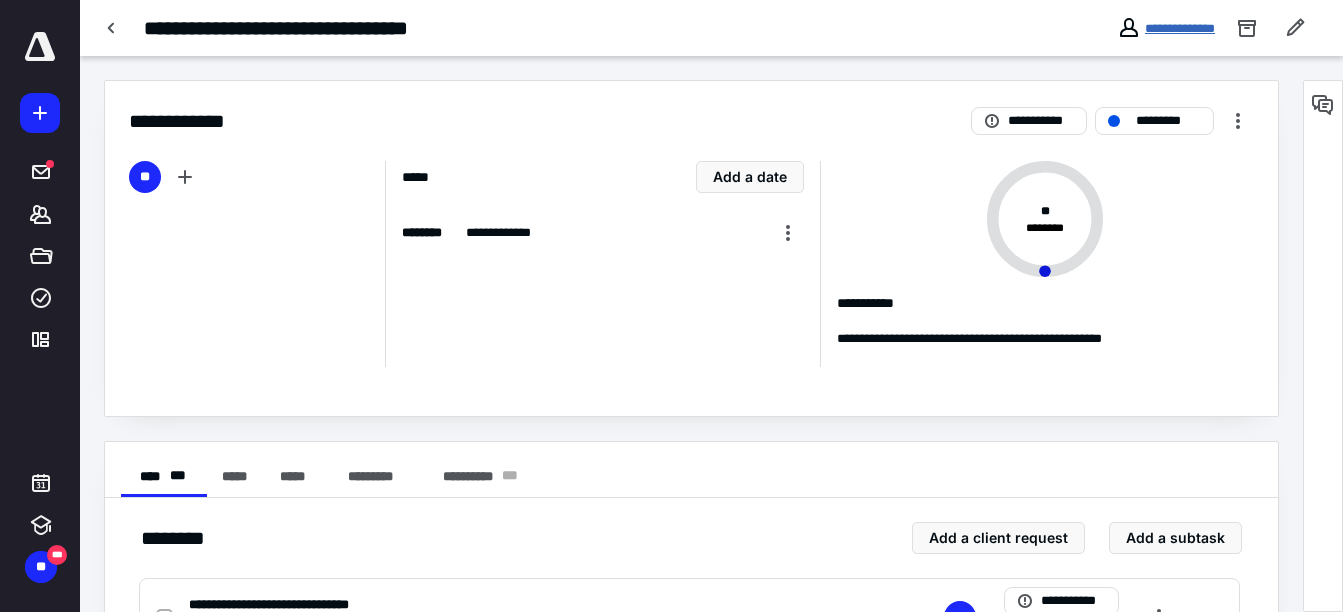 click on "**********" at bounding box center [1222, 28] 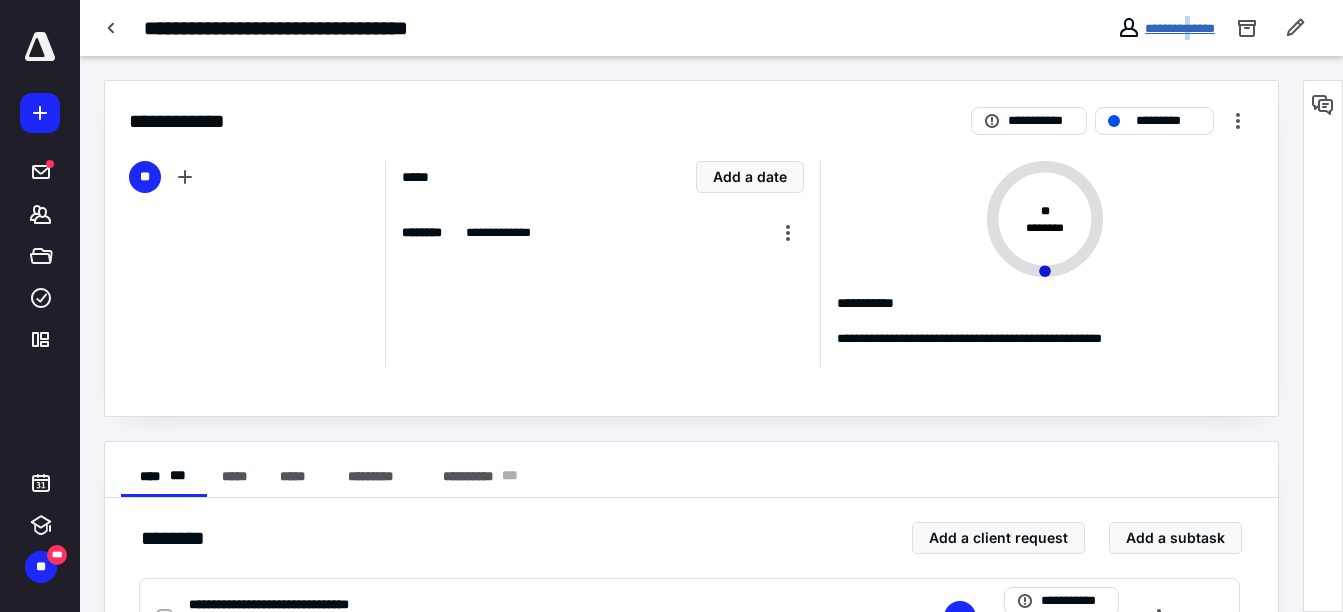 click on "**********" at bounding box center [1180, 28] 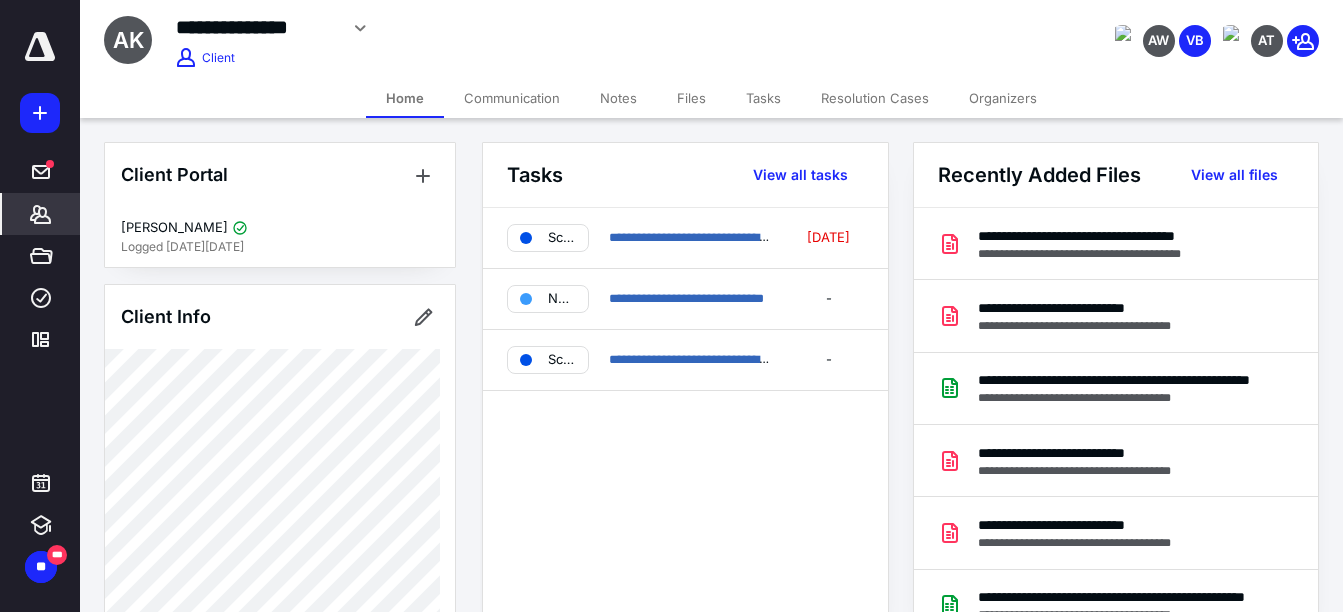 click on "Files" at bounding box center (691, 98) 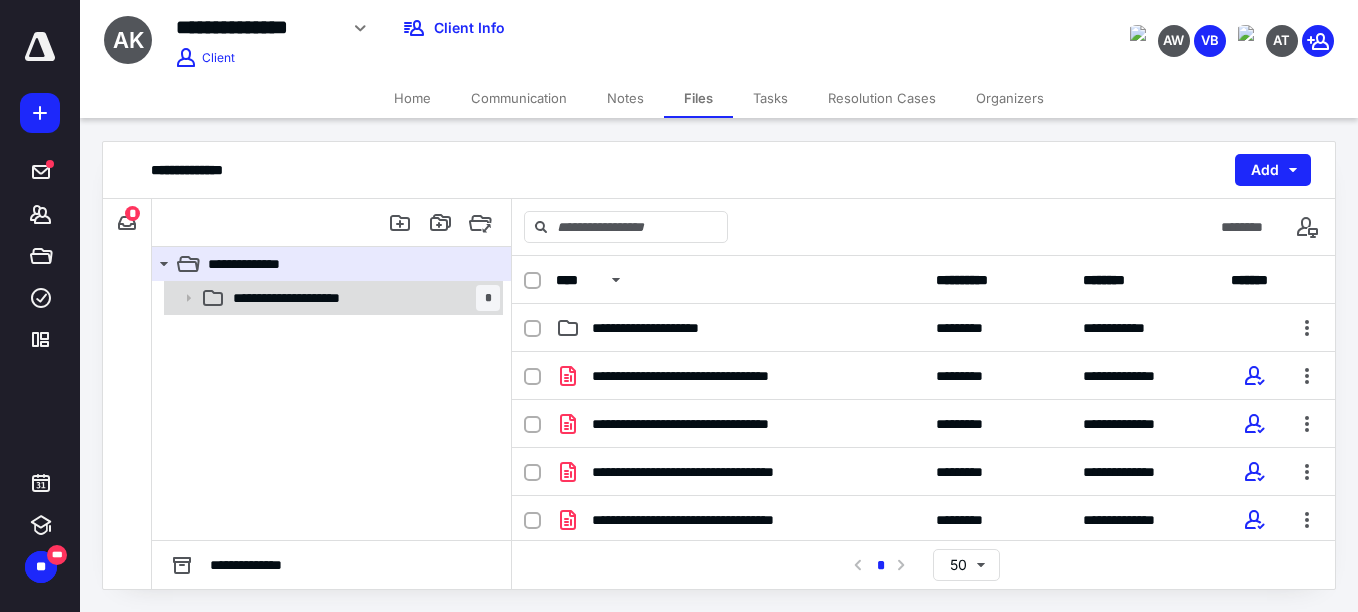 click on "**********" at bounding box center [303, 298] 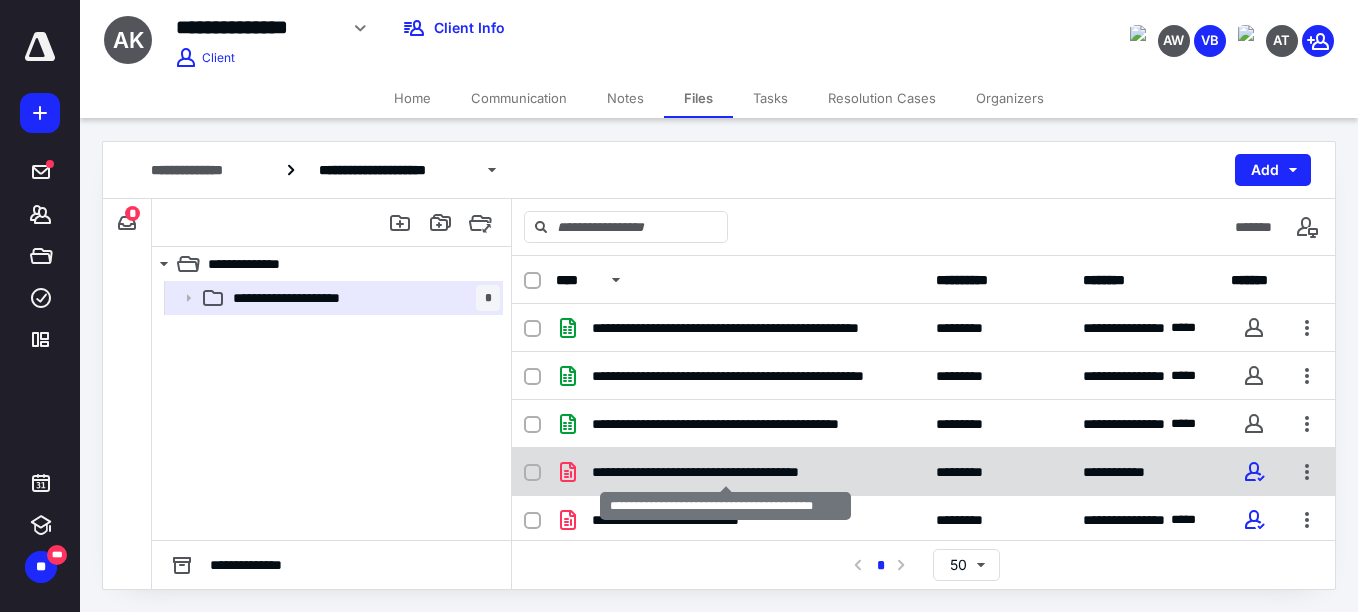 click on "**********" at bounding box center [725, 472] 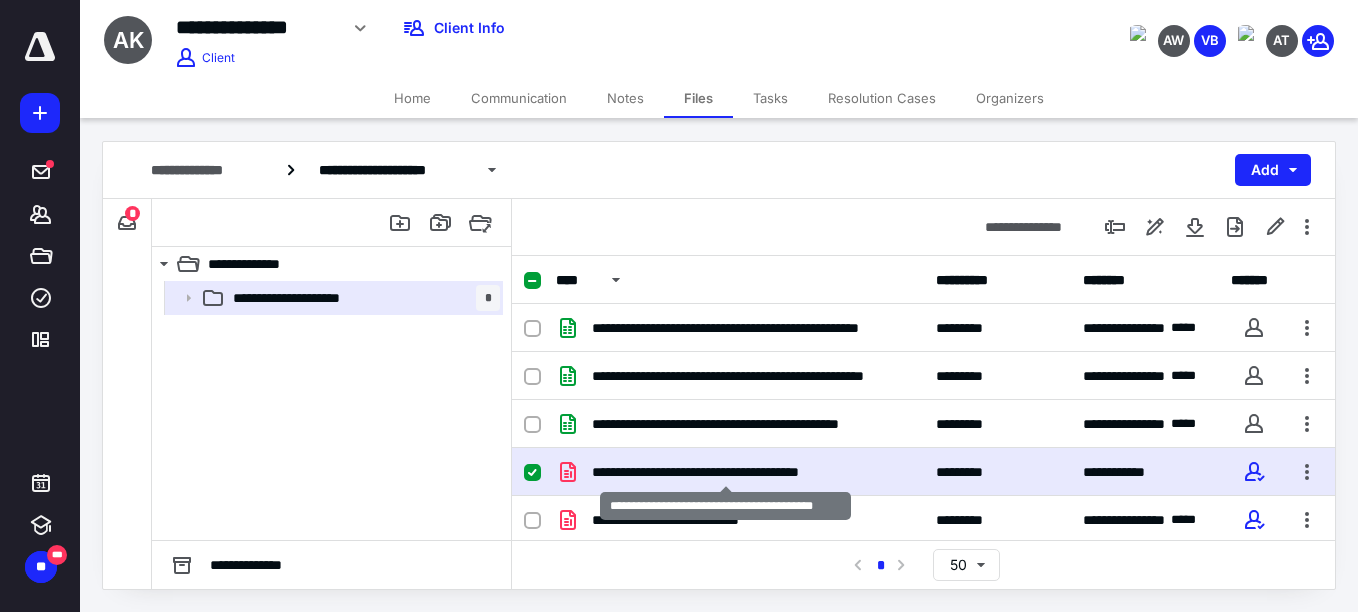 click on "**********" at bounding box center (725, 472) 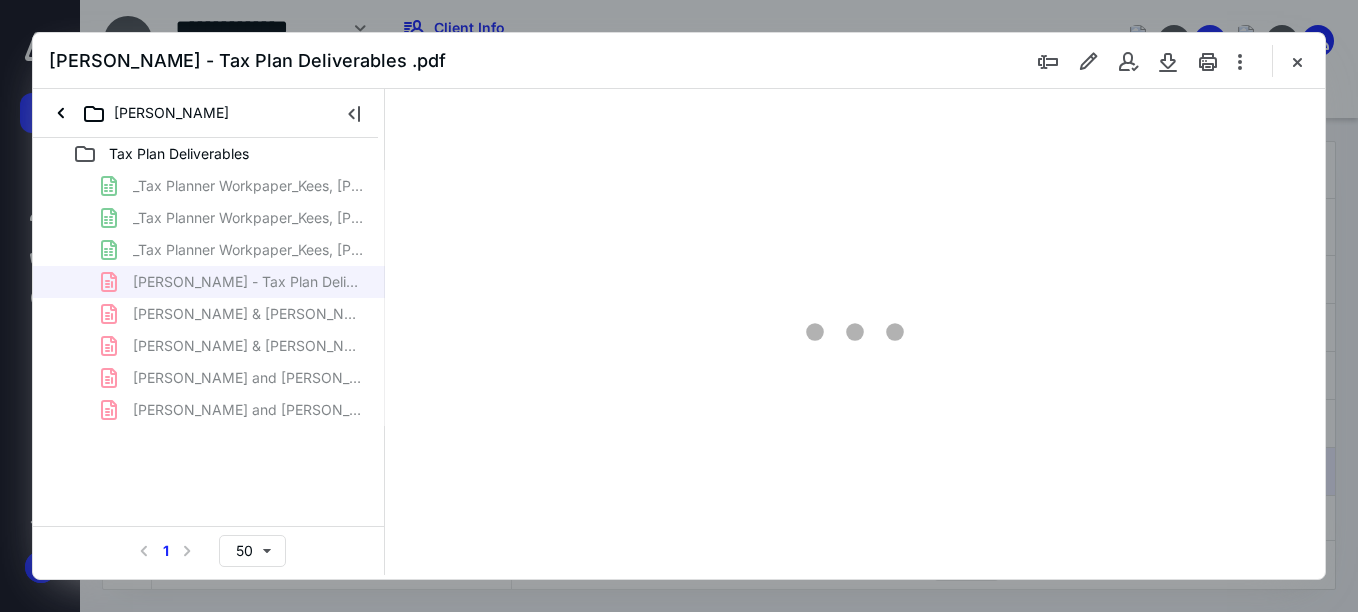 scroll, scrollTop: 0, scrollLeft: 0, axis: both 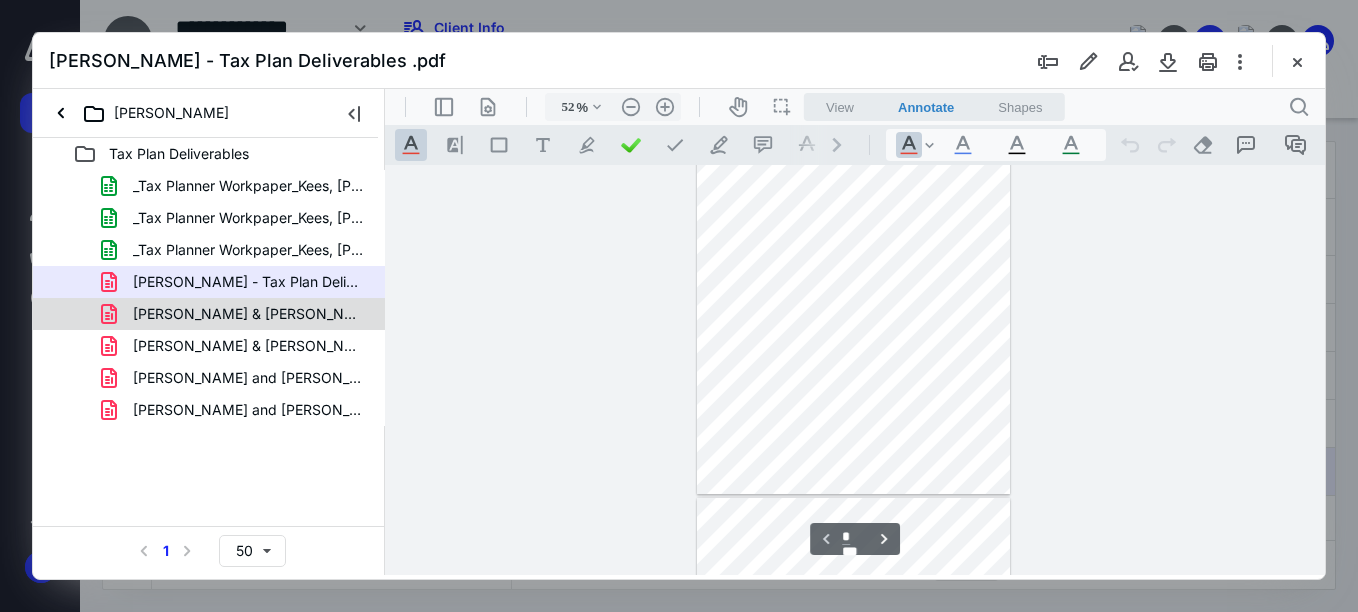 click on "Kees, Kyle & Allison_(v3).pdf" at bounding box center (249, 314) 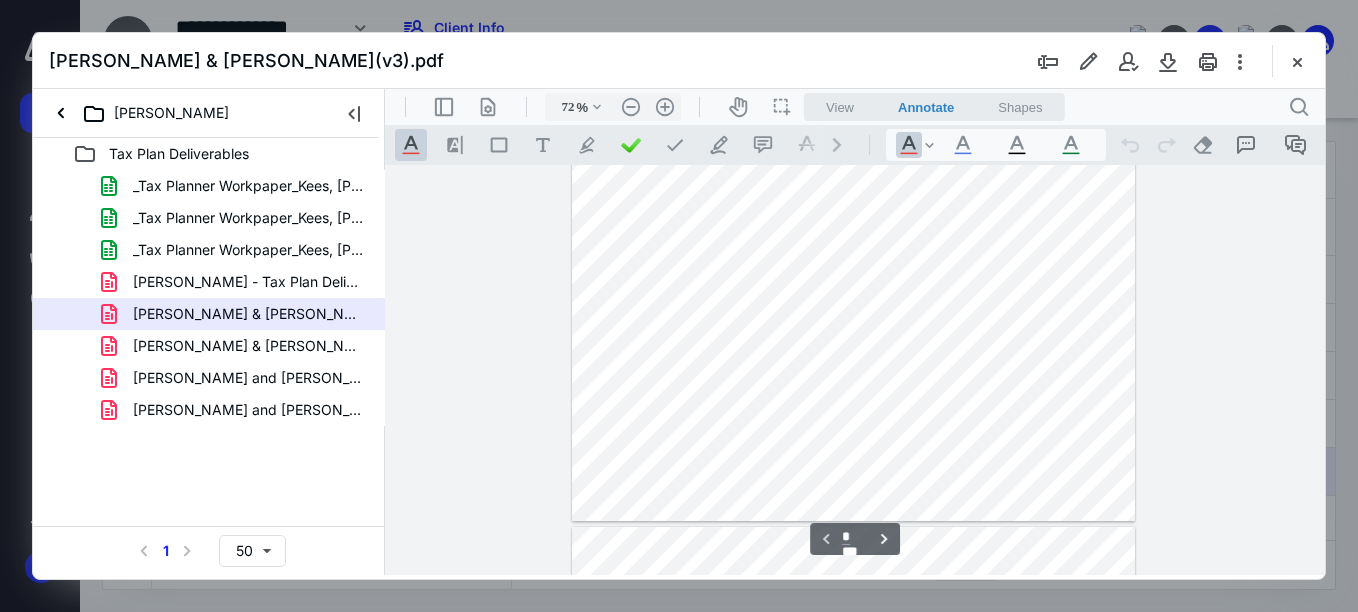 scroll, scrollTop: 0, scrollLeft: 0, axis: both 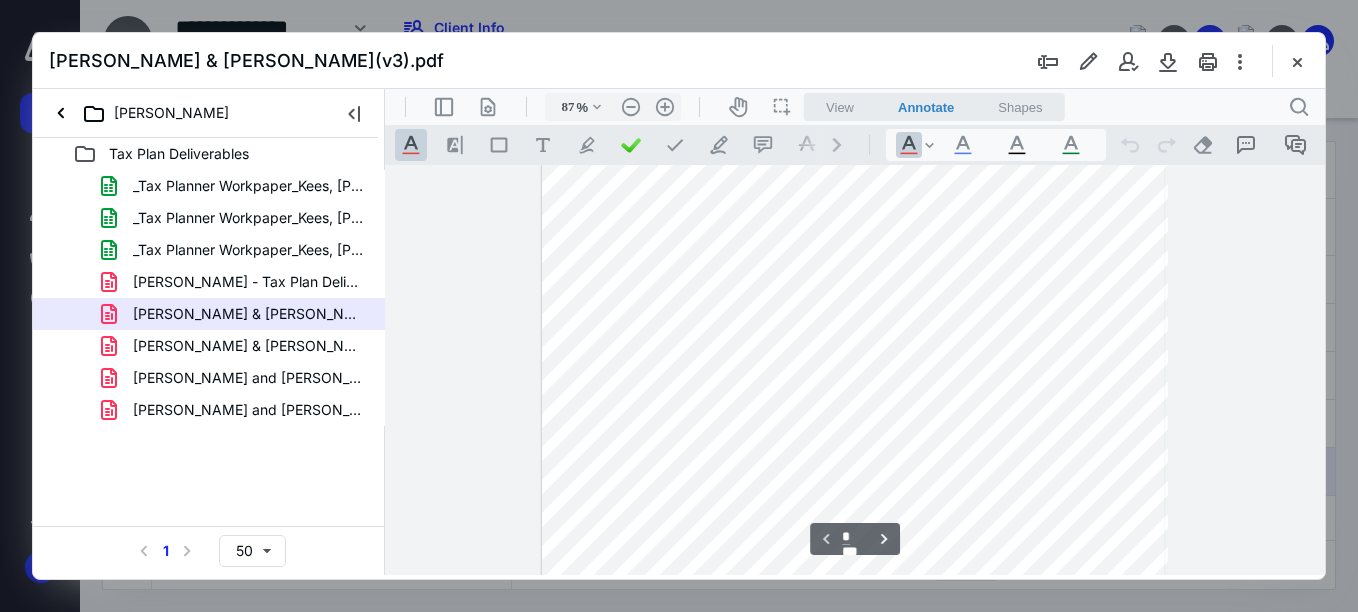 type on "112" 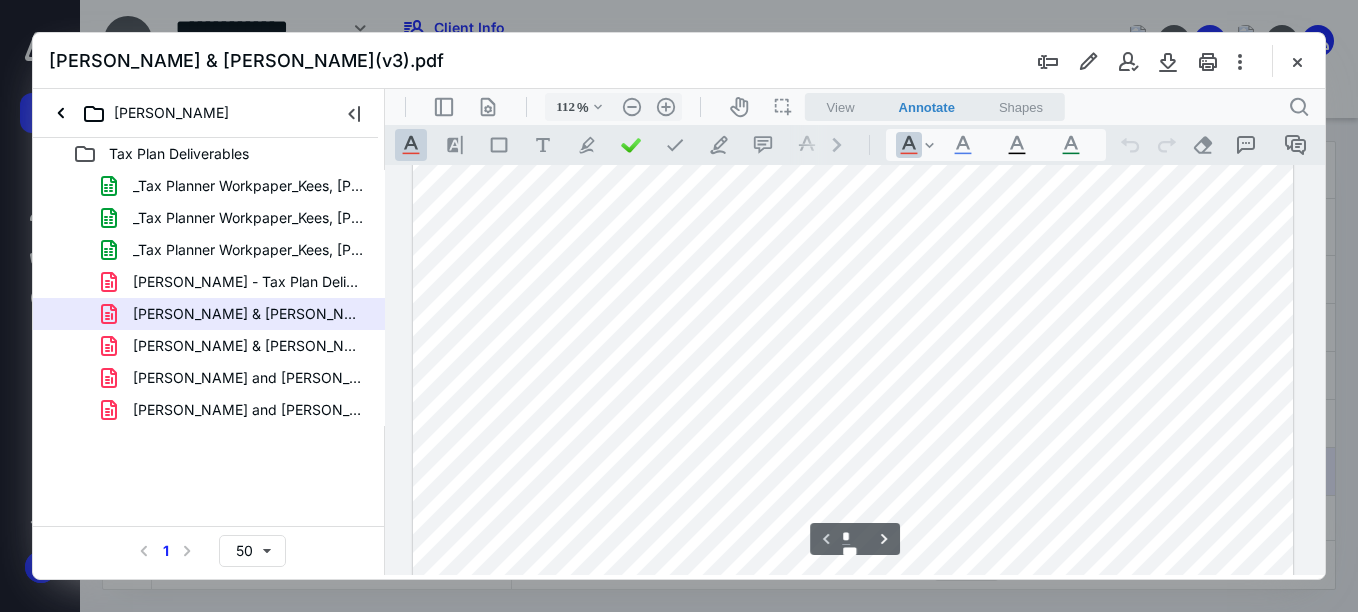 scroll, scrollTop: 12, scrollLeft: 0, axis: vertical 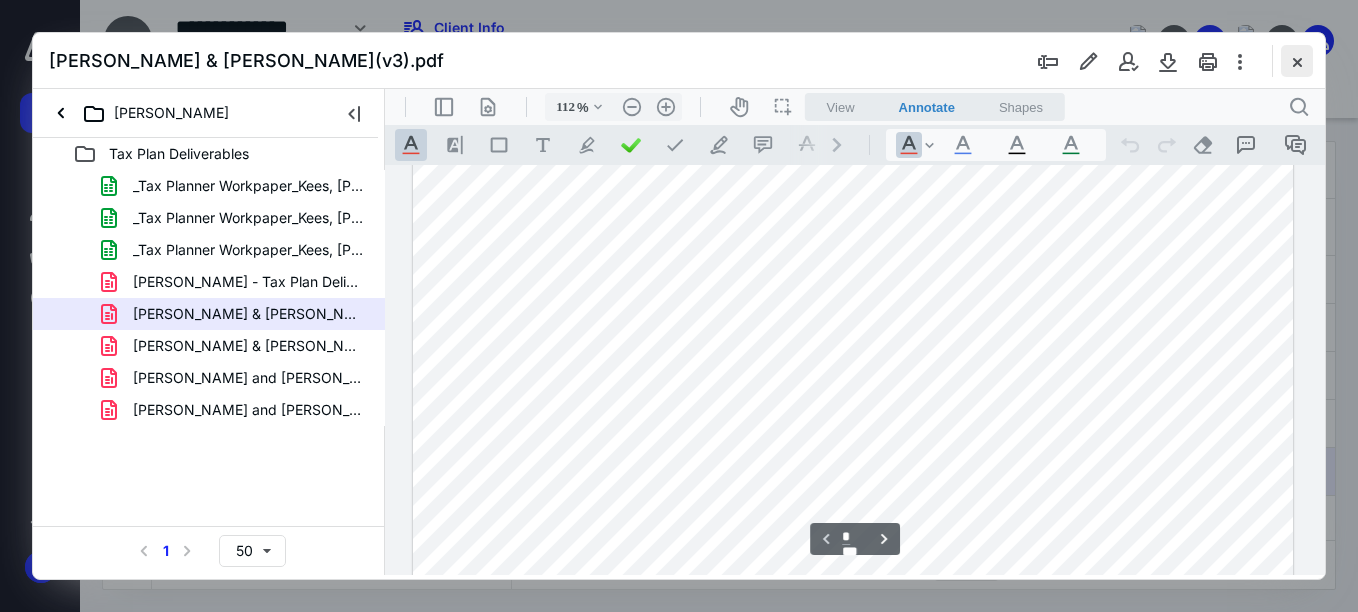 click at bounding box center [1297, 61] 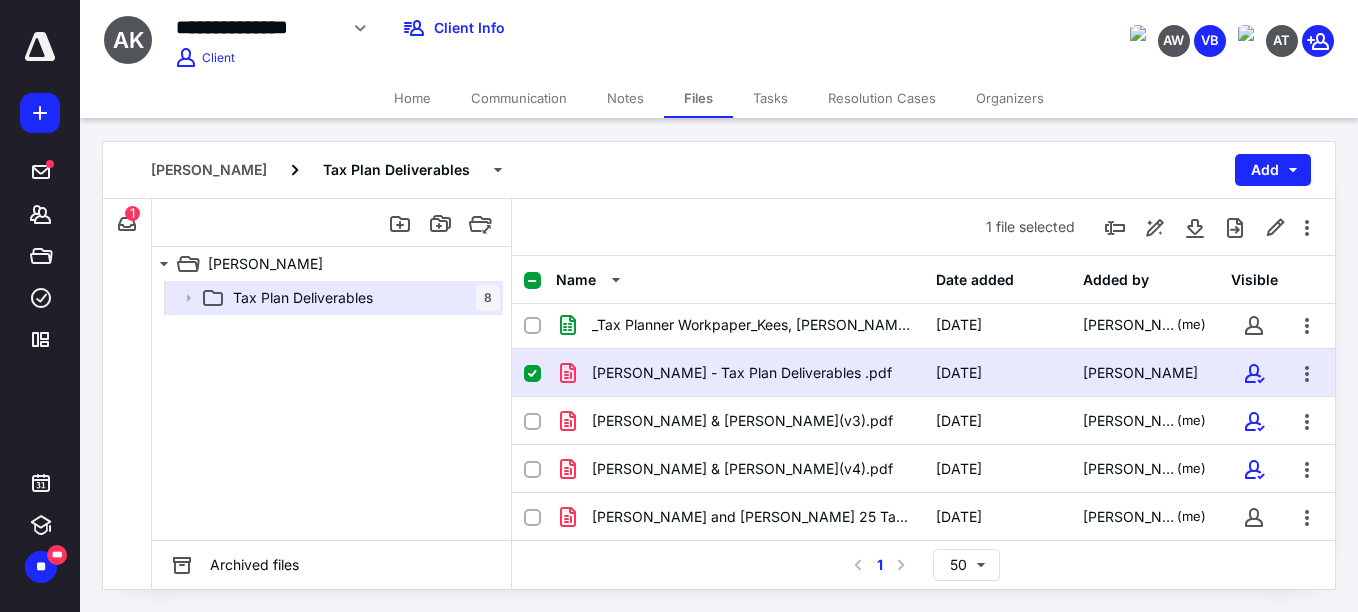 scroll, scrollTop: 148, scrollLeft: 0, axis: vertical 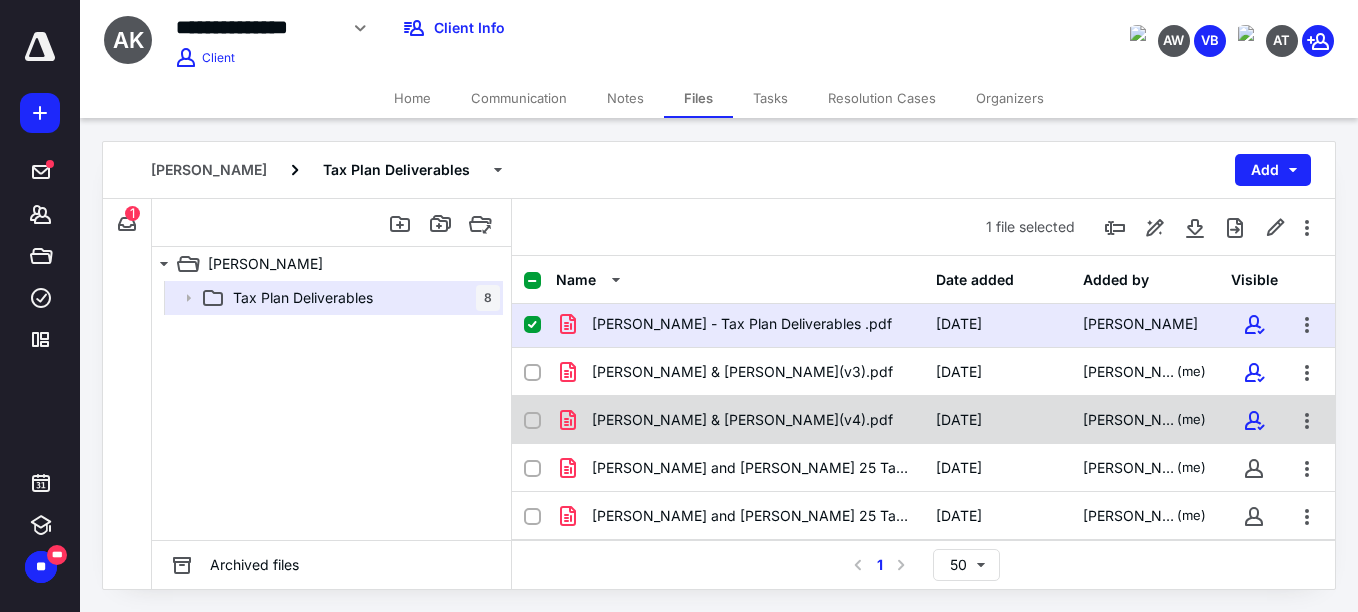 click on "Kees, Kyle & Allison_(v4).pdf" at bounding box center [740, 420] 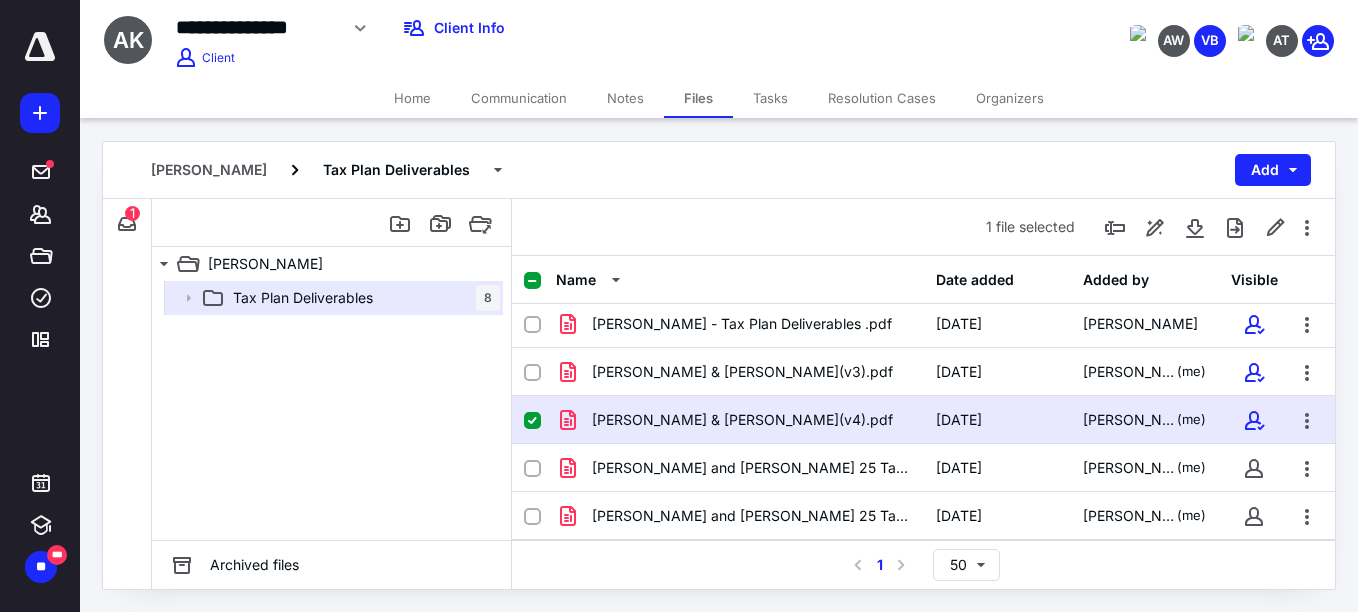 click on "Kees, Kyle & Allison_(v4).pdf" at bounding box center [740, 420] 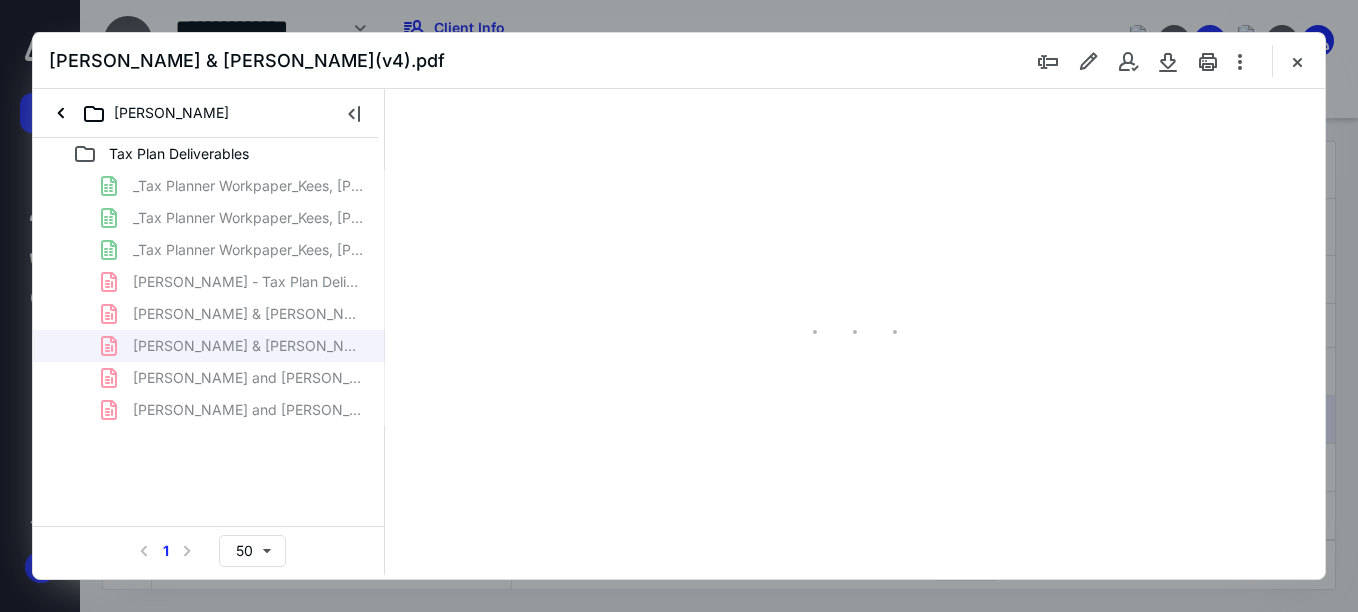 scroll, scrollTop: 0, scrollLeft: 0, axis: both 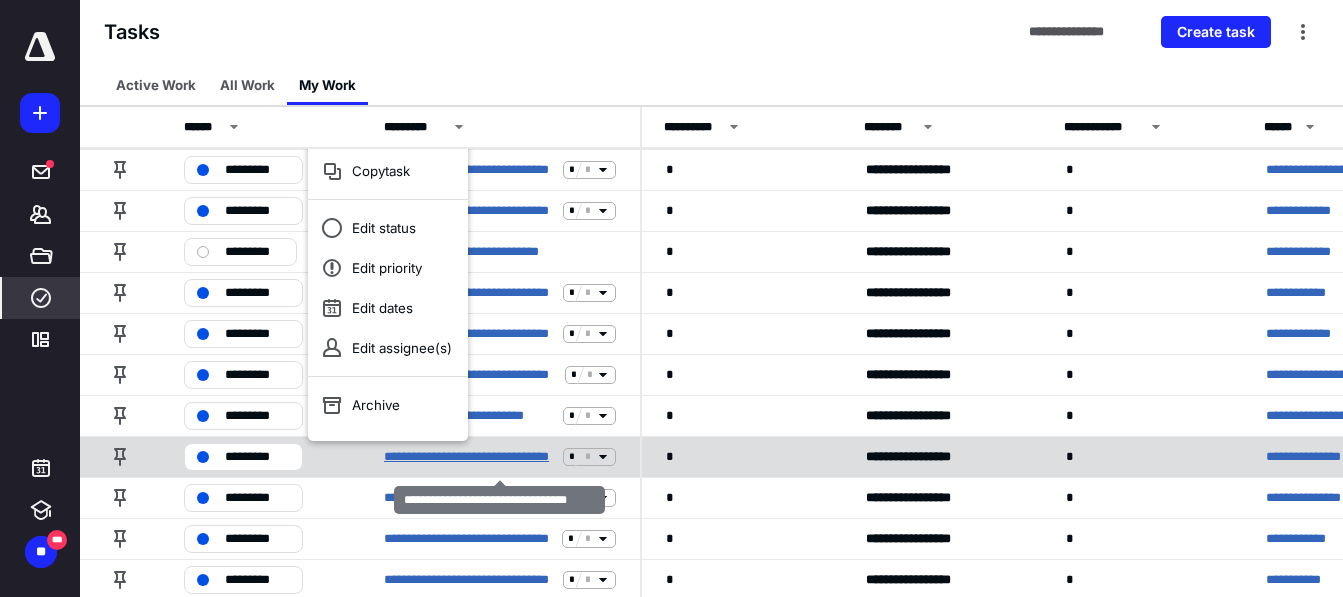 click on "**********" at bounding box center (469, 457) 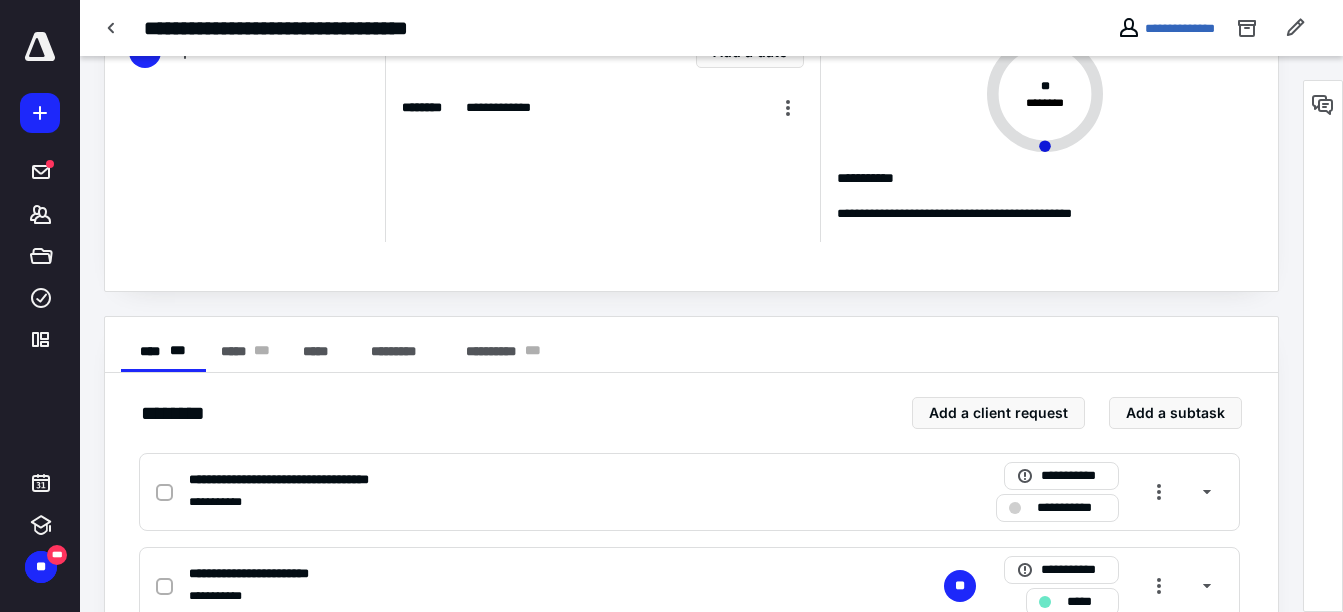 scroll, scrollTop: 187, scrollLeft: 0, axis: vertical 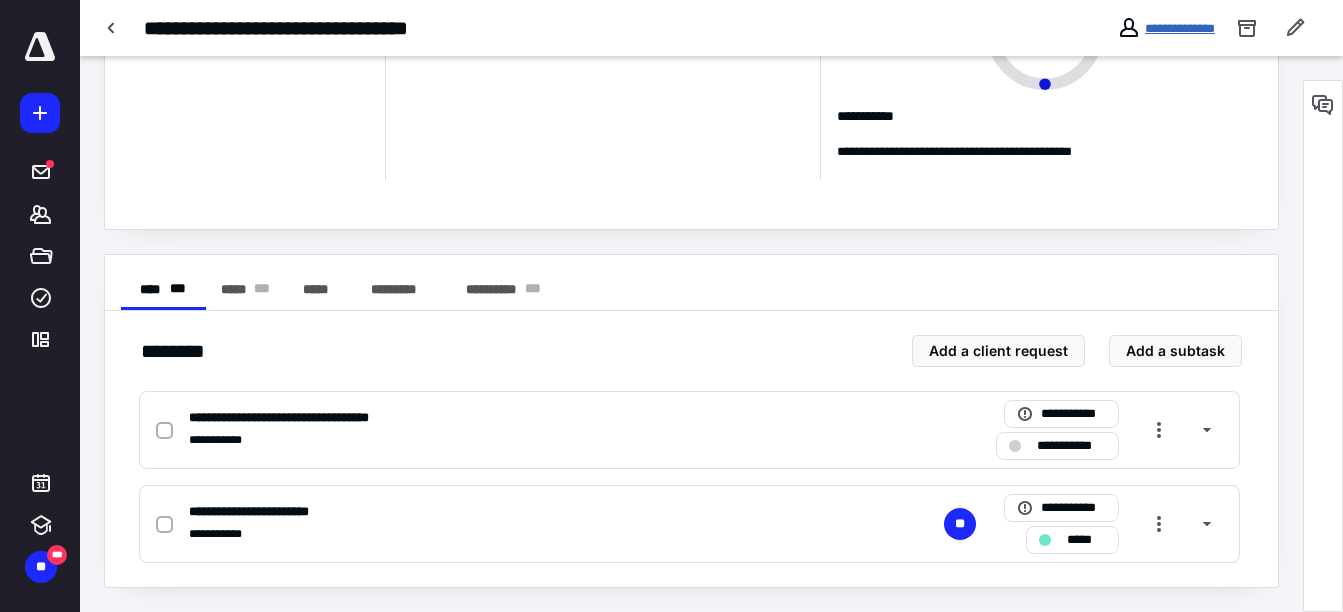 click on "**********" at bounding box center [1180, 28] 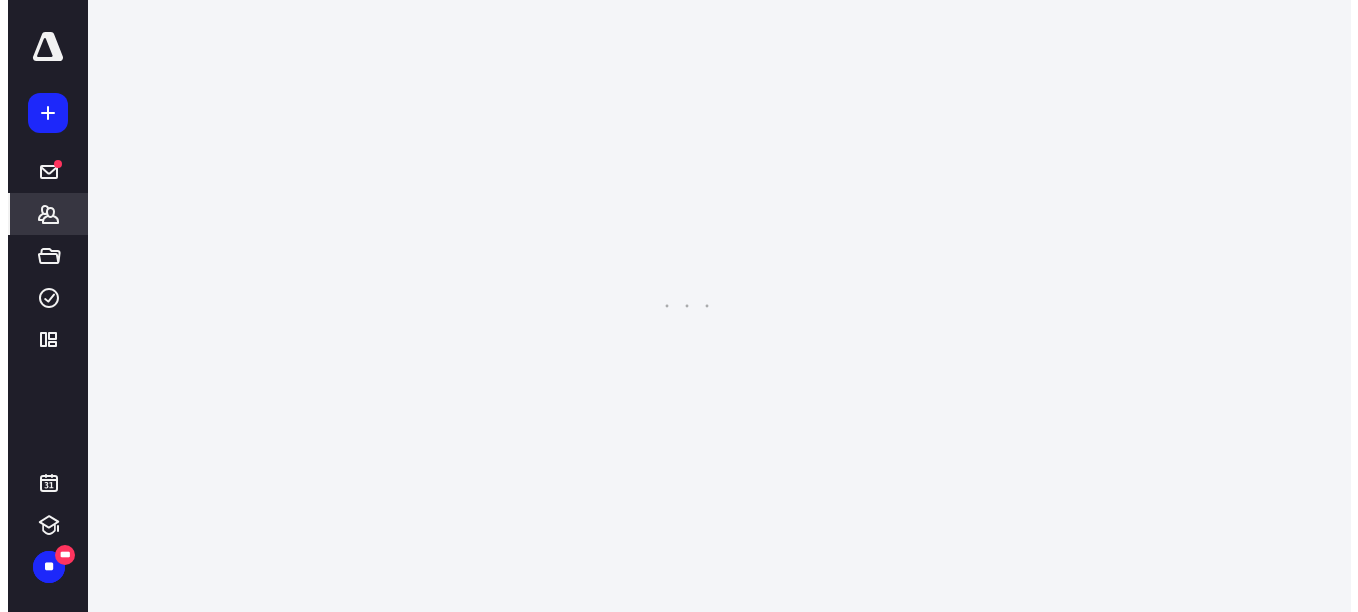 scroll, scrollTop: 0, scrollLeft: 0, axis: both 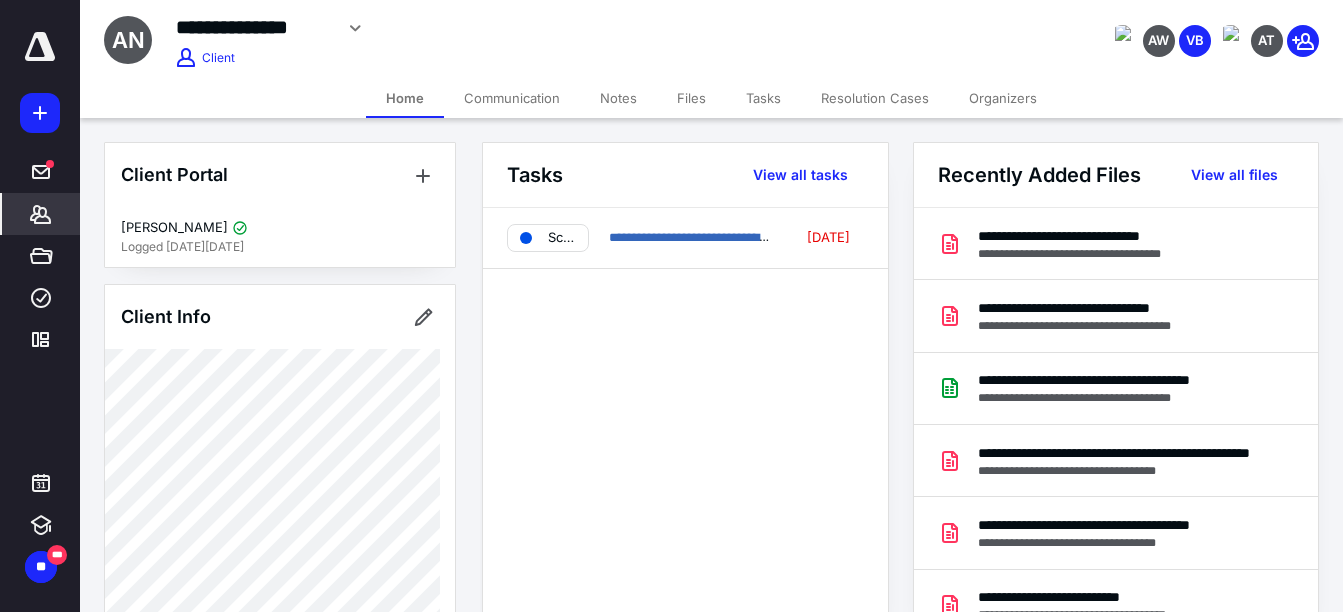 click on "Files" at bounding box center [691, 98] 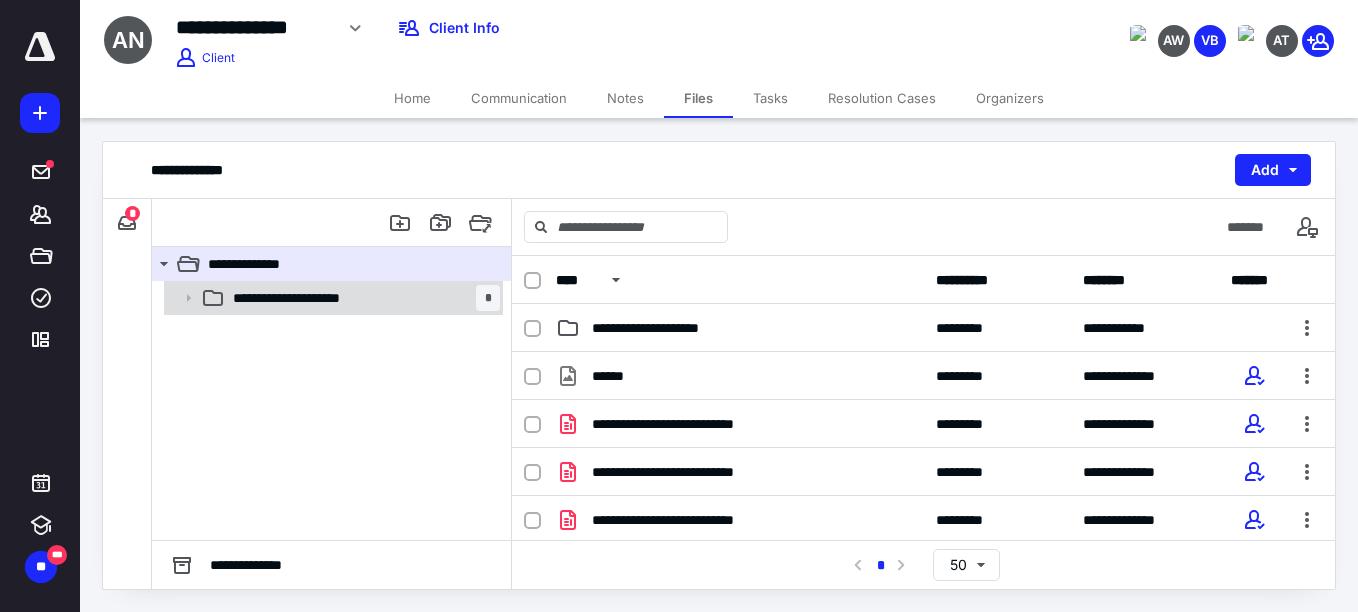 click on "**********" at bounding box center (362, 298) 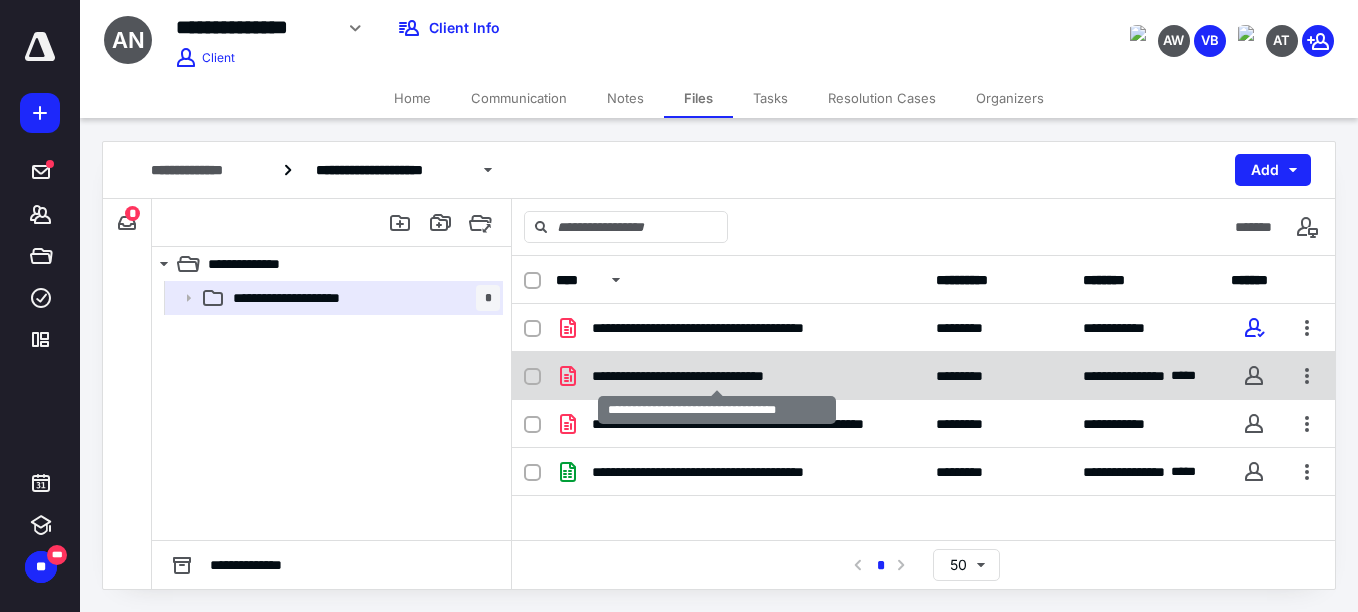 click on "**********" at bounding box center [717, 376] 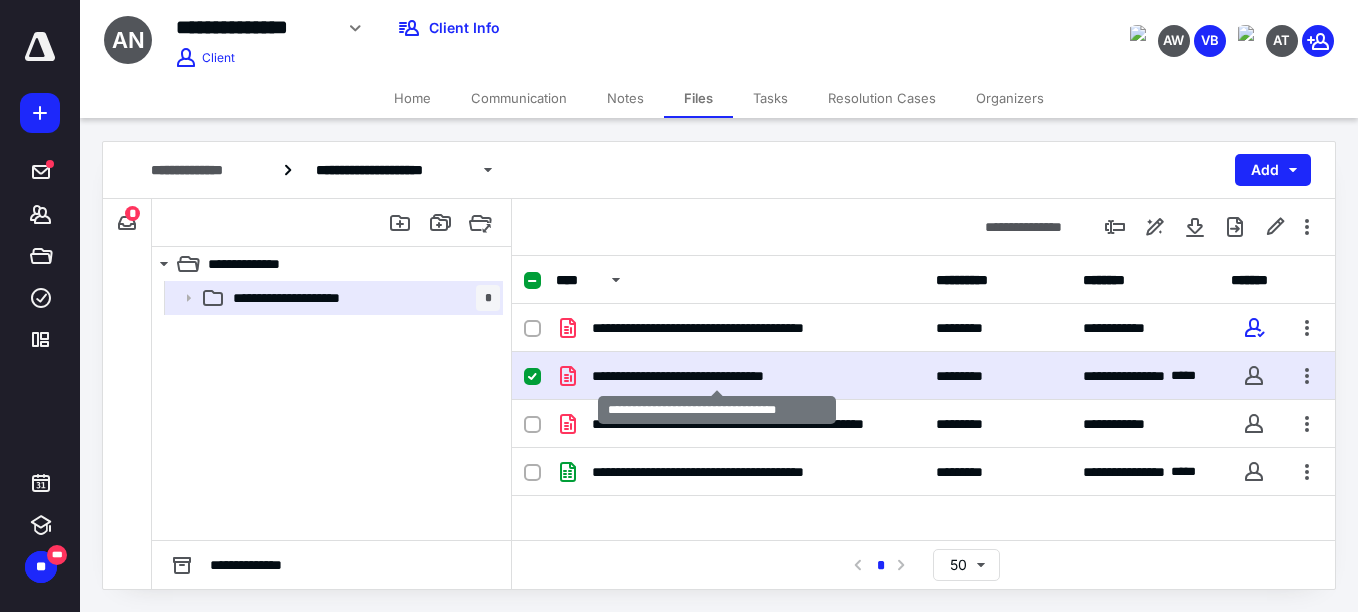 click on "**********" at bounding box center (717, 376) 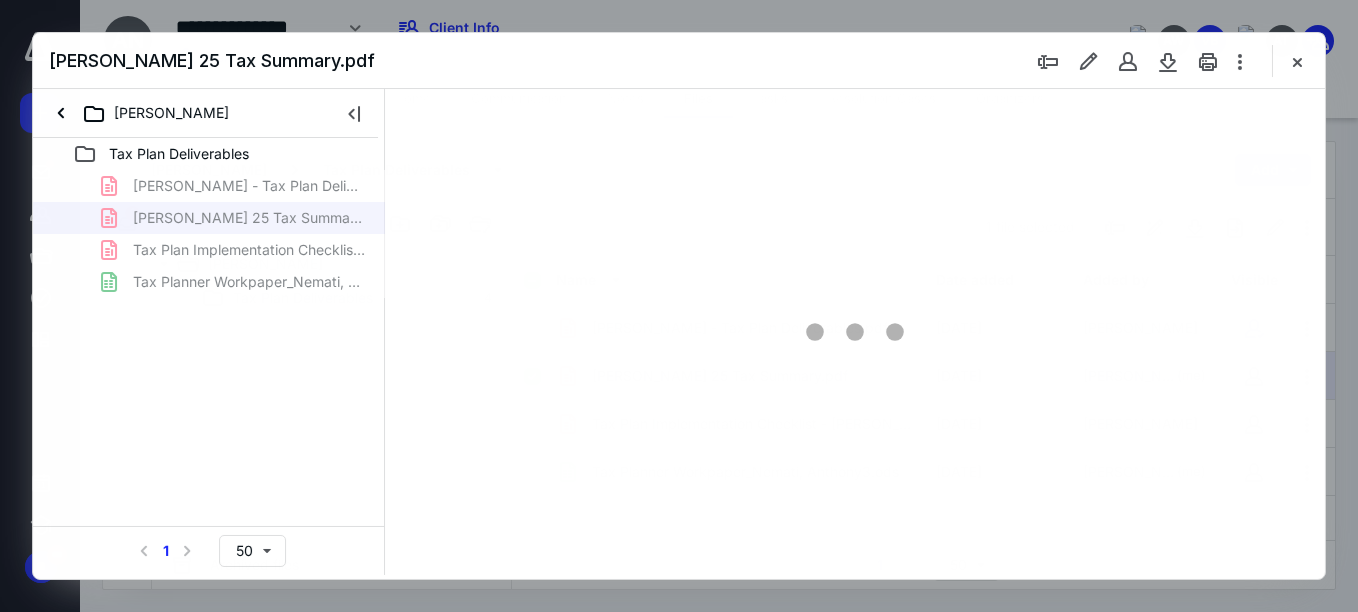 scroll, scrollTop: 0, scrollLeft: 0, axis: both 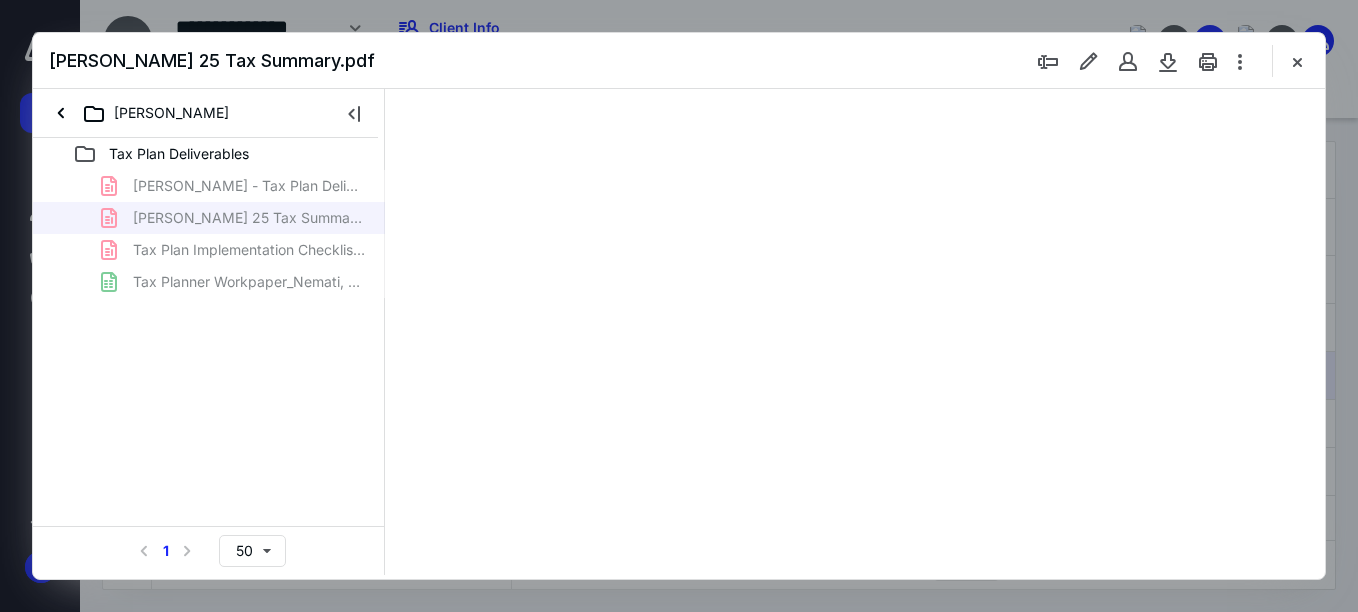 type on "67" 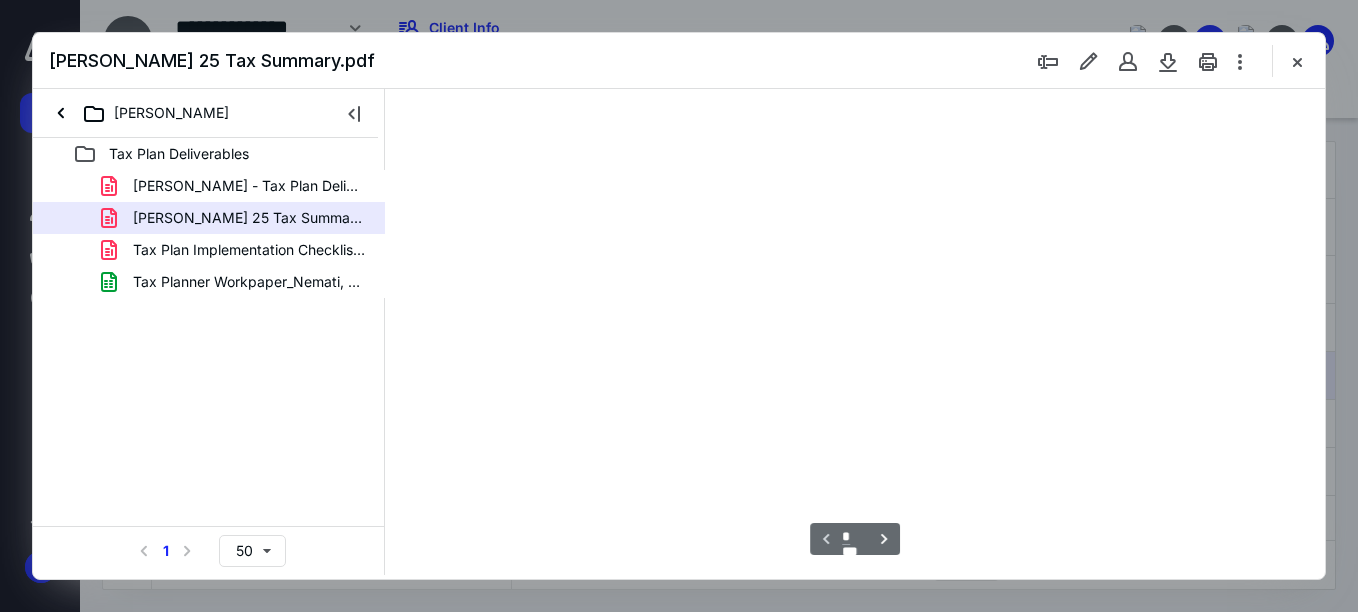 scroll, scrollTop: 79, scrollLeft: 0, axis: vertical 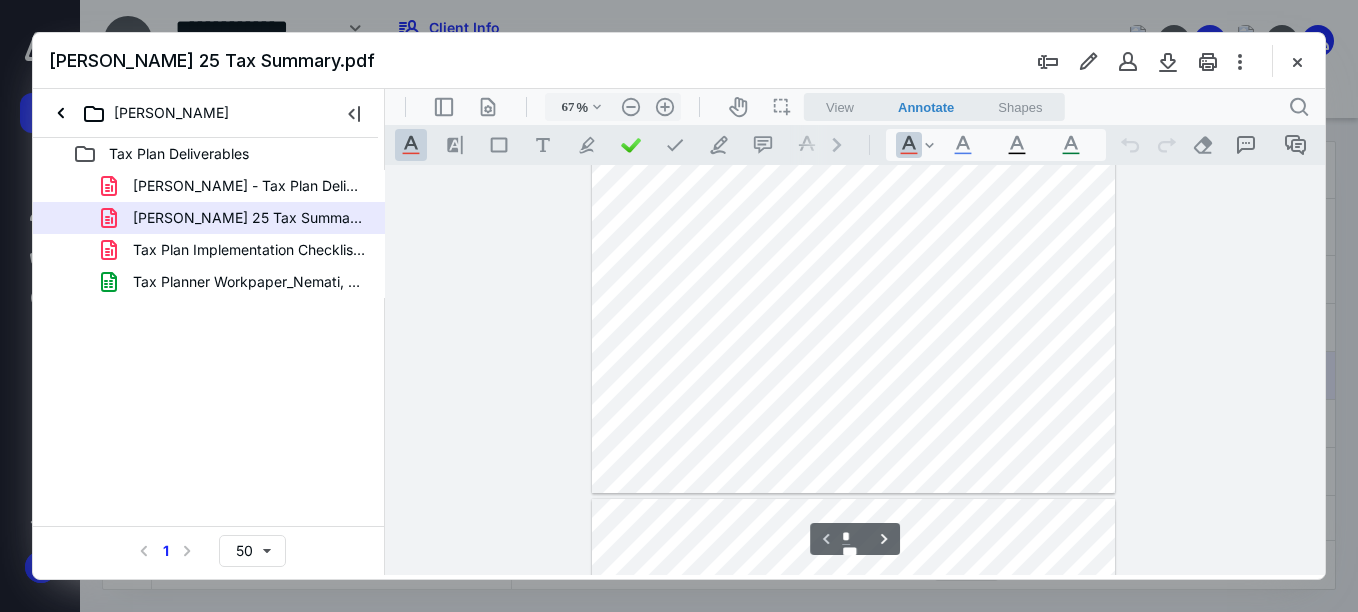 type on "*" 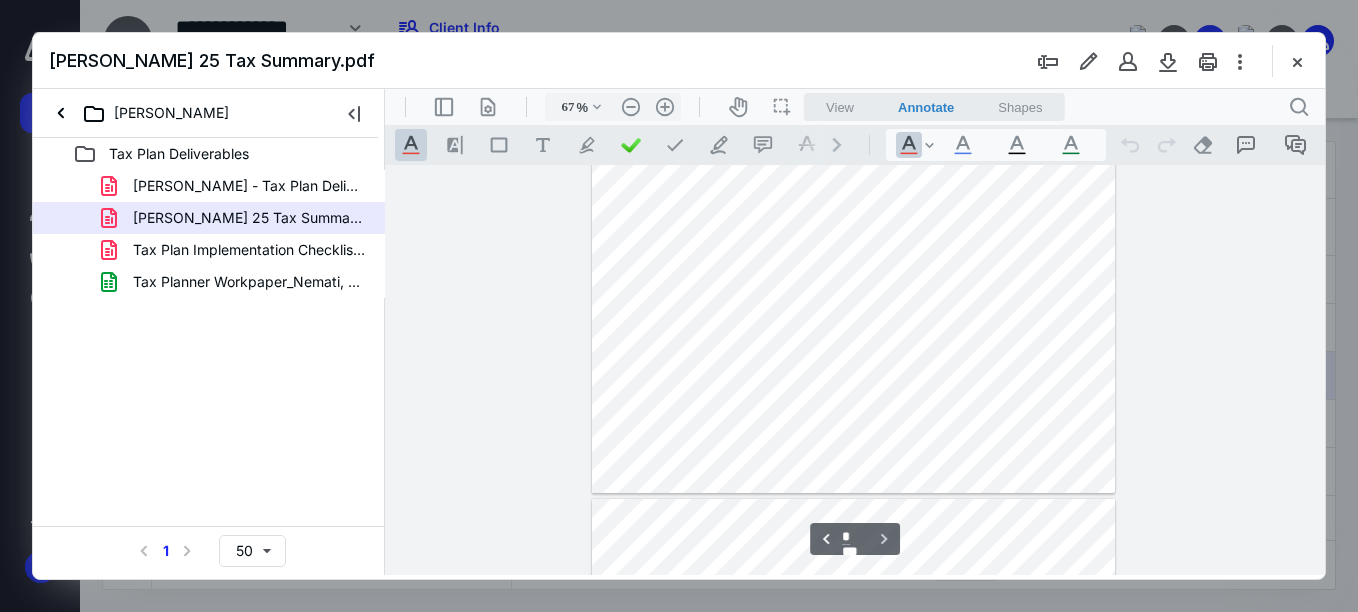 scroll, scrollTop: 410, scrollLeft: 0, axis: vertical 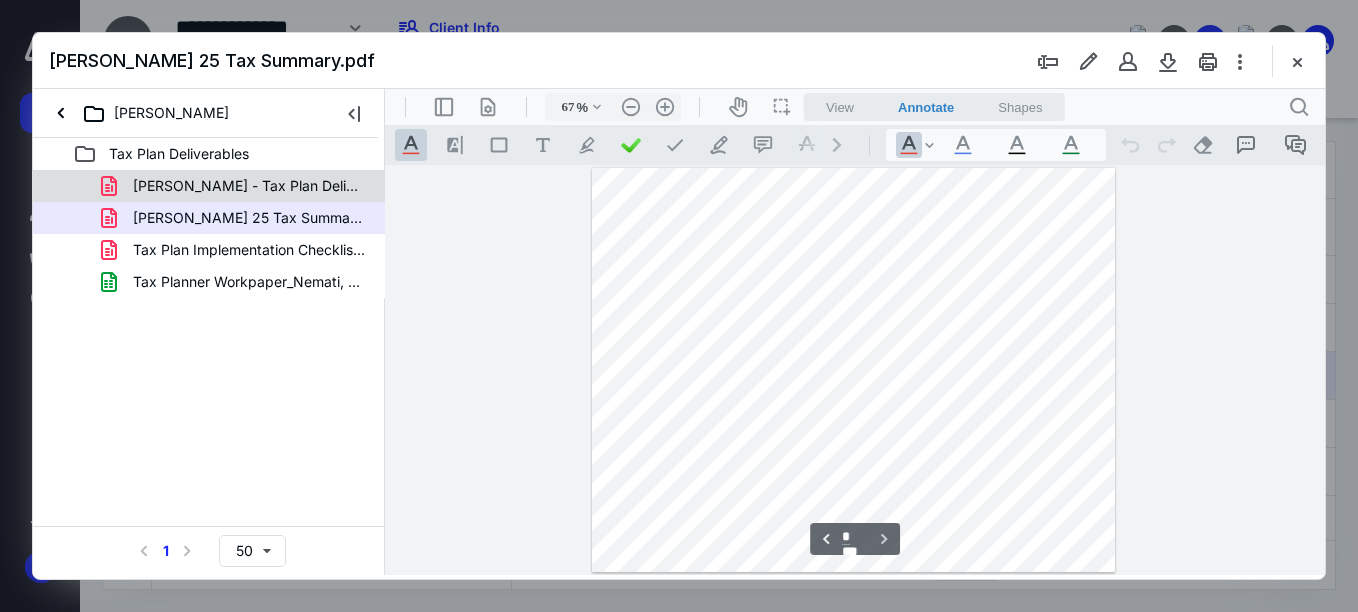 click on "Anthony Nemati - Tax Plan Deliverables.pdf" at bounding box center [249, 186] 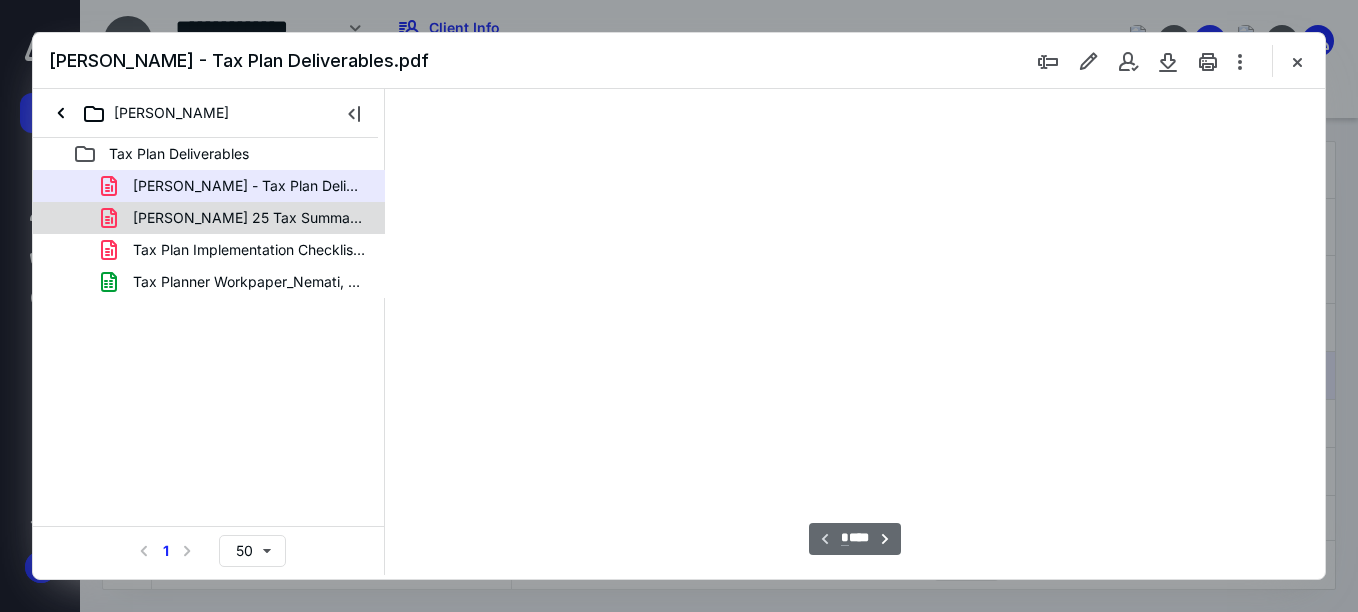 scroll, scrollTop: 78, scrollLeft: 0, axis: vertical 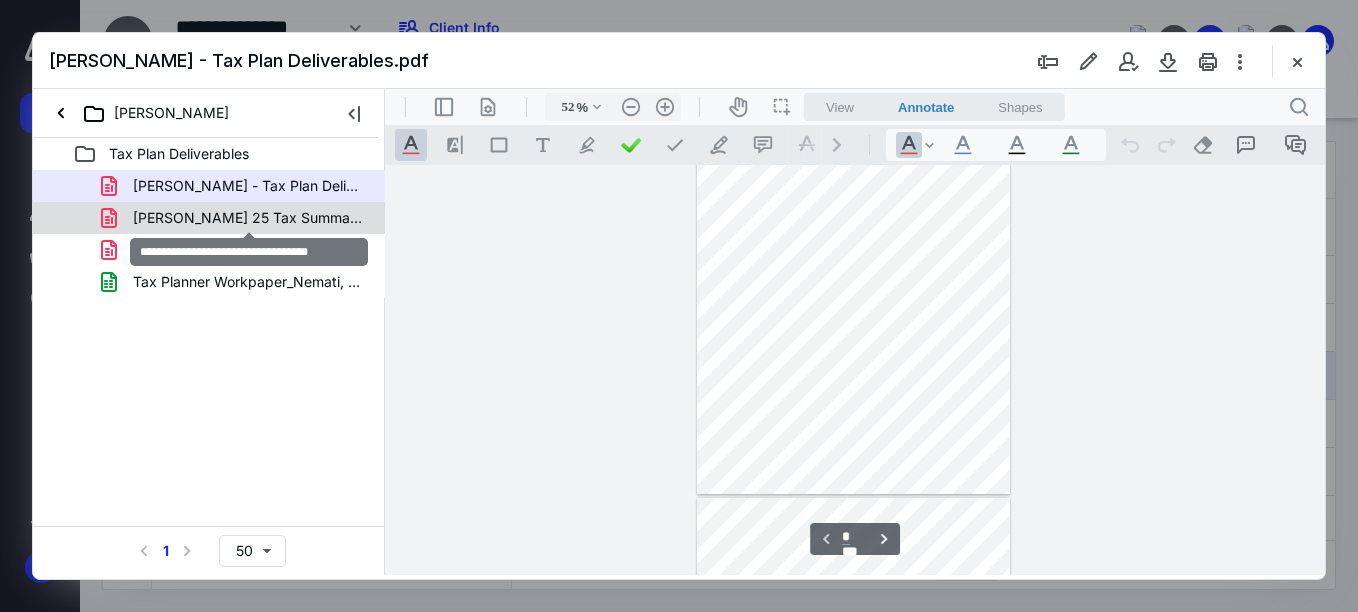 click on "Nemati, Anthony 25 Tax Summary.pdf" at bounding box center [249, 218] 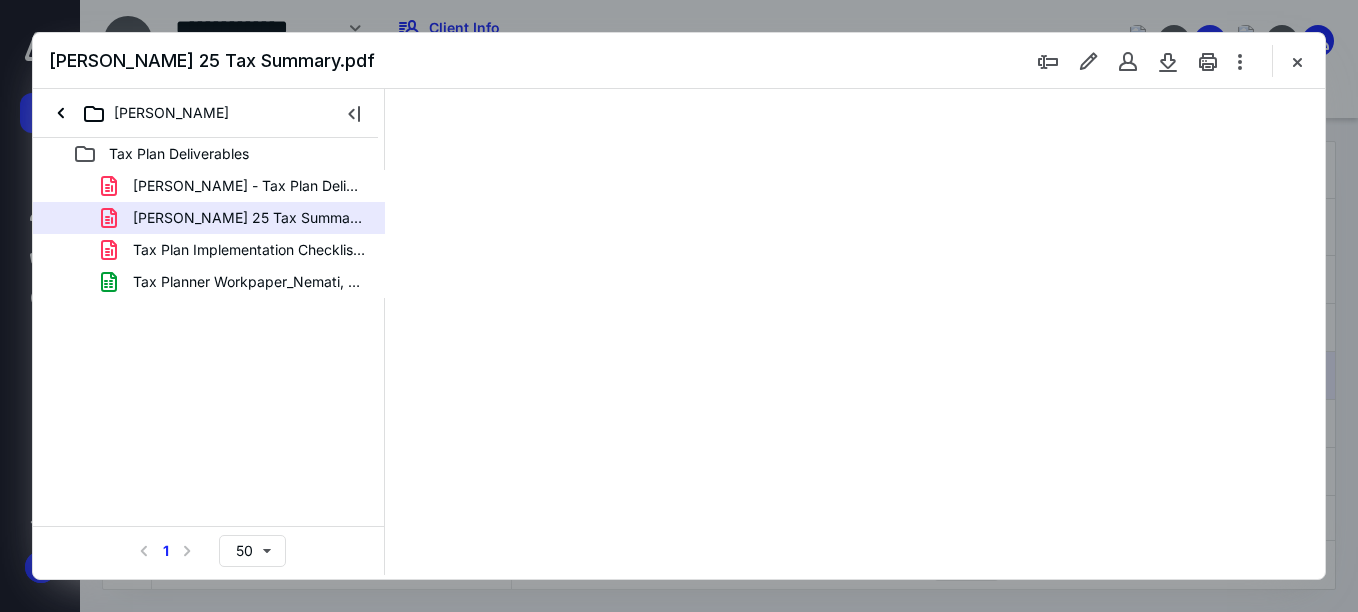 type on "67" 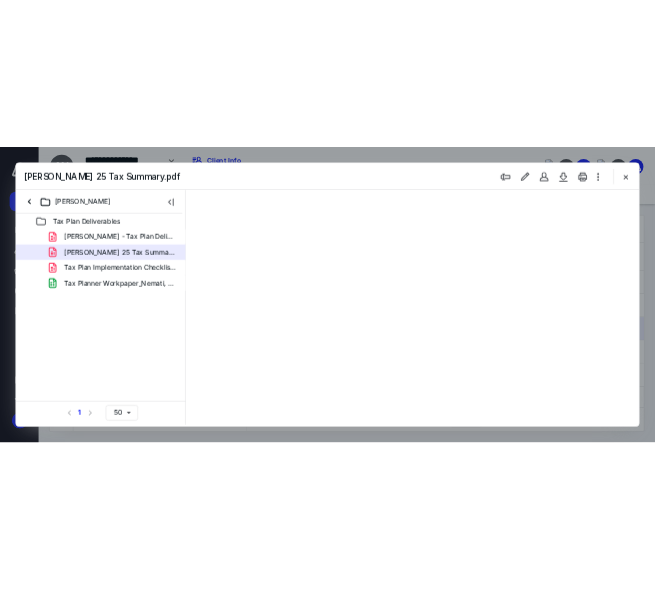 scroll, scrollTop: 0, scrollLeft: 0, axis: both 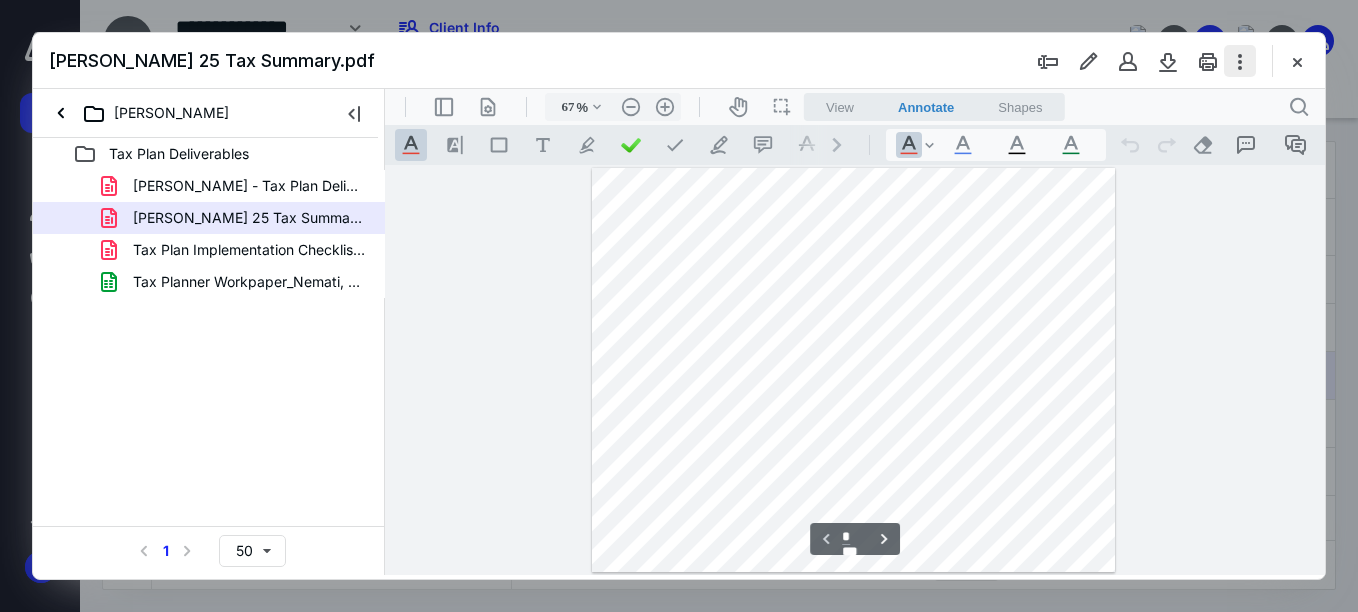 click at bounding box center (1240, 61) 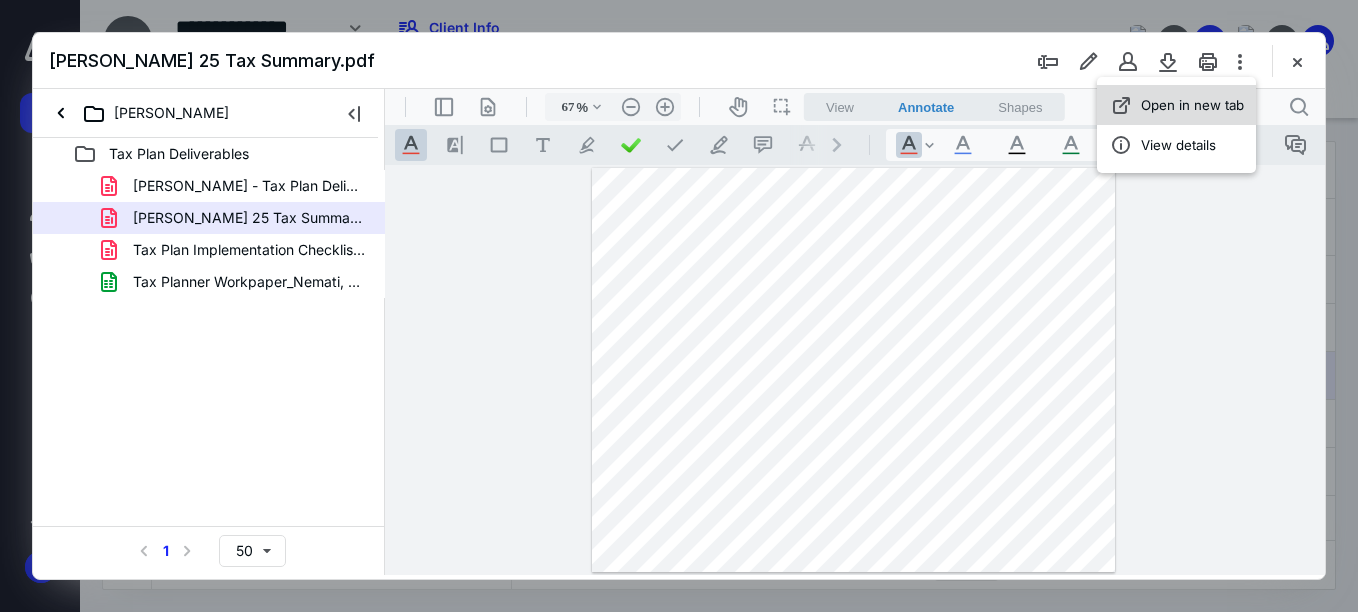 click on "Open in new tab" at bounding box center (1192, 105) 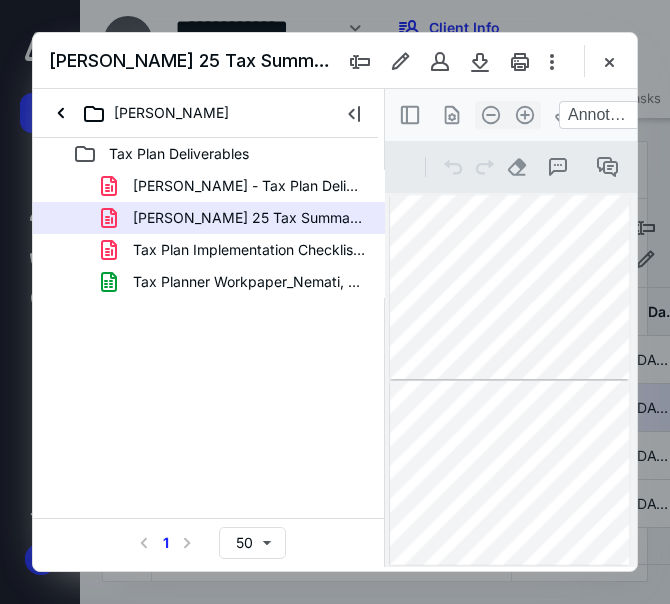 click at bounding box center [335, 302] 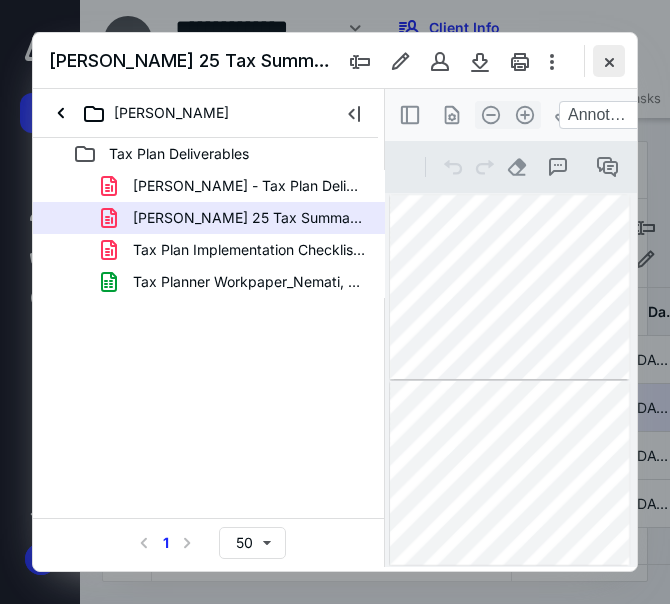 click at bounding box center [609, 61] 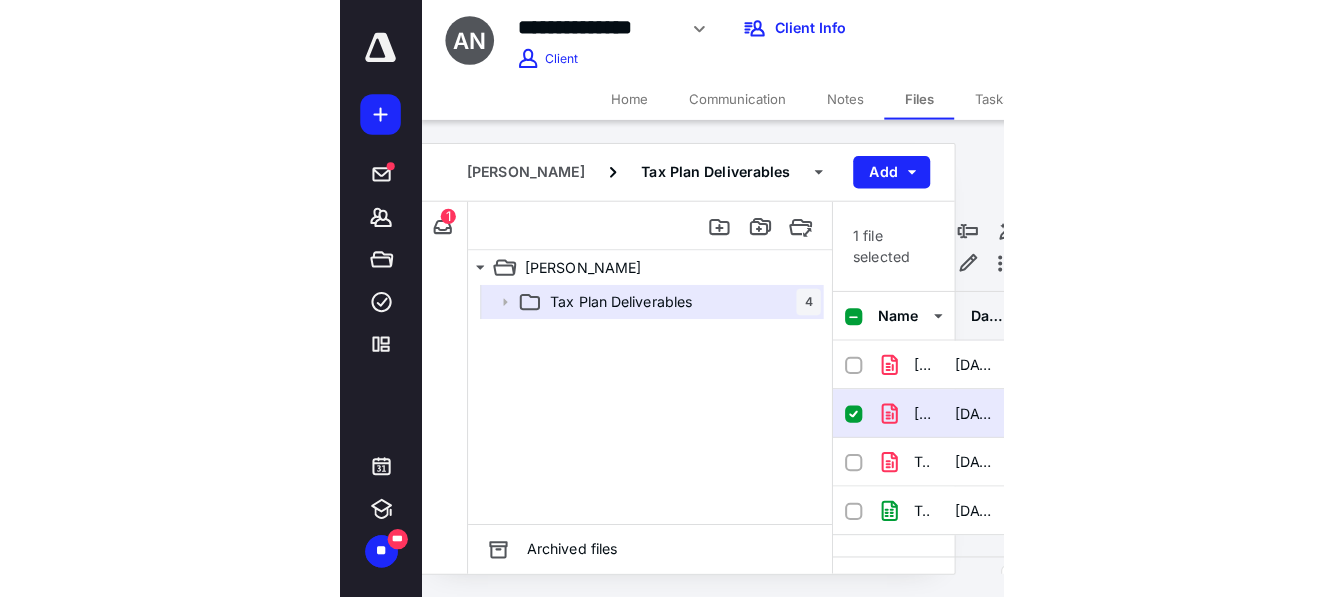 scroll, scrollTop: 0, scrollLeft: 0, axis: both 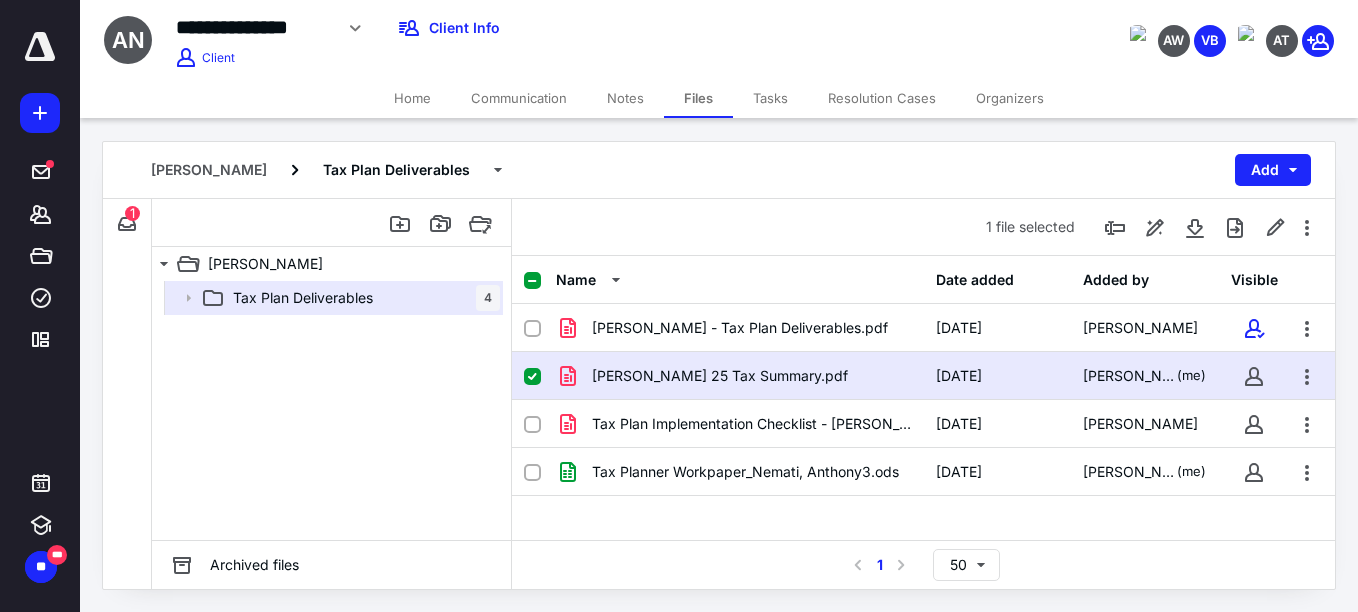 click on "Tasks" at bounding box center (770, 98) 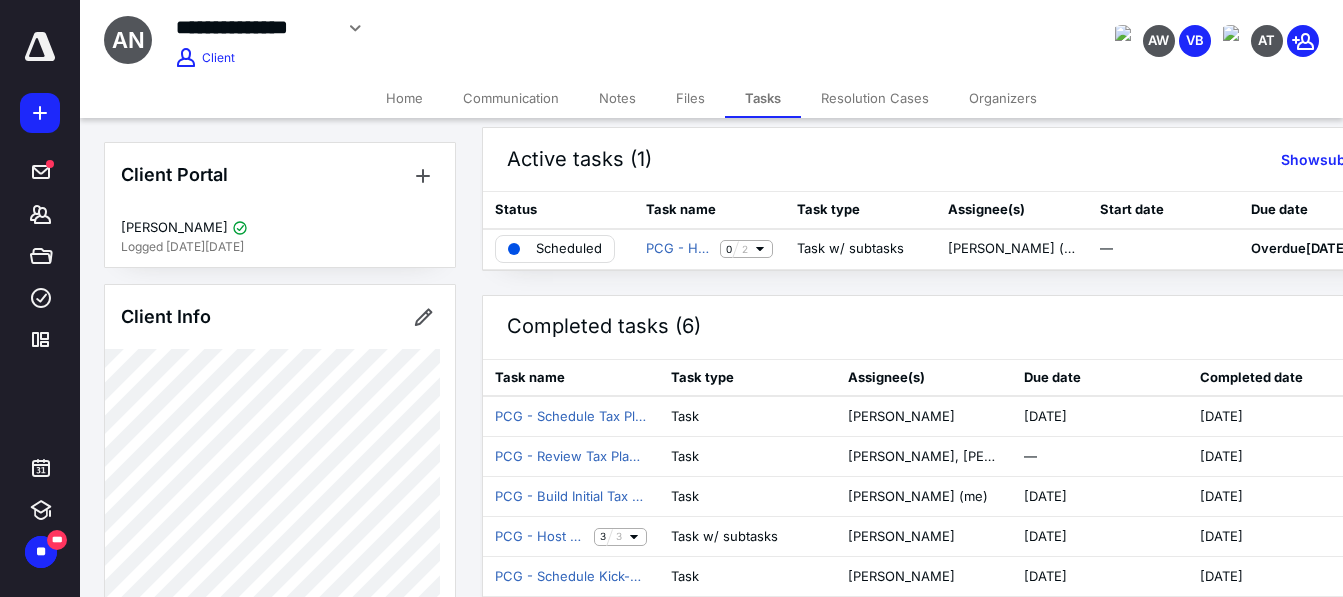 scroll, scrollTop: 16, scrollLeft: 0, axis: vertical 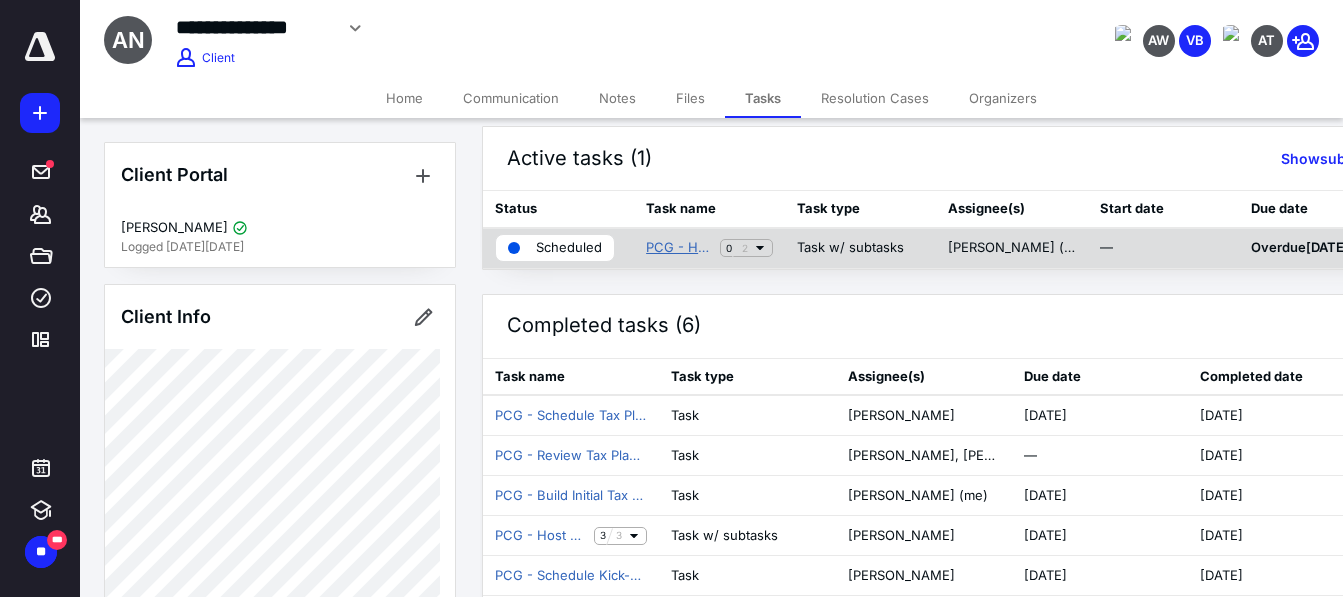 click on "PCG - Host Tax Plan Delivery Call" at bounding box center [679, 248] 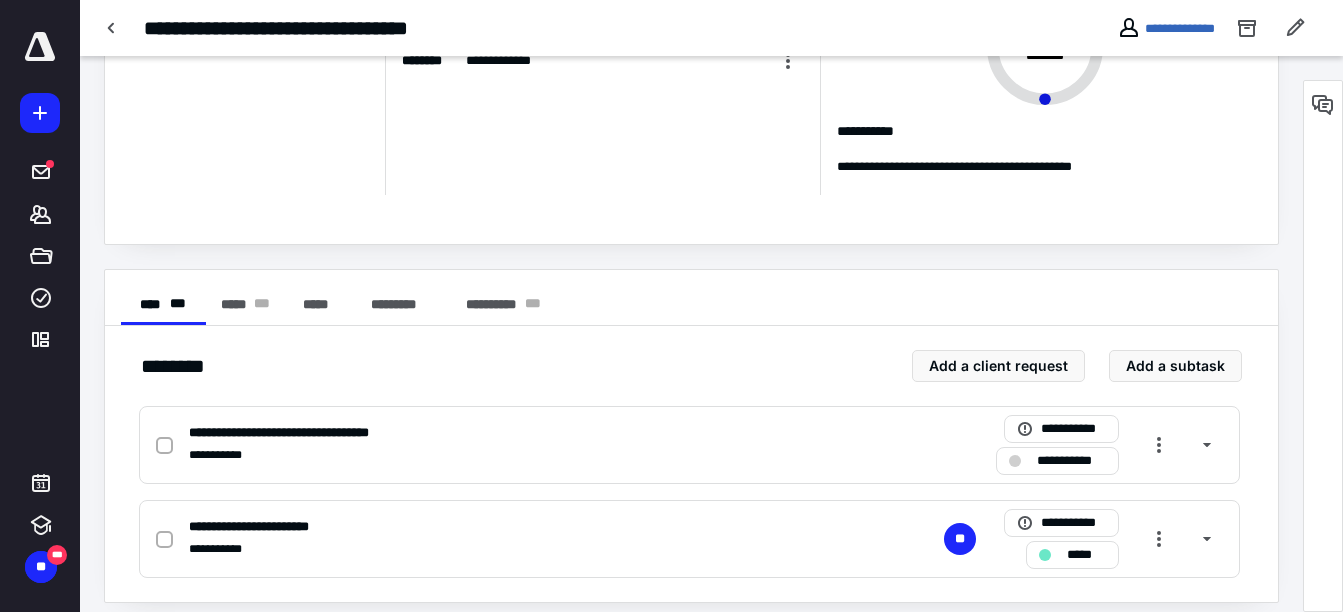 scroll, scrollTop: 0, scrollLeft: 0, axis: both 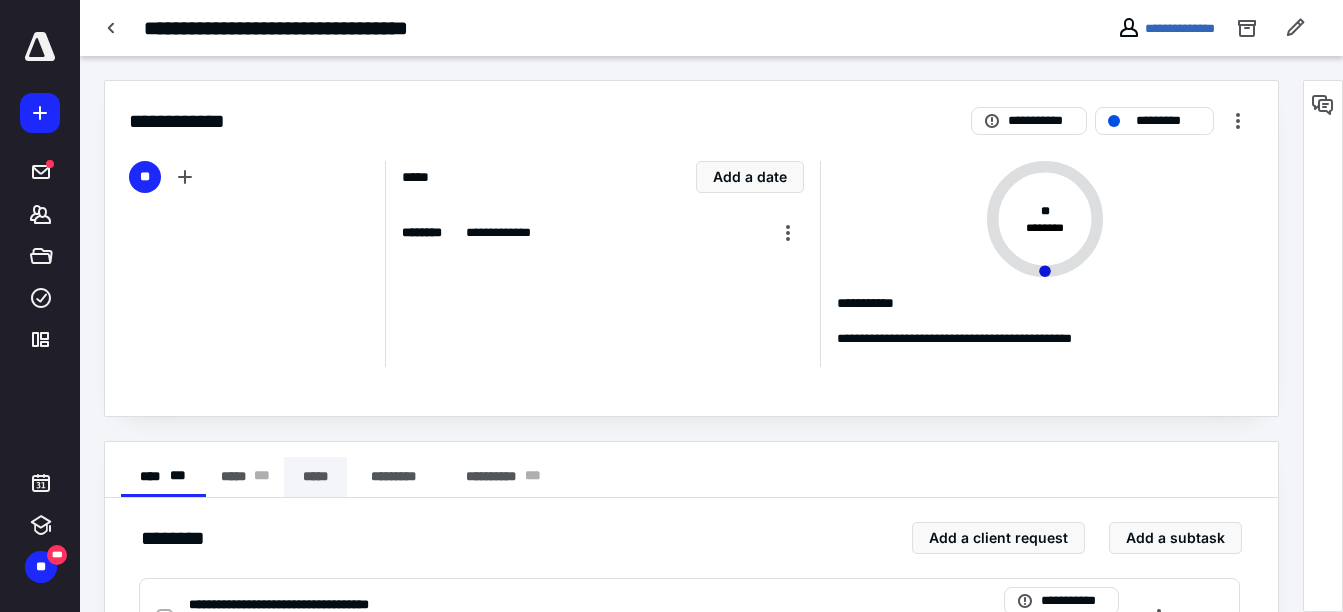 click on "*****" at bounding box center [315, 477] 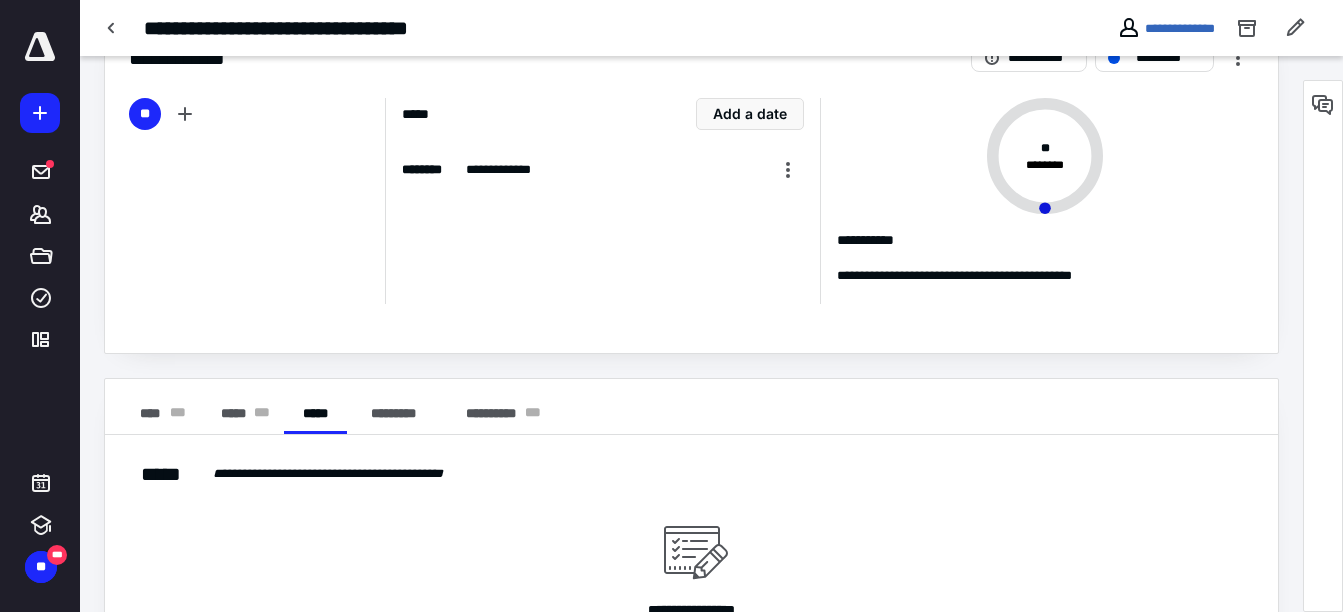 scroll, scrollTop: 64, scrollLeft: 0, axis: vertical 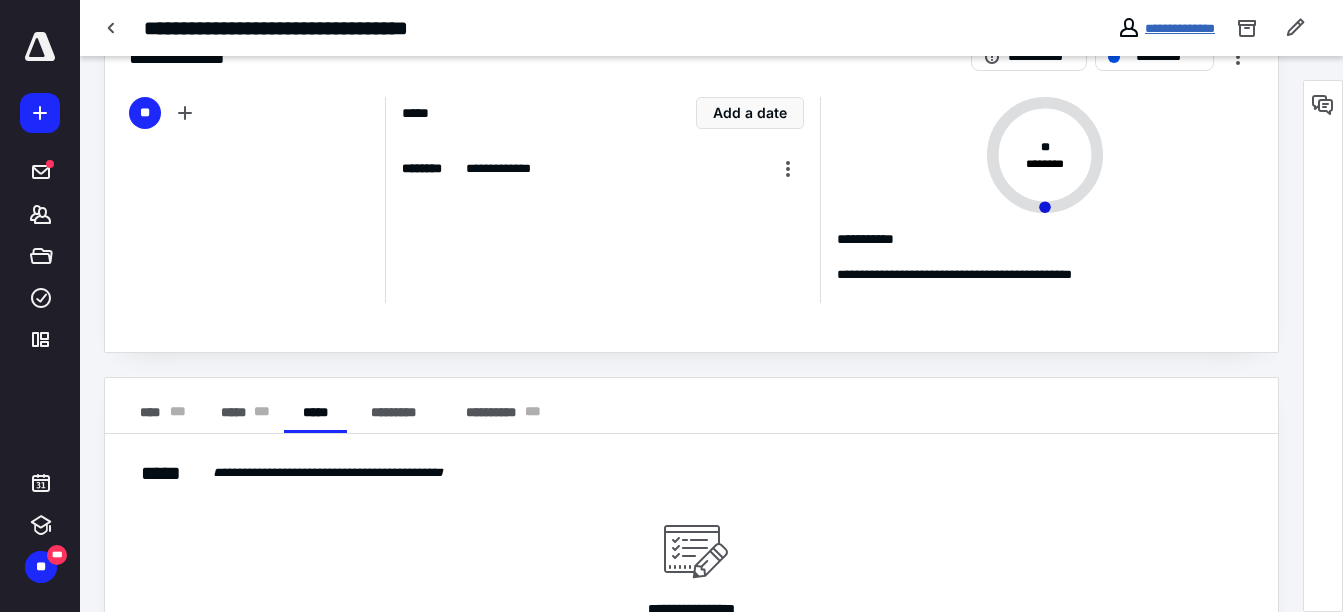 click on "**********" at bounding box center [1180, 28] 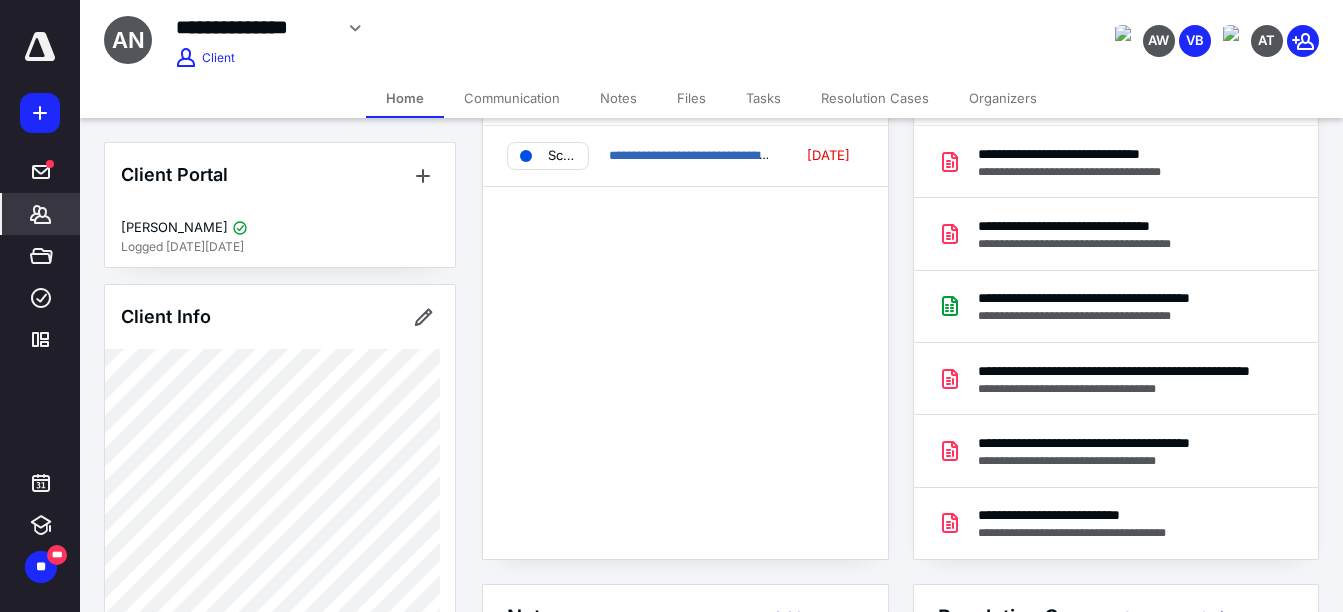 scroll, scrollTop: 0, scrollLeft: 0, axis: both 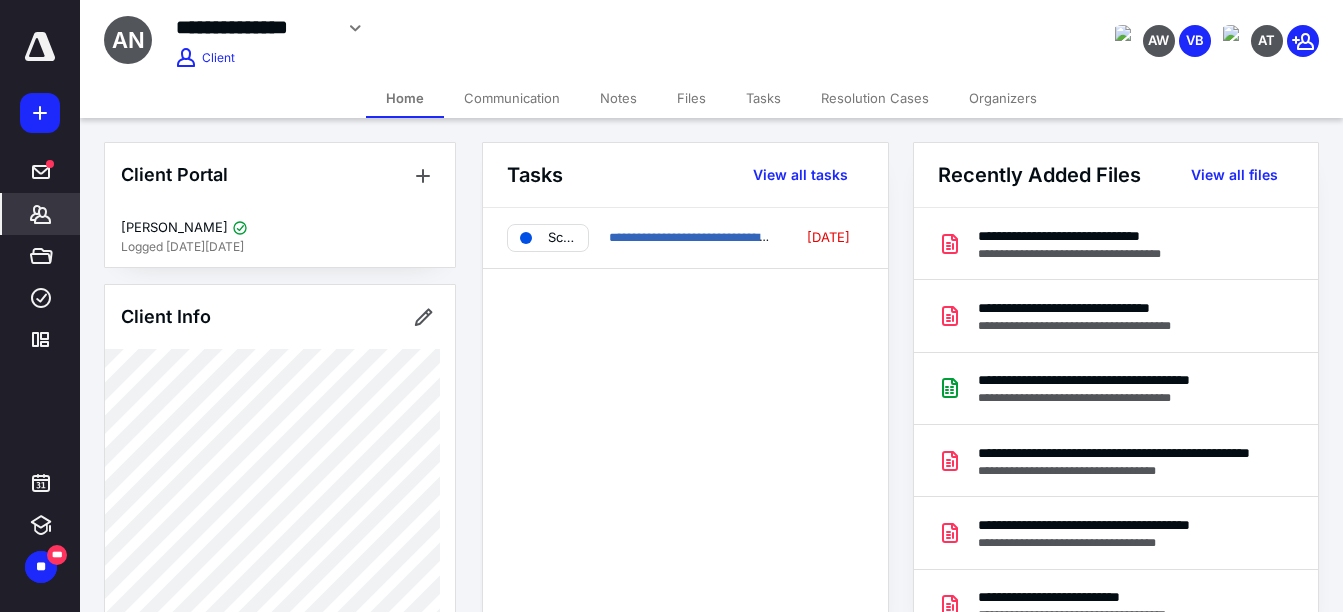 click on "Notes" at bounding box center (618, 98) 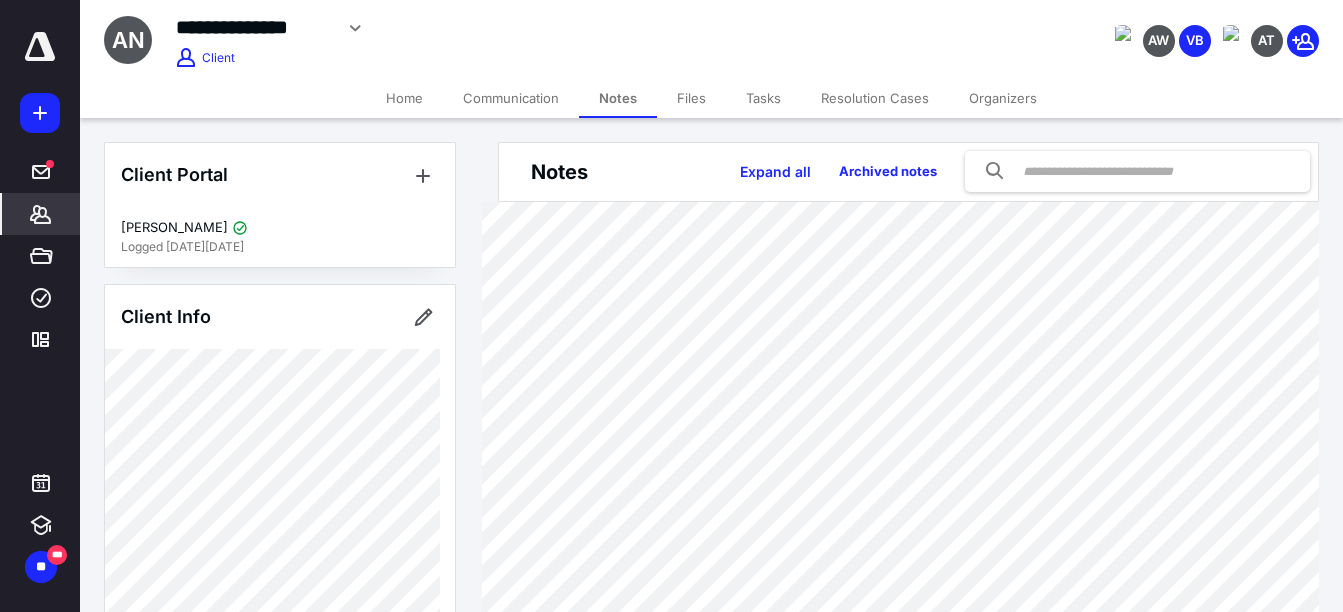 scroll, scrollTop: 61, scrollLeft: 0, axis: vertical 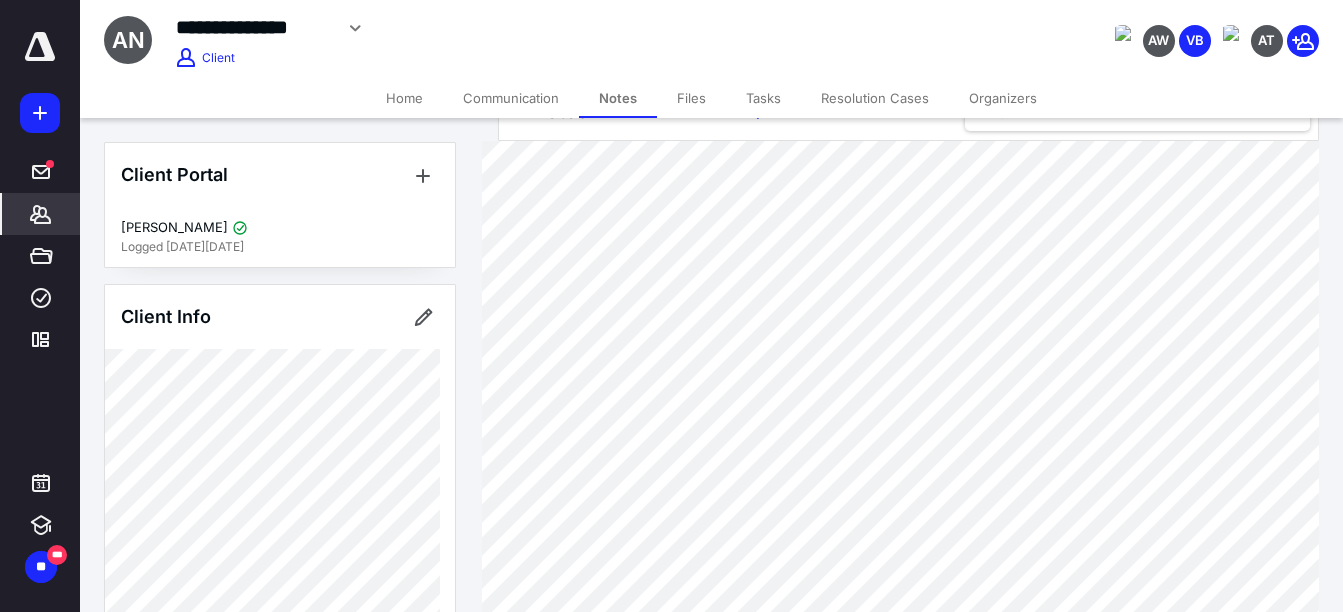 click on "Home" at bounding box center [404, 98] 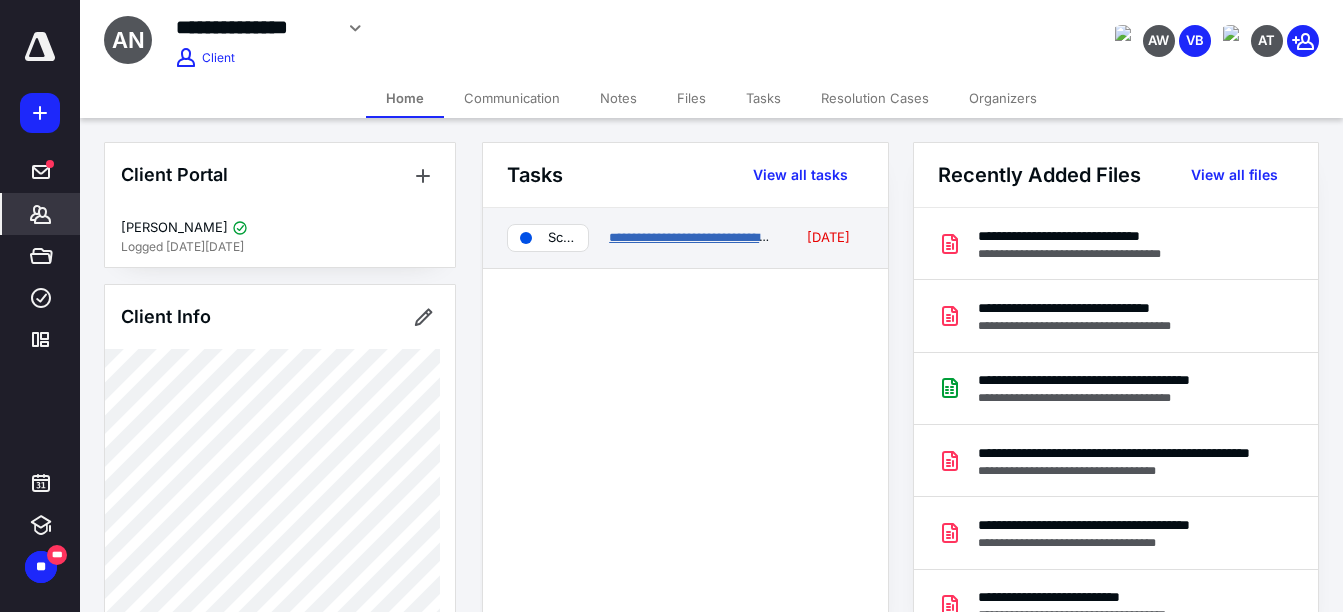 click on "**********" at bounding box center (691, 237) 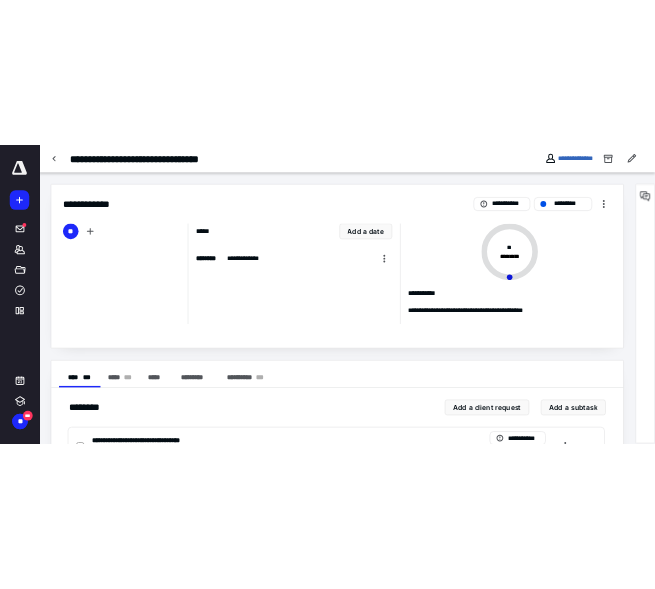 scroll, scrollTop: 187, scrollLeft: 0, axis: vertical 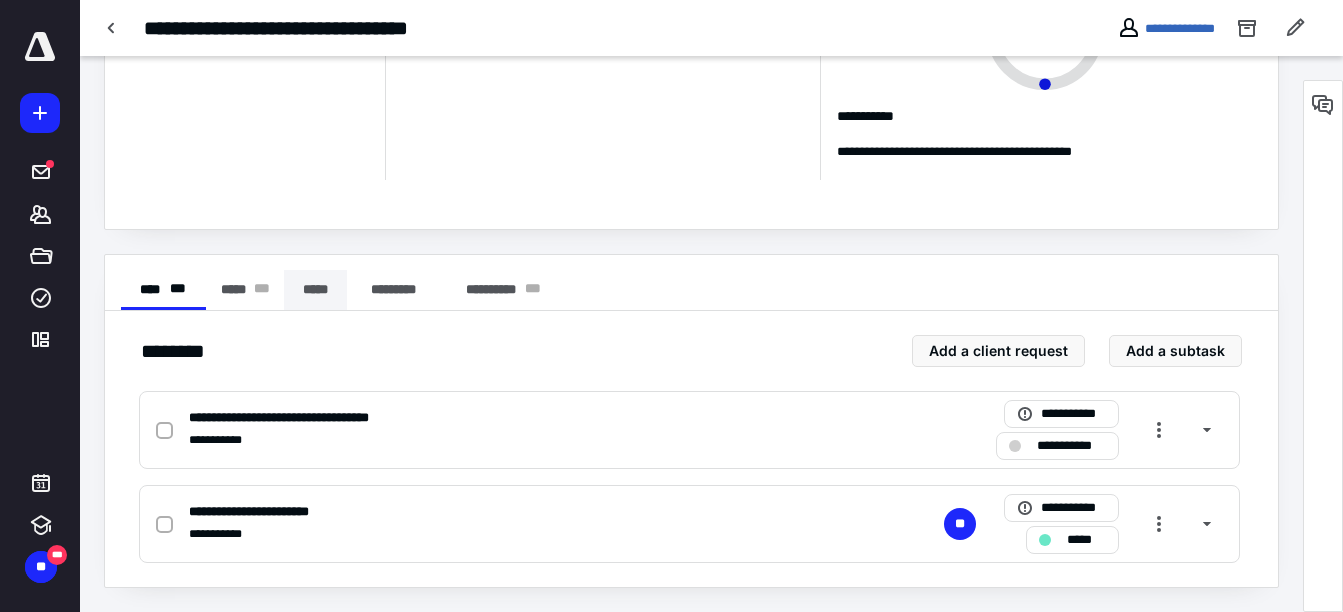 click on "*****" at bounding box center [315, 290] 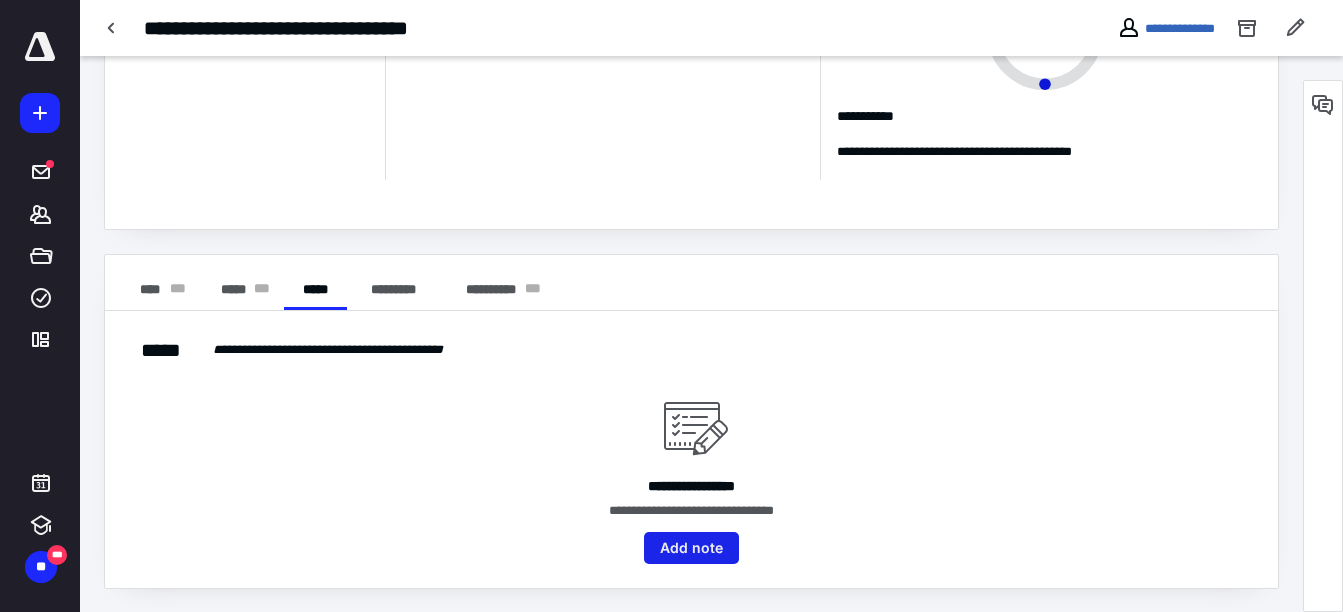 click on "Add note" at bounding box center [691, 548] 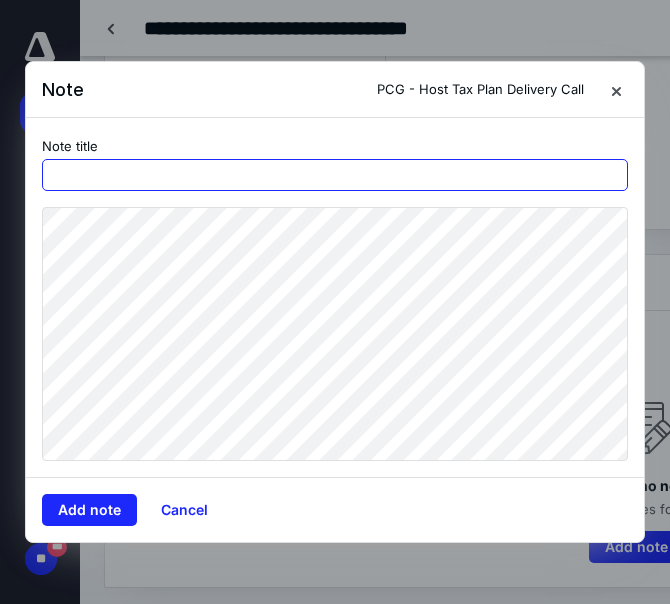 click at bounding box center (335, 175) 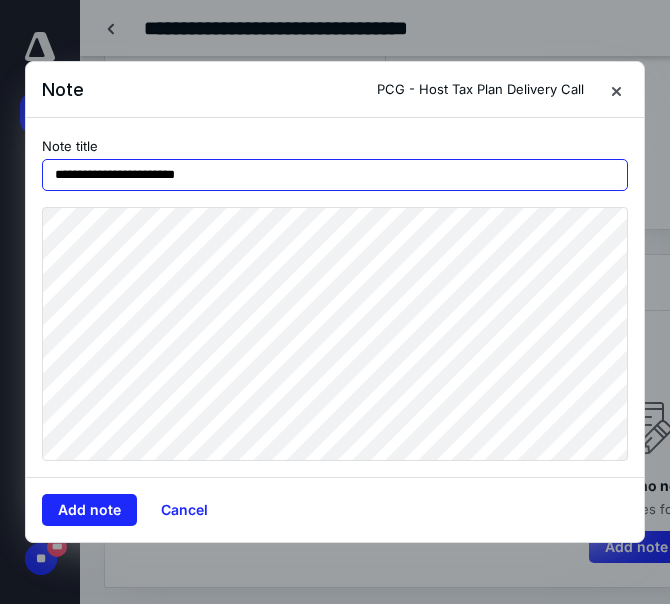 click on "**********" at bounding box center [335, 175] 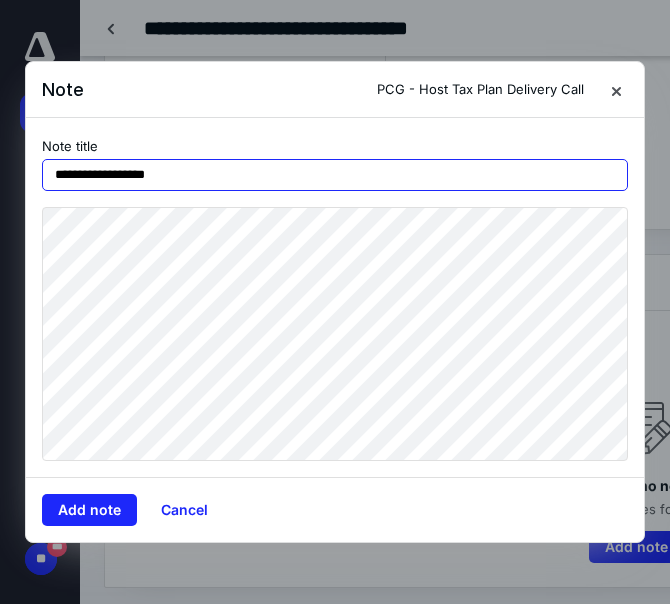 click on "**********" at bounding box center [335, 175] 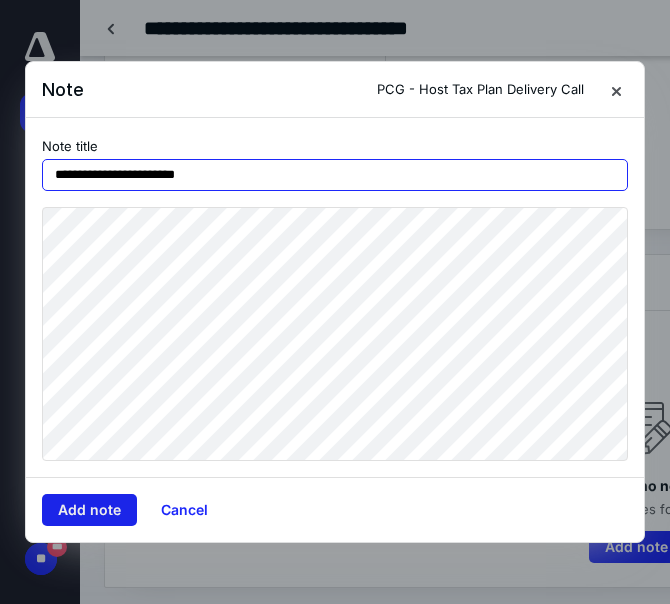 type on "**********" 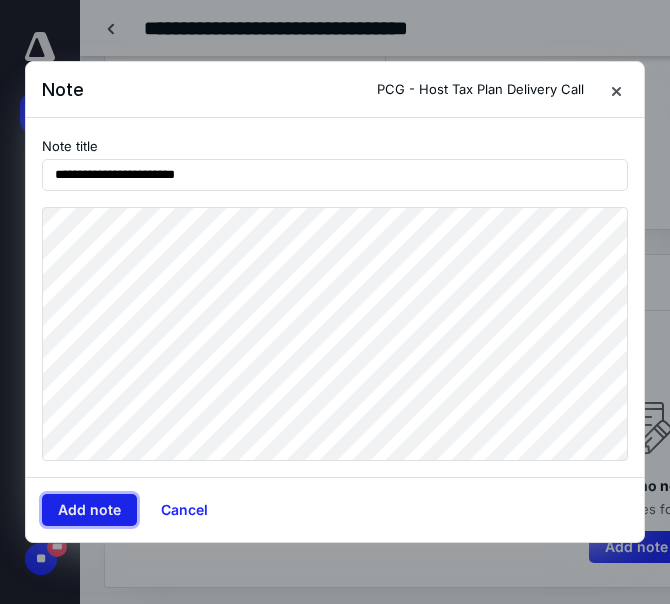 click on "Add note" at bounding box center (89, 510) 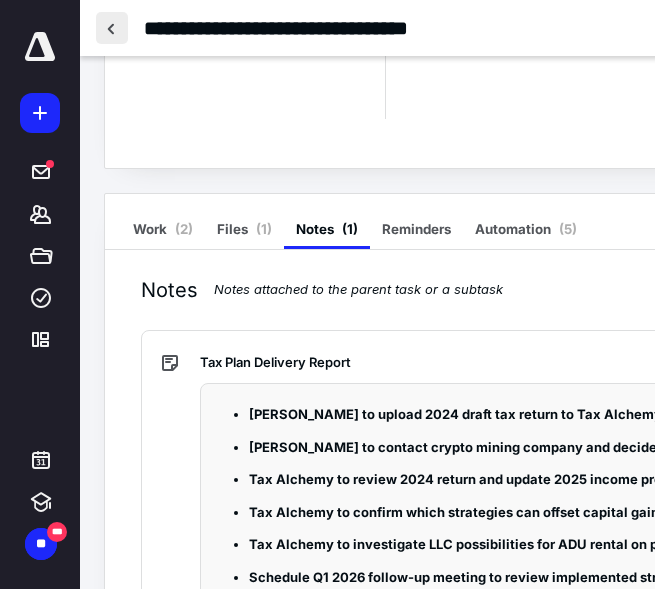 scroll, scrollTop: 249, scrollLeft: 0, axis: vertical 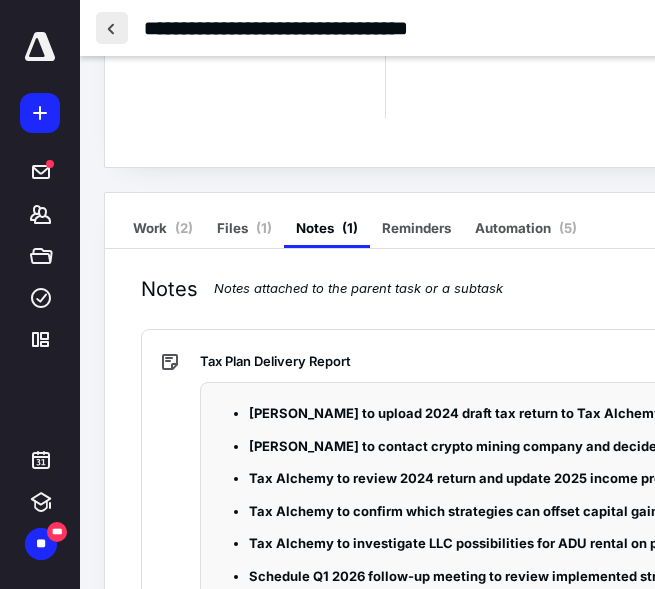 click at bounding box center (112, 28) 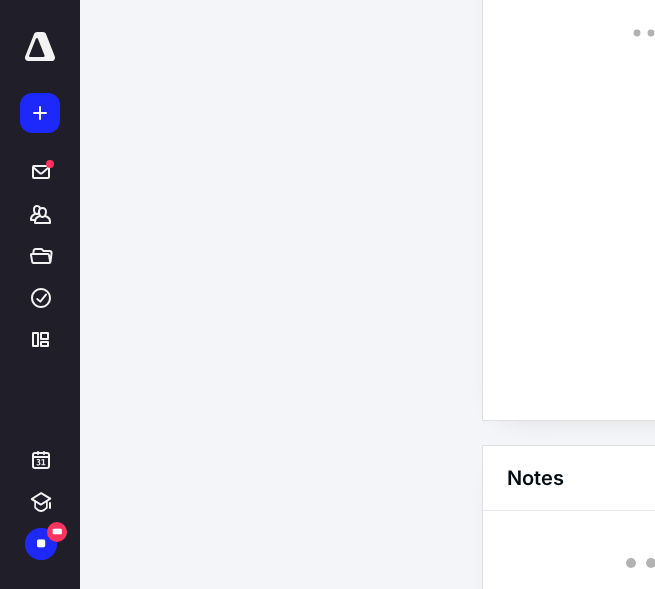 scroll, scrollTop: 0, scrollLeft: 0, axis: both 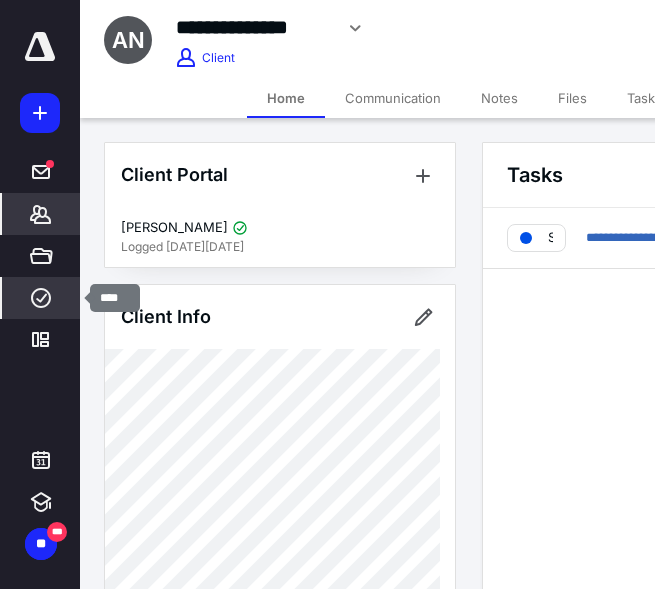 click on "****" at bounding box center [41, 298] 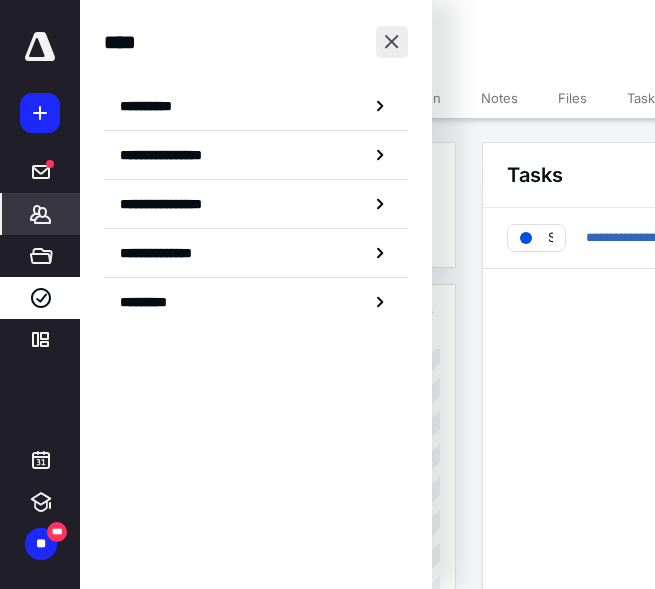 click at bounding box center [392, 42] 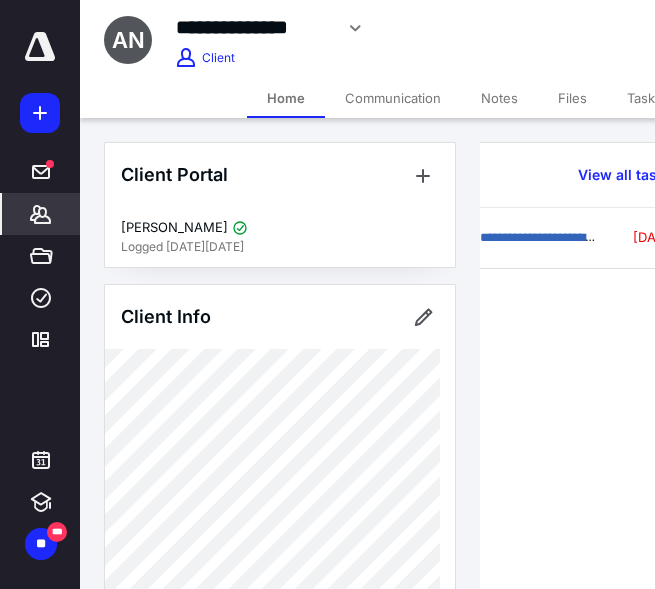 scroll, scrollTop: 0, scrollLeft: 128, axis: horizontal 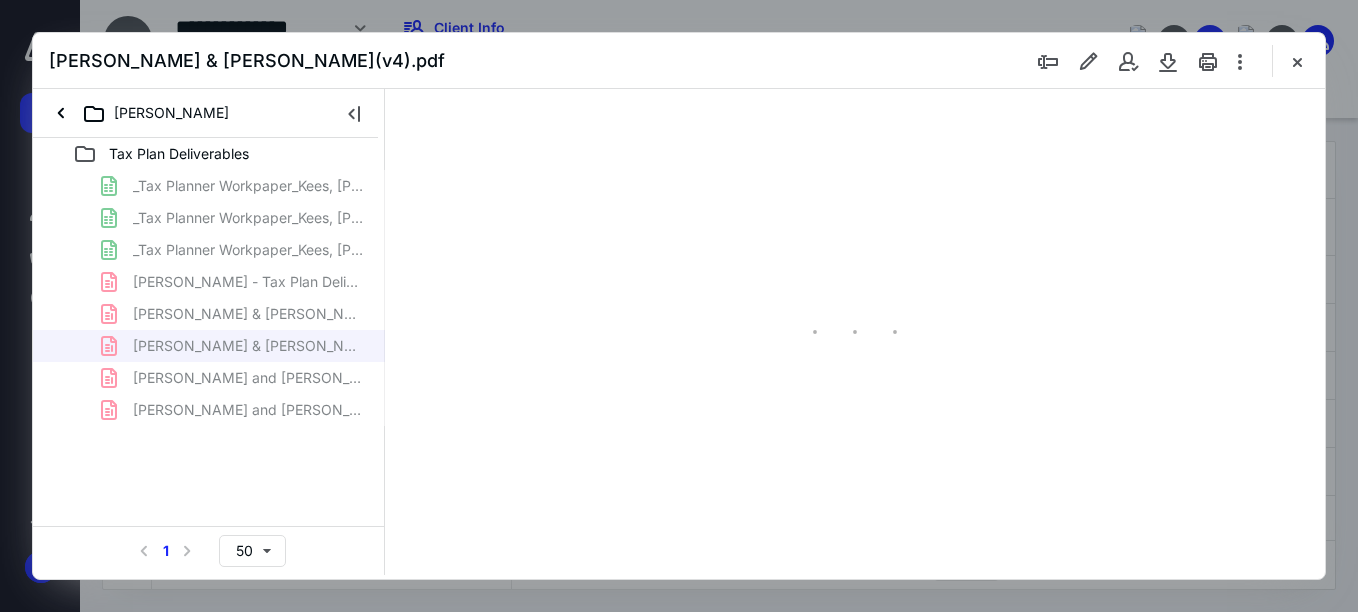 type on "67" 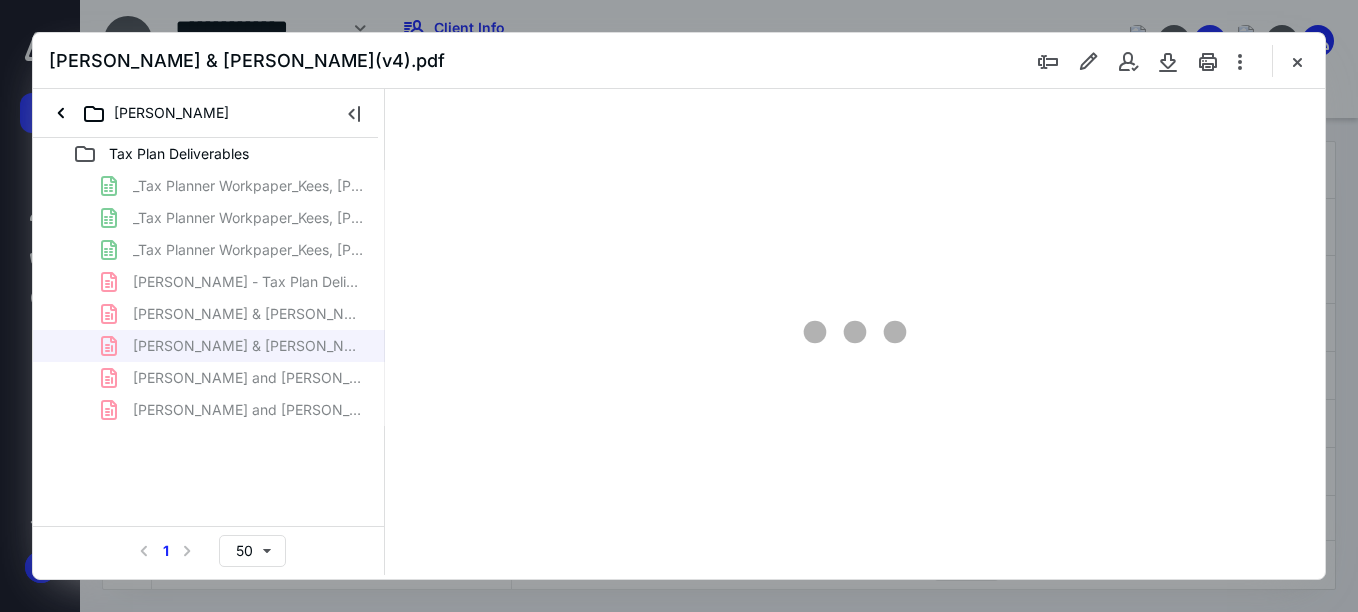 scroll, scrollTop: 148, scrollLeft: 0, axis: vertical 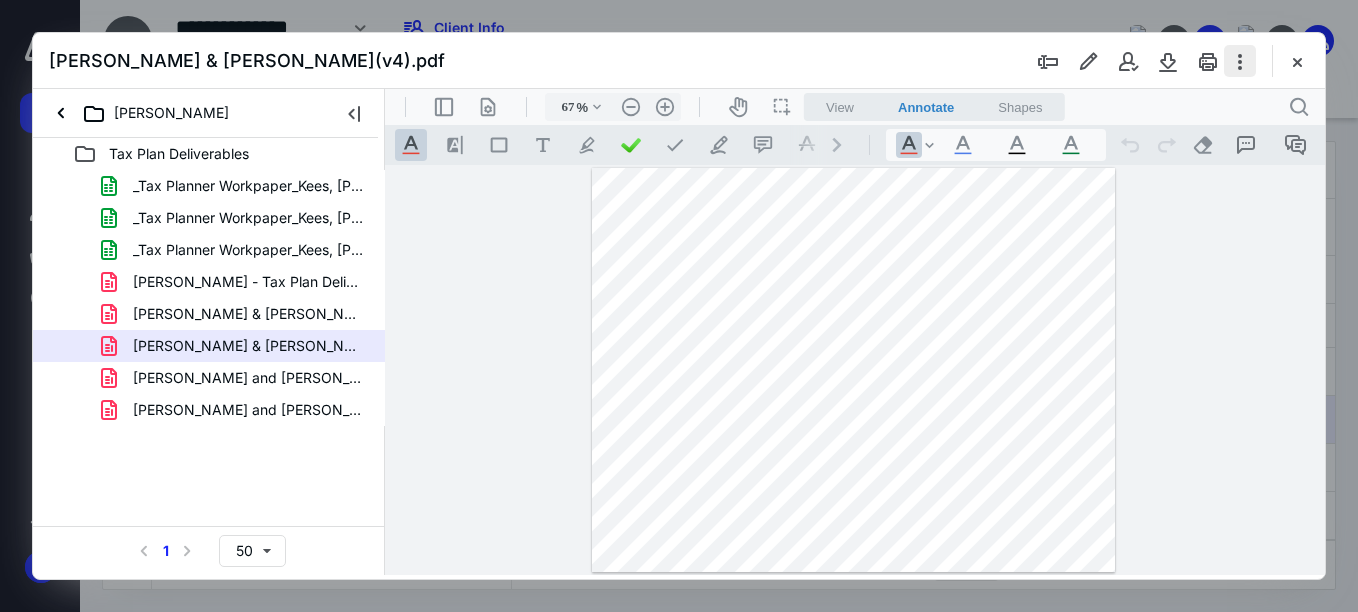 drag, startPoint x: 1, startPoint y: 40, endPoint x: 1247, endPoint y: 64, distance: 1246.2311 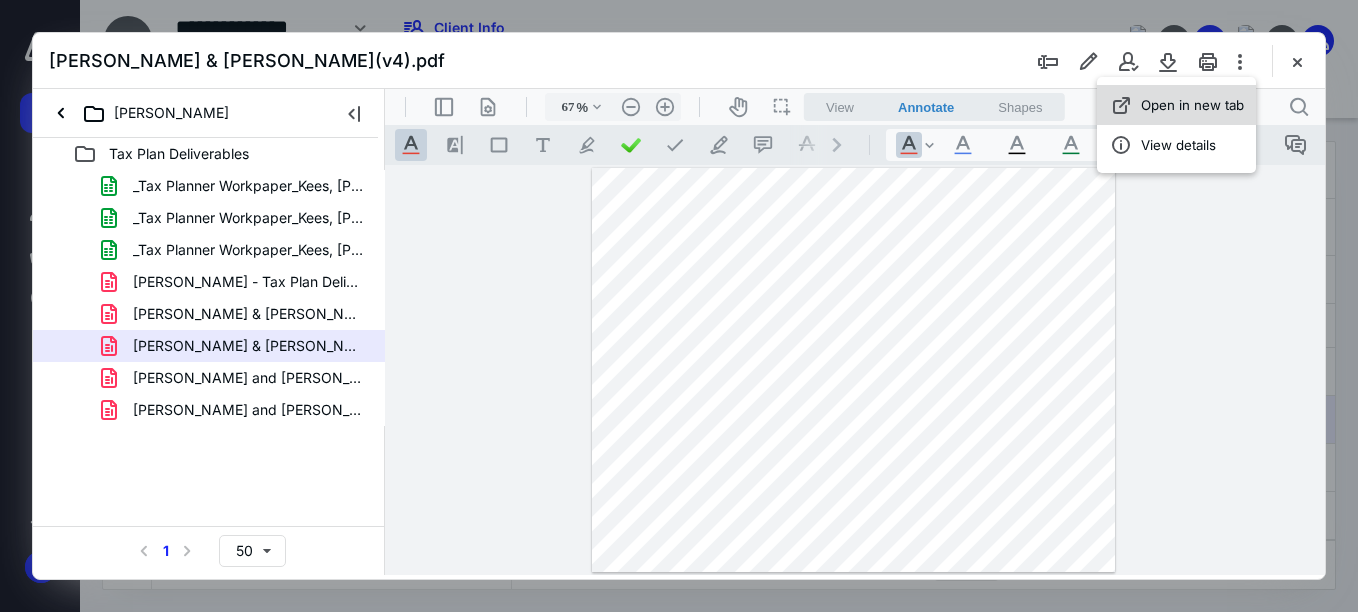click on "Open in new tab" at bounding box center (1192, 105) 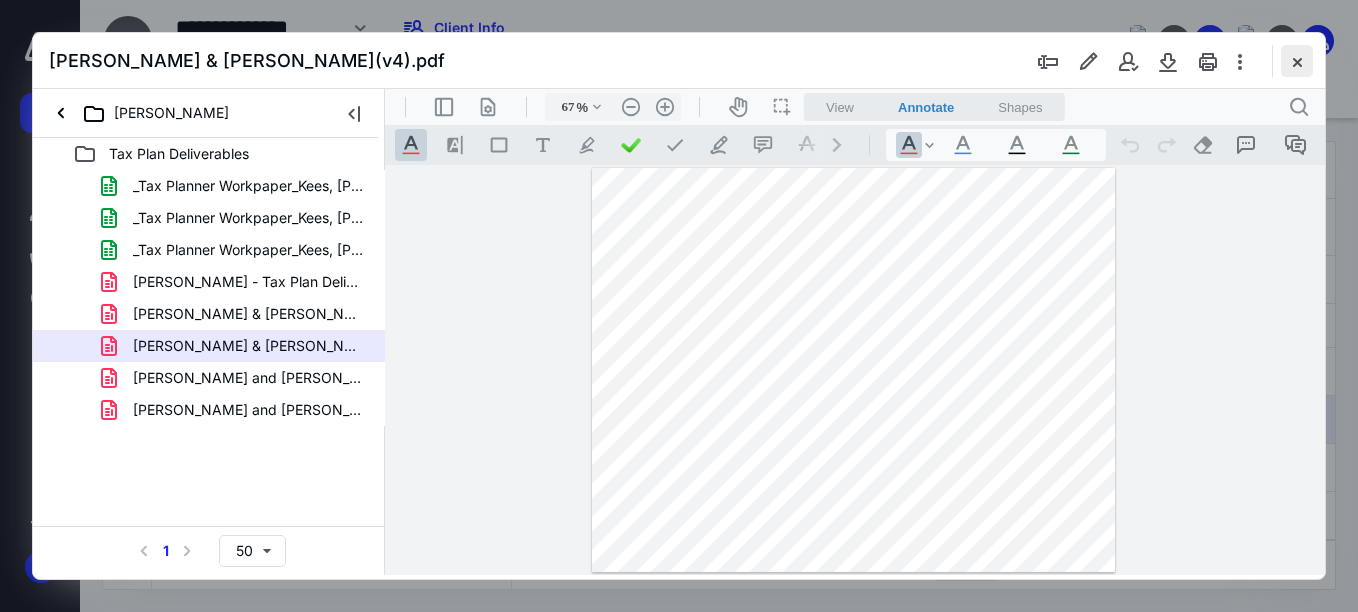 click at bounding box center (1297, 61) 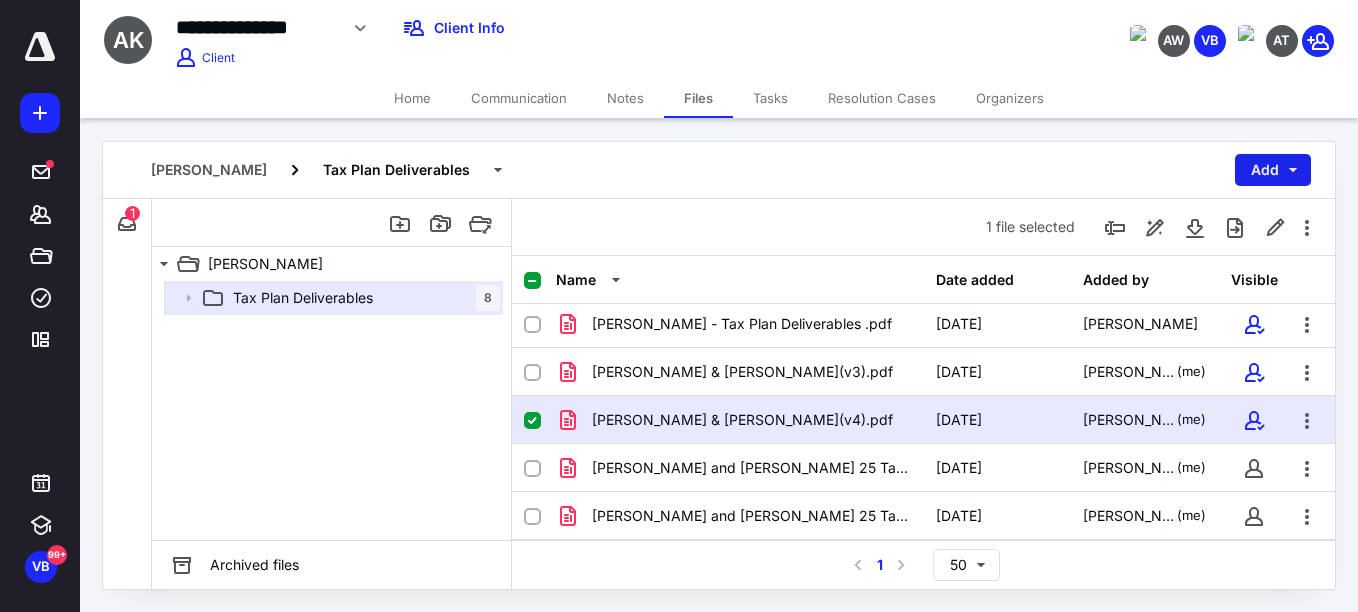 click on "Add" at bounding box center [1273, 170] 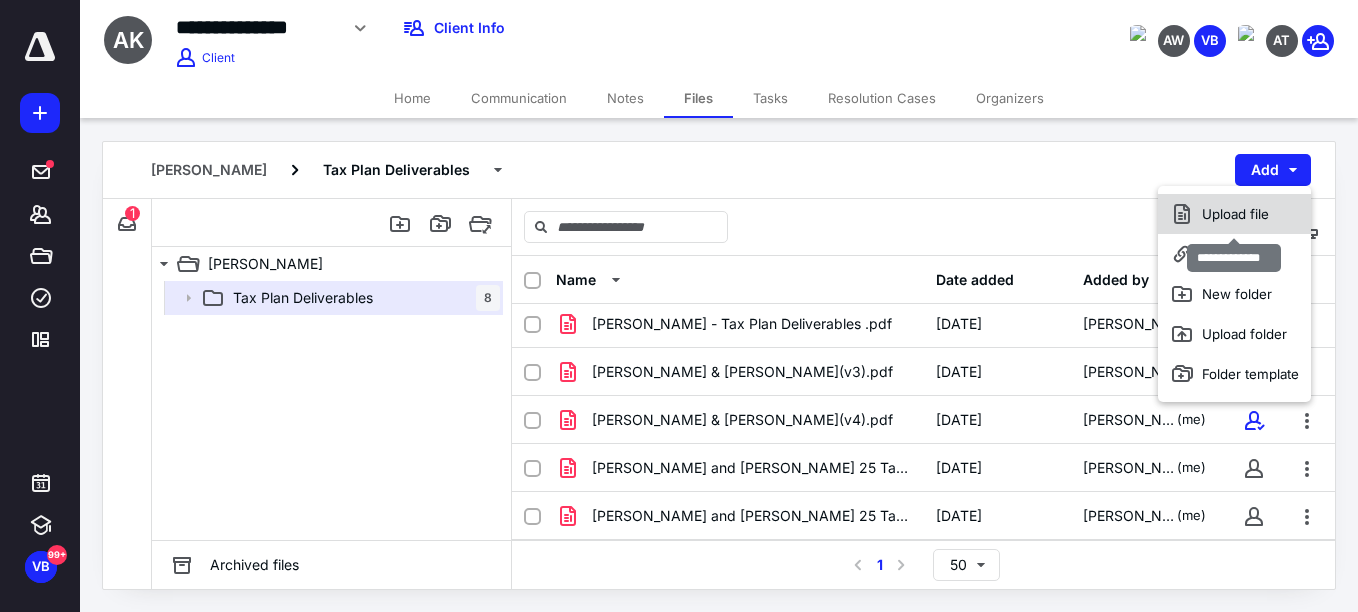click on "Upload file" at bounding box center [1234, 214] 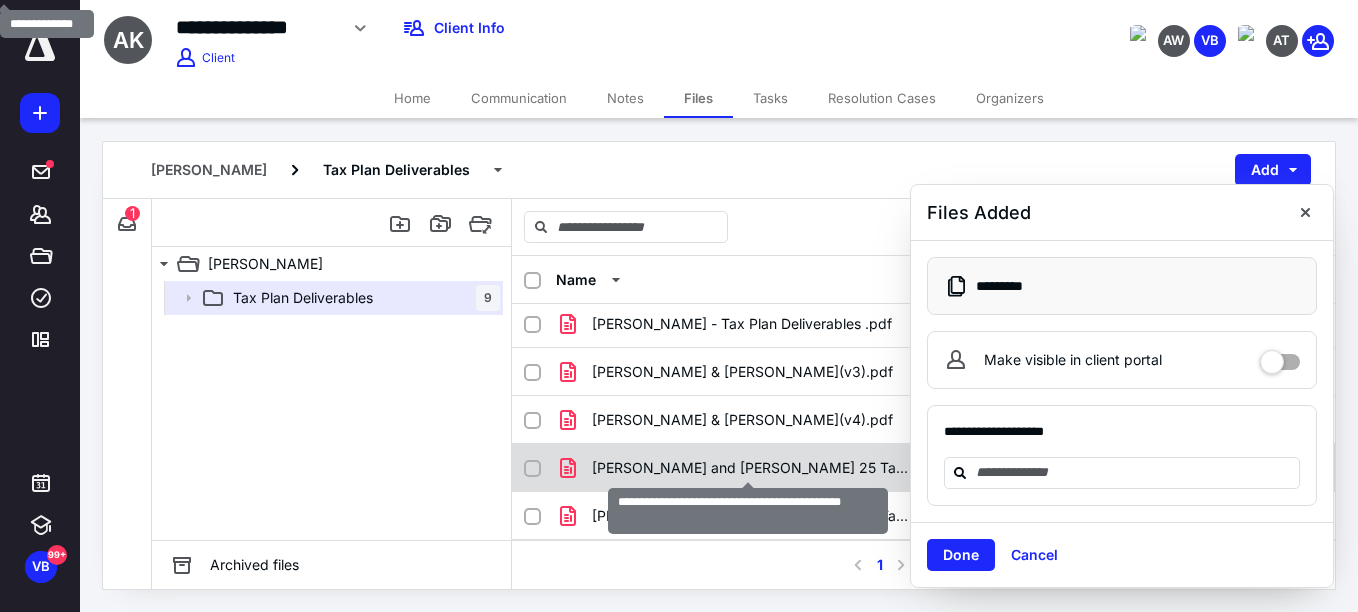 scroll, scrollTop: 196, scrollLeft: 0, axis: vertical 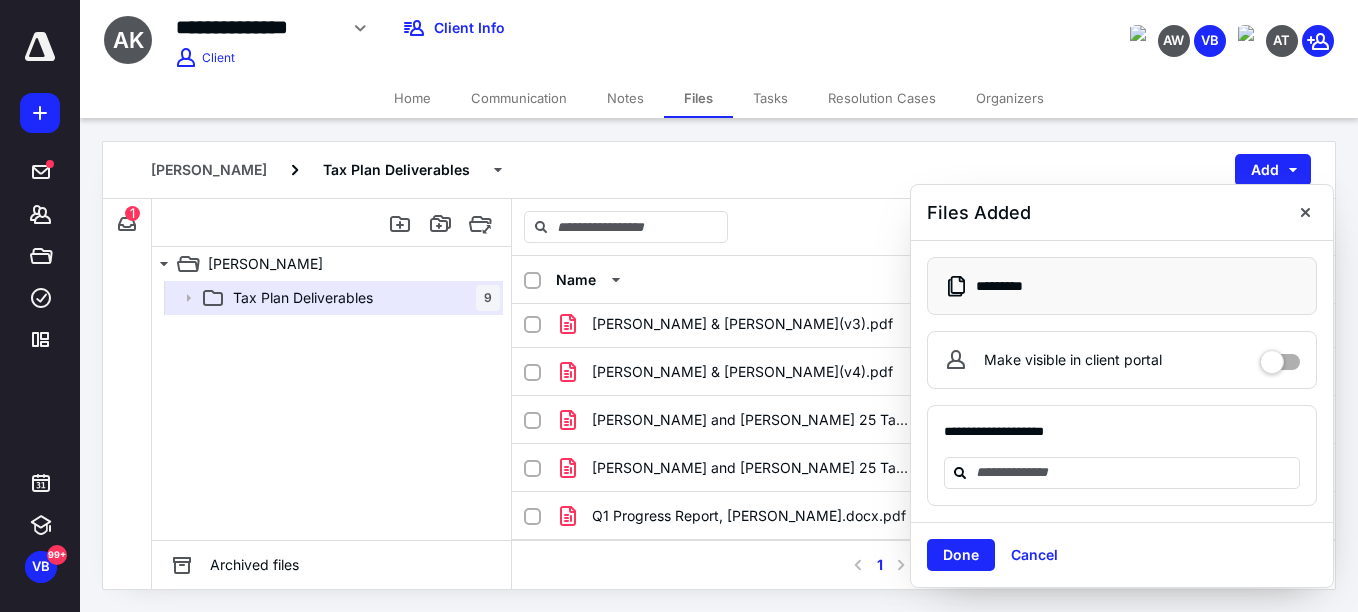 click on "Tax Plan Deliverables 9" at bounding box center [331, 410] 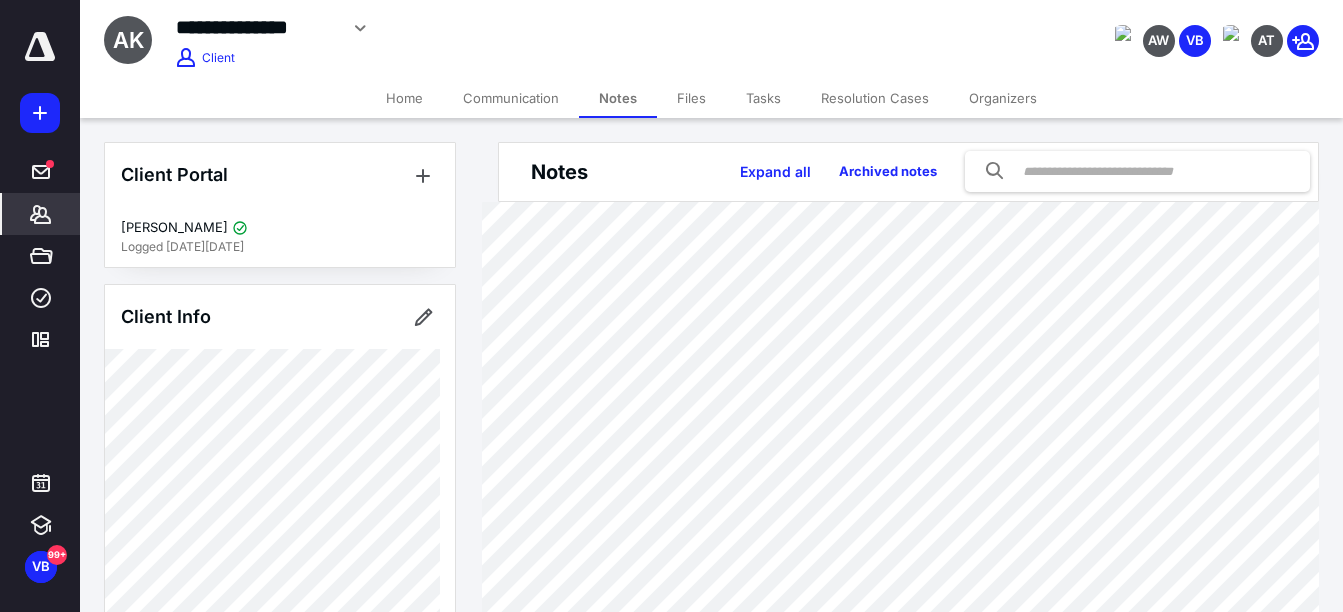 click on "Files" at bounding box center [691, 98] 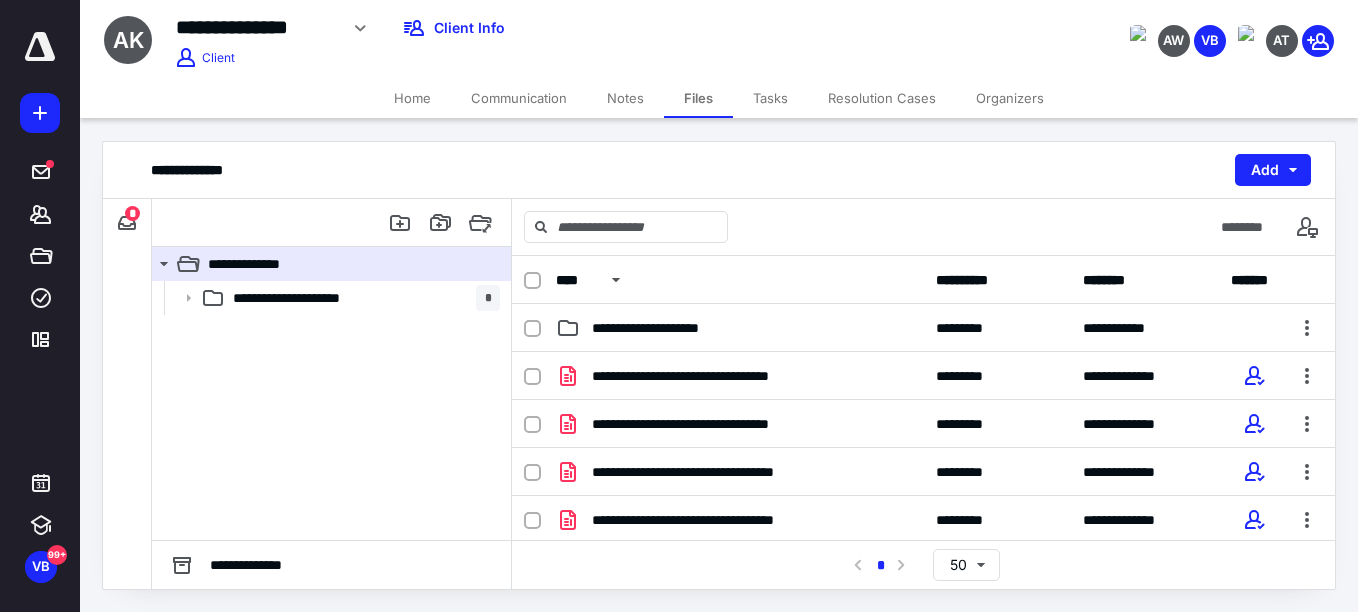 click on "Home" at bounding box center [412, 98] 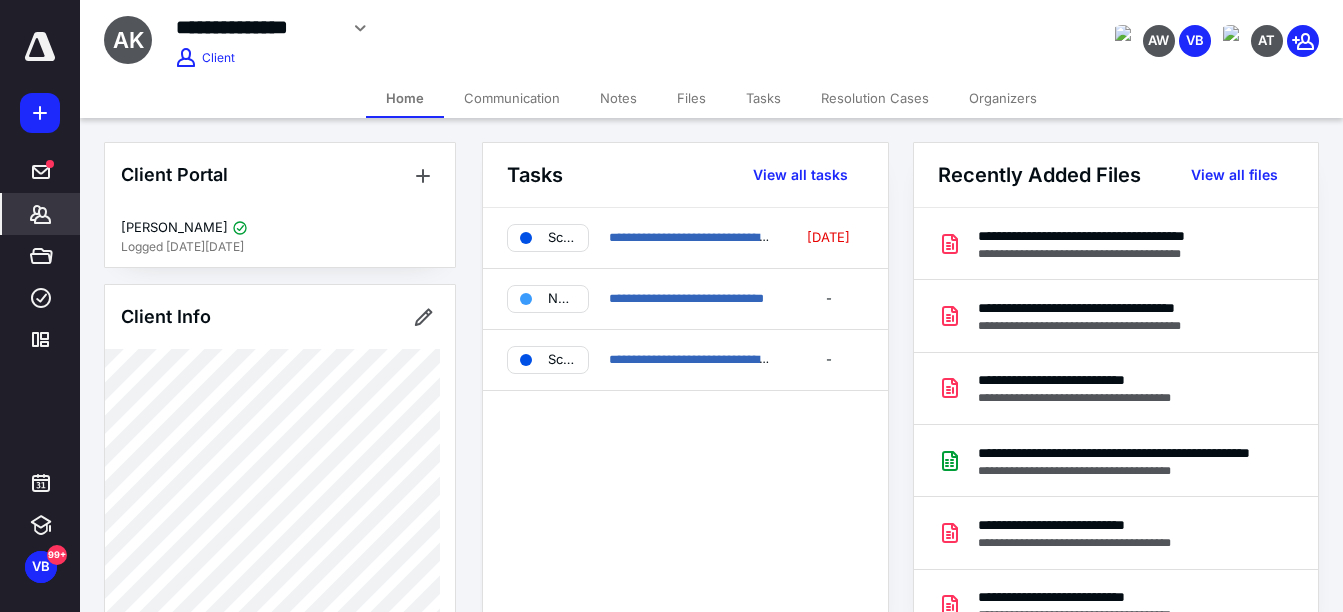 click on "Files" at bounding box center (691, 98) 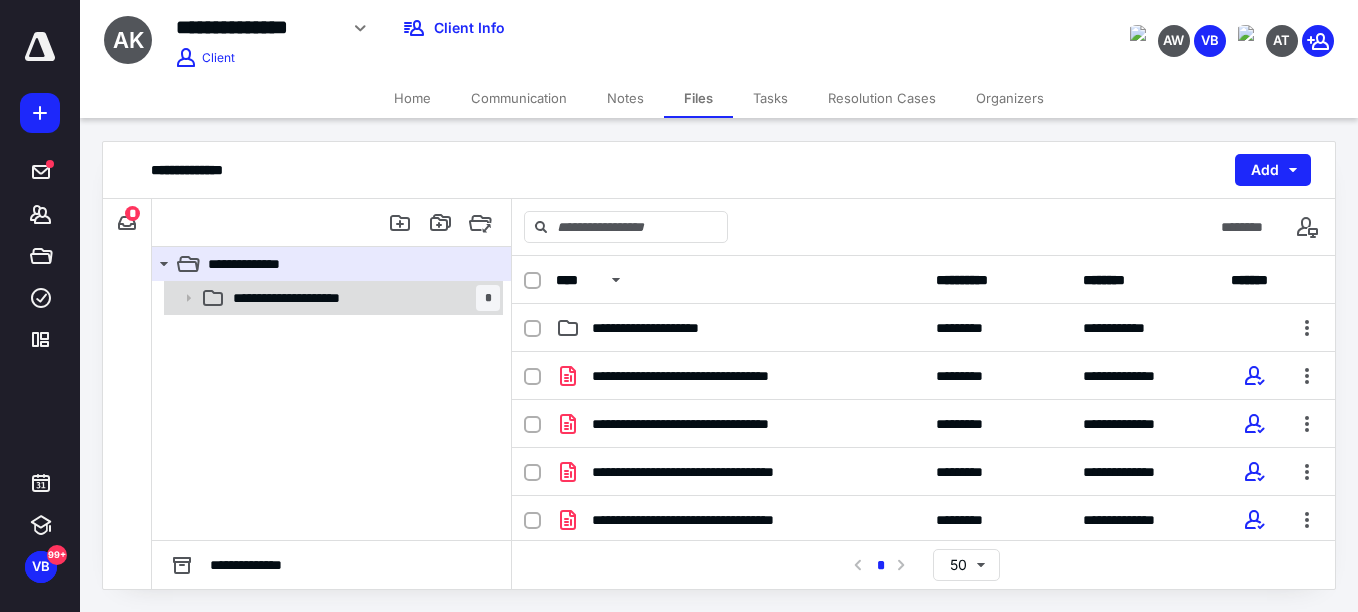 click on "**********" at bounding box center [303, 298] 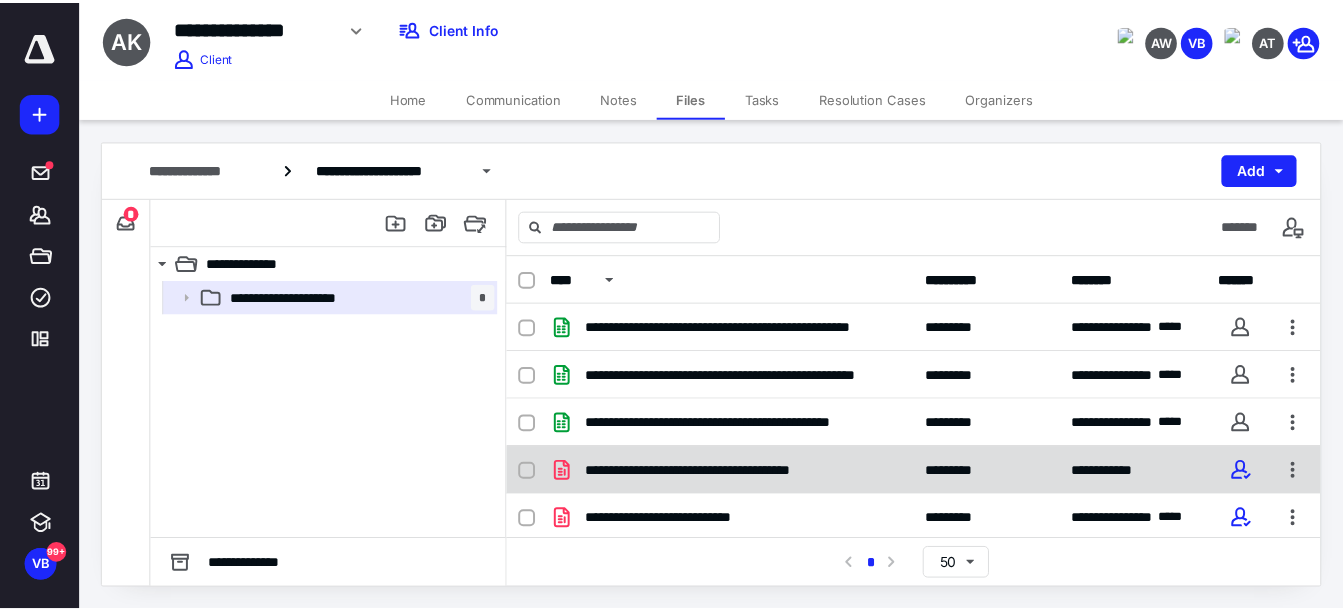 scroll, scrollTop: 196, scrollLeft: 0, axis: vertical 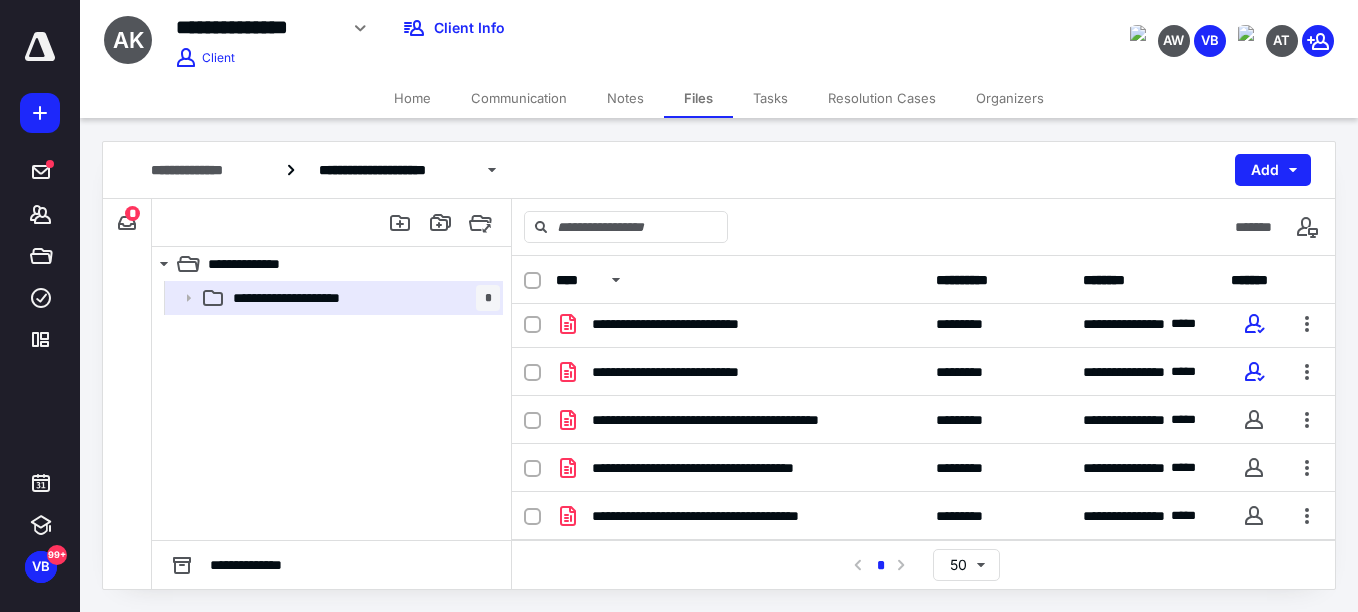 click on "Home" at bounding box center [412, 98] 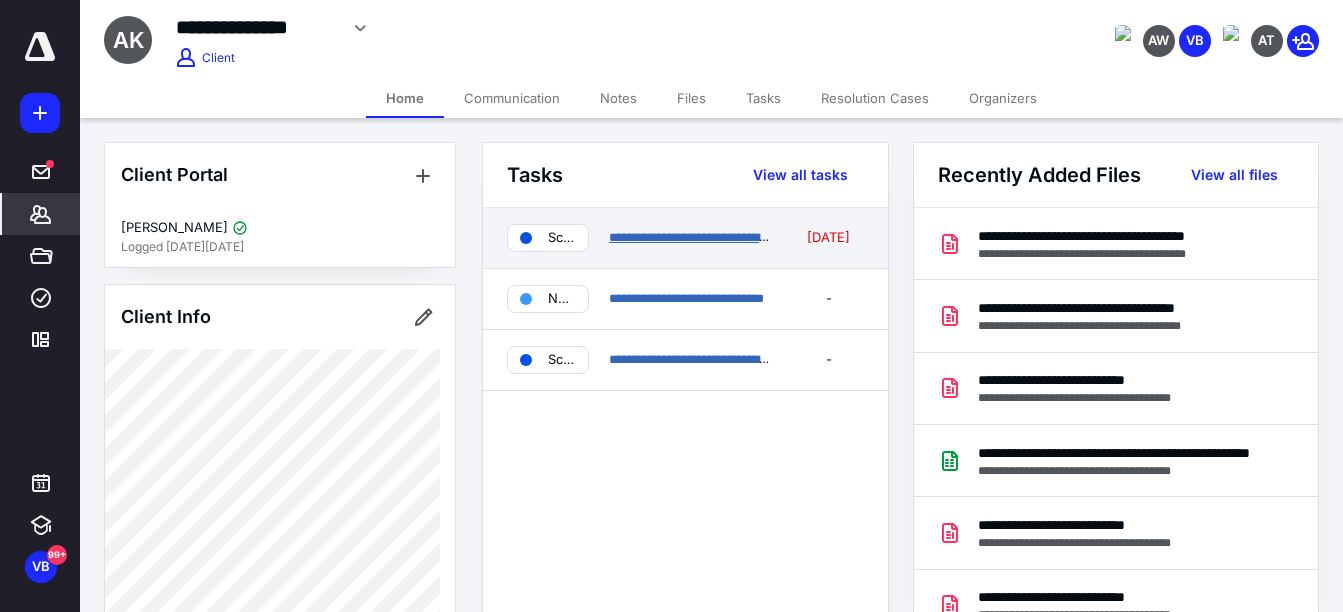 click on "**********" at bounding box center [691, 237] 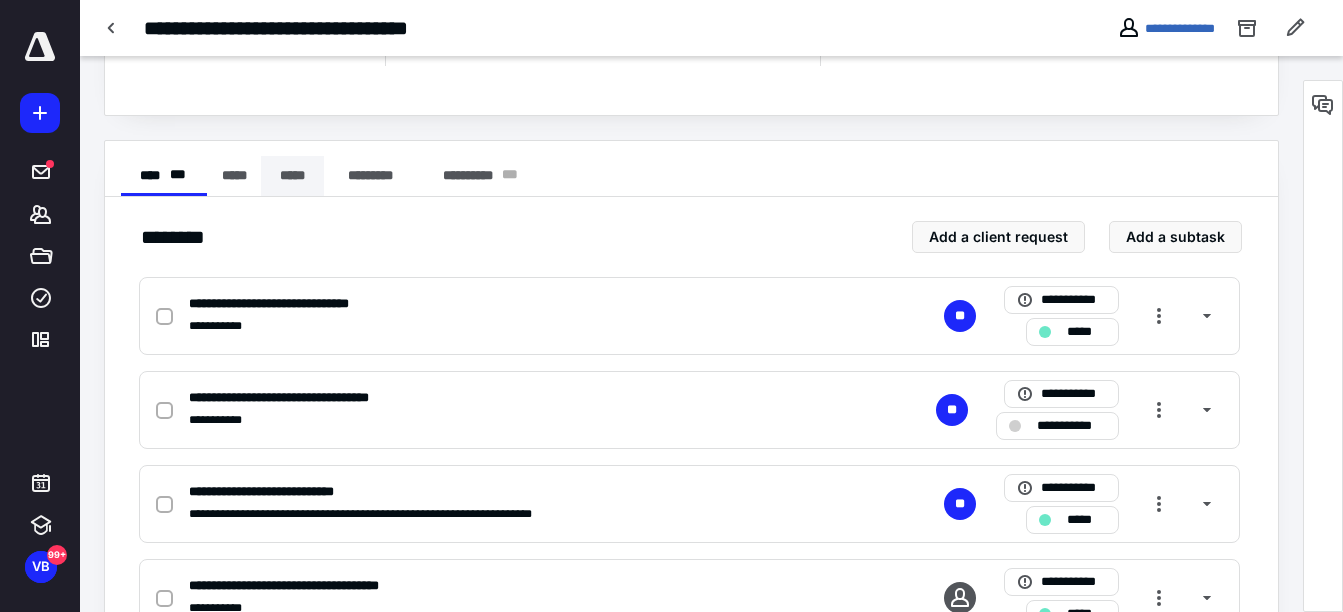 click on "*****" at bounding box center [292, 176] 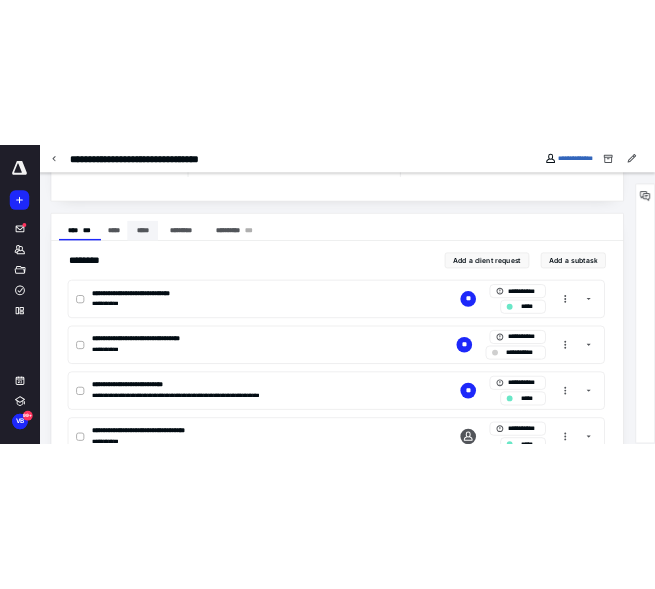 scroll, scrollTop: 187, scrollLeft: 0, axis: vertical 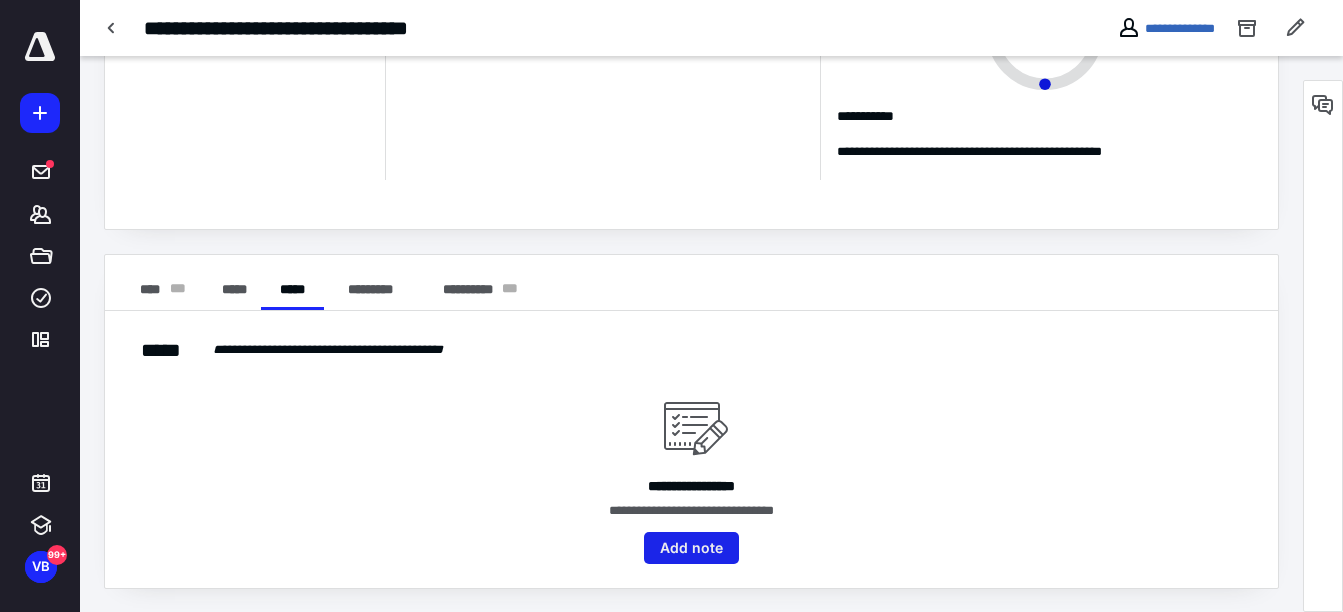 click on "Add note" at bounding box center (691, 548) 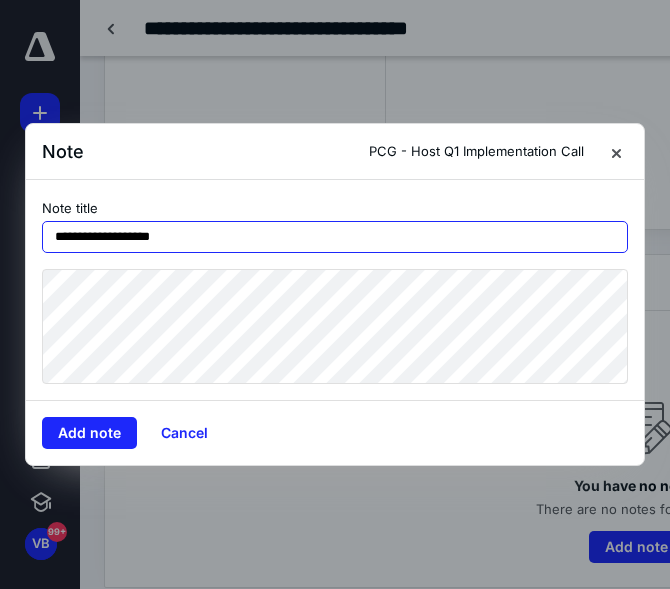 drag, startPoint x: 225, startPoint y: 225, endPoint x: -5, endPoint y: 171, distance: 236.2541 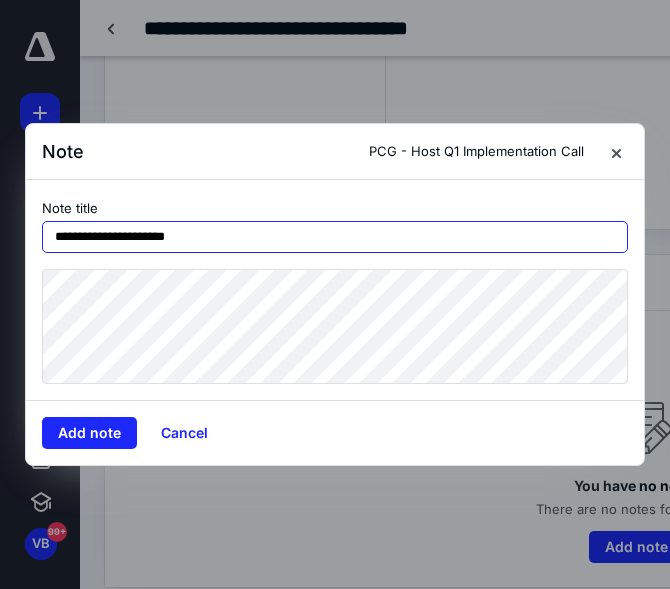 type on "**********" 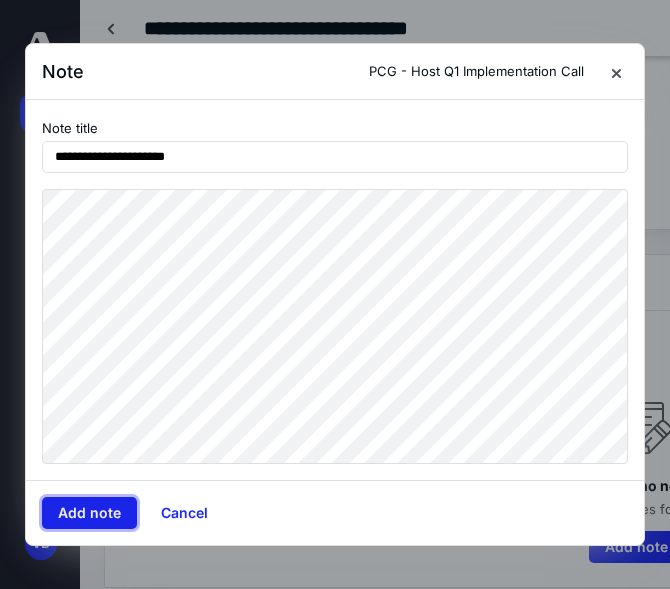 click on "Add note" at bounding box center [89, 513] 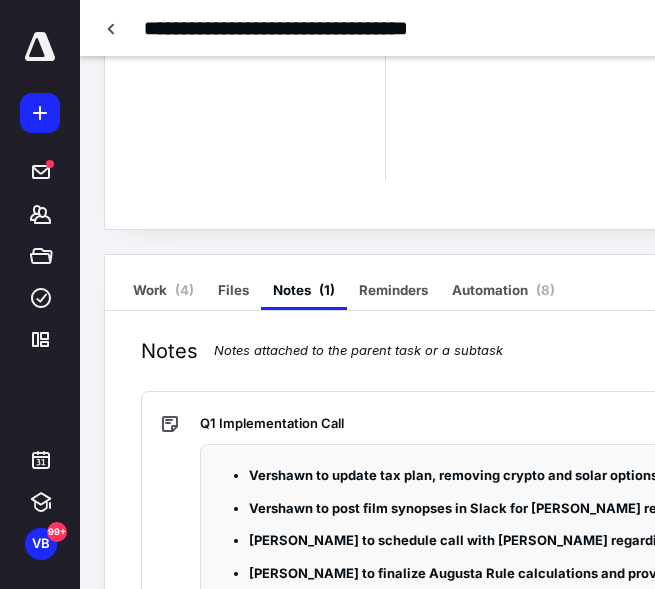scroll, scrollTop: 0, scrollLeft: 0, axis: both 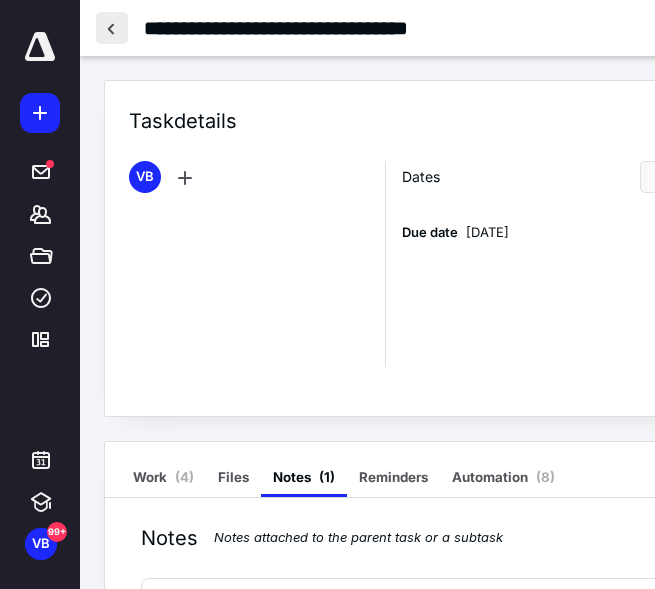 click at bounding box center (112, 28) 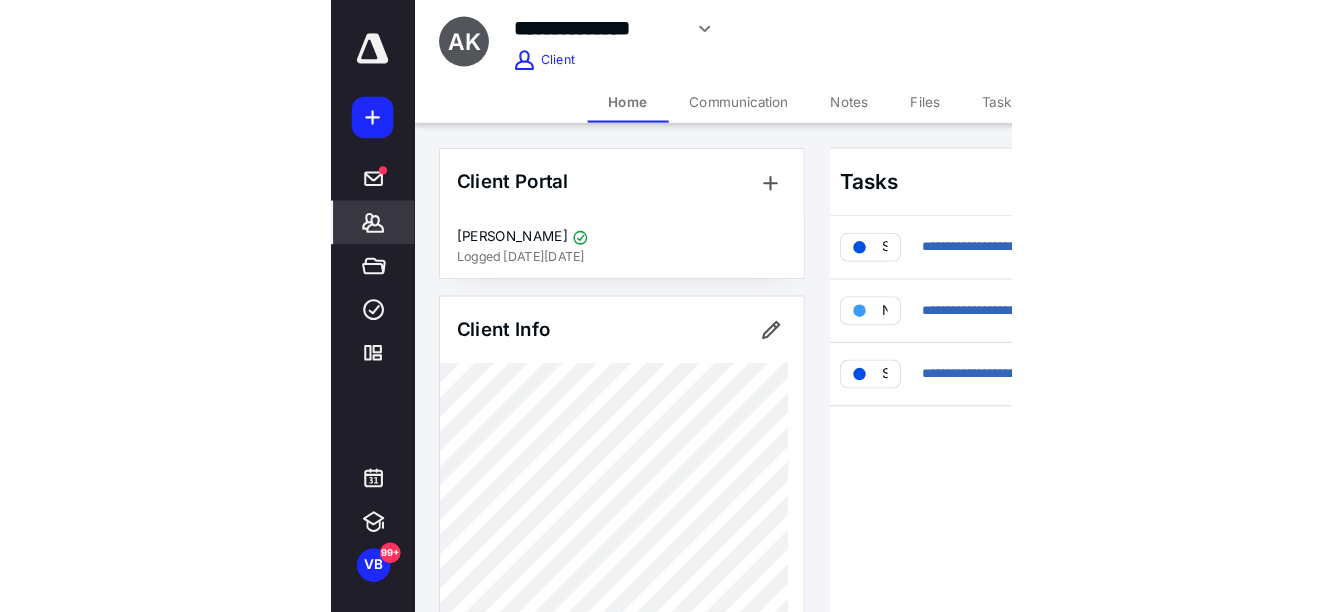 scroll, scrollTop: 0, scrollLeft: 0, axis: both 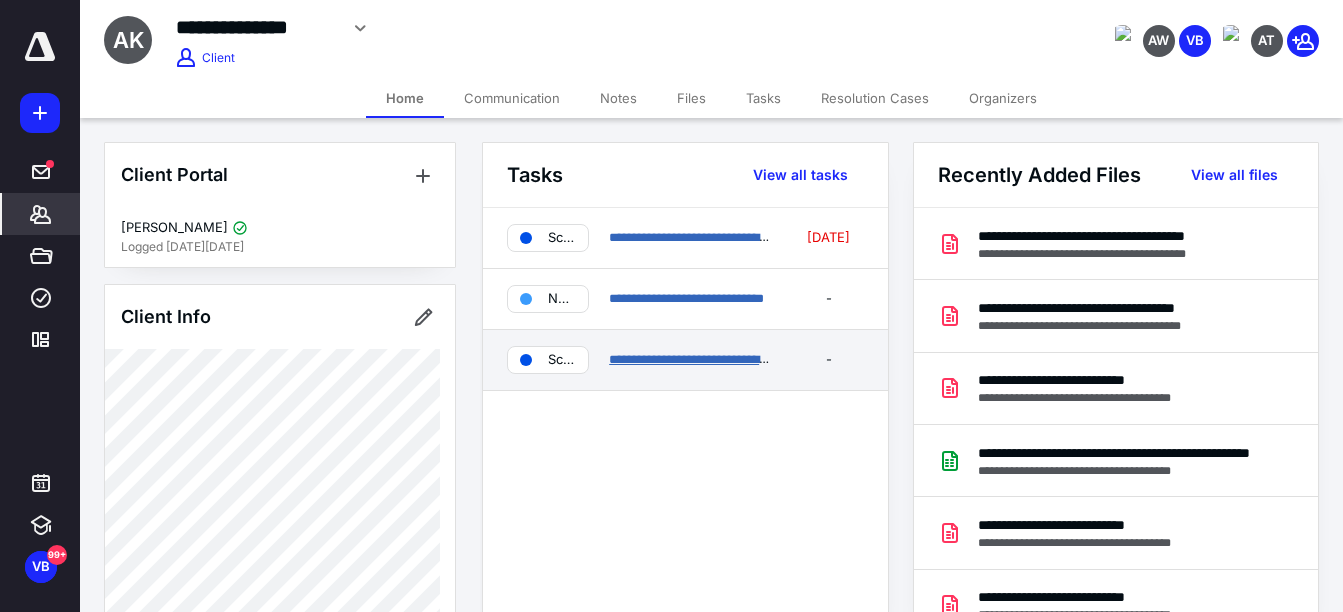 click on "**********" at bounding box center (691, 359) 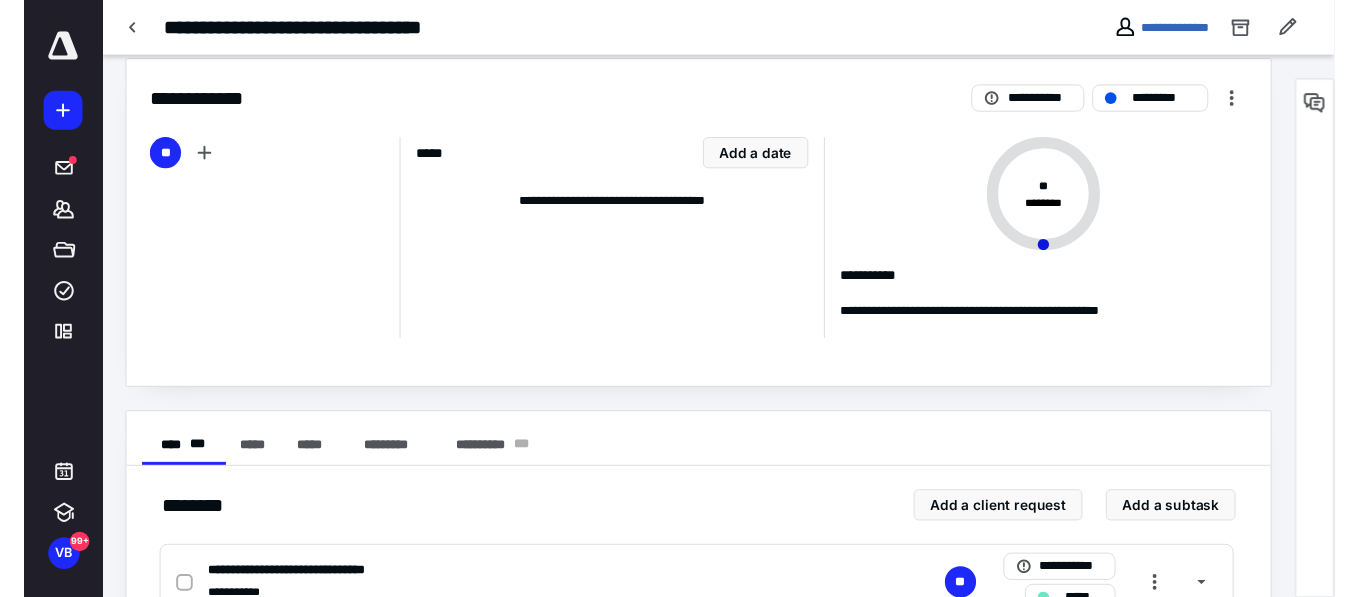 scroll, scrollTop: 0, scrollLeft: 0, axis: both 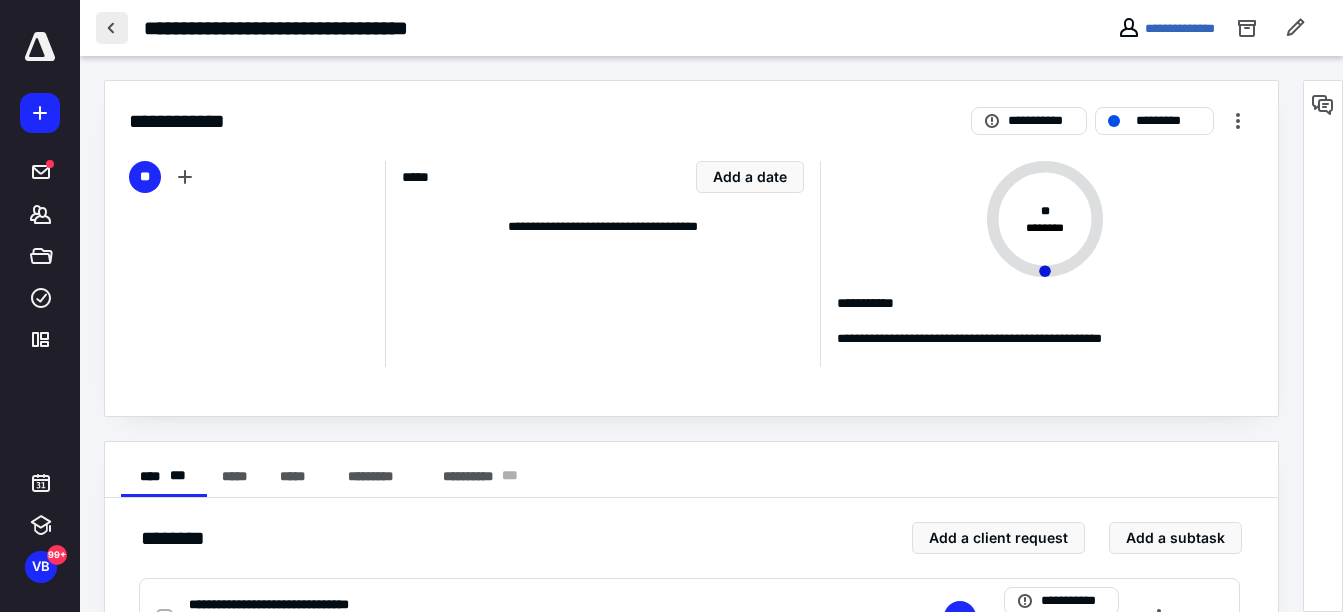 click at bounding box center (112, 28) 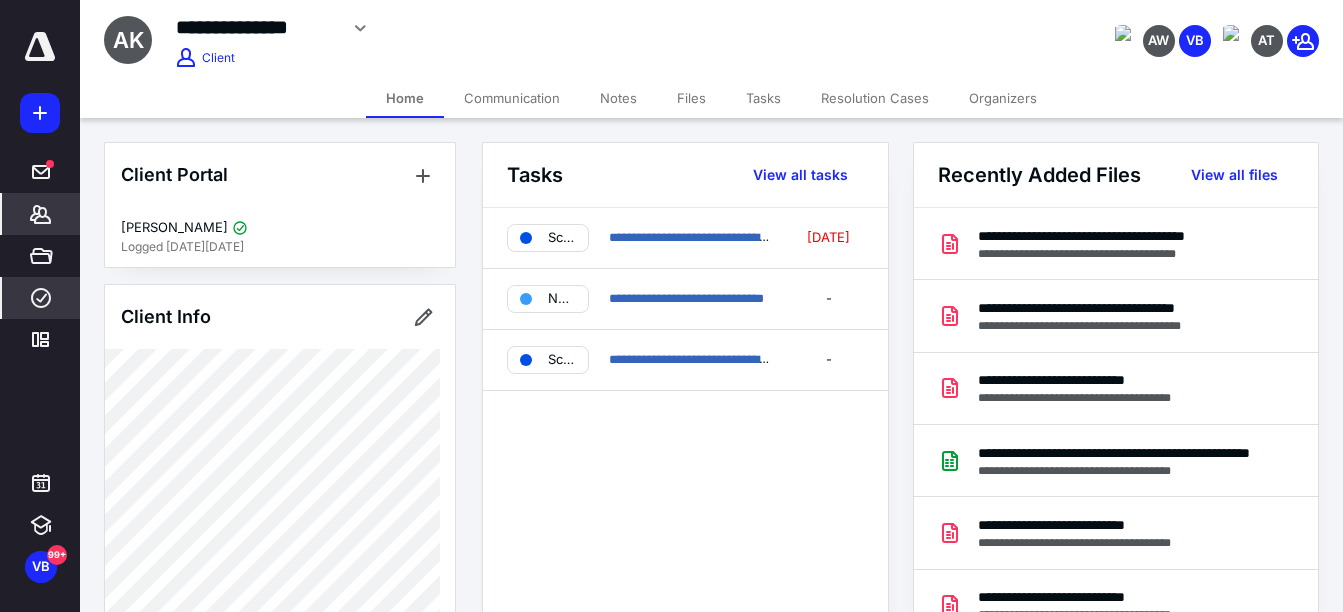 click on "Work" at bounding box center [41, 298] 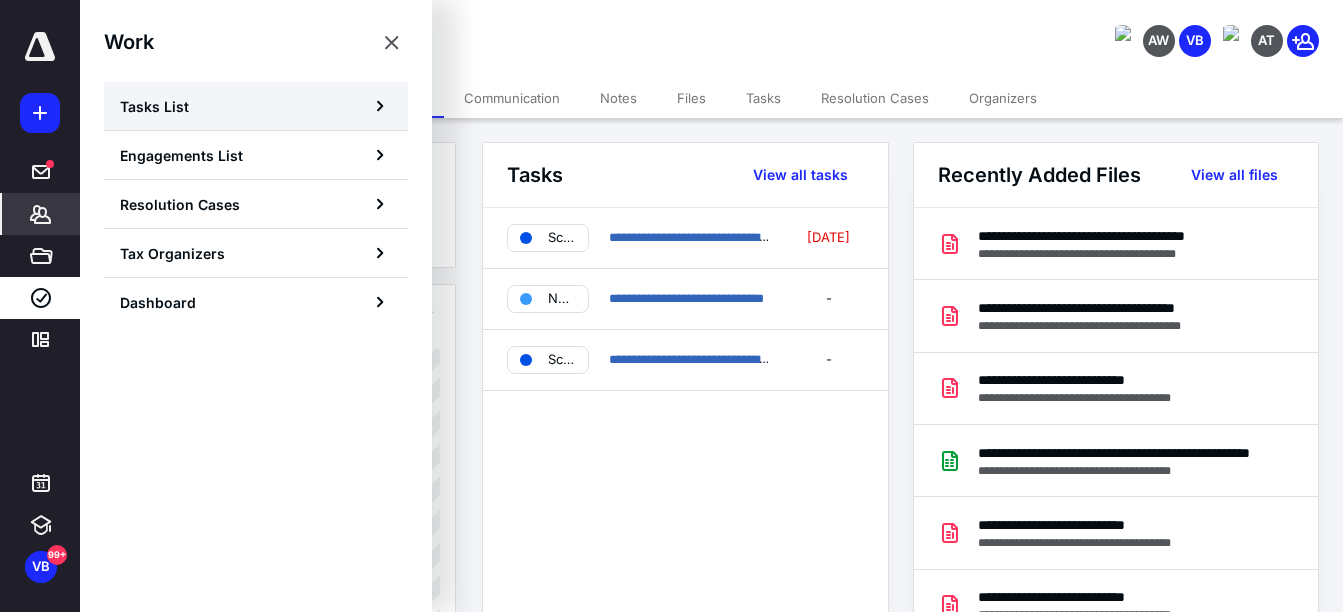 click on "Tasks List" at bounding box center [256, 106] 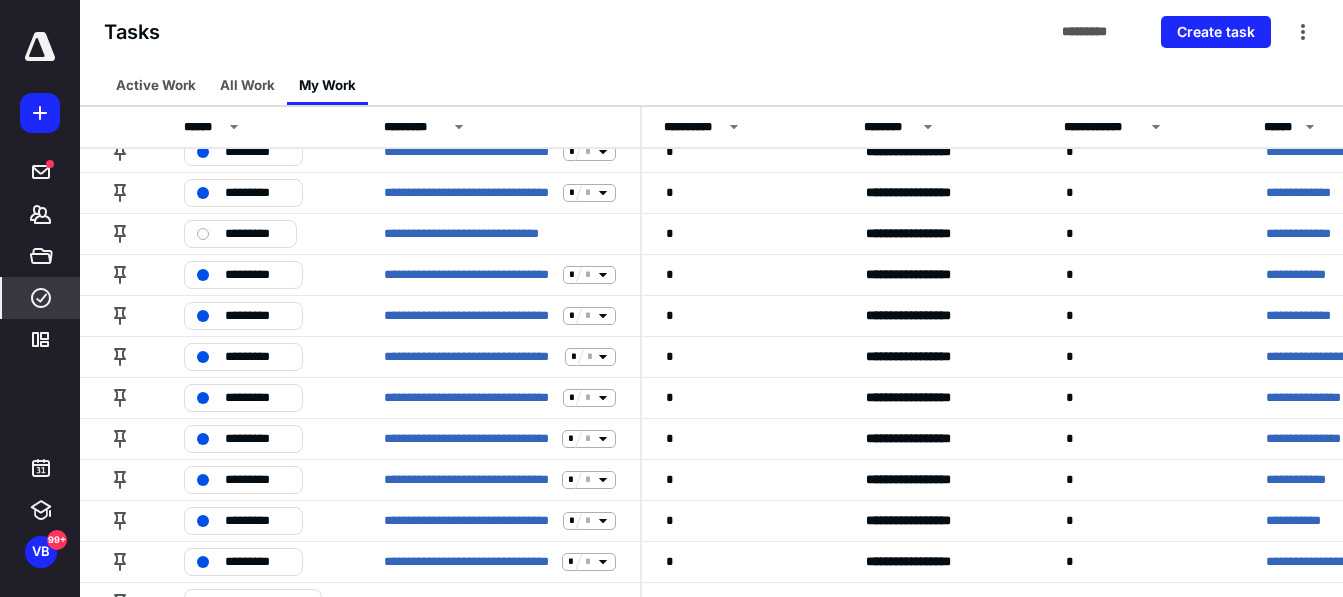 scroll, scrollTop: 182, scrollLeft: 0, axis: vertical 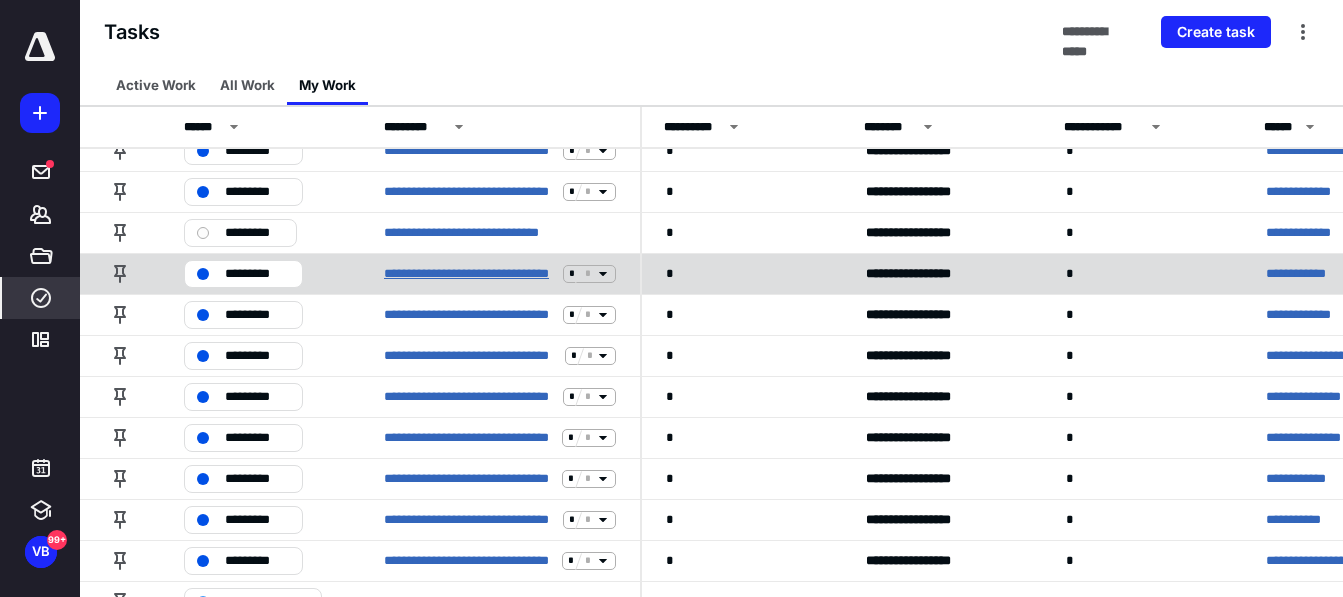 click on "**********" at bounding box center [469, 274] 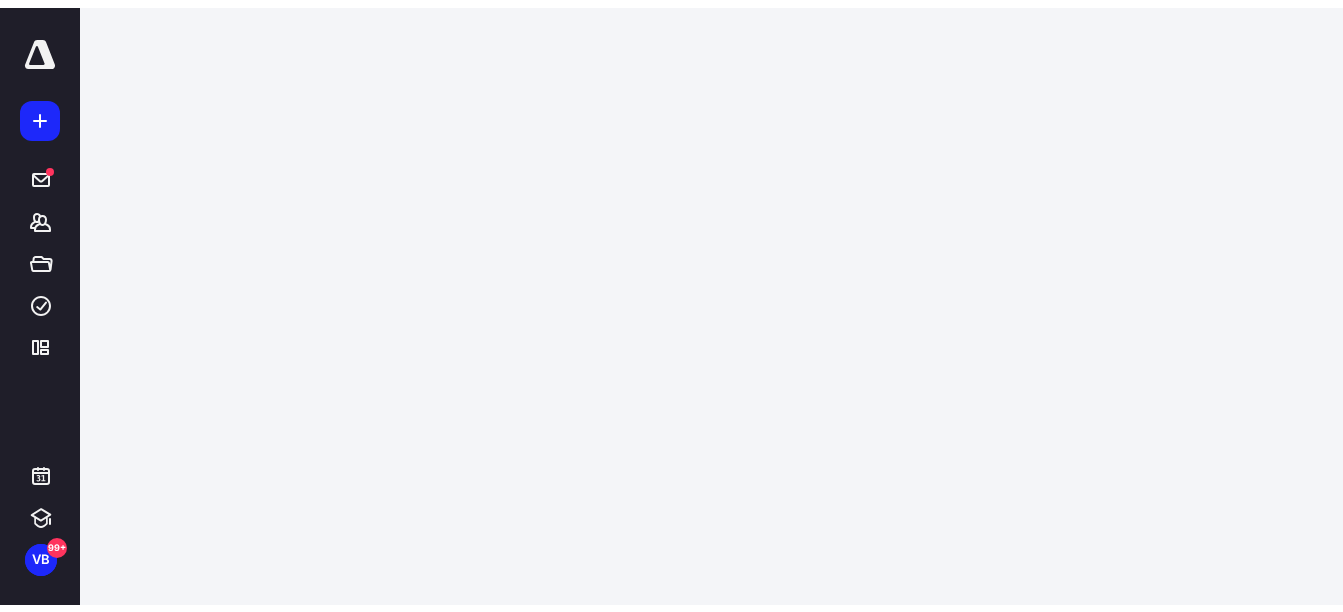 scroll, scrollTop: 0, scrollLeft: 0, axis: both 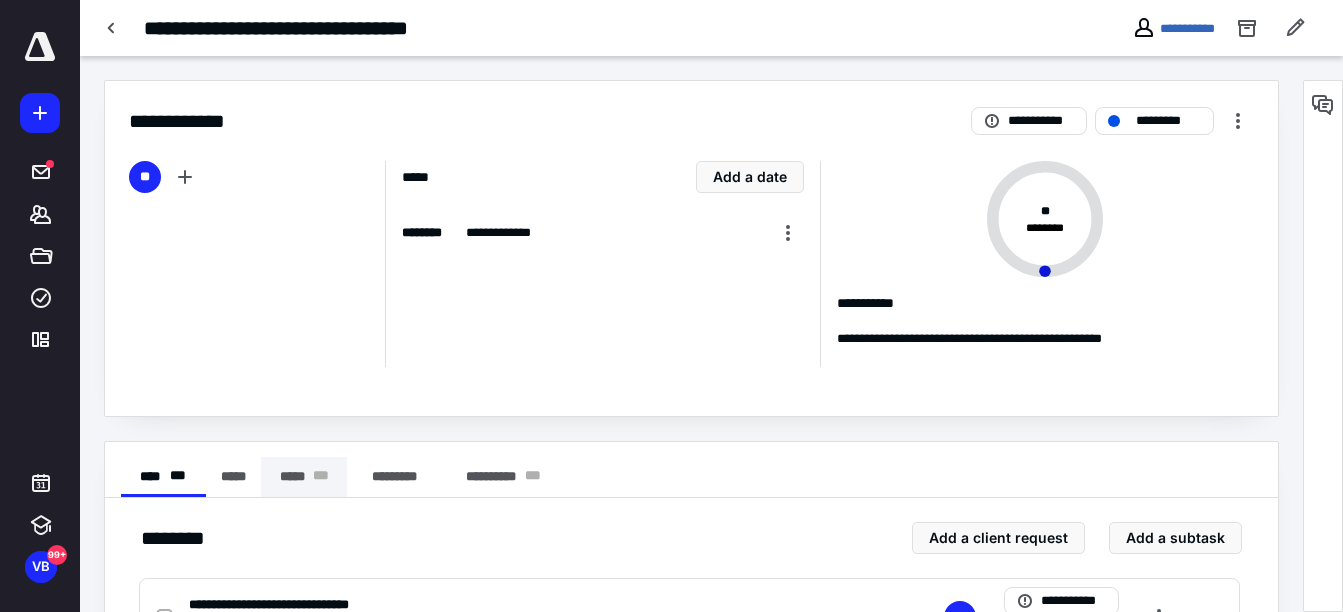 click on "***** * * *" at bounding box center (304, 477) 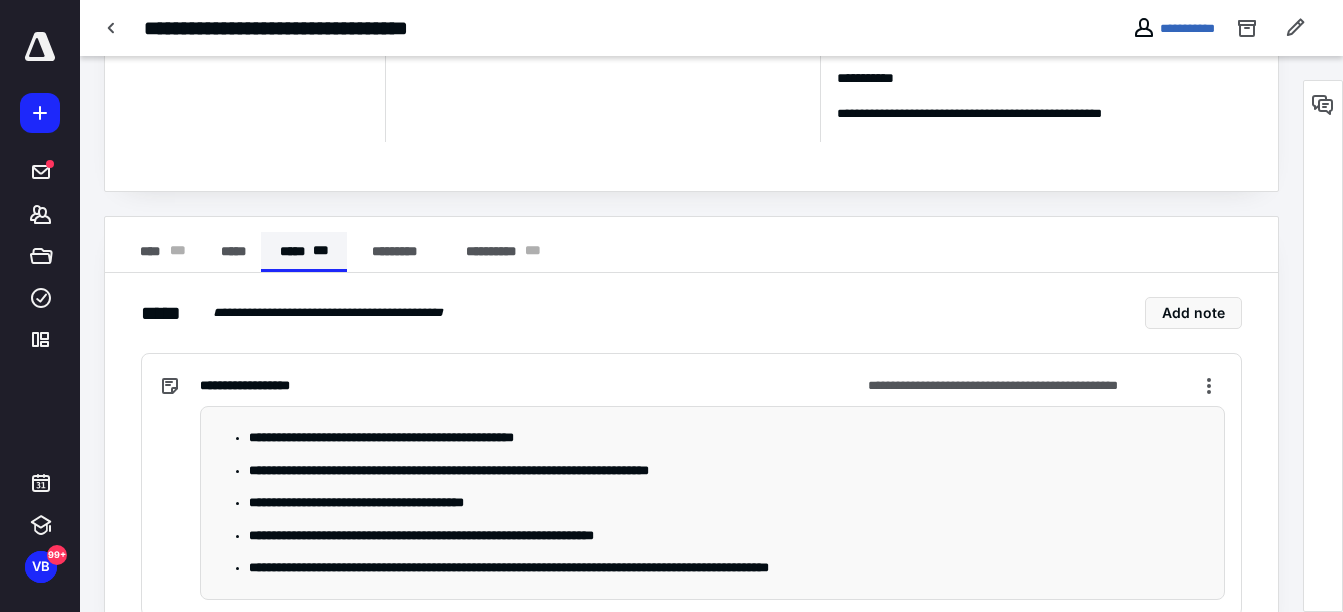 scroll, scrollTop: 226, scrollLeft: 0, axis: vertical 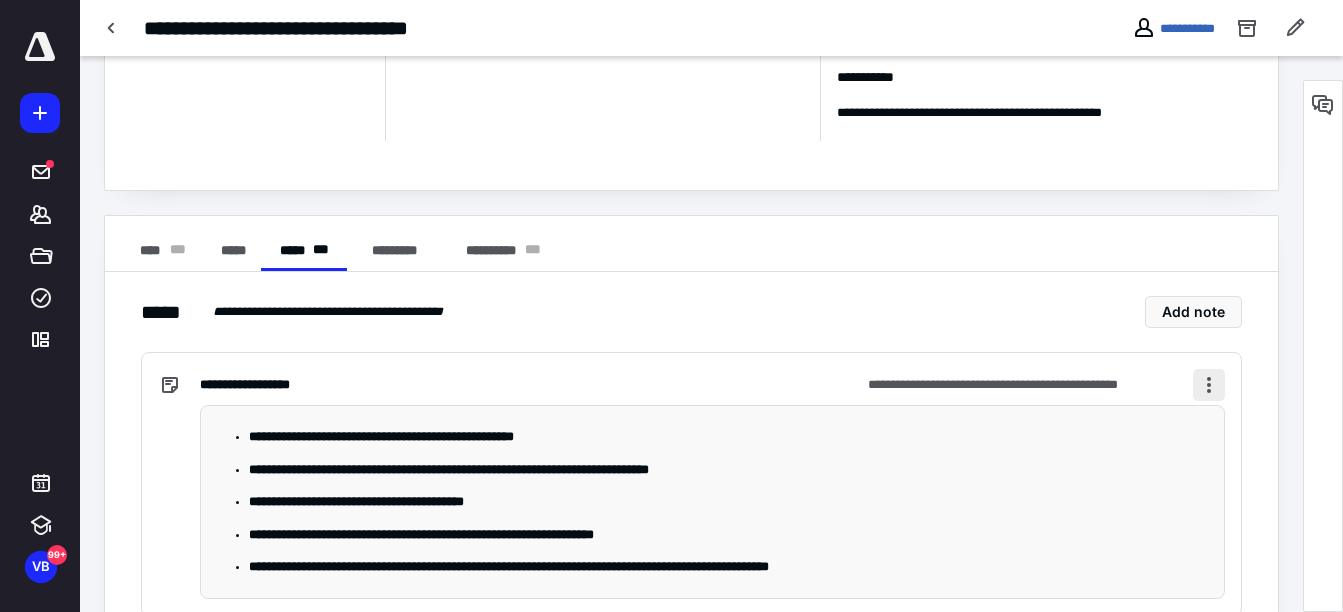 click at bounding box center [1209, 385] 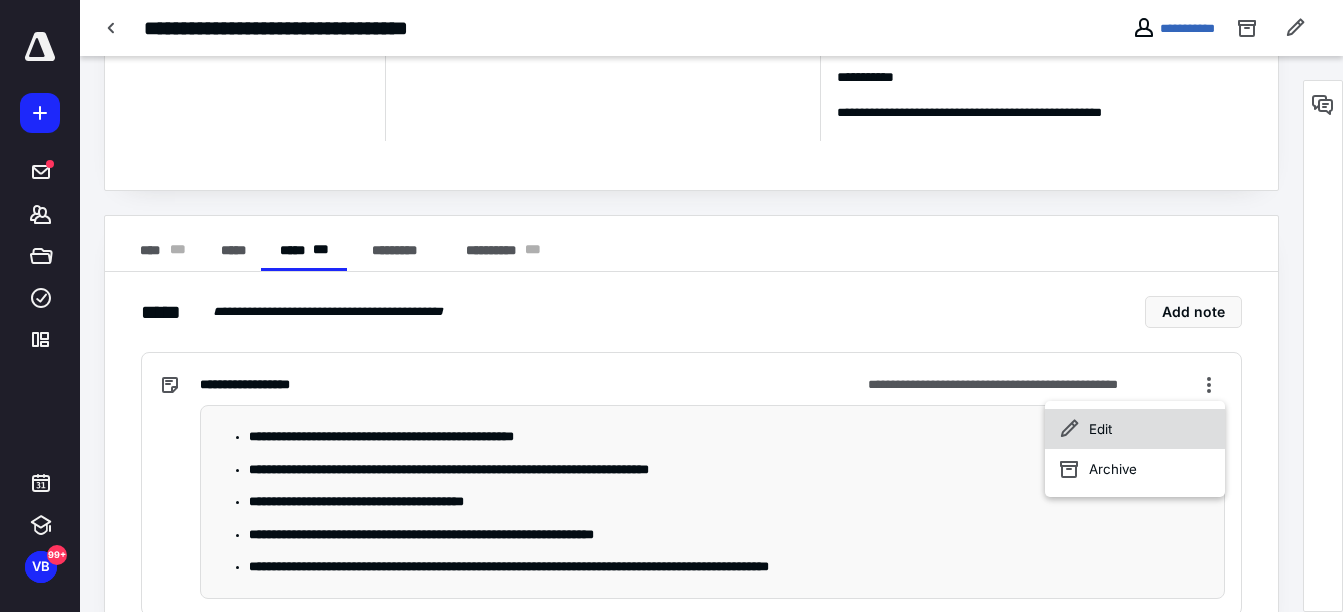 click on "Edit" at bounding box center (1135, 429) 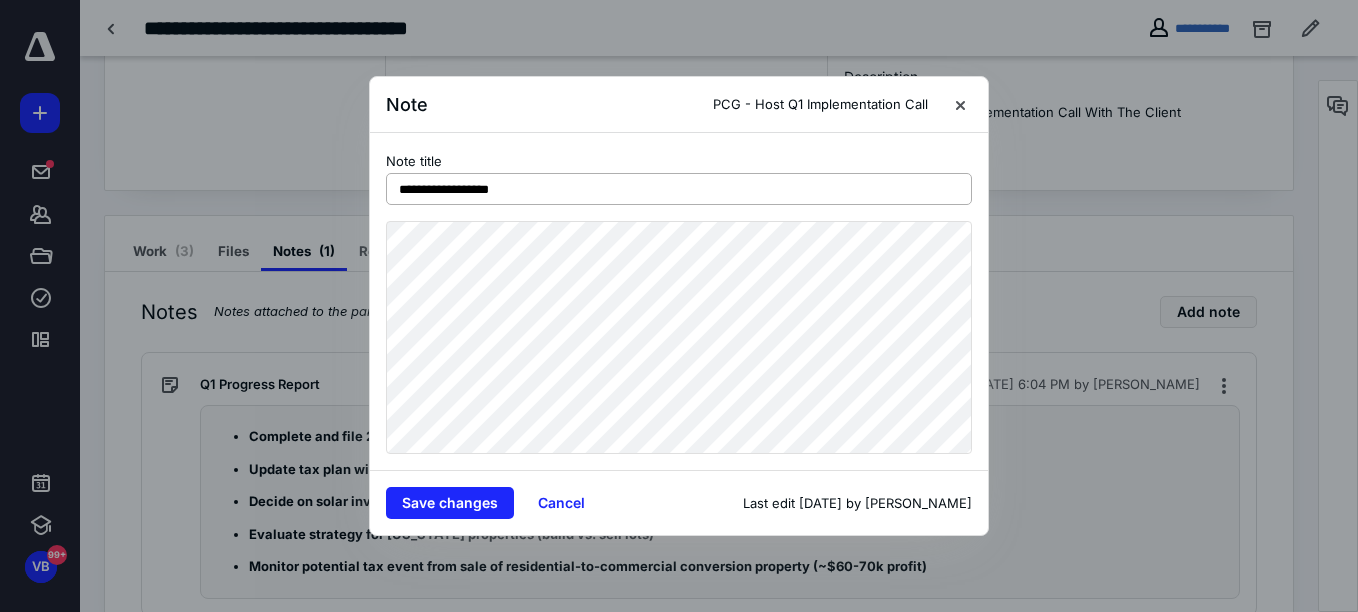 click on "**********" at bounding box center [679, 189] 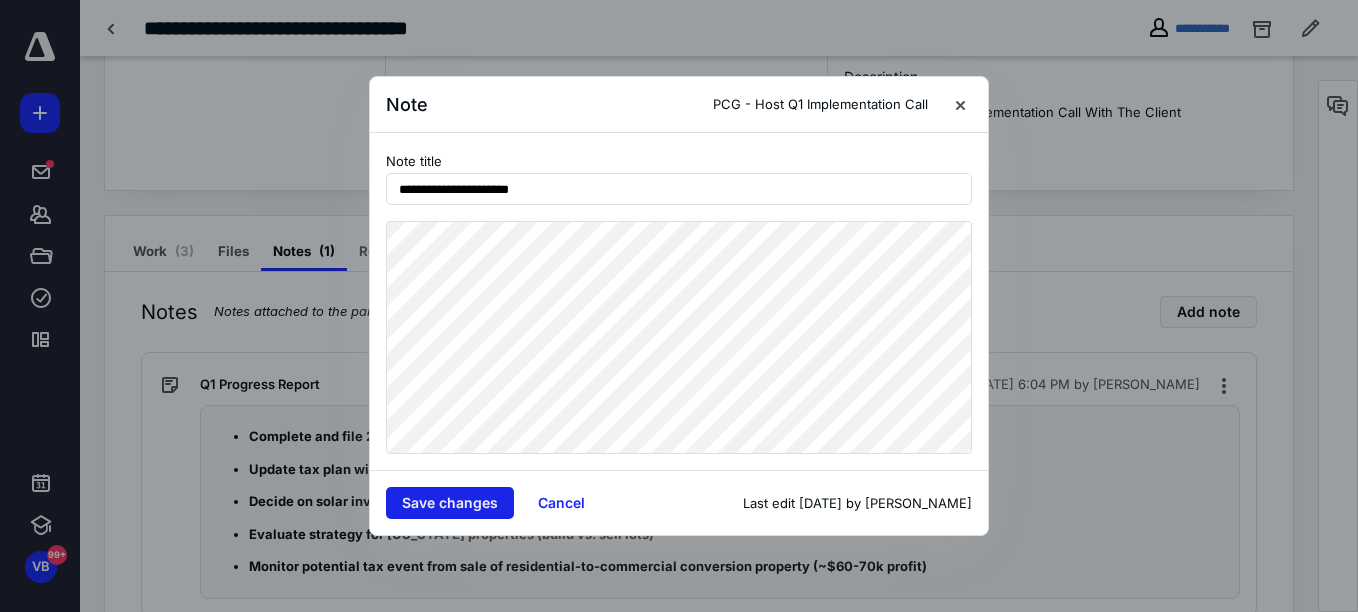 type on "**********" 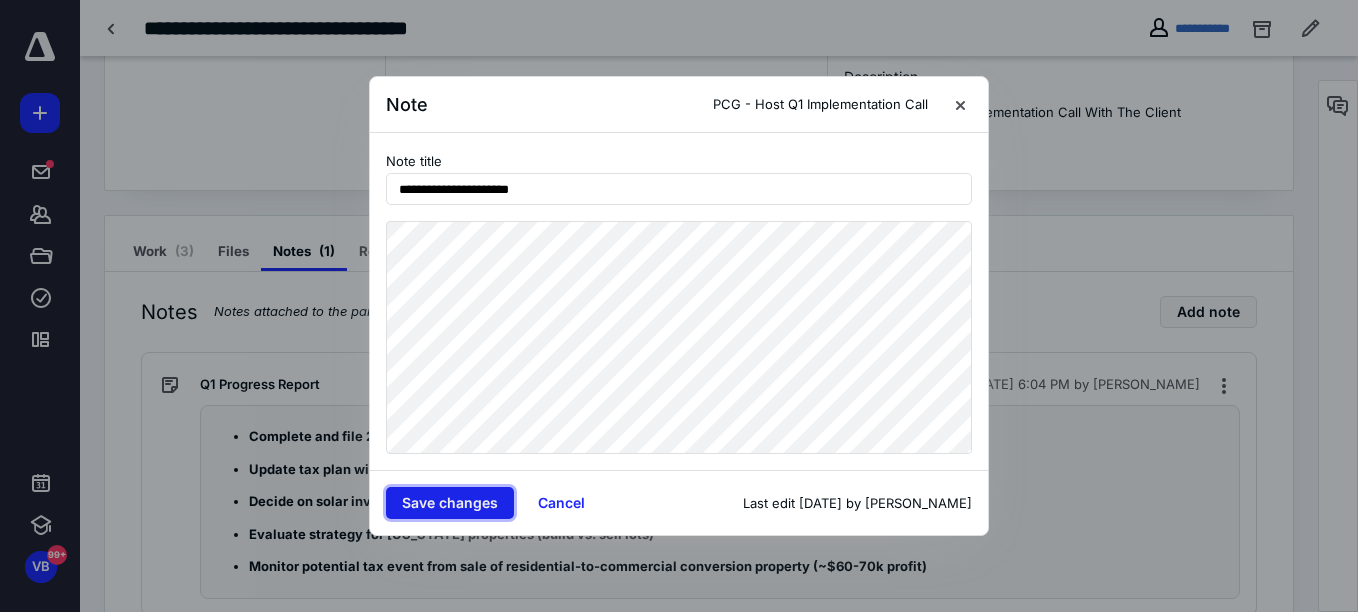 click on "Save changes" at bounding box center [450, 503] 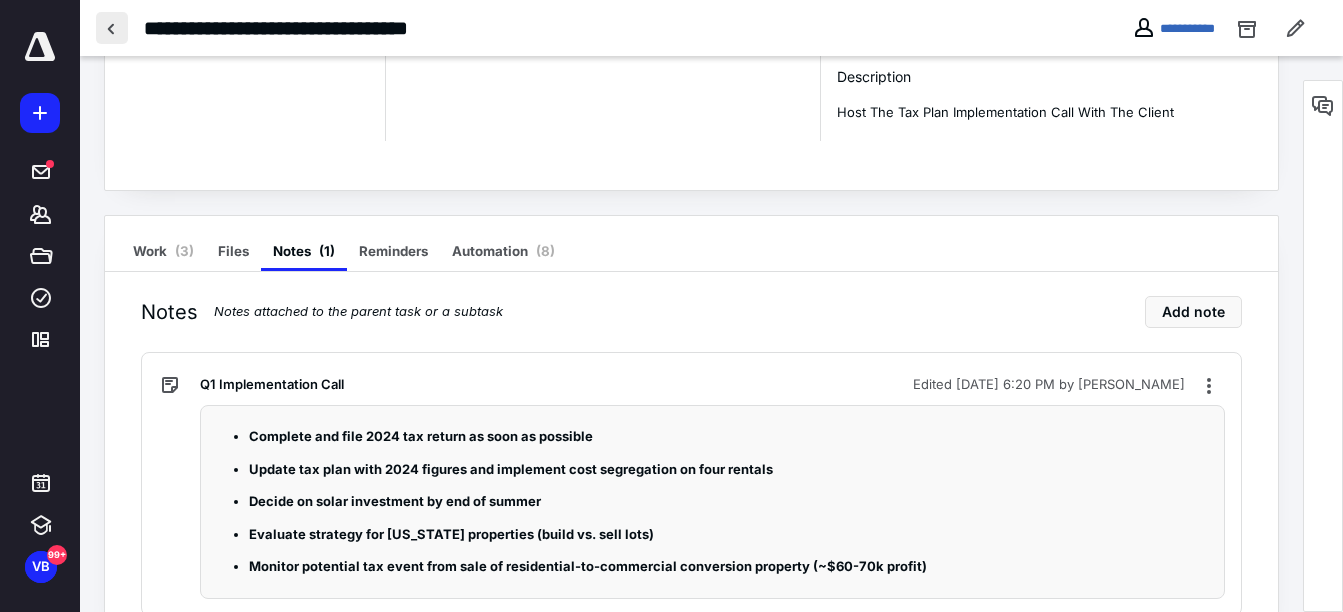 click at bounding box center (112, 28) 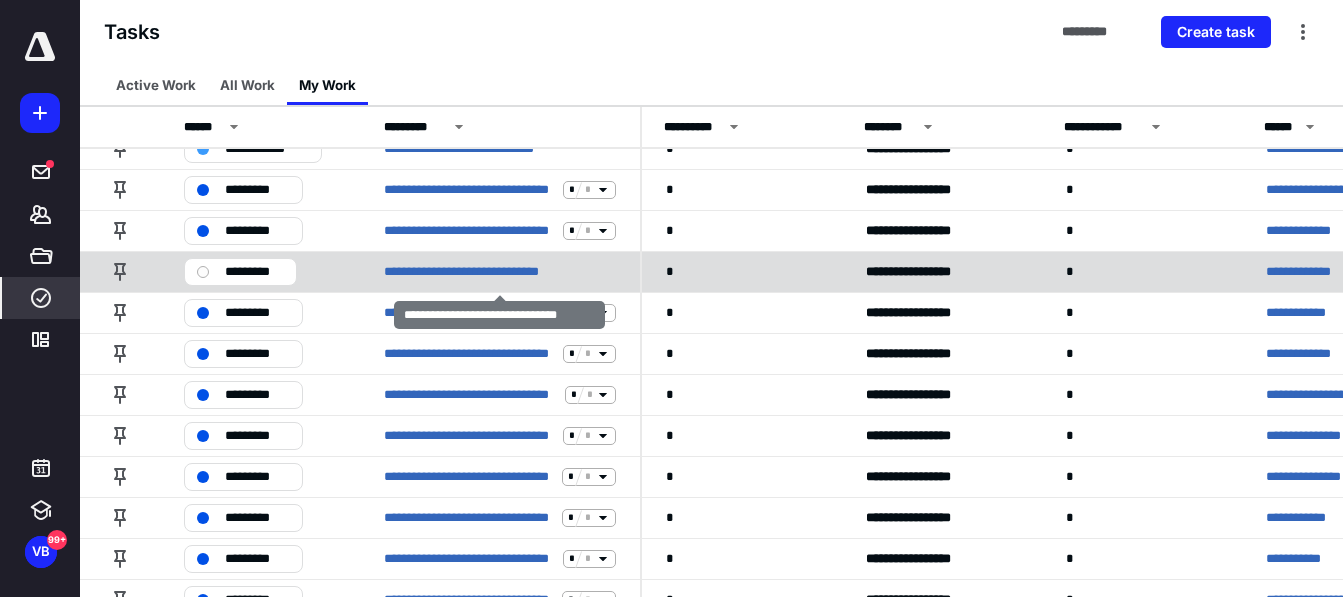 scroll, scrollTop: 151, scrollLeft: 0, axis: vertical 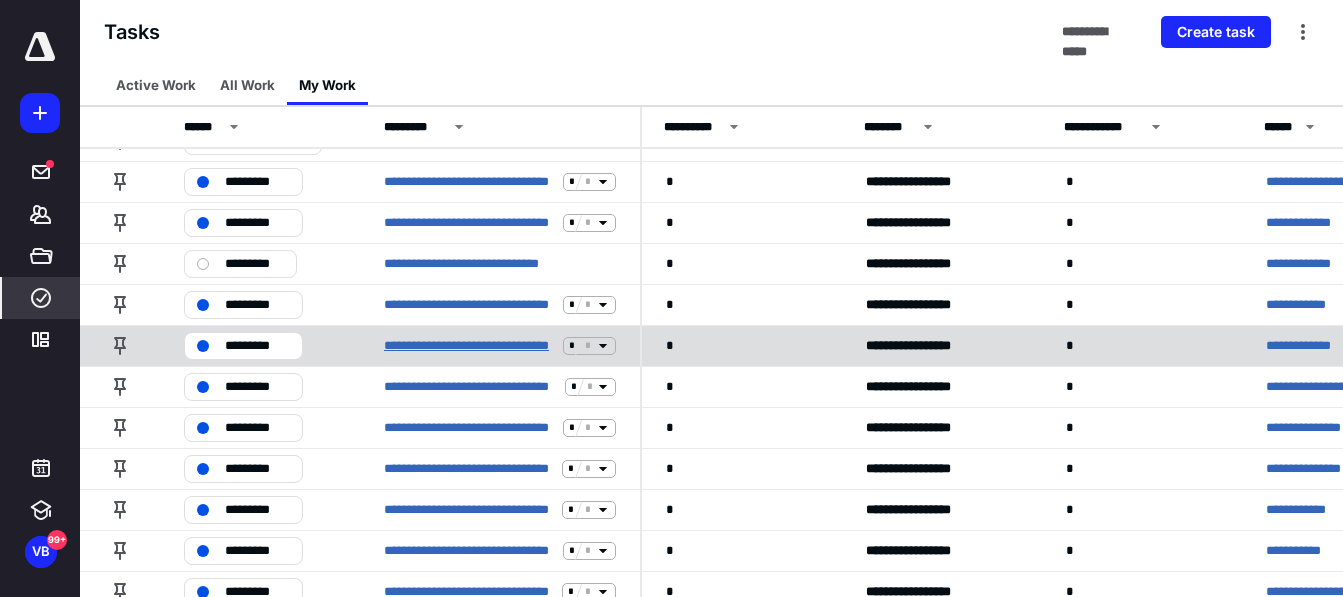 click on "**********" at bounding box center (469, 346) 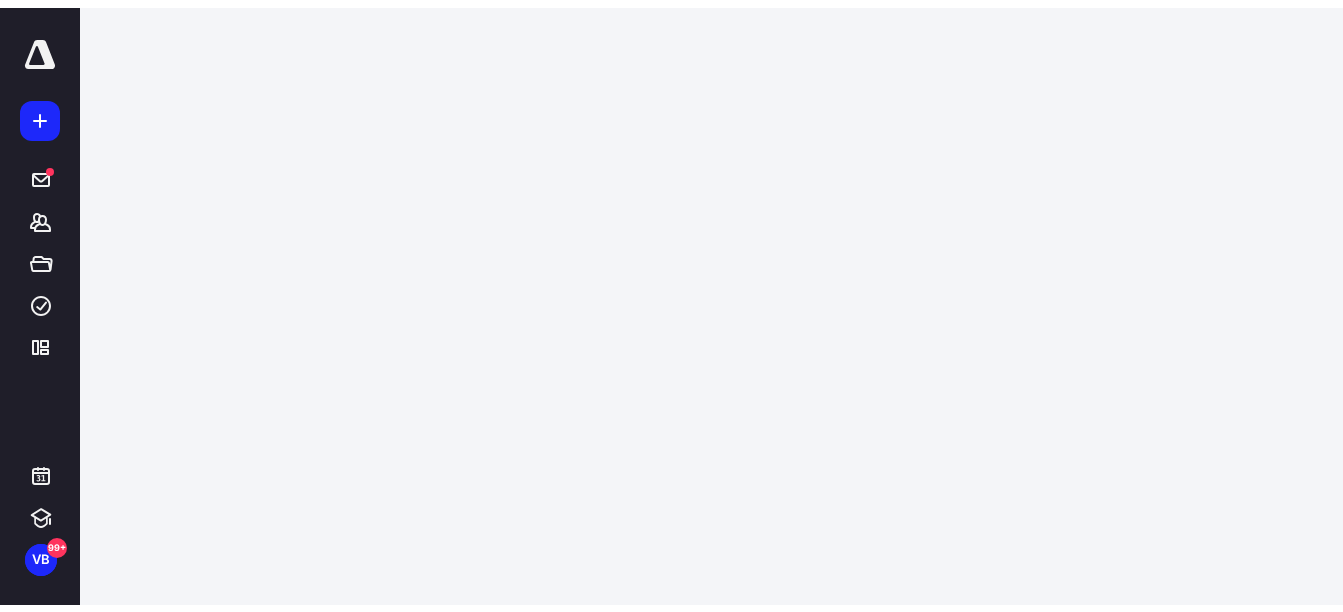 scroll, scrollTop: 0, scrollLeft: 0, axis: both 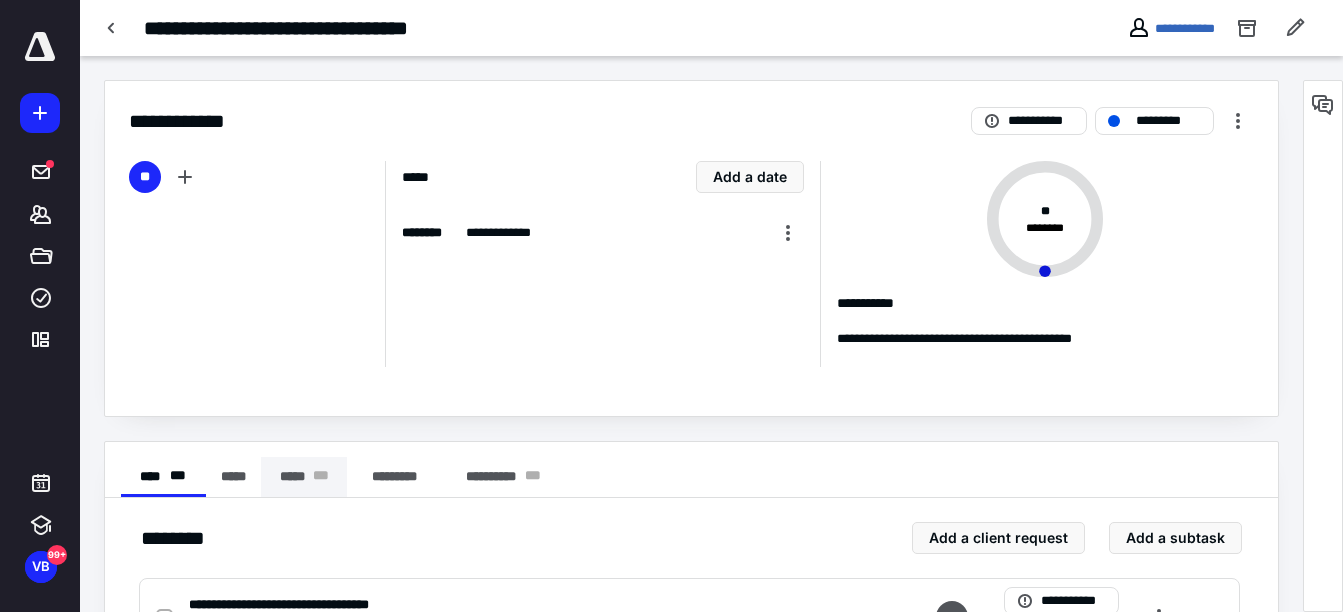 click on "***** * * *" at bounding box center (304, 477) 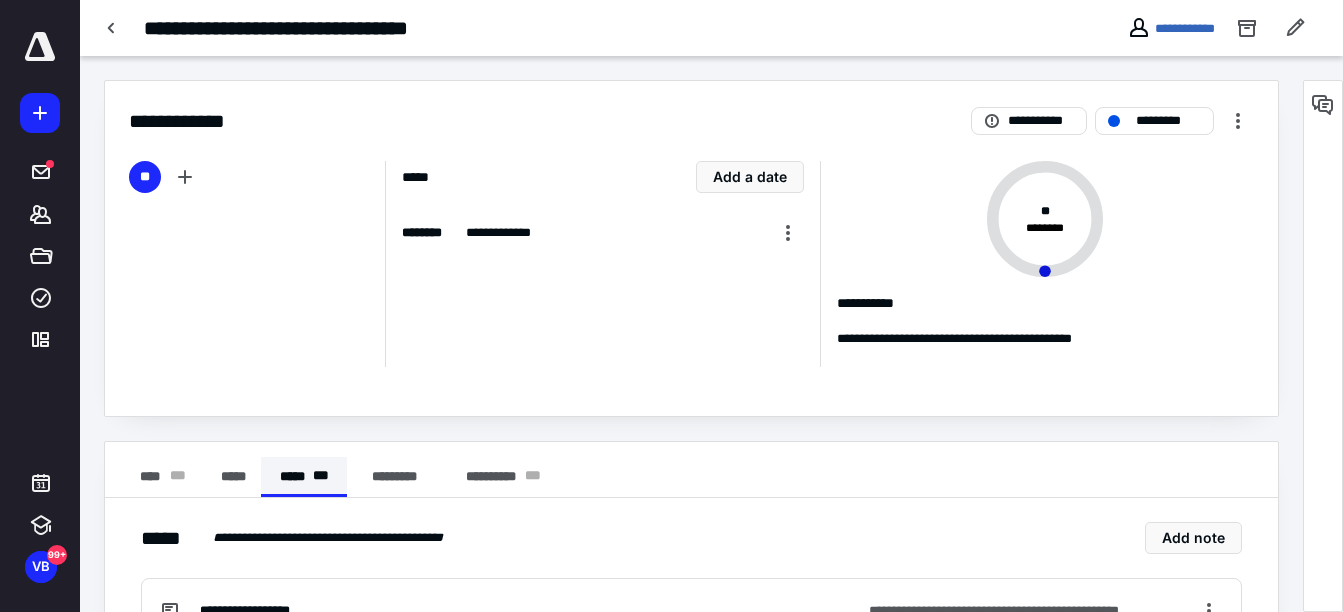 scroll, scrollTop: 123, scrollLeft: 0, axis: vertical 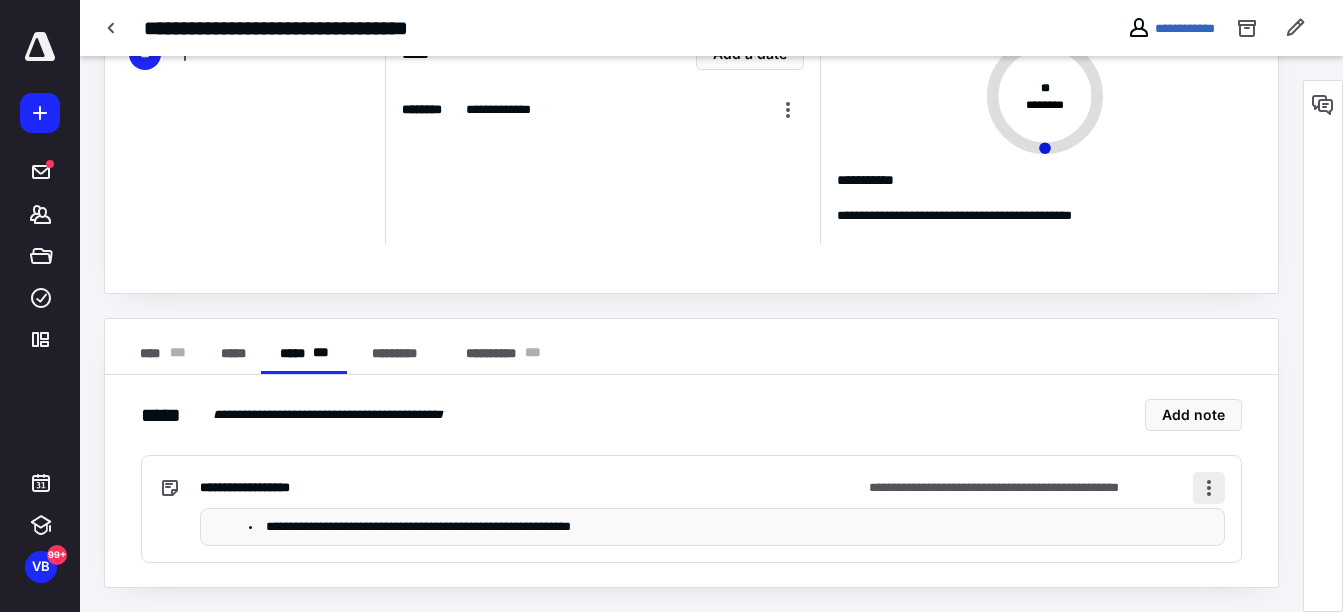 click at bounding box center (1209, 488) 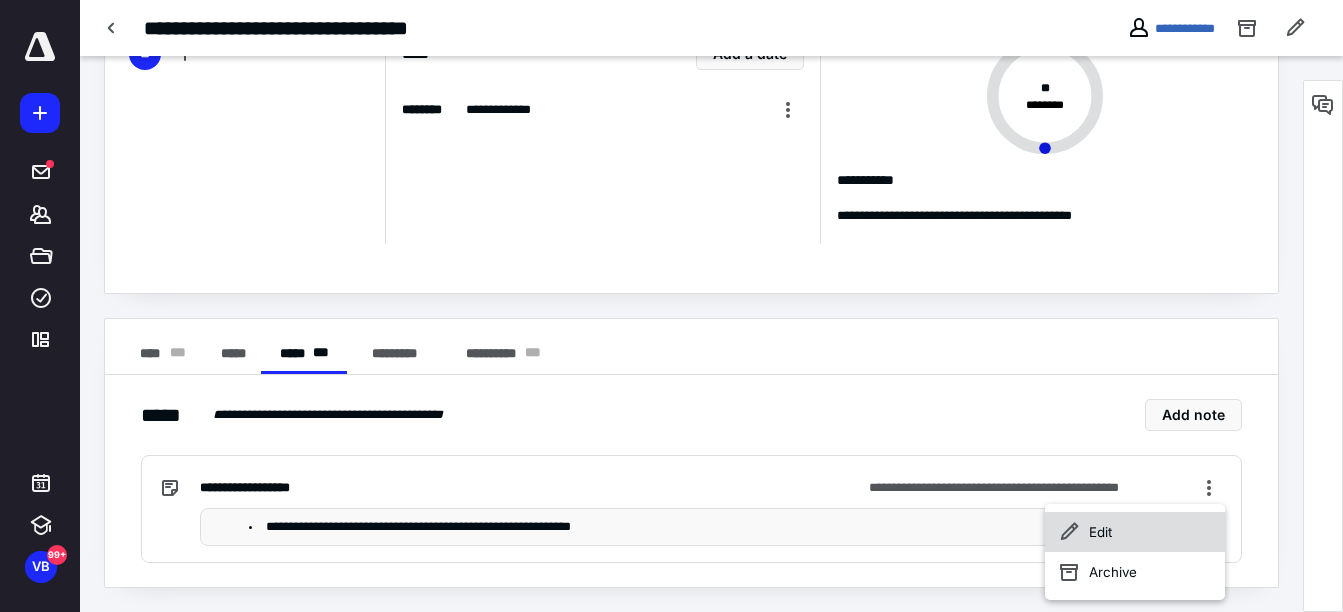 click on "Edit" at bounding box center [1135, 532] 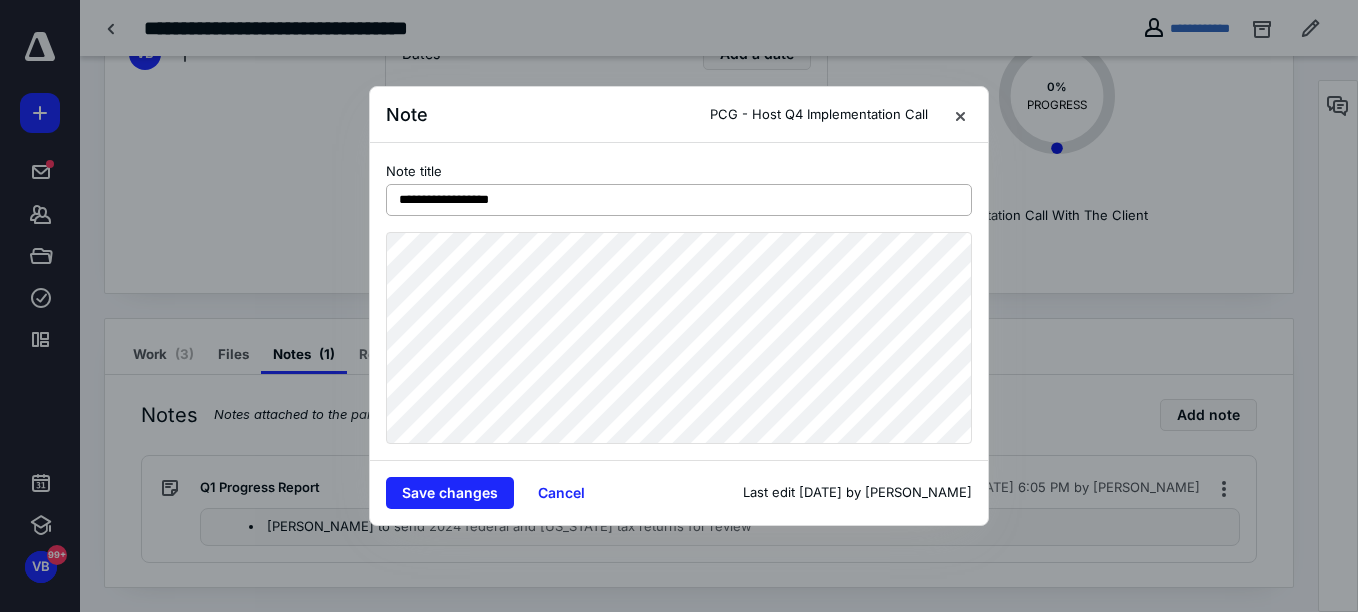 drag, startPoint x: 524, startPoint y: 201, endPoint x: 426, endPoint y: 187, distance: 98.99495 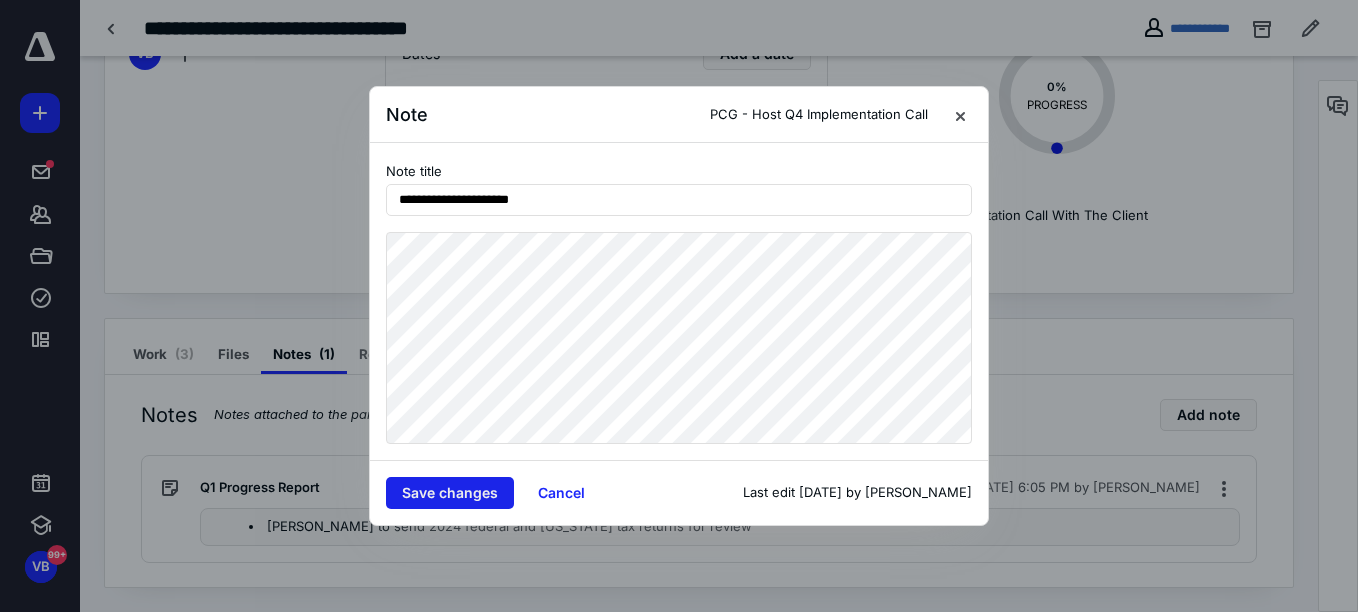 type on "**********" 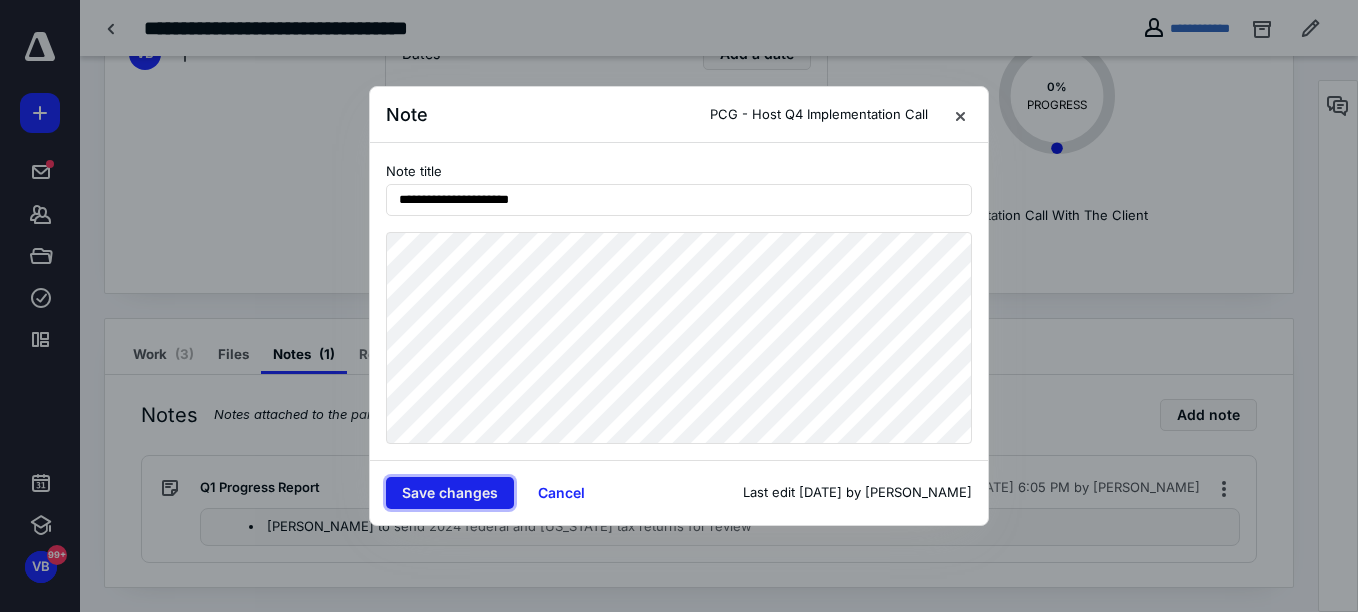 click on "Save changes" at bounding box center [450, 493] 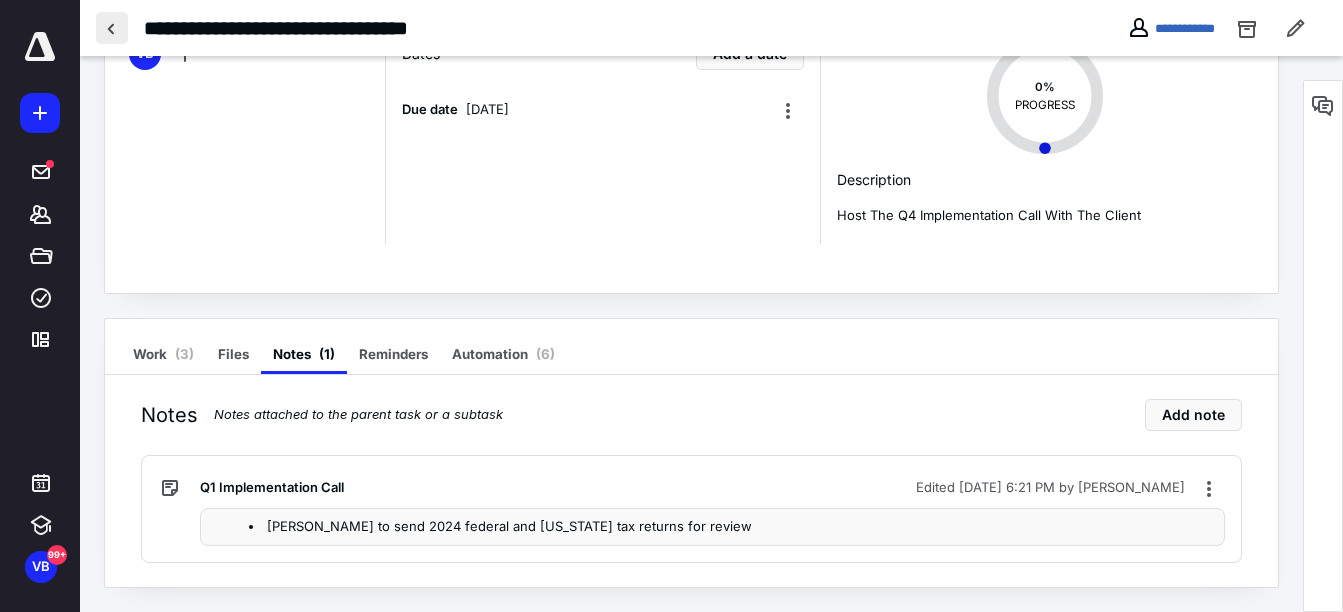 drag, startPoint x: 89, startPoint y: 27, endPoint x: 119, endPoint y: 28, distance: 30.016663 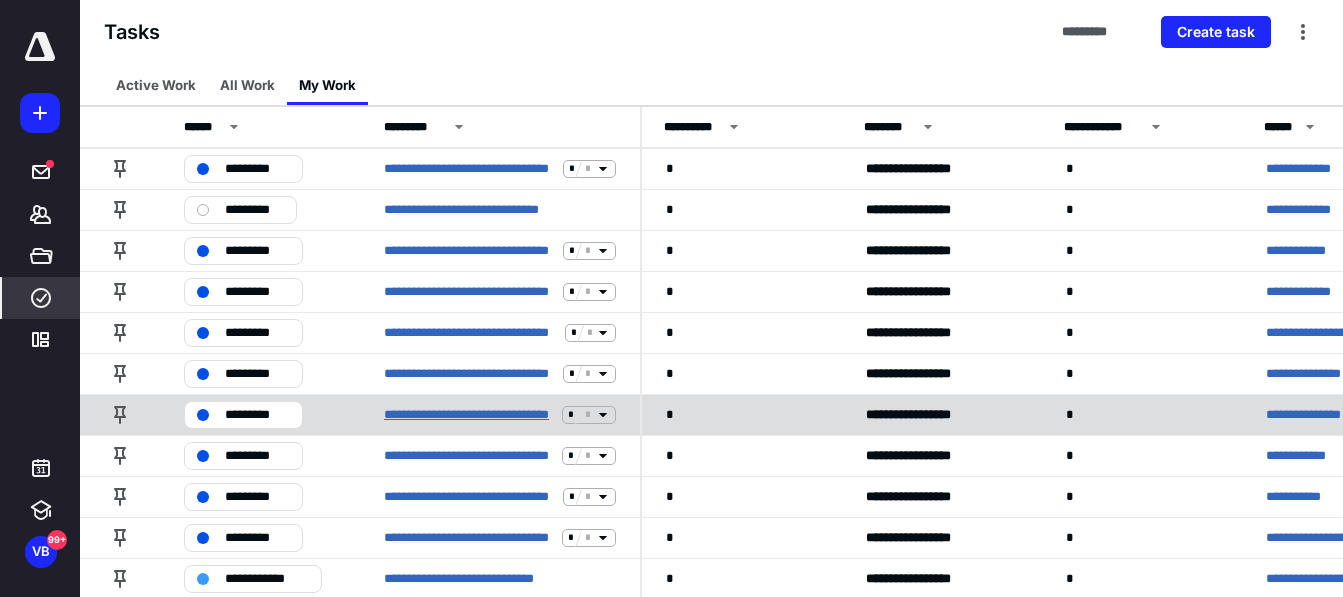 scroll, scrollTop: 210, scrollLeft: 0, axis: vertical 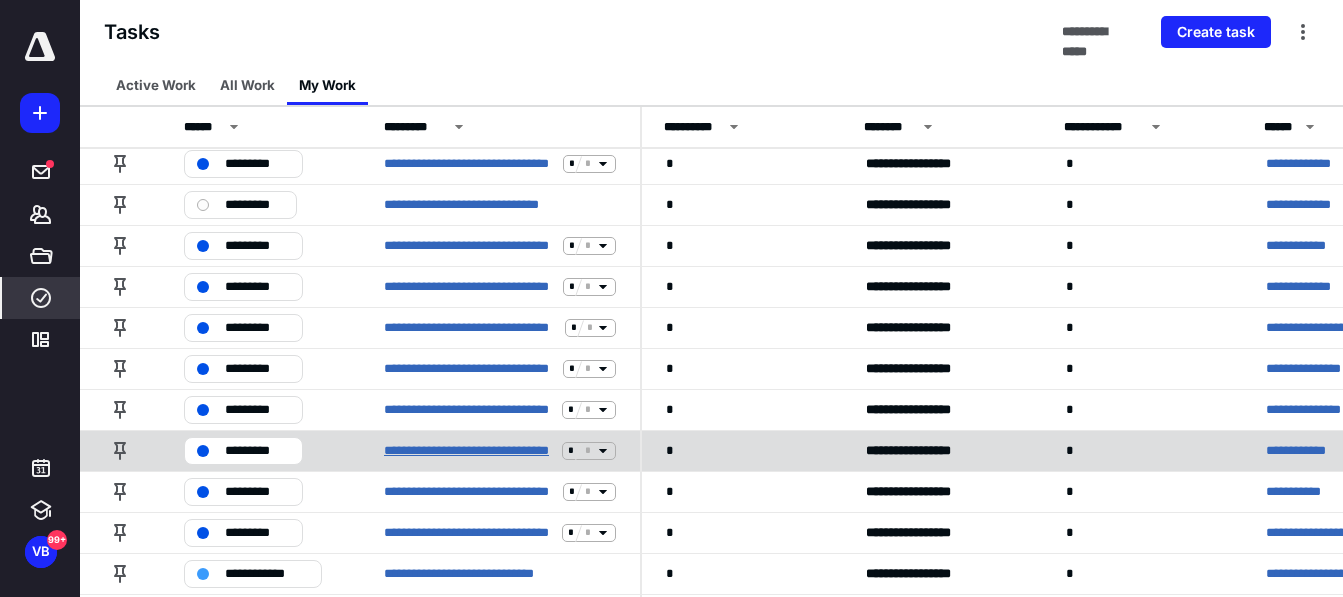 click on "**********" at bounding box center (469, 451) 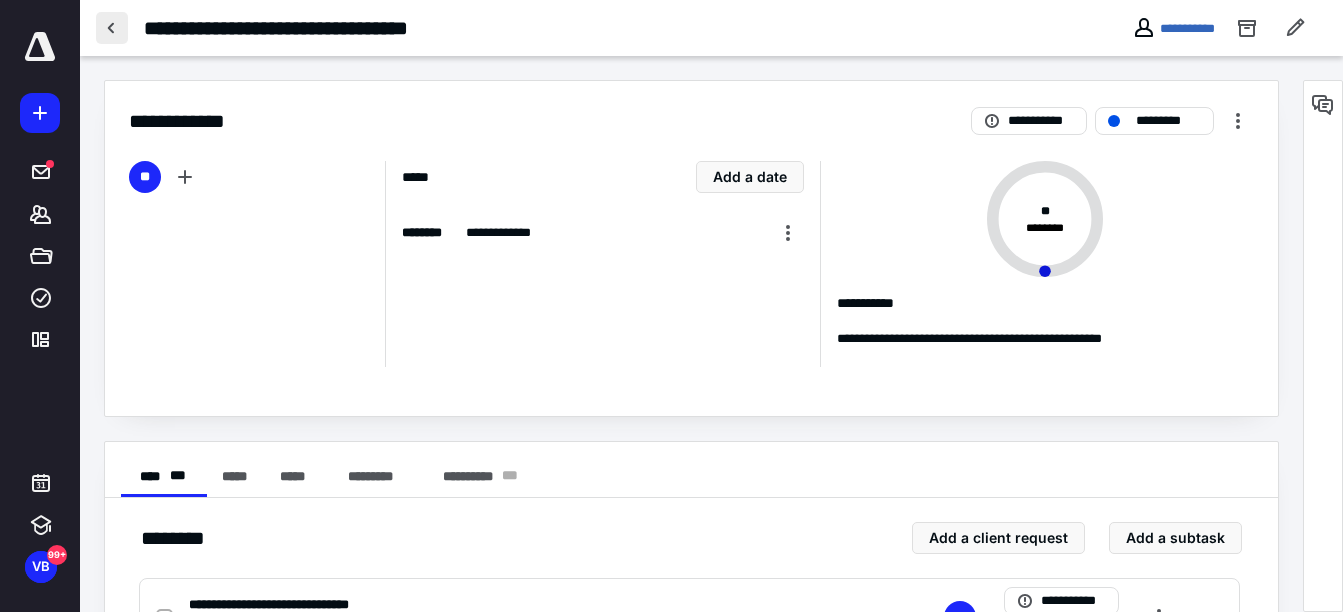click at bounding box center [112, 28] 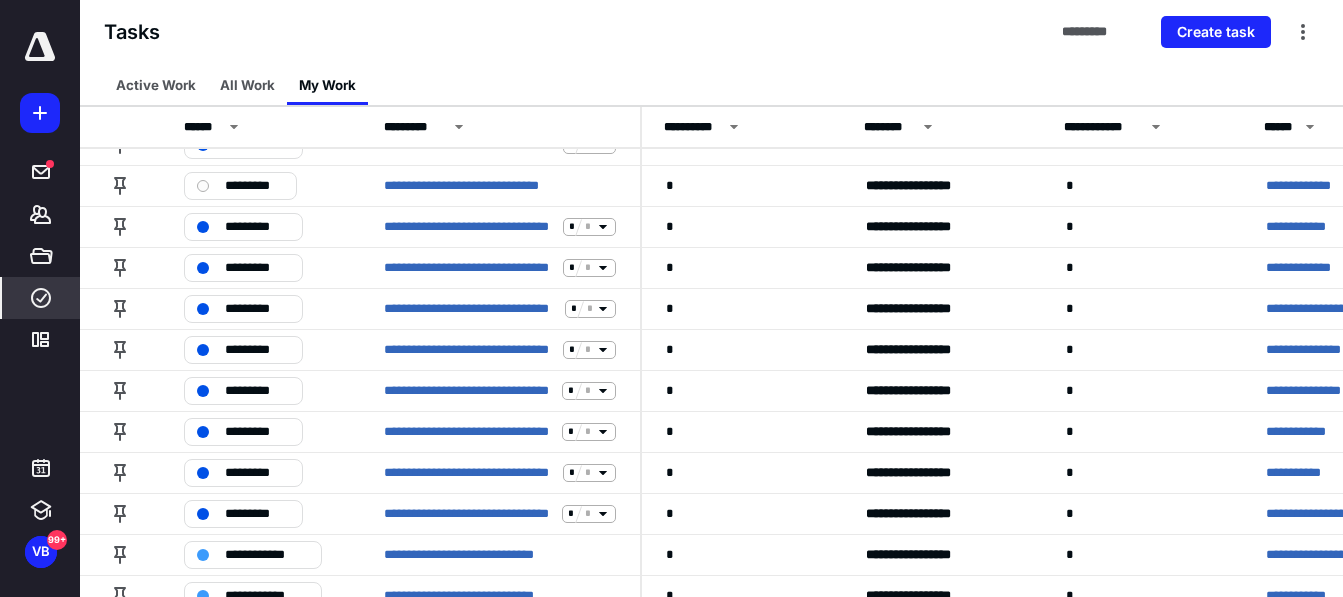 scroll, scrollTop: 230, scrollLeft: 0, axis: vertical 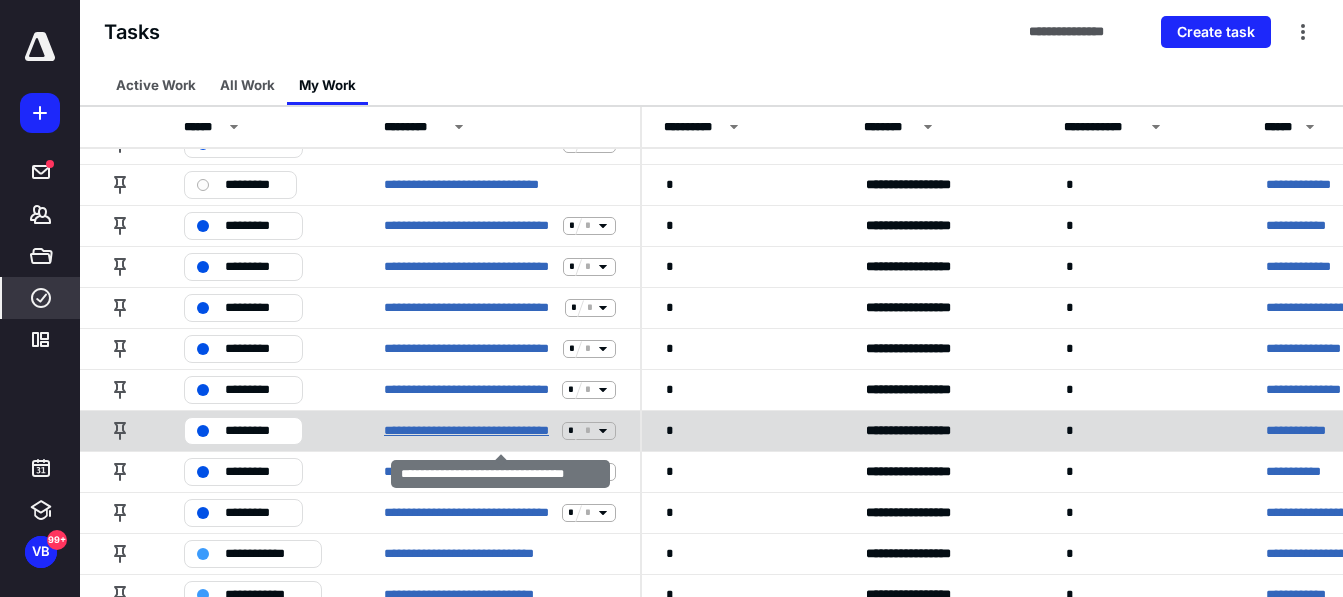 click on "**********" at bounding box center [469, 431] 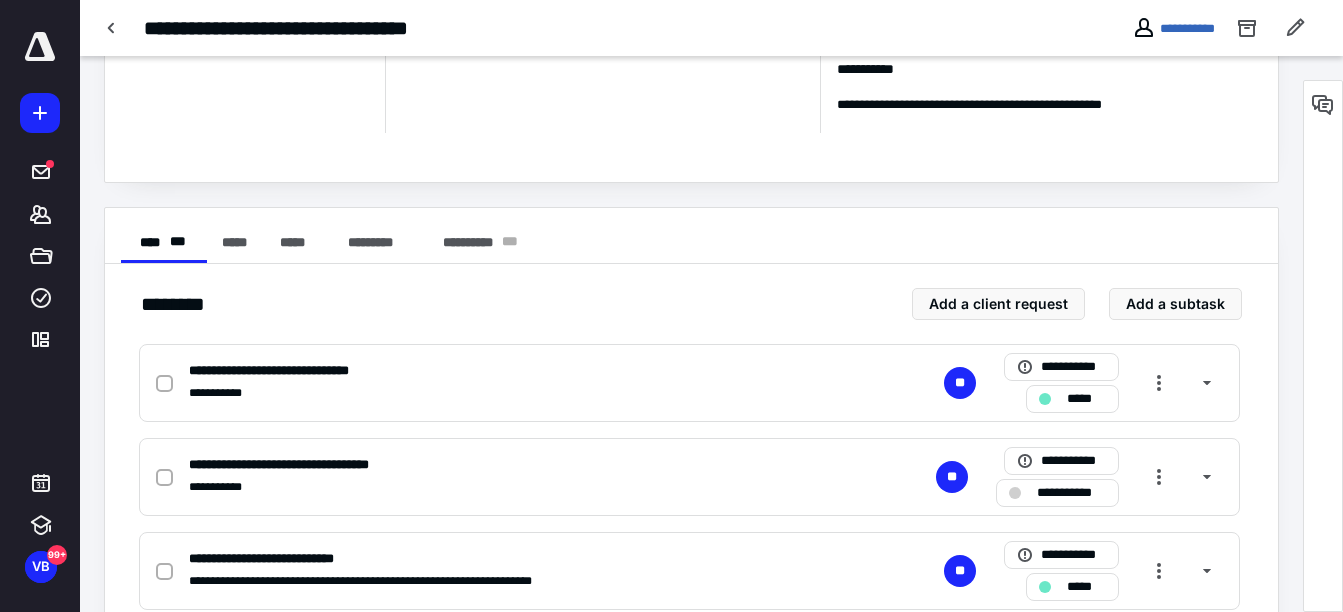 scroll, scrollTop: 375, scrollLeft: 0, axis: vertical 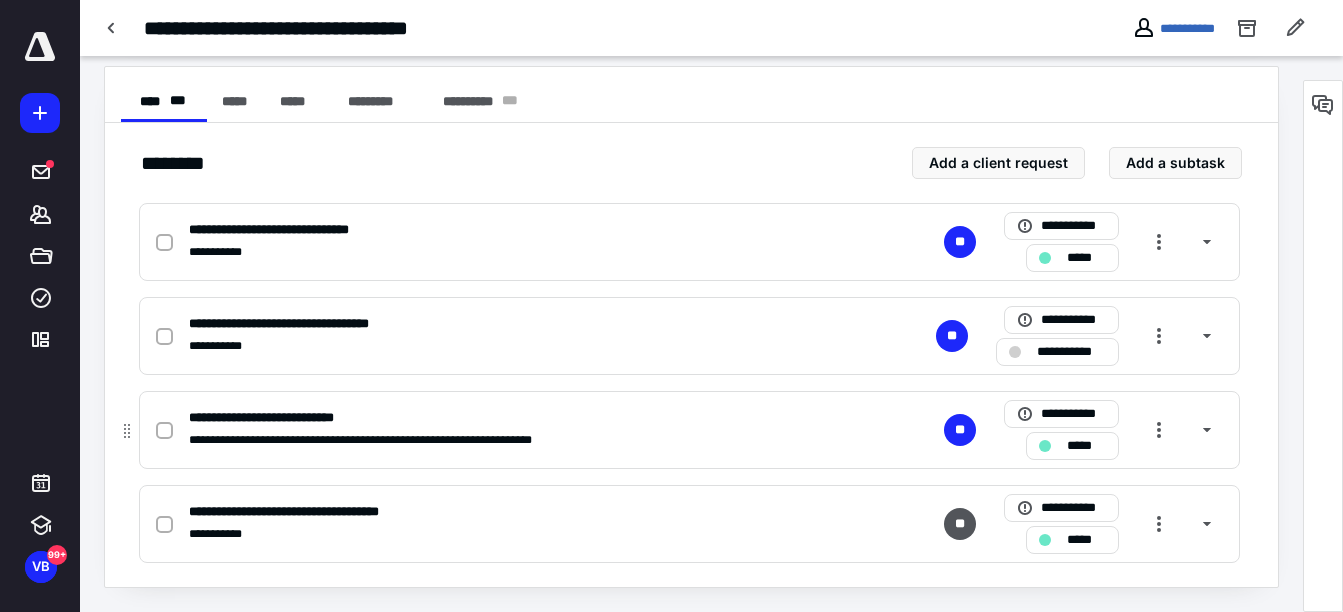 click on "**********" at bounding box center (279, 418) 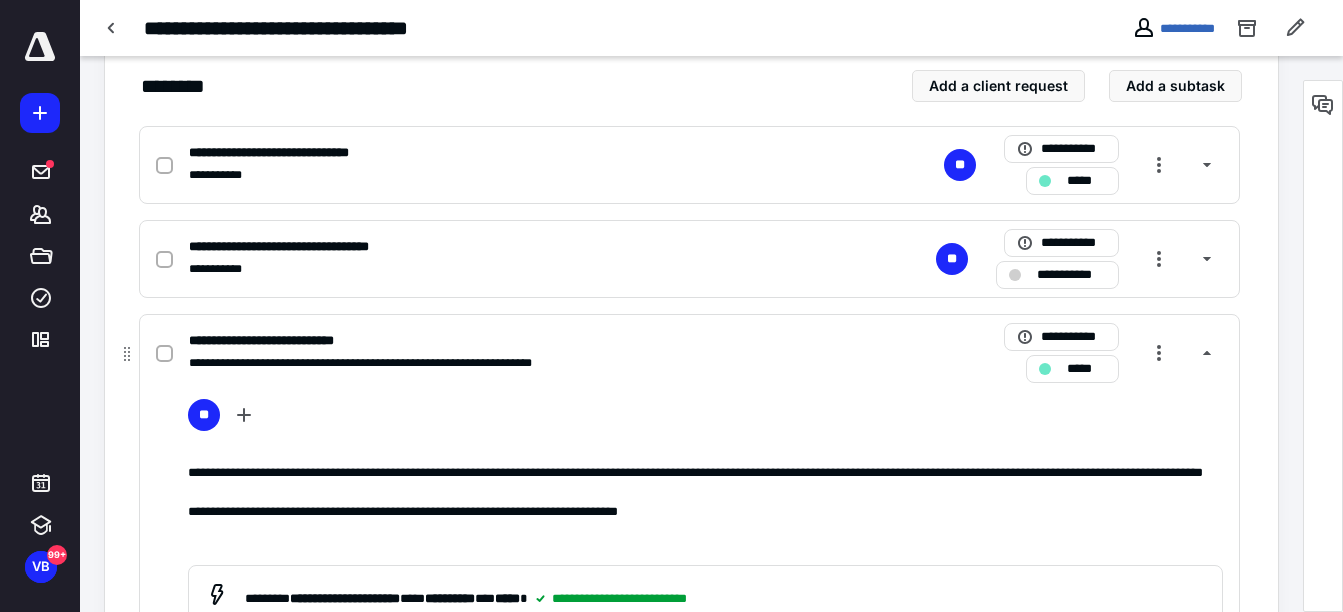 scroll, scrollTop: 454, scrollLeft: 0, axis: vertical 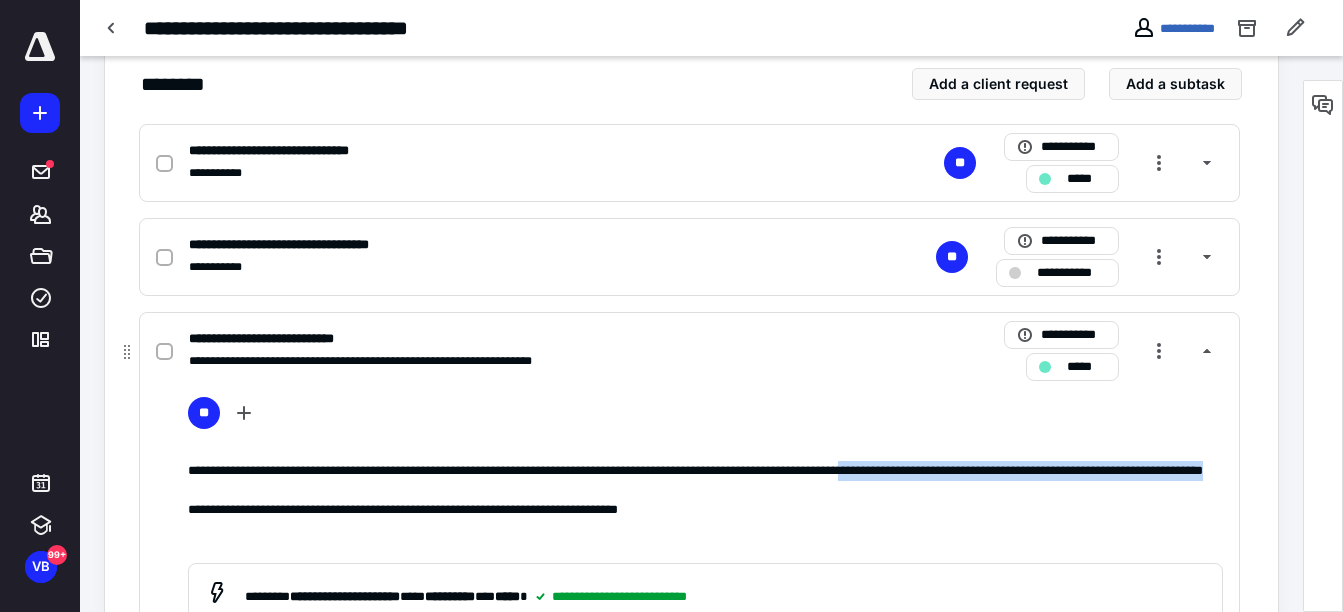 drag, startPoint x: 182, startPoint y: 490, endPoint x: 758, endPoint y: 494, distance: 576.0139 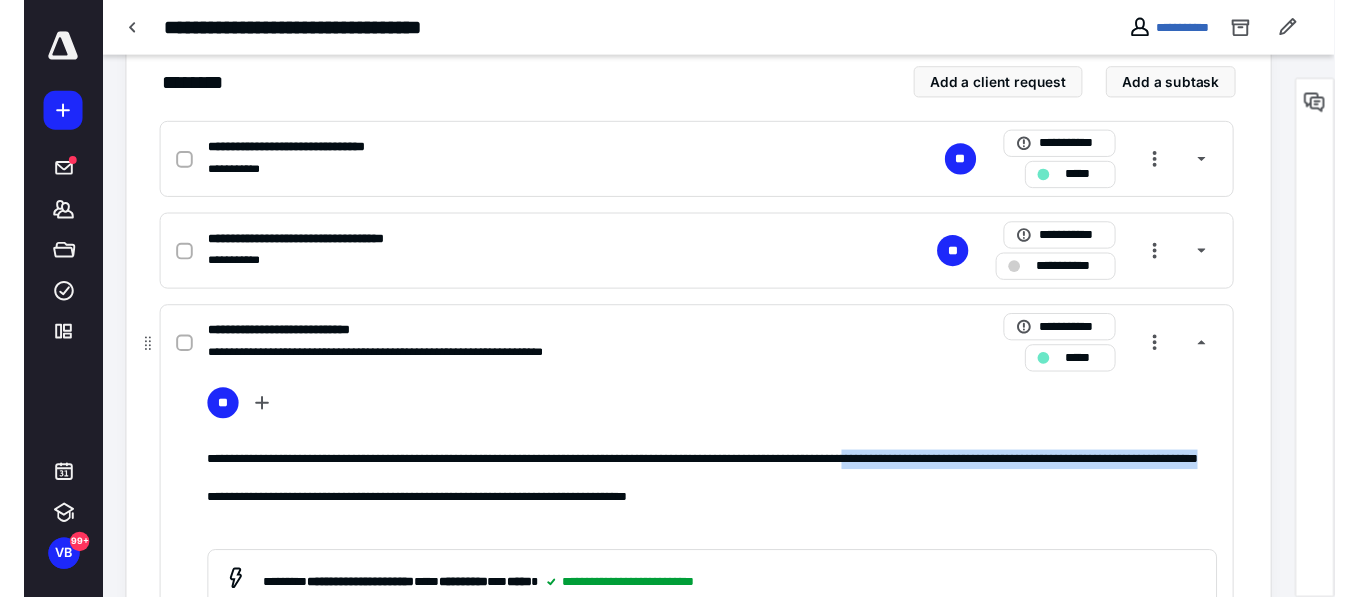 scroll, scrollTop: 0, scrollLeft: 0, axis: both 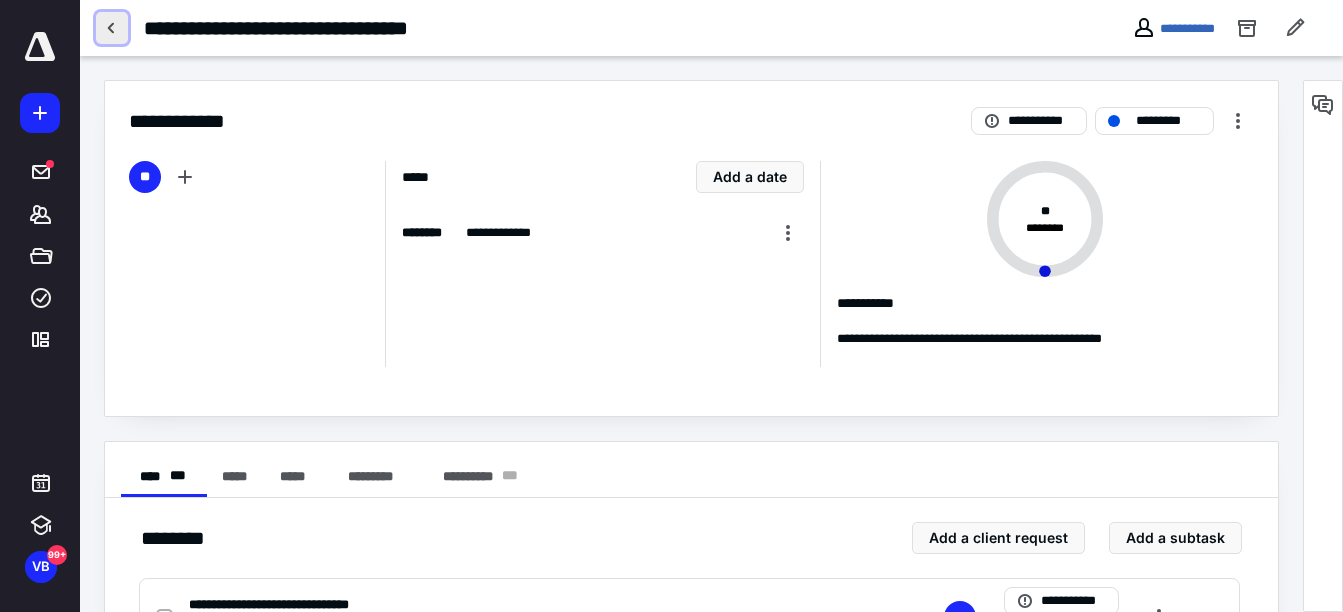 click at bounding box center (112, 28) 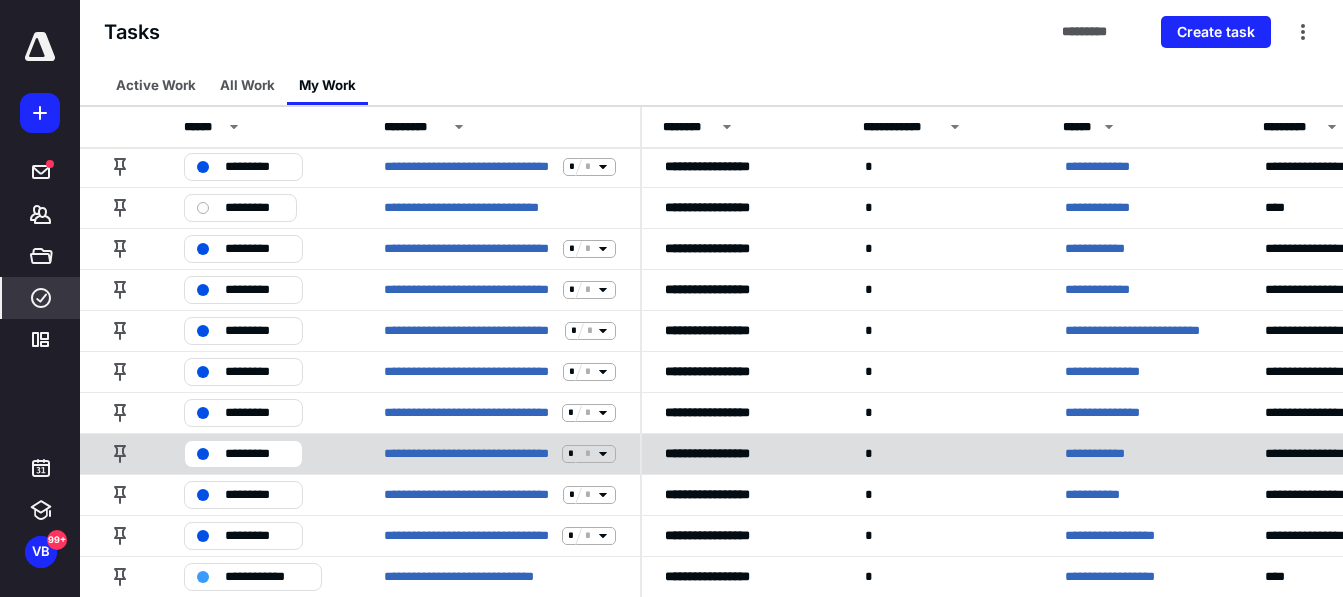scroll, scrollTop: 207, scrollLeft: 0, axis: vertical 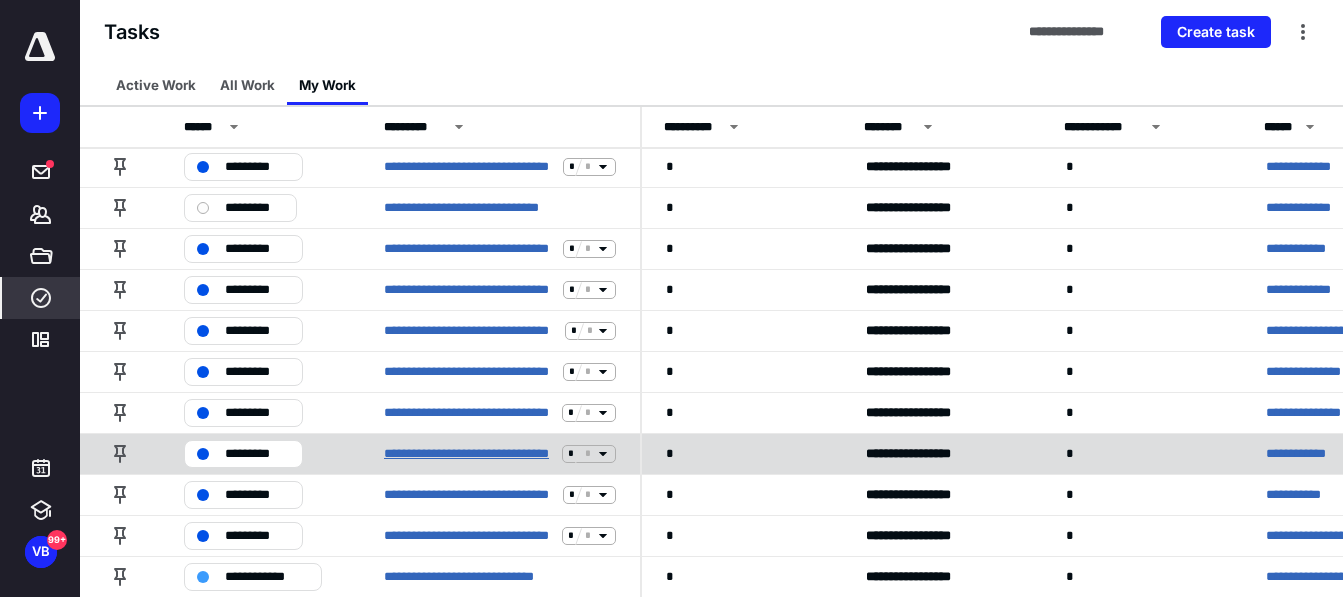 click on "**********" at bounding box center [469, 454] 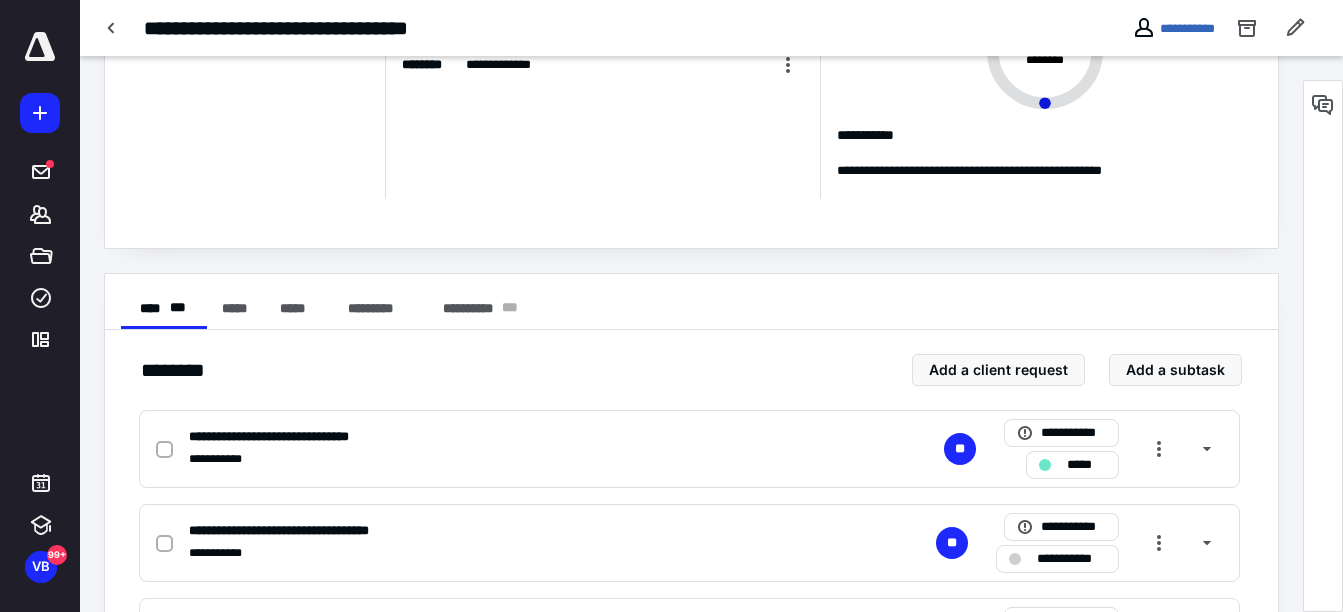 scroll, scrollTop: 169, scrollLeft: 0, axis: vertical 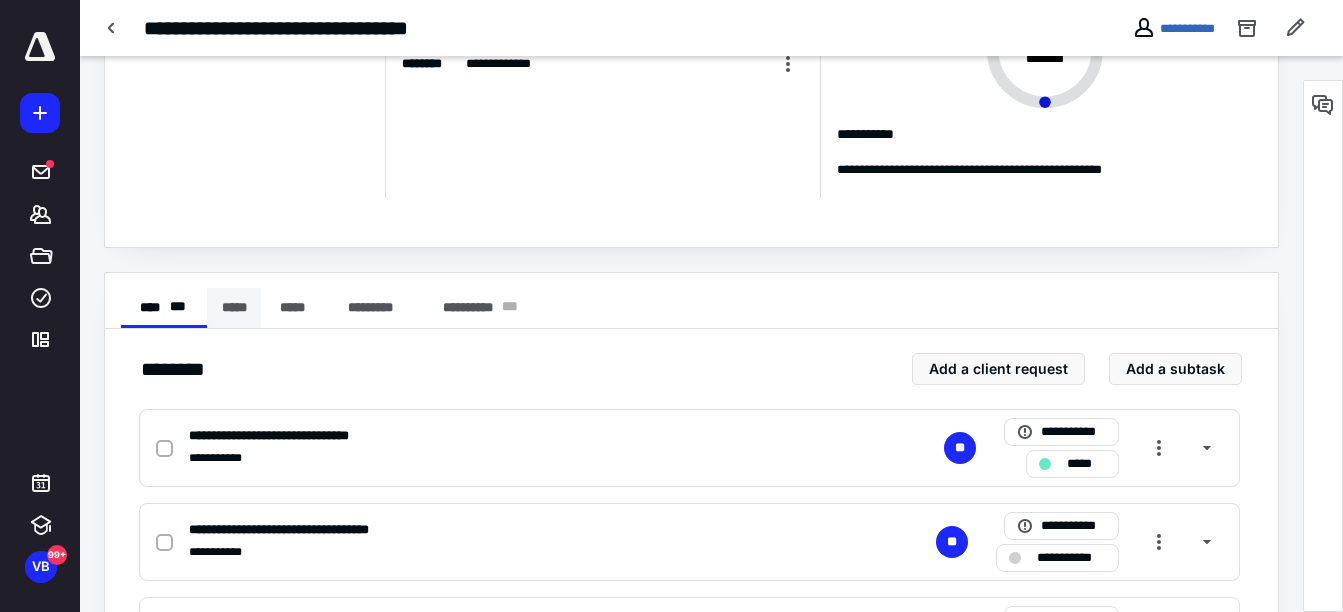 click on "*****" at bounding box center (234, 308) 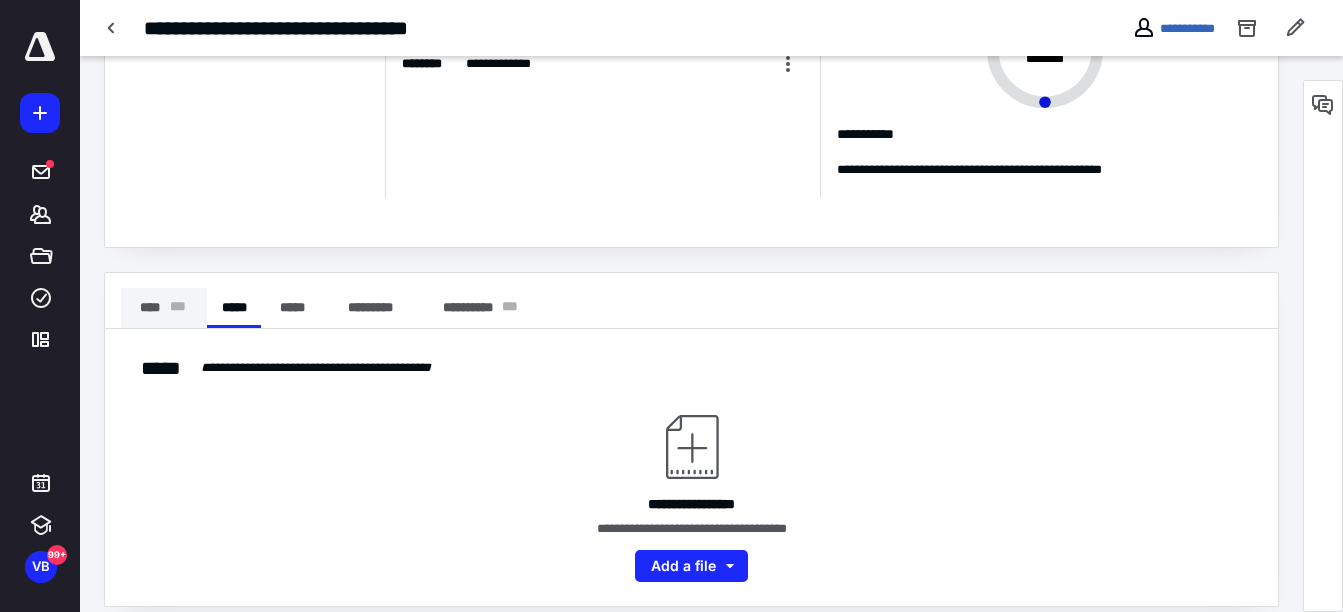 click on "**** * * *" at bounding box center (164, 308) 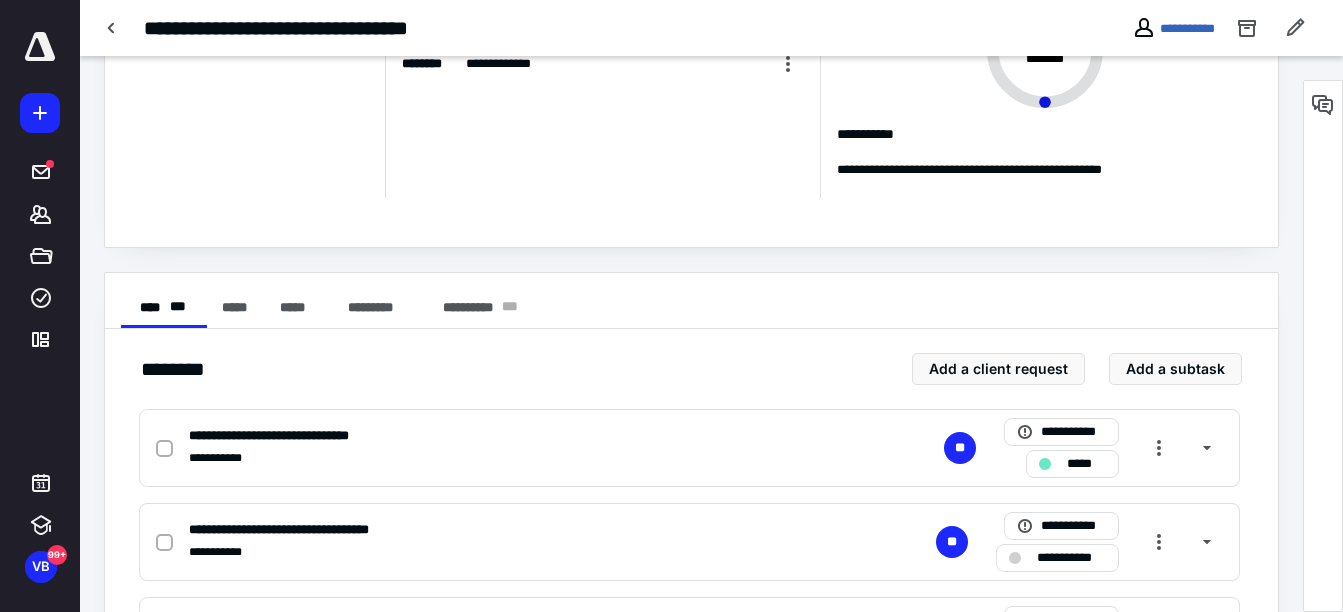 scroll, scrollTop: 0, scrollLeft: 0, axis: both 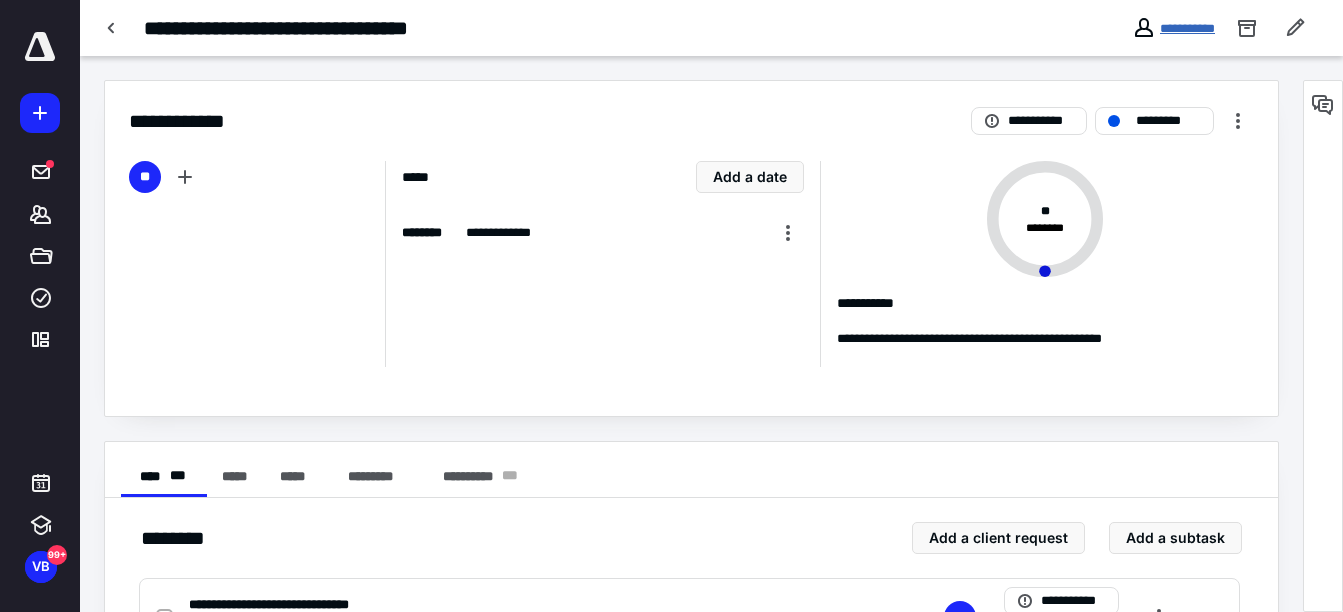 drag, startPoint x: 1169, startPoint y: 16, endPoint x: 1163, endPoint y: 34, distance: 18.973665 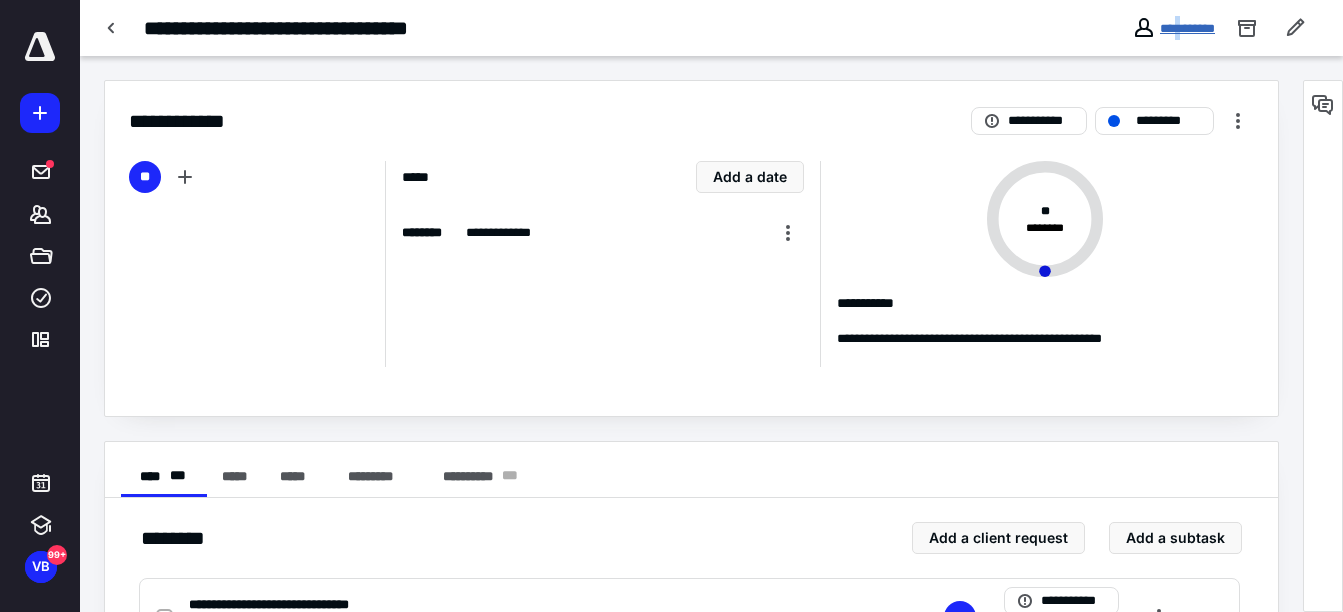 click on "**********" at bounding box center [1187, 28] 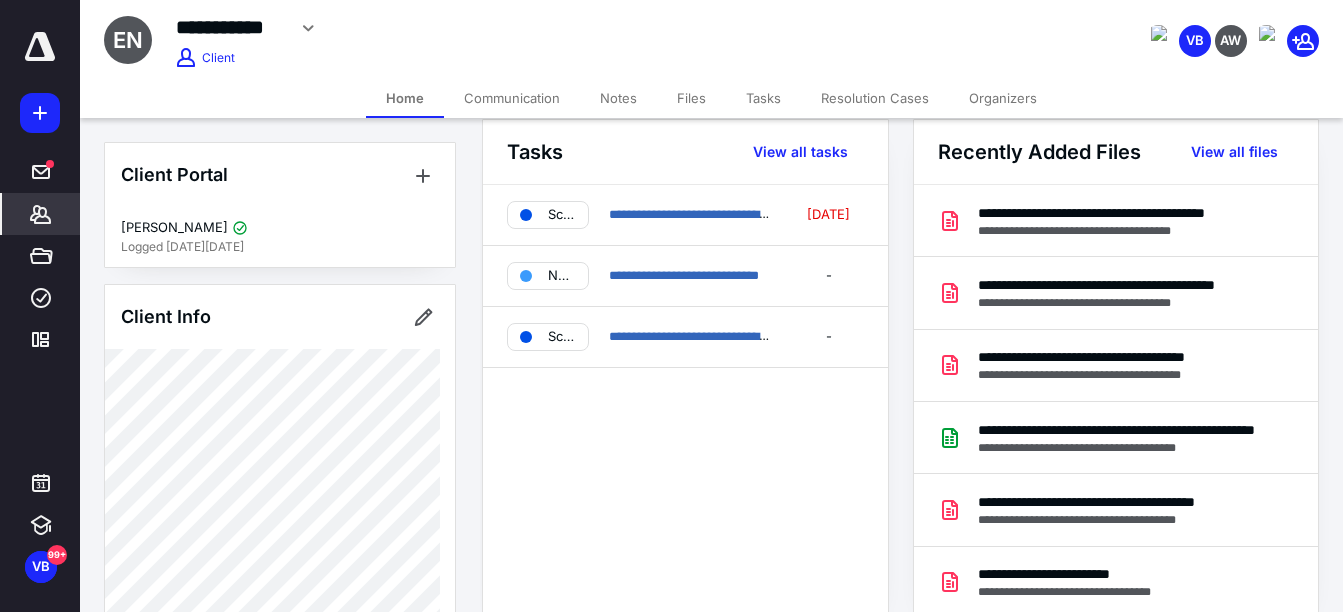scroll, scrollTop: 24, scrollLeft: 0, axis: vertical 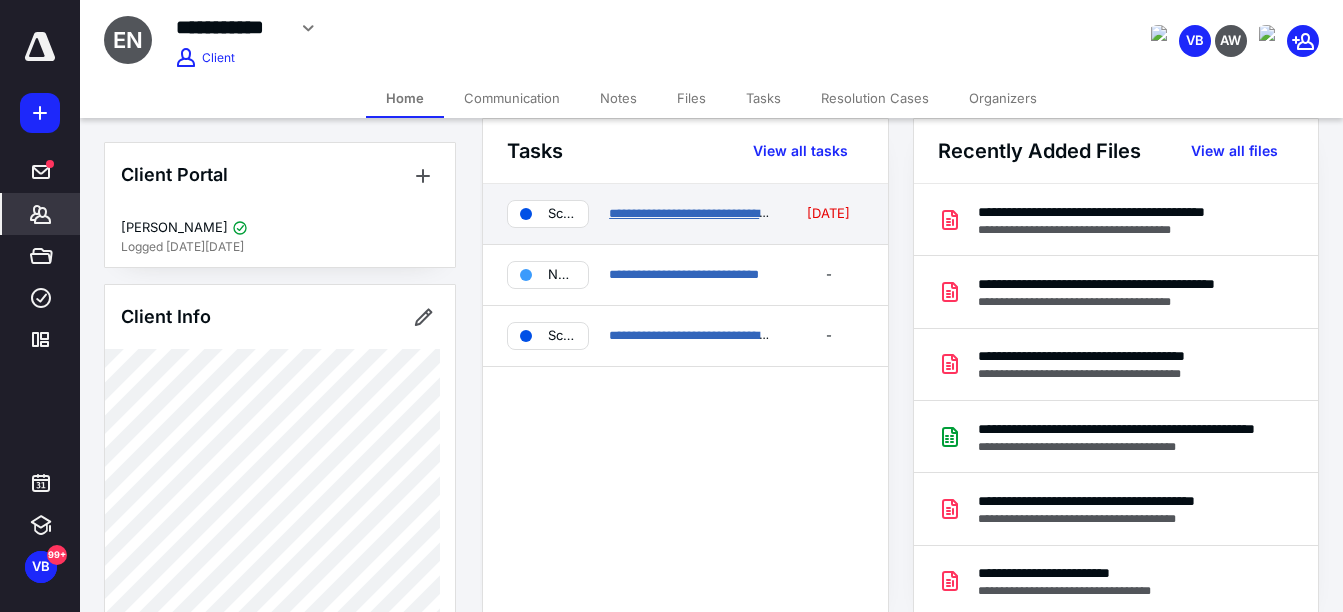 click on "**********" at bounding box center [691, 213] 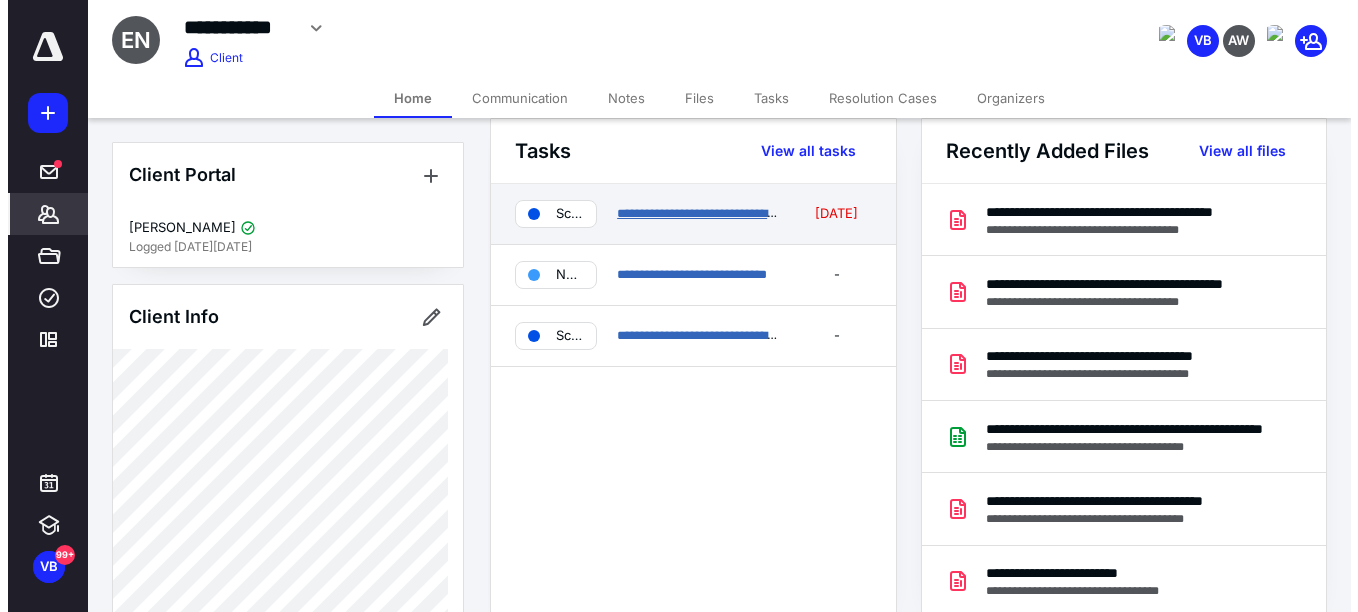 scroll, scrollTop: 0, scrollLeft: 0, axis: both 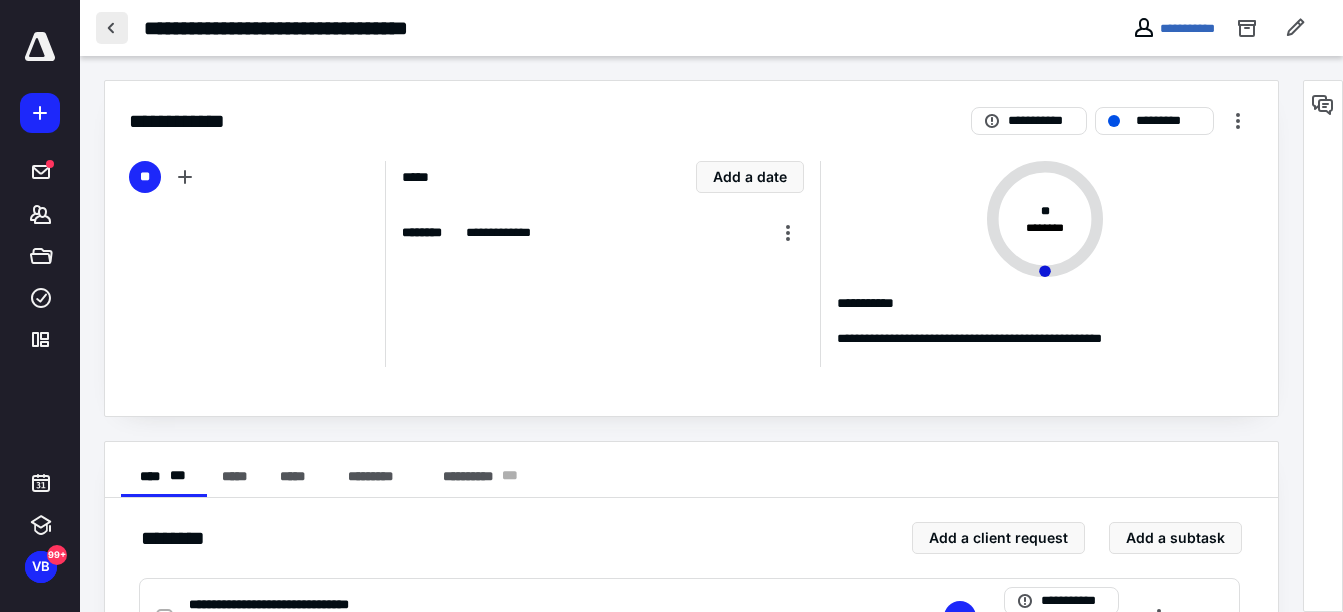 click at bounding box center [112, 28] 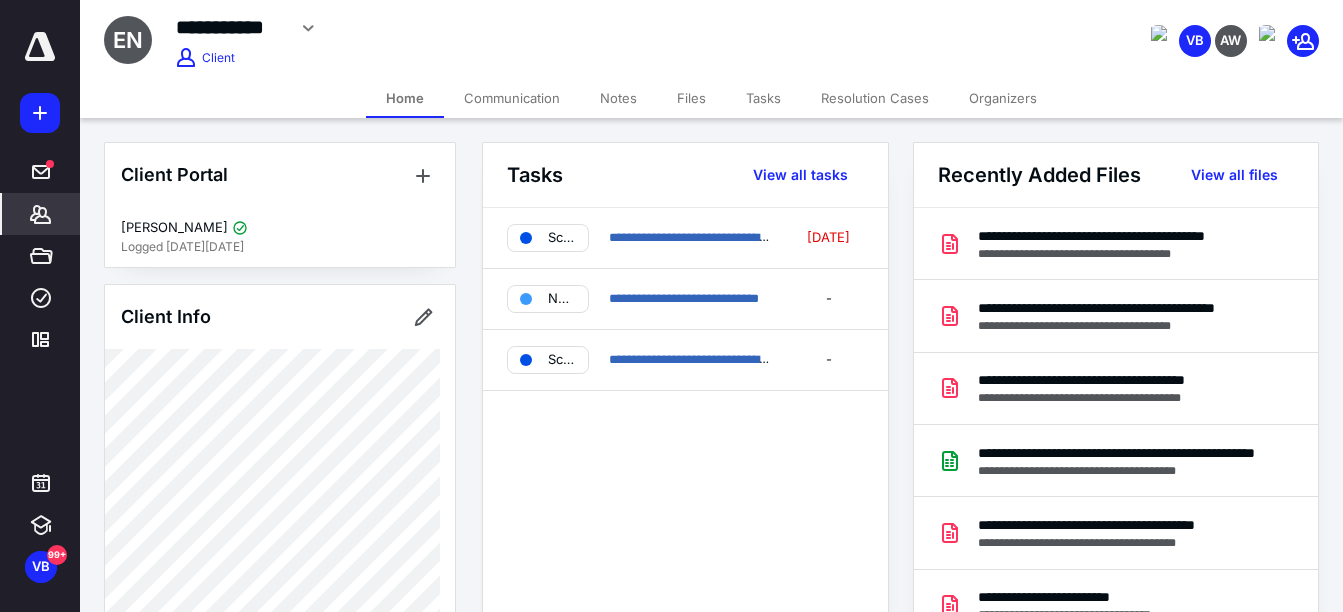 click on "Files" at bounding box center [691, 98] 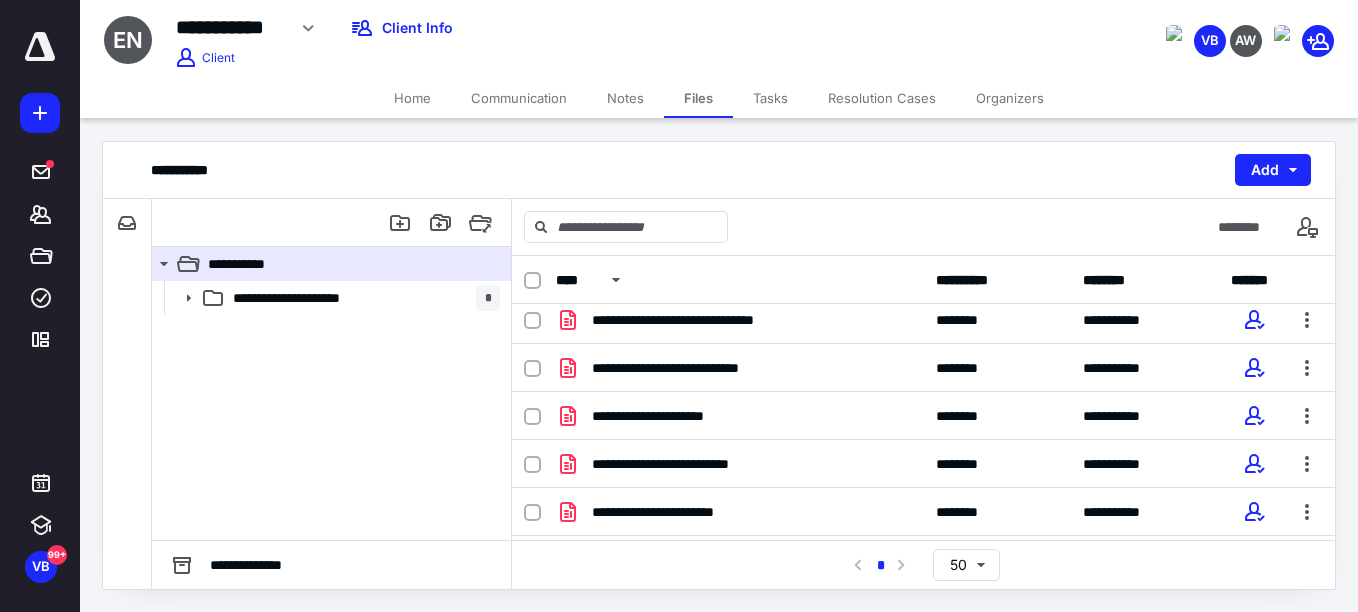 scroll, scrollTop: 537, scrollLeft: 0, axis: vertical 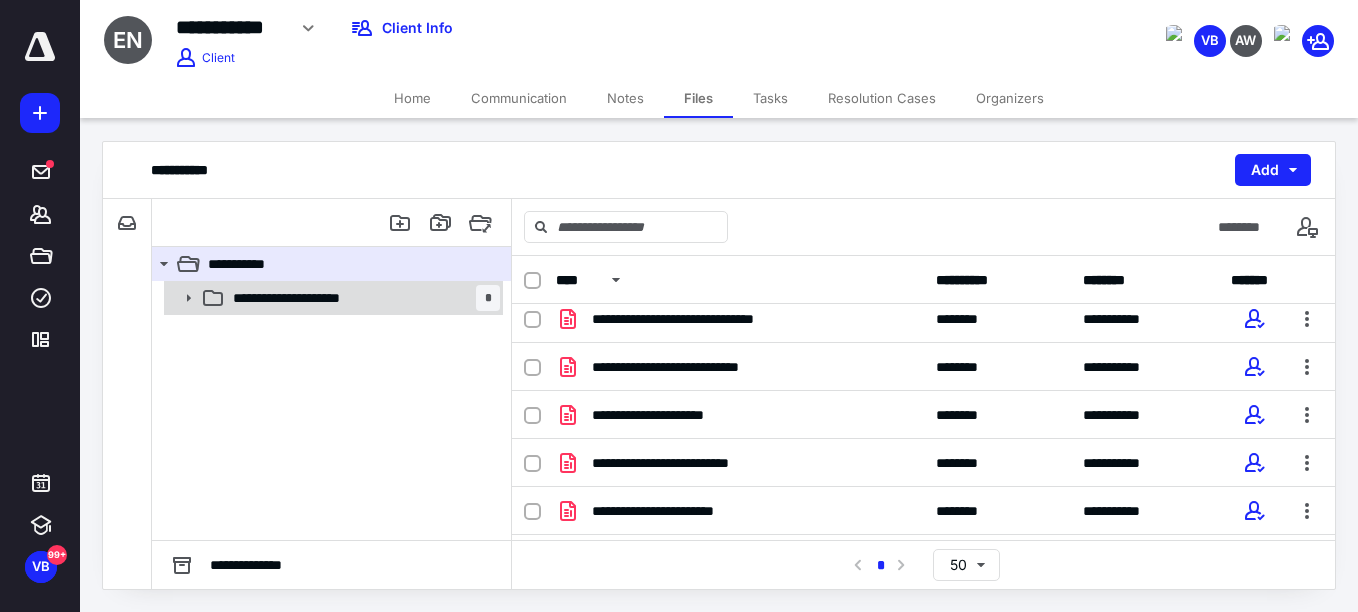 click on "**********" at bounding box center [332, 298] 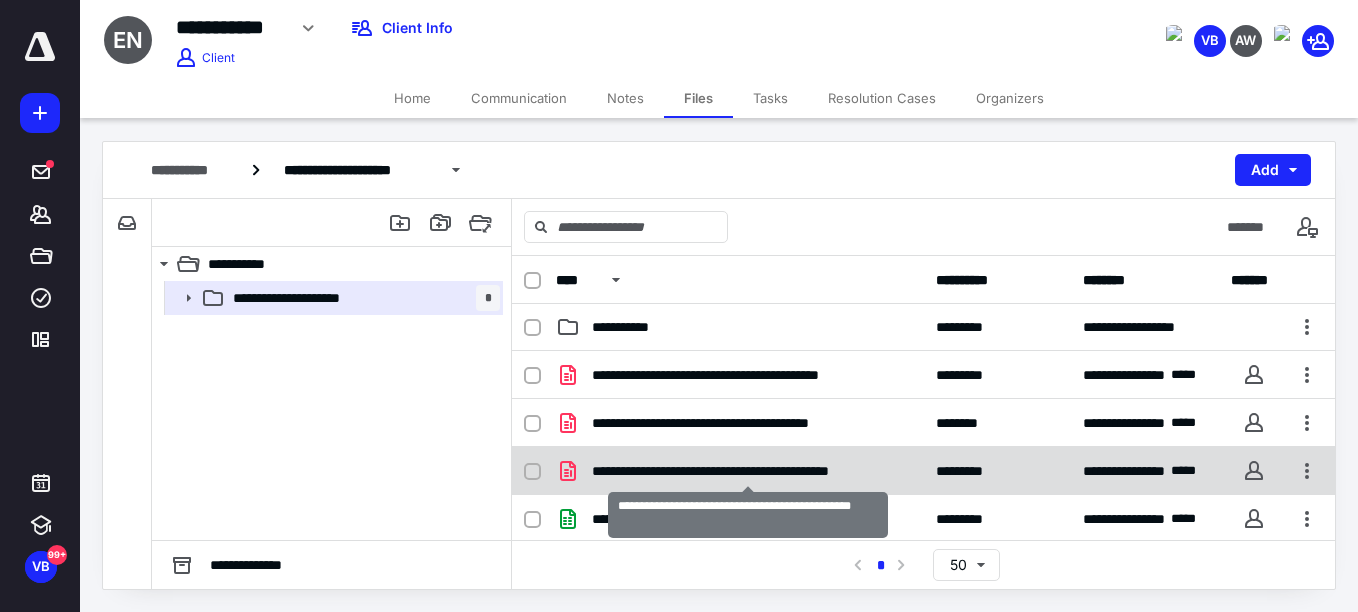 scroll, scrollTop: 1, scrollLeft: 0, axis: vertical 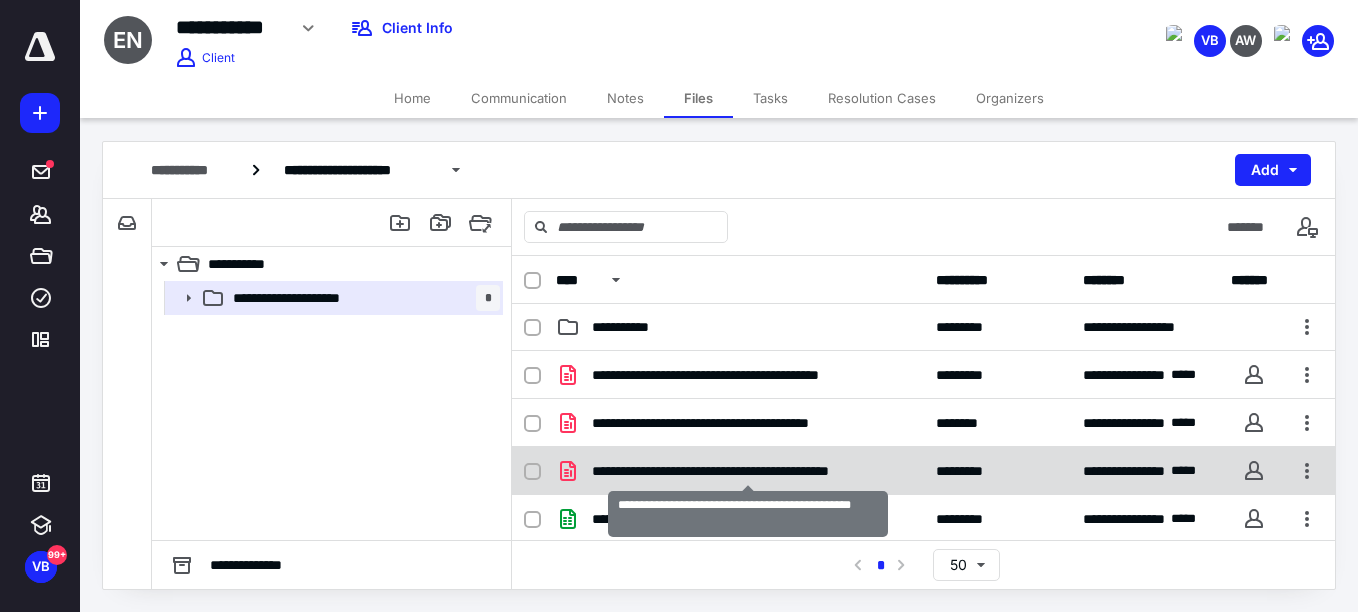 click on "**********" at bounding box center [748, 471] 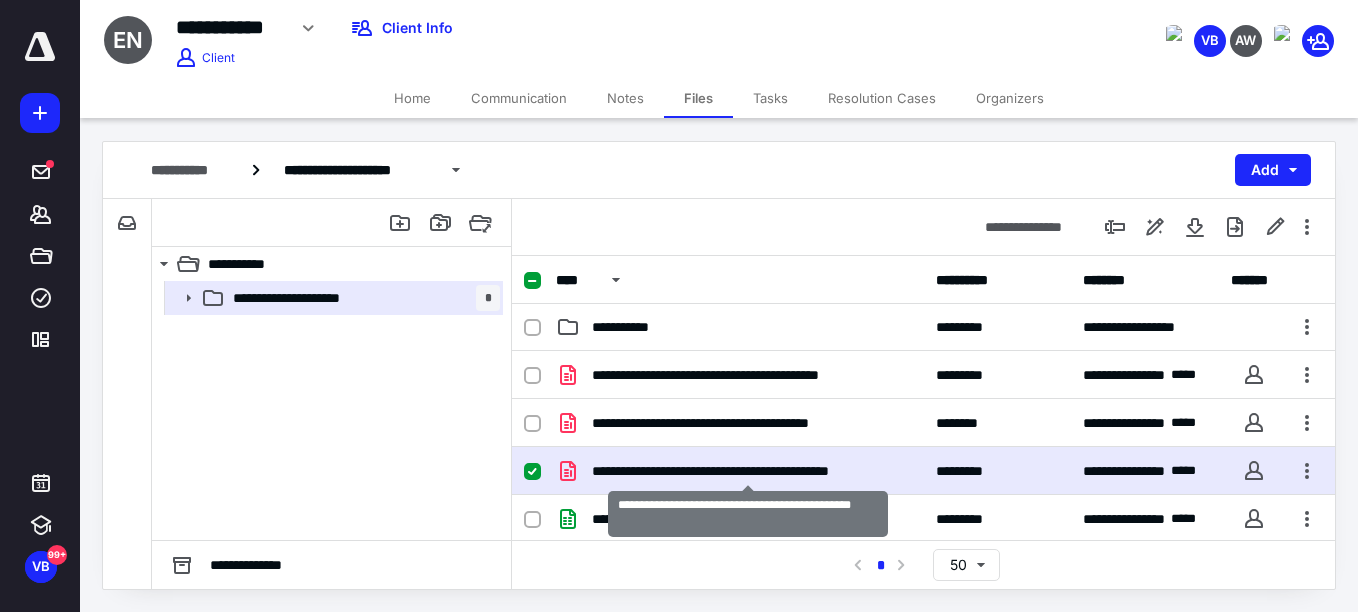 click on "**********" at bounding box center (748, 471) 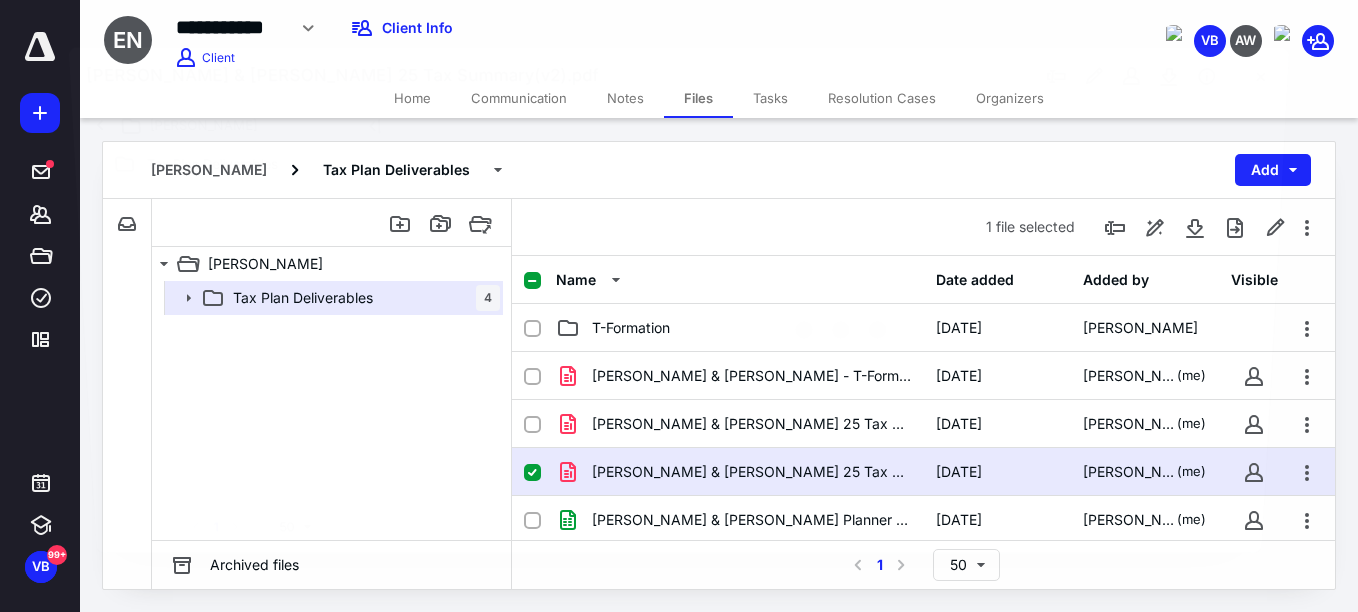scroll, scrollTop: 1, scrollLeft: 0, axis: vertical 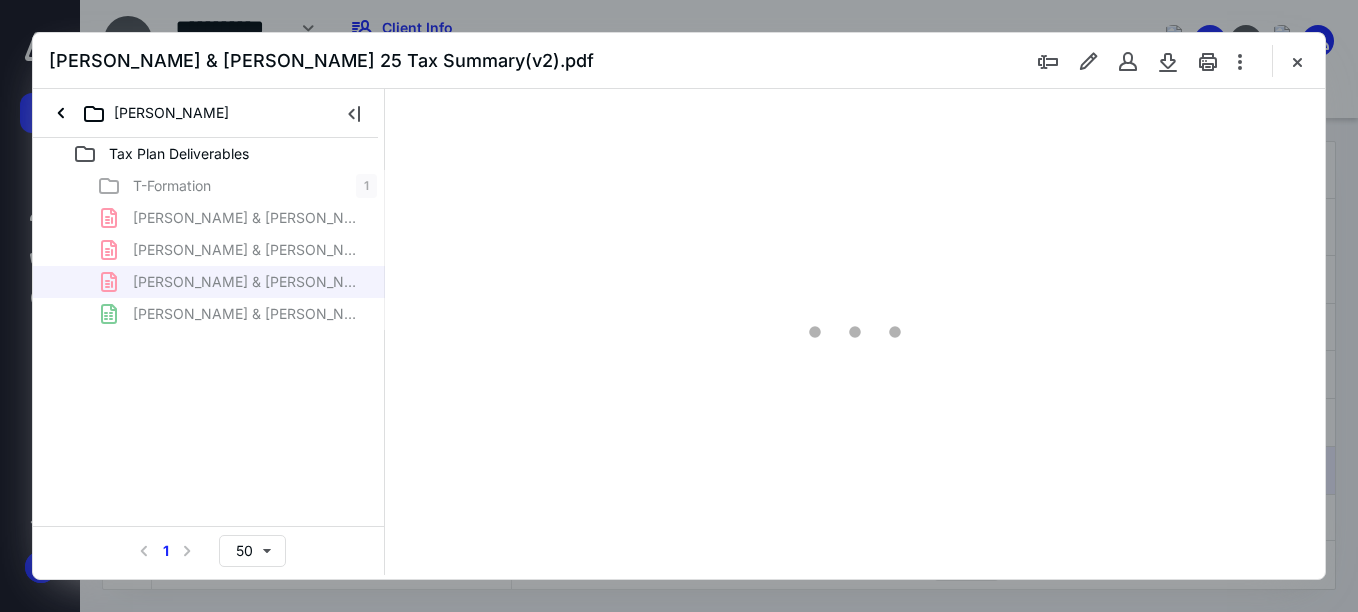 type on "67" 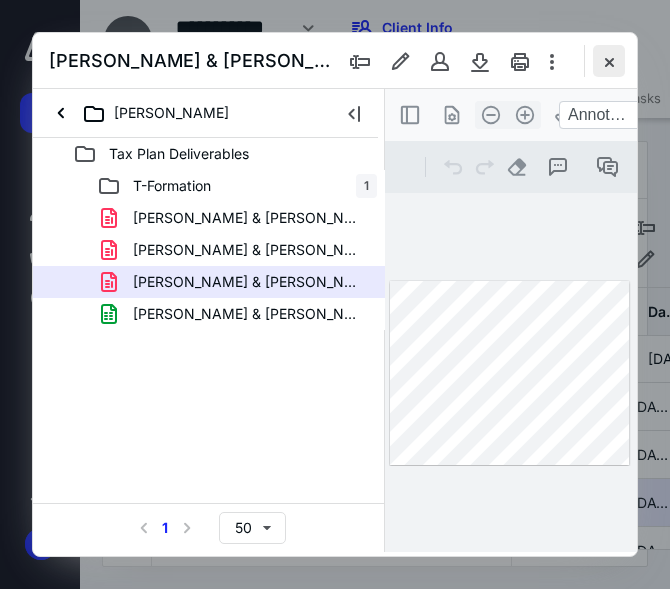 click at bounding box center [609, 61] 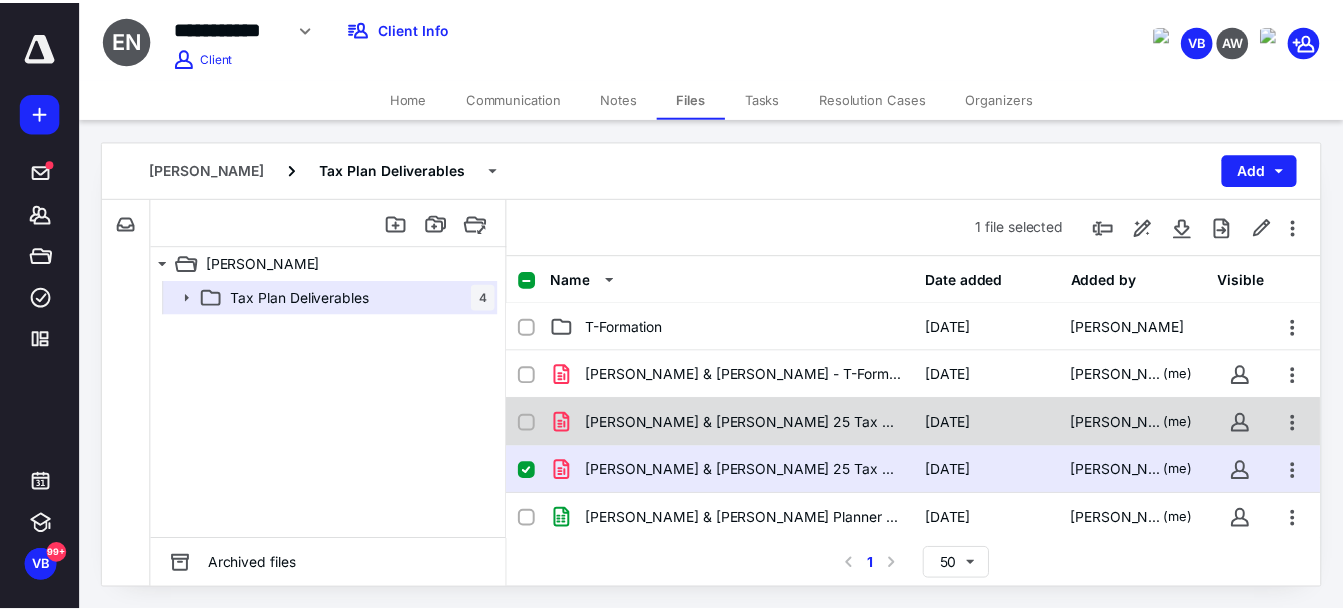 scroll, scrollTop: 112, scrollLeft: 0, axis: vertical 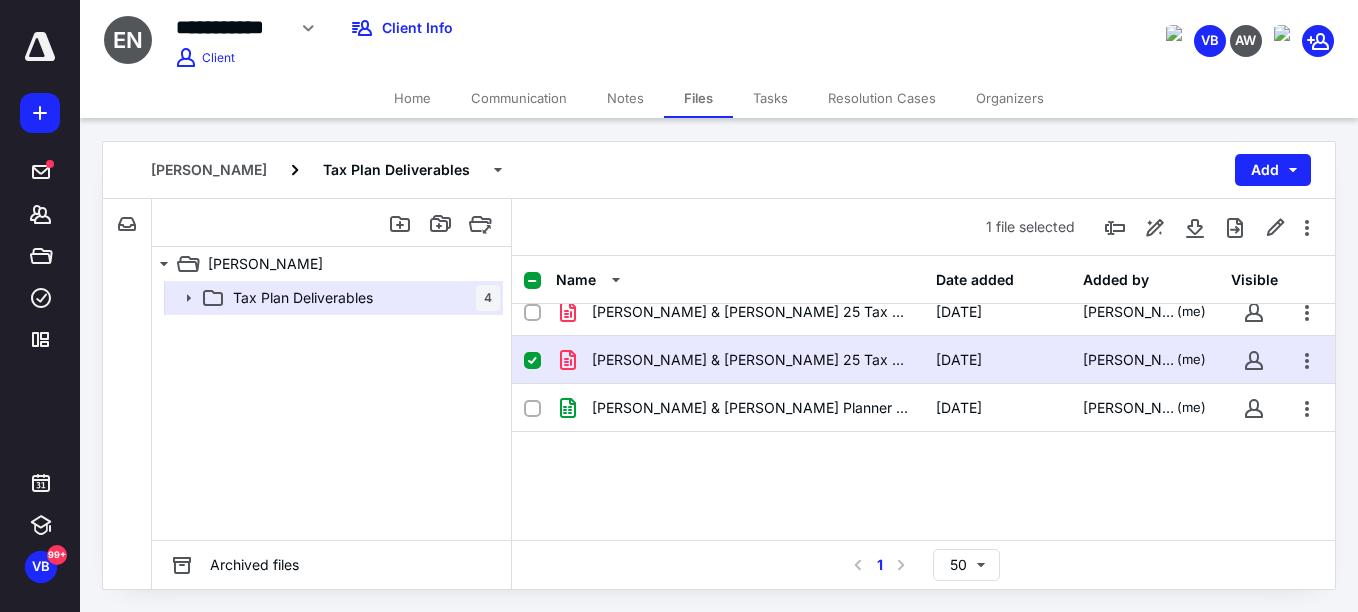 click on "Notes" at bounding box center (625, 98) 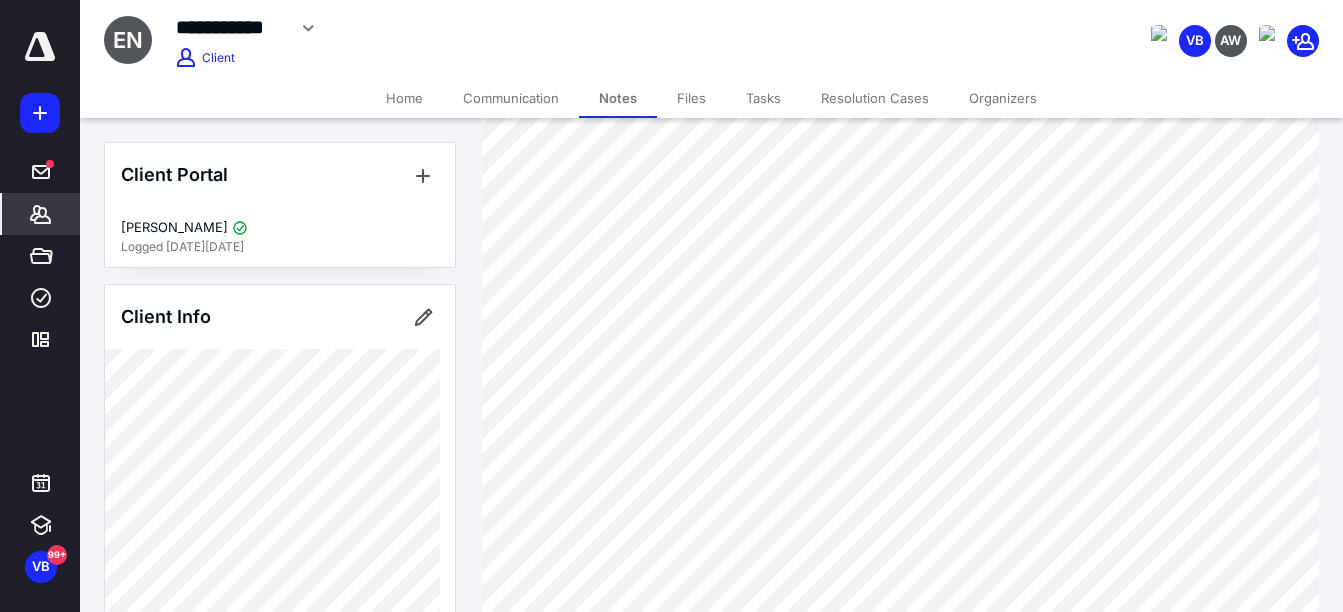 scroll, scrollTop: 145, scrollLeft: 0, axis: vertical 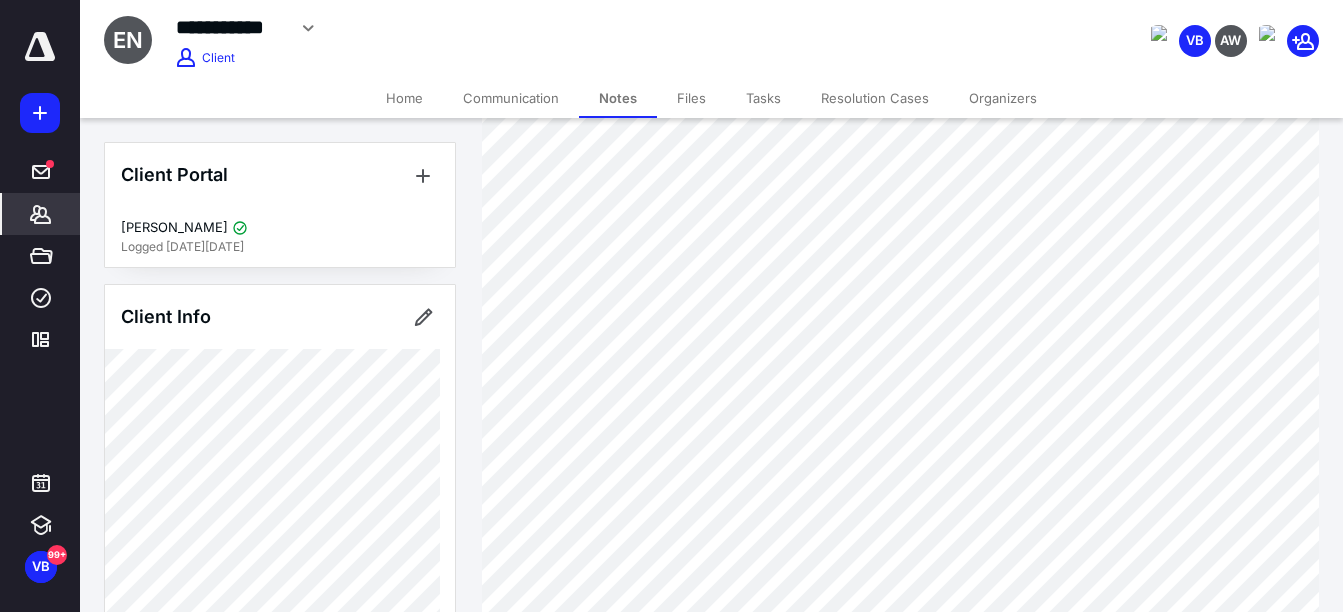 click on "Home" at bounding box center [404, 98] 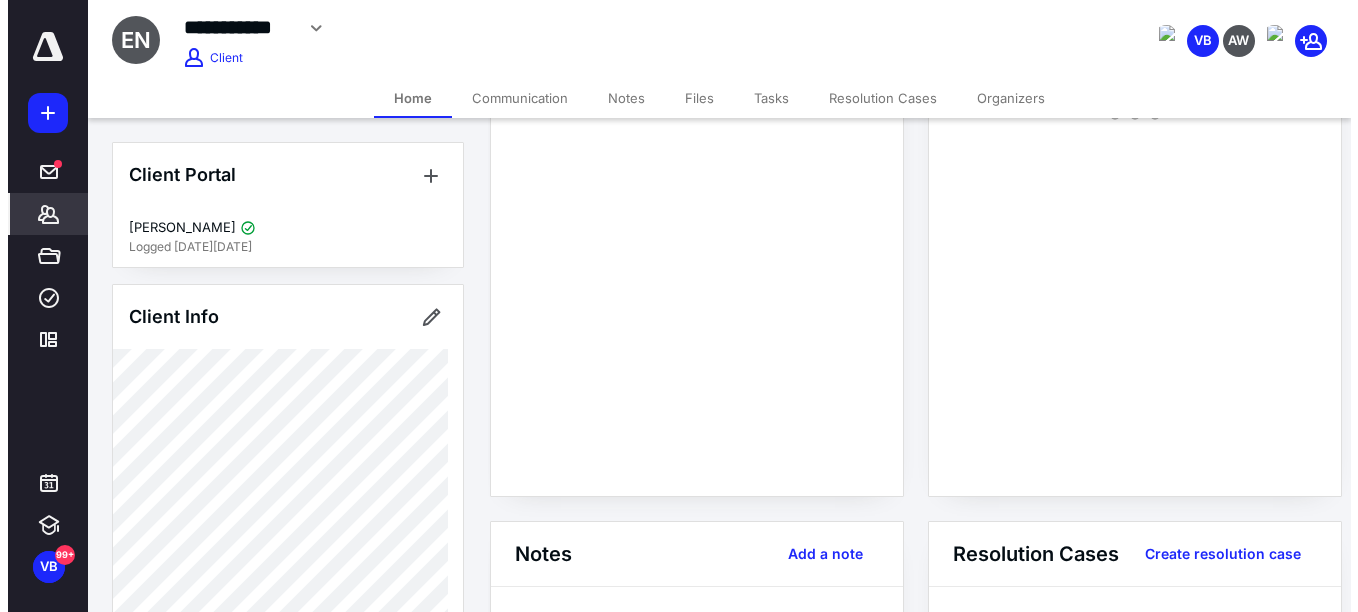 scroll, scrollTop: 0, scrollLeft: 0, axis: both 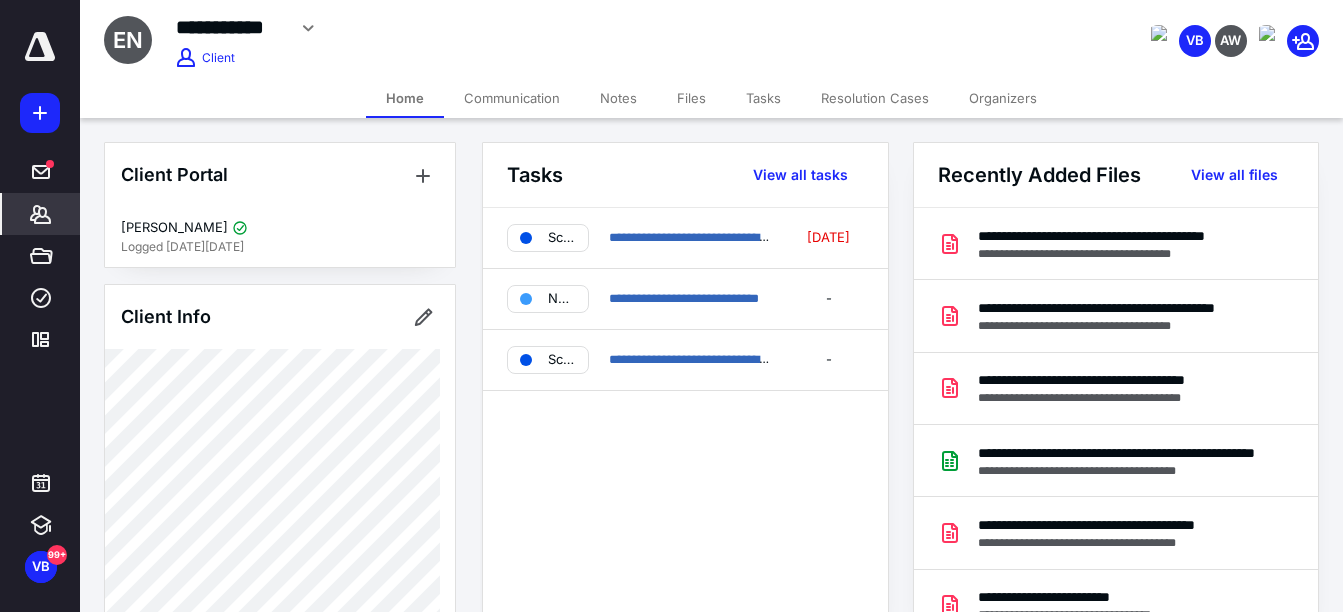 click on "Files" at bounding box center (691, 98) 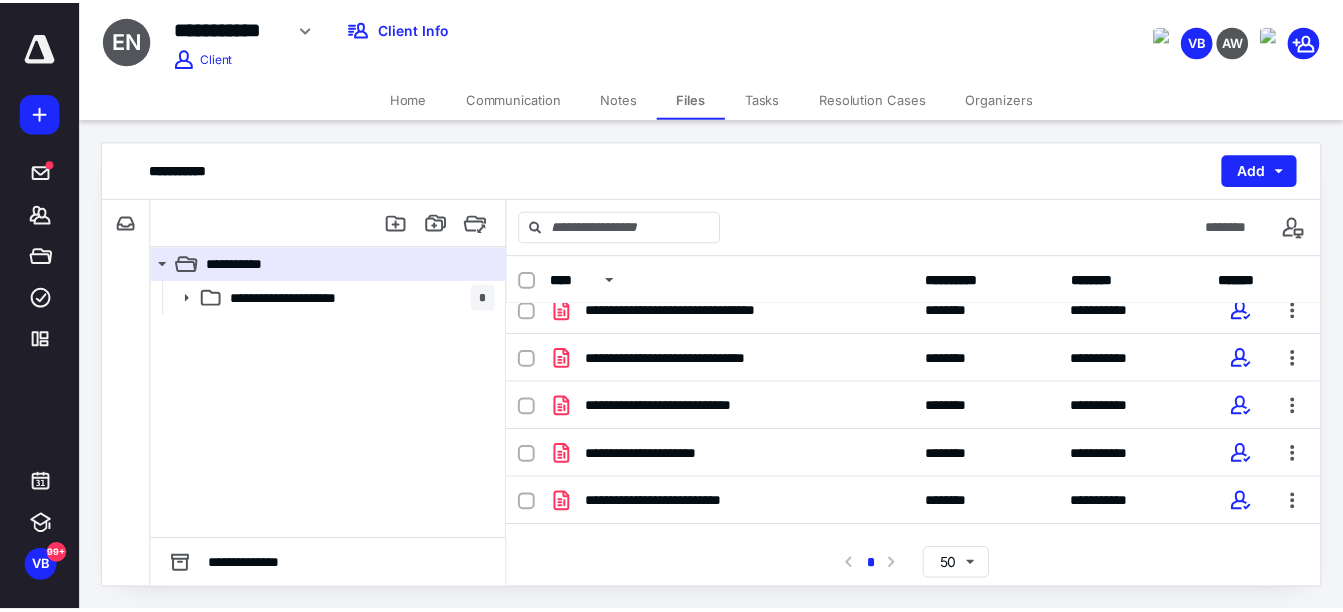 scroll, scrollTop: 498, scrollLeft: 0, axis: vertical 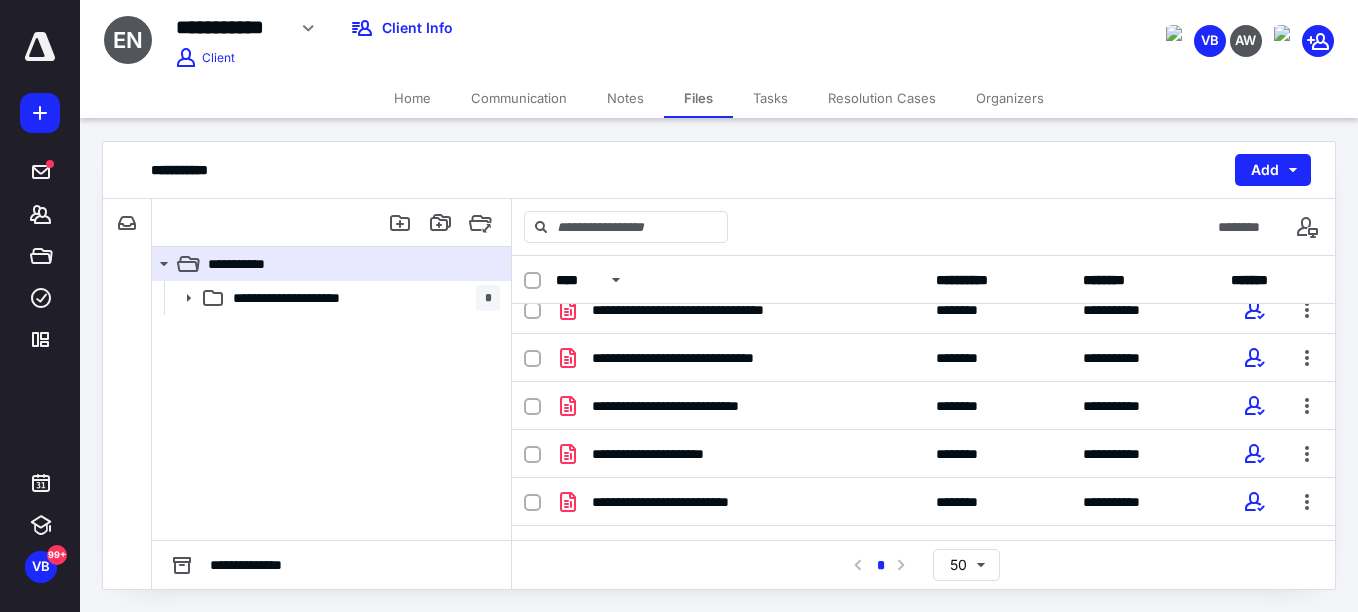 click on "Notes" at bounding box center (625, 98) 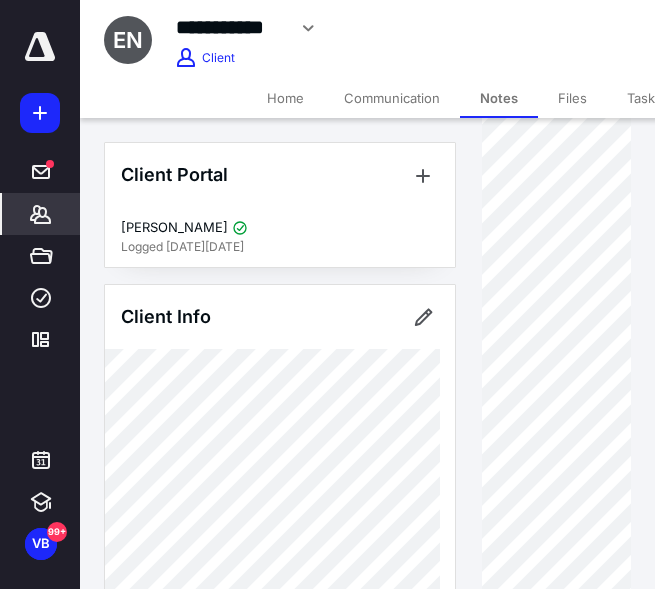 scroll, scrollTop: 970, scrollLeft: 0, axis: vertical 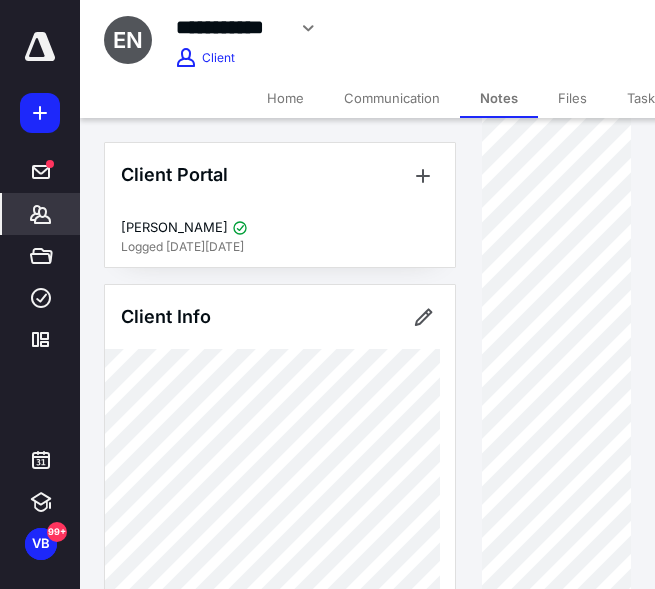 click on "Files" at bounding box center [572, 98] 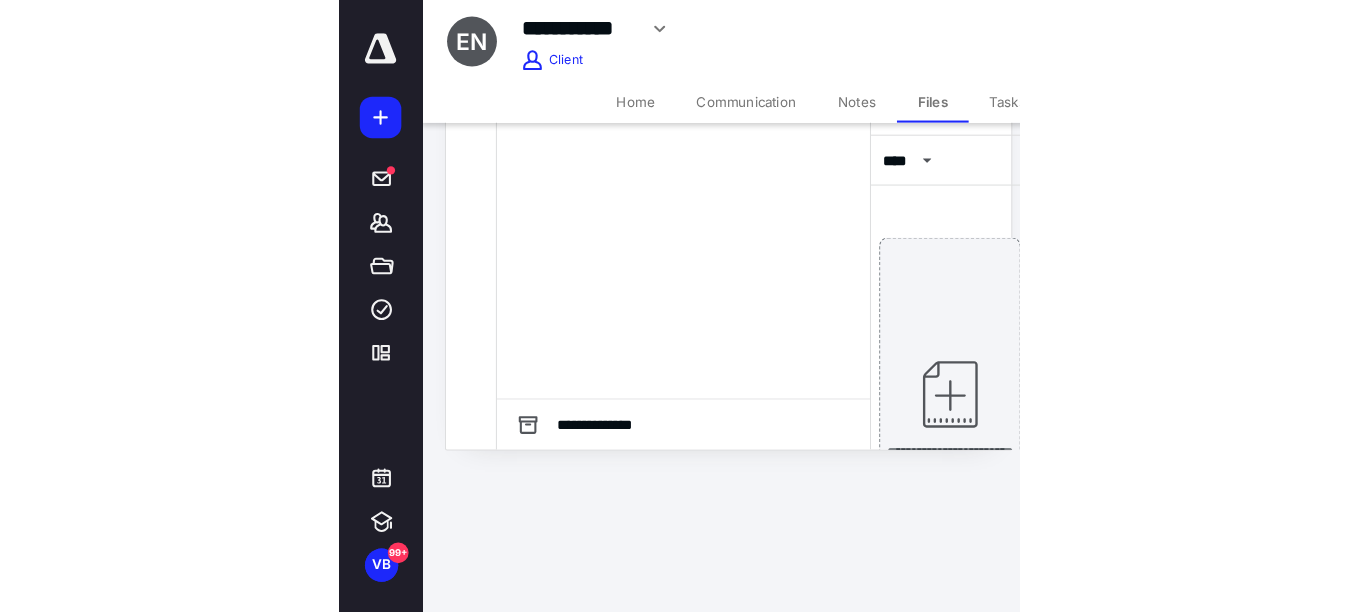 scroll, scrollTop: 0, scrollLeft: 0, axis: both 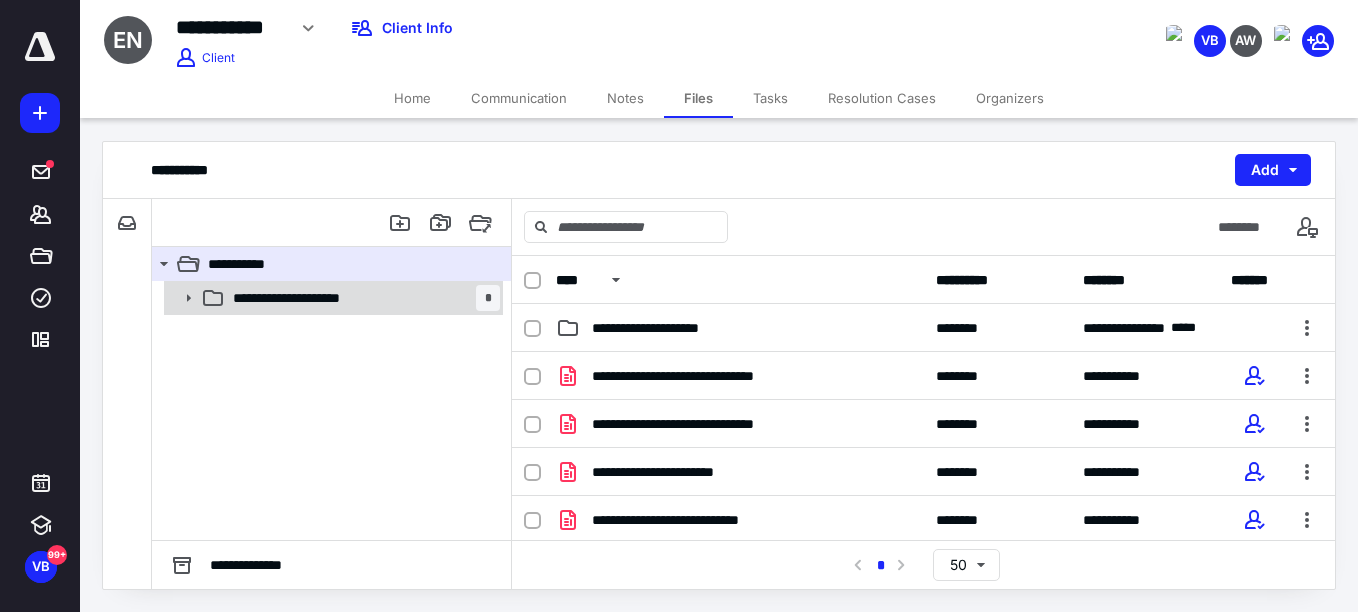 click on "**********" at bounding box center [362, 298] 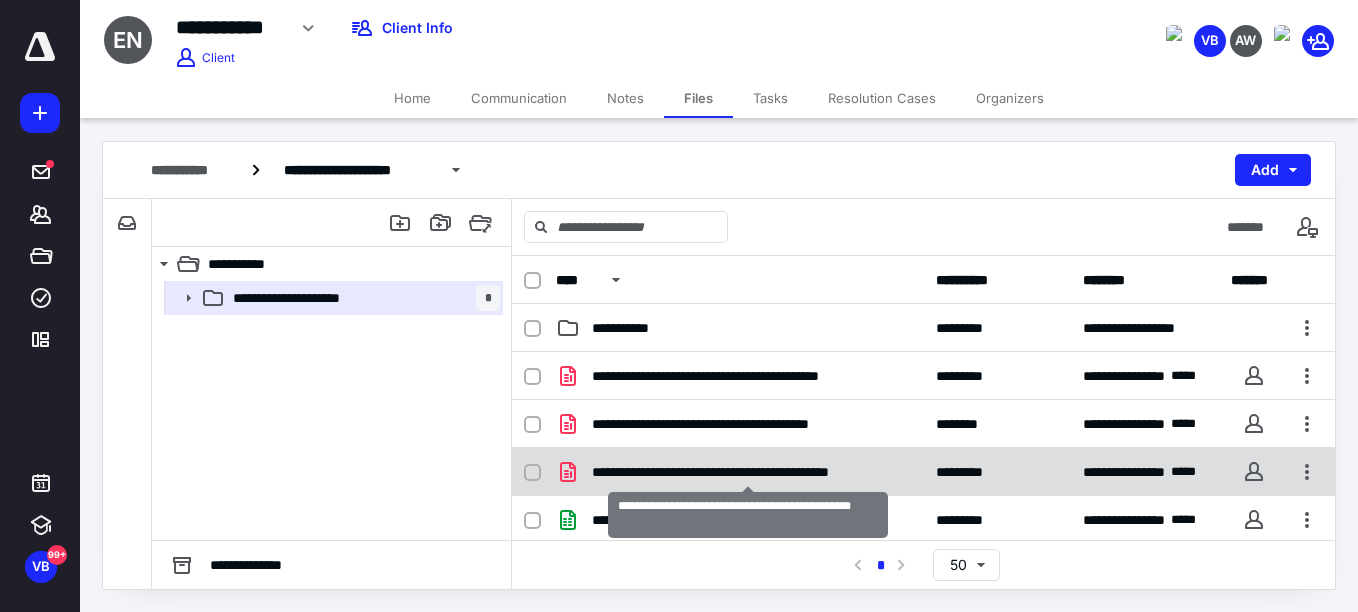 click on "**********" at bounding box center [748, 472] 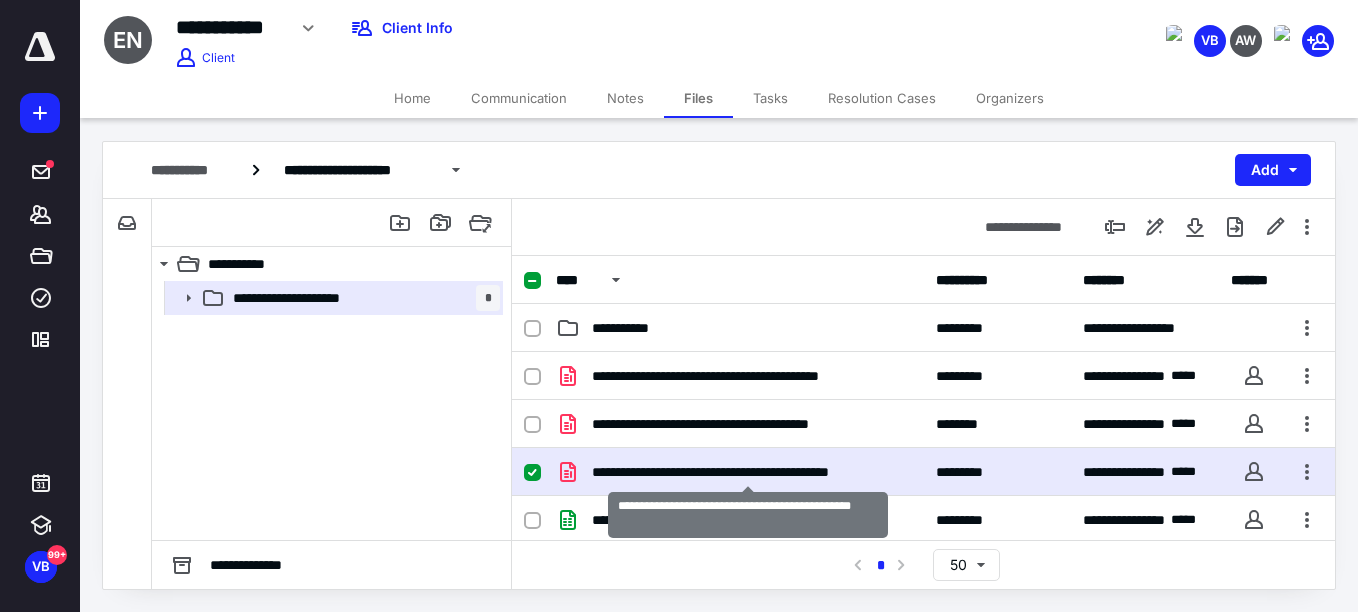 click on "**********" at bounding box center [748, 472] 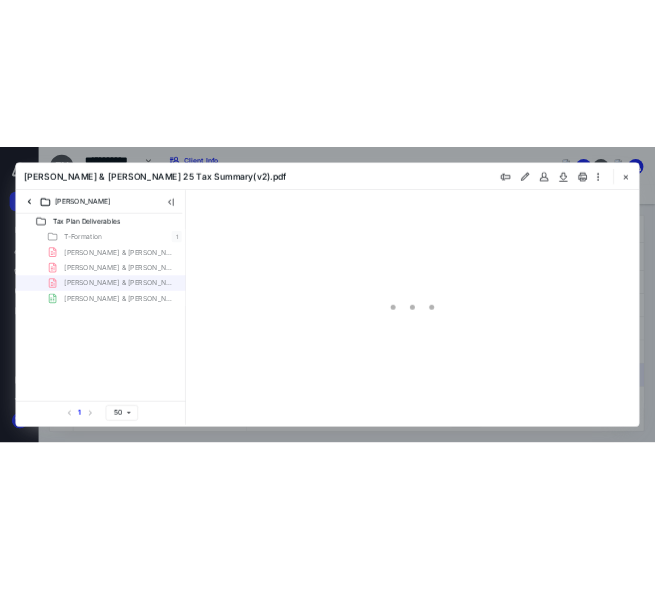 scroll, scrollTop: 0, scrollLeft: 0, axis: both 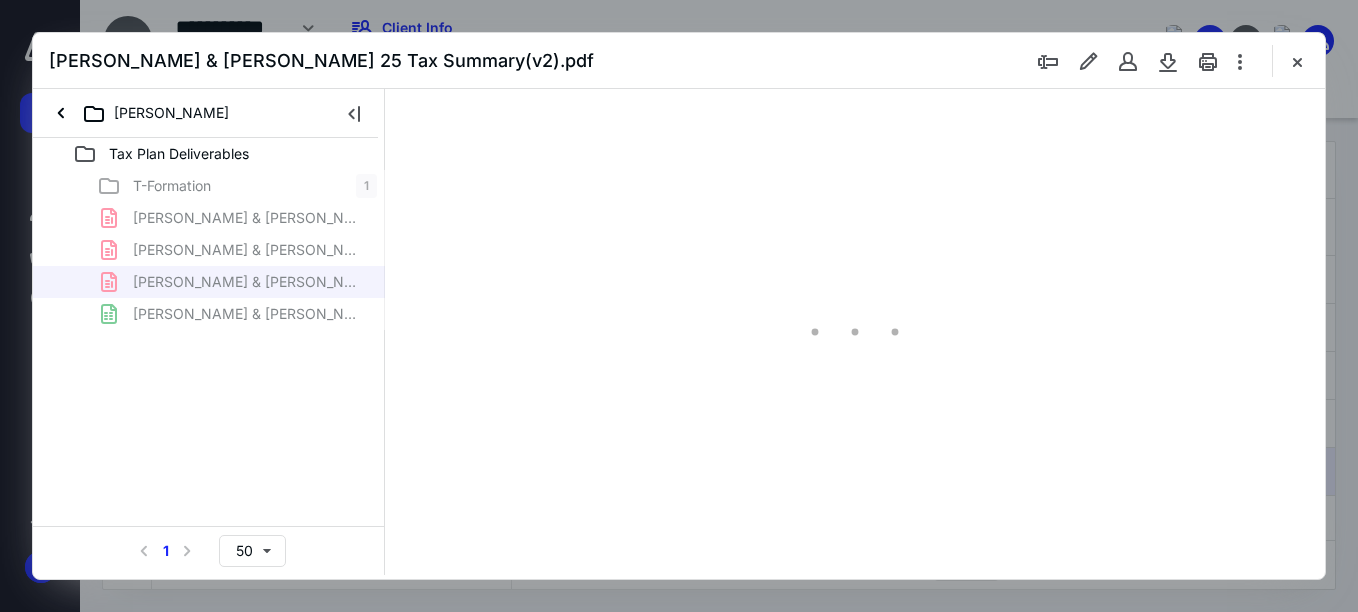 type on "67" 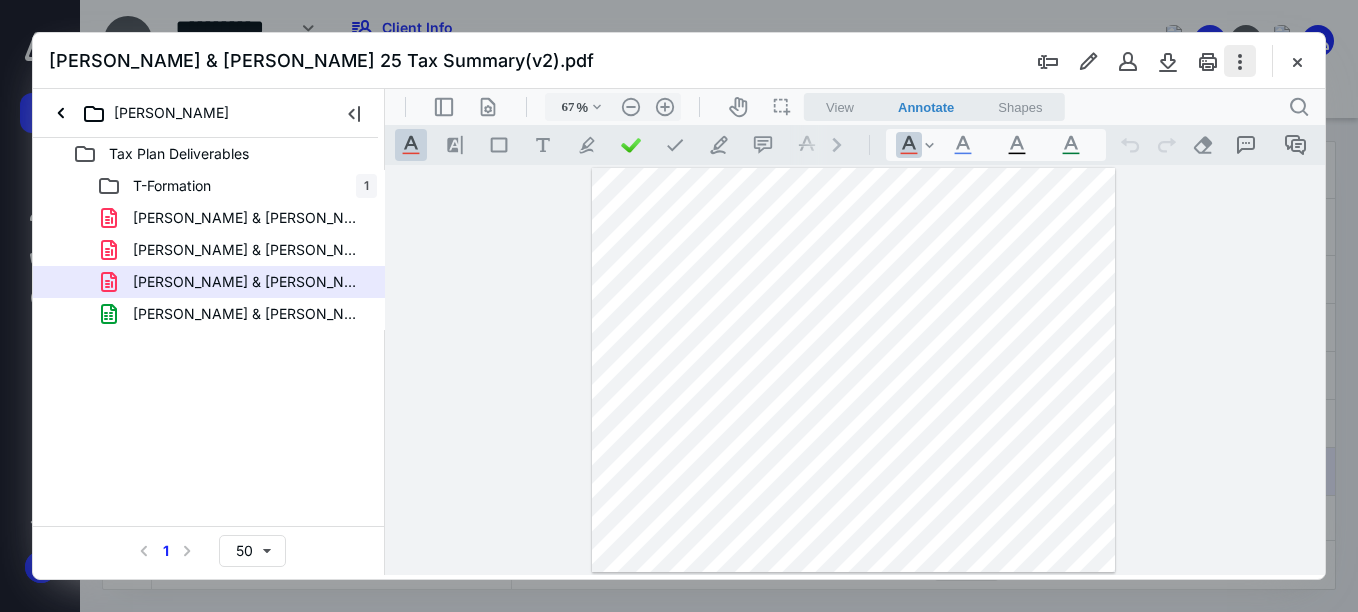click at bounding box center [1240, 61] 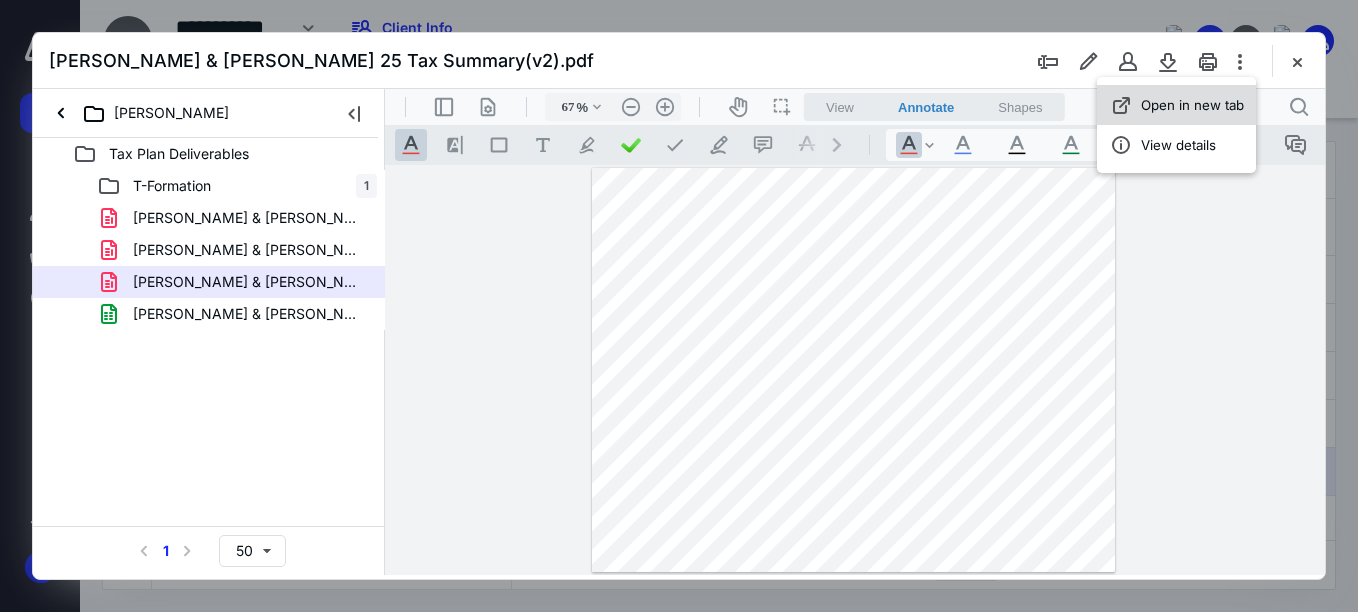 click on "Open in new tab" at bounding box center [1192, 105] 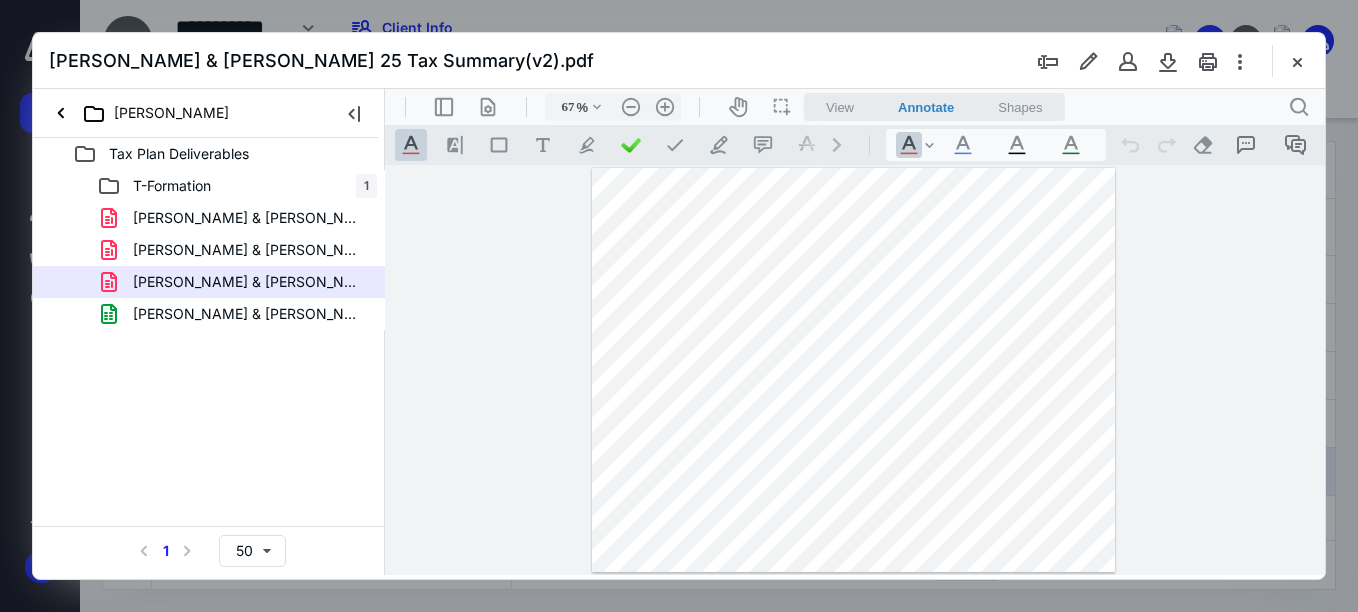 click at bounding box center (679, 306) 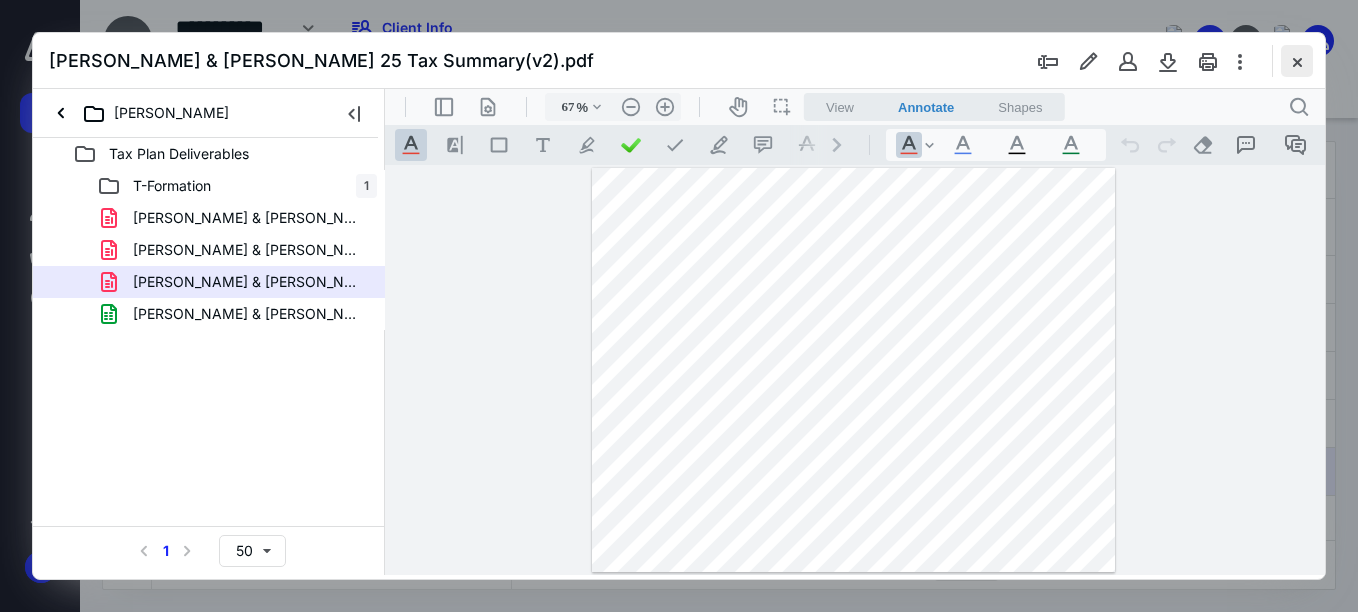 click at bounding box center [1297, 61] 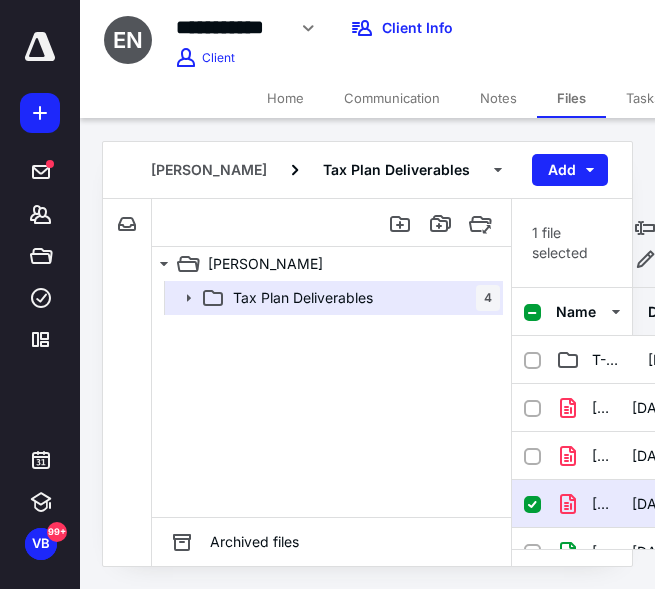 click on "Home" at bounding box center [285, 98] 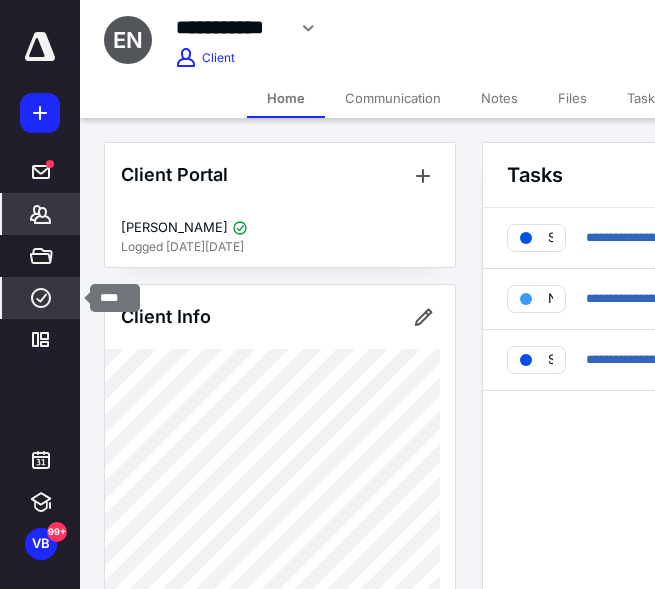 click 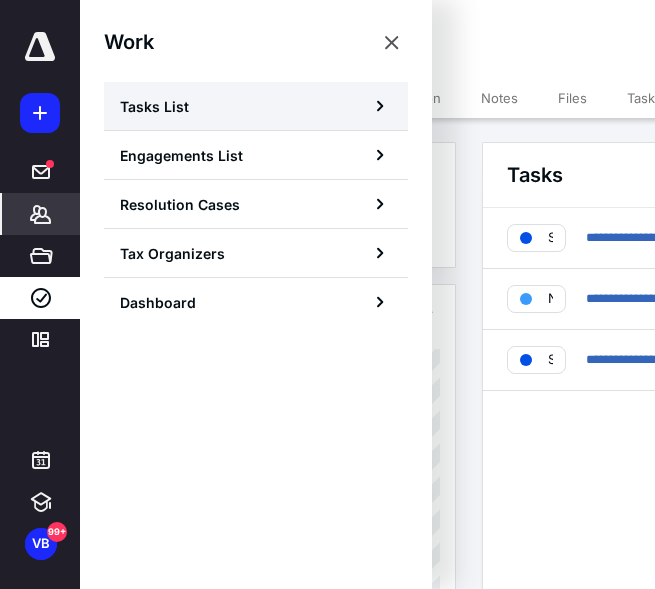 click on "Tasks List" at bounding box center [256, 106] 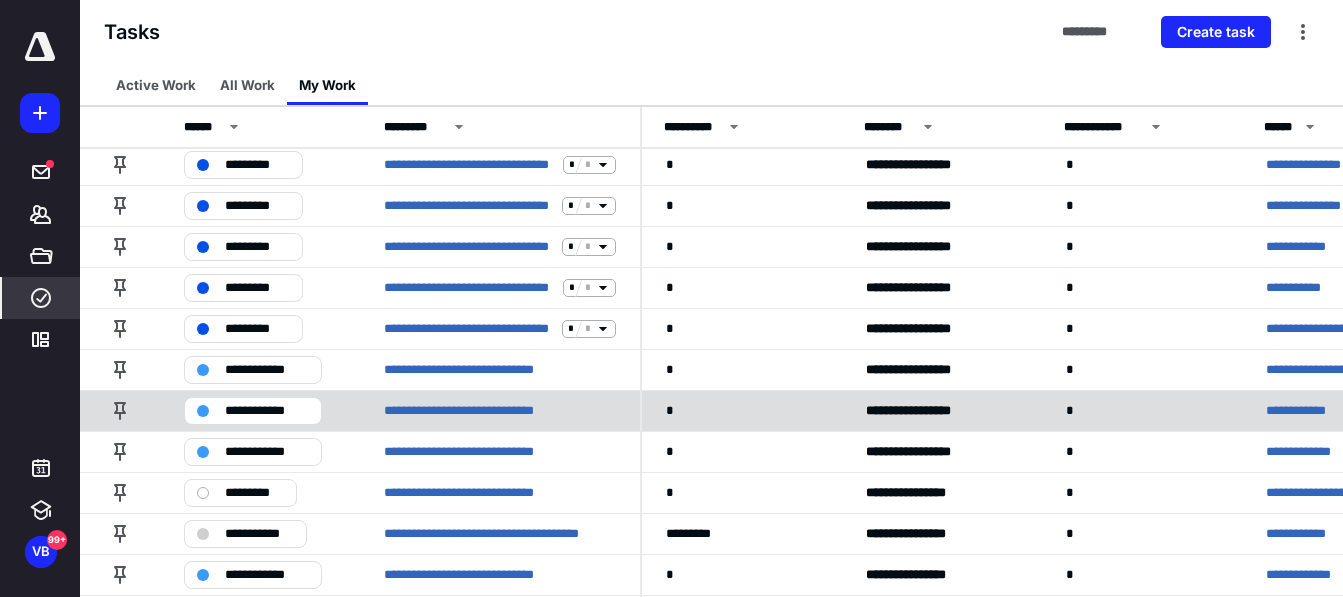 scroll, scrollTop: 413, scrollLeft: 0, axis: vertical 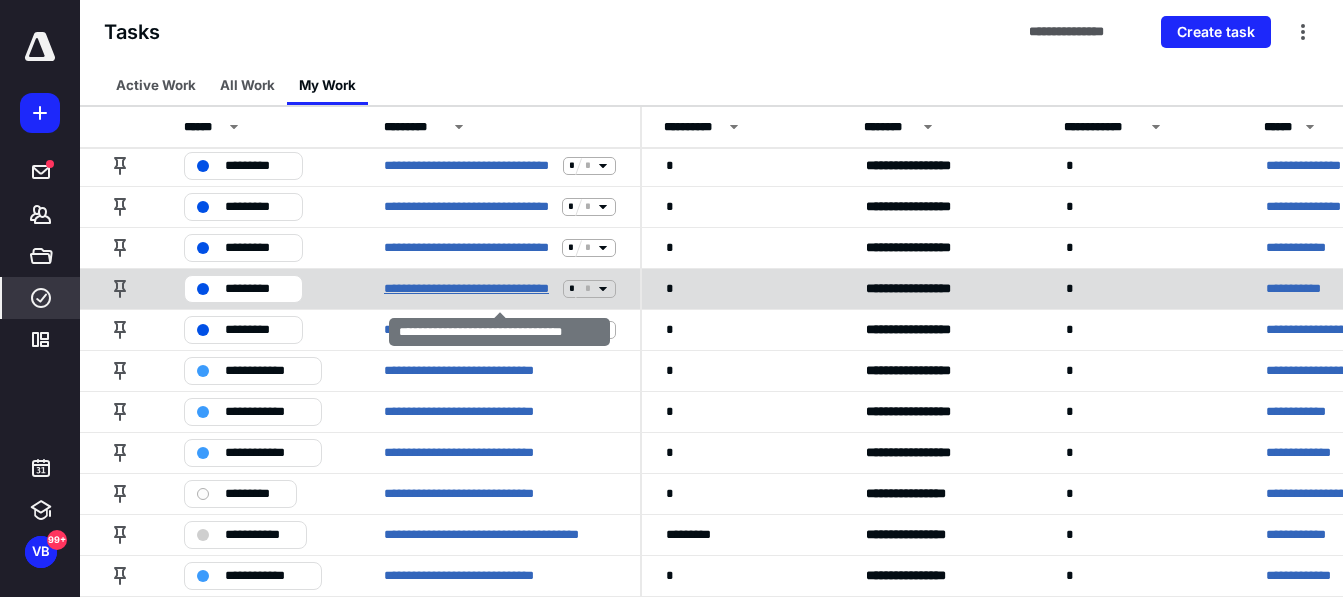 click on "**********" at bounding box center [469, 289] 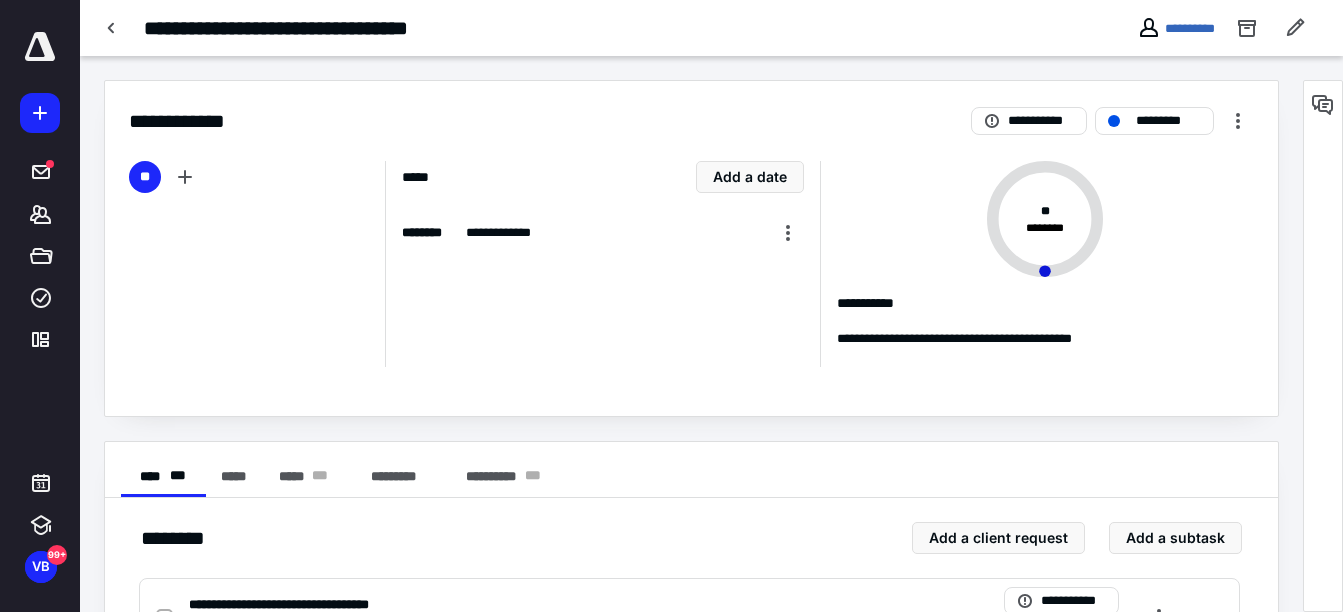 scroll, scrollTop: 187, scrollLeft: 0, axis: vertical 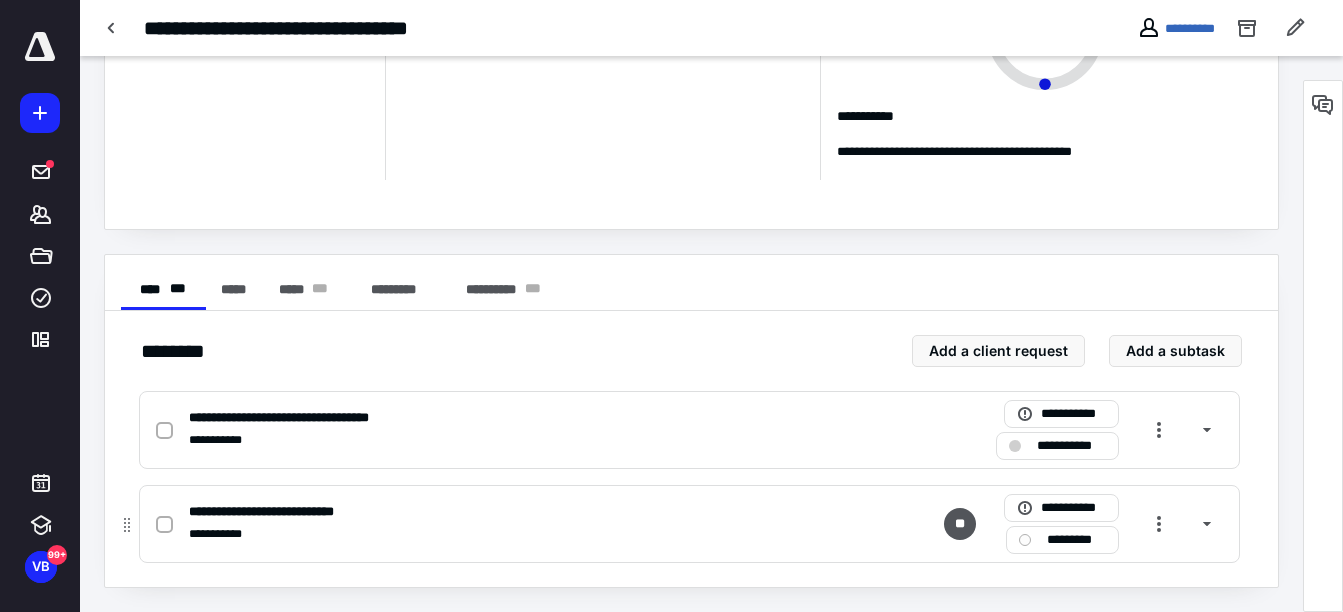 click on "**********" at bounding box center (285, 512) 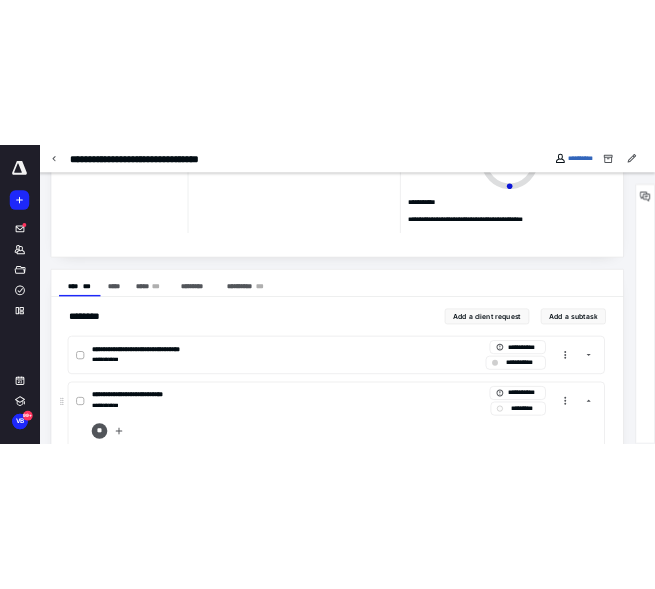 scroll, scrollTop: 351, scrollLeft: 0, axis: vertical 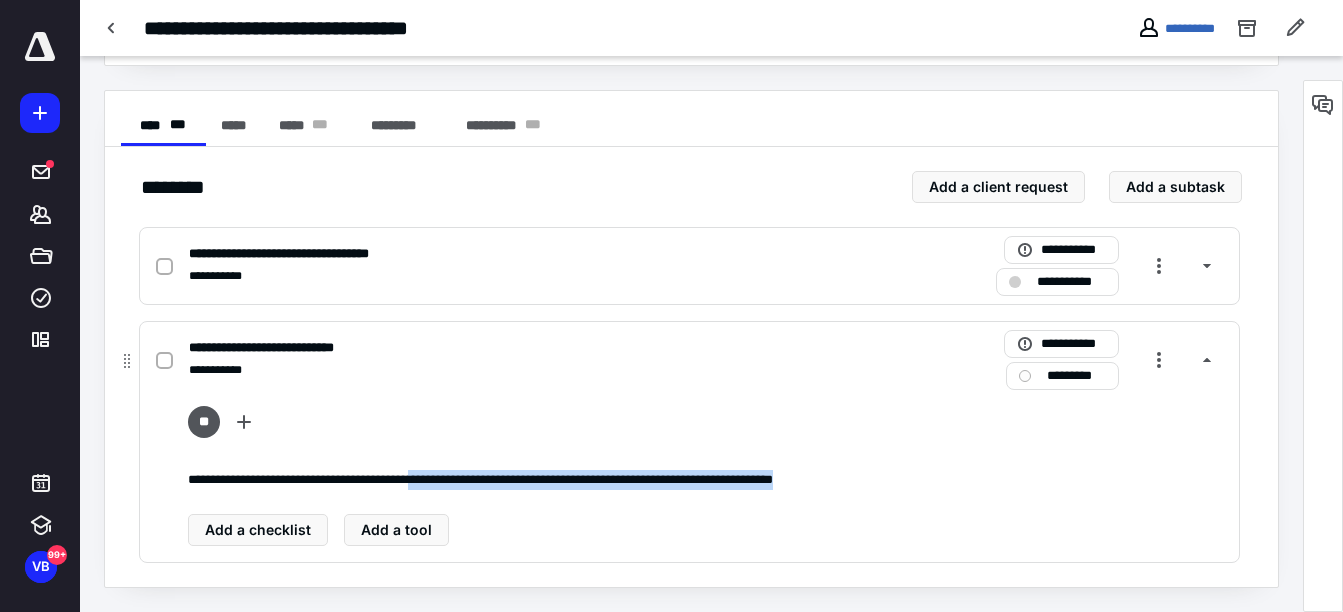 drag, startPoint x: 457, startPoint y: 479, endPoint x: 995, endPoint y: 475, distance: 538.0149 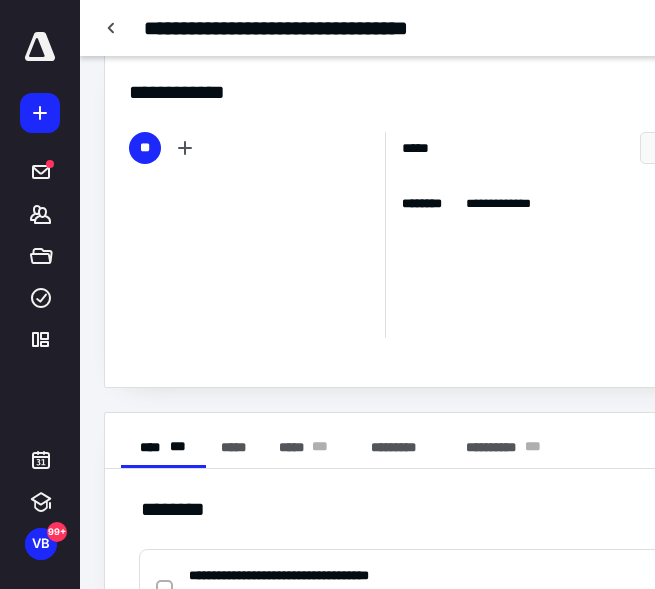 scroll, scrollTop: 0, scrollLeft: 0, axis: both 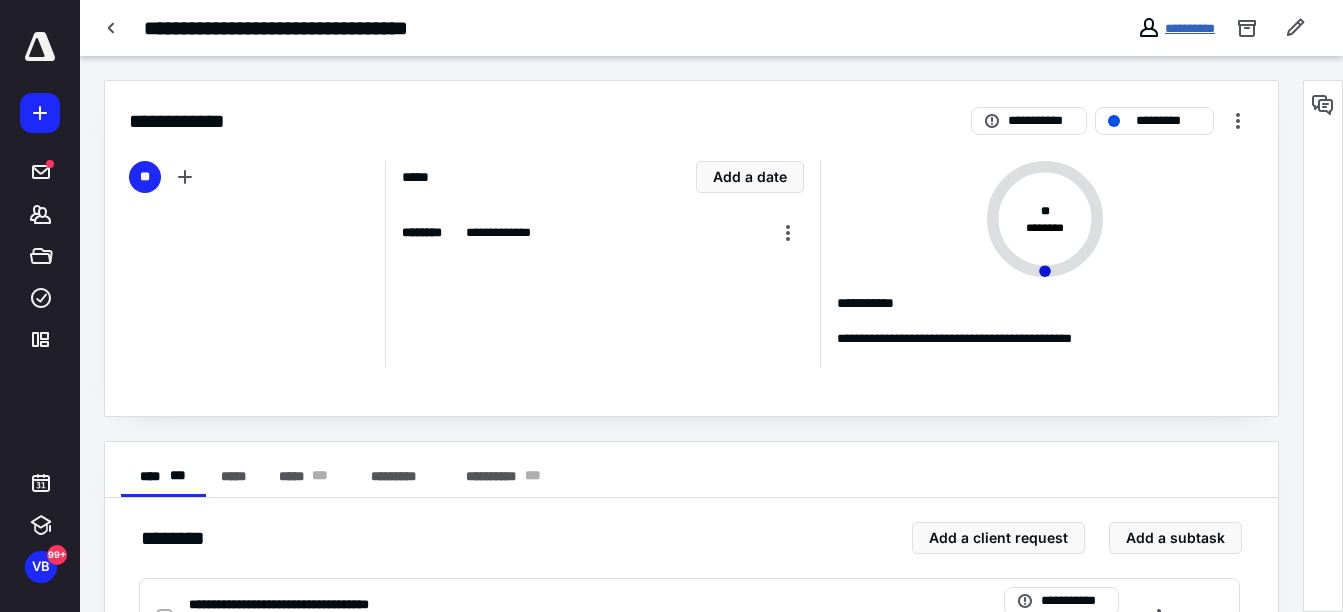 click on "**********" at bounding box center [1190, 28] 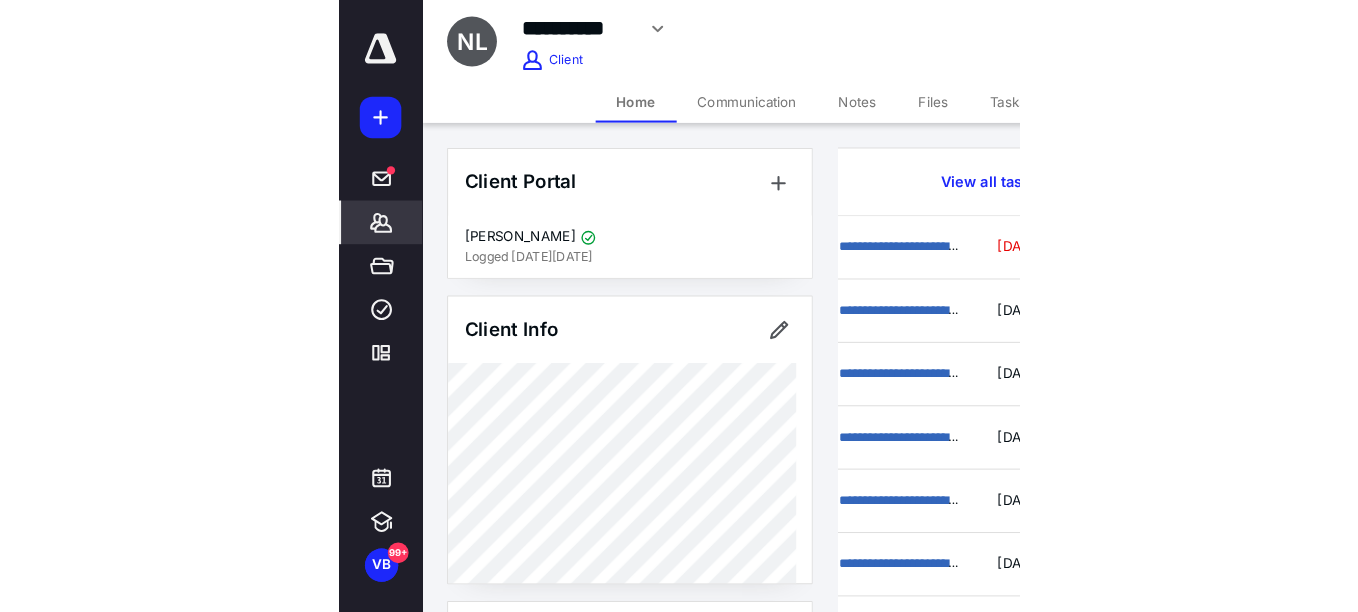 scroll, scrollTop: 0, scrollLeft: 0, axis: both 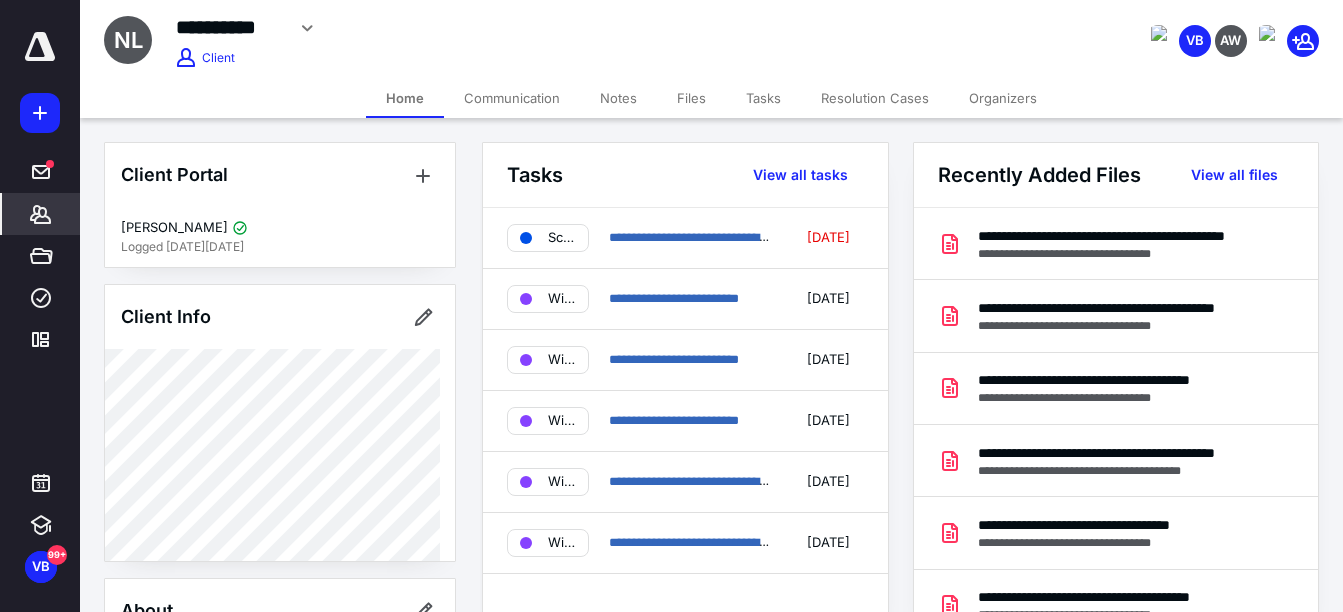 click on "Files" at bounding box center (691, 98) 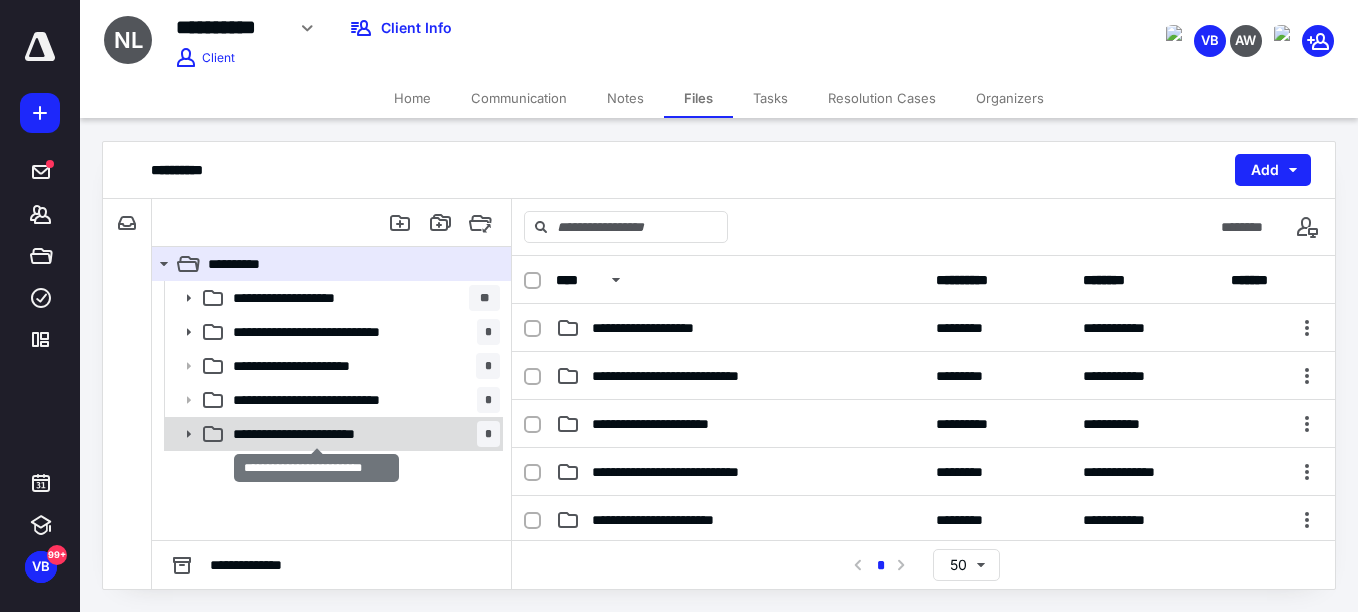 click on "**********" at bounding box center (316, 434) 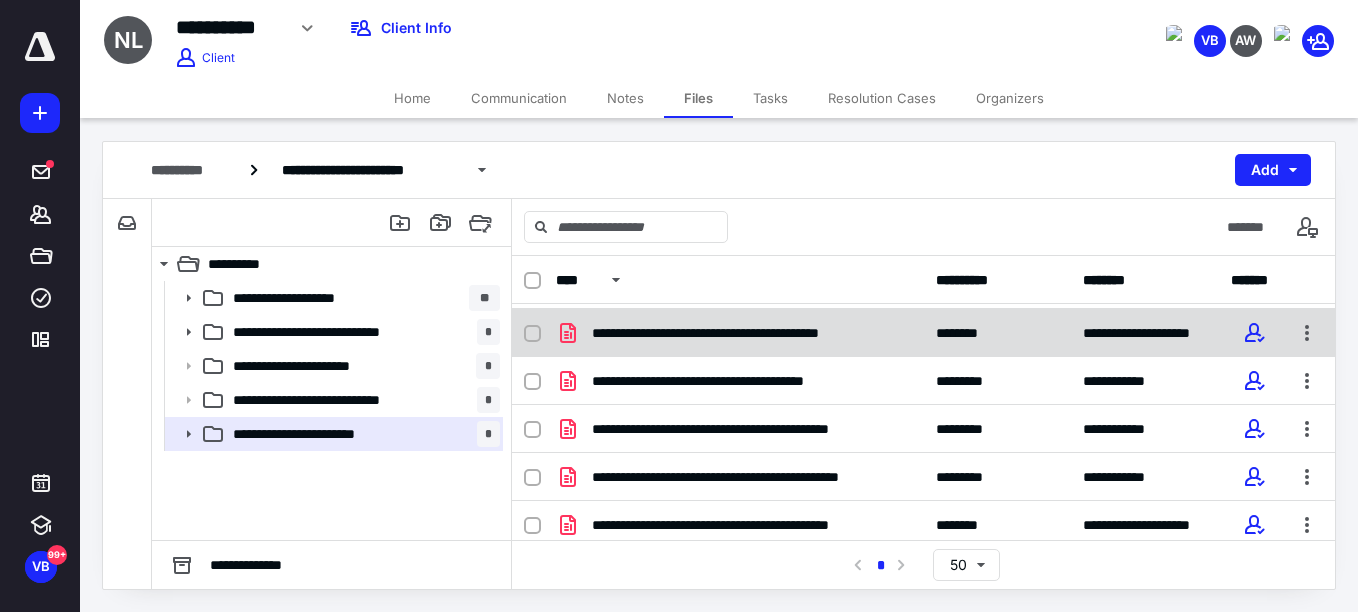 scroll, scrollTop: 148, scrollLeft: 0, axis: vertical 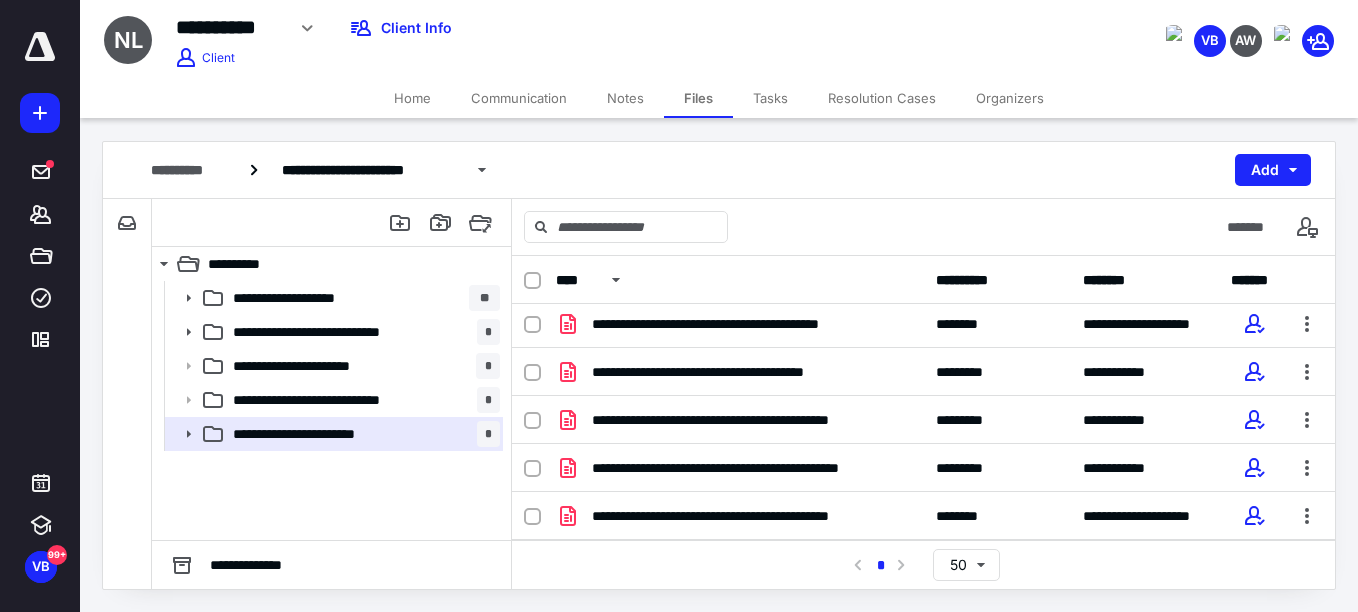 click on "Home" at bounding box center (412, 98) 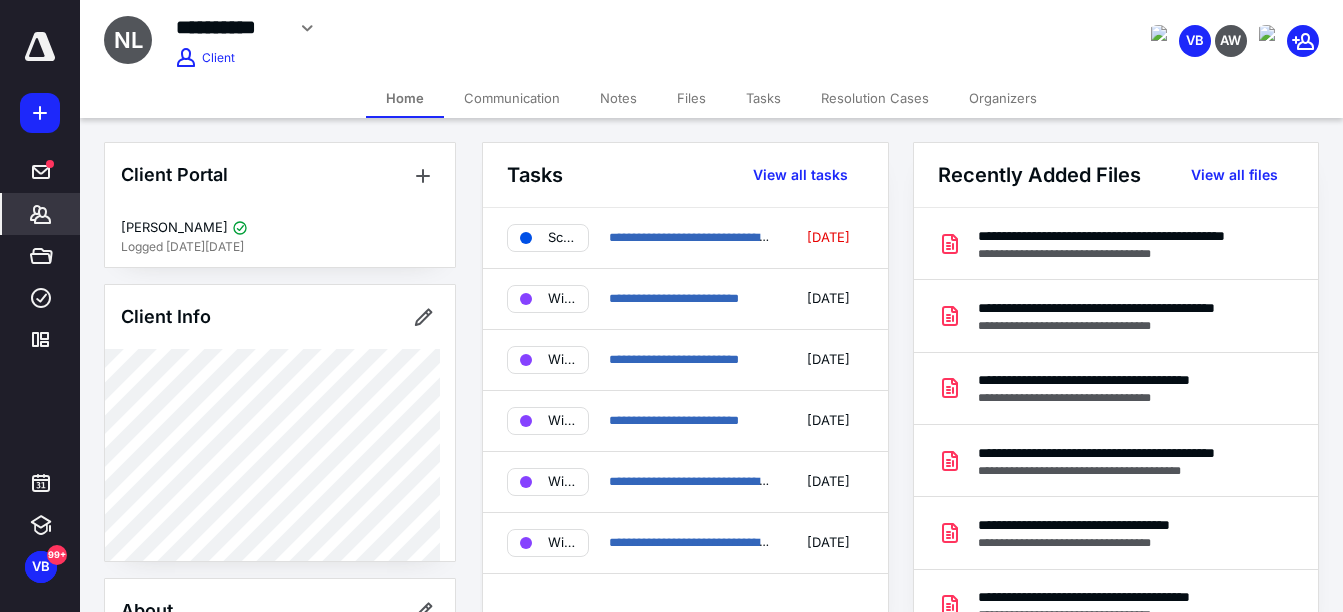 click on "Notes" at bounding box center [618, 98] 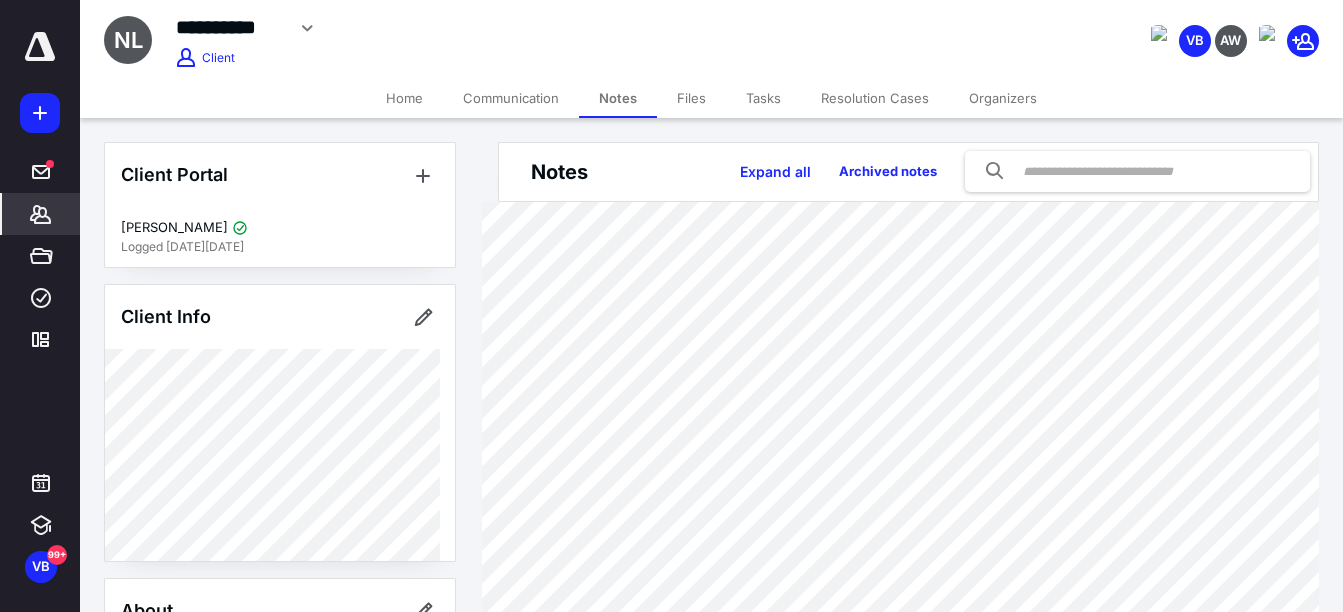 click on "Files" at bounding box center (691, 98) 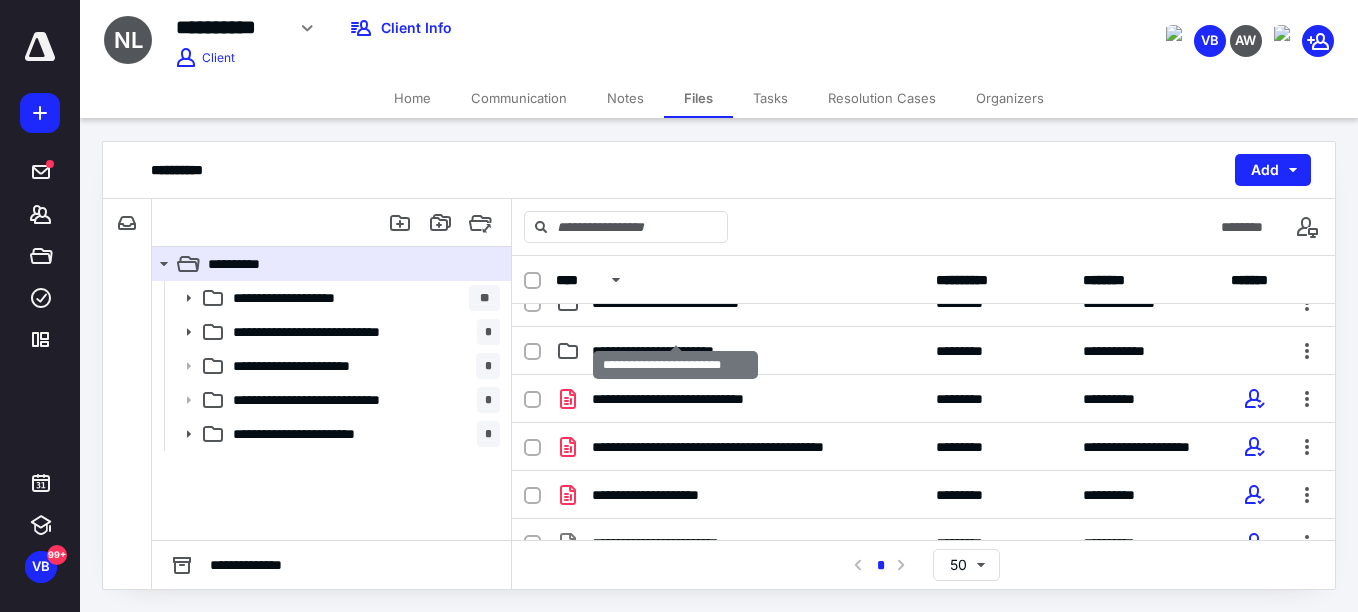 scroll, scrollTop: 200, scrollLeft: 0, axis: vertical 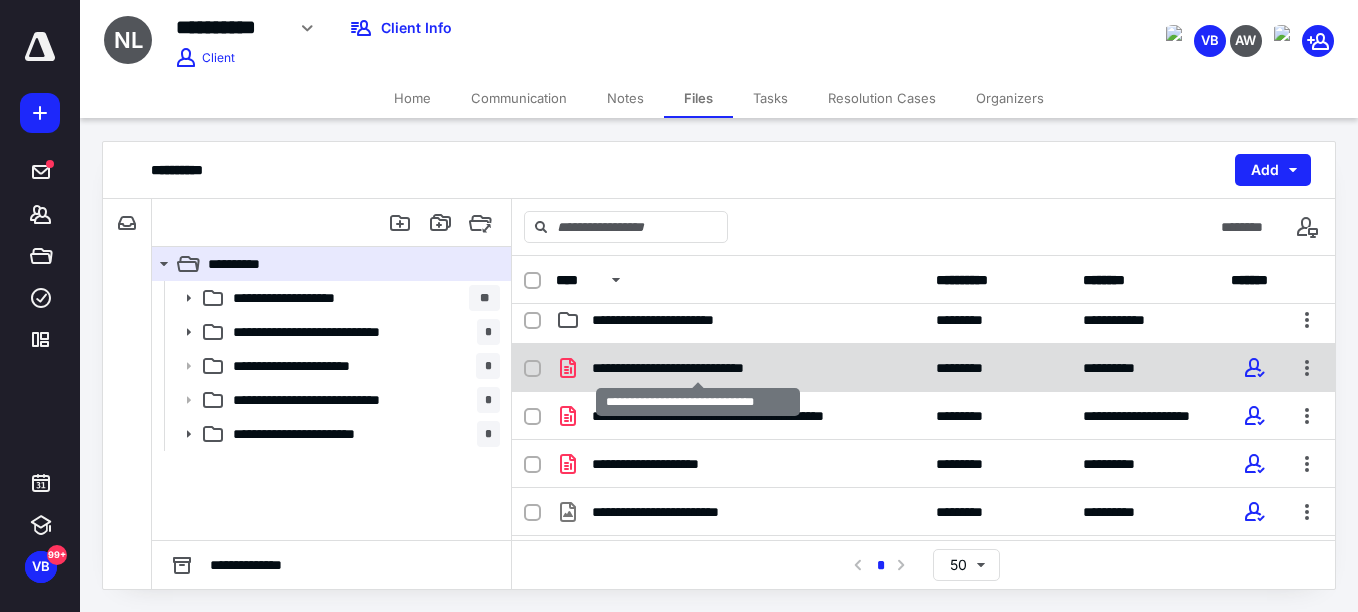 click on "**********" at bounding box center [698, 368] 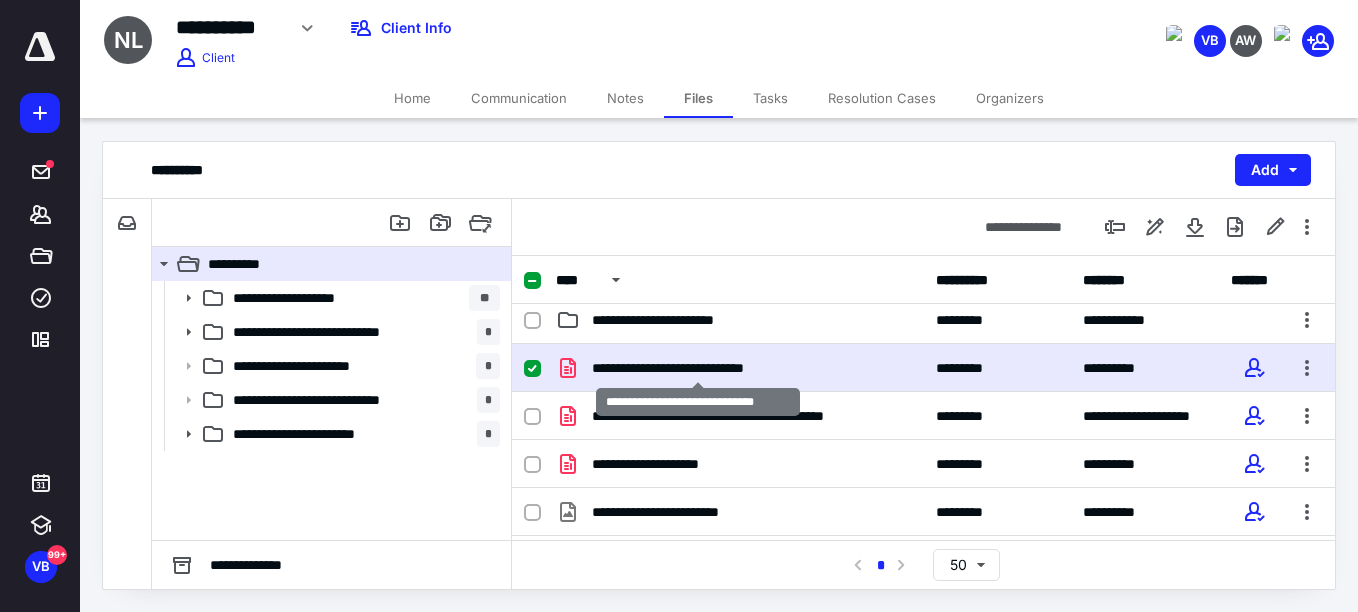 click on "**********" at bounding box center [698, 368] 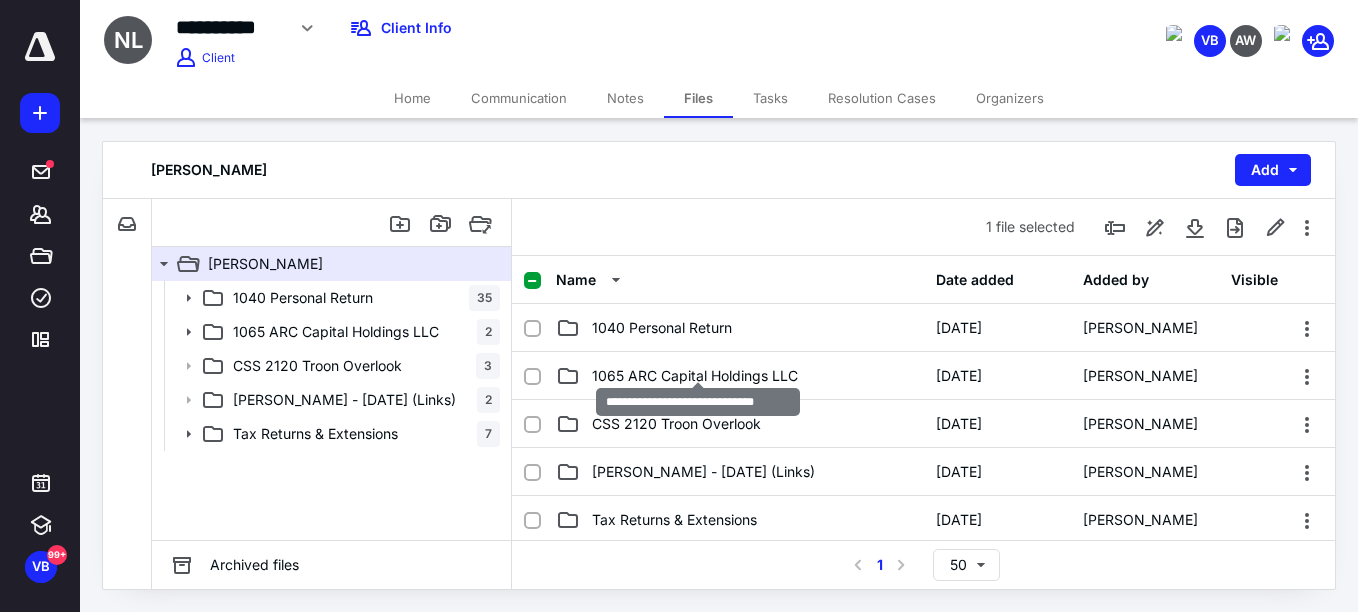 scroll, scrollTop: 200, scrollLeft: 0, axis: vertical 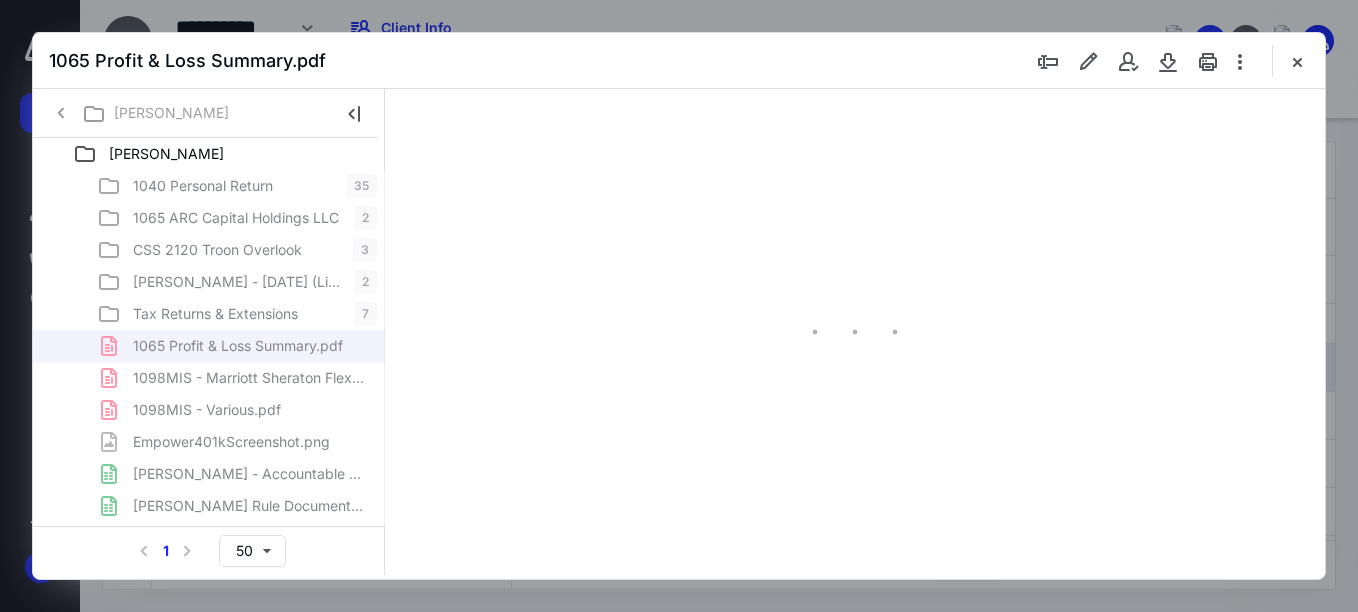type on "52" 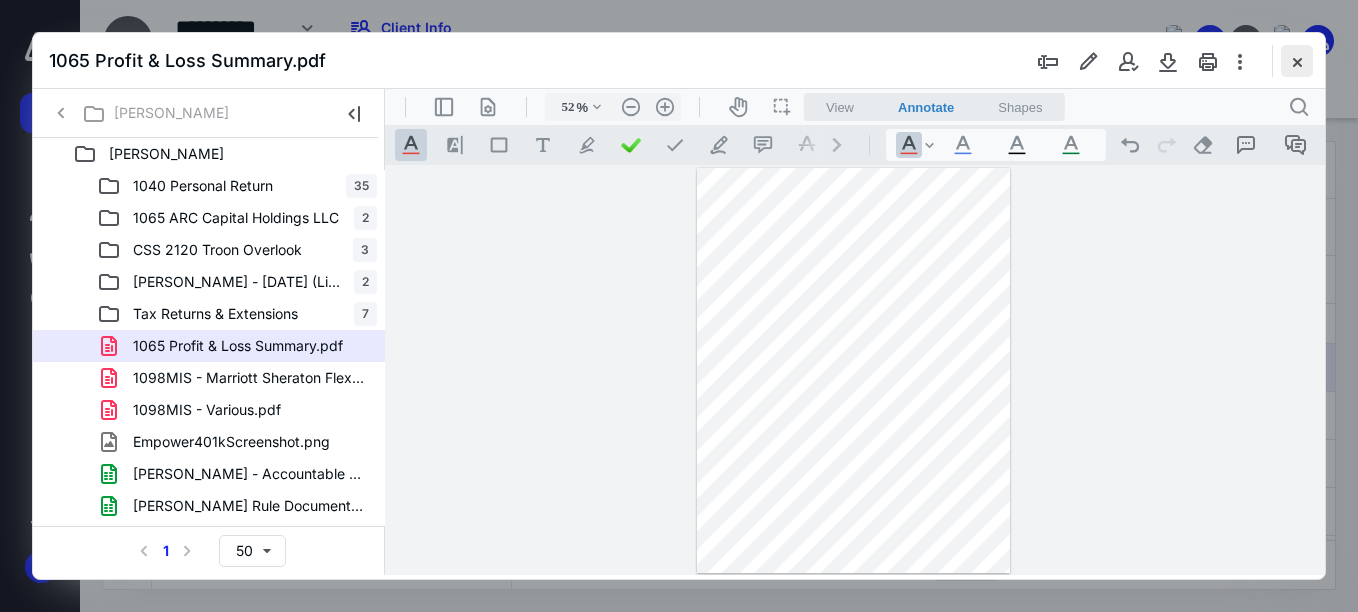 click at bounding box center [1297, 61] 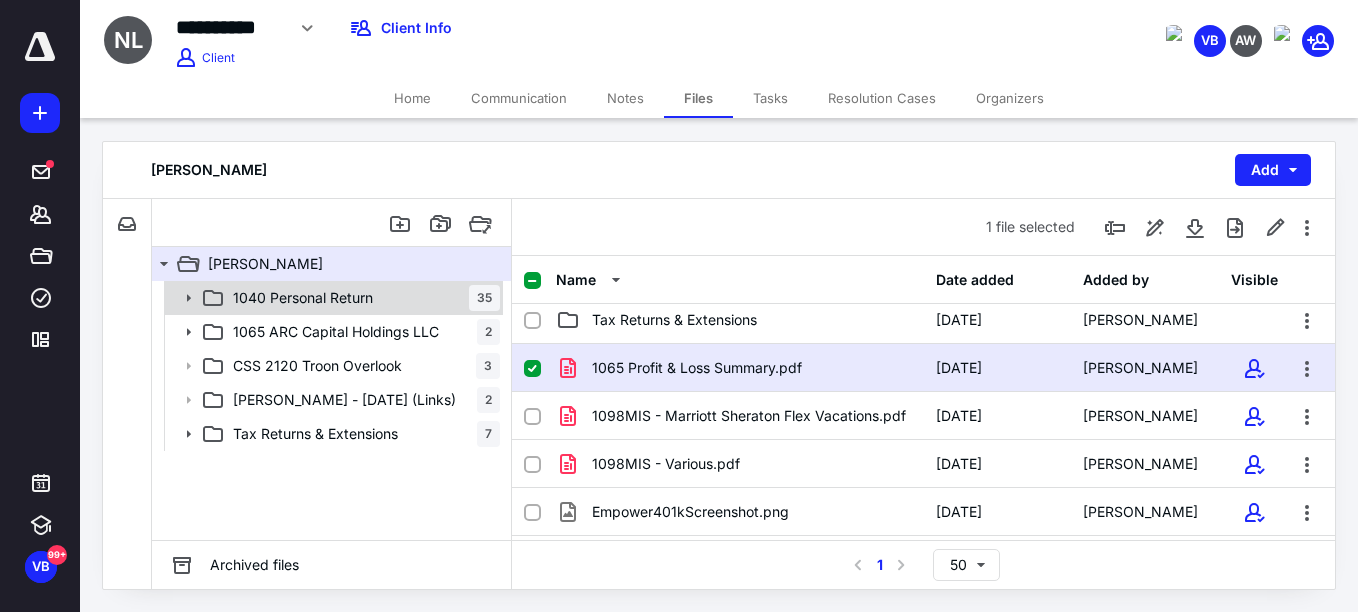 click on "1040 Personal Return" at bounding box center [303, 298] 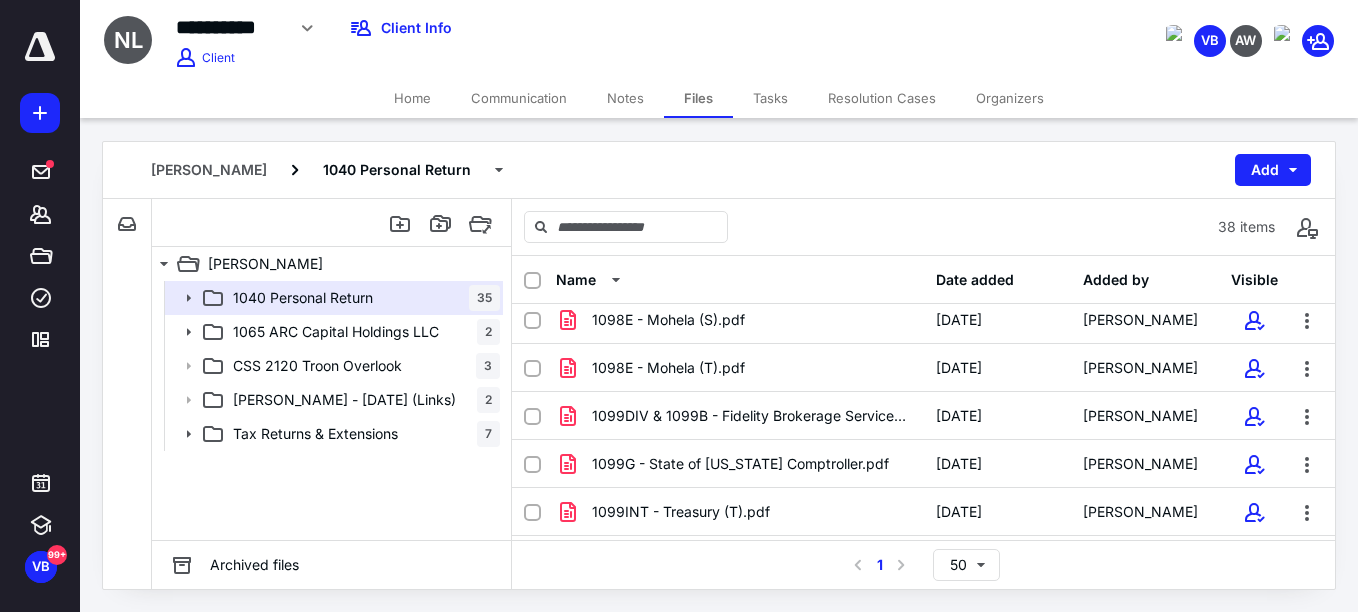 scroll, scrollTop: 0, scrollLeft: 0, axis: both 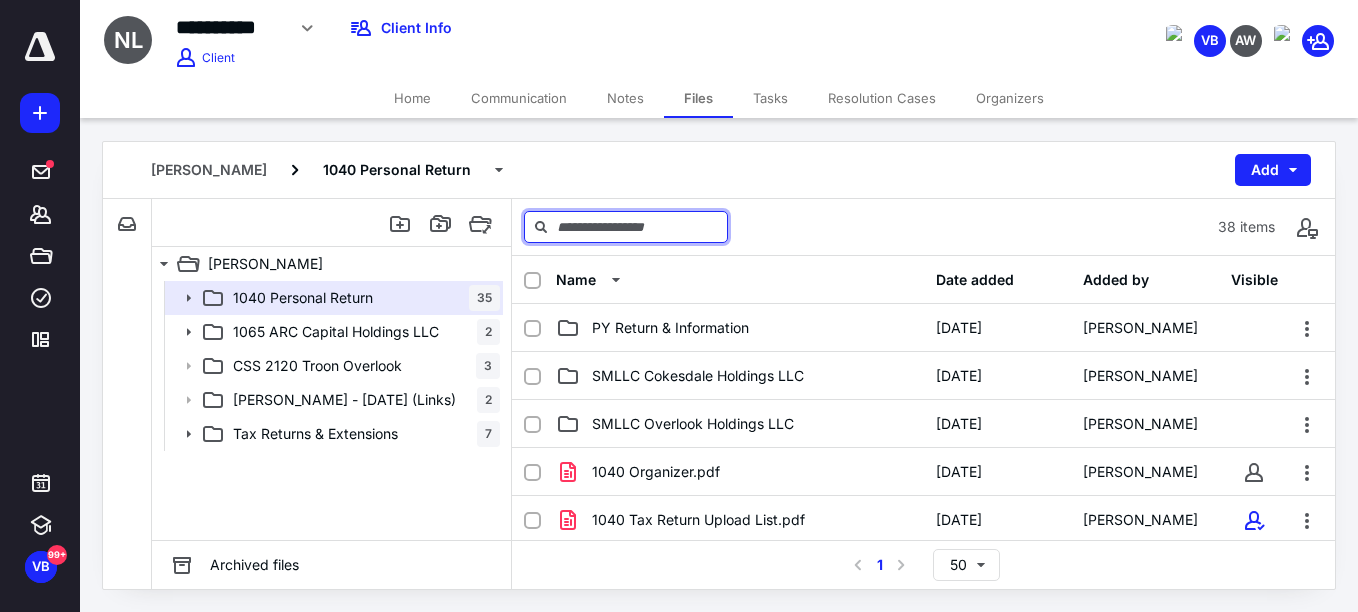 click at bounding box center (626, 227) 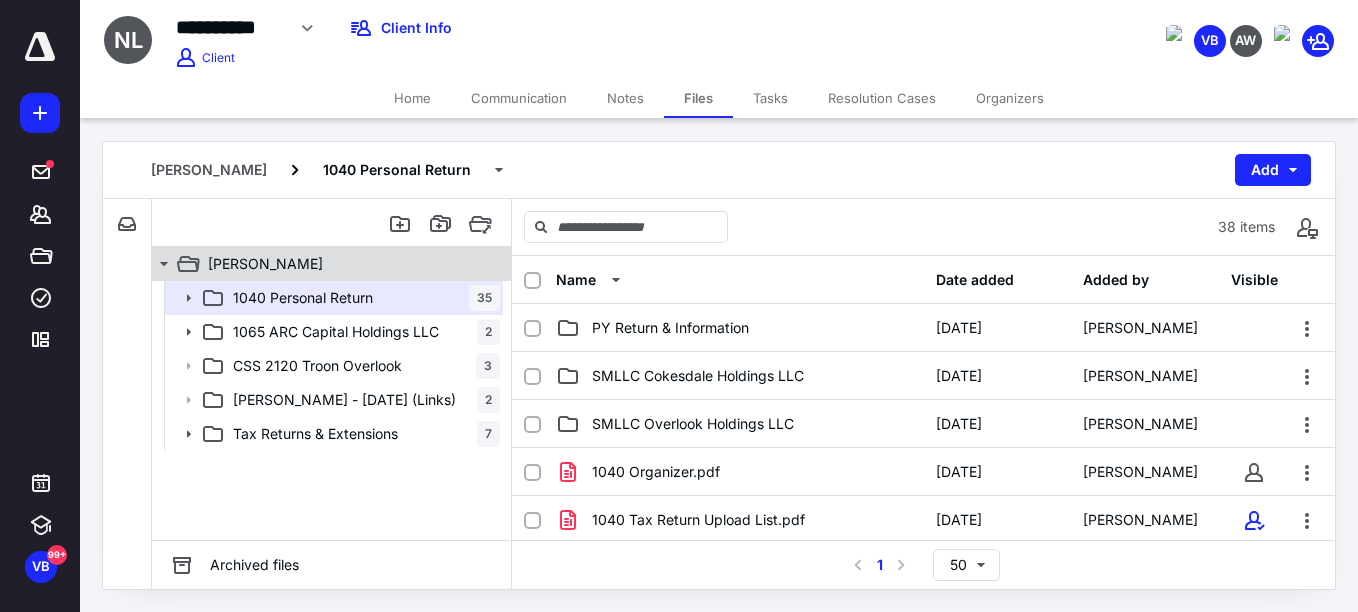 click on "Nelson Lee" at bounding box center [320, 264] 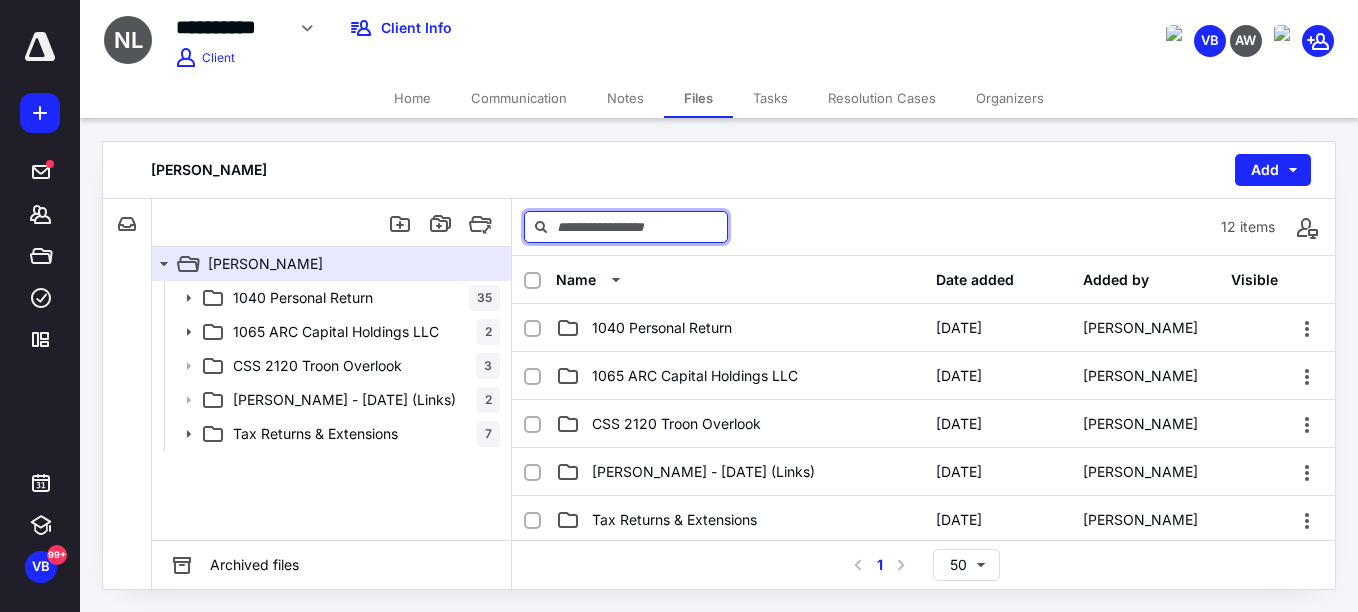 click at bounding box center [626, 227] 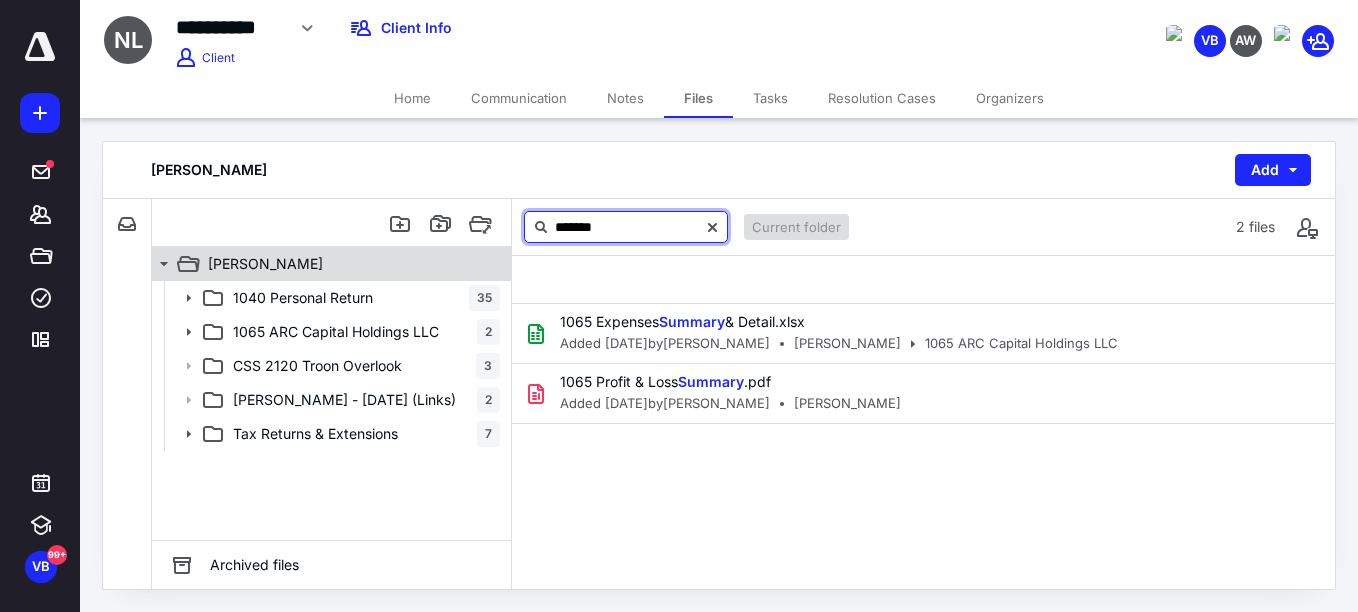 type on "*******" 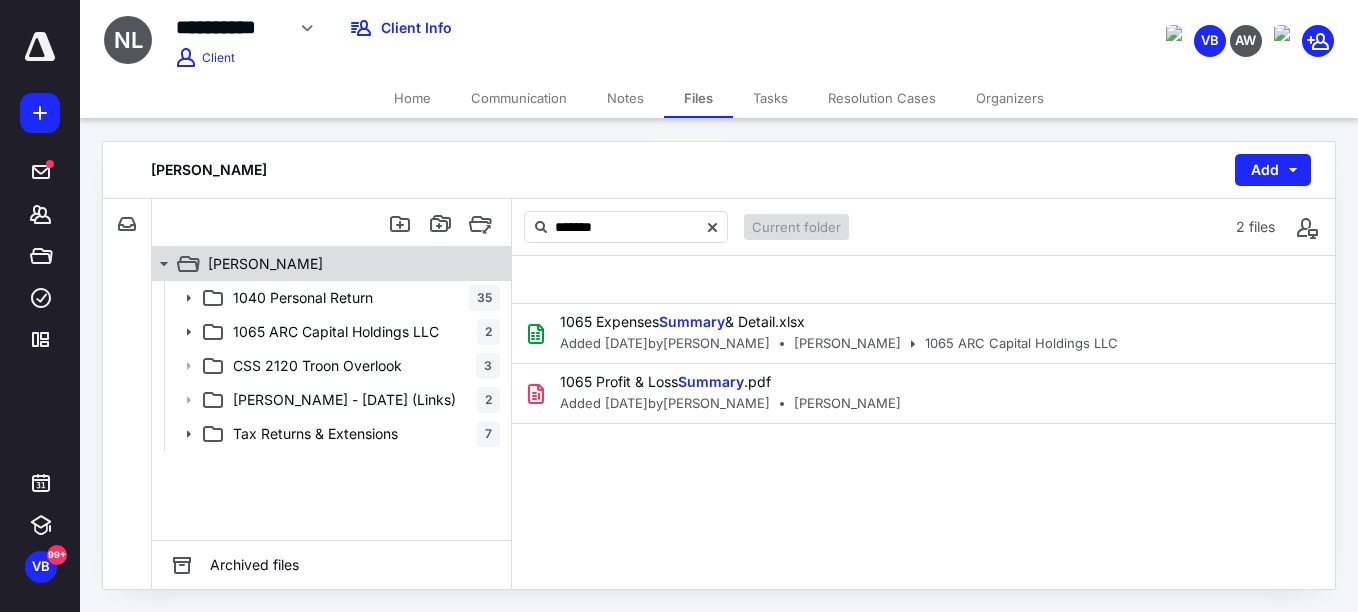 click on "Nelson Lee" at bounding box center (344, 264) 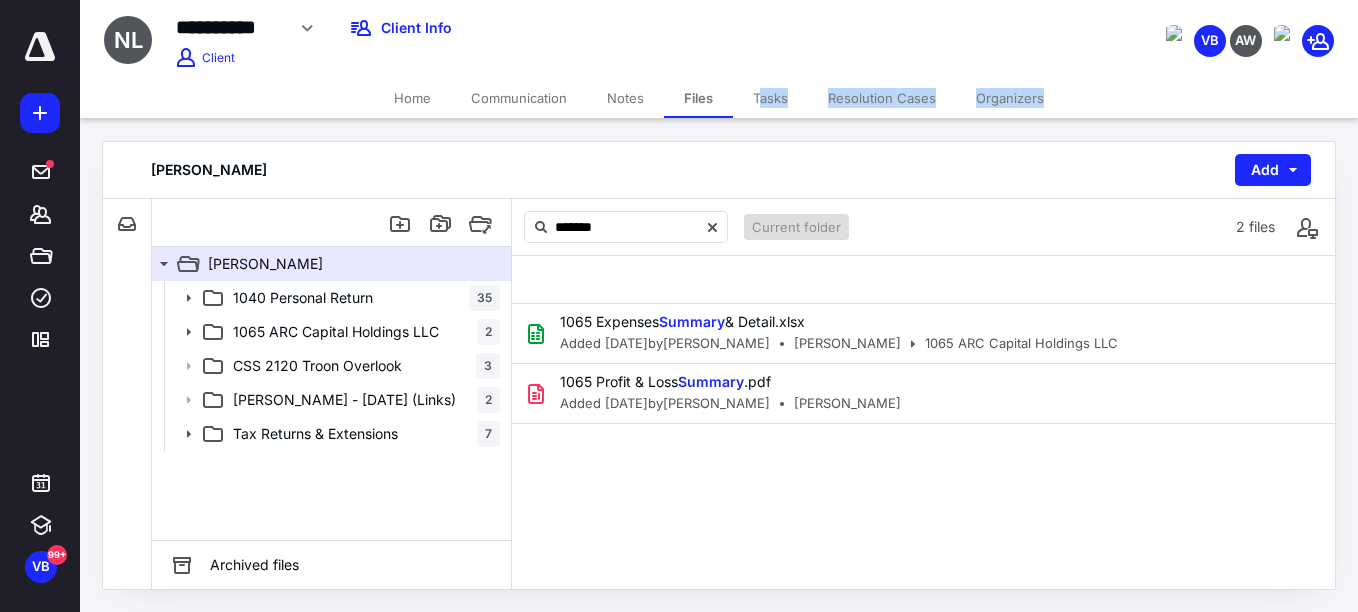drag, startPoint x: 760, startPoint y: 119, endPoint x: 758, endPoint y: 87, distance: 32.06244 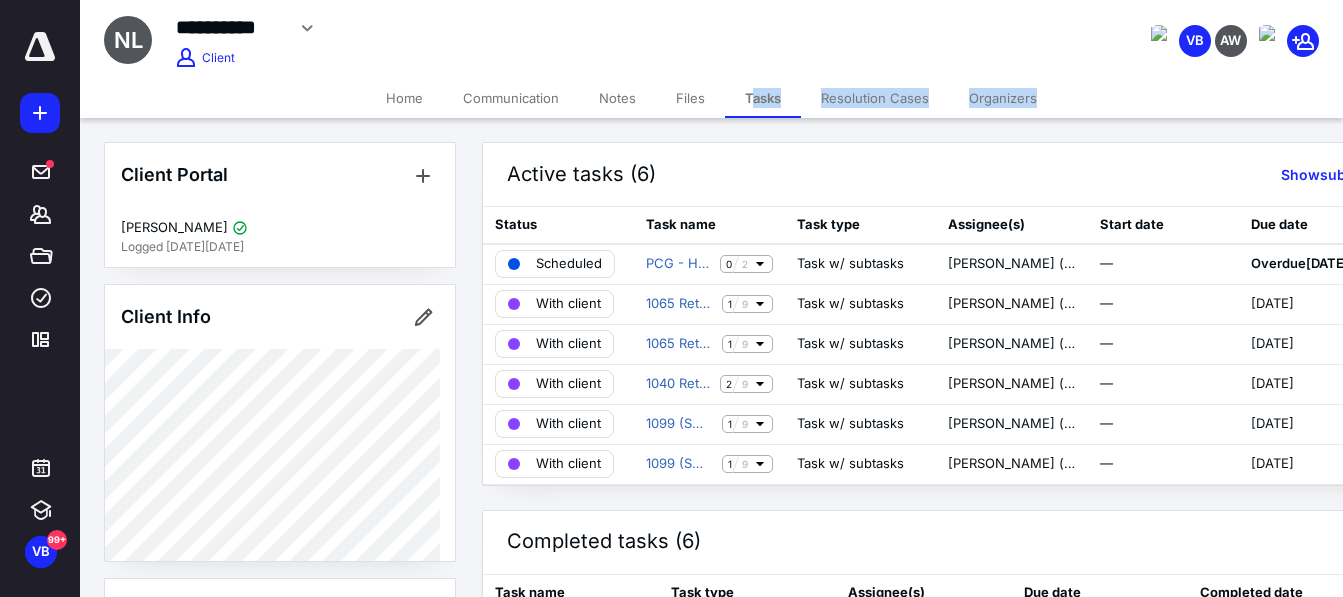 click on "Files" at bounding box center (690, 98) 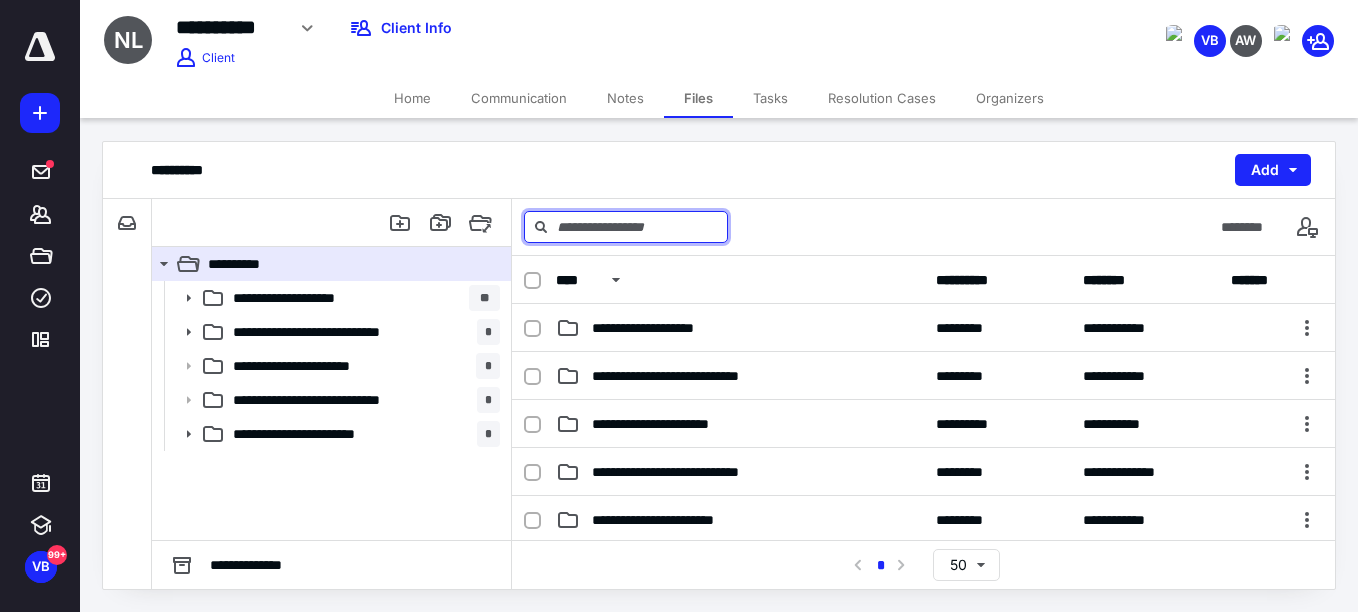 click at bounding box center (626, 227) 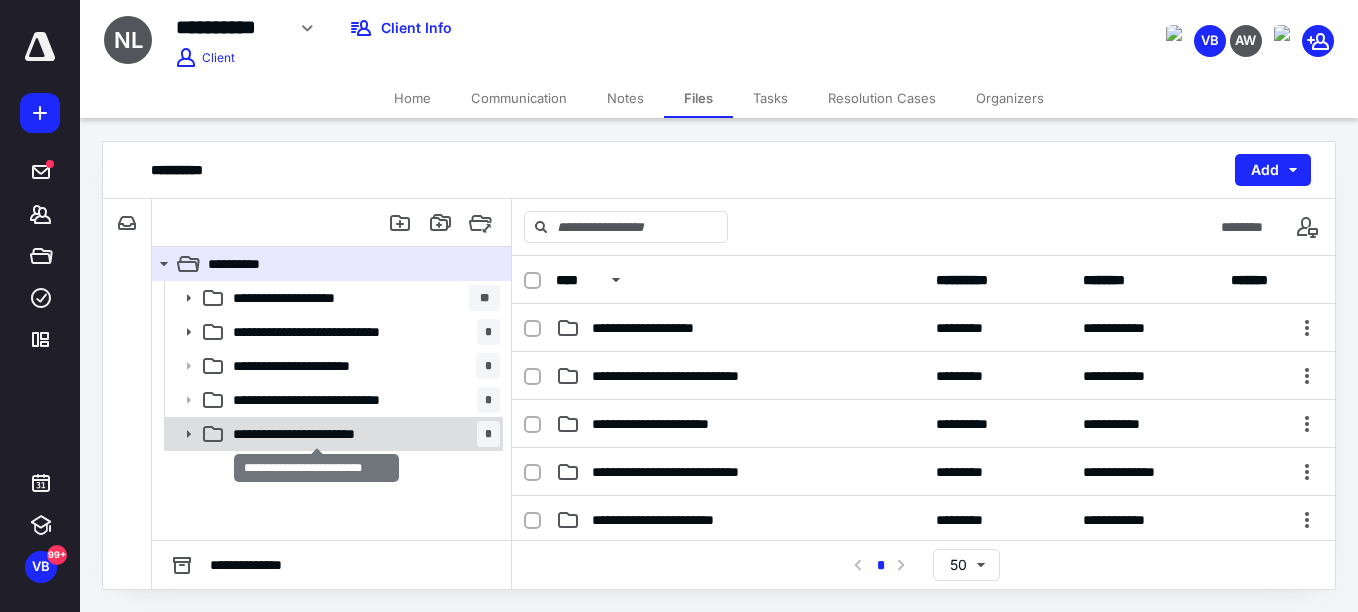 click on "**********" at bounding box center [316, 434] 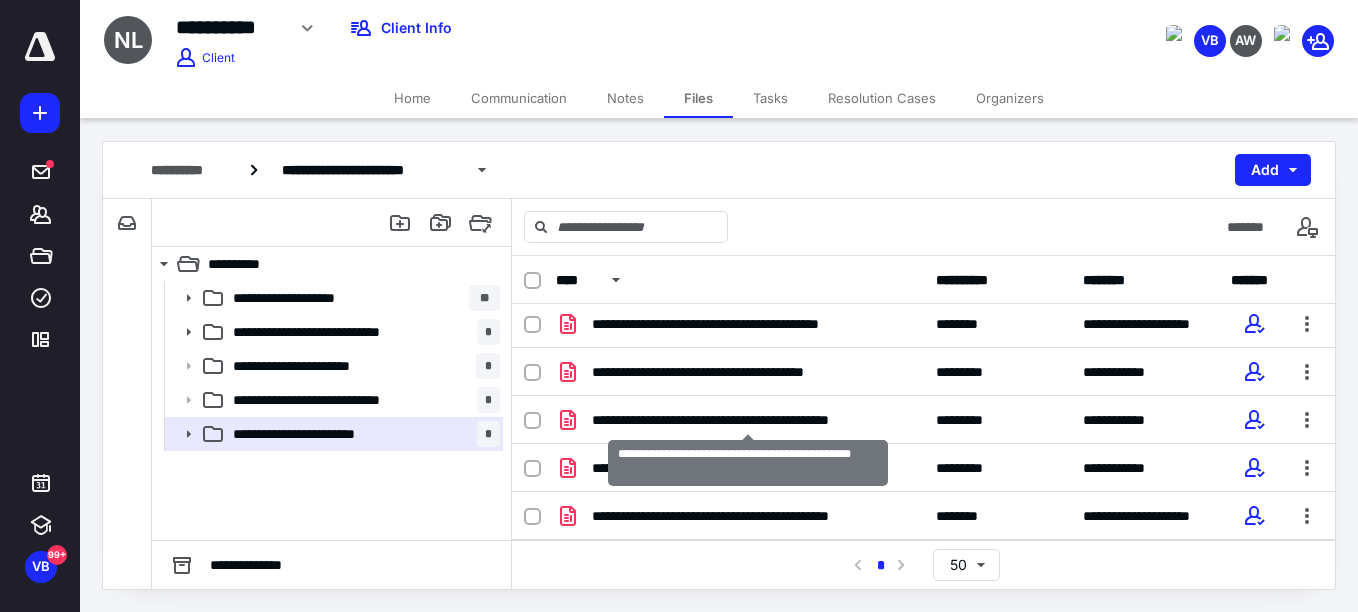 scroll, scrollTop: 0, scrollLeft: 0, axis: both 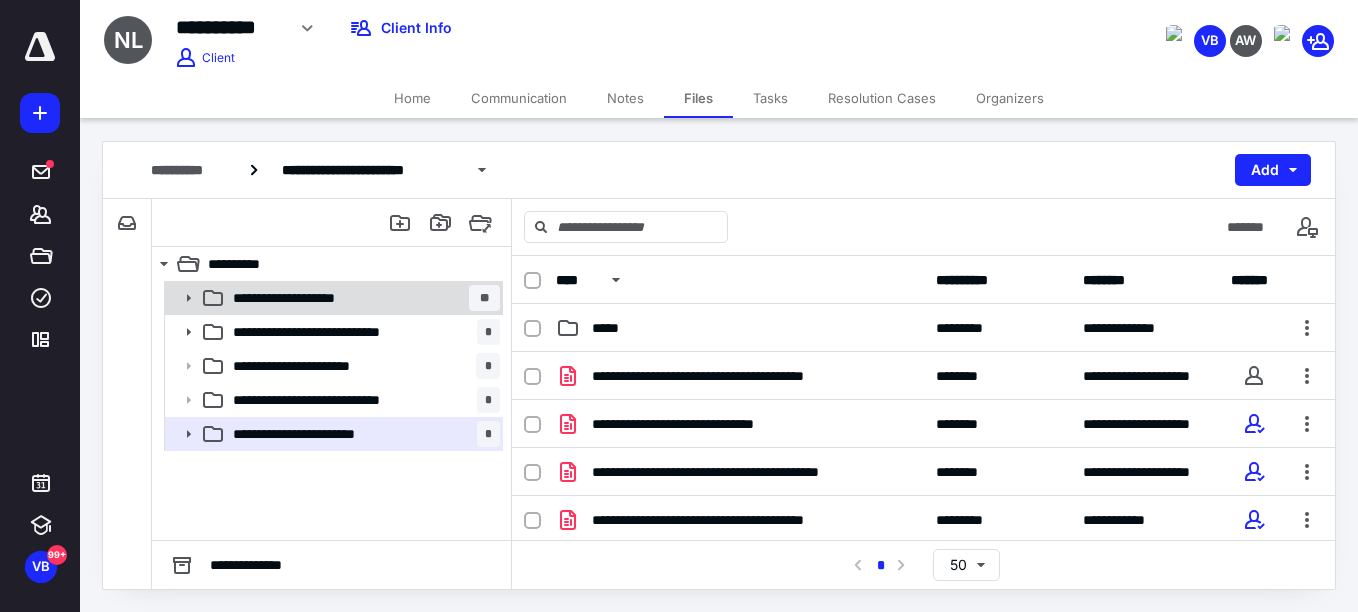 click on "**********" at bounding box center (362, 298) 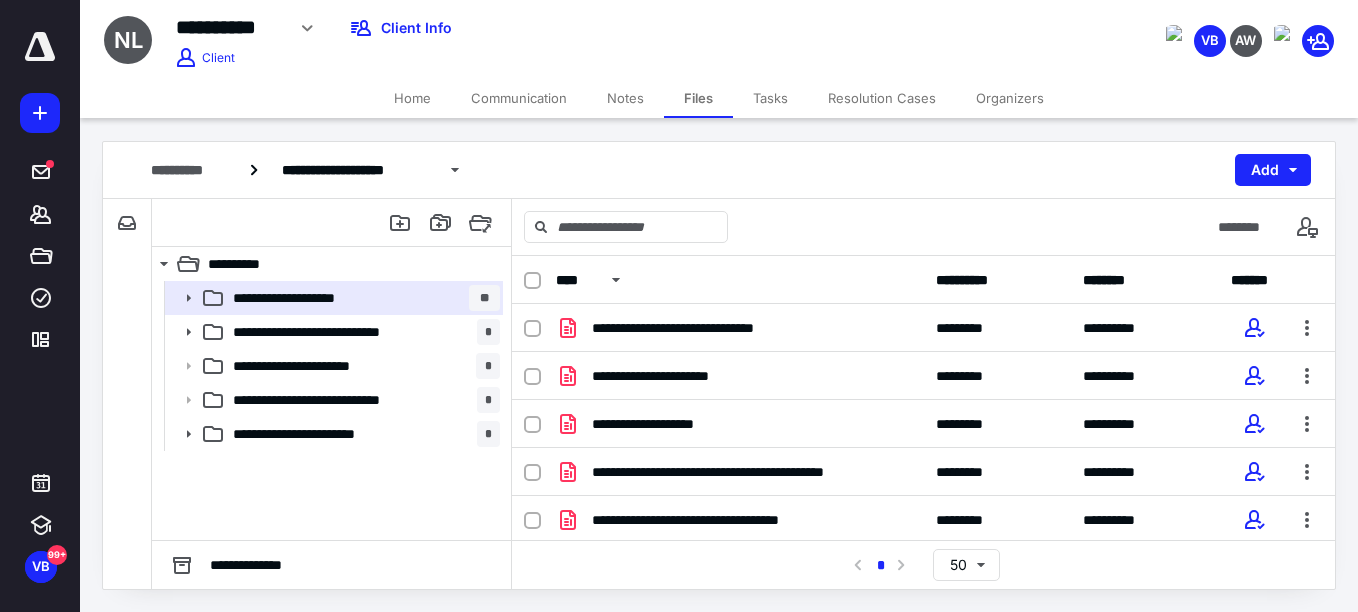 scroll, scrollTop: 481, scrollLeft: 0, axis: vertical 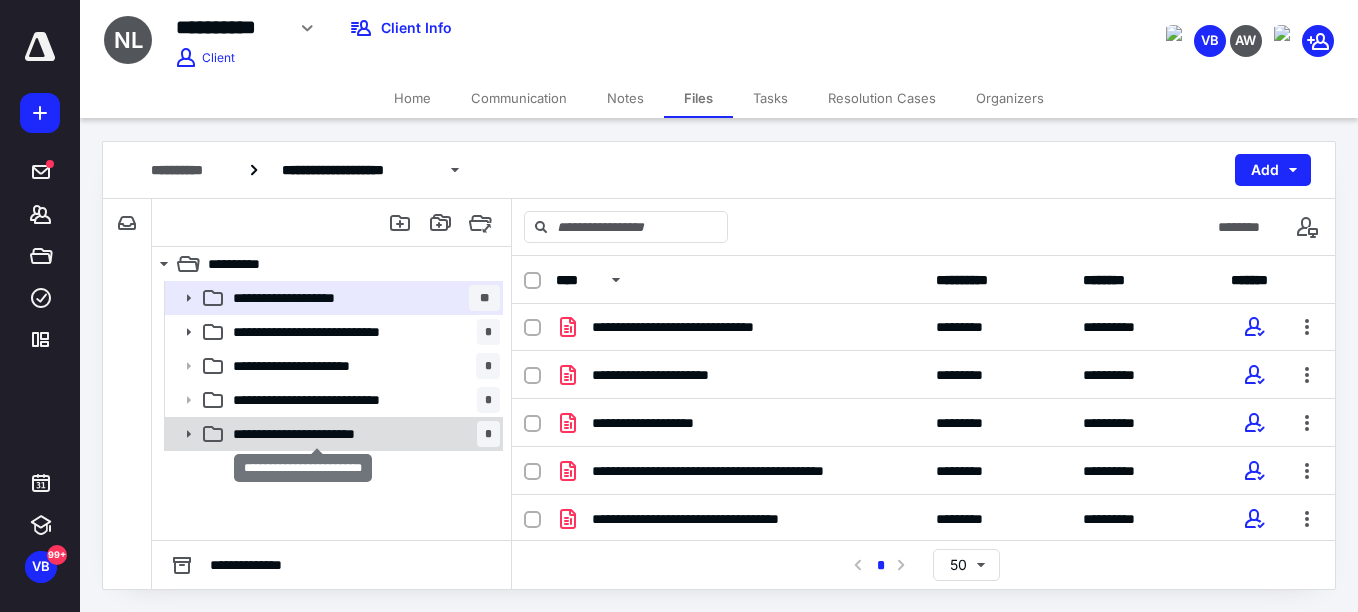 click on "**********" at bounding box center (316, 434) 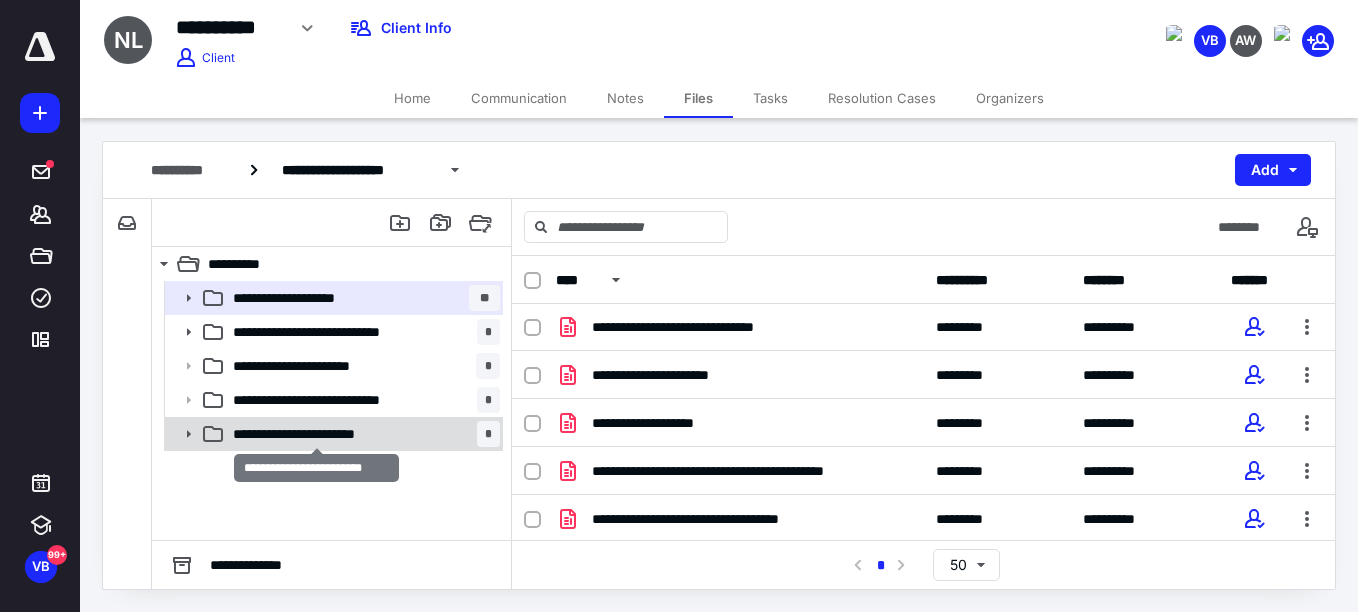 scroll, scrollTop: 0, scrollLeft: 0, axis: both 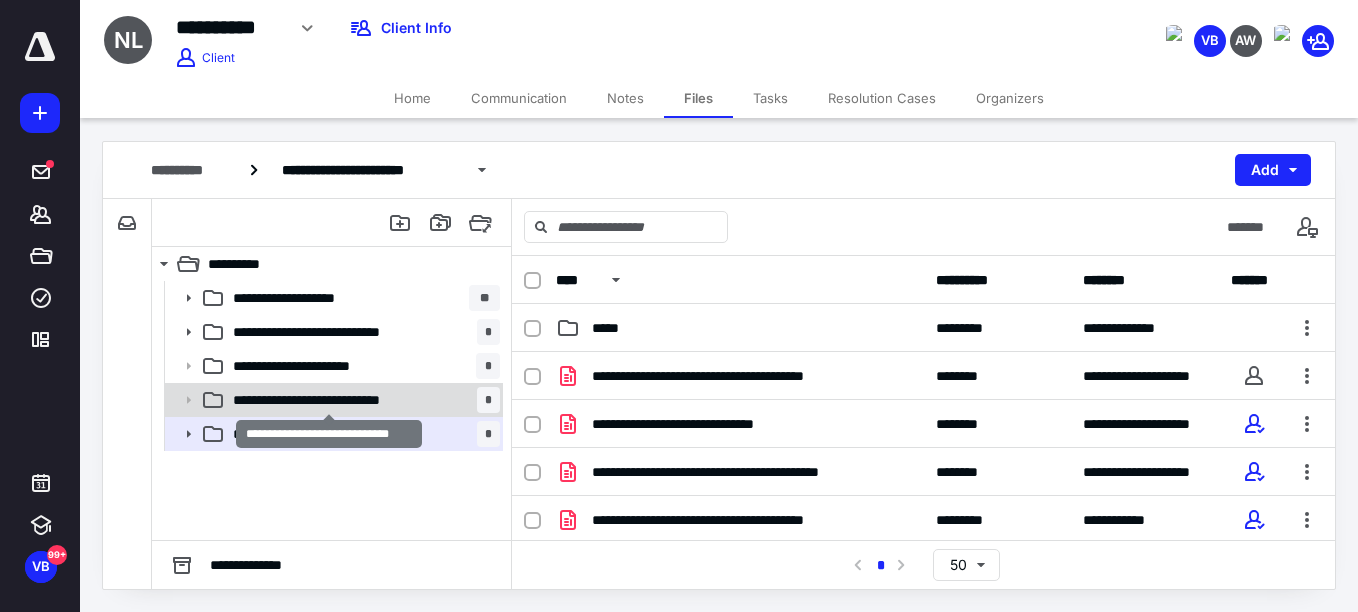 click on "**********" at bounding box center (329, 400) 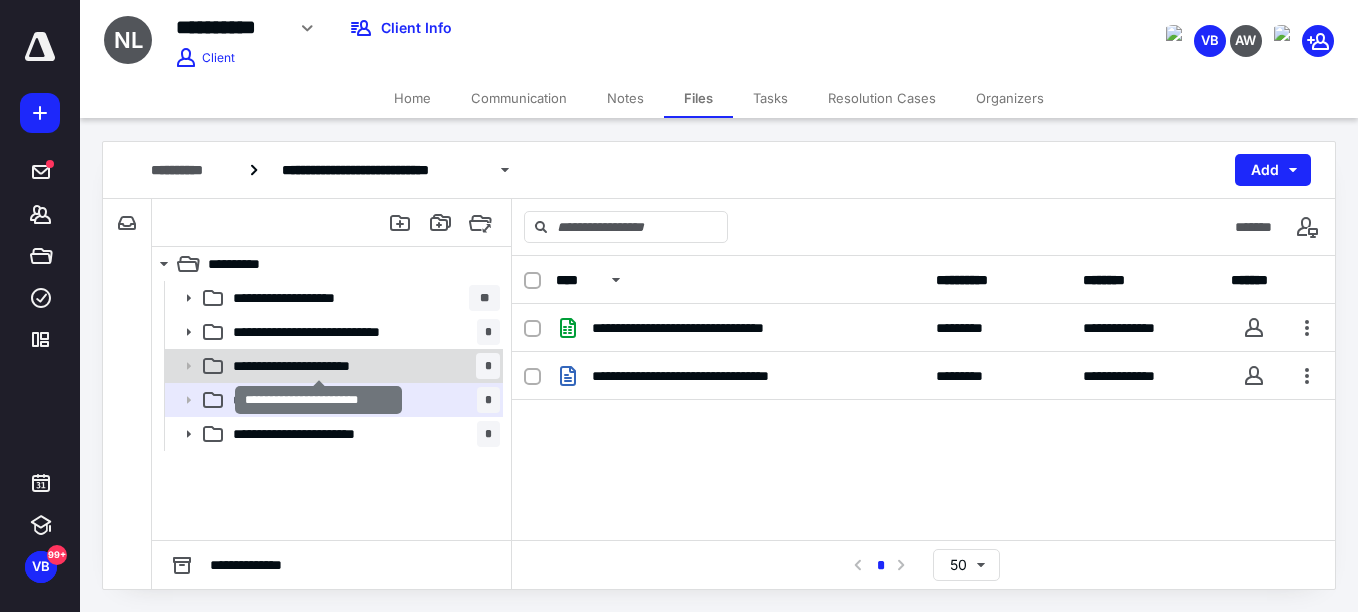 click on "**********" at bounding box center [318, 366] 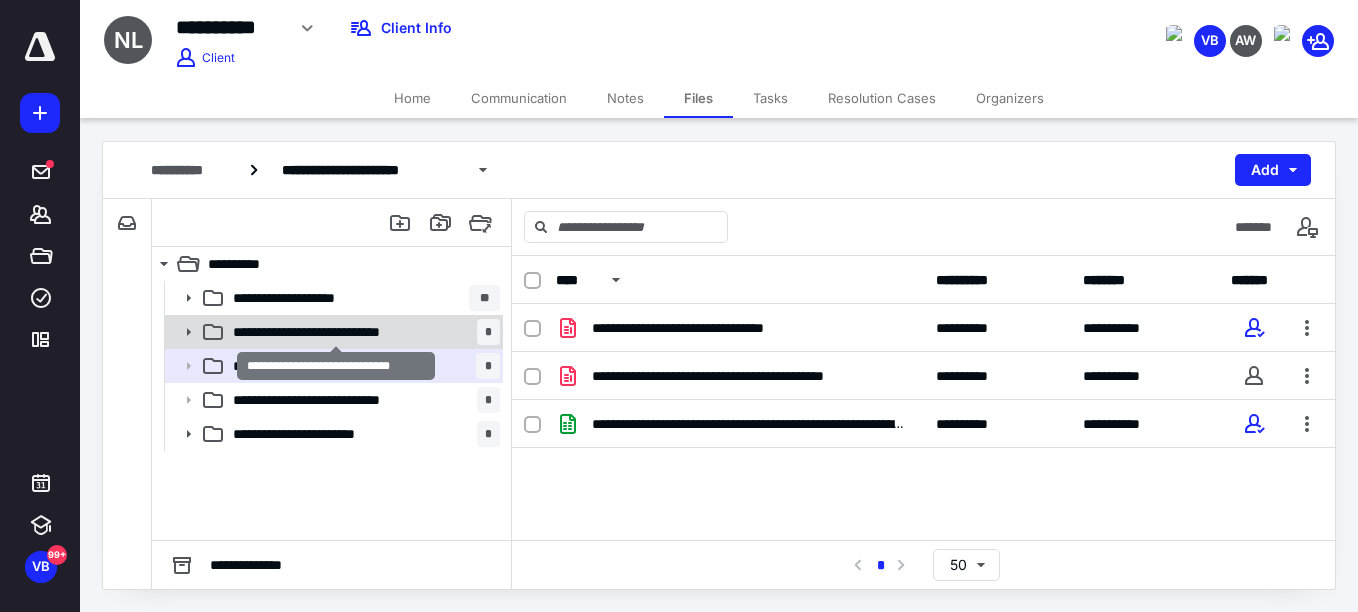 click on "**********" at bounding box center (336, 332) 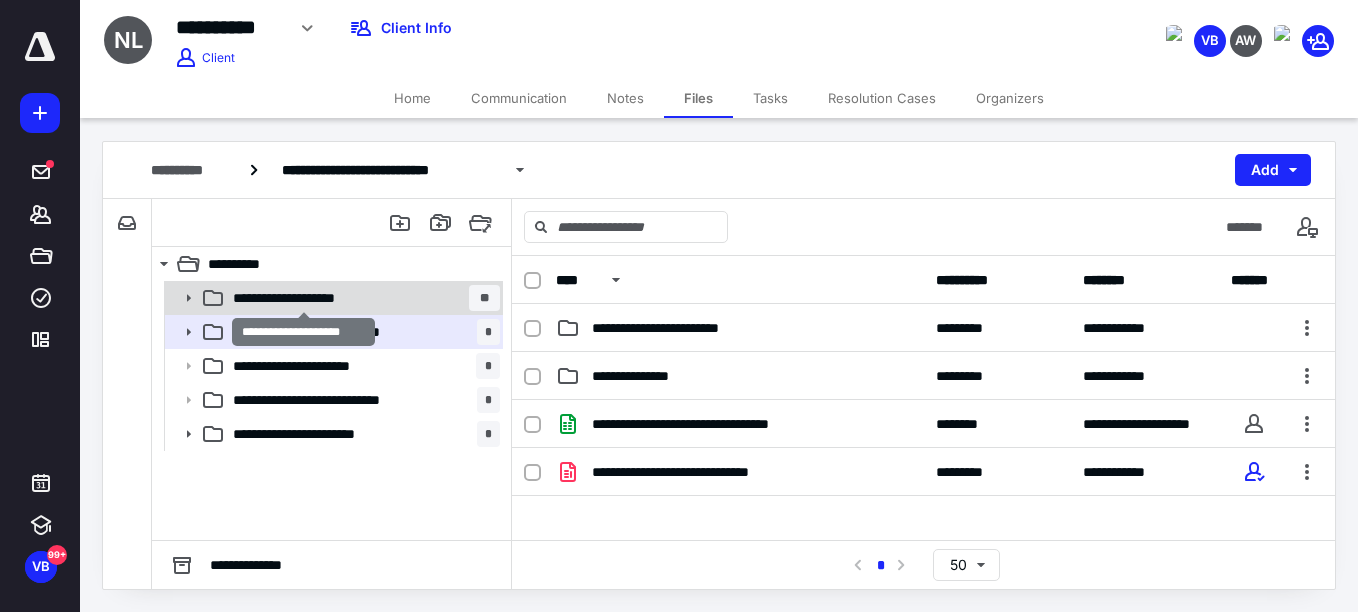 click on "**********" at bounding box center [303, 298] 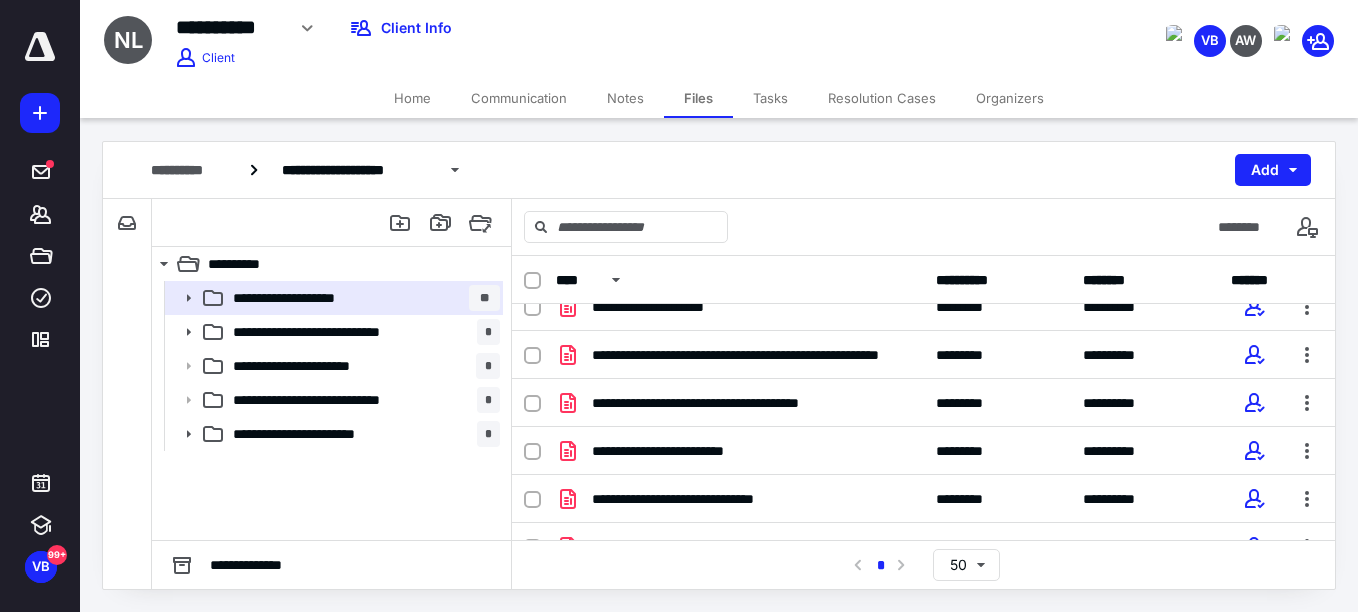 scroll, scrollTop: 0, scrollLeft: 0, axis: both 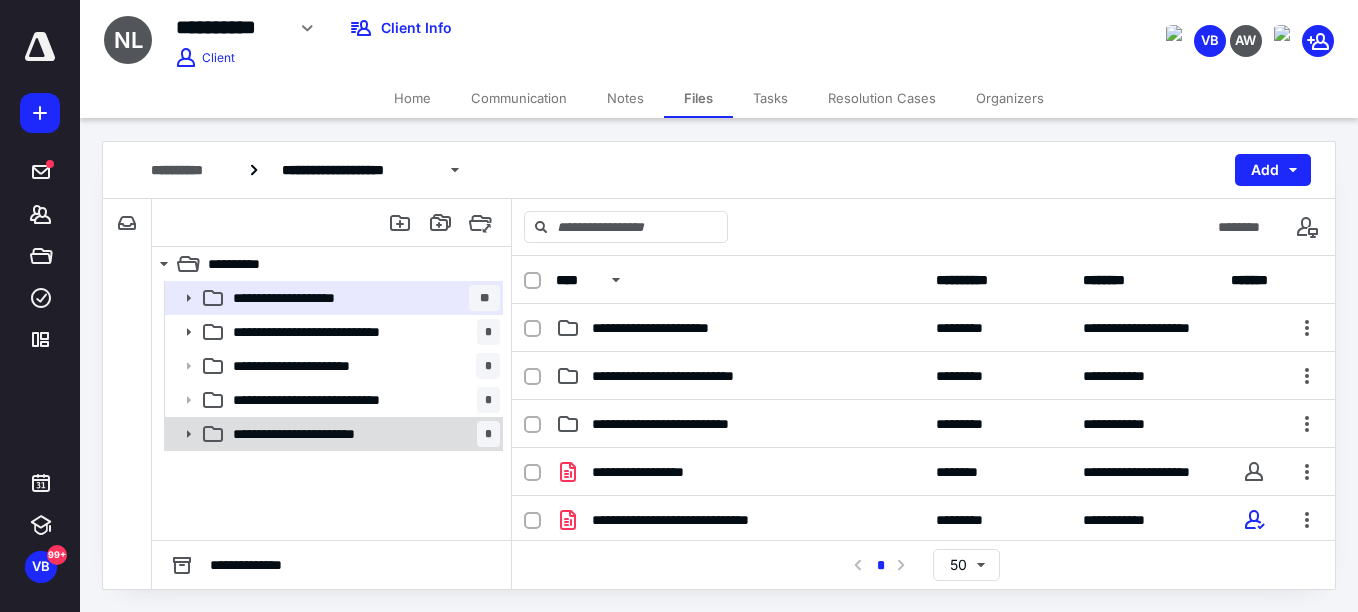 click on "**********" at bounding box center (362, 434) 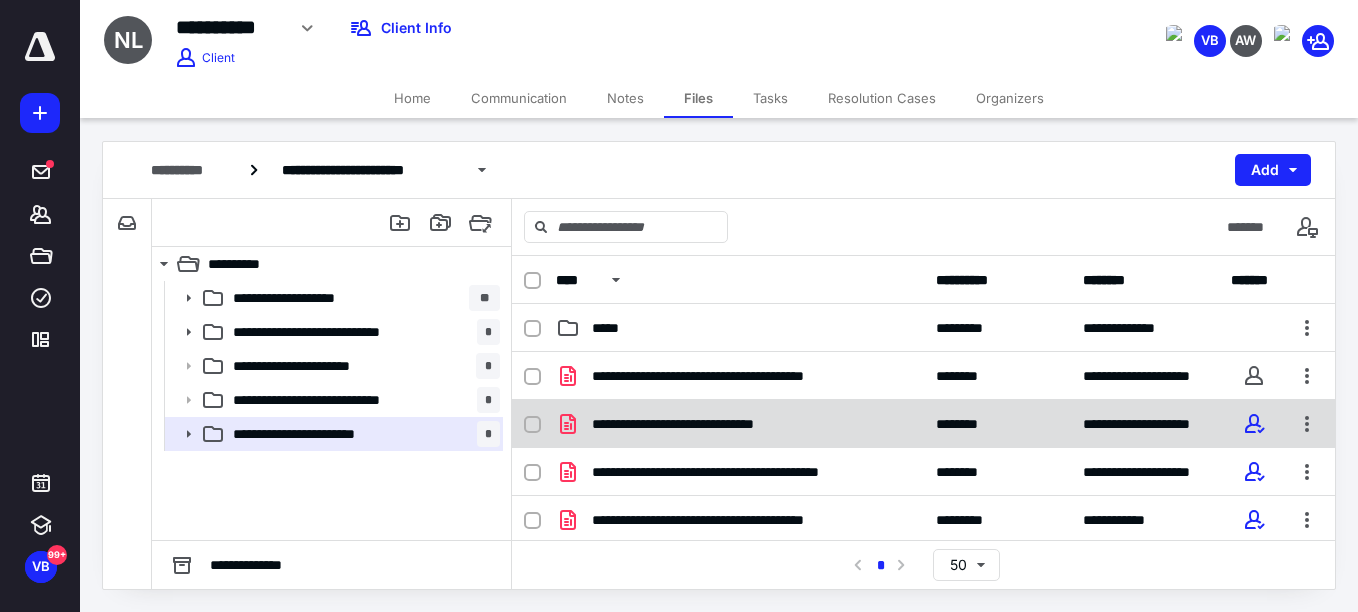 scroll, scrollTop: 148, scrollLeft: 0, axis: vertical 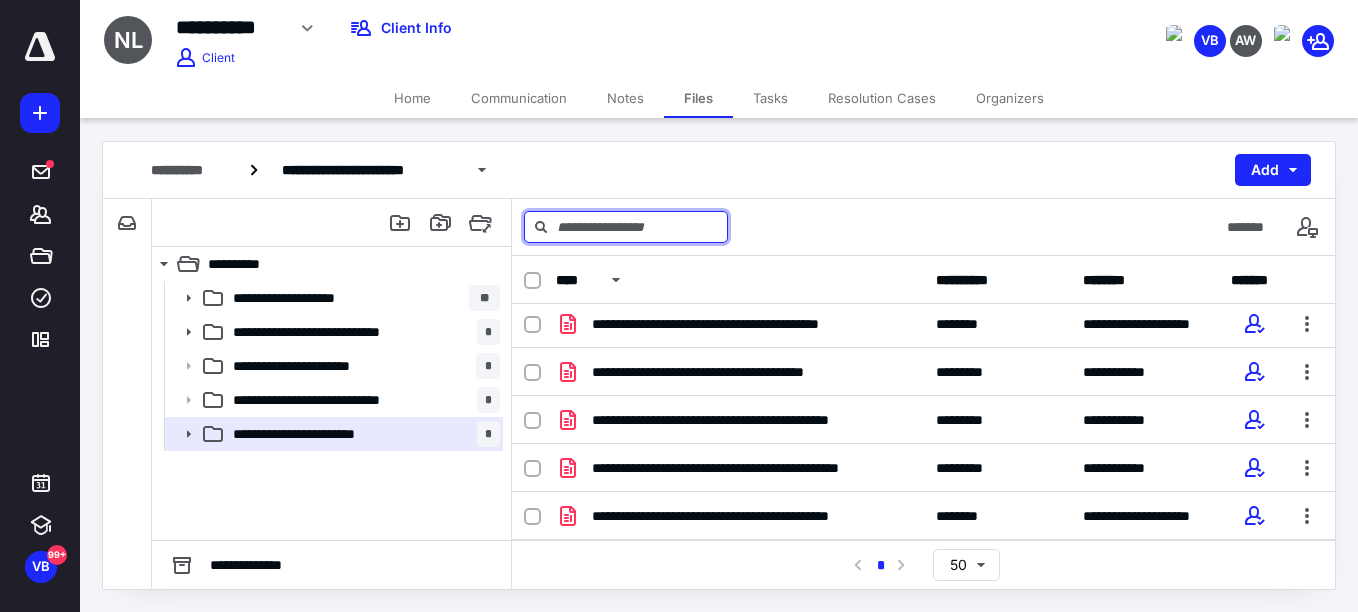 click at bounding box center [626, 227] 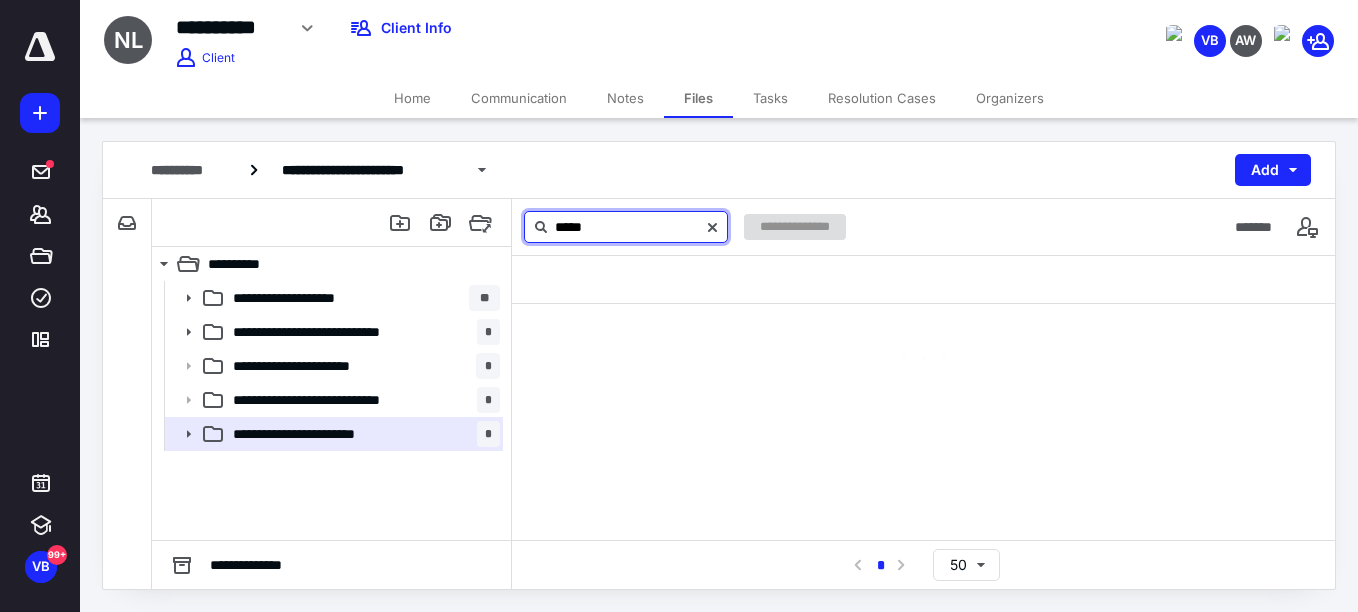 scroll, scrollTop: 0, scrollLeft: 0, axis: both 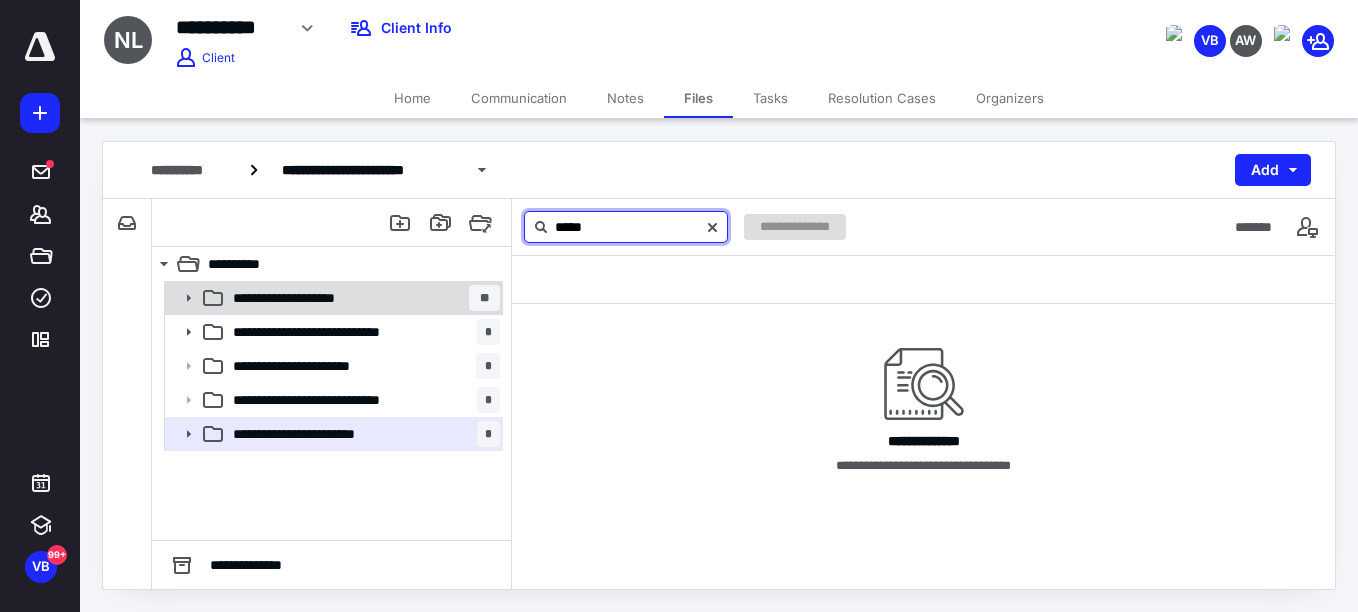 type on "*****" 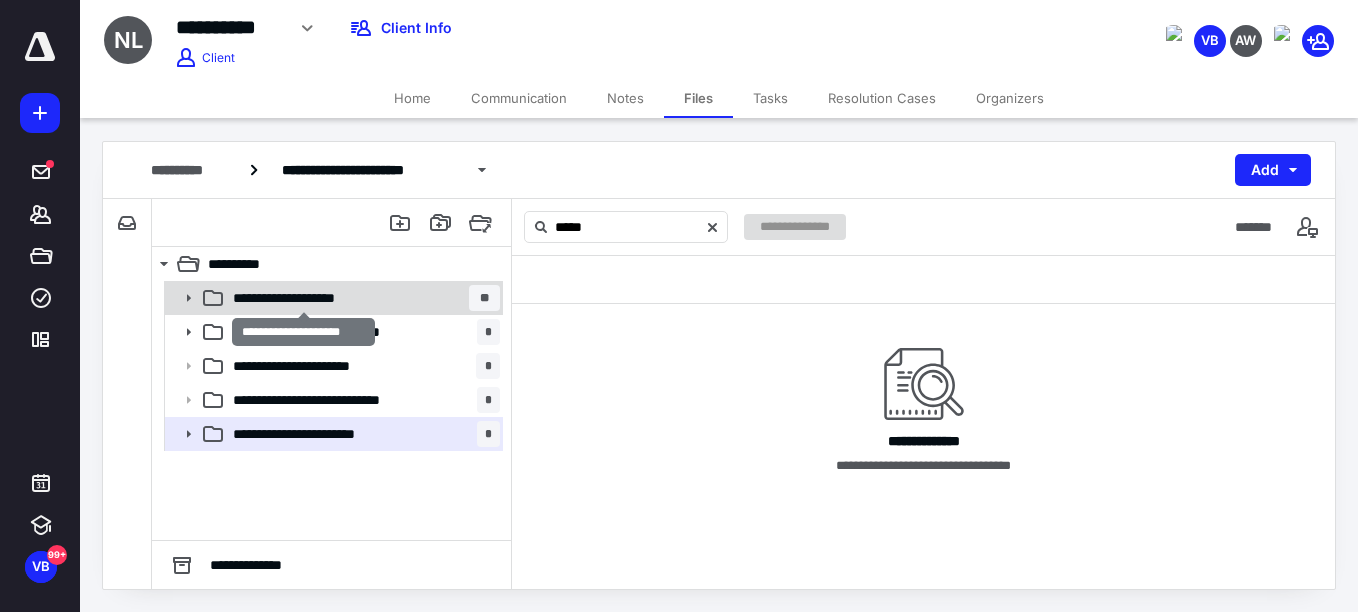 click on "**********" at bounding box center (303, 298) 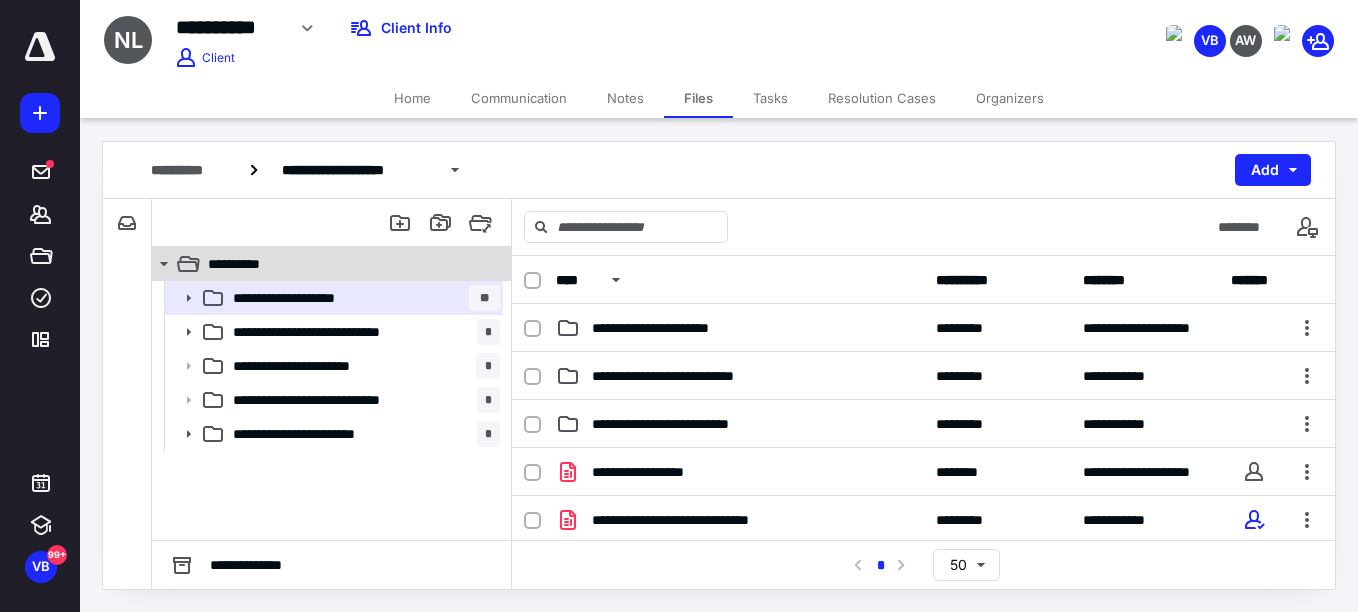 click on "**********" at bounding box center [320, 264] 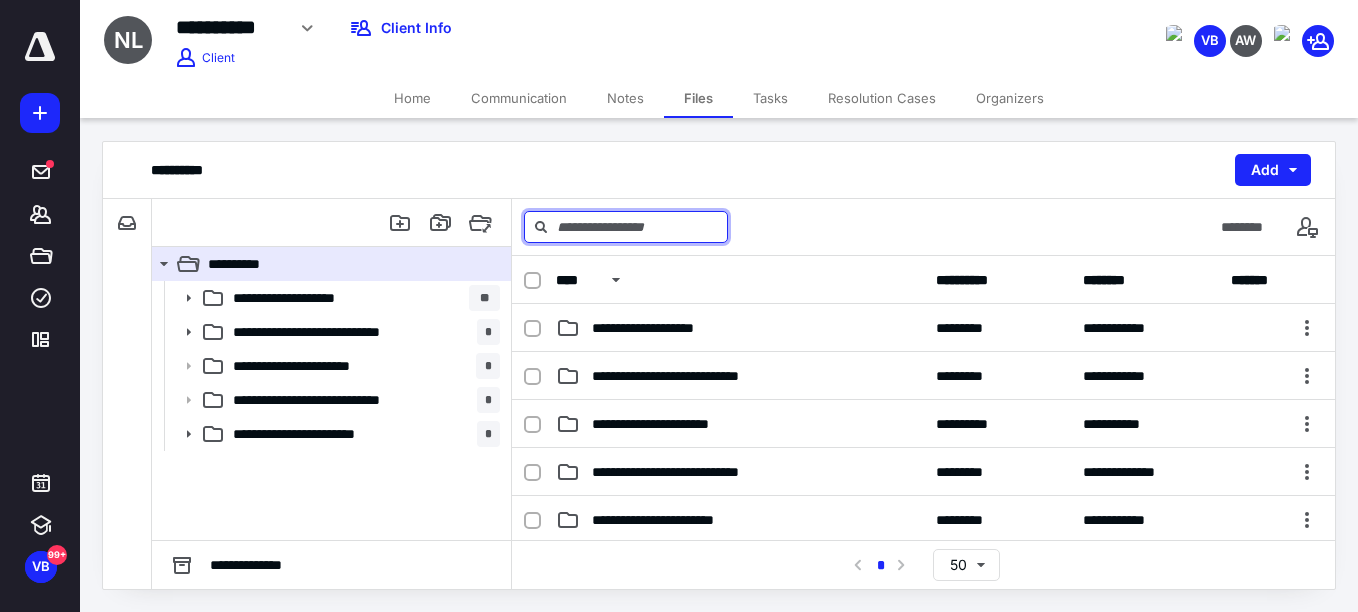 click at bounding box center (626, 227) 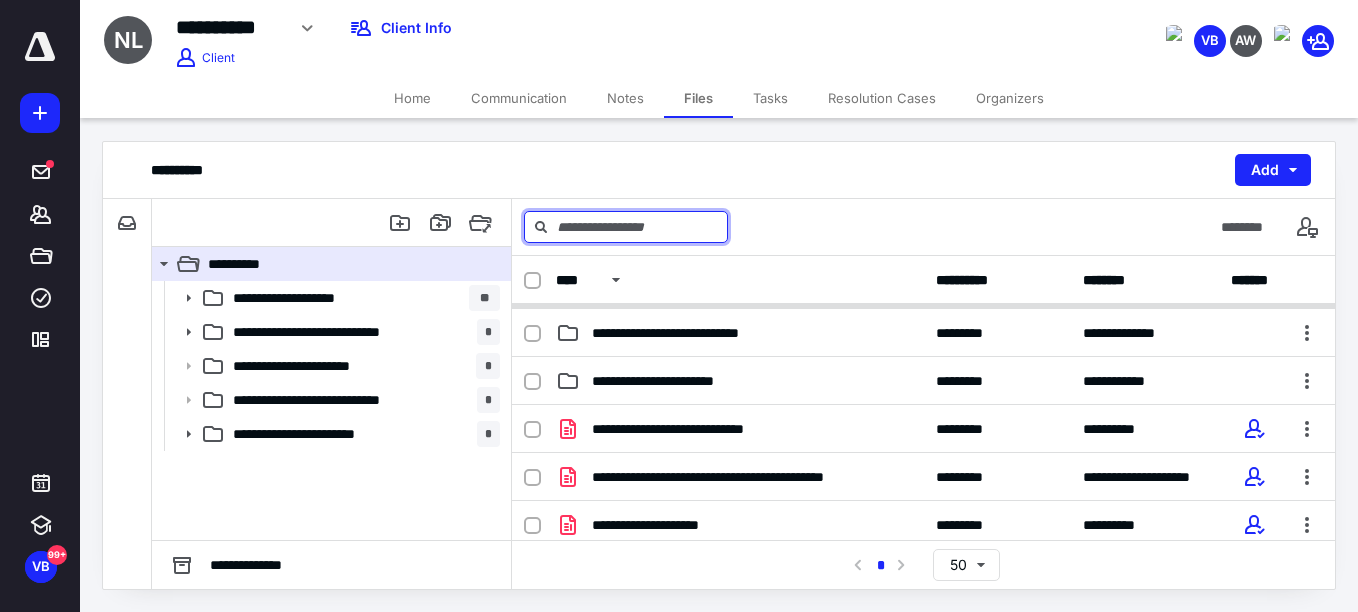 scroll, scrollTop: 136, scrollLeft: 0, axis: vertical 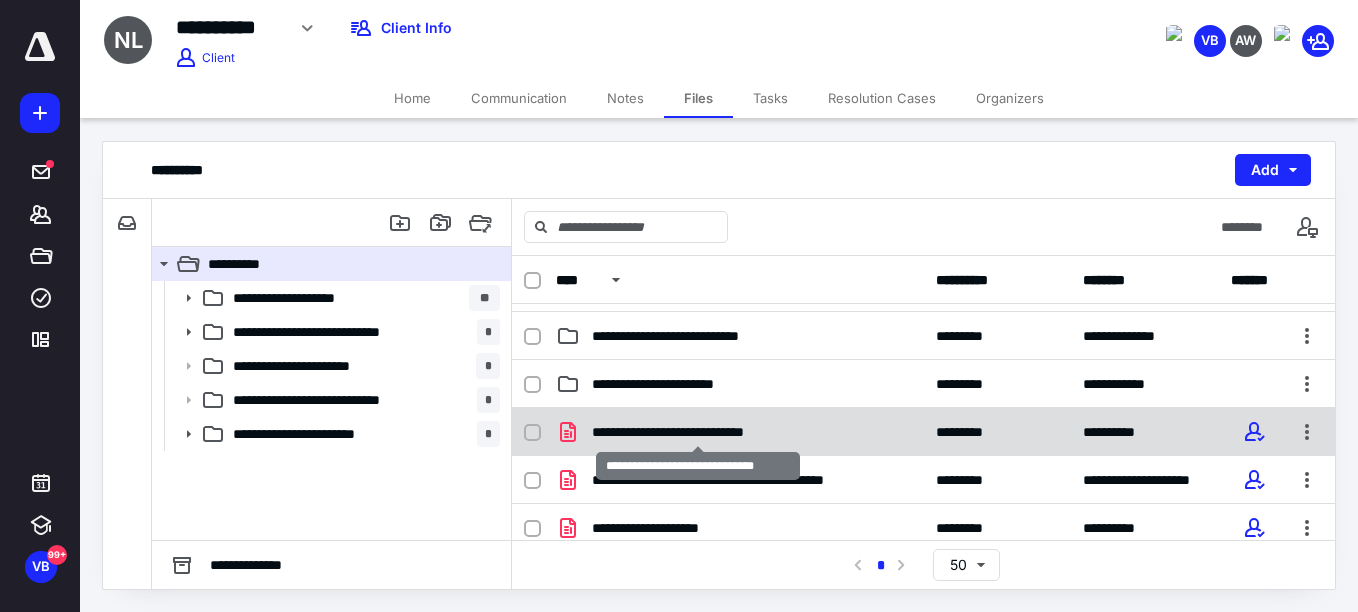 click on "**********" at bounding box center (698, 432) 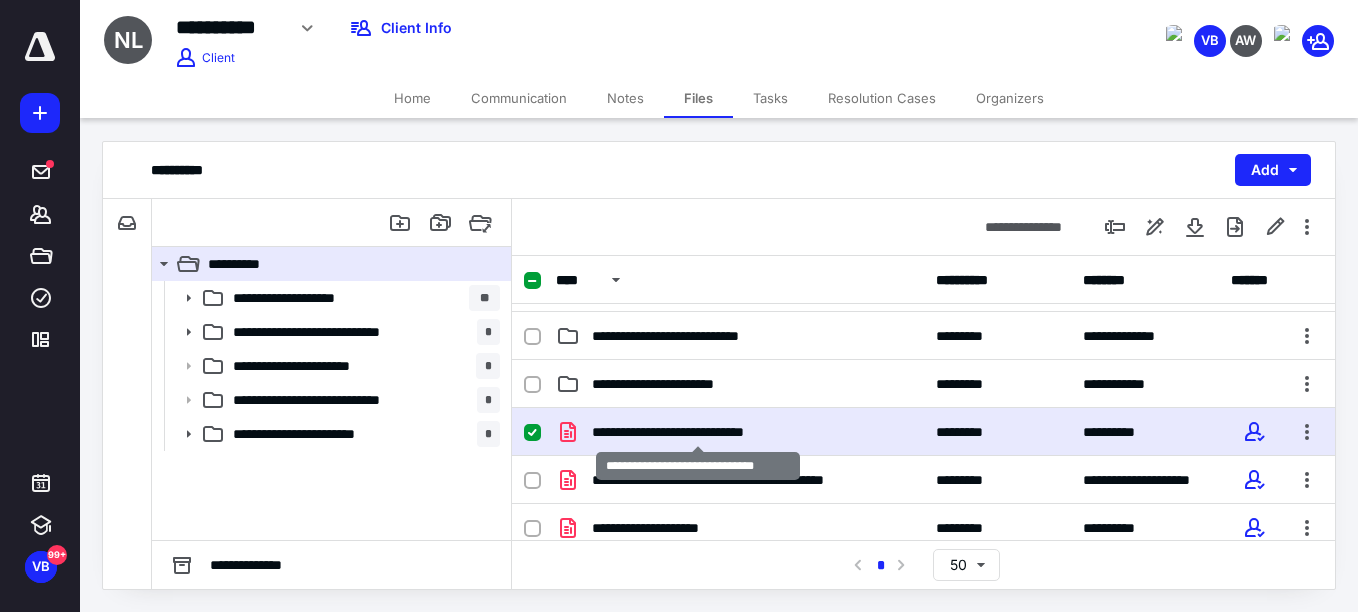 click on "**********" at bounding box center [698, 432] 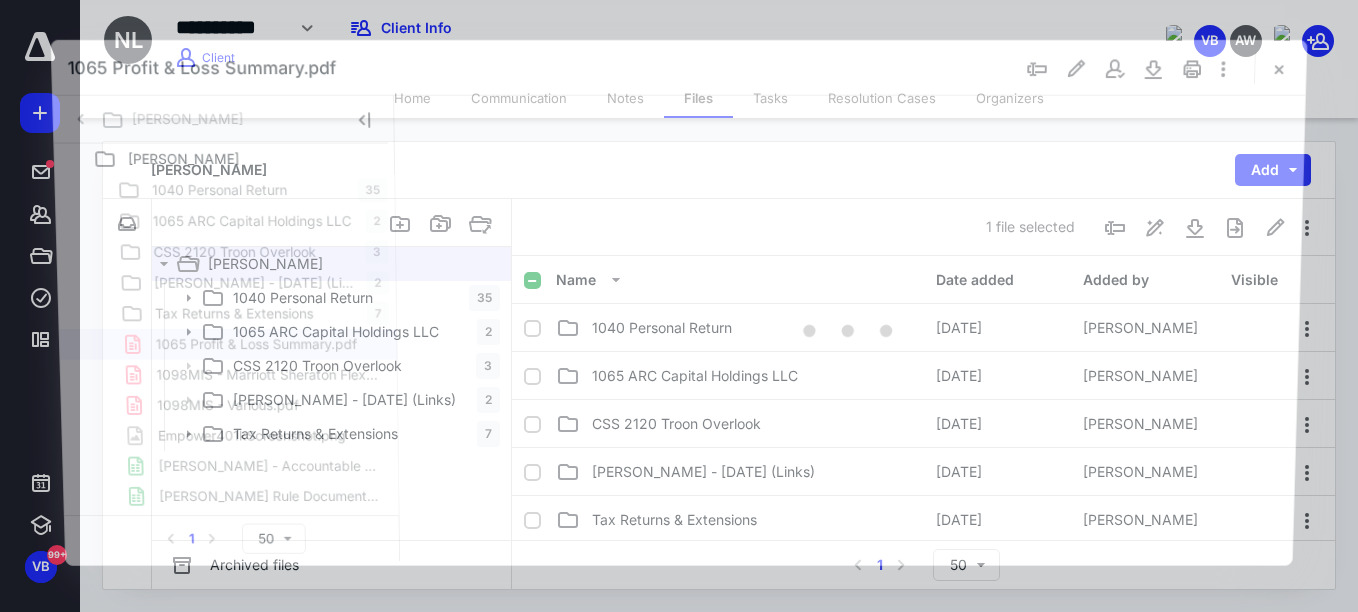 scroll, scrollTop: 136, scrollLeft: 0, axis: vertical 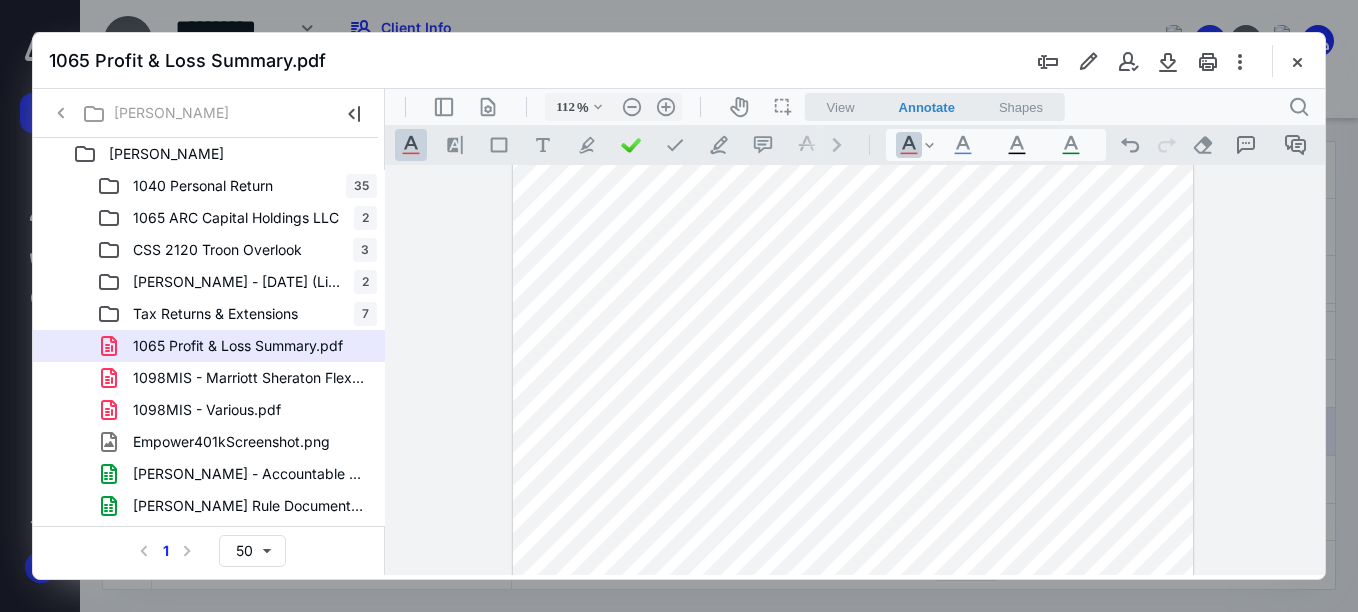 type on "137" 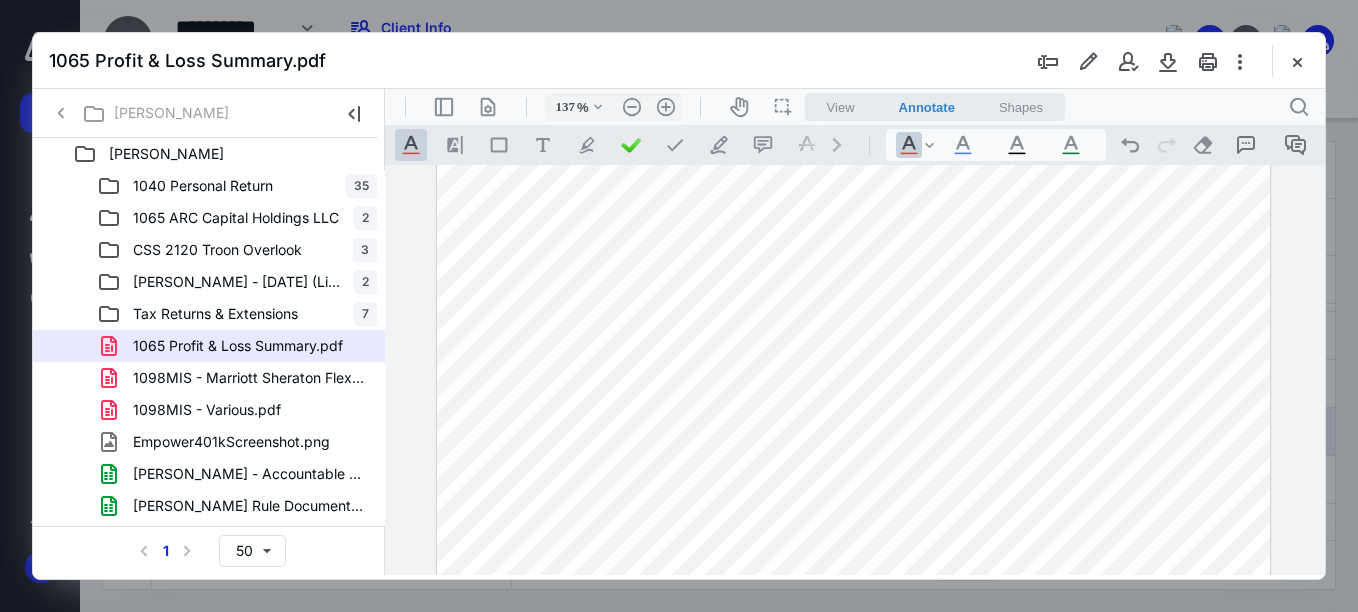 scroll, scrollTop: 284, scrollLeft: 0, axis: vertical 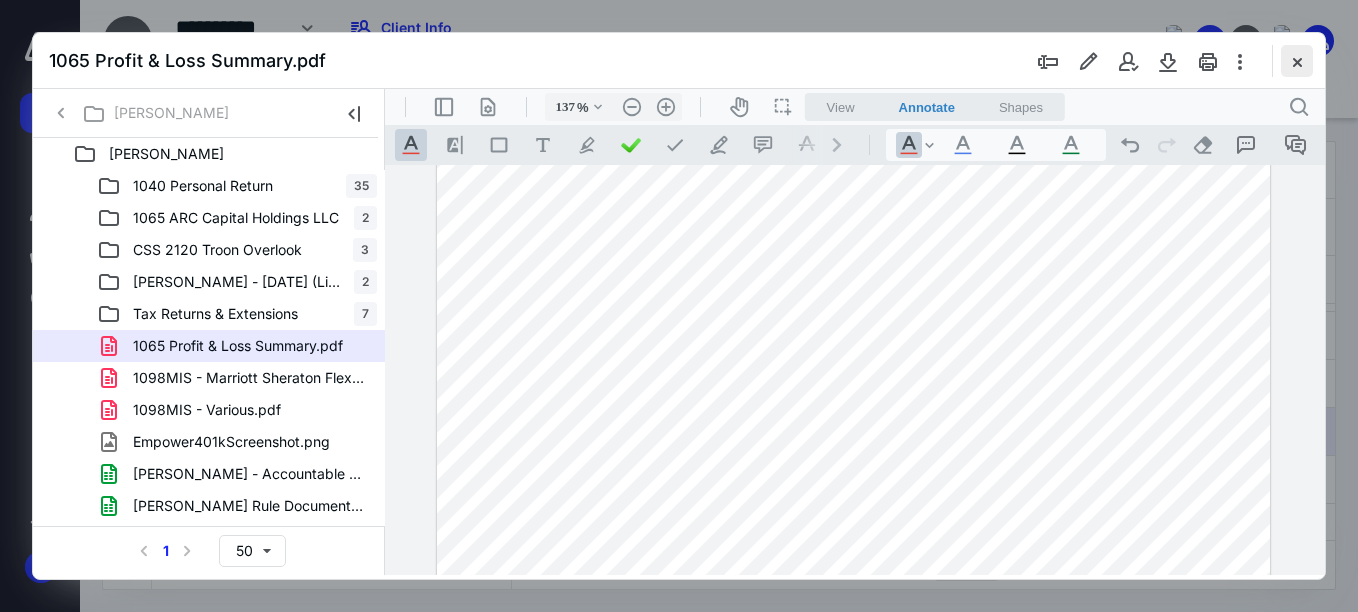 click at bounding box center [1297, 61] 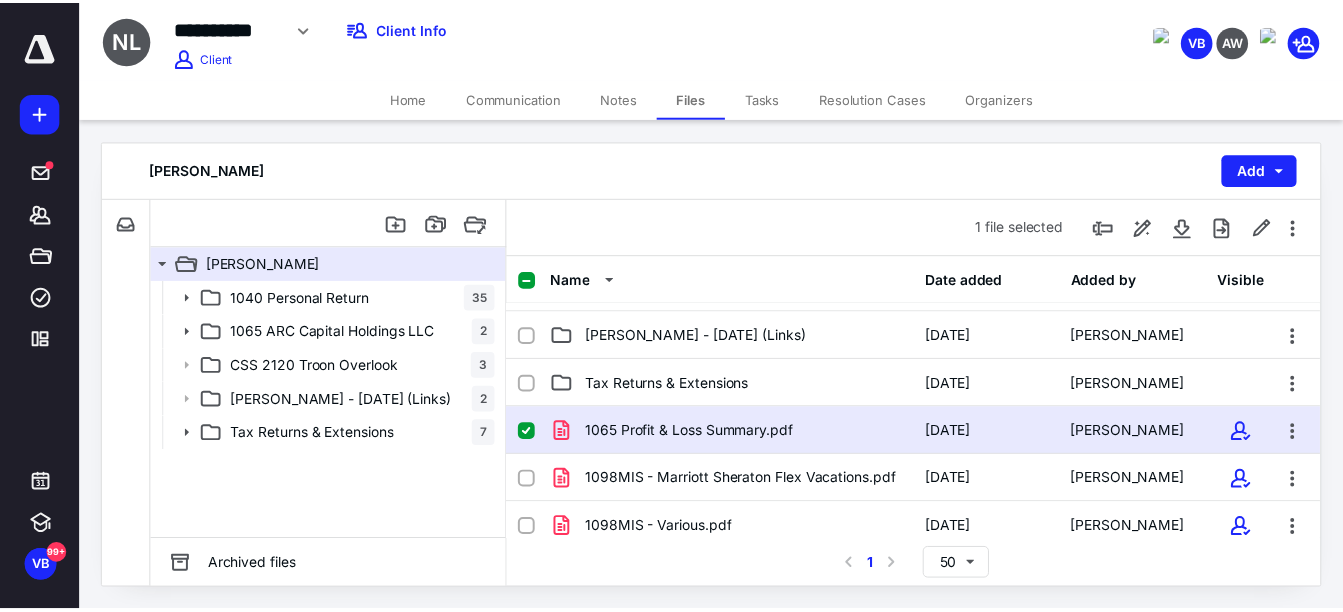 scroll, scrollTop: 0, scrollLeft: 0, axis: both 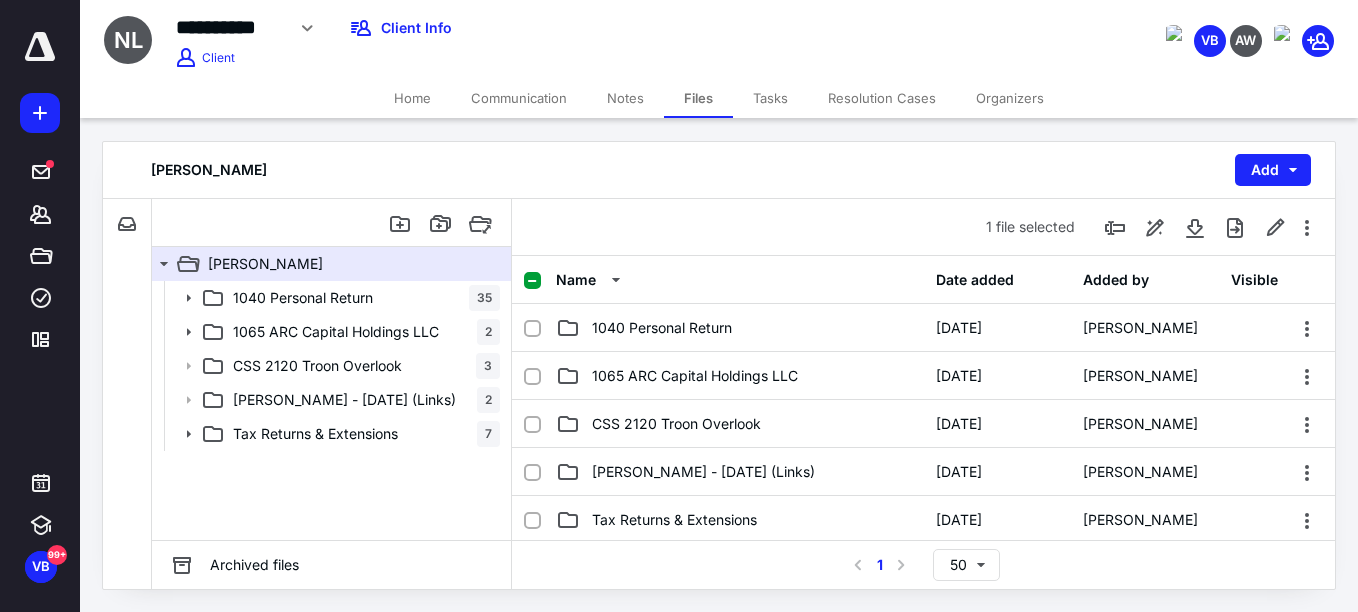 click on "Notes" at bounding box center [625, 98] 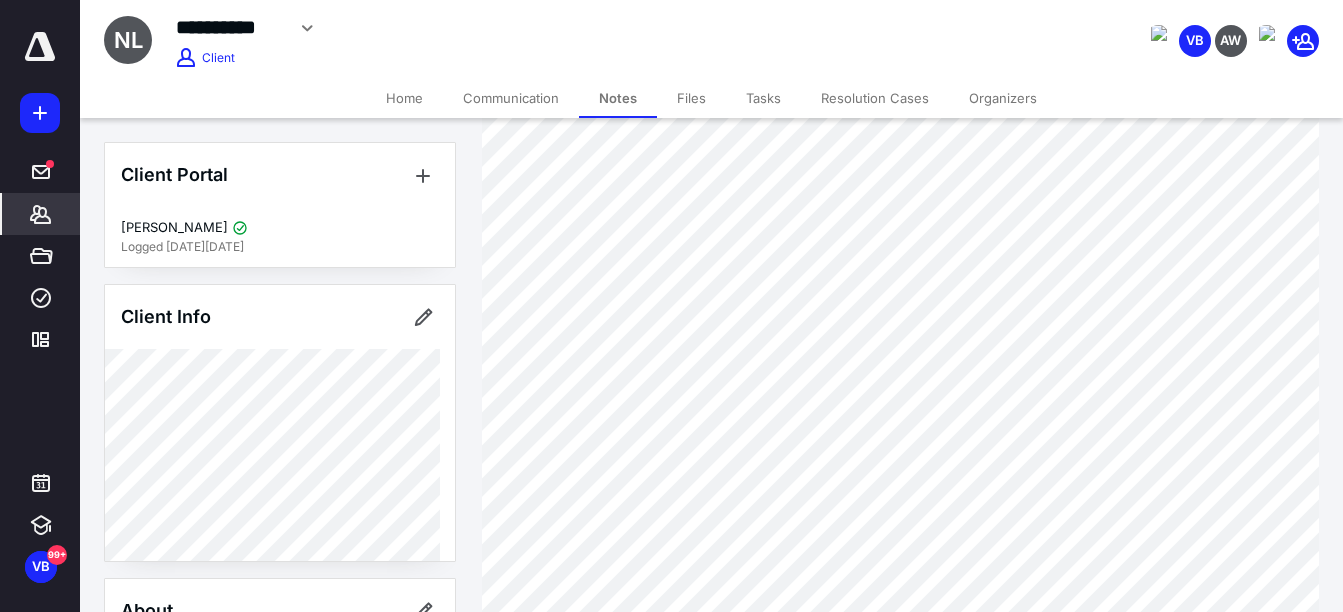 scroll, scrollTop: 454, scrollLeft: 0, axis: vertical 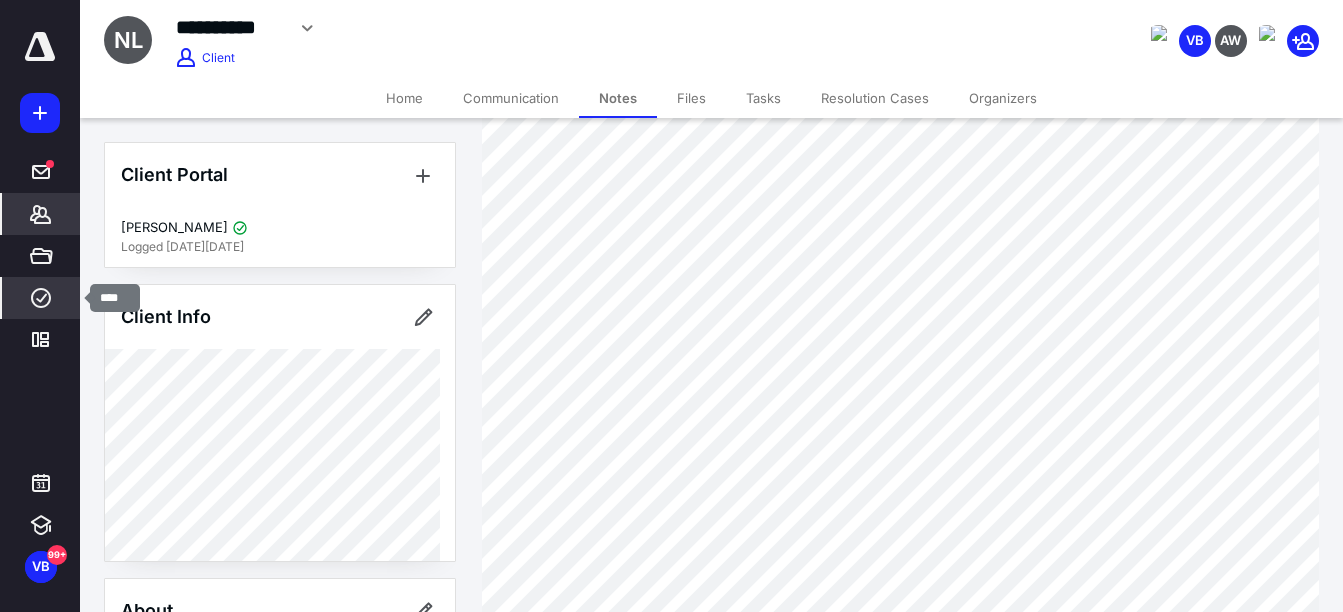 click 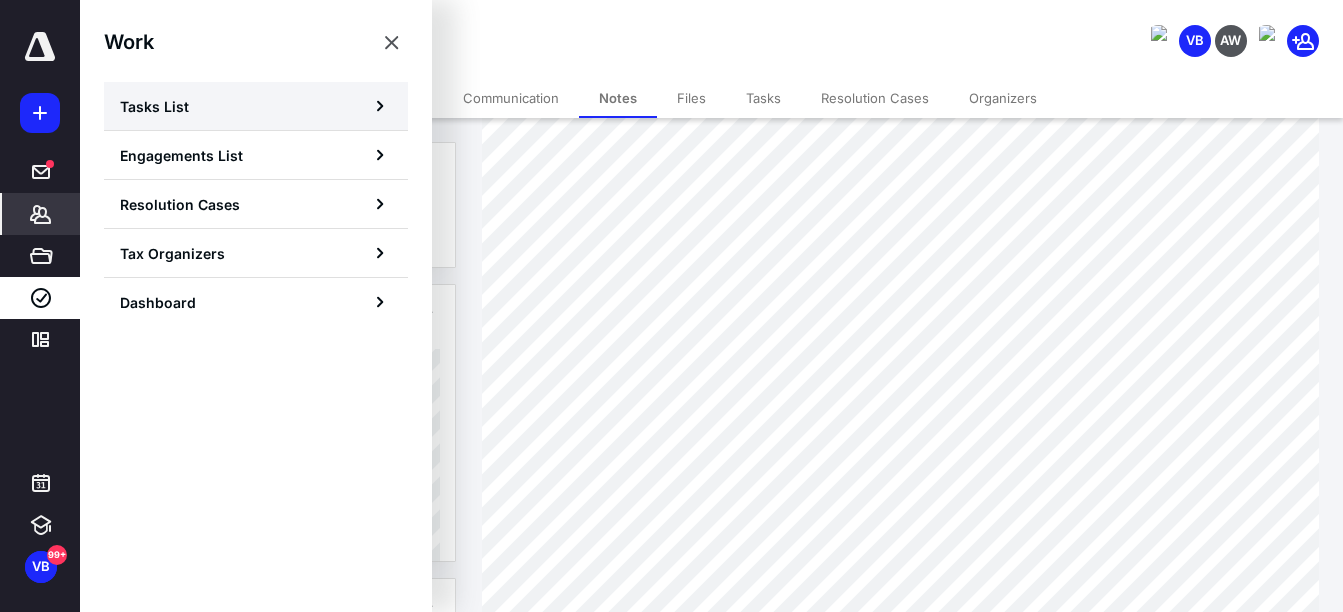 click on "Tasks List" at bounding box center (256, 106) 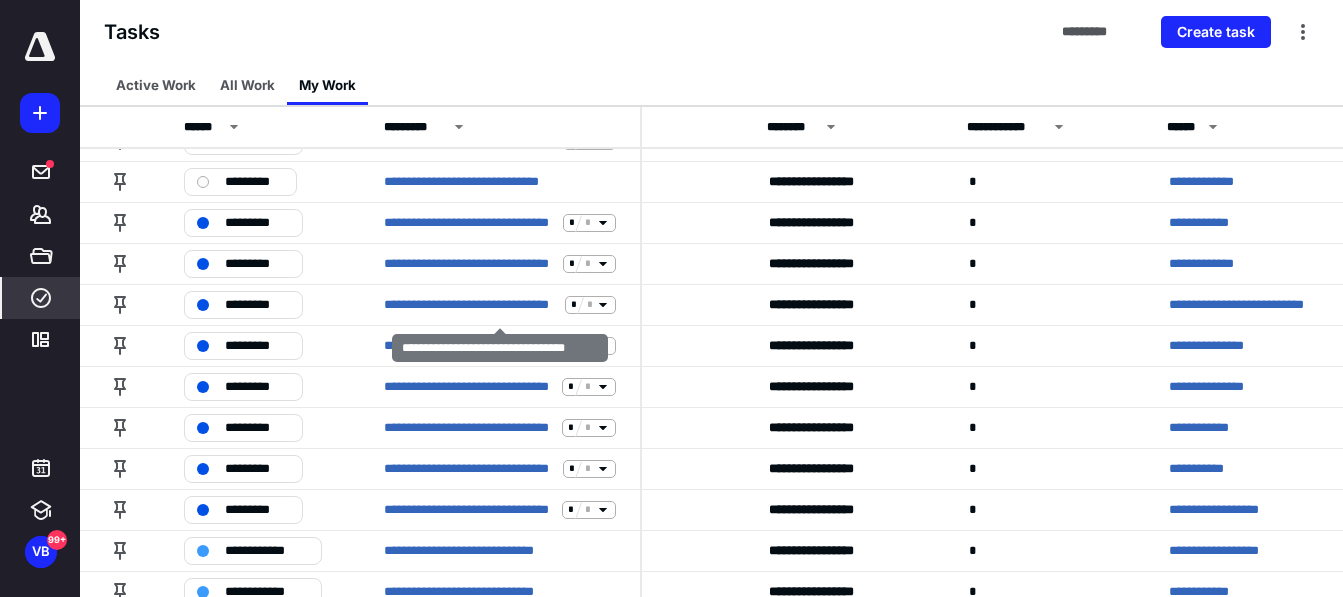 scroll, scrollTop: 236, scrollLeft: 97, axis: both 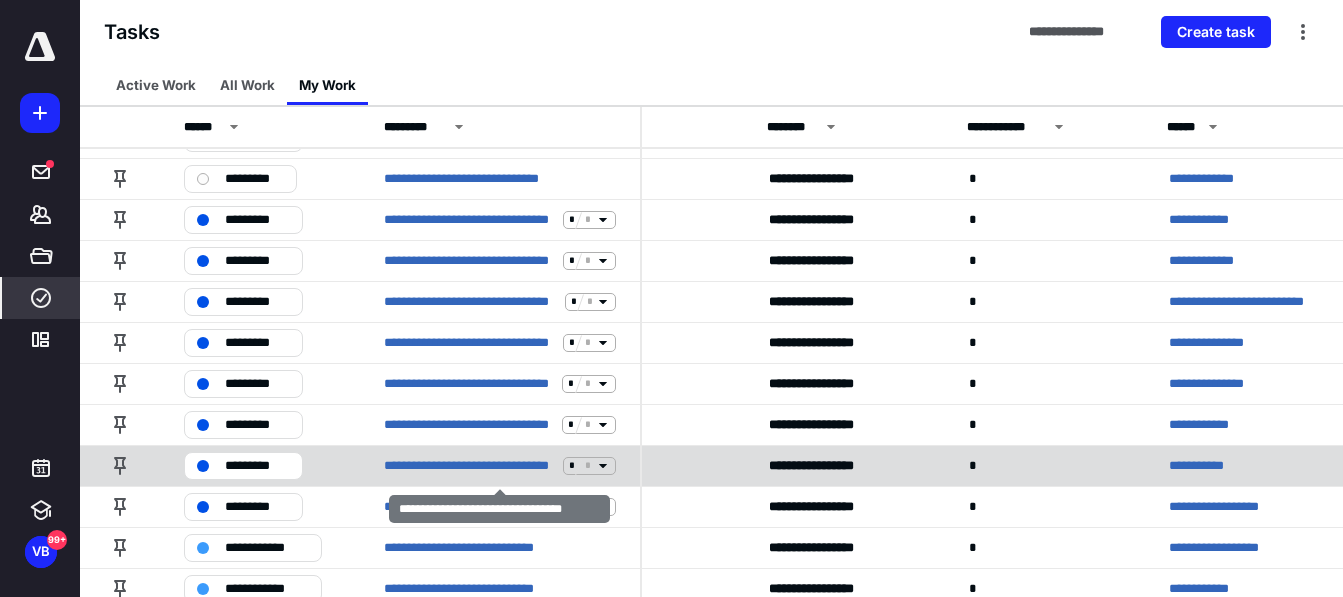 click 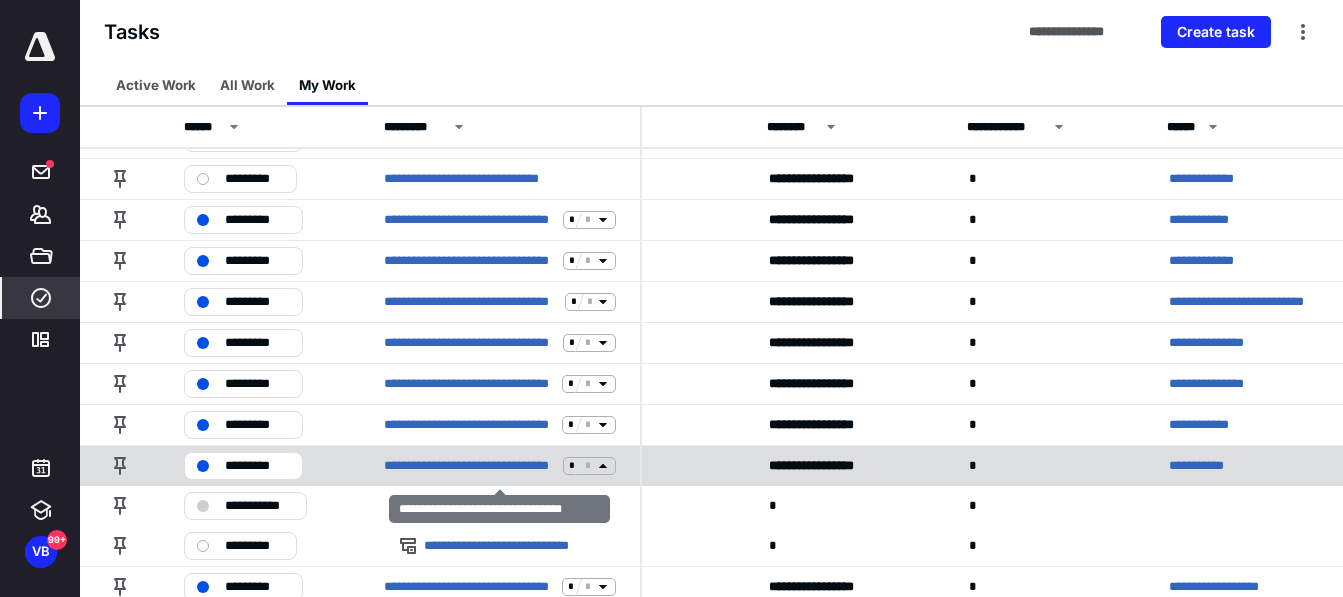 click 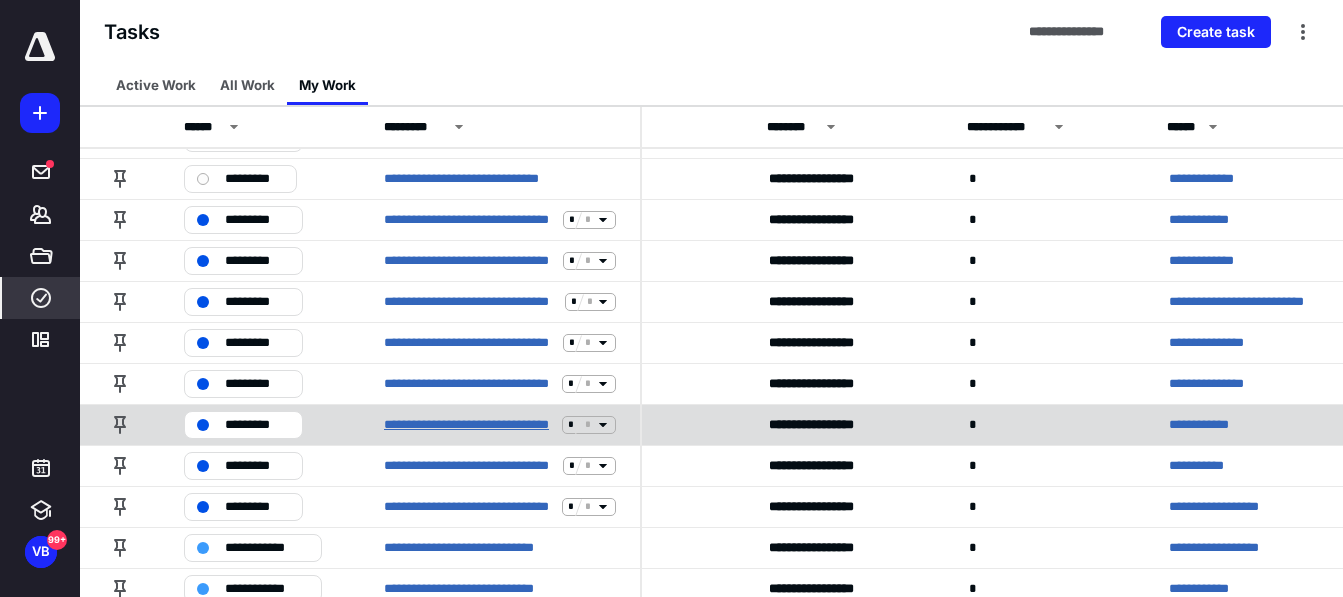 click on "**********" at bounding box center [469, 425] 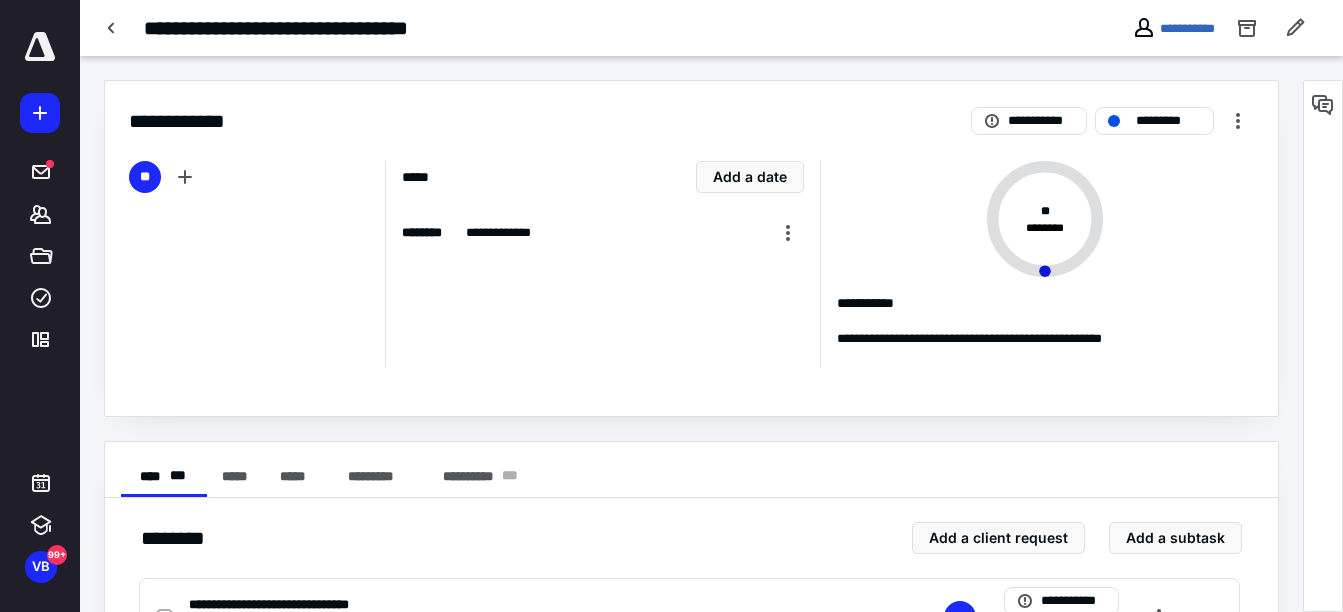 scroll, scrollTop: 375, scrollLeft: 0, axis: vertical 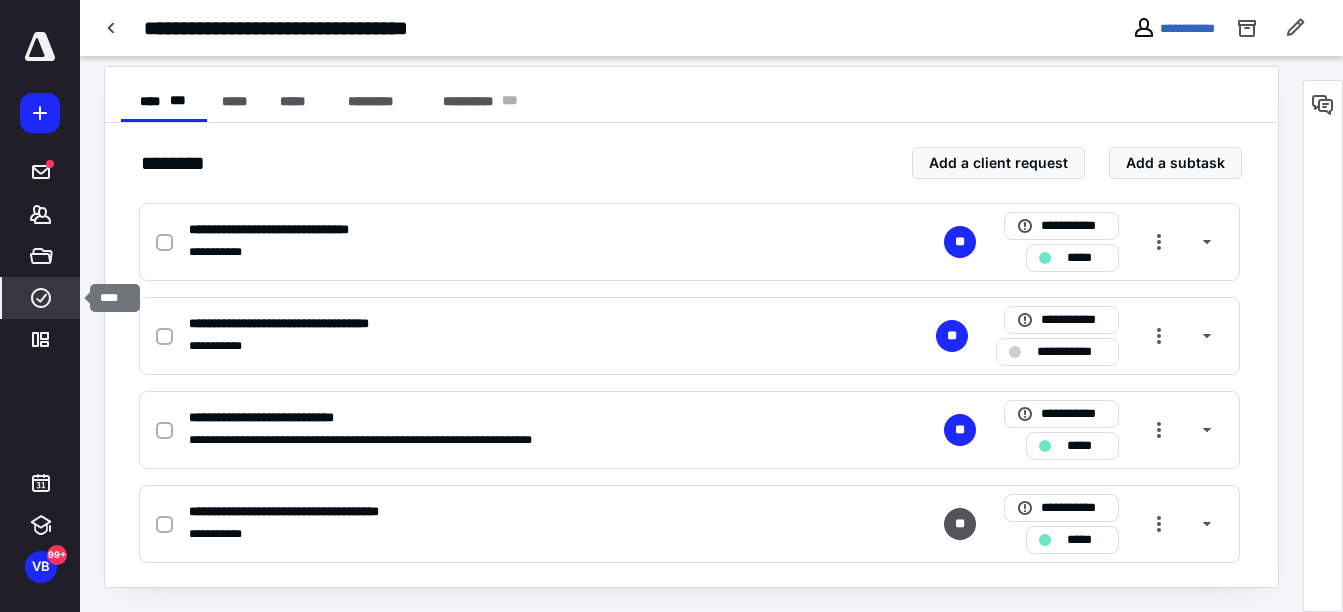 click on "Work" at bounding box center (41, 298) 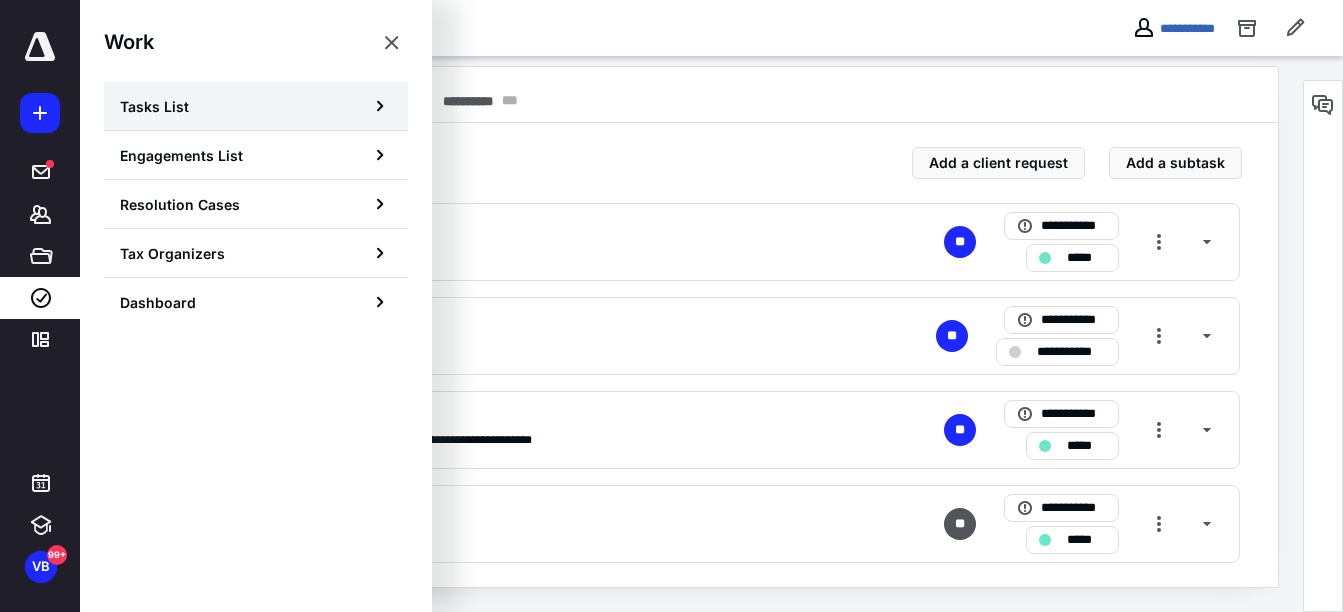 click on "Tasks List" at bounding box center [154, 106] 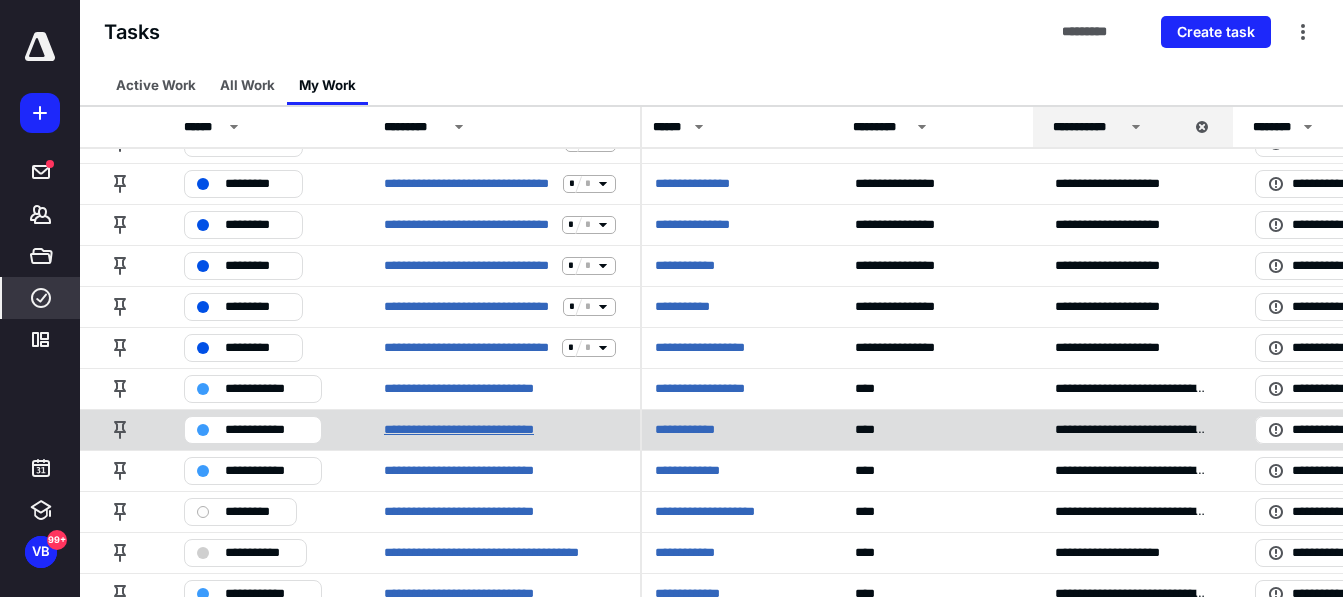 scroll, scrollTop: 396, scrollLeft: 611, axis: both 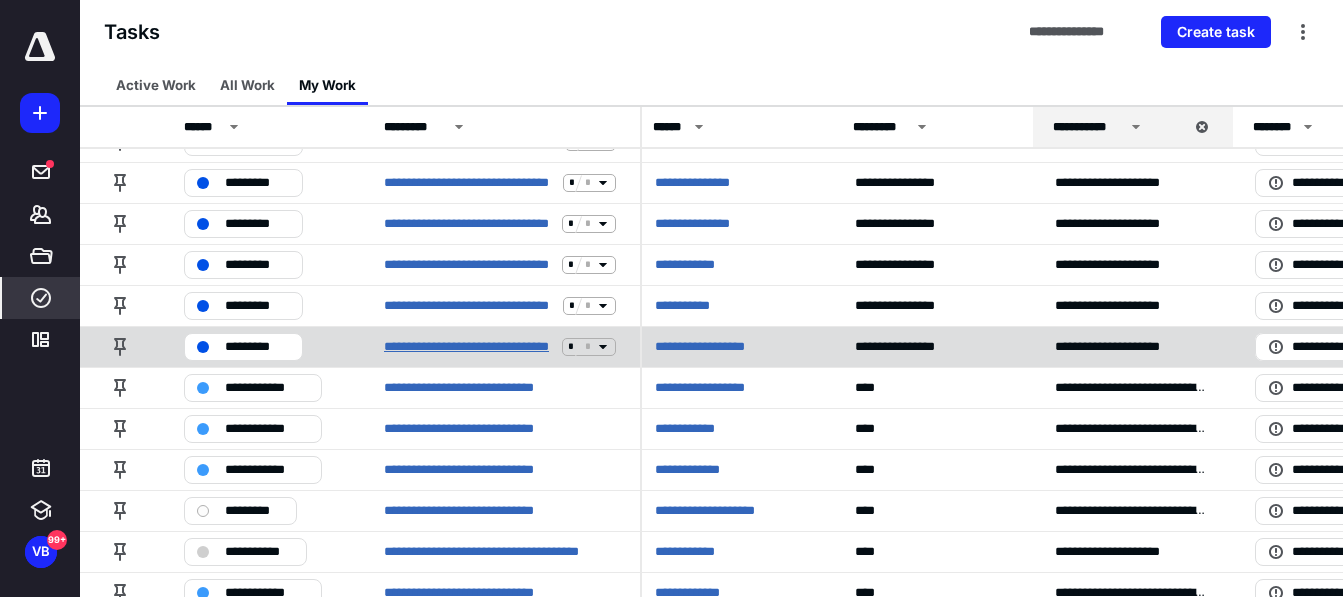 click on "**********" at bounding box center (469, 347) 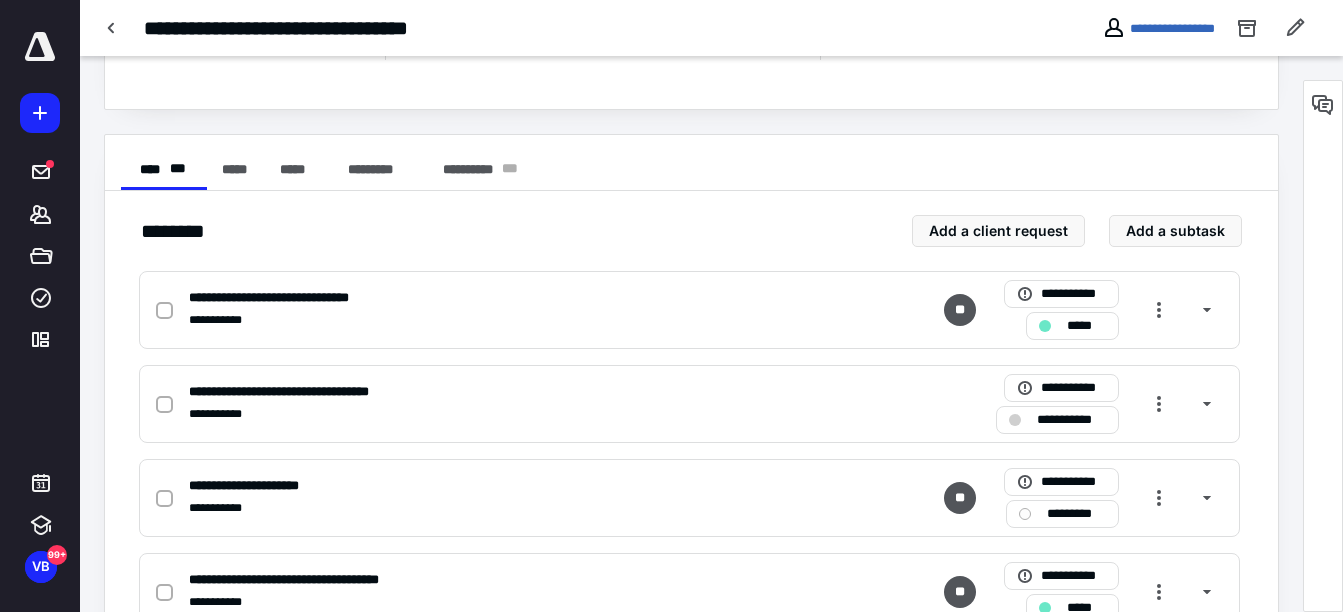 scroll, scrollTop: 375, scrollLeft: 0, axis: vertical 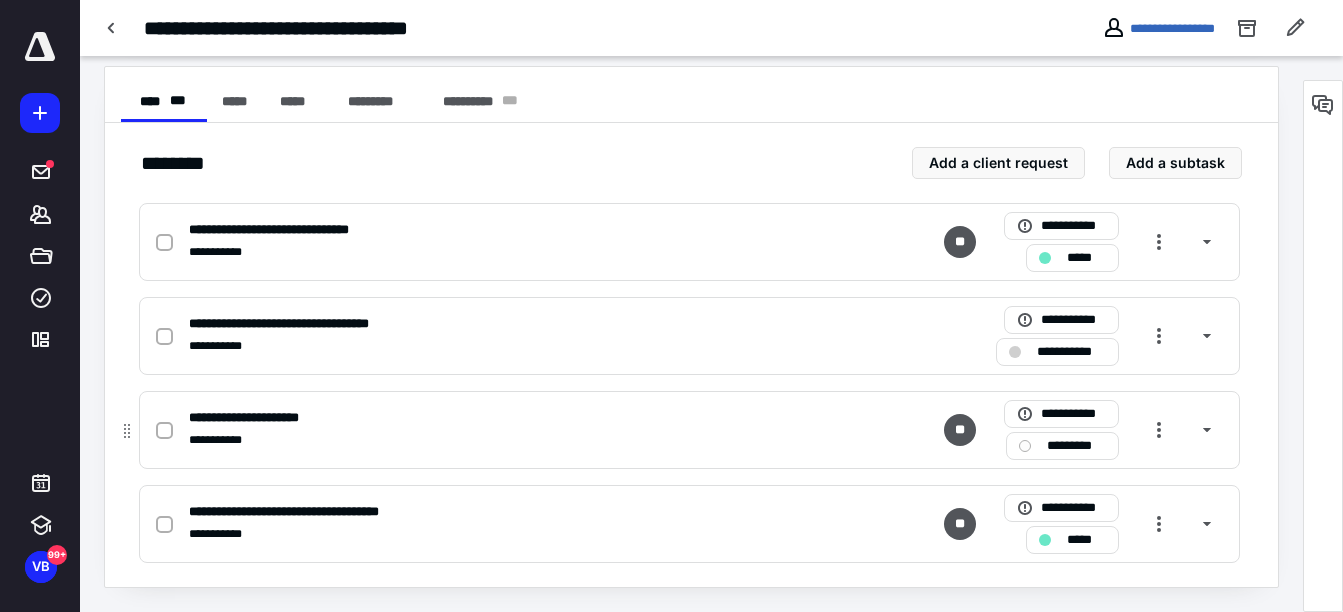 click on "**********" at bounding box center (427, 440) 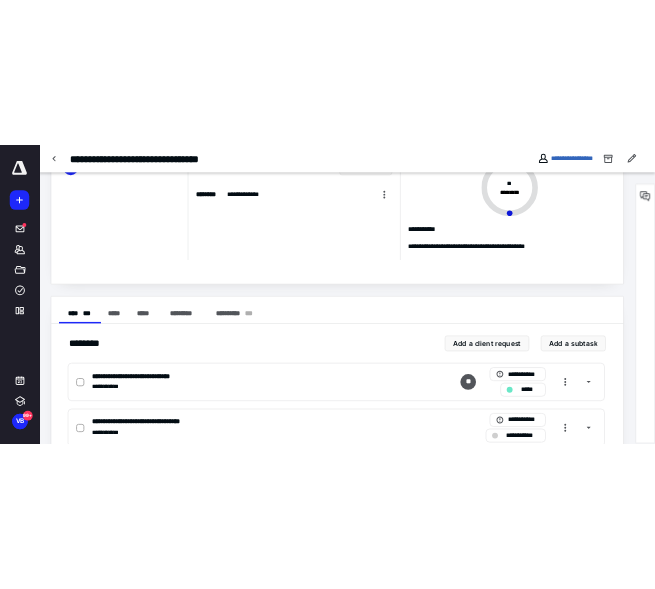 scroll, scrollTop: 117, scrollLeft: 0, axis: vertical 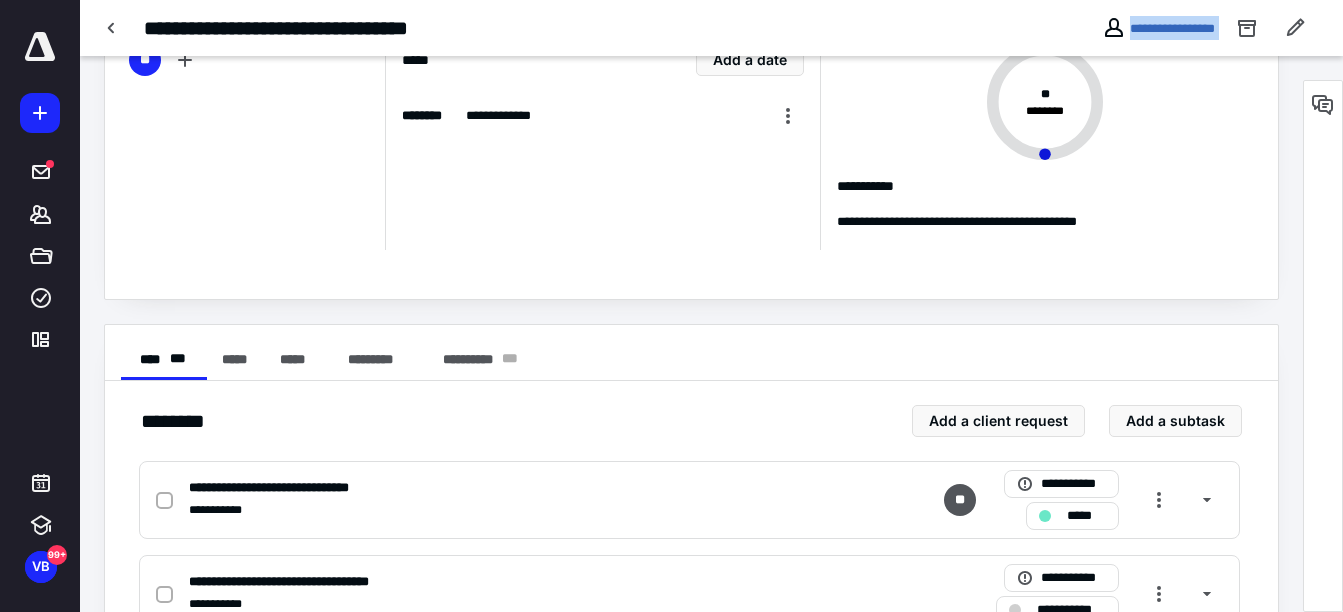 drag, startPoint x: 1223, startPoint y: 27, endPoint x: 1080, endPoint y: 34, distance: 143.17122 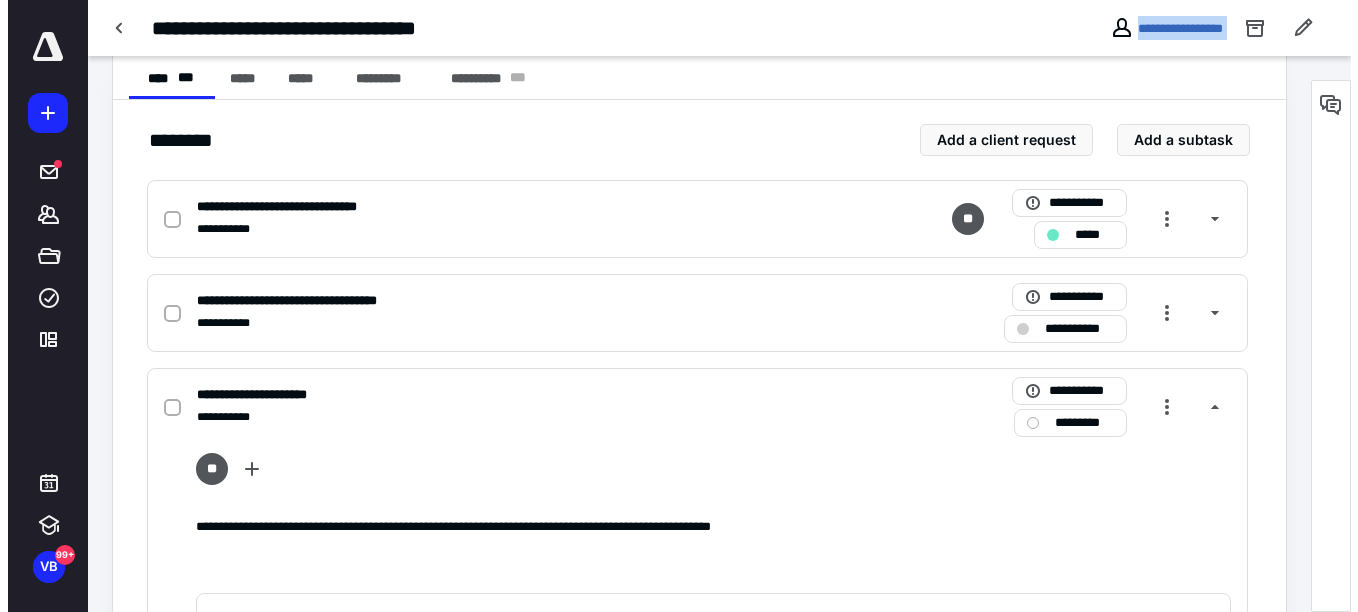 scroll, scrollTop: 0, scrollLeft: 0, axis: both 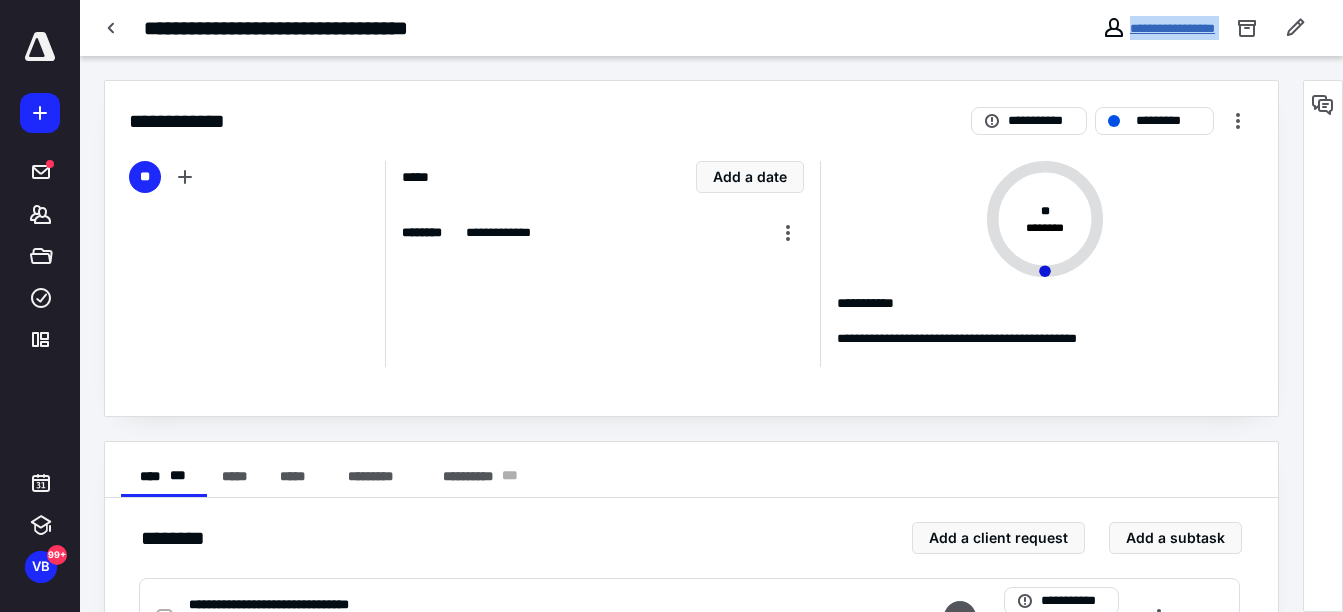 click on "**********" at bounding box center [1172, 28] 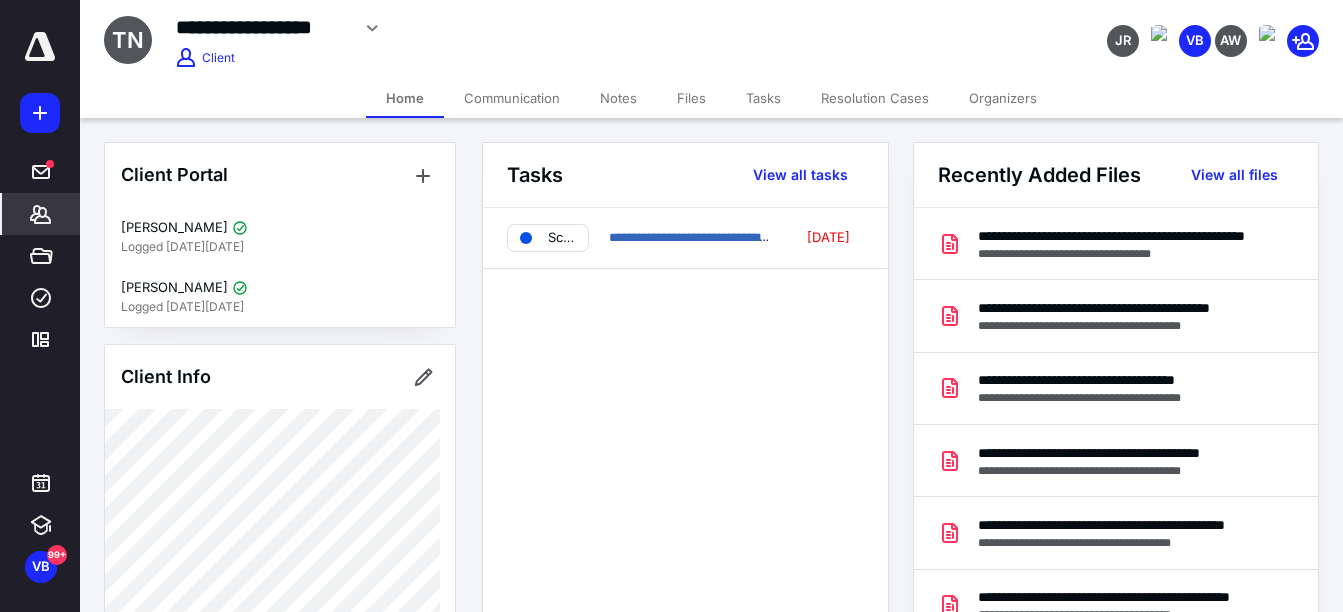 click on "Files" at bounding box center [691, 98] 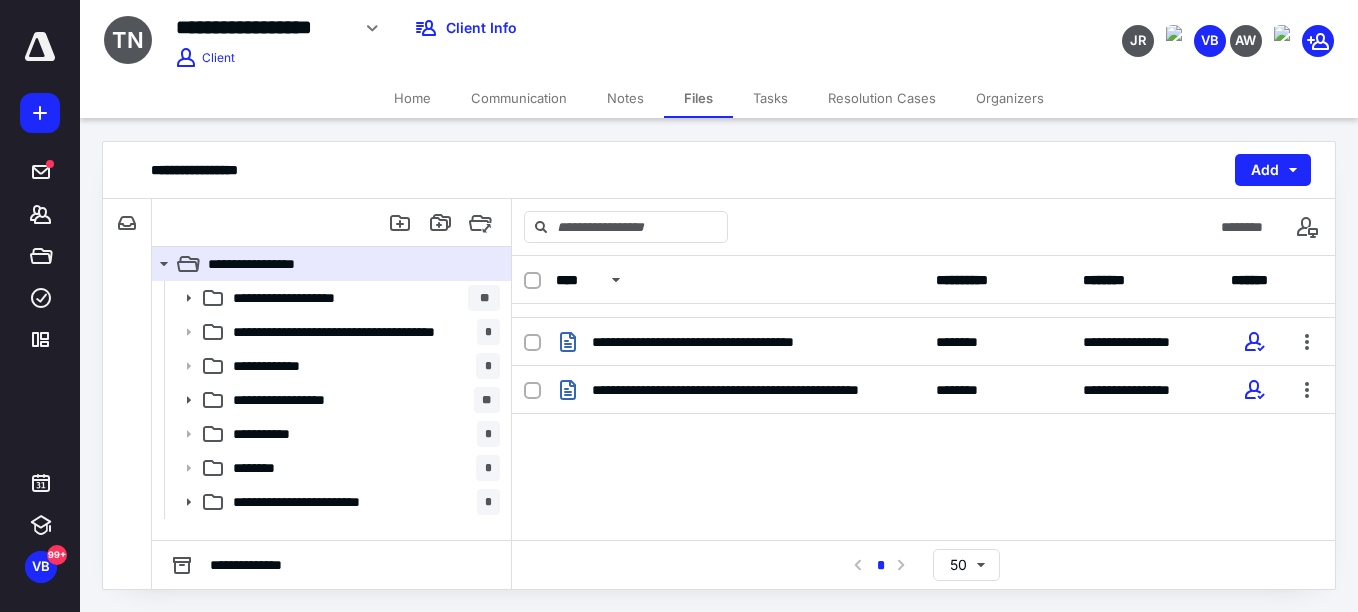 scroll, scrollTop: 371, scrollLeft: 0, axis: vertical 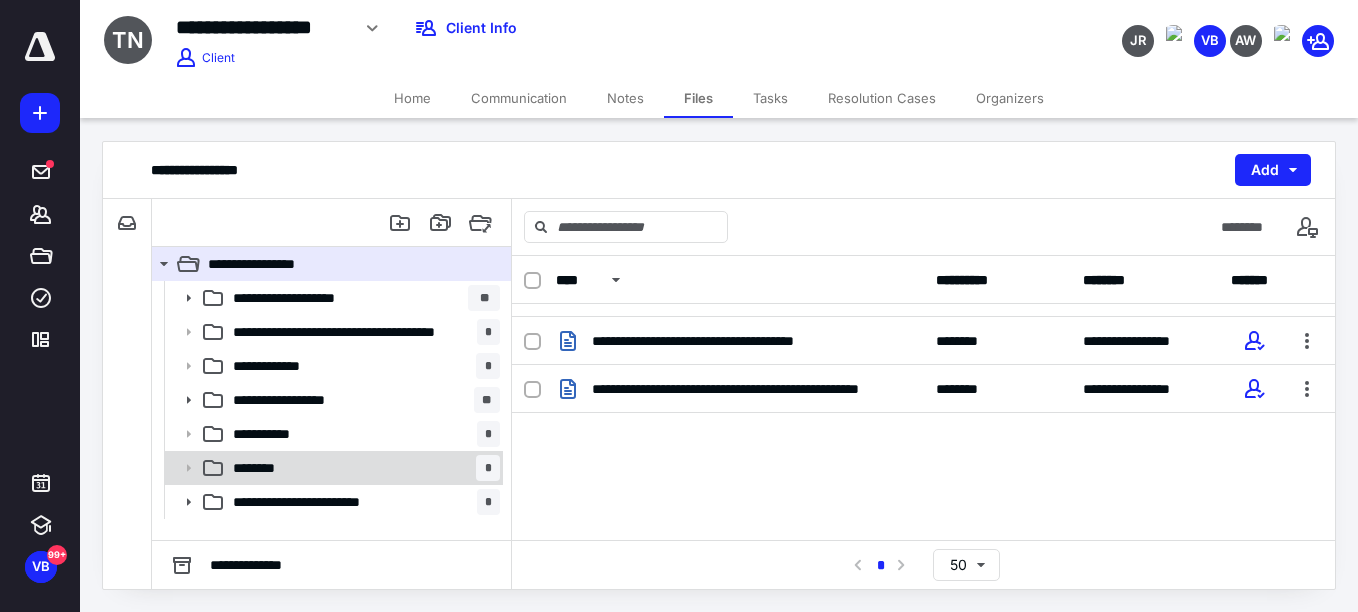 click on "******** *" at bounding box center (362, 468) 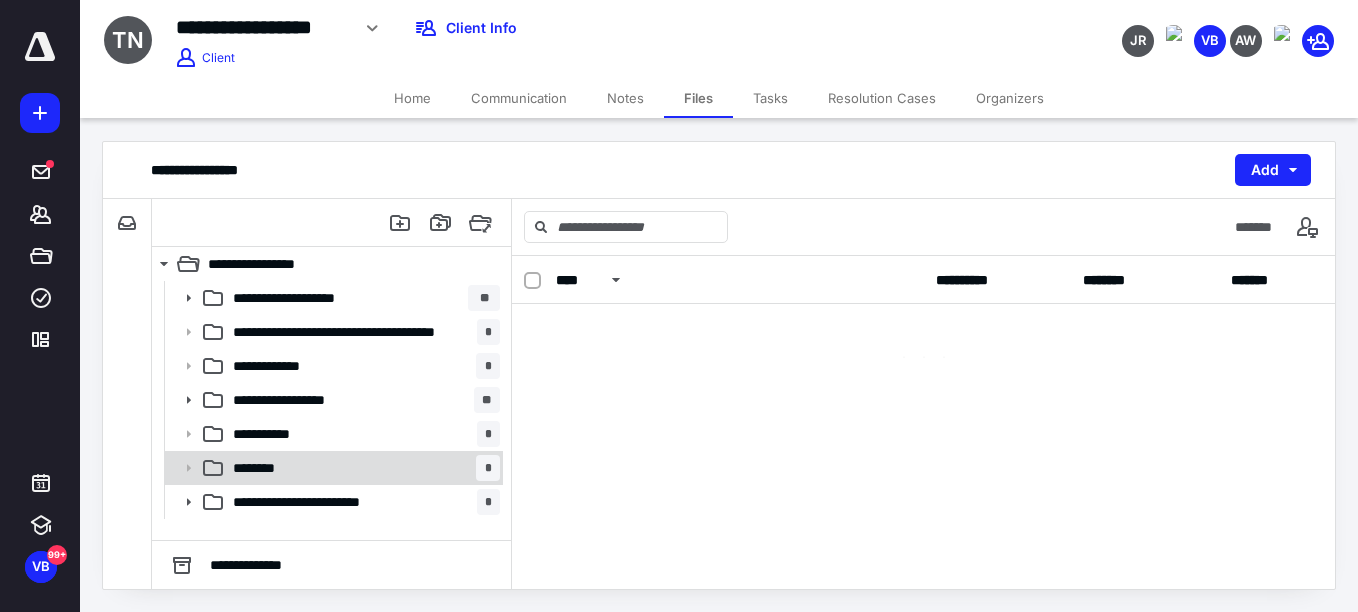 scroll, scrollTop: 0, scrollLeft: 0, axis: both 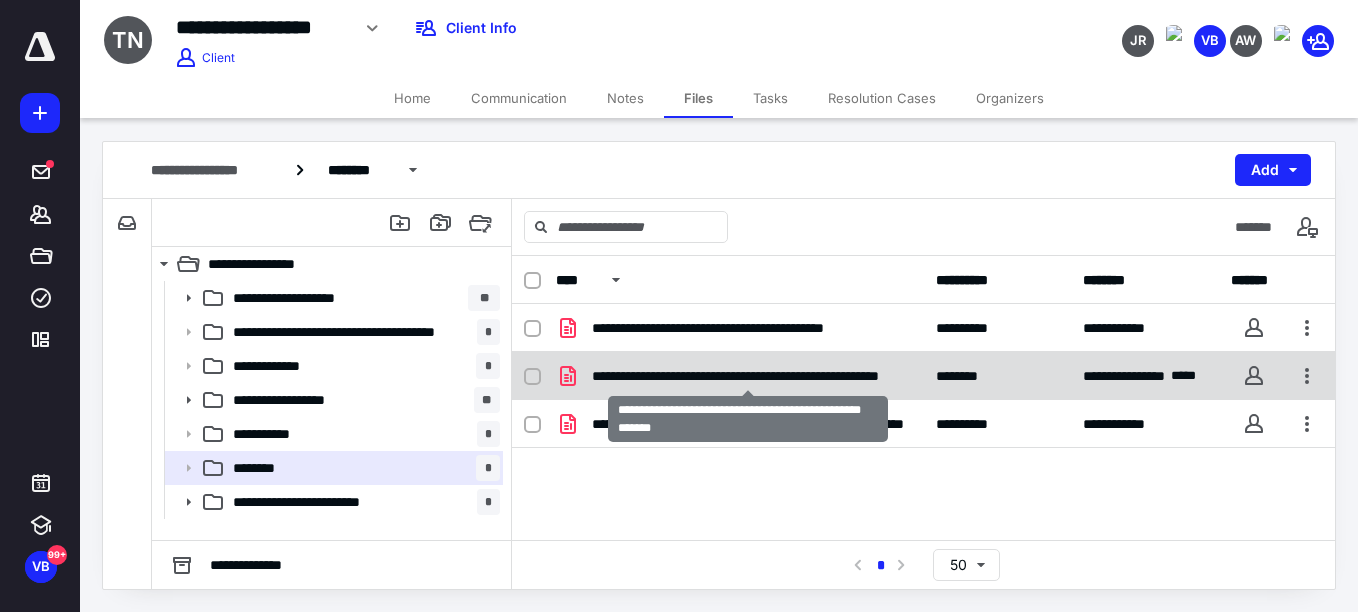 click on "**********" at bounding box center [748, 376] 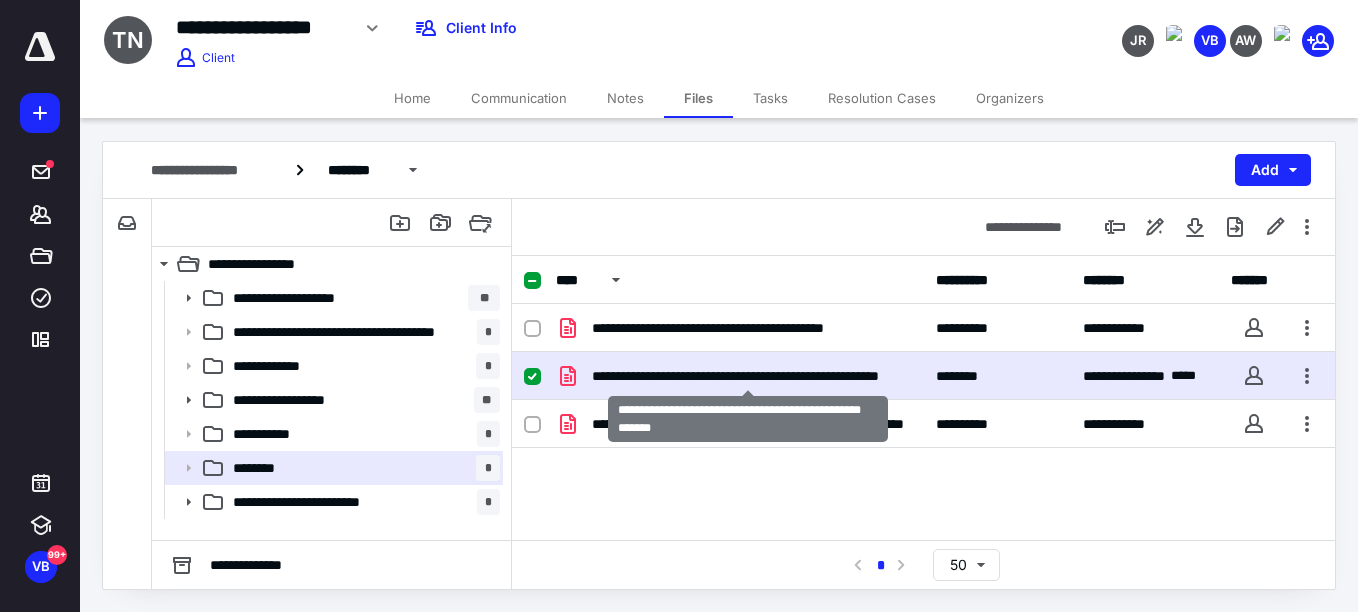 click on "**********" at bounding box center (748, 376) 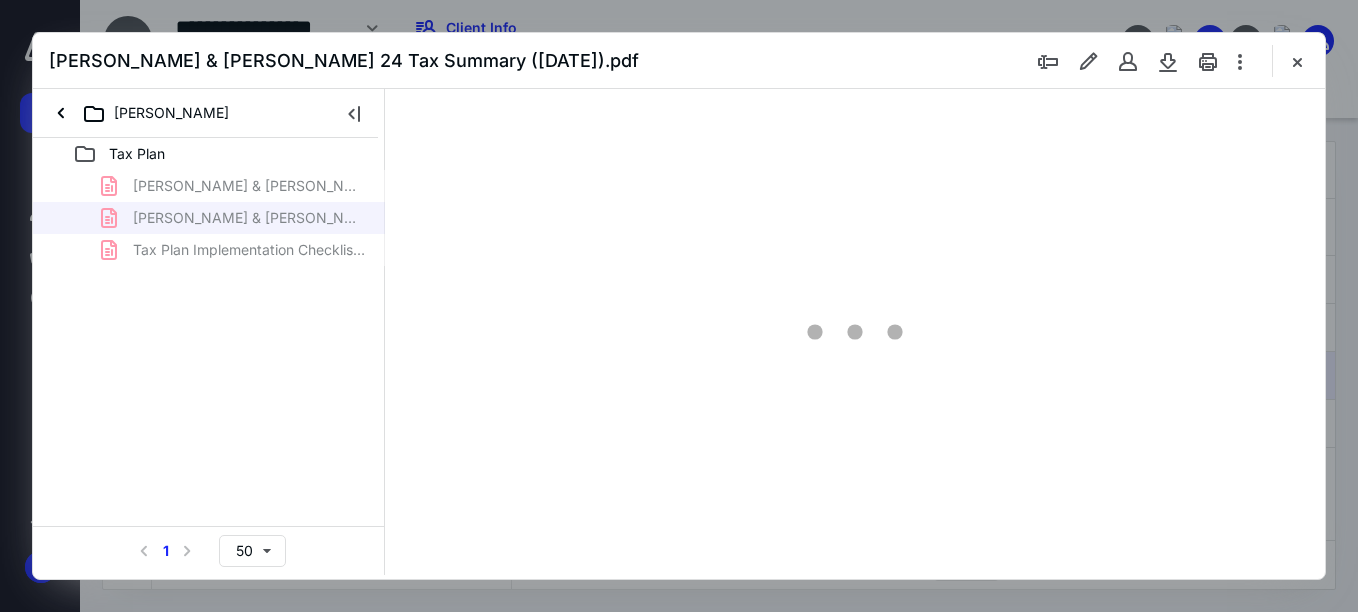 scroll, scrollTop: 0, scrollLeft: 0, axis: both 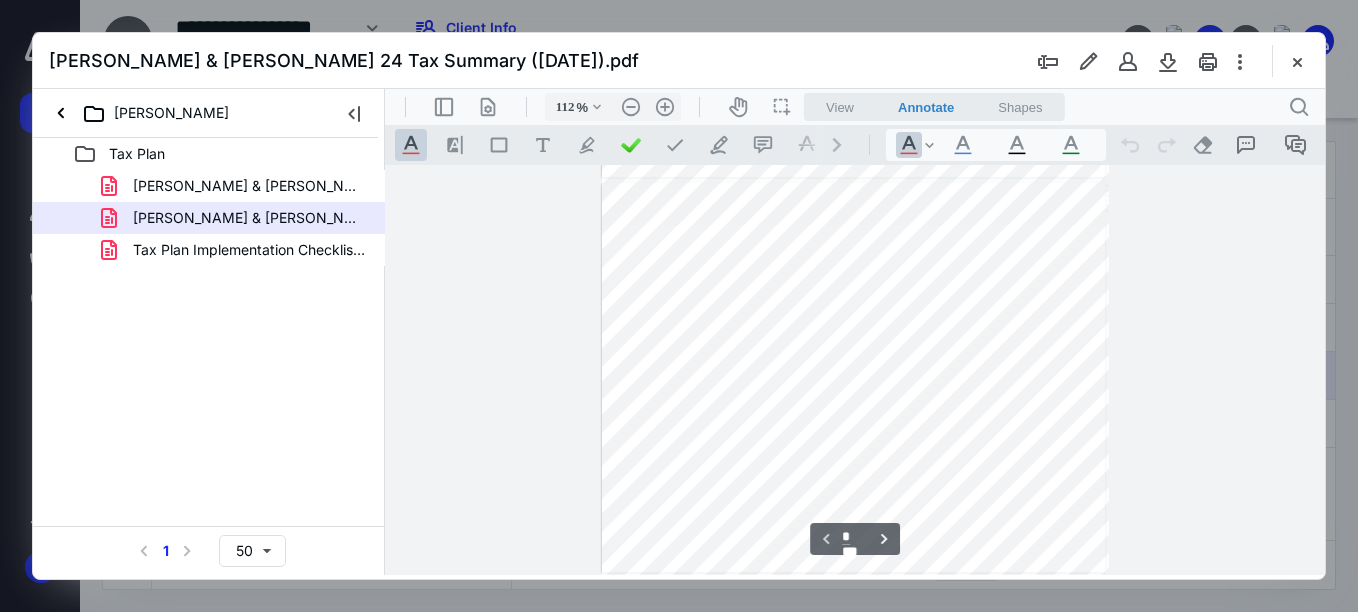 type on "137" 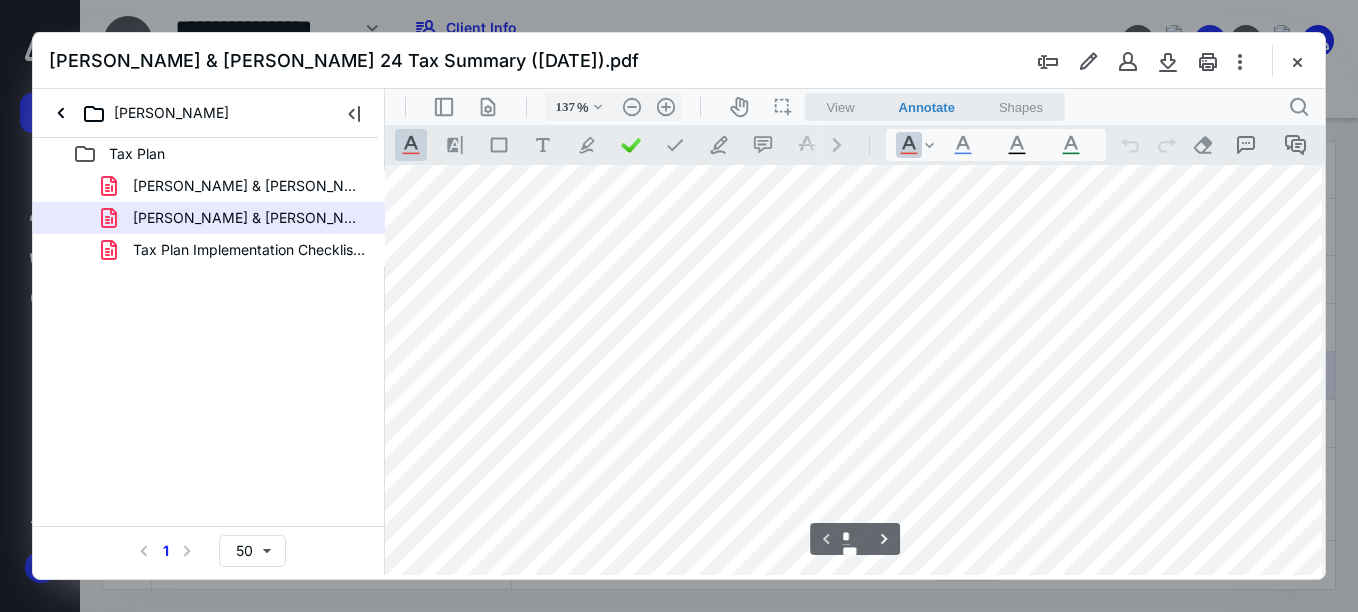 scroll, scrollTop: 27, scrollLeft: 69, axis: both 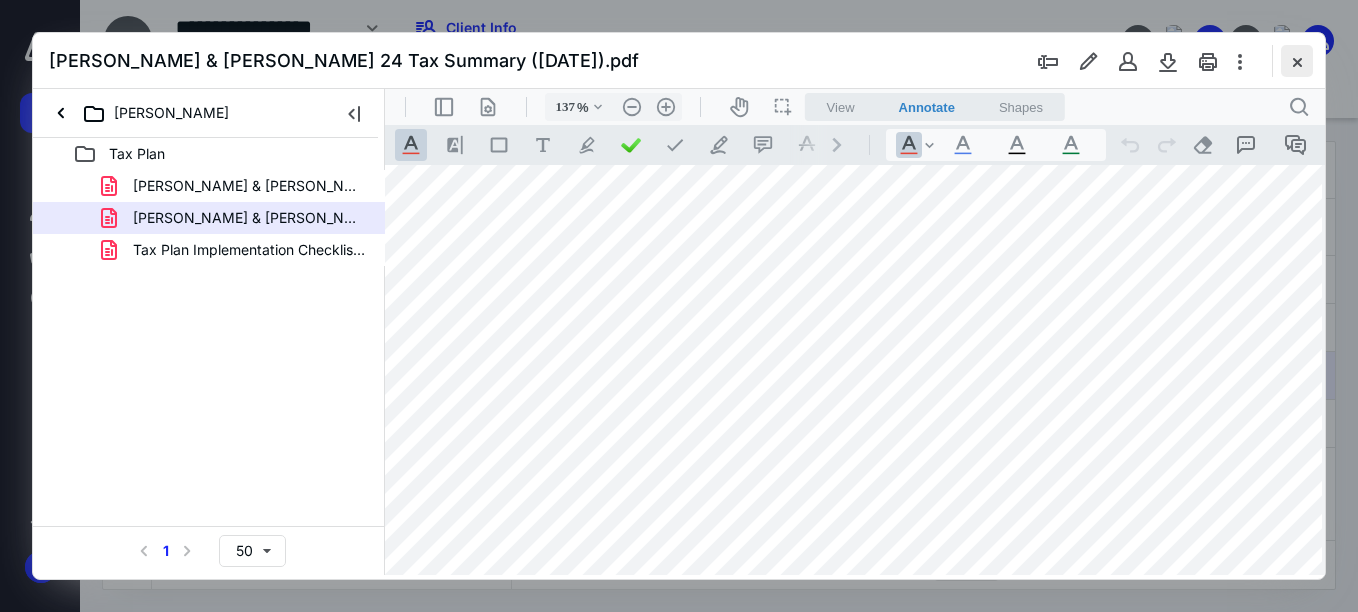 click at bounding box center (1297, 61) 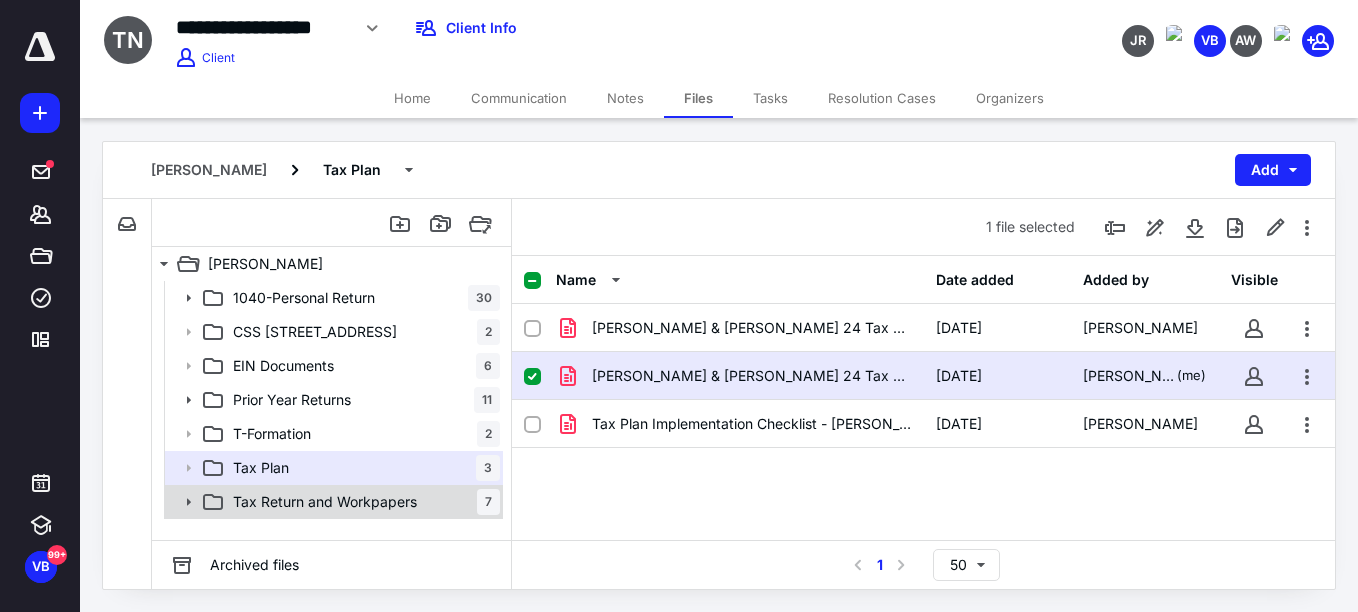click on "Tax Return and Workpapers" at bounding box center [325, 502] 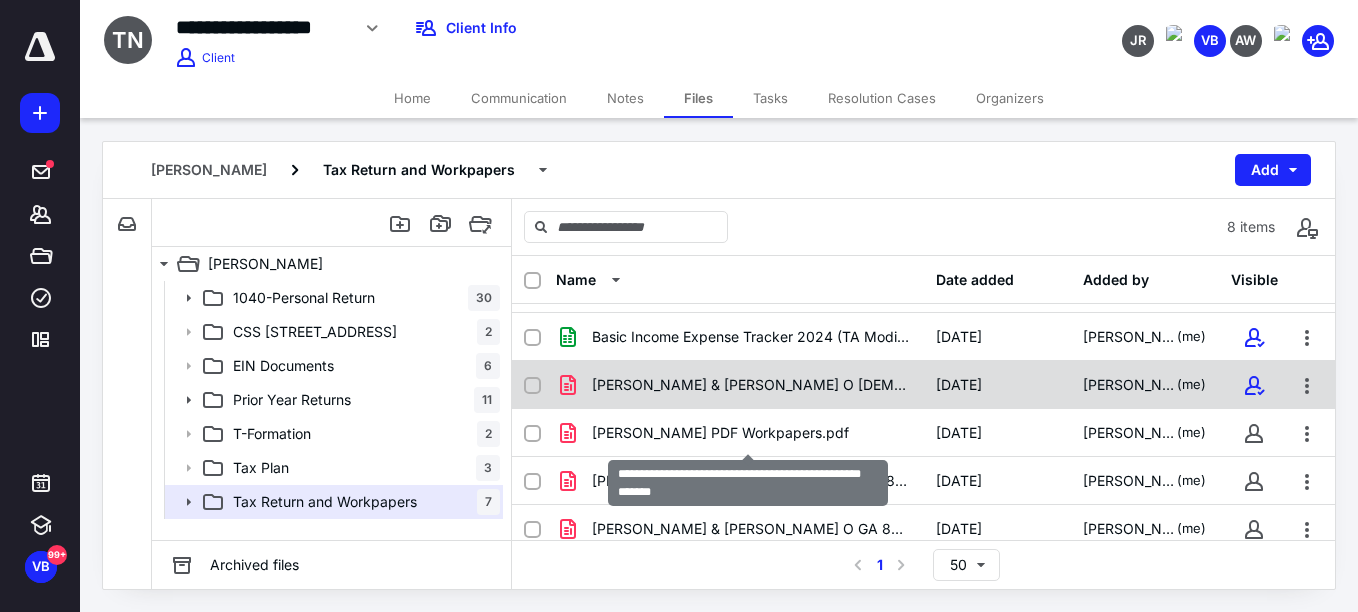 scroll, scrollTop: 148, scrollLeft: 0, axis: vertical 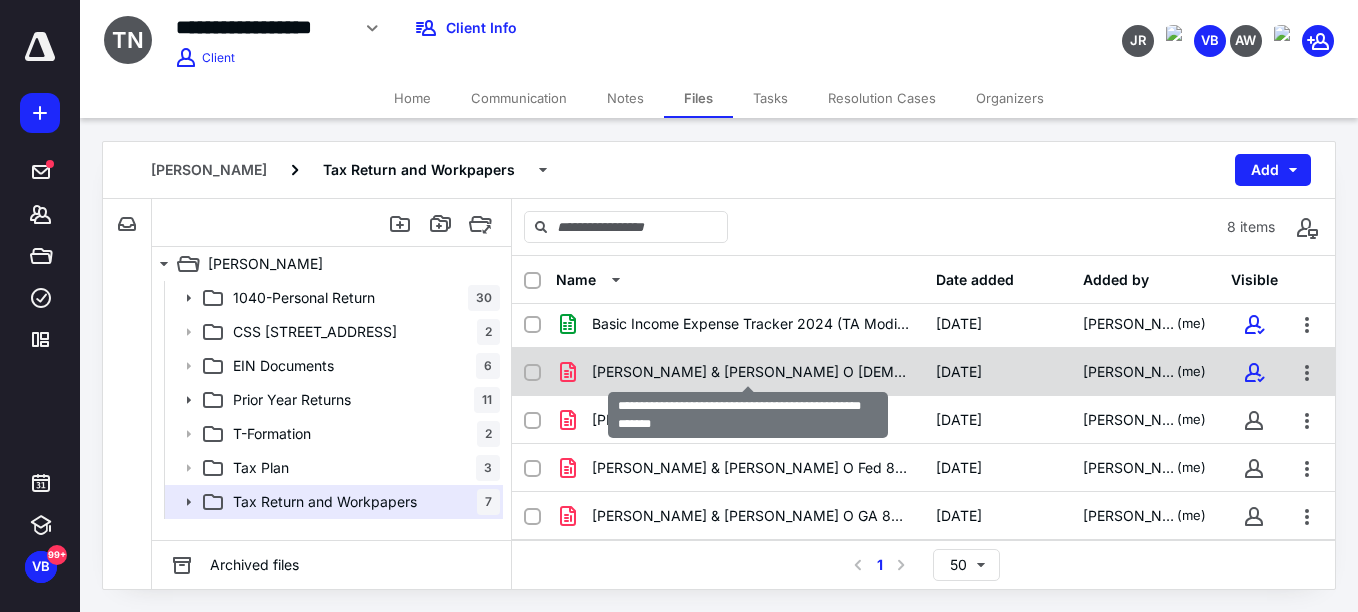 click on "NASCIMENTO, RONALD M & TALITA O 2024 Tax Returns (v3).pdf" at bounding box center (752, 372) 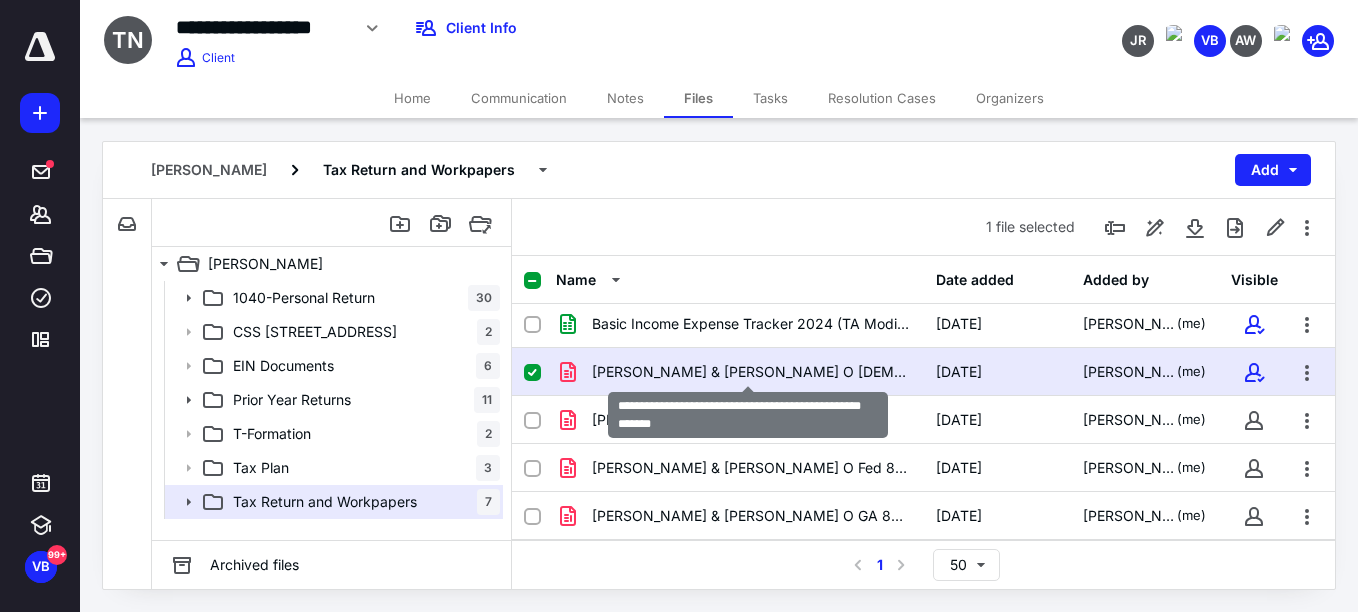 click on "NASCIMENTO, RONALD M & TALITA O 2024 Tax Returns (v3).pdf" at bounding box center [752, 372] 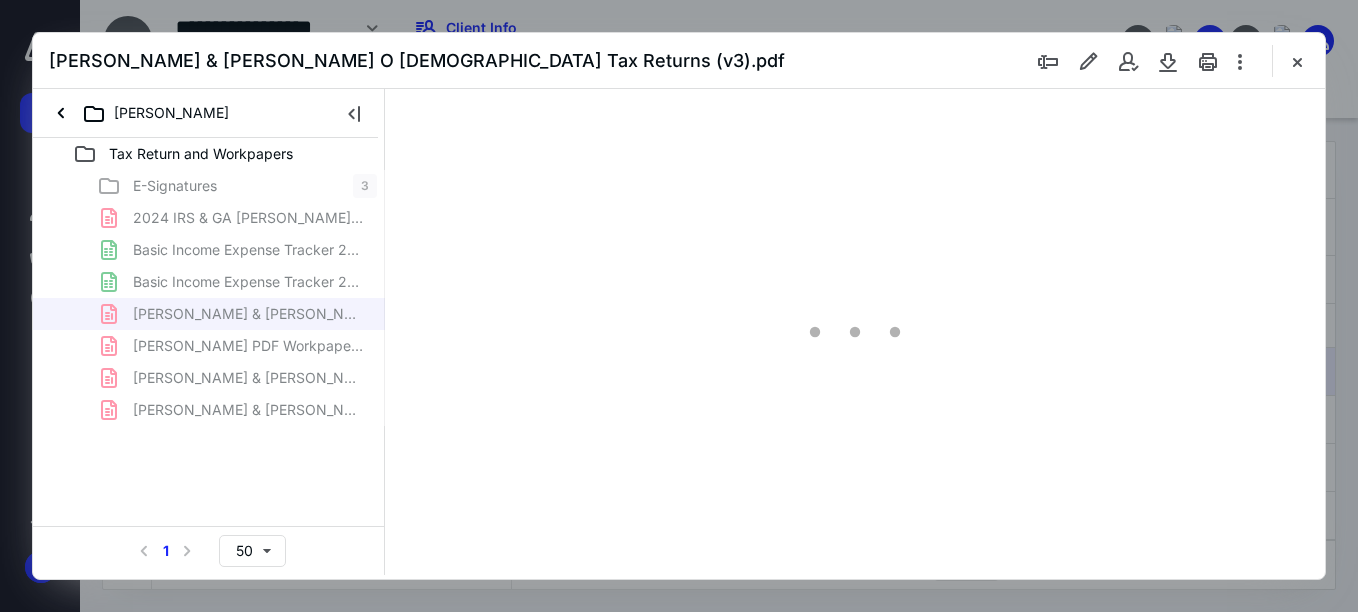 scroll, scrollTop: 0, scrollLeft: 0, axis: both 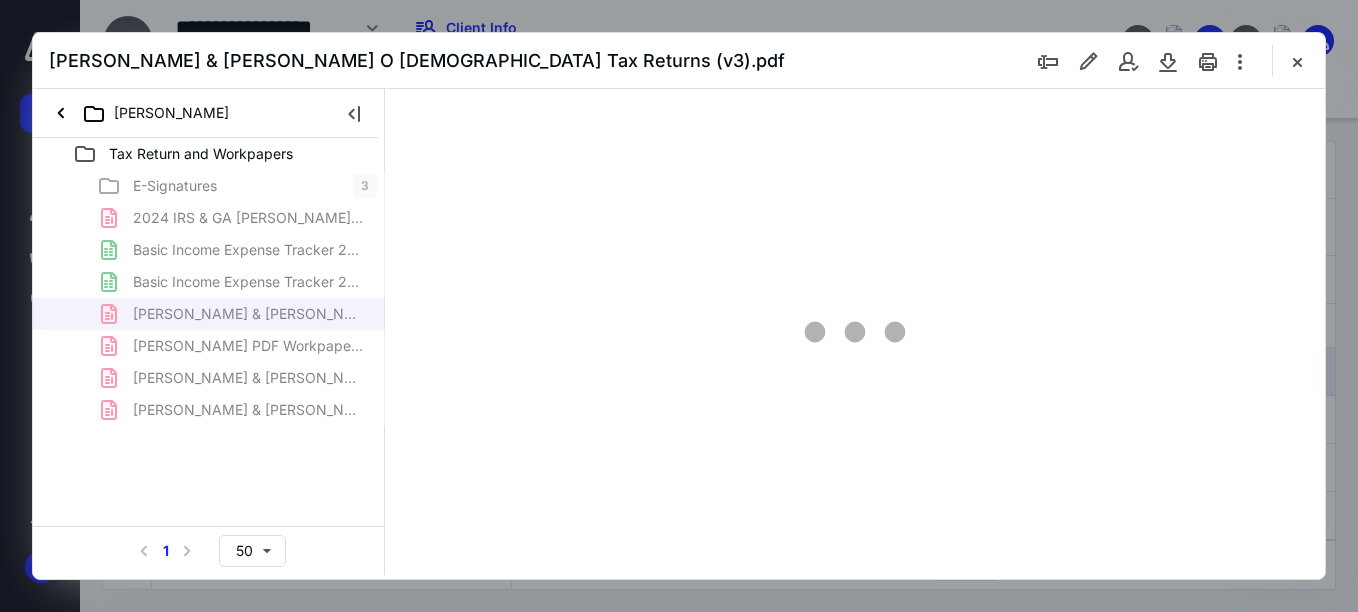 type on "67" 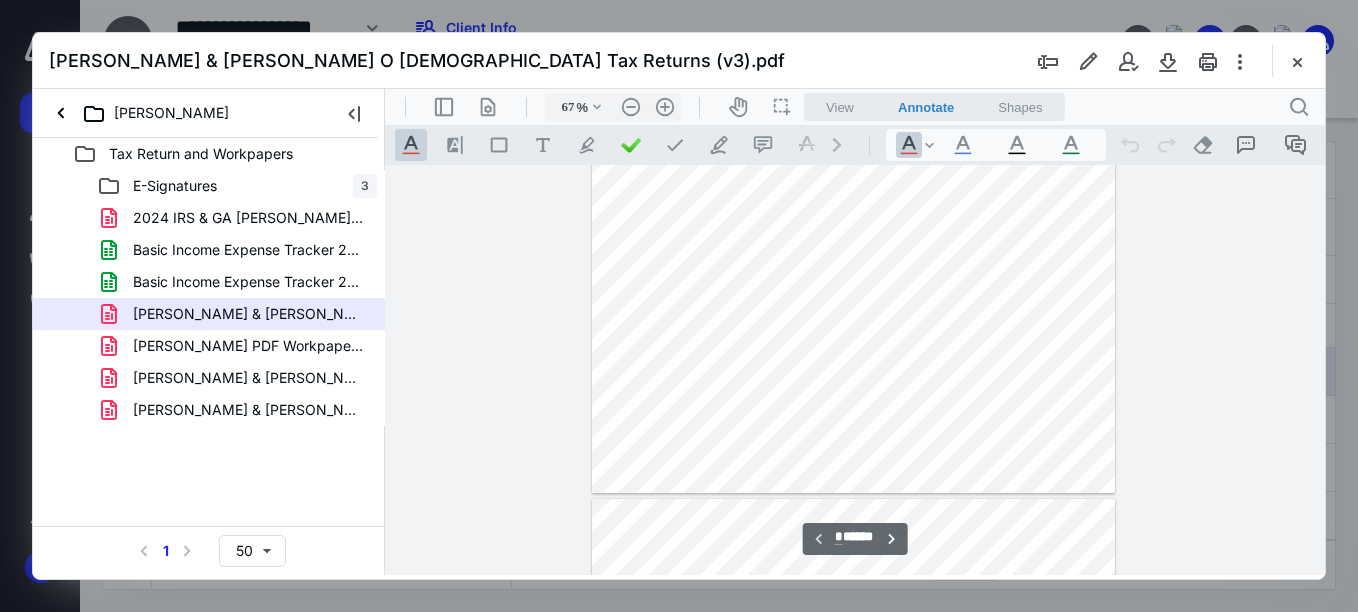 scroll, scrollTop: 0, scrollLeft: 0, axis: both 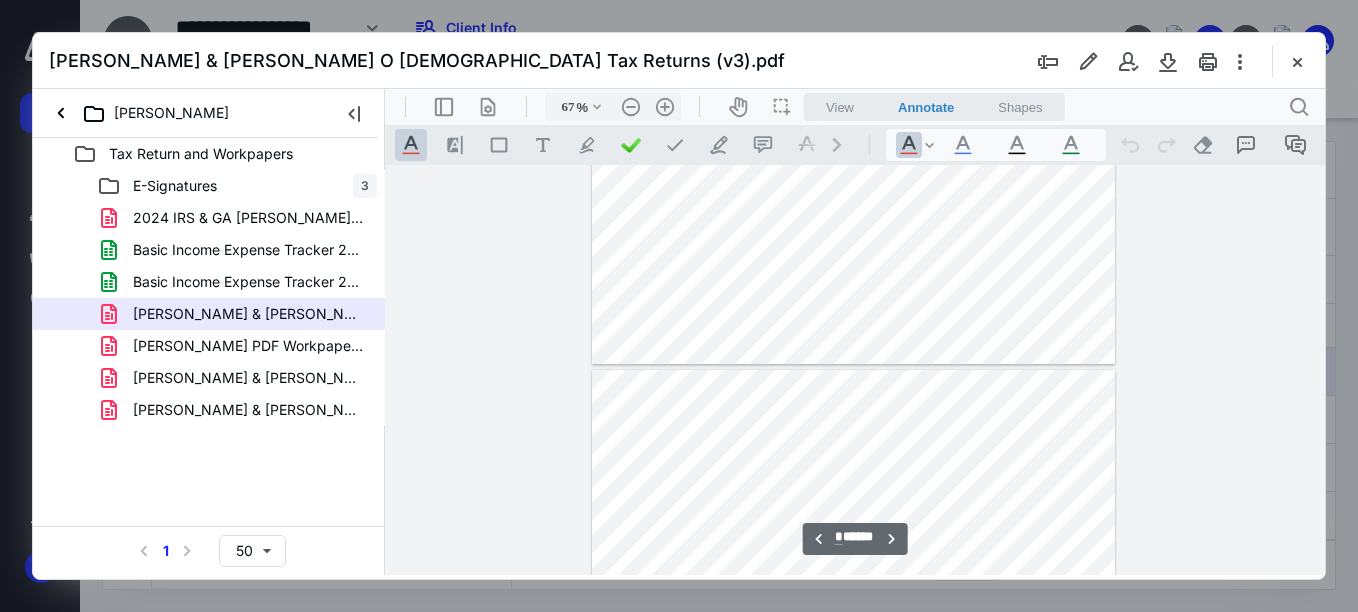 type on "*" 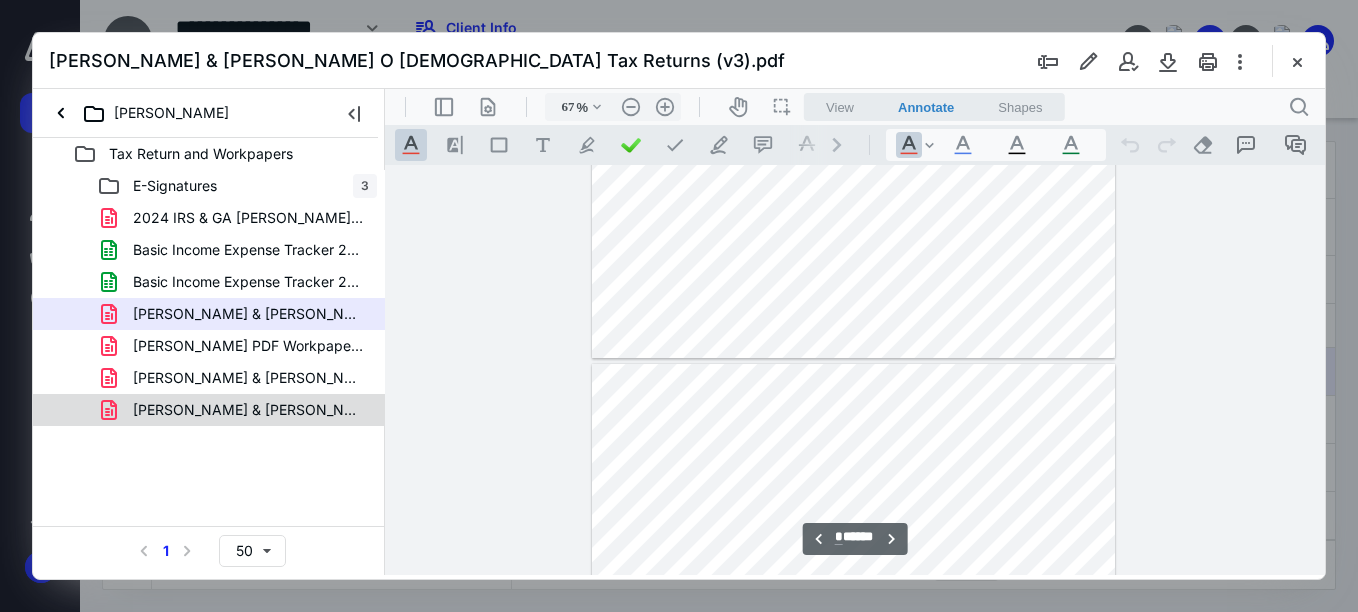 scroll, scrollTop: 3089, scrollLeft: 0, axis: vertical 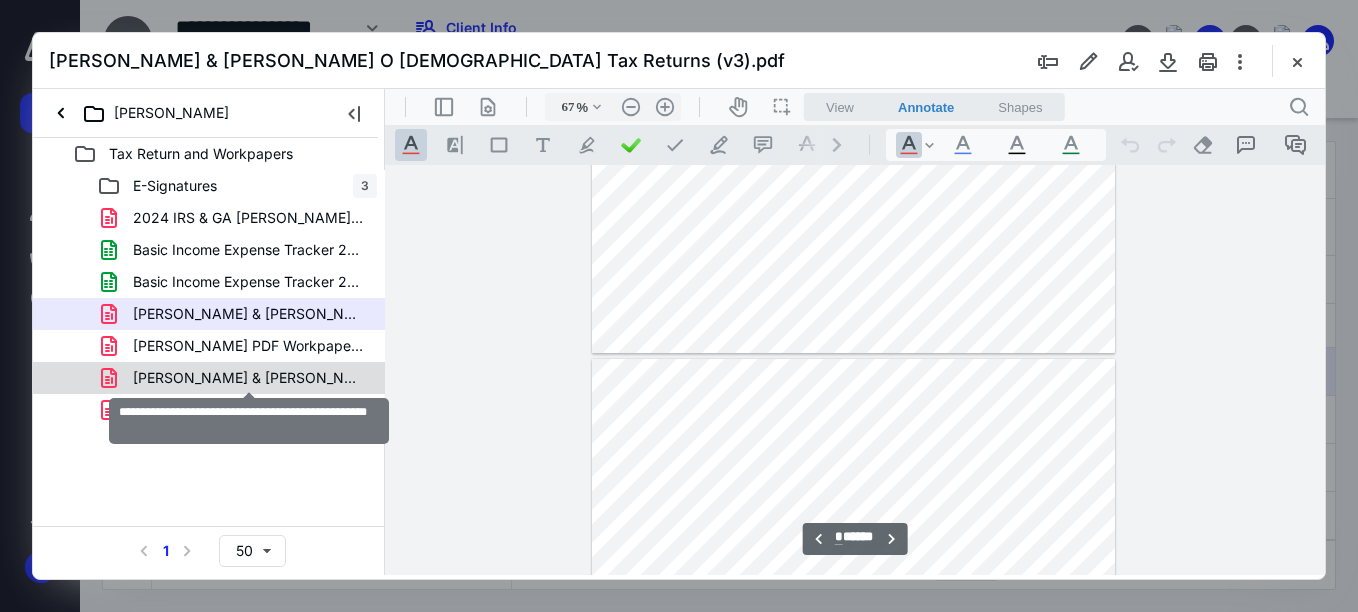 click on "NASTA-NASCIMENTO, RONALD M & TALITA O Fed 8879.pdf" at bounding box center (249, 378) 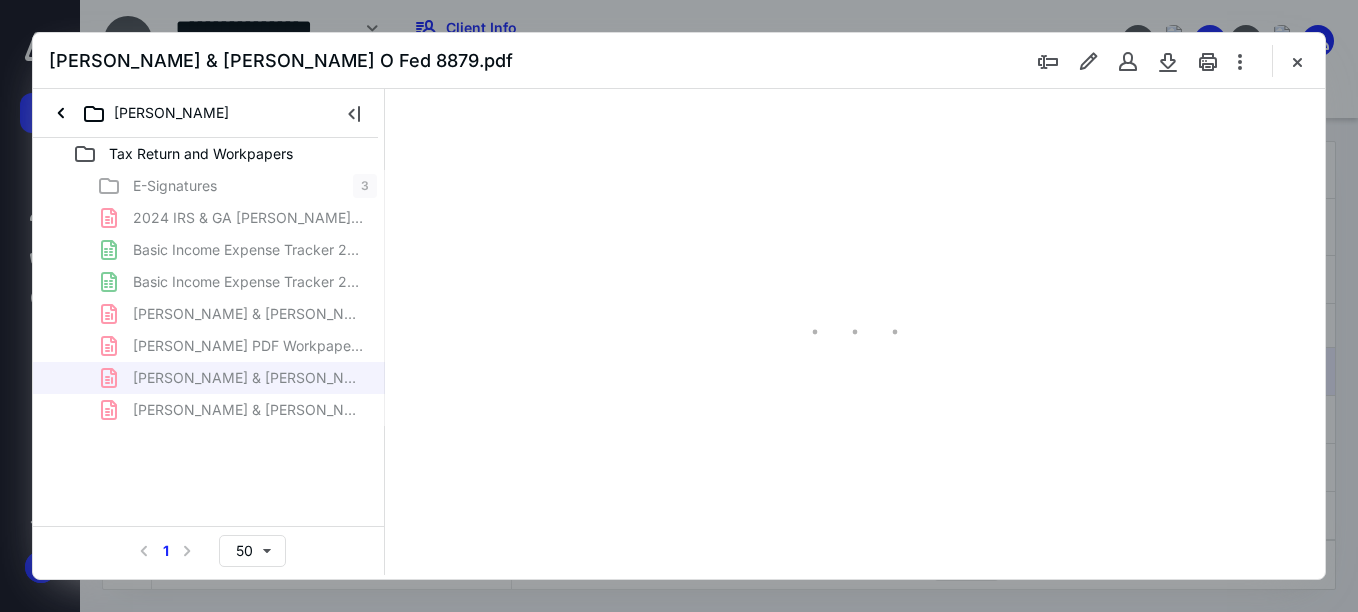 type on "67" 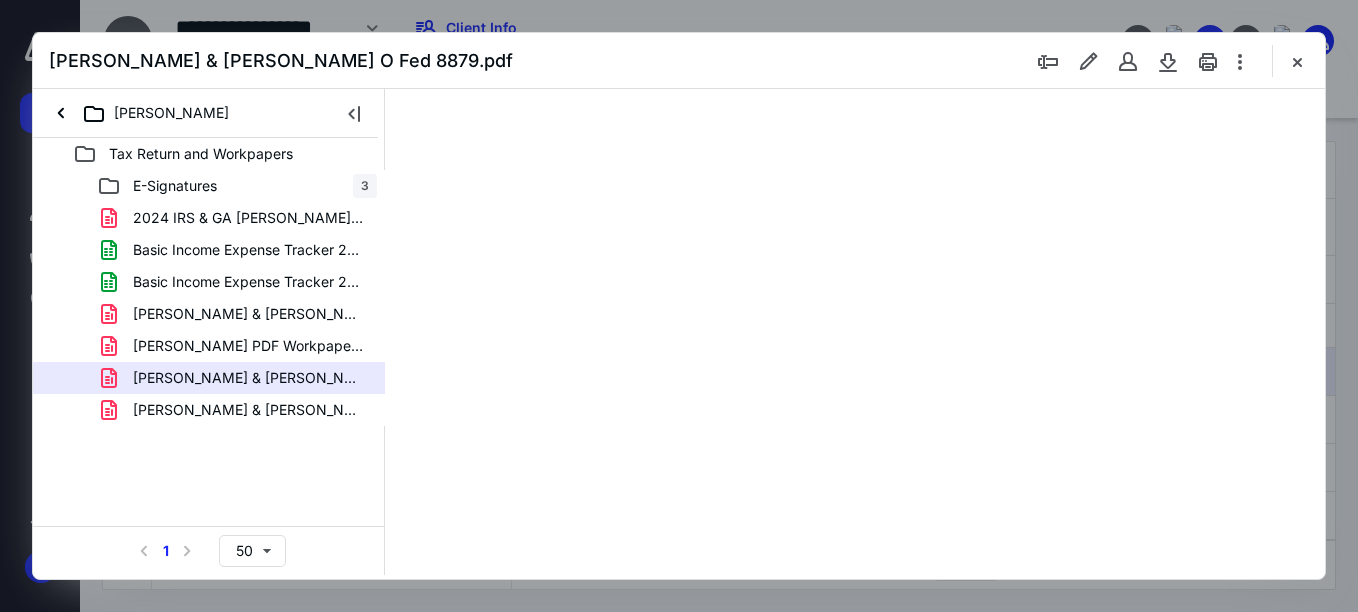 scroll, scrollTop: 0, scrollLeft: 0, axis: both 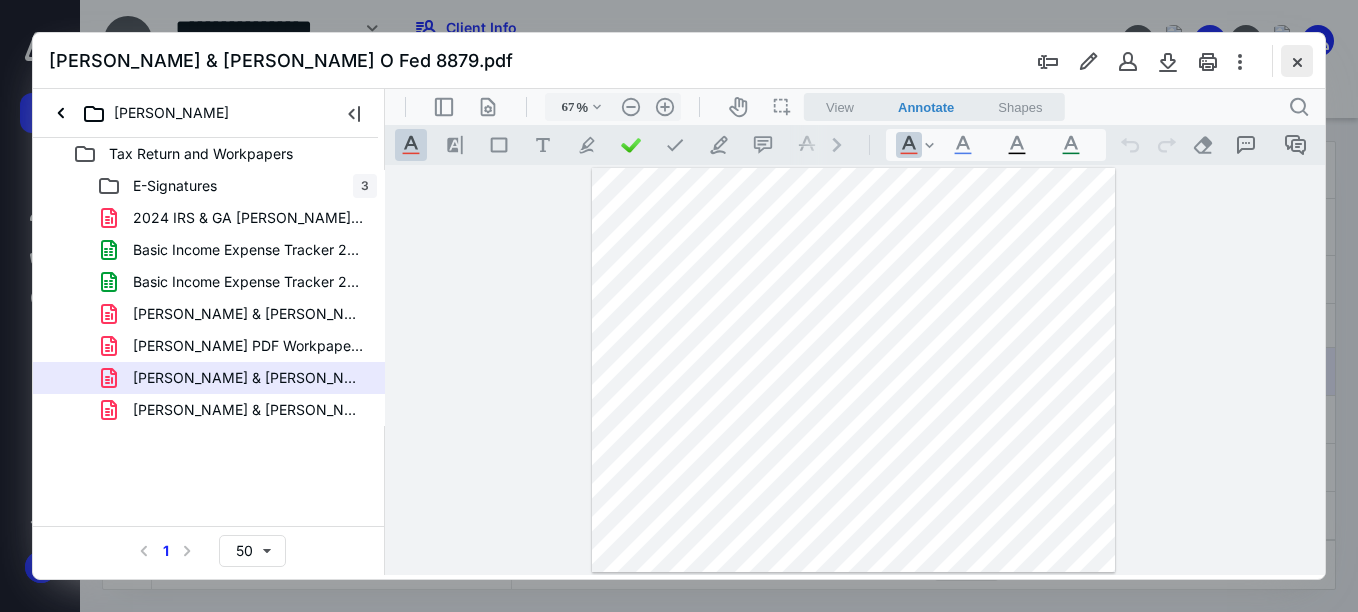 click at bounding box center (1297, 61) 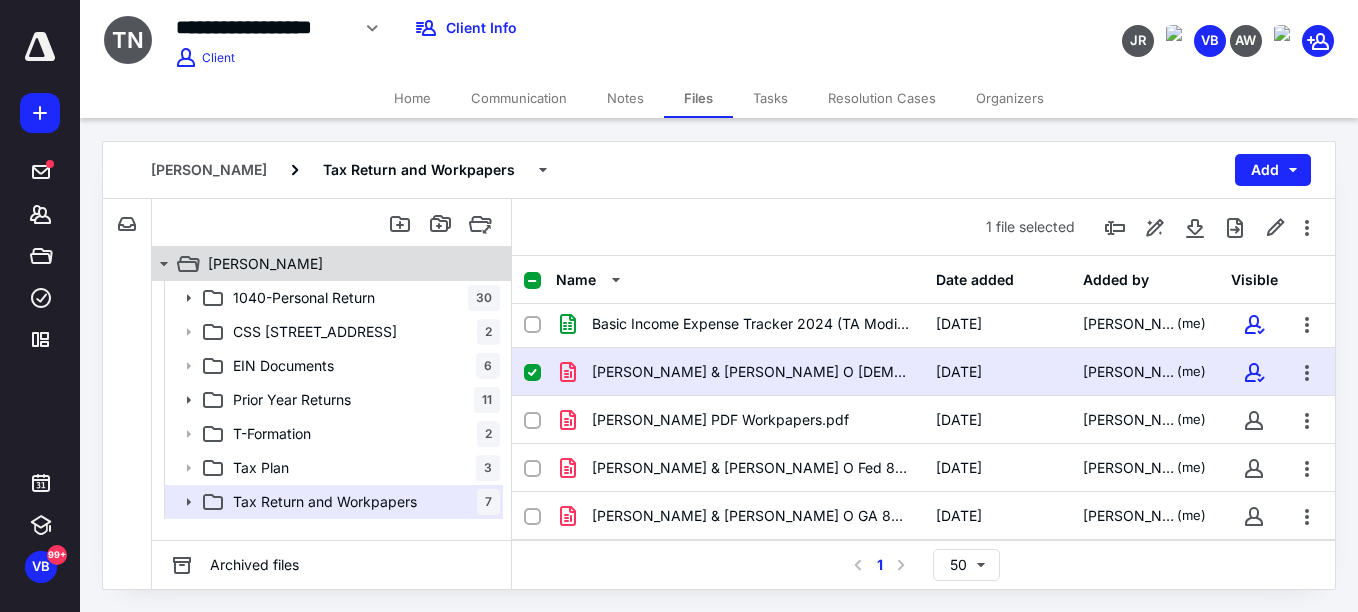 click on "Talita Nascimento" at bounding box center [344, 264] 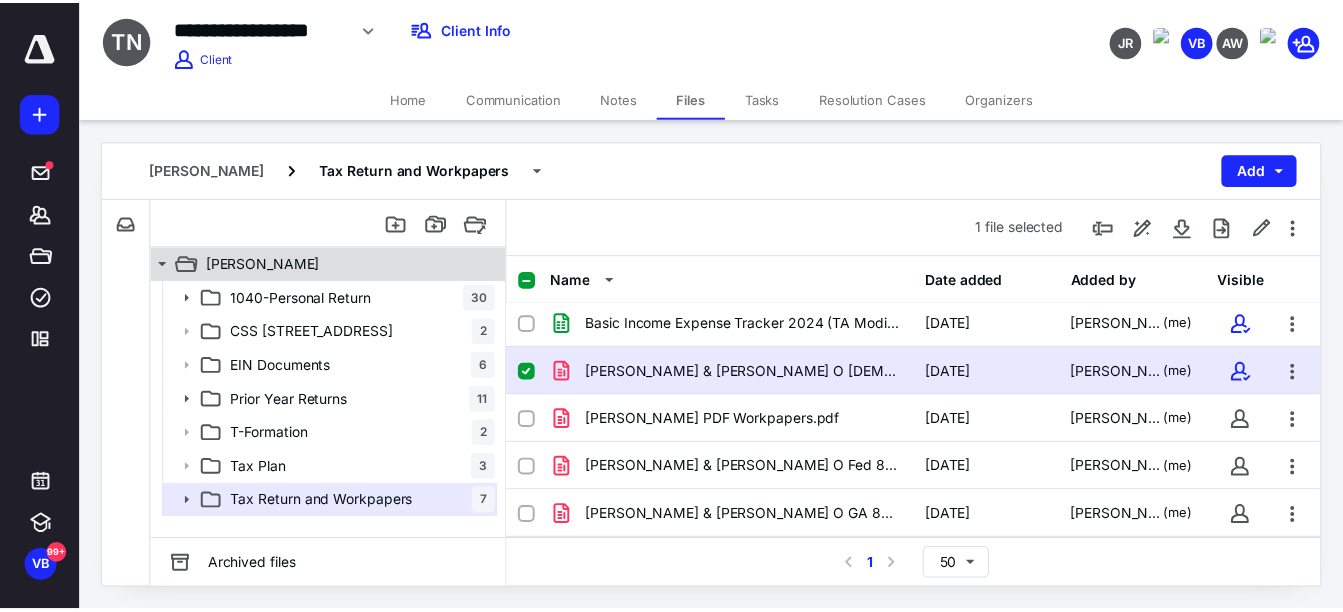 scroll, scrollTop: 0, scrollLeft: 0, axis: both 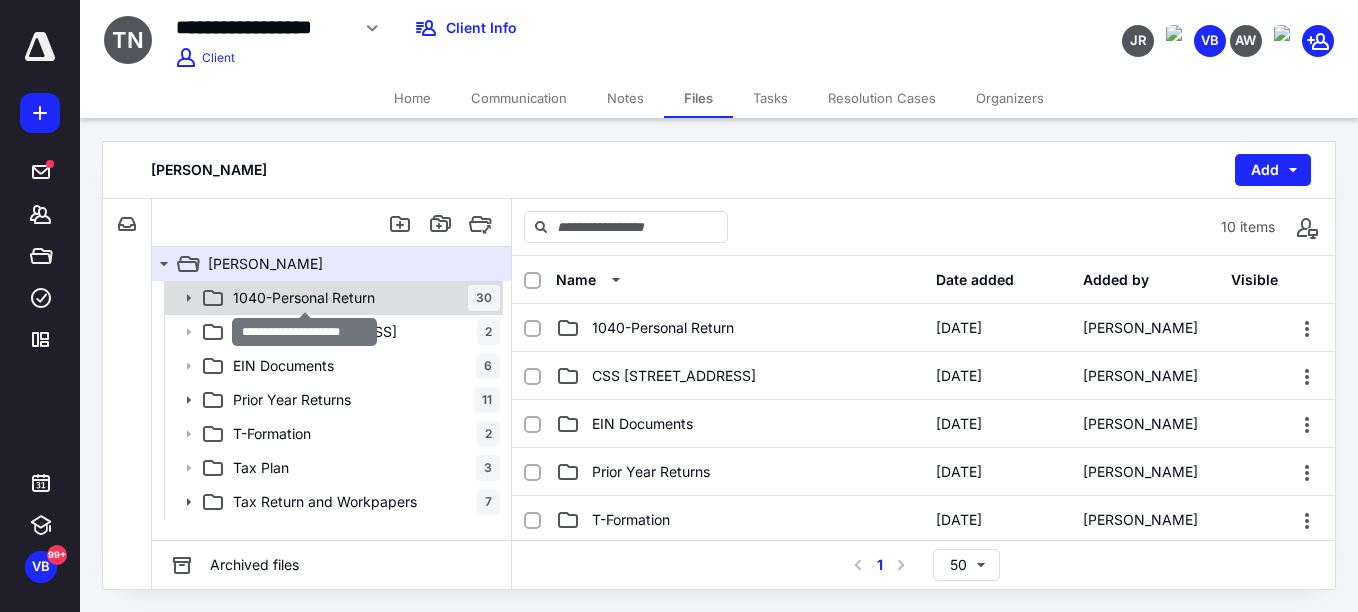 click on "1040-Personal Return" at bounding box center (304, 298) 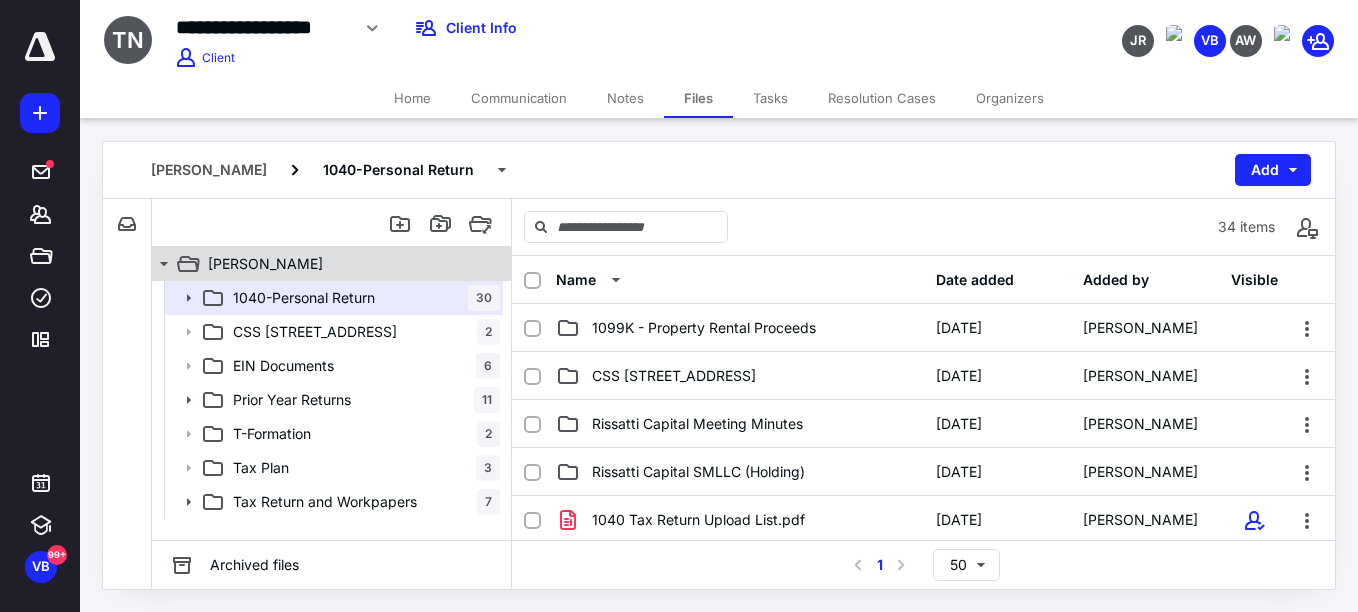 click on "Talita Nascimento" at bounding box center (344, 264) 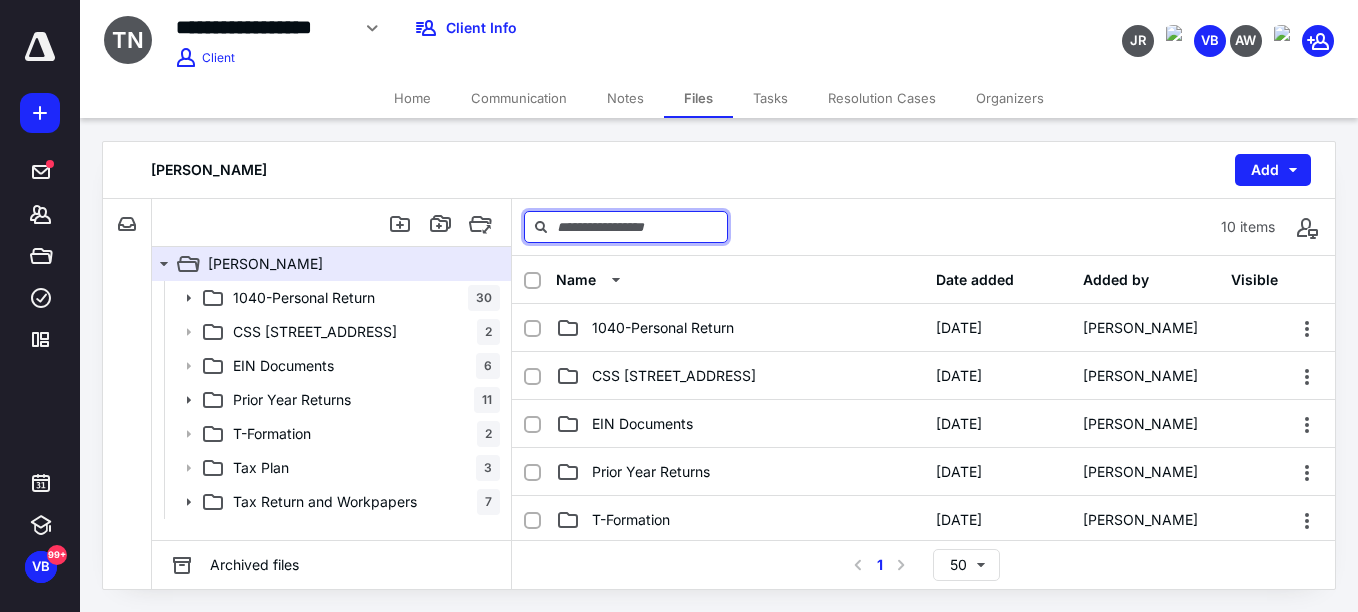 click at bounding box center (626, 227) 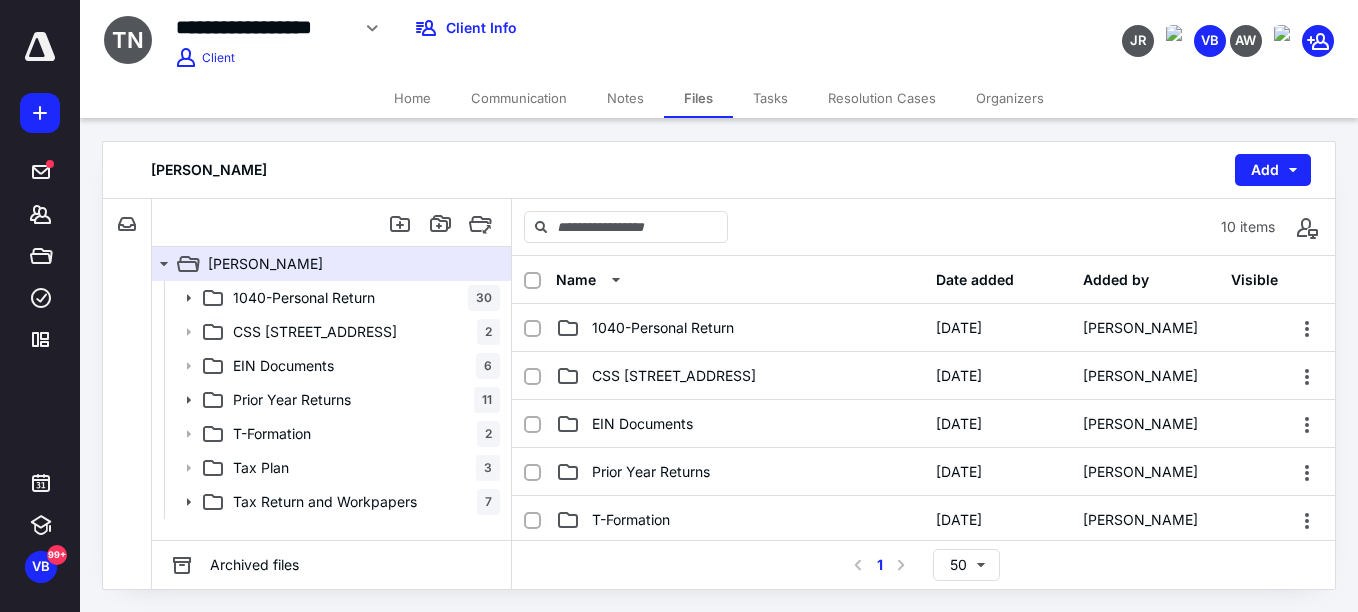 click on "Notes" at bounding box center [625, 98] 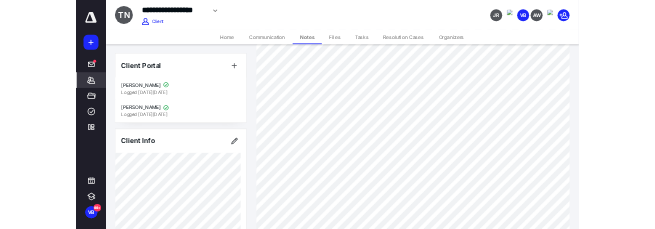 scroll, scrollTop: 5248, scrollLeft: 0, axis: vertical 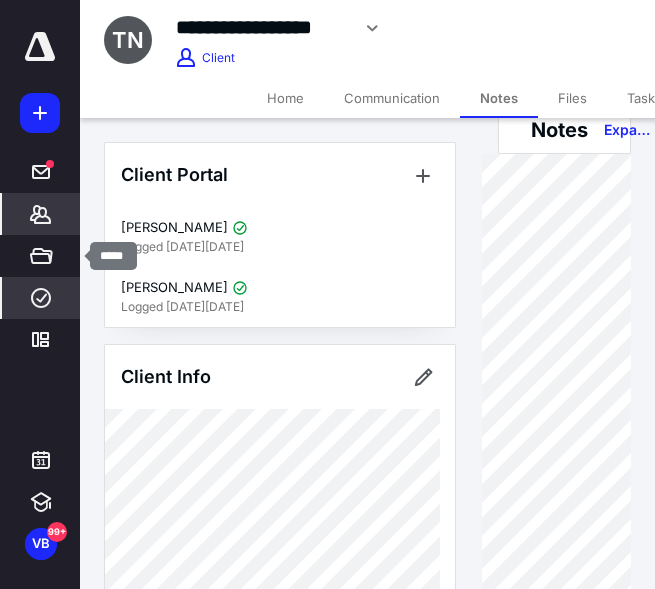 click on "Work" at bounding box center (41, 298) 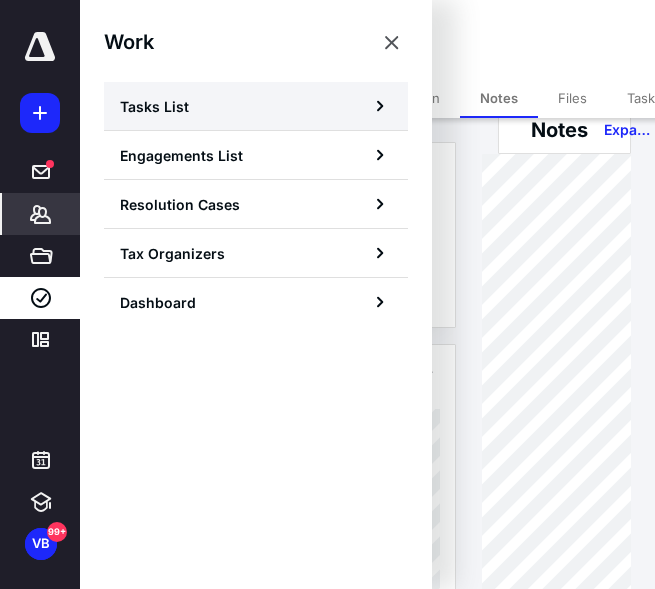 click on "Tasks List" at bounding box center (256, 106) 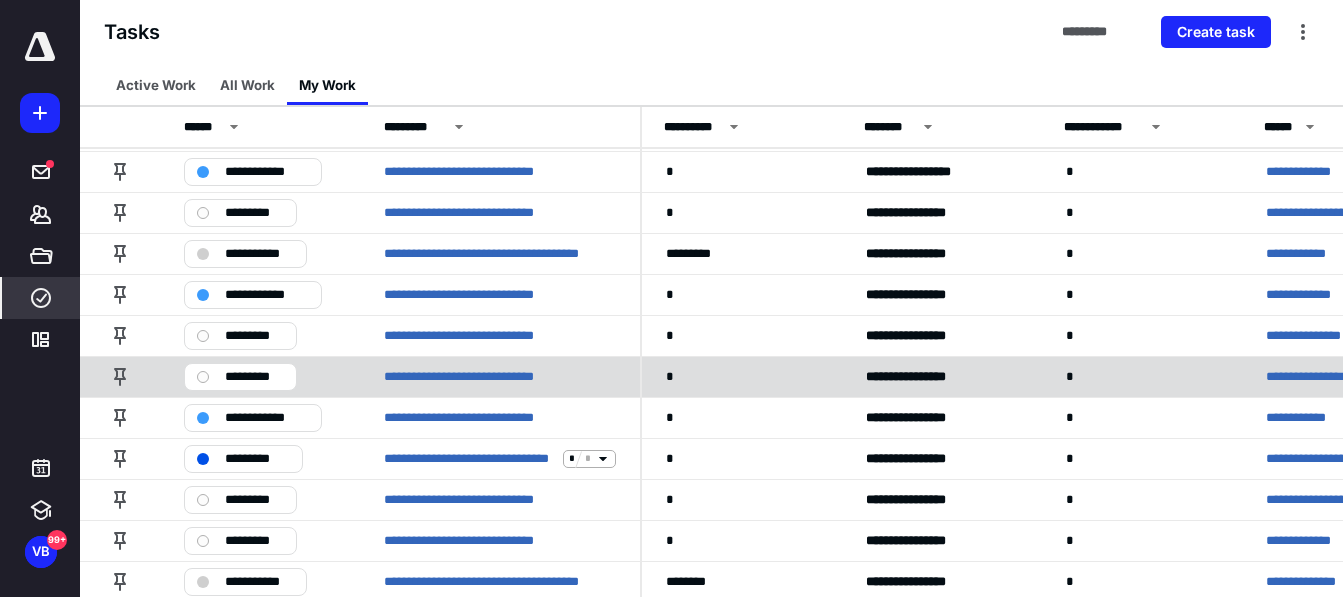 scroll, scrollTop: 697, scrollLeft: 0, axis: vertical 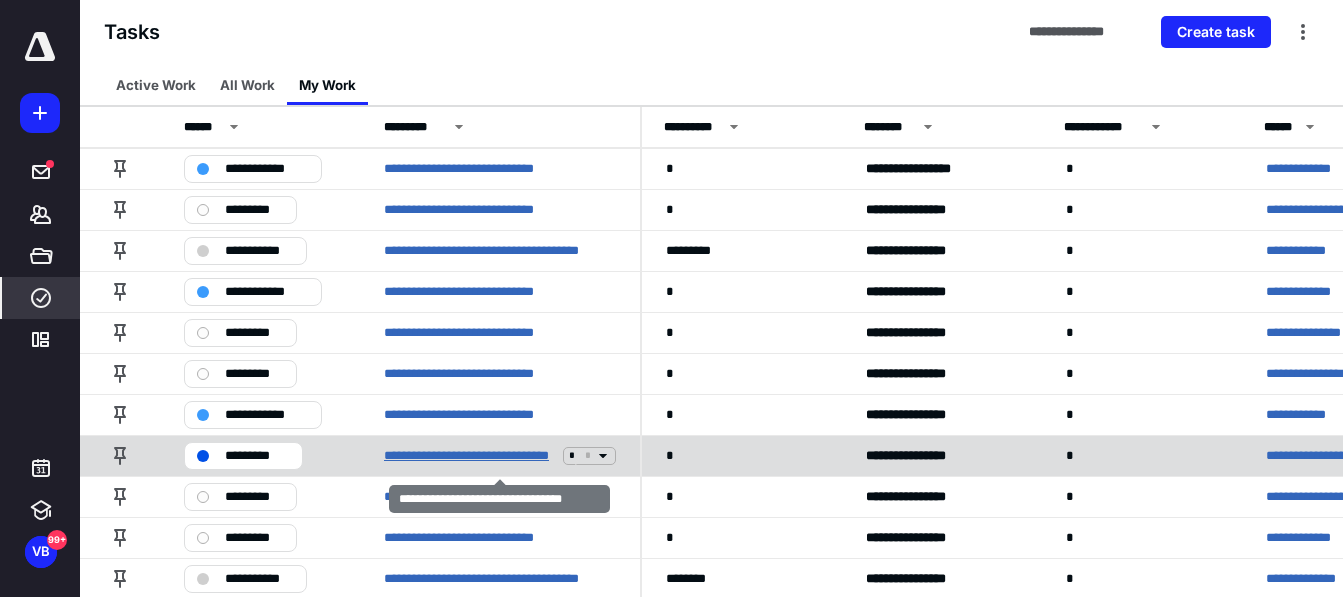 click on "**********" at bounding box center [469, 456] 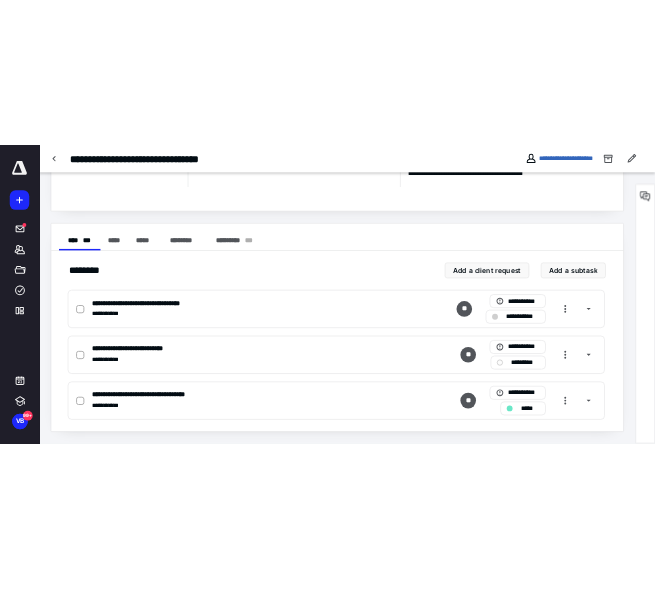 scroll, scrollTop: 0, scrollLeft: 0, axis: both 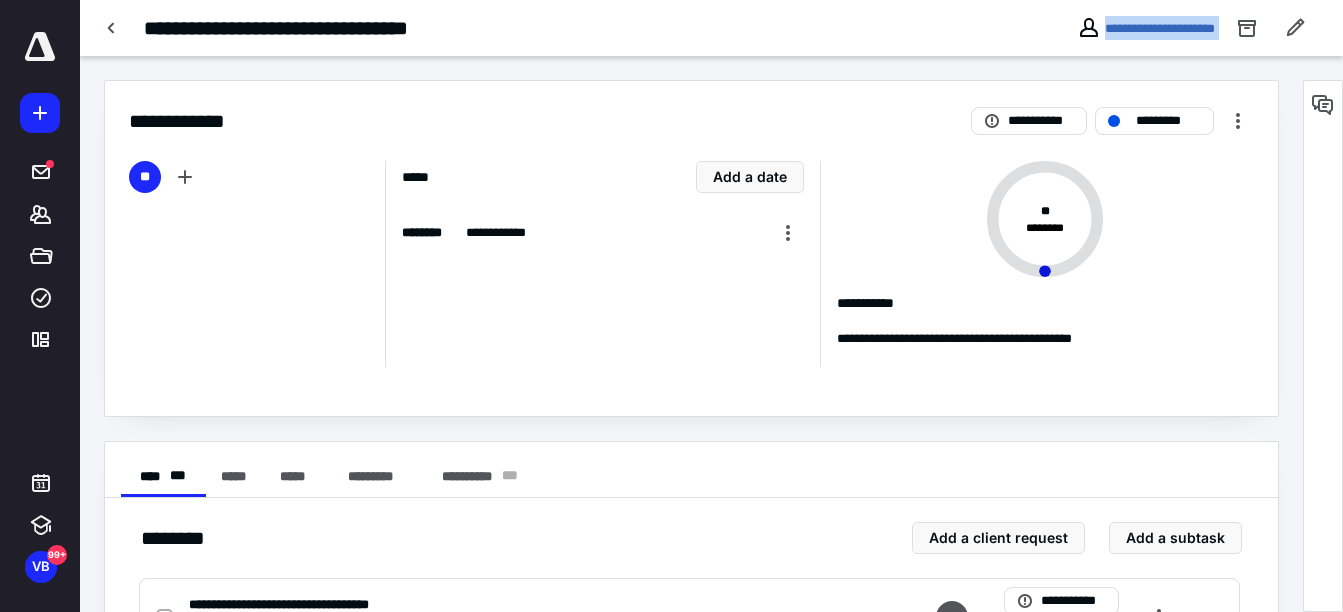 drag, startPoint x: 1224, startPoint y: 27, endPoint x: 1047, endPoint y: 16, distance: 177.34148 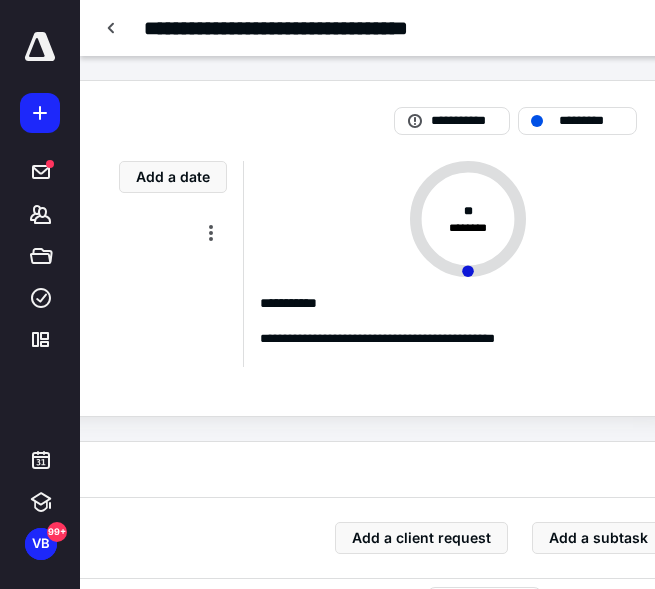 scroll, scrollTop: 0, scrollLeft: 0, axis: both 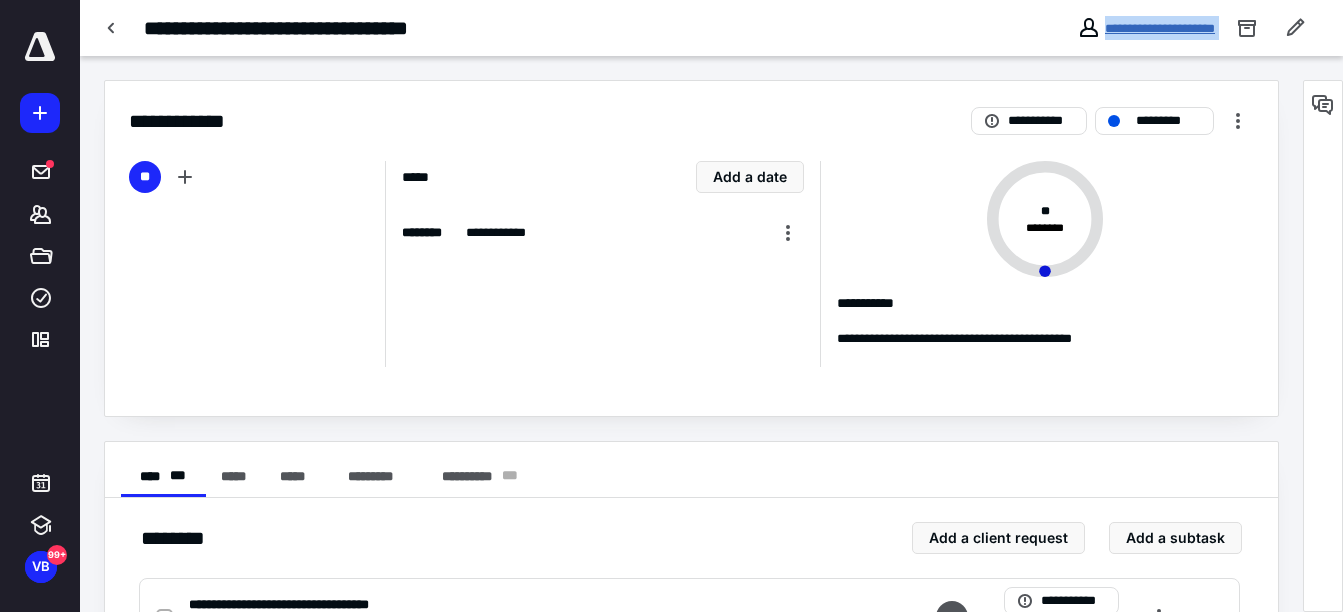 click on "**********" at bounding box center (1160, 28) 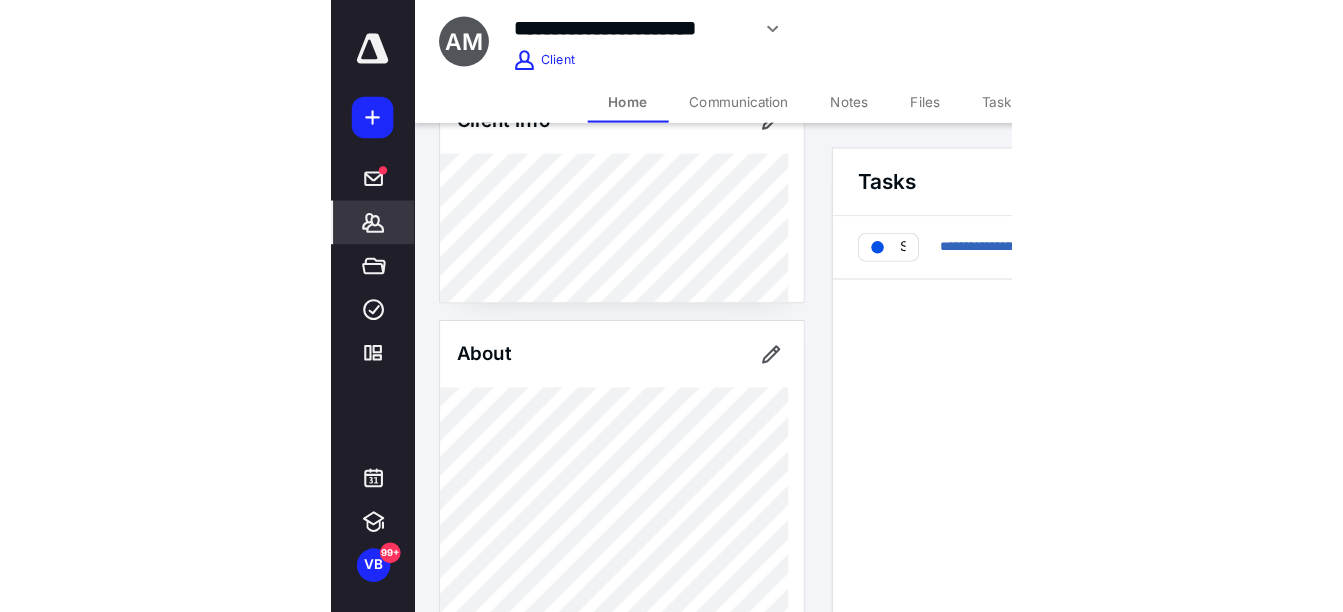 scroll, scrollTop: 142, scrollLeft: 0, axis: vertical 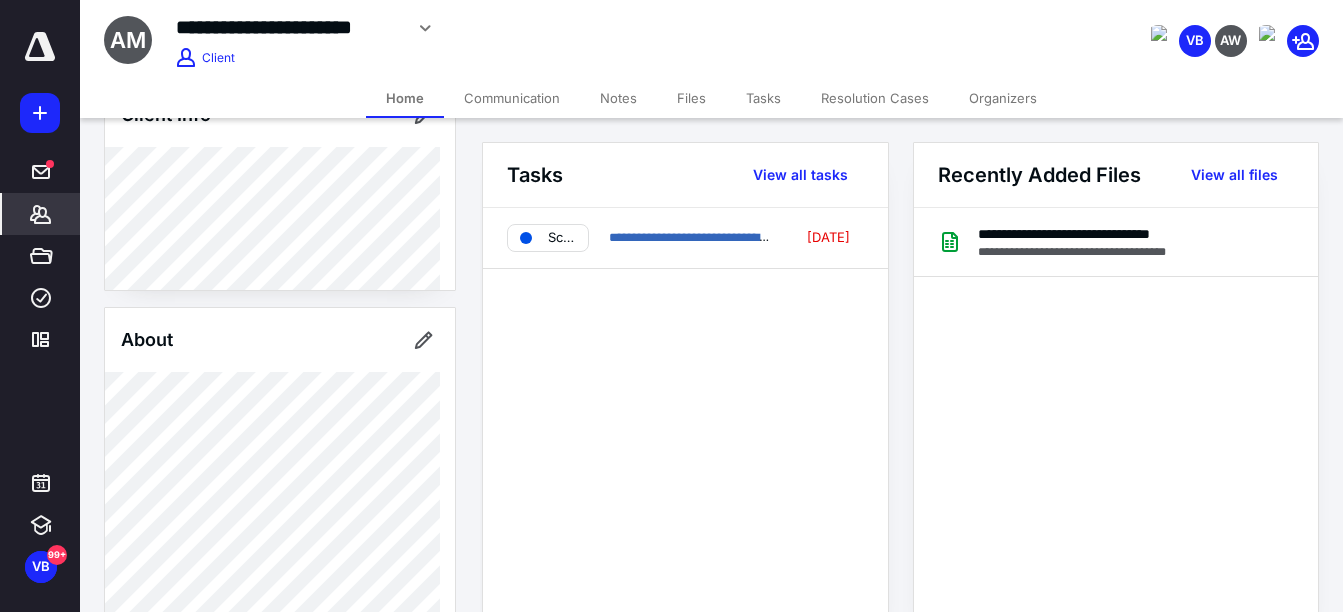 click on "Files" at bounding box center (691, 98) 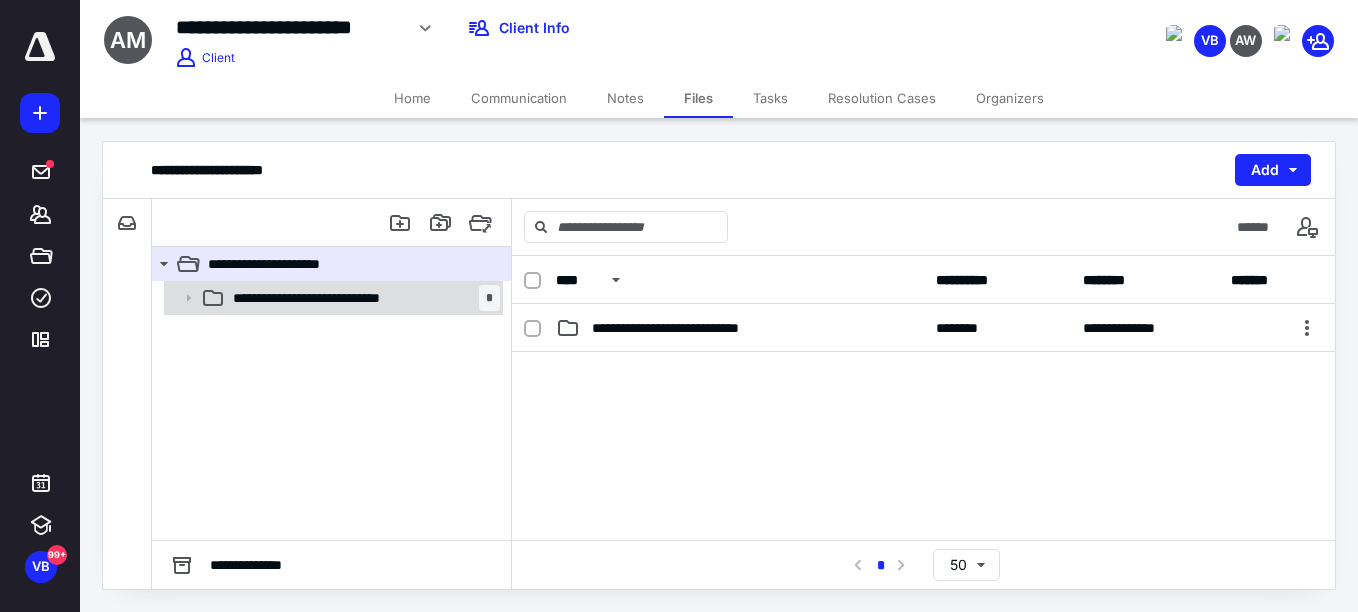 click on "**********" at bounding box center (362, 298) 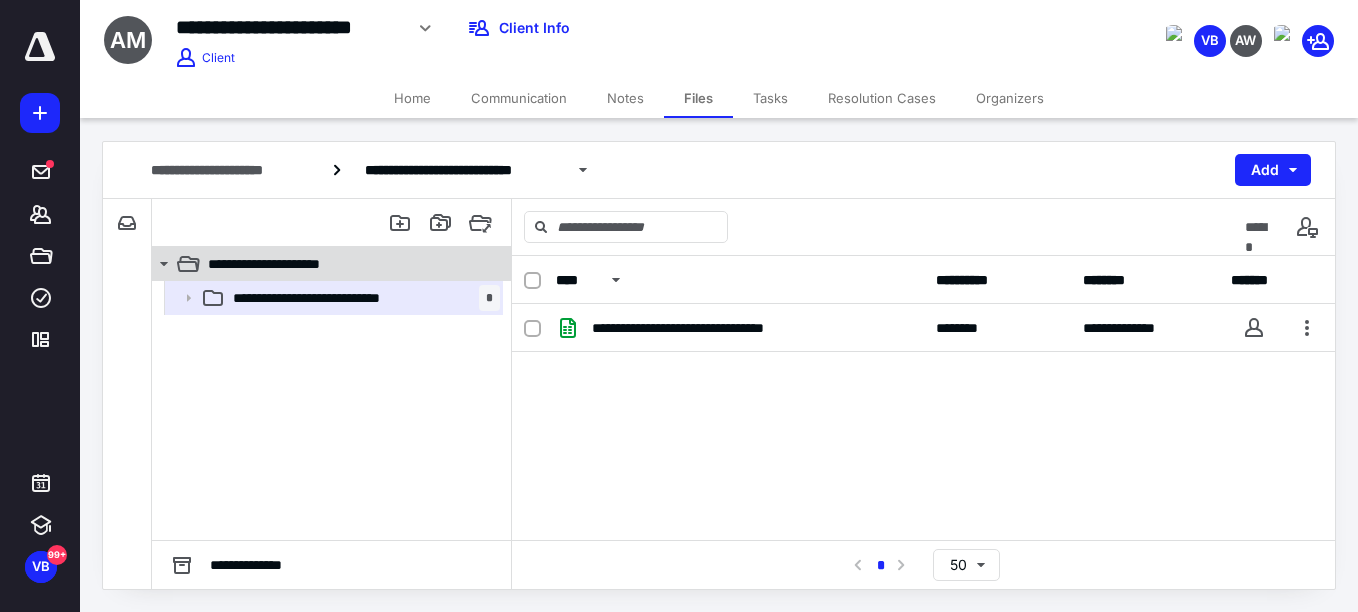 click on "**********" at bounding box center (320, 264) 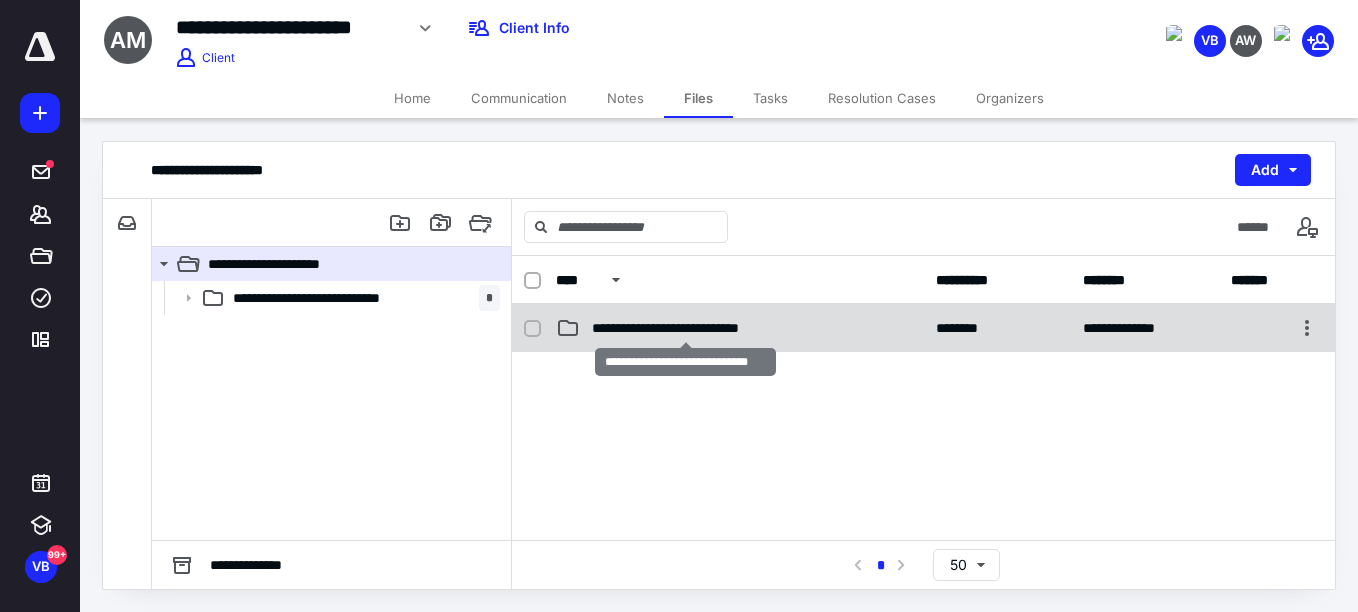 click on "**********" at bounding box center (685, 328) 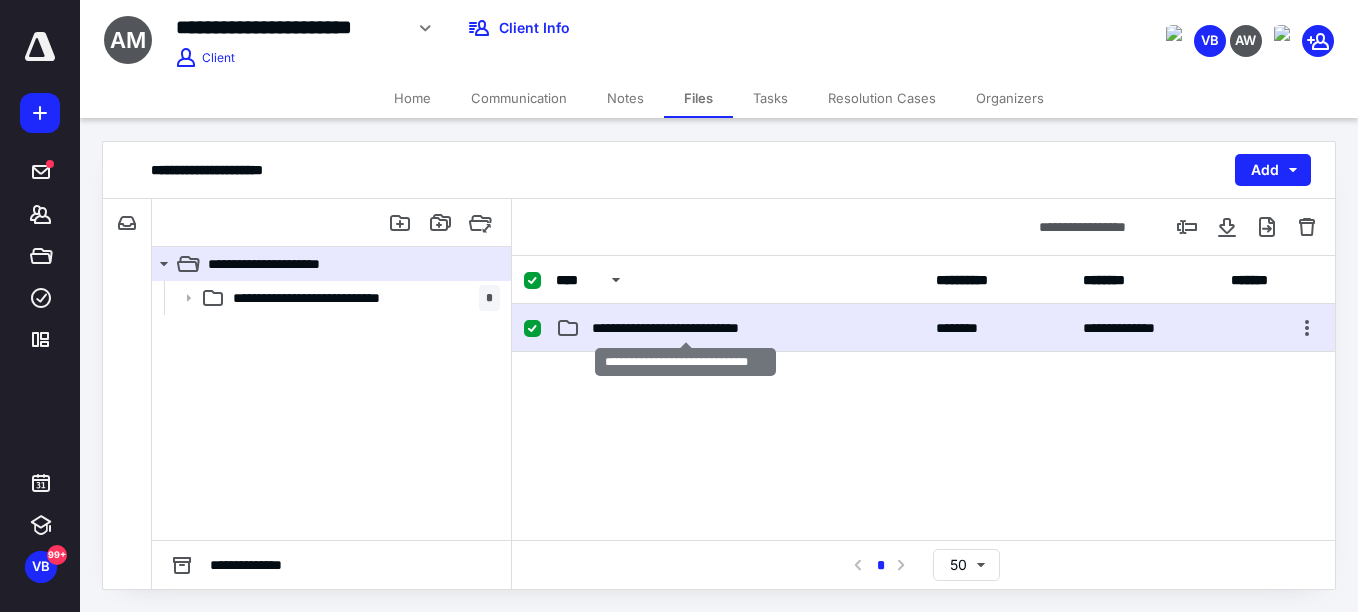 click on "**********" at bounding box center (685, 328) 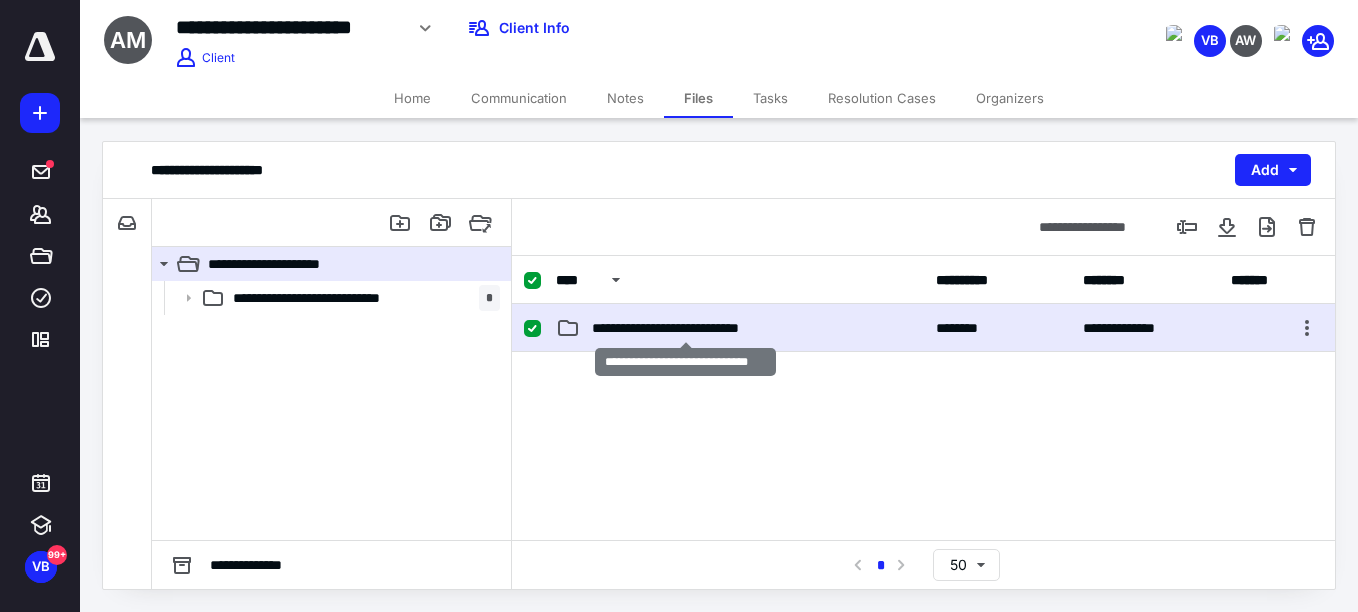 checkbox on "false" 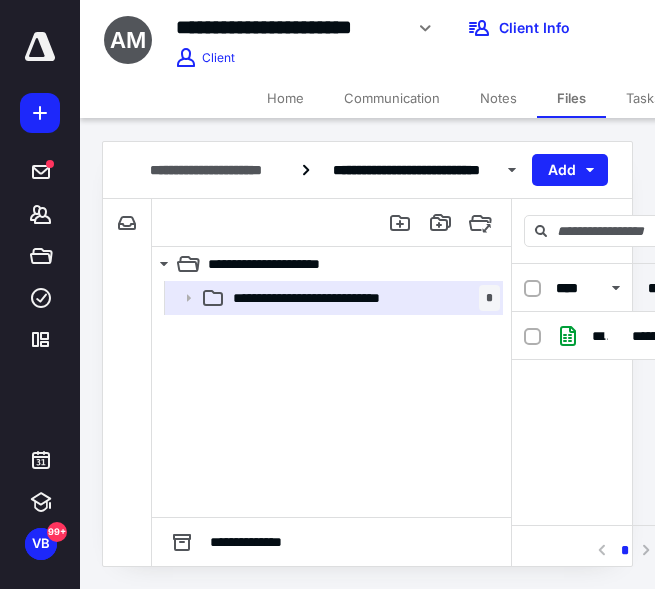 click on "Notes" at bounding box center [498, 98] 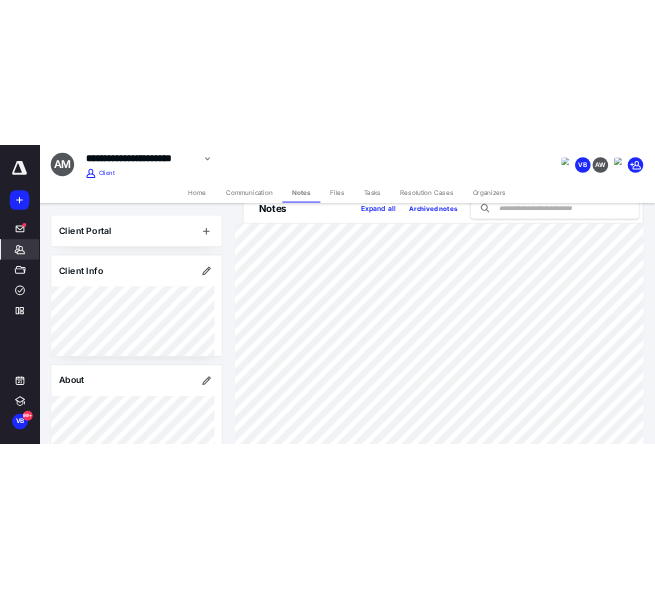 scroll, scrollTop: 0, scrollLeft: 0, axis: both 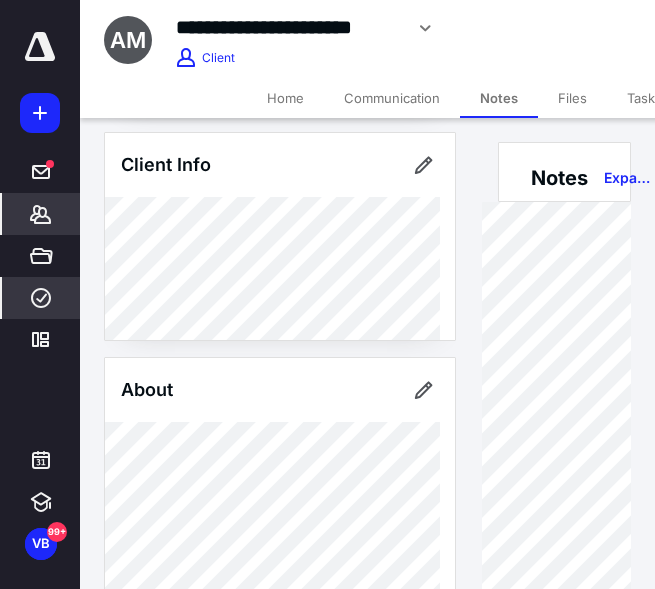 click 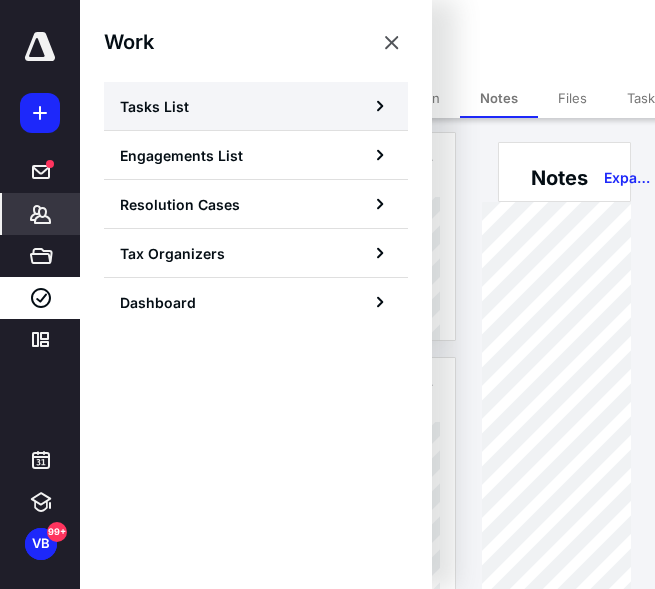 click on "Tasks List" at bounding box center (256, 106) 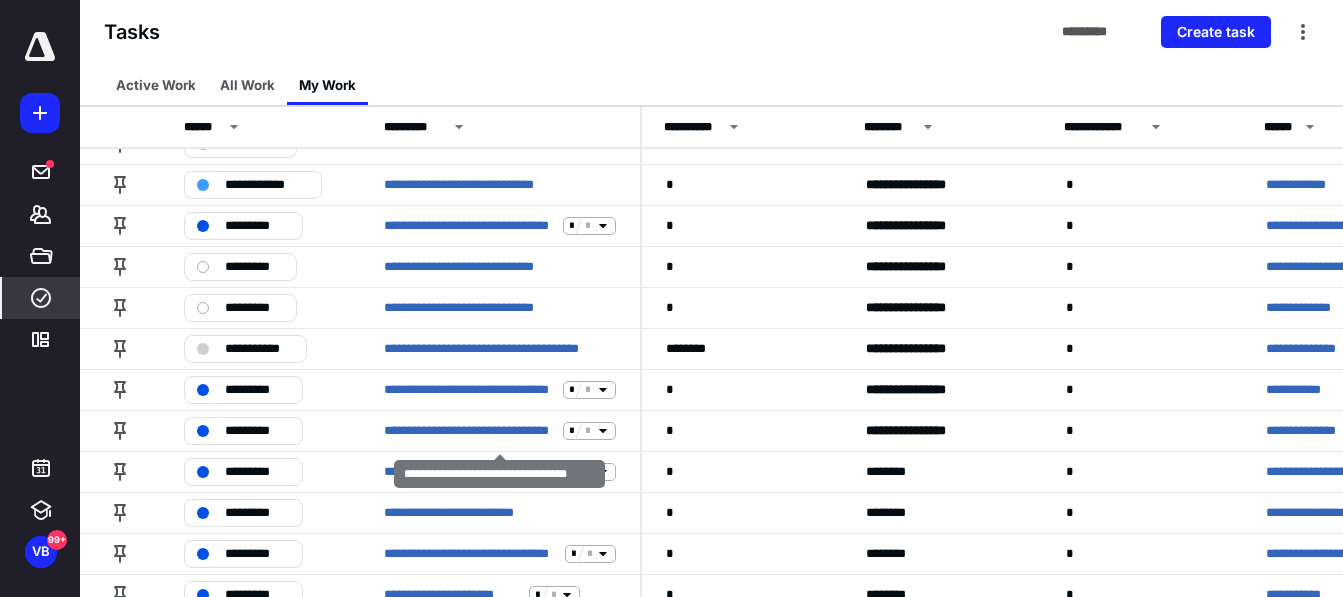 scroll, scrollTop: 923, scrollLeft: 0, axis: vertical 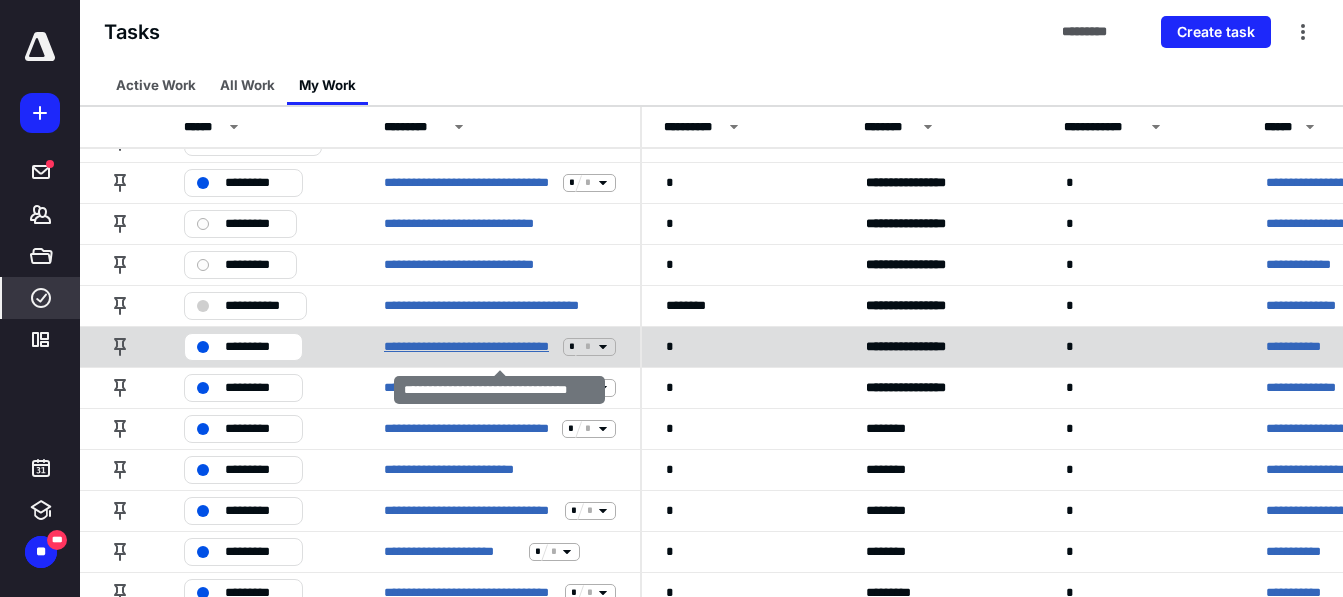 click on "**********" at bounding box center [469, 347] 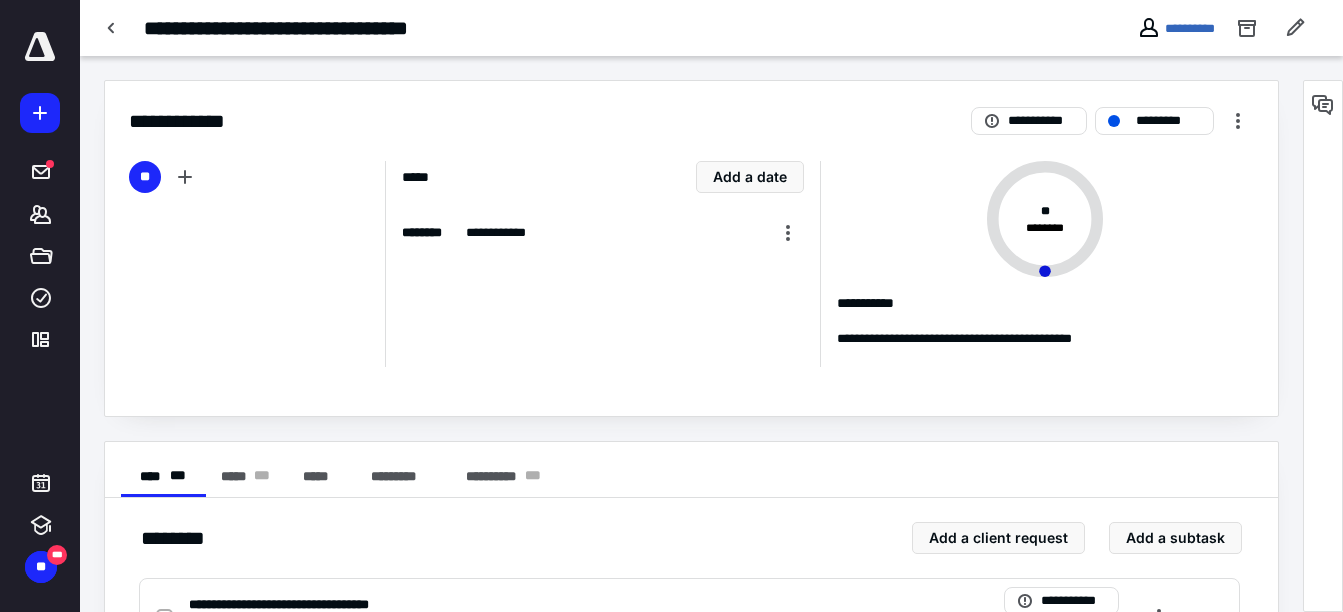 scroll, scrollTop: 187, scrollLeft: 0, axis: vertical 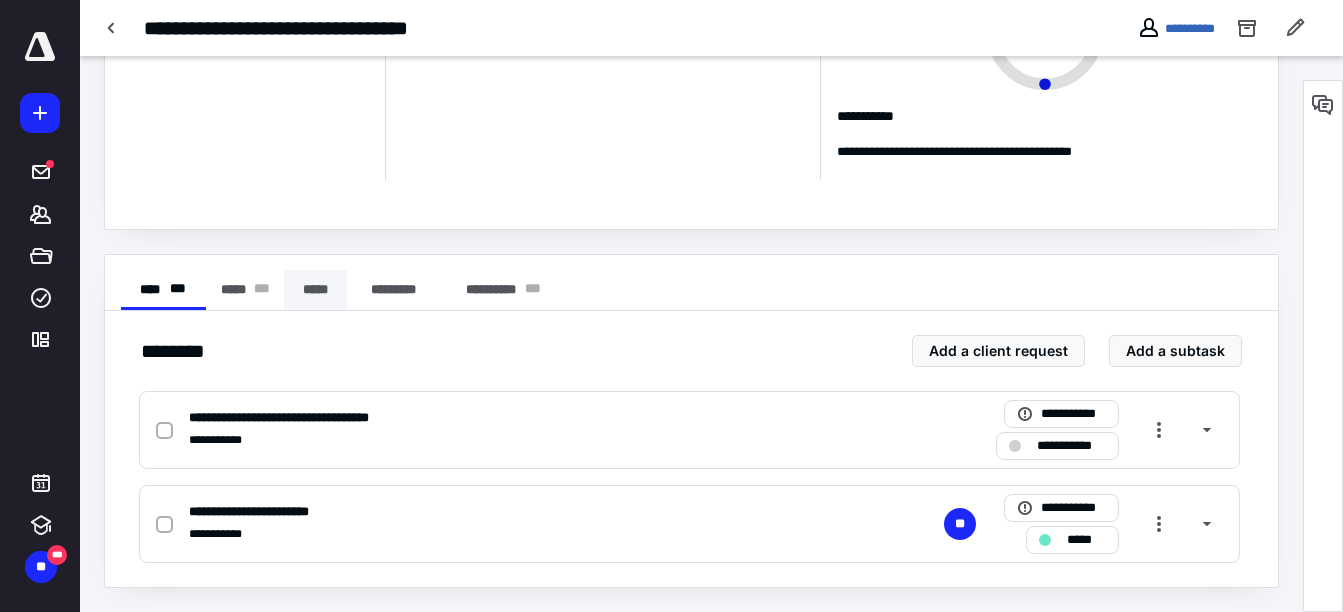 click on "*****" at bounding box center [315, 290] 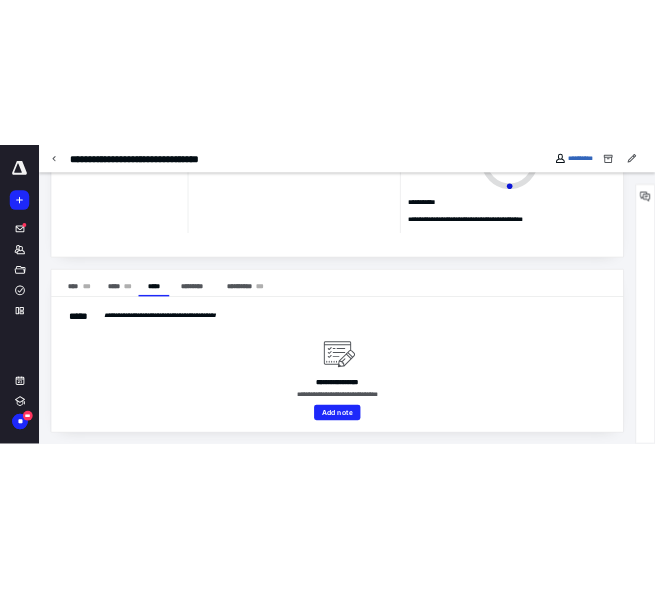 scroll, scrollTop: 0, scrollLeft: 0, axis: both 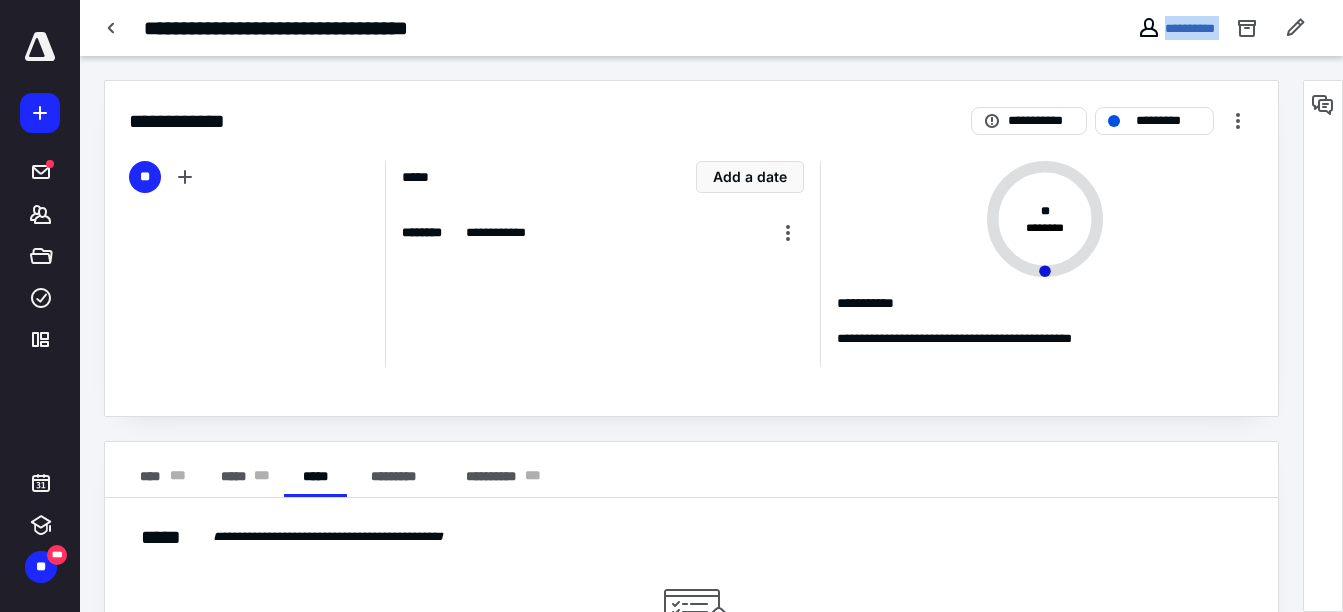 drag, startPoint x: 1137, startPoint y: 31, endPoint x: 1223, endPoint y: 29, distance: 86.023254 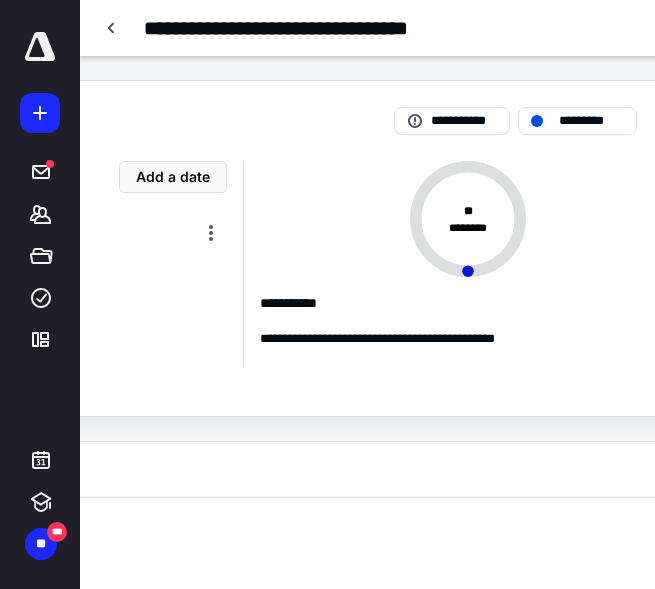 scroll, scrollTop: 0, scrollLeft: 0, axis: both 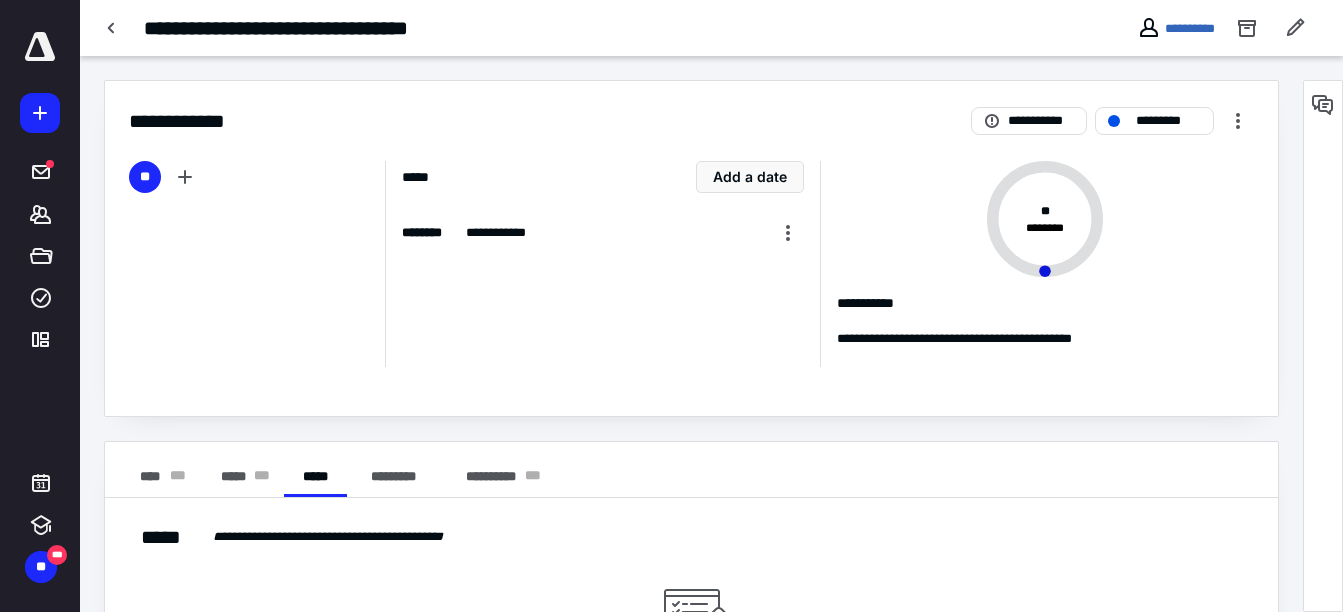 click on "**********" at bounding box center (711, 28) 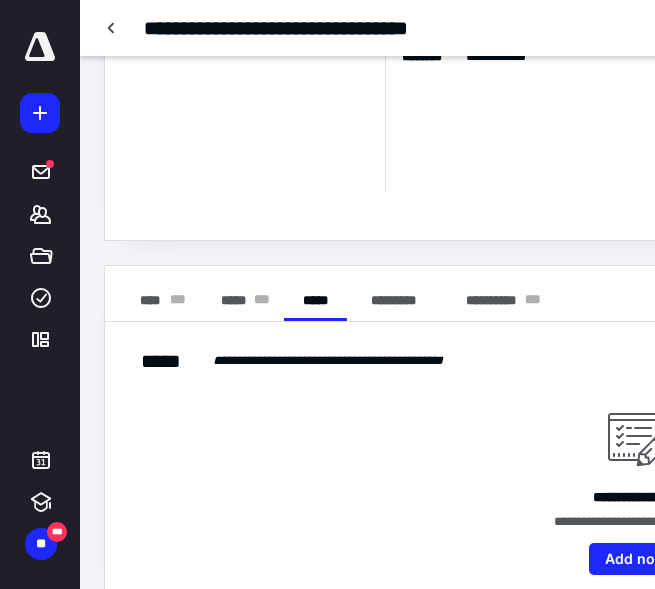 scroll, scrollTop: 183, scrollLeft: 0, axis: vertical 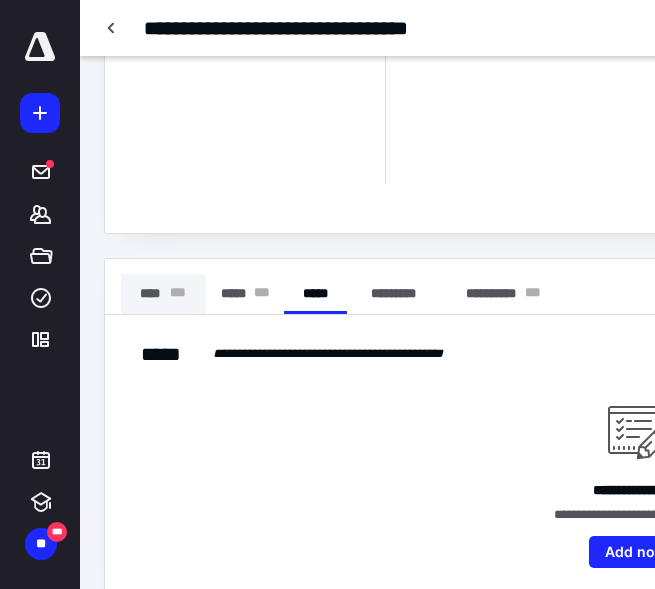 click on "**** * * *" at bounding box center (163, 294) 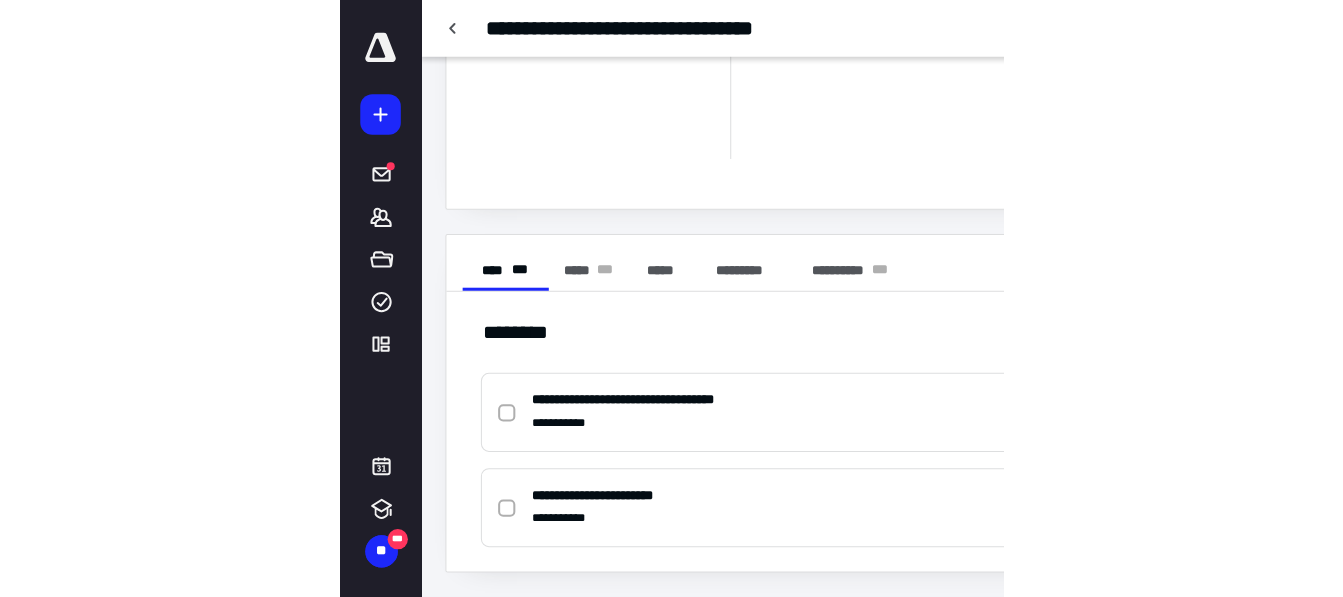scroll, scrollTop: 0, scrollLeft: 0, axis: both 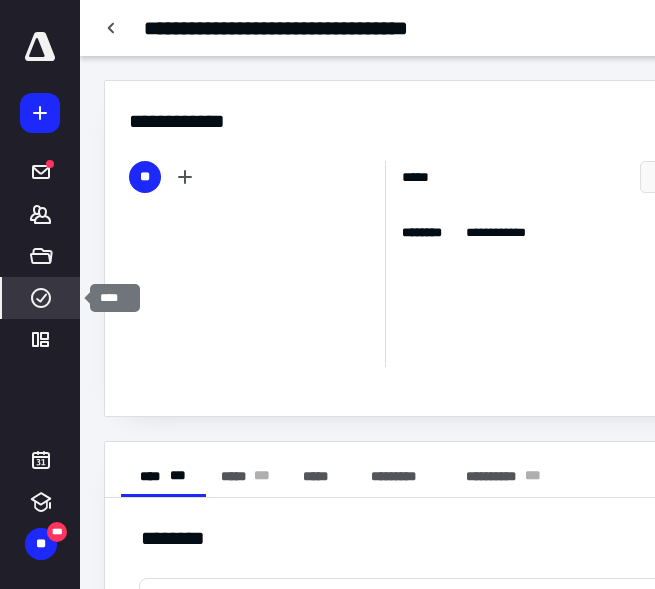 click on "****" at bounding box center [41, 298] 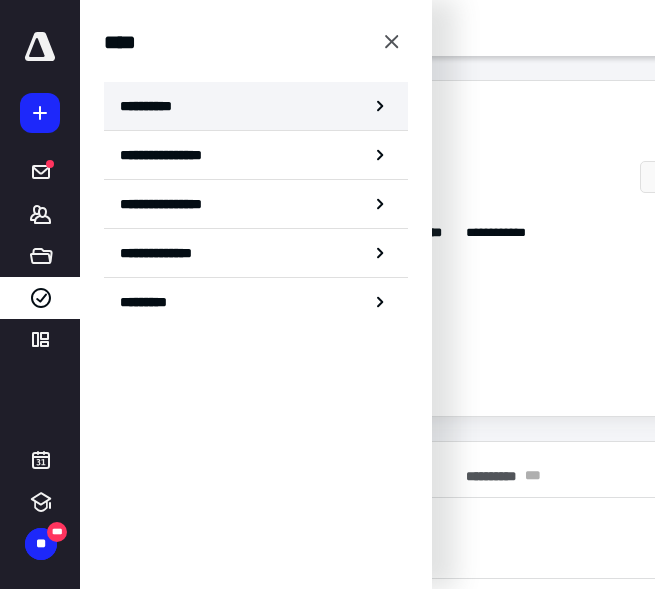 click on "**********" at bounding box center [256, 106] 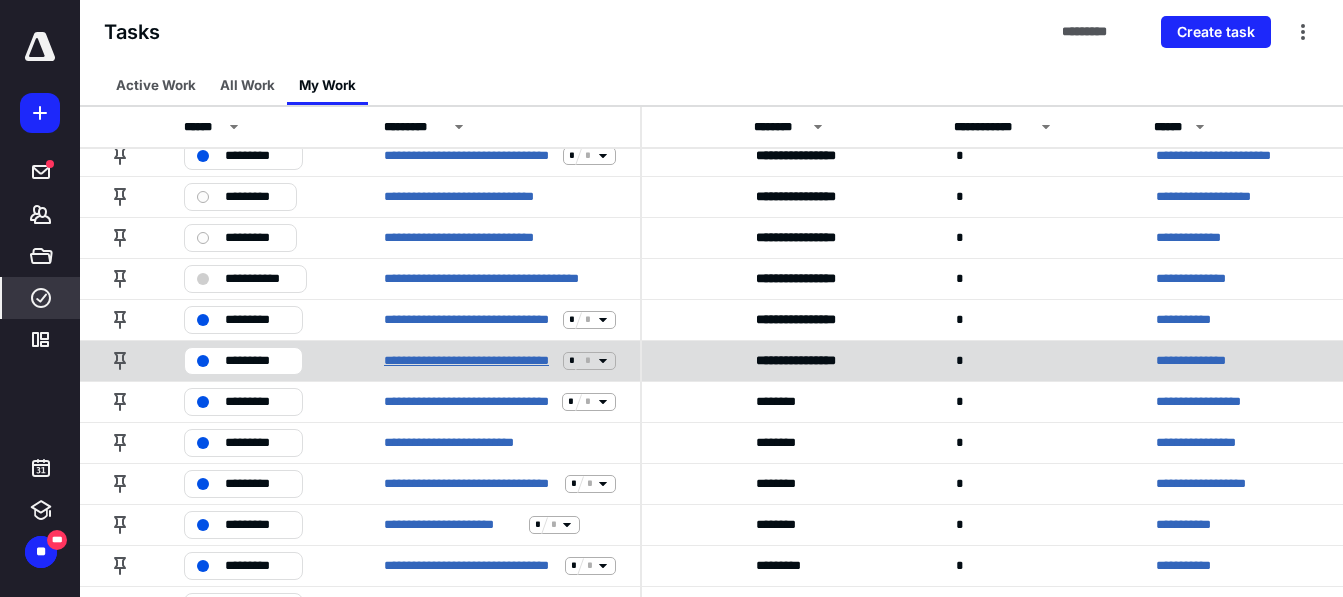 scroll, scrollTop: 983, scrollLeft: 110, axis: both 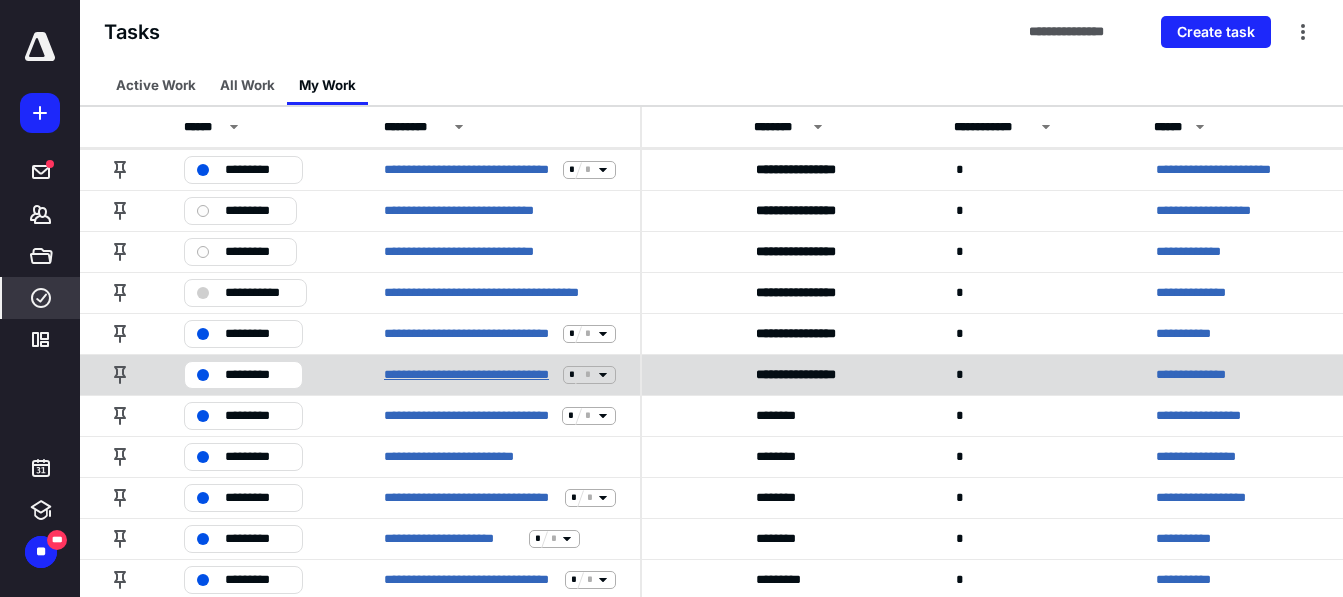 click on "**********" at bounding box center (469, 375) 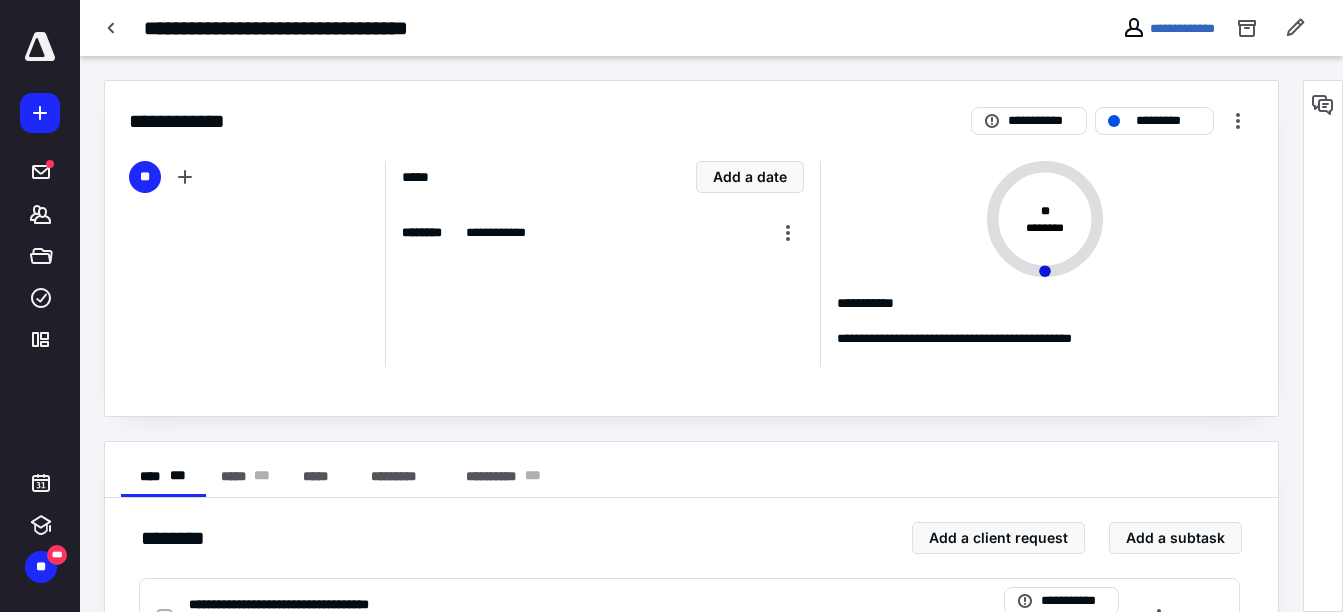 scroll, scrollTop: 187, scrollLeft: 0, axis: vertical 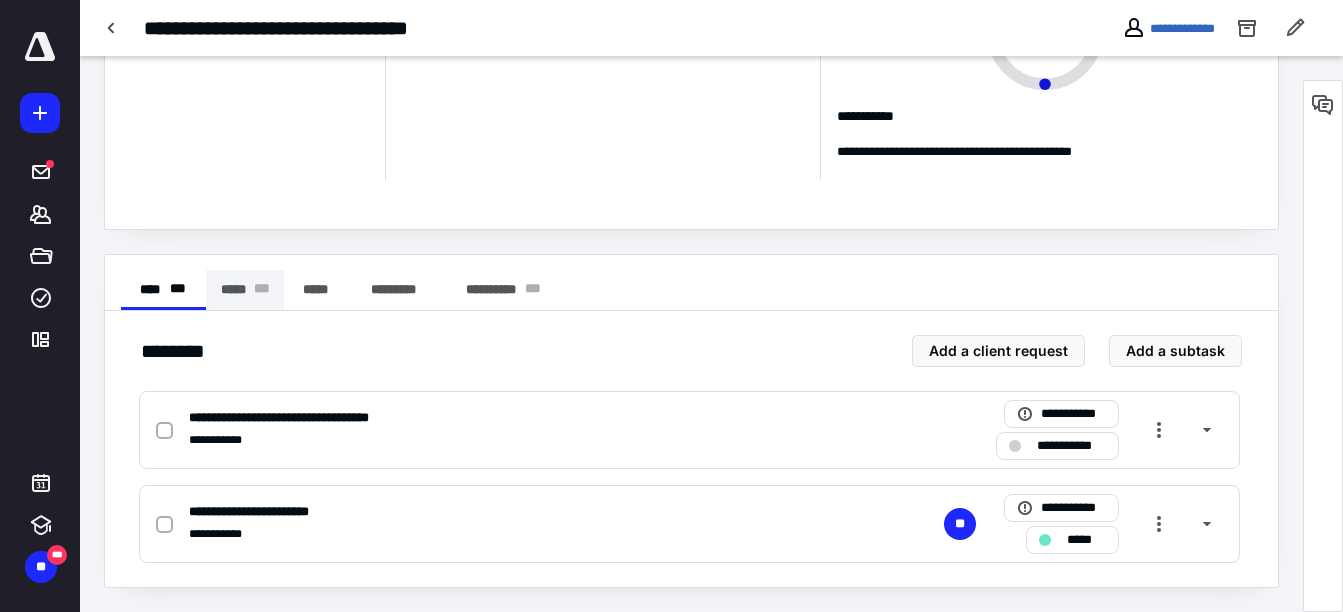 click on "***** * * *" at bounding box center (245, 290) 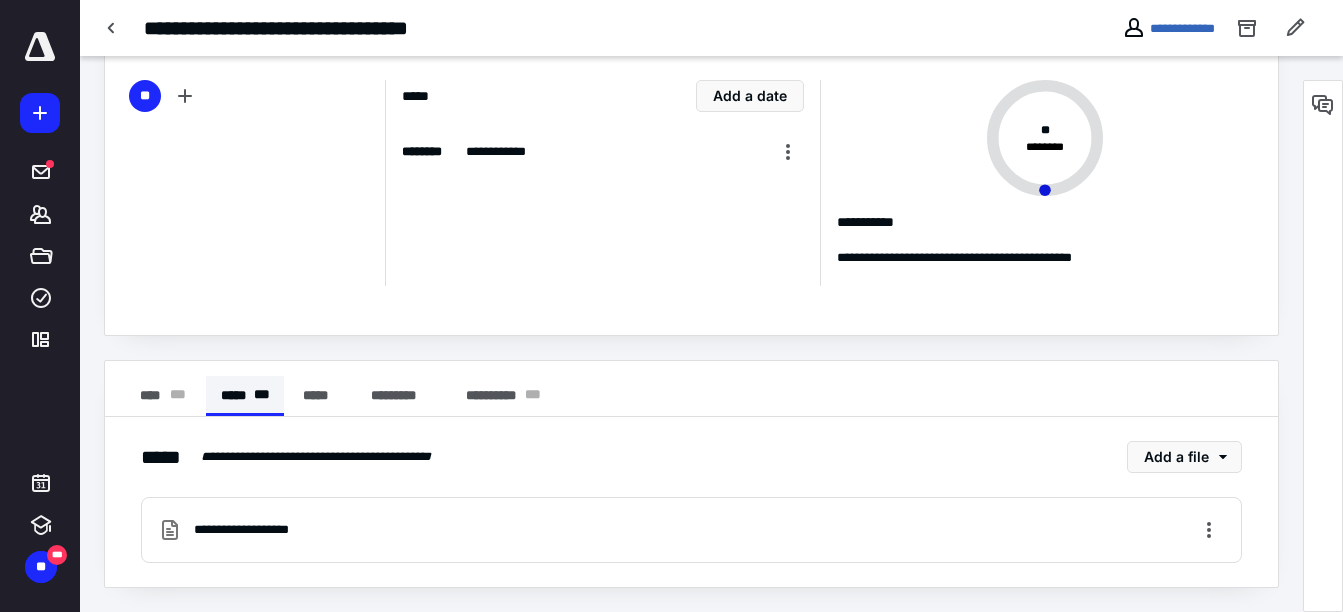 scroll, scrollTop: 81, scrollLeft: 0, axis: vertical 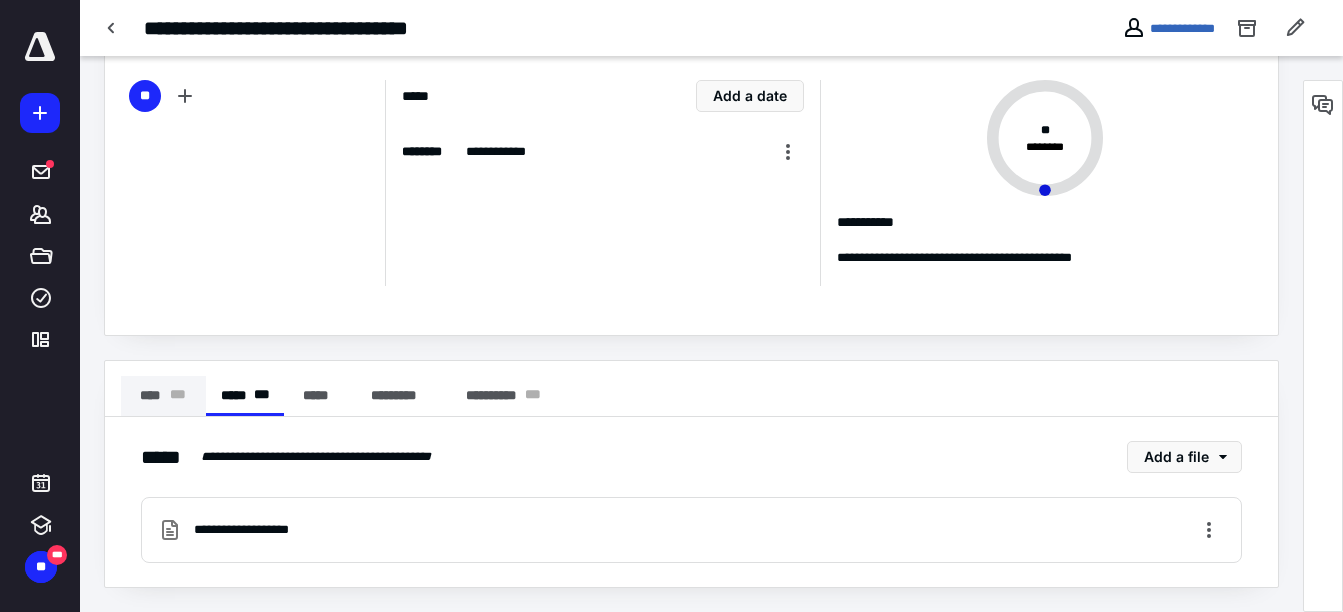 drag, startPoint x: 175, startPoint y: 356, endPoint x: 176, endPoint y: 393, distance: 37.01351 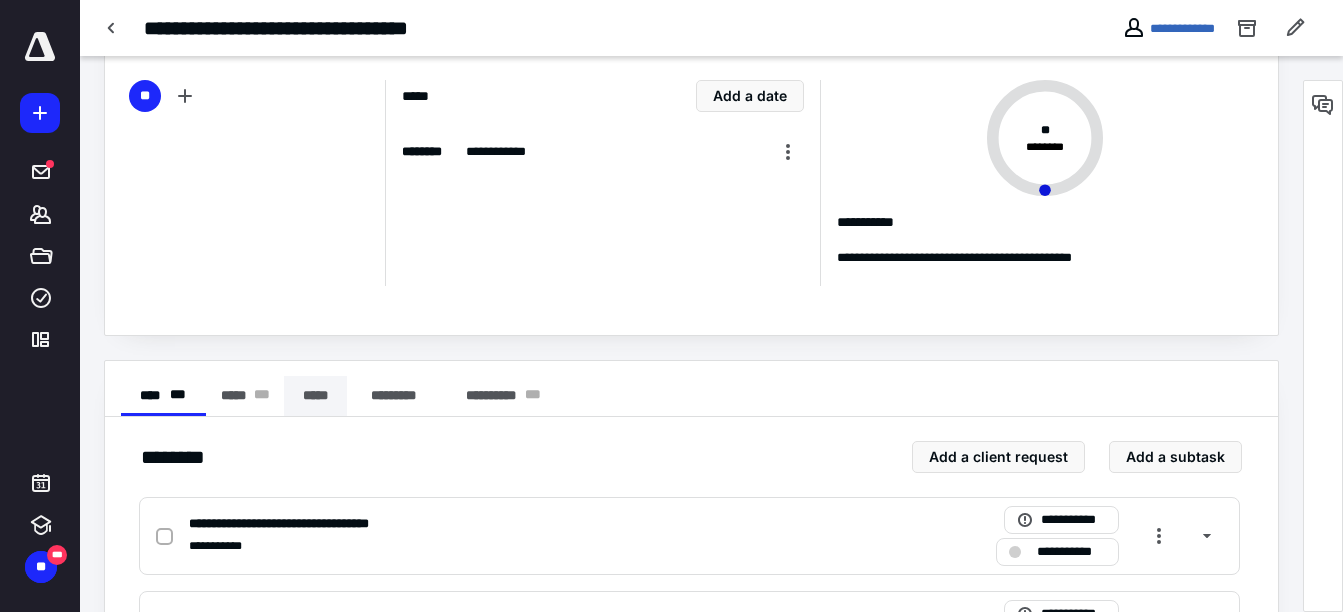 click on "*****" at bounding box center (315, 396) 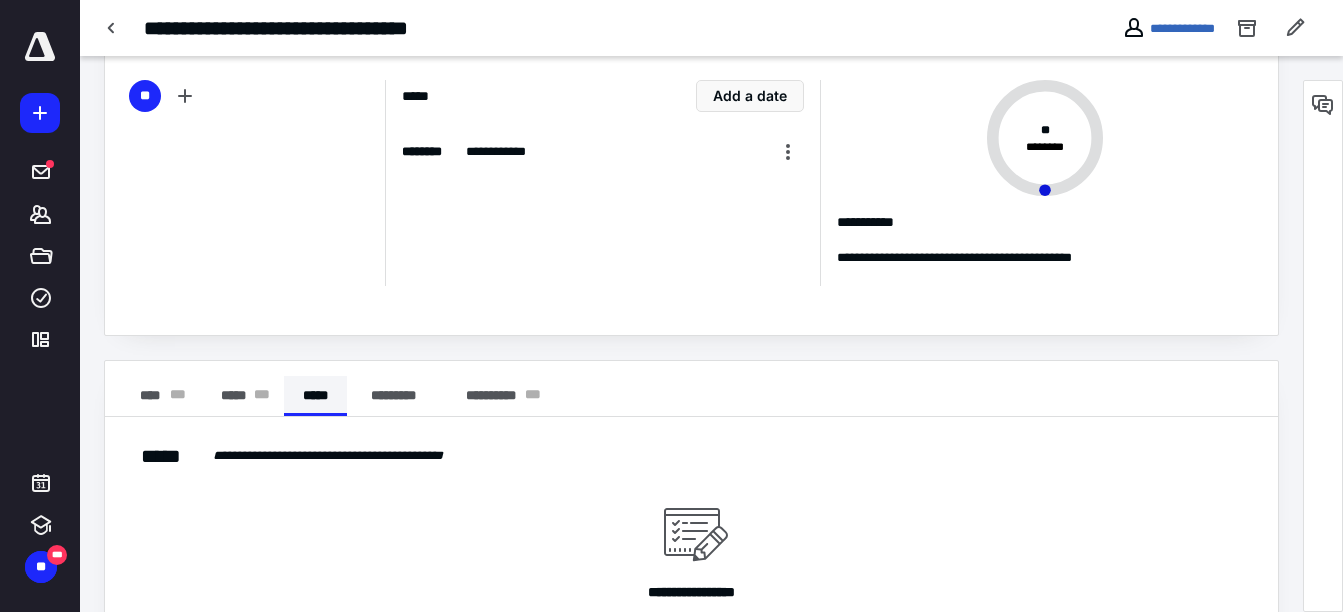 scroll, scrollTop: 187, scrollLeft: 0, axis: vertical 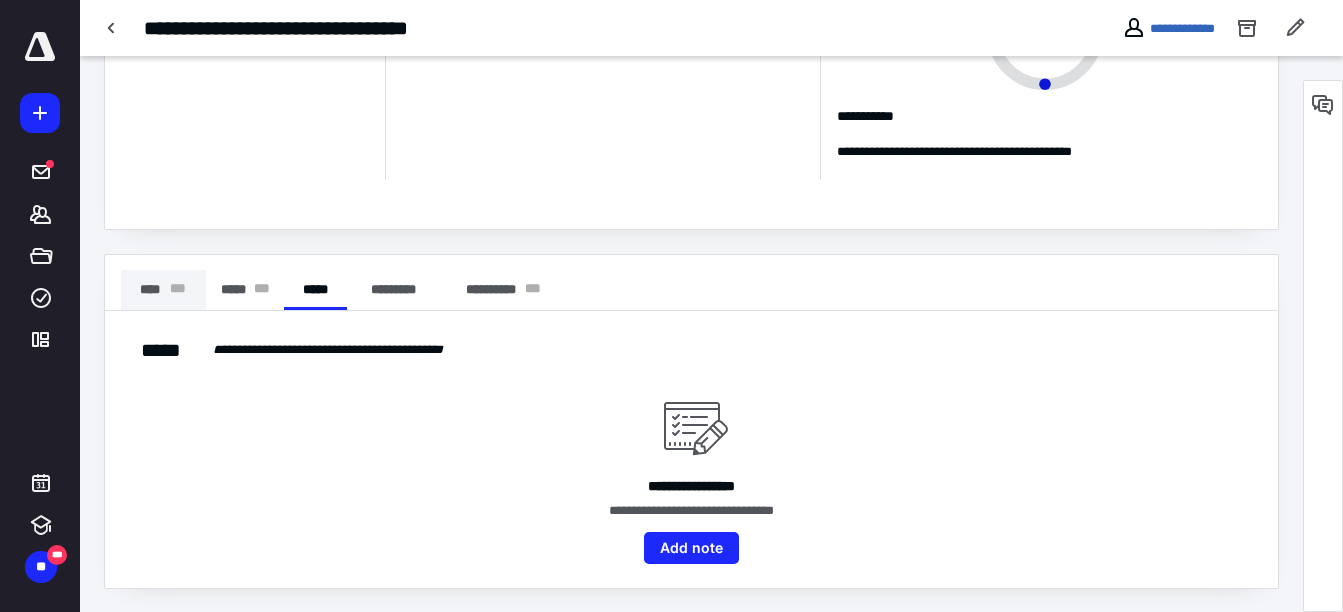 click on "**** * * *" at bounding box center (163, 290) 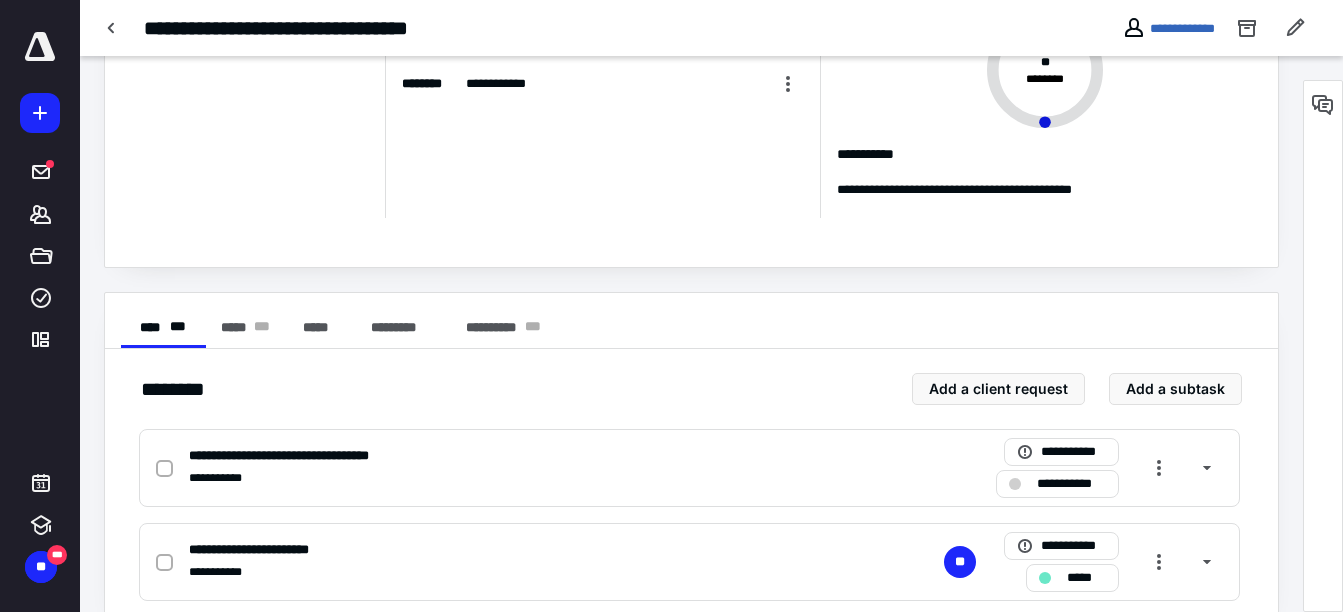 scroll, scrollTop: 0, scrollLeft: 0, axis: both 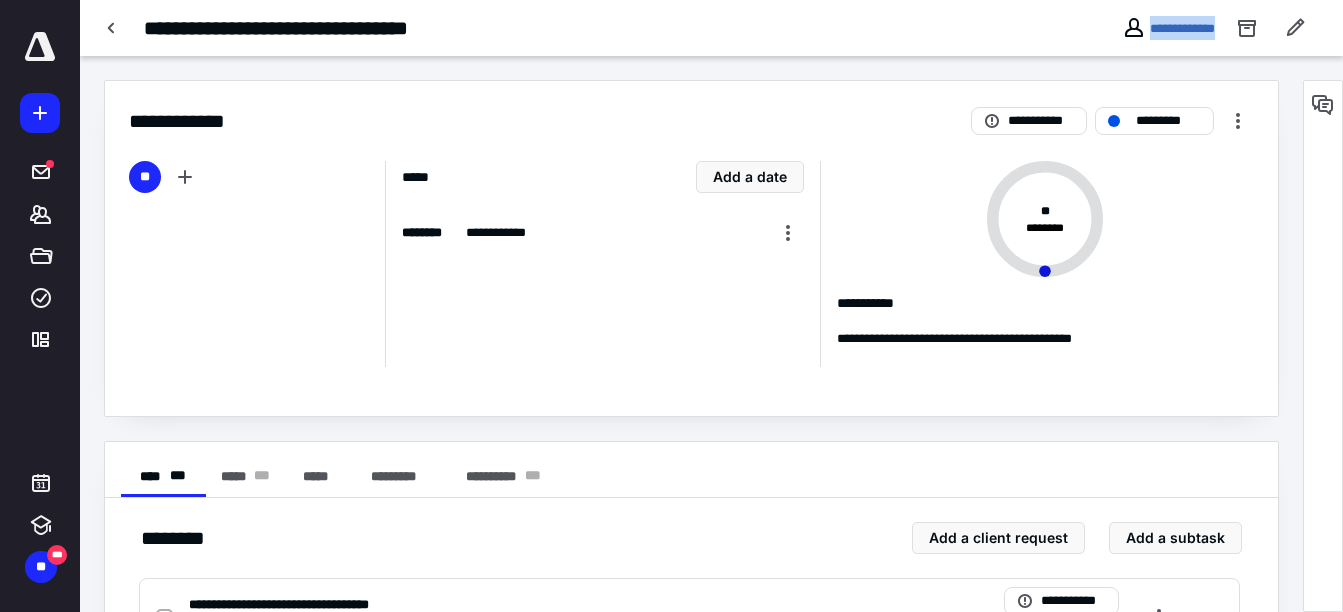 drag, startPoint x: 1136, startPoint y: 28, endPoint x: 1218, endPoint y: 29, distance: 82.006096 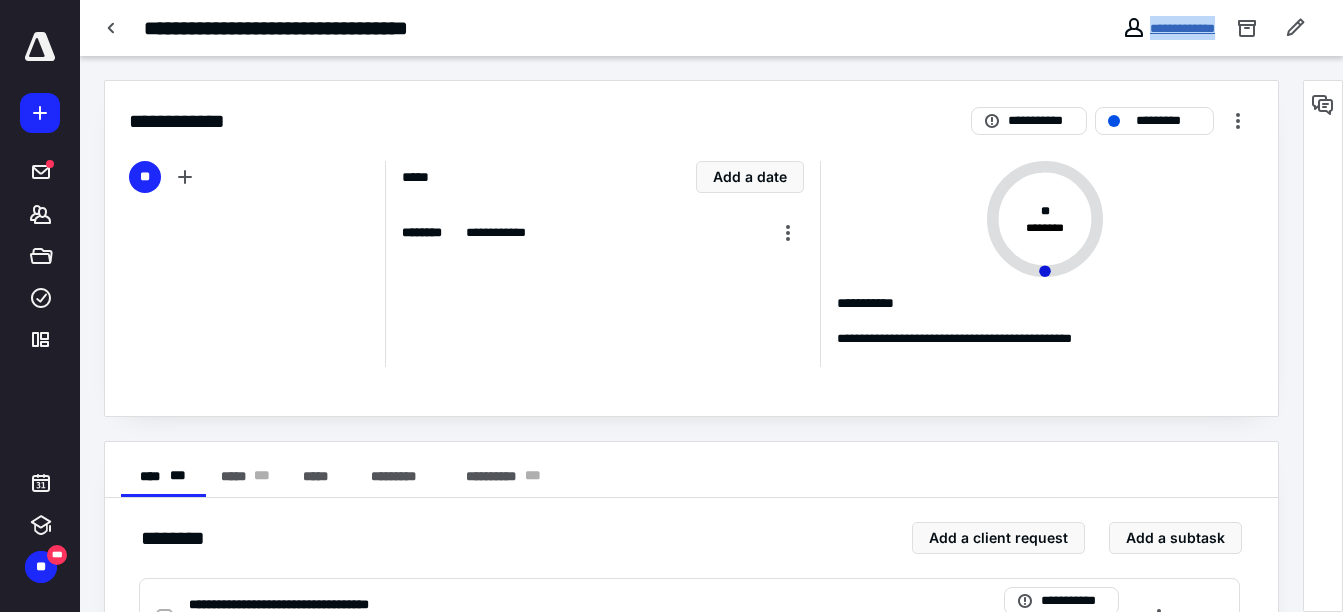 click on "**********" at bounding box center (1182, 28) 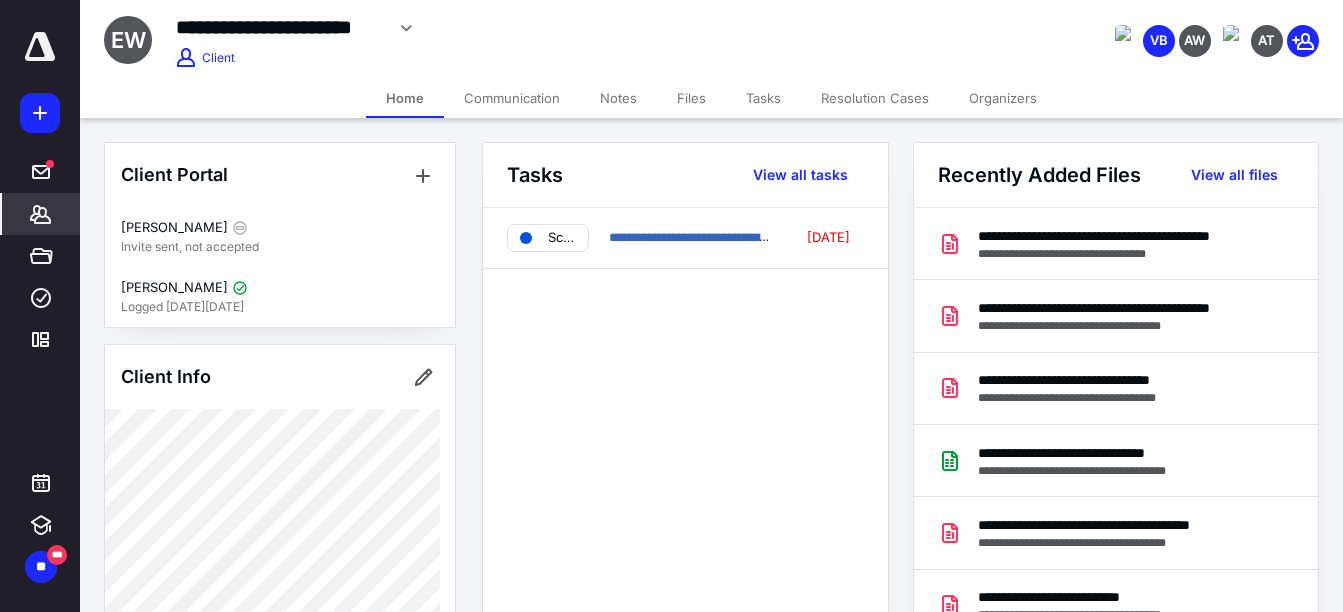 click on "Notes" at bounding box center [618, 98] 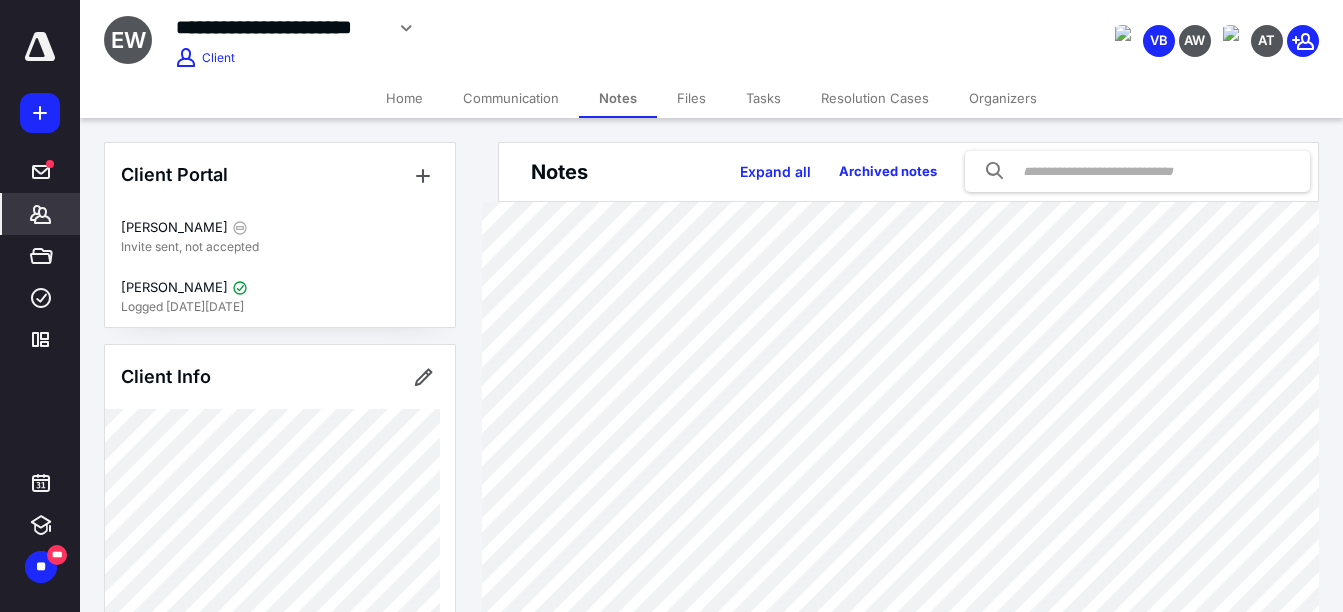 click on "Home" at bounding box center (404, 98) 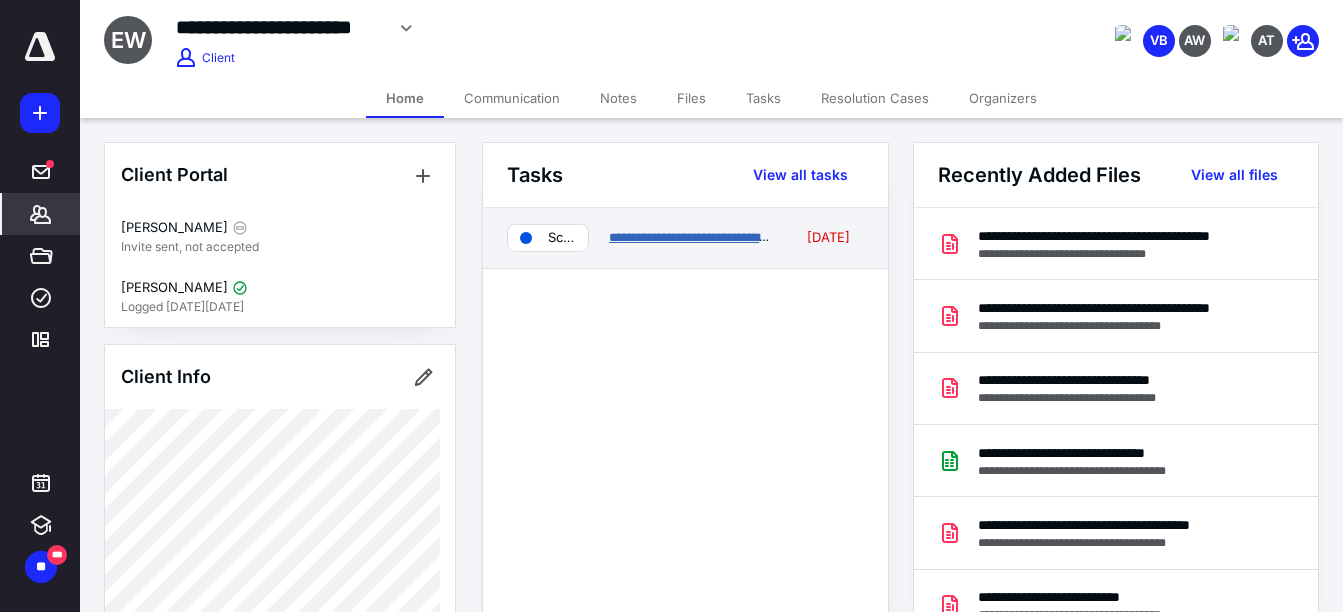 click on "**********" at bounding box center (691, 237) 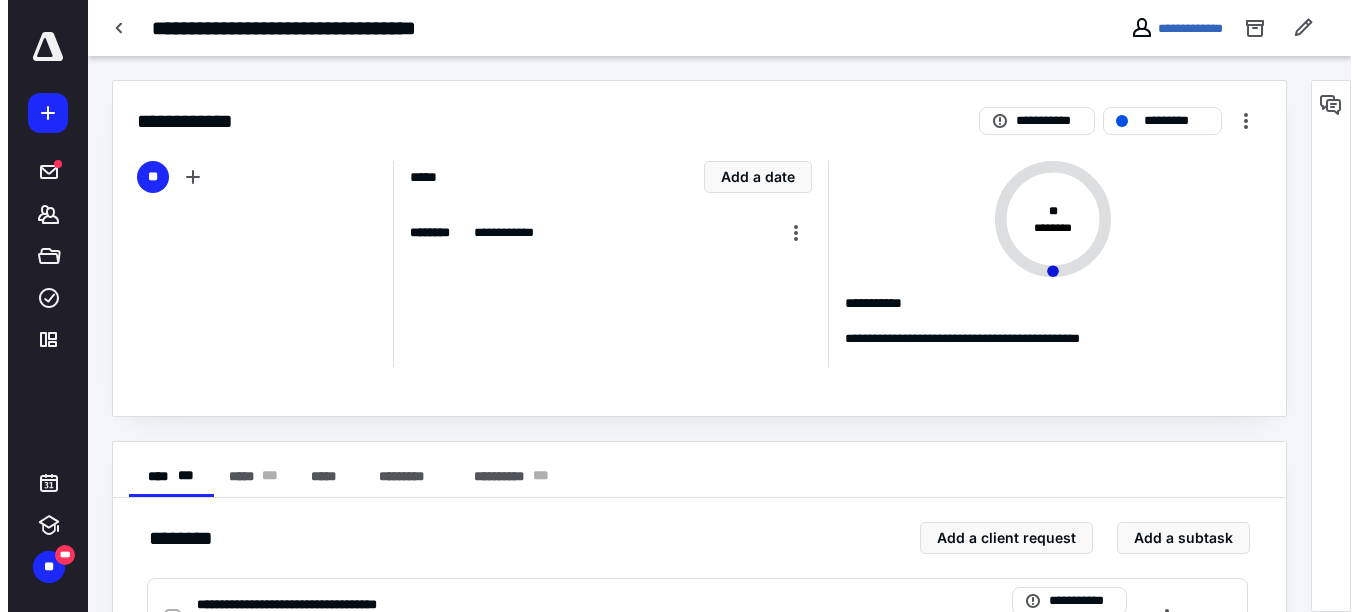 scroll, scrollTop: 187, scrollLeft: 0, axis: vertical 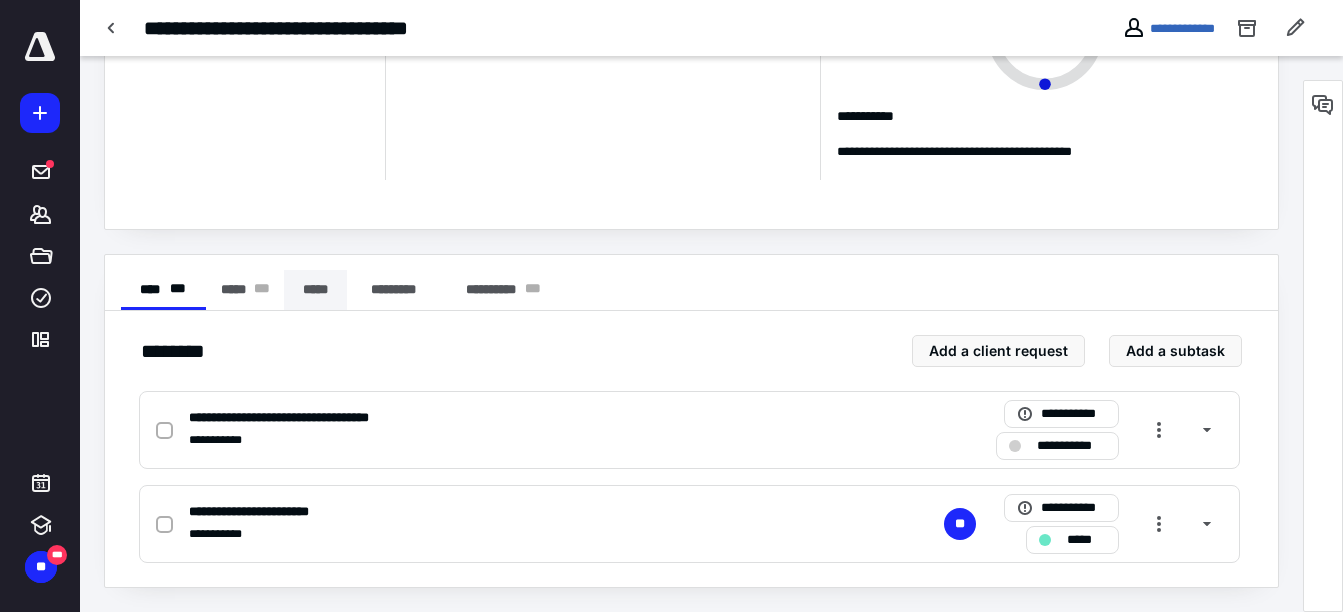 click on "*****" at bounding box center (315, 290) 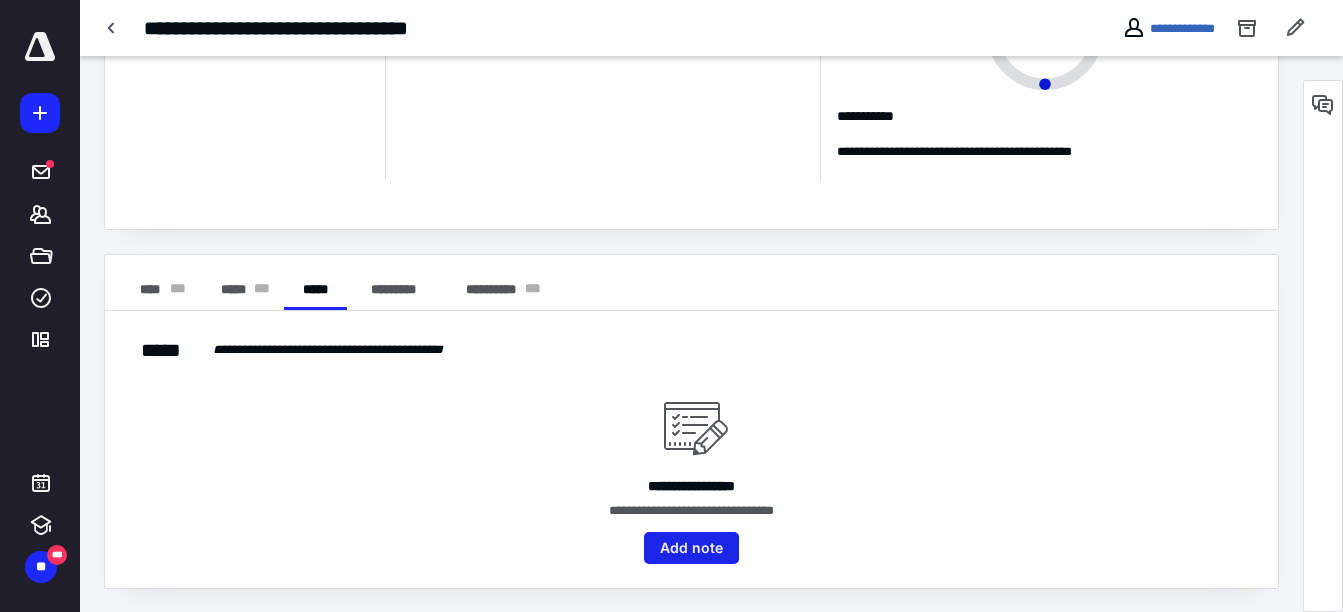 click on "Add note" at bounding box center (691, 548) 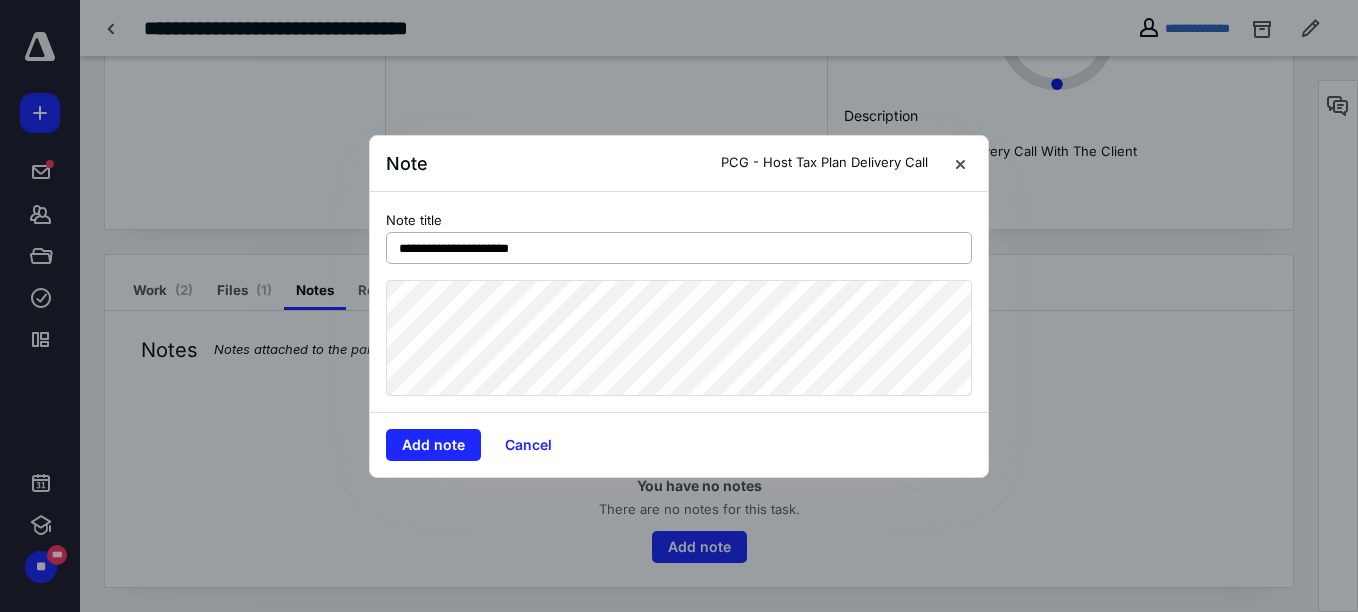type on "**********" 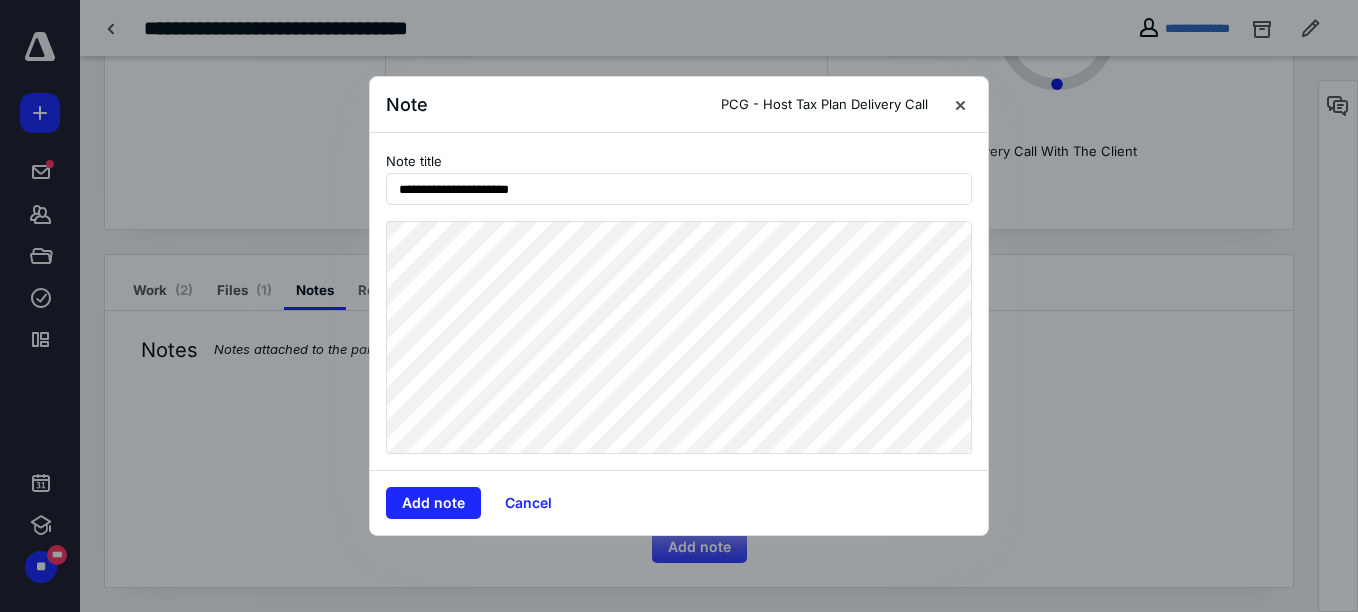 click on "**********" at bounding box center [679, 306] 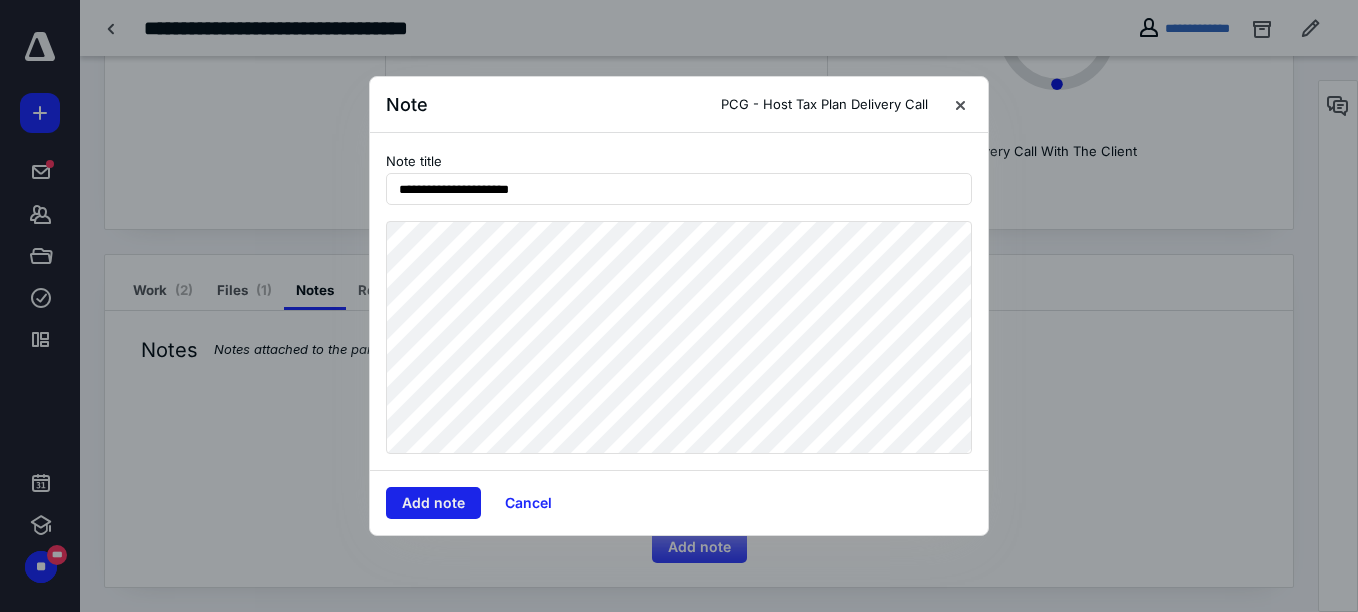 click on "Add note" at bounding box center [433, 503] 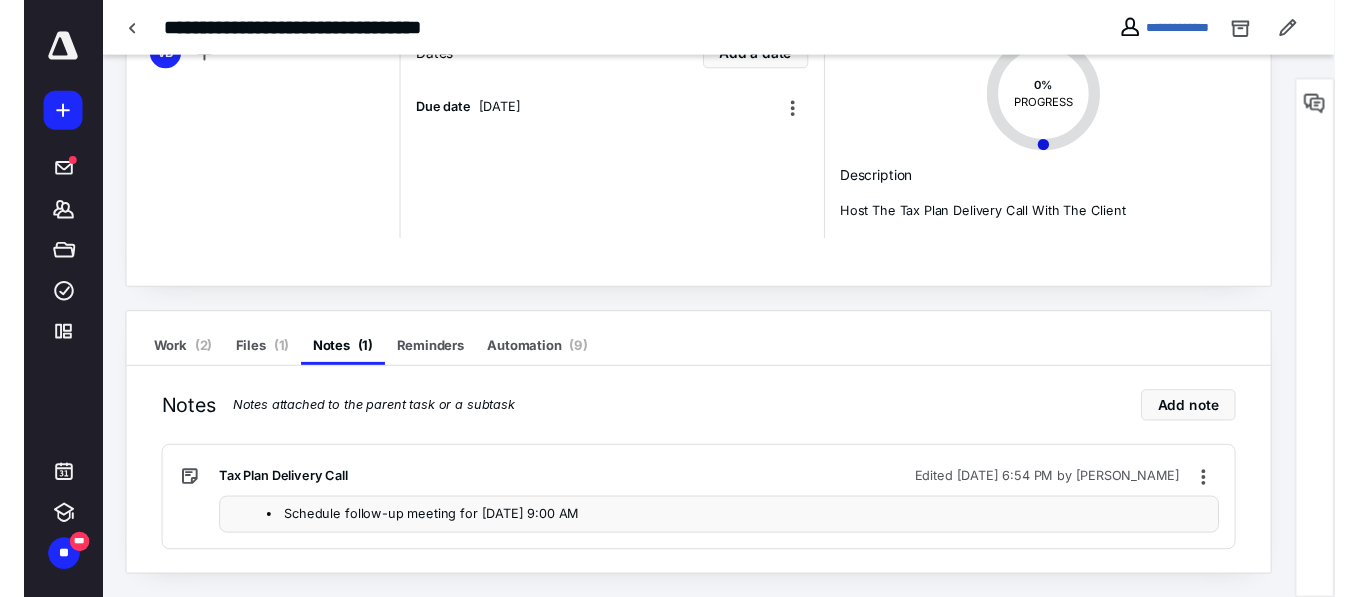 scroll, scrollTop: 0, scrollLeft: 0, axis: both 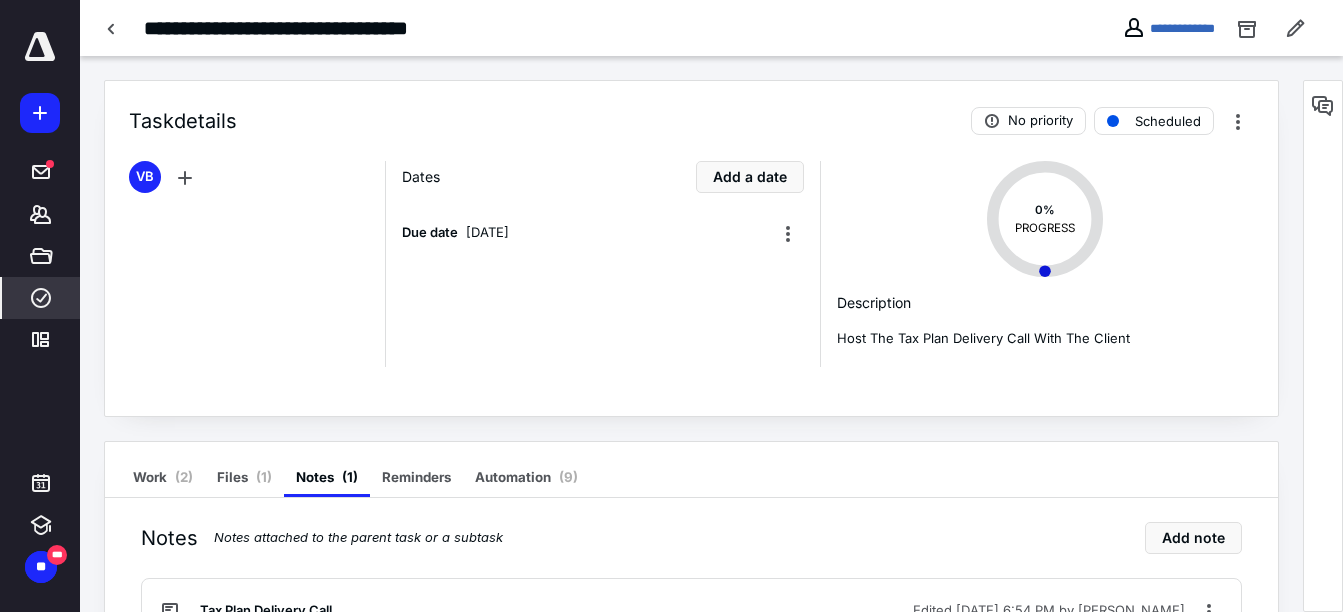click on "****" at bounding box center (41, 298) 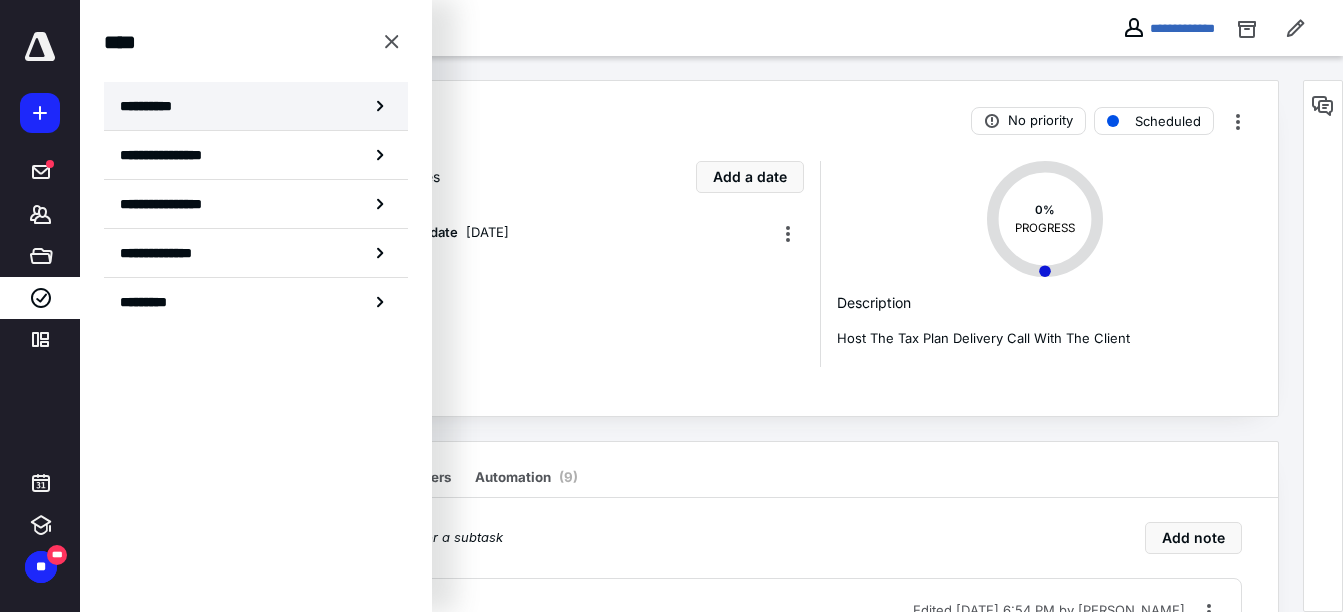 click on "**********" at bounding box center (256, 106) 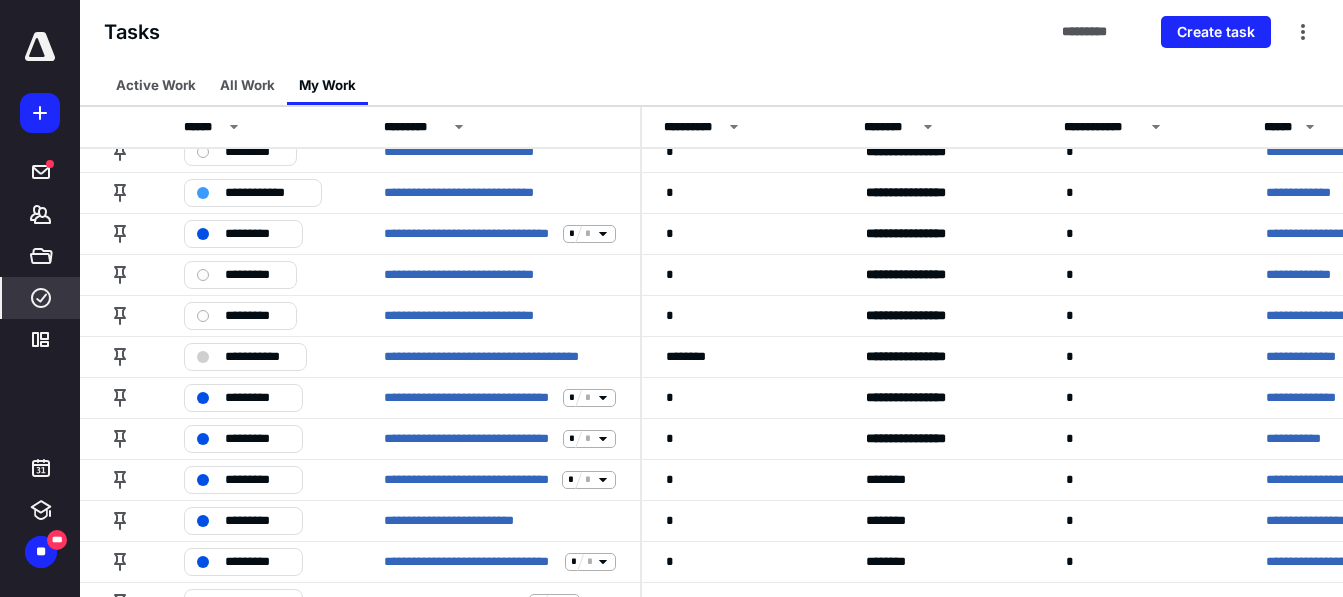 scroll, scrollTop: 1000, scrollLeft: 0, axis: vertical 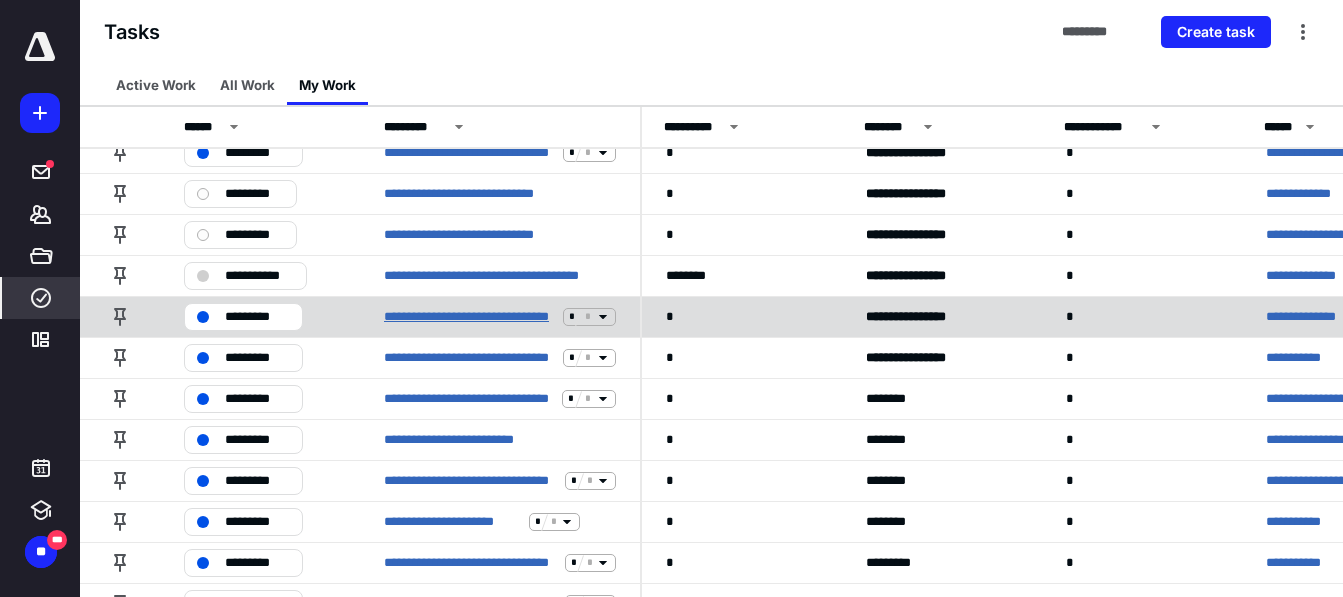 click on "**********" at bounding box center [469, 317] 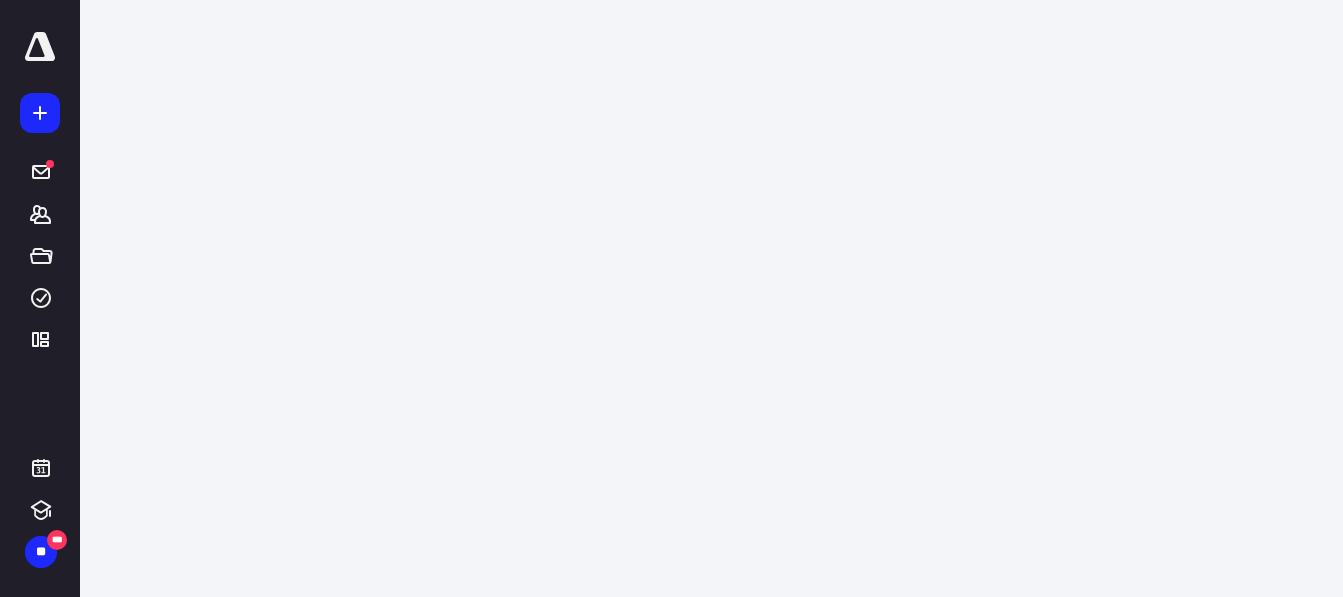 scroll, scrollTop: 0, scrollLeft: 0, axis: both 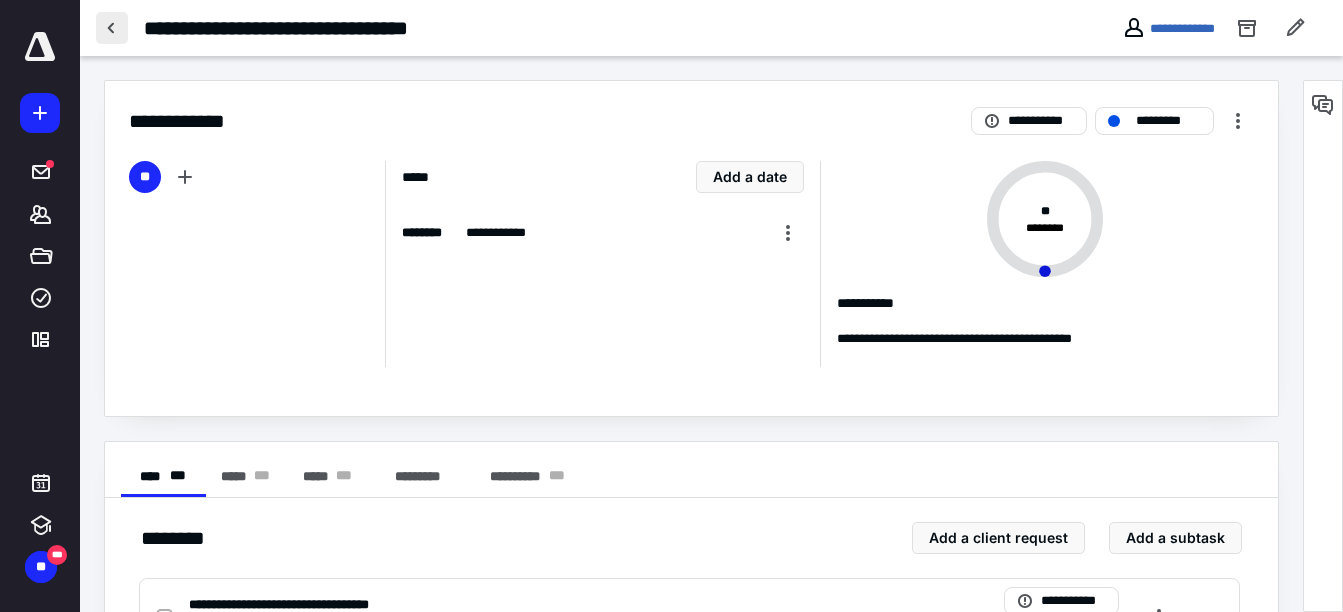 click at bounding box center [112, 28] 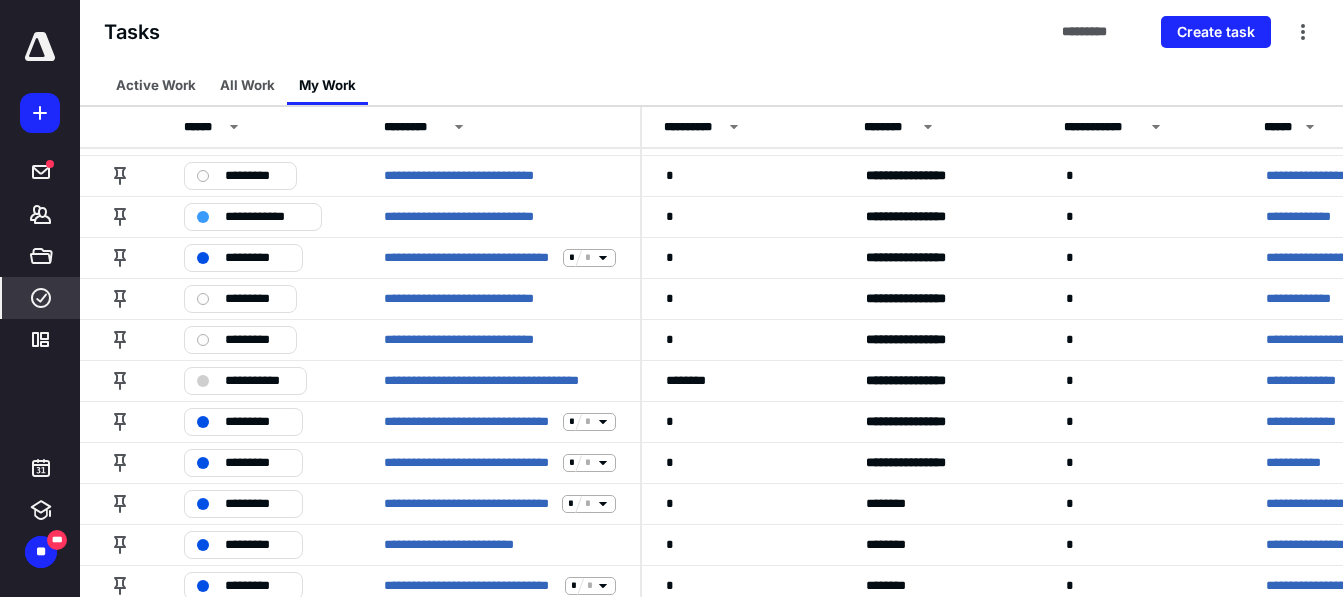 scroll, scrollTop: 894, scrollLeft: 0, axis: vertical 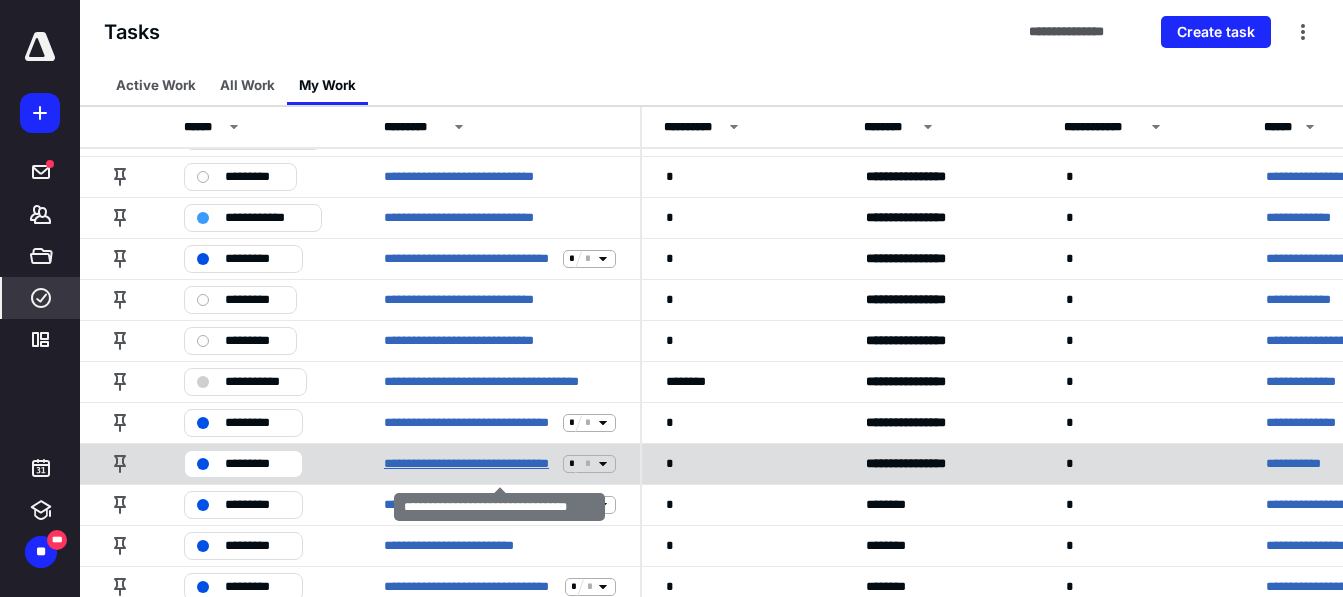 click on "**********" at bounding box center [469, 464] 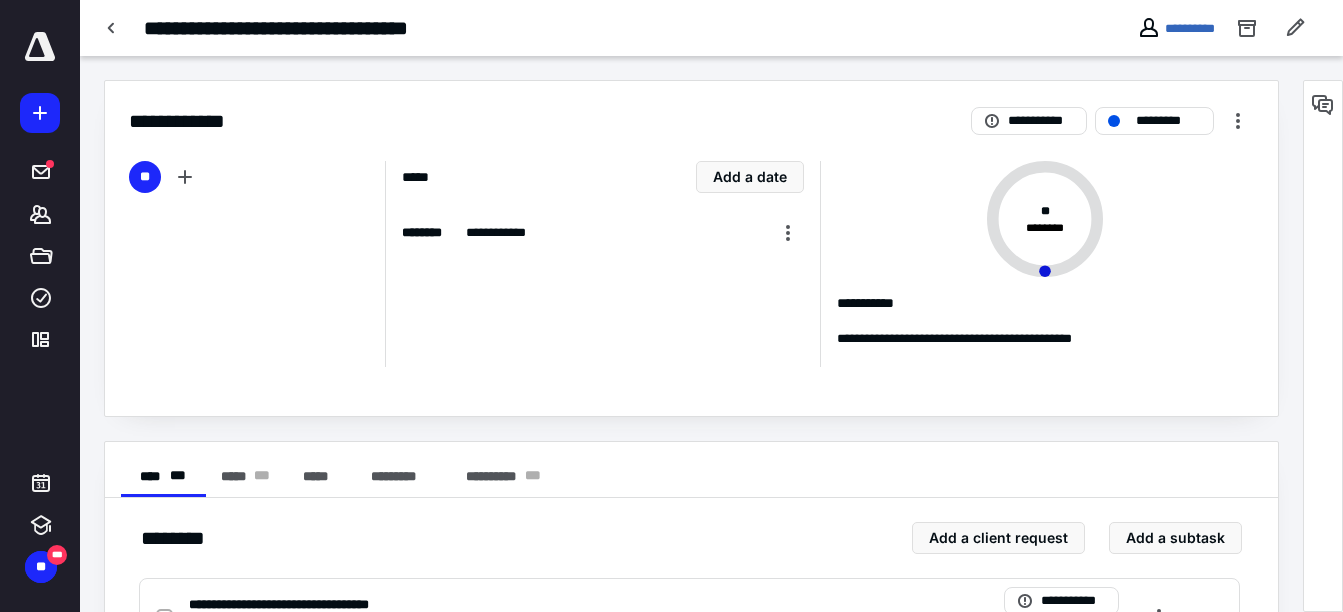 scroll, scrollTop: 187, scrollLeft: 0, axis: vertical 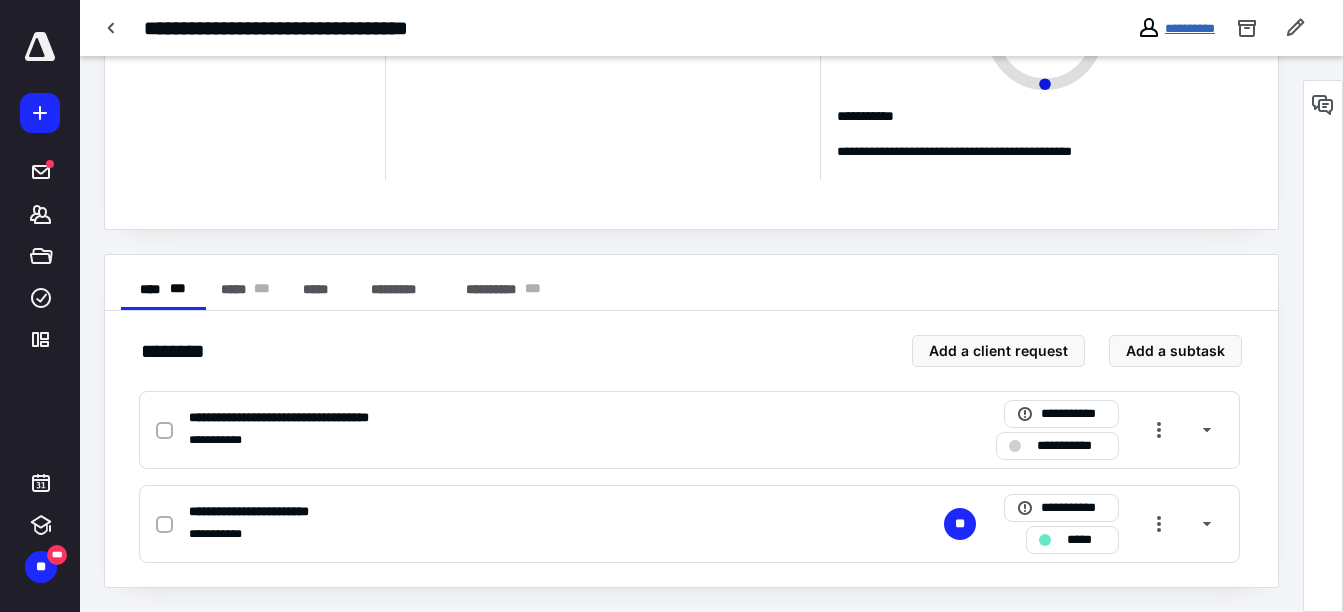 click on "**********" at bounding box center [1190, 28] 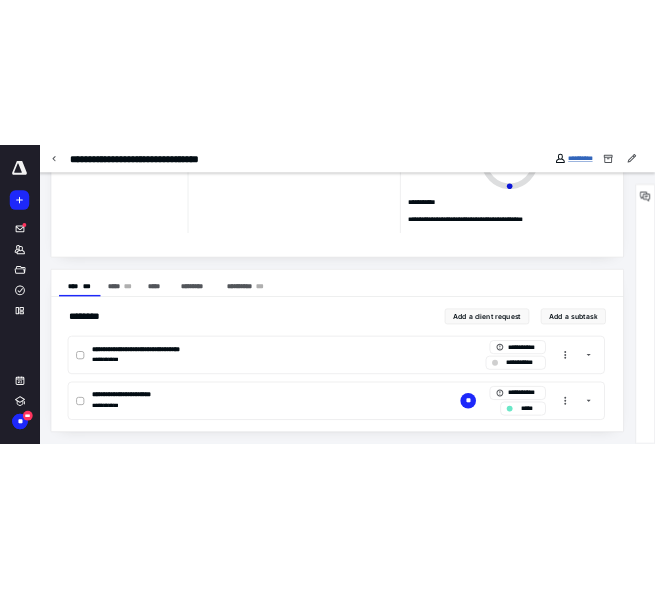 scroll, scrollTop: 0, scrollLeft: 0, axis: both 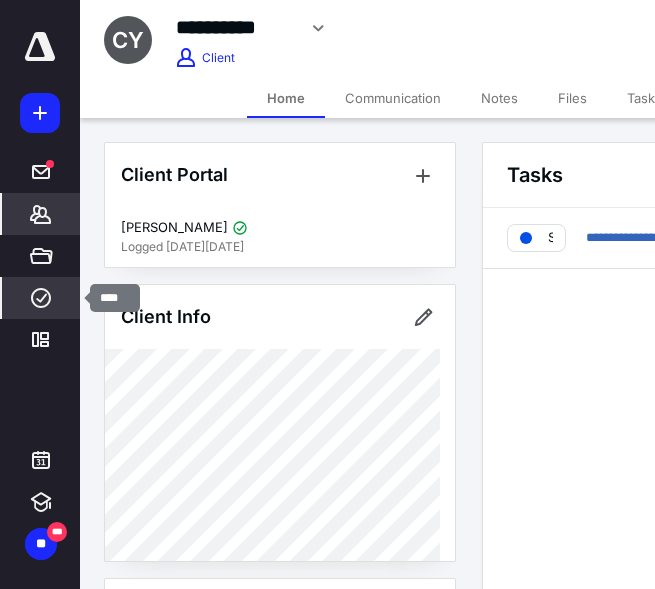 click on "****" at bounding box center (41, 298) 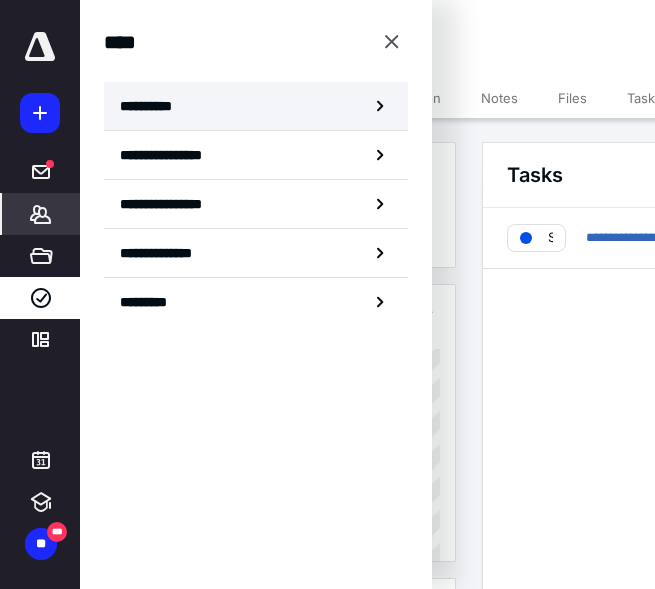 click on "**********" at bounding box center [153, 106] 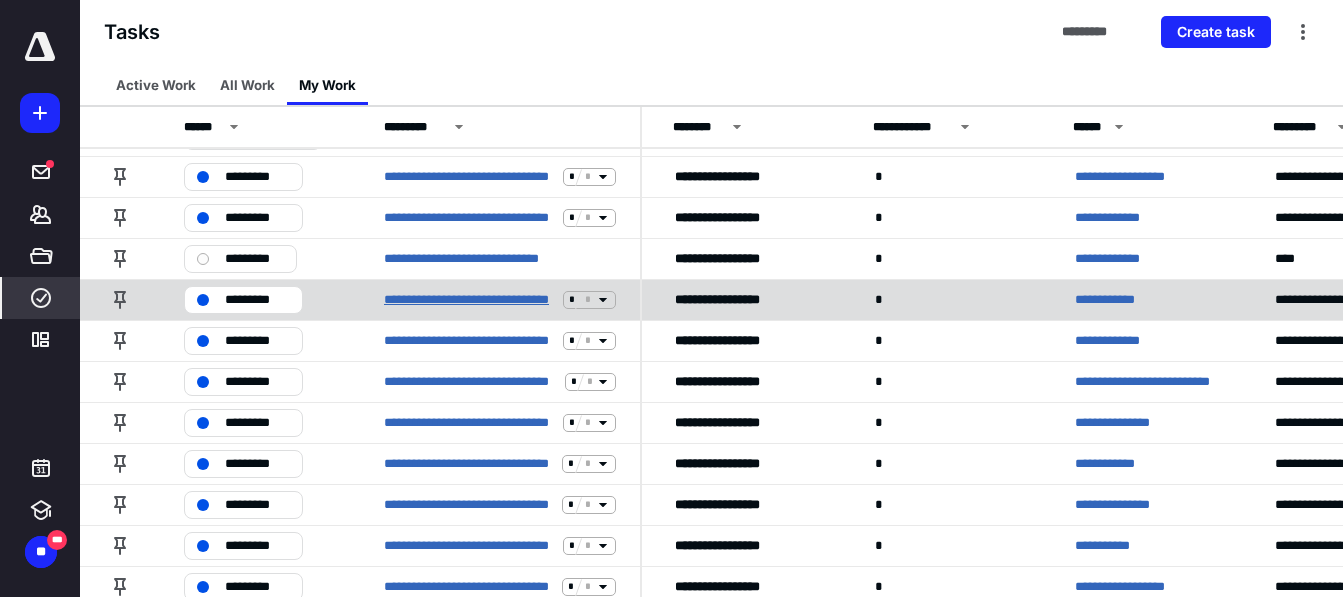 scroll, scrollTop: 158, scrollLeft: 191, axis: both 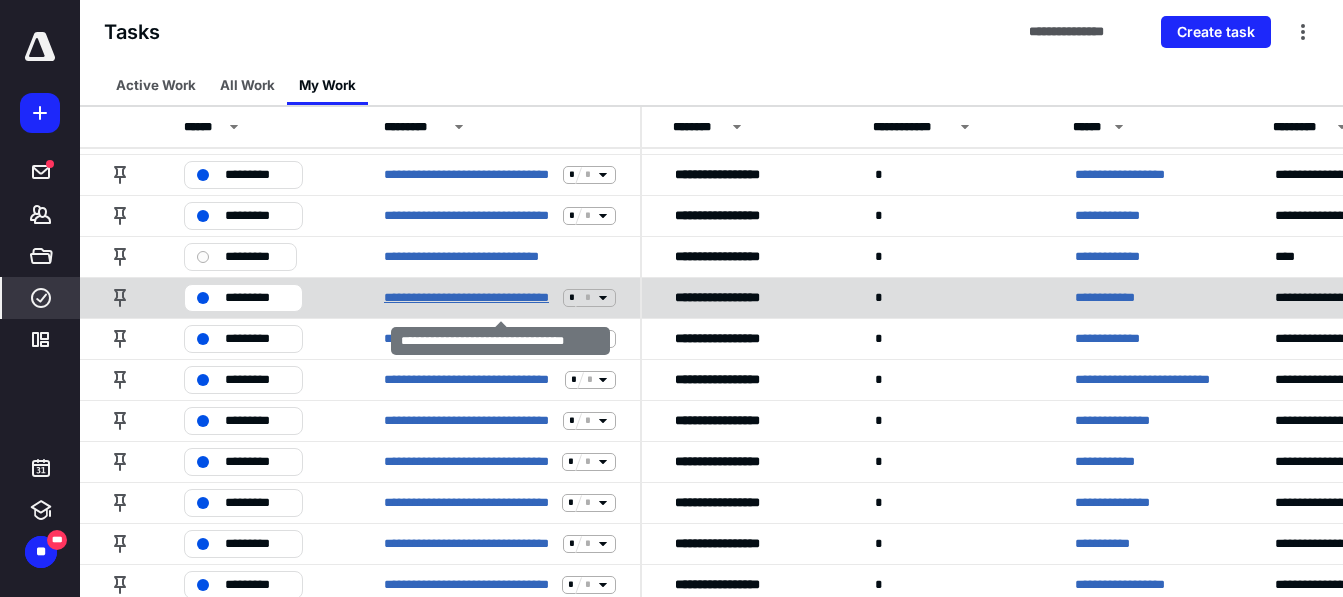 click on "**********" at bounding box center [469, 298] 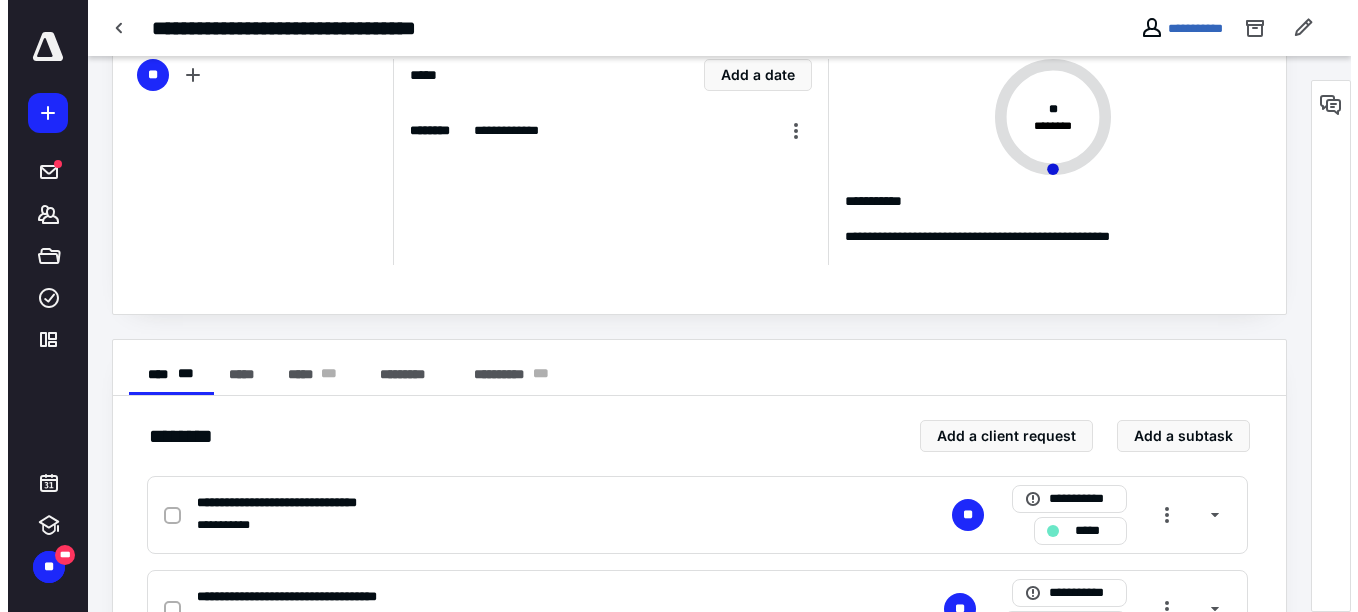 scroll, scrollTop: 0, scrollLeft: 0, axis: both 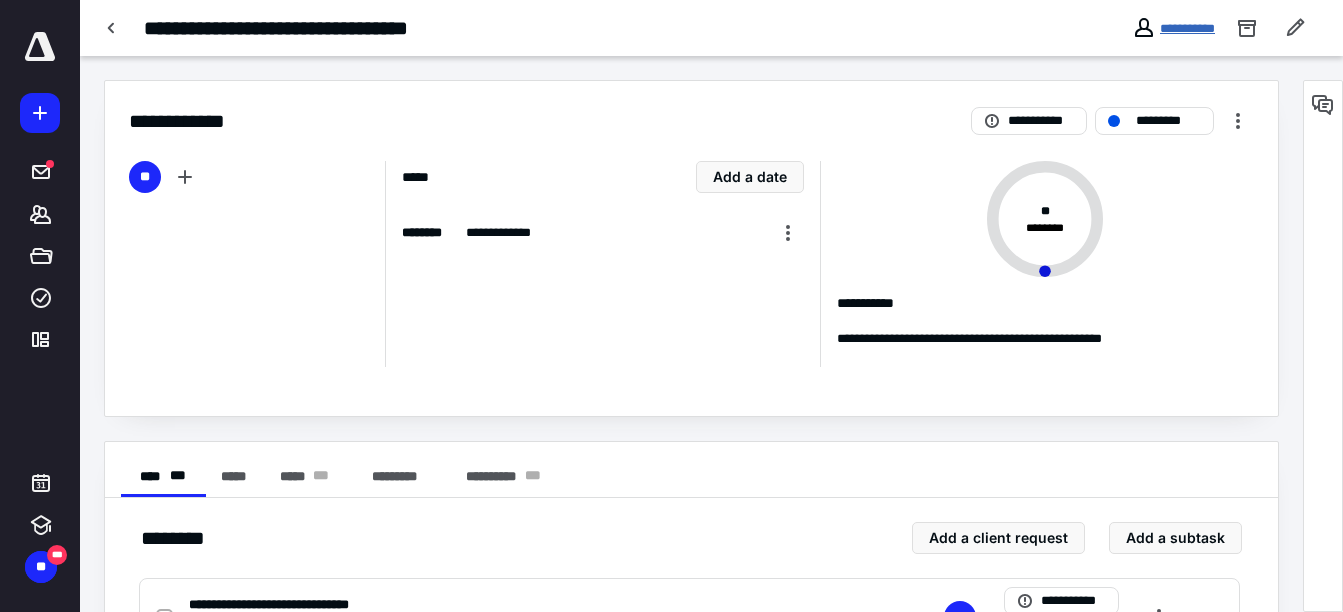 drag, startPoint x: 1182, startPoint y: 39, endPoint x: 1171, endPoint y: 29, distance: 14.866069 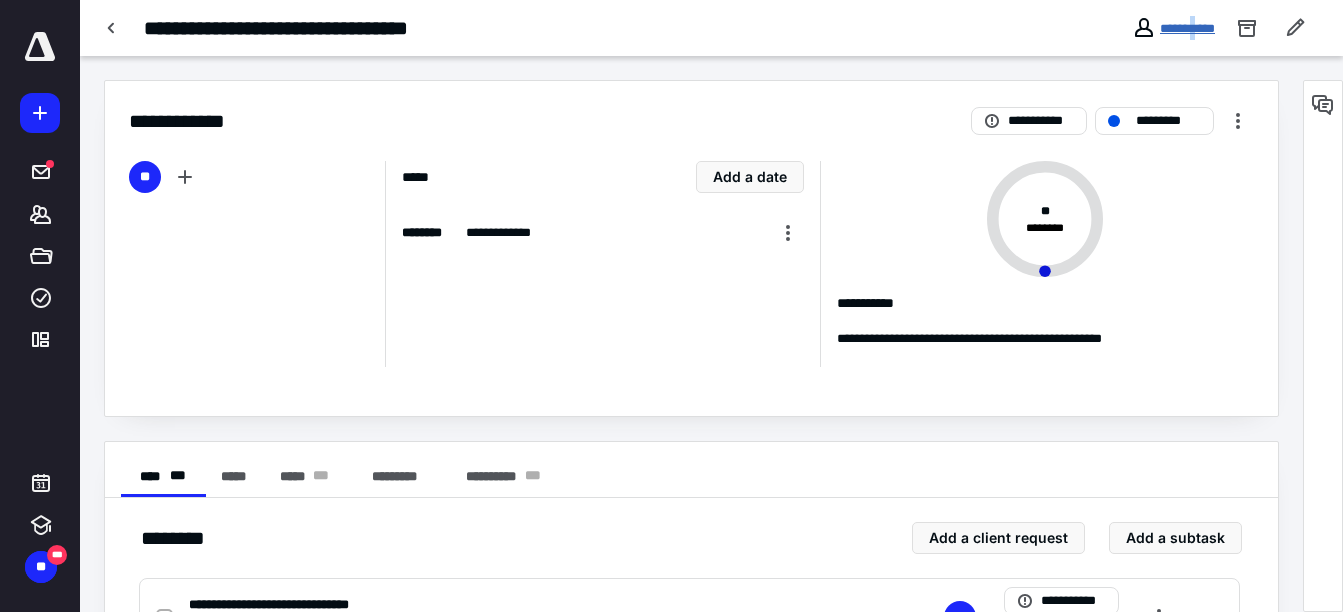 click on "**********" at bounding box center (1187, 28) 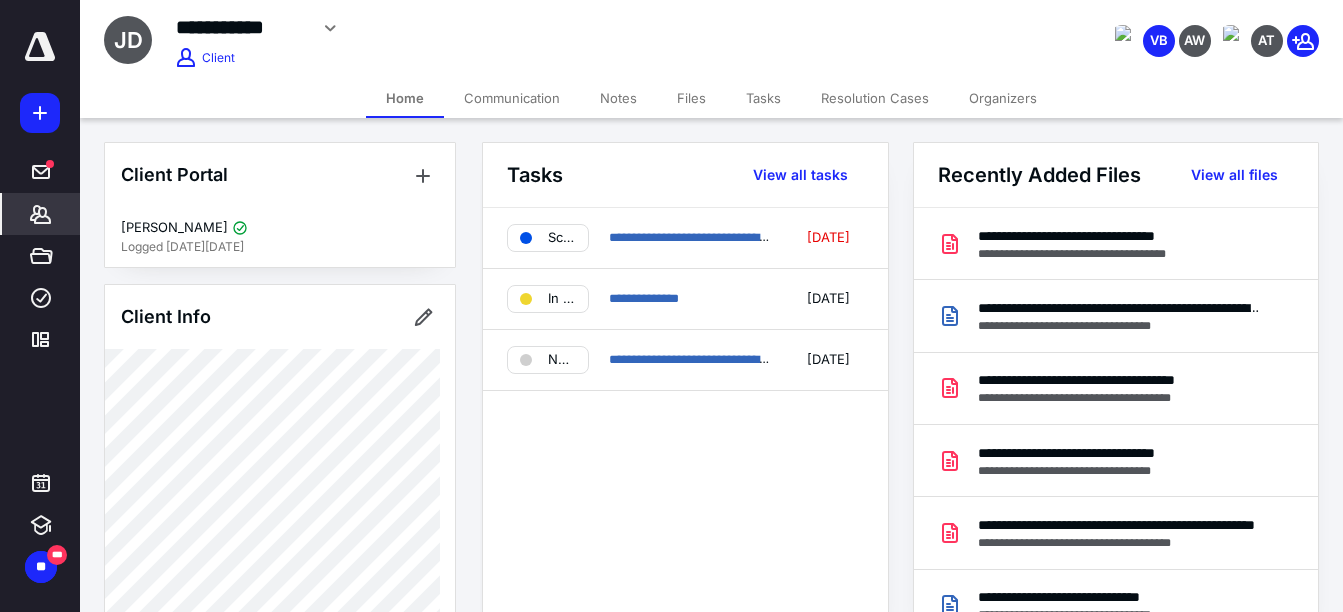 click on "Files" at bounding box center [691, 98] 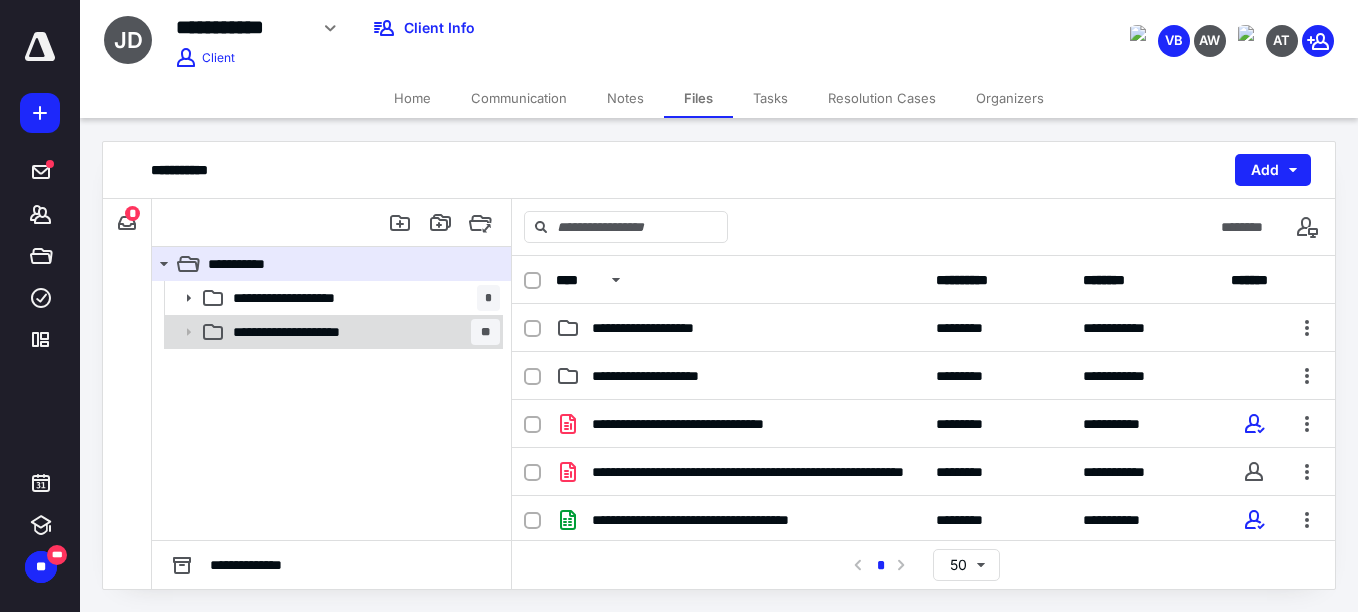click on "**********" at bounding box center (362, 332) 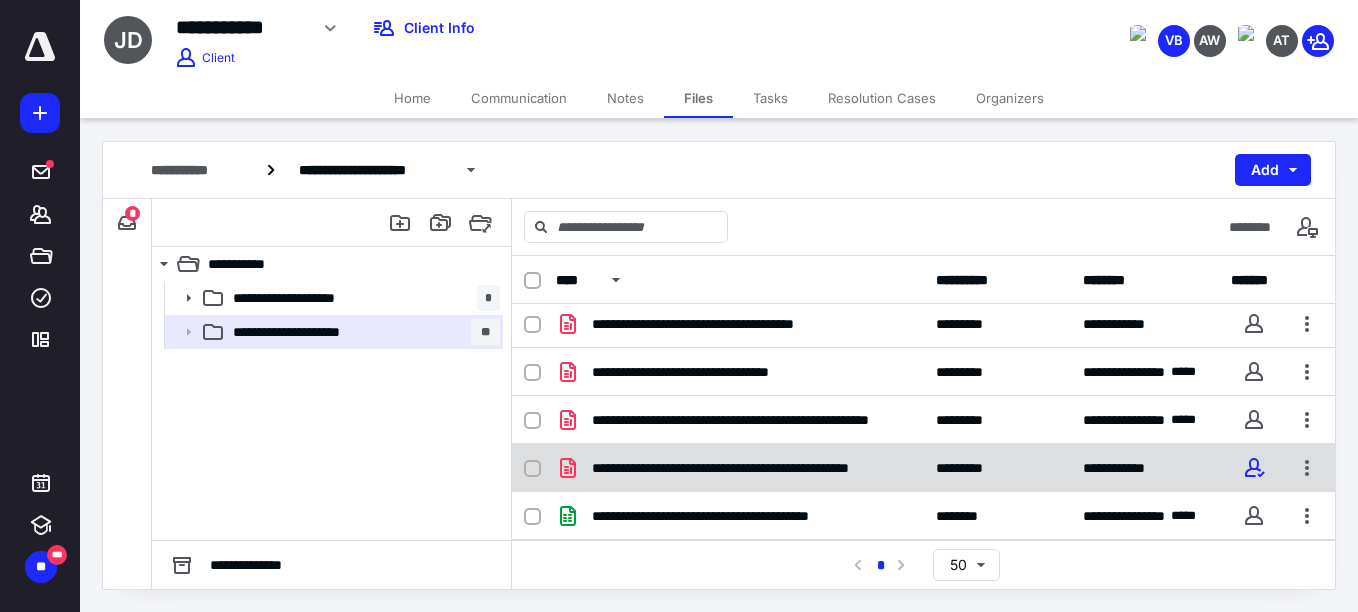 scroll, scrollTop: 0, scrollLeft: 0, axis: both 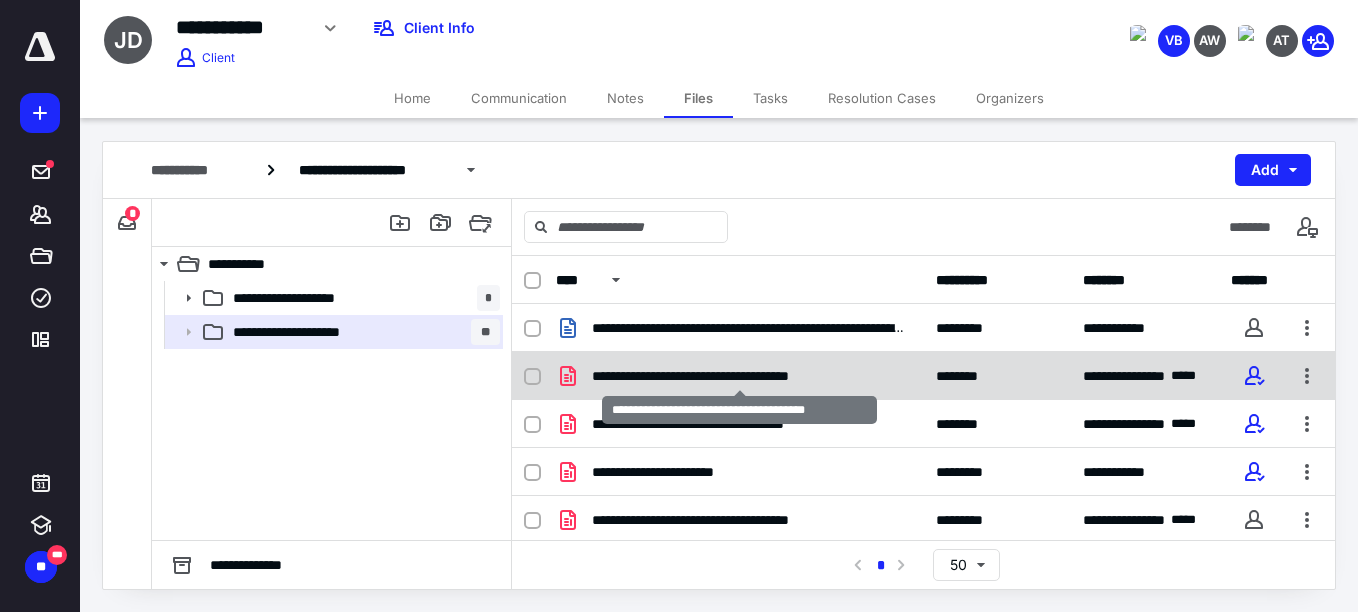click on "**********" at bounding box center [739, 376] 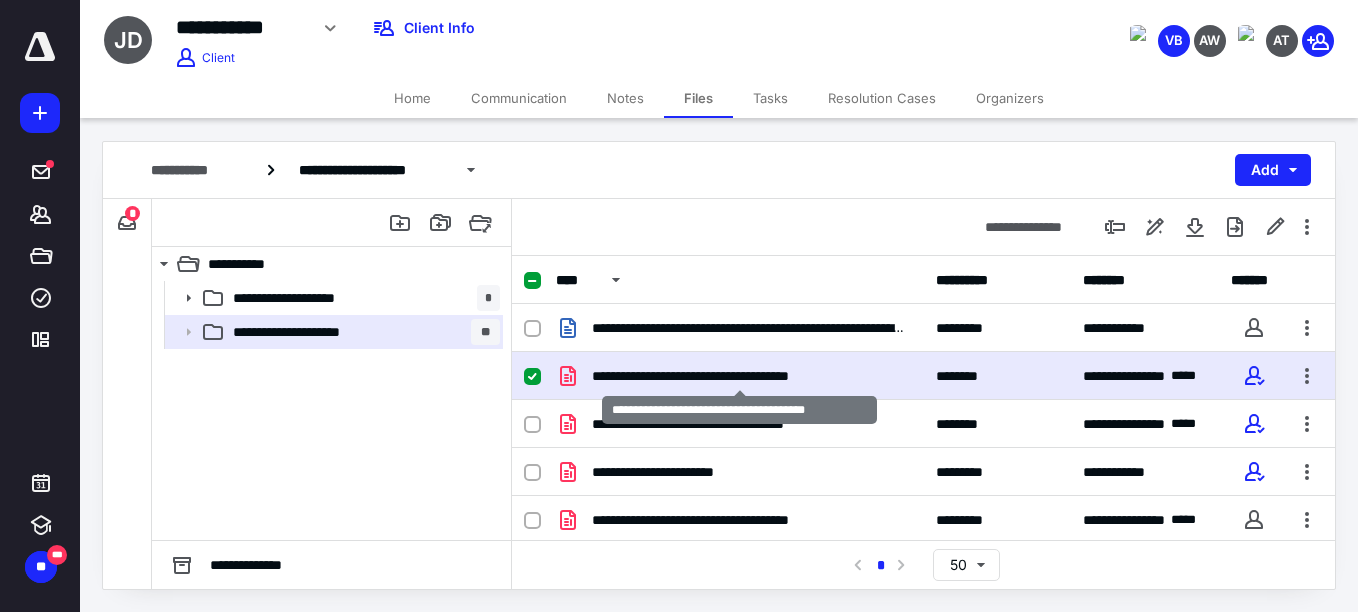 click on "**********" at bounding box center (739, 376) 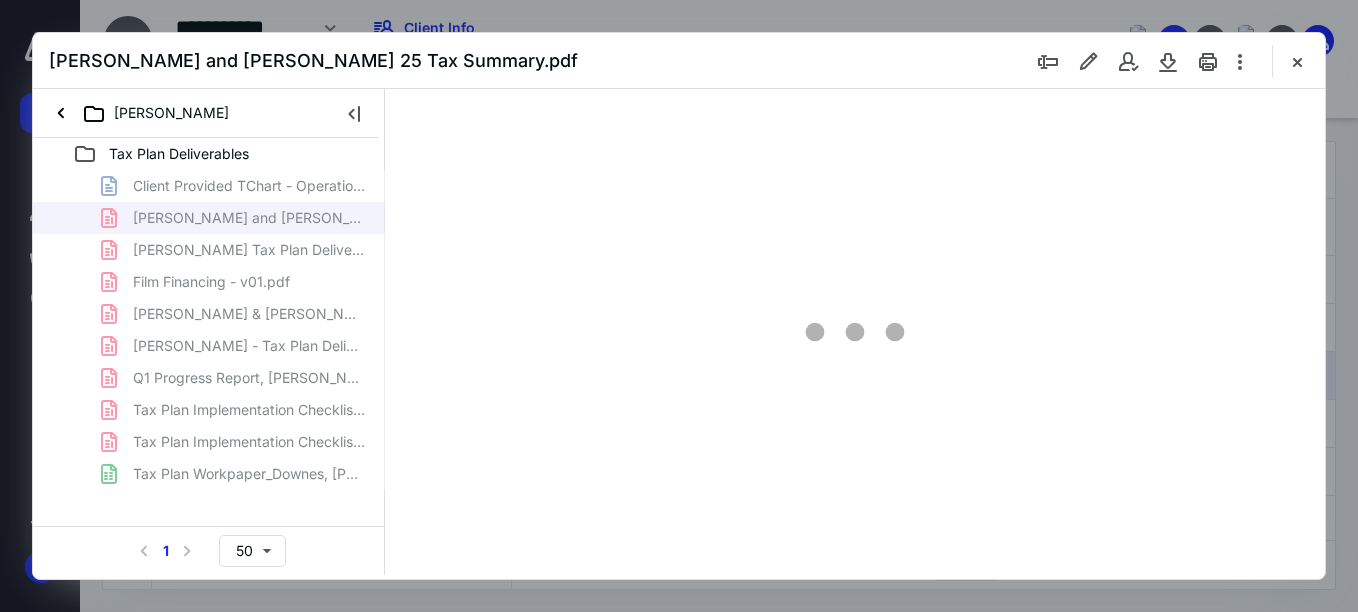 scroll, scrollTop: 0, scrollLeft: 0, axis: both 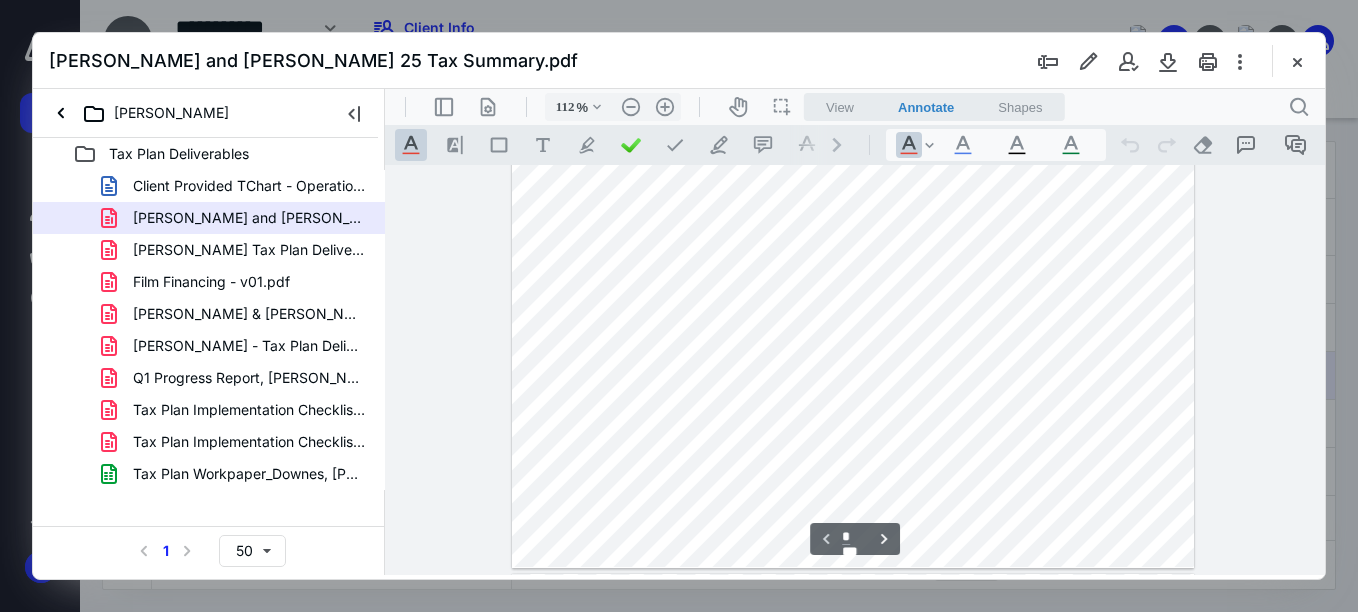 type on "162" 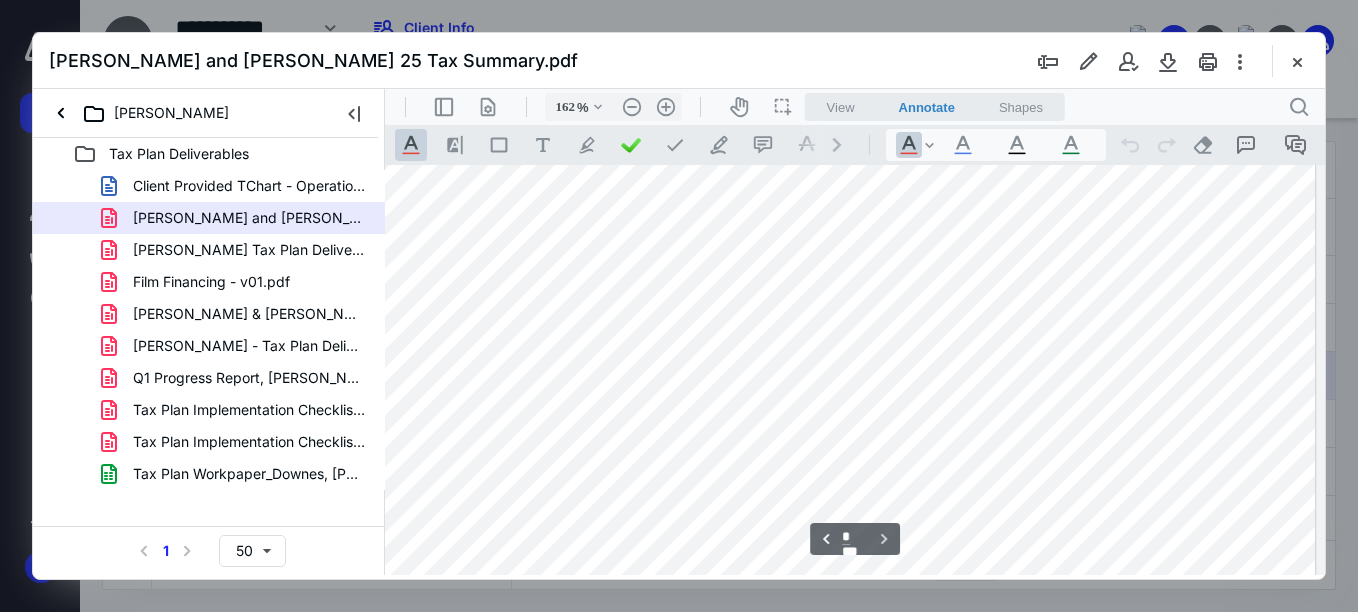 scroll, scrollTop: 1053, scrollLeft: 359, axis: both 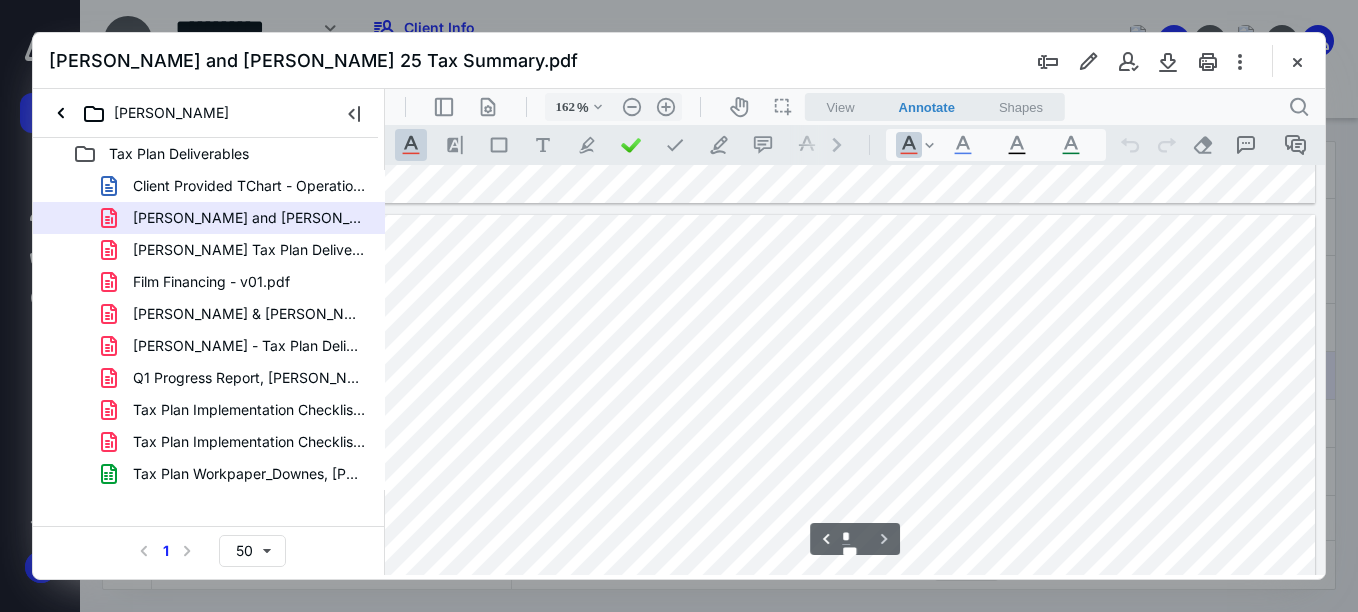 type on "*" 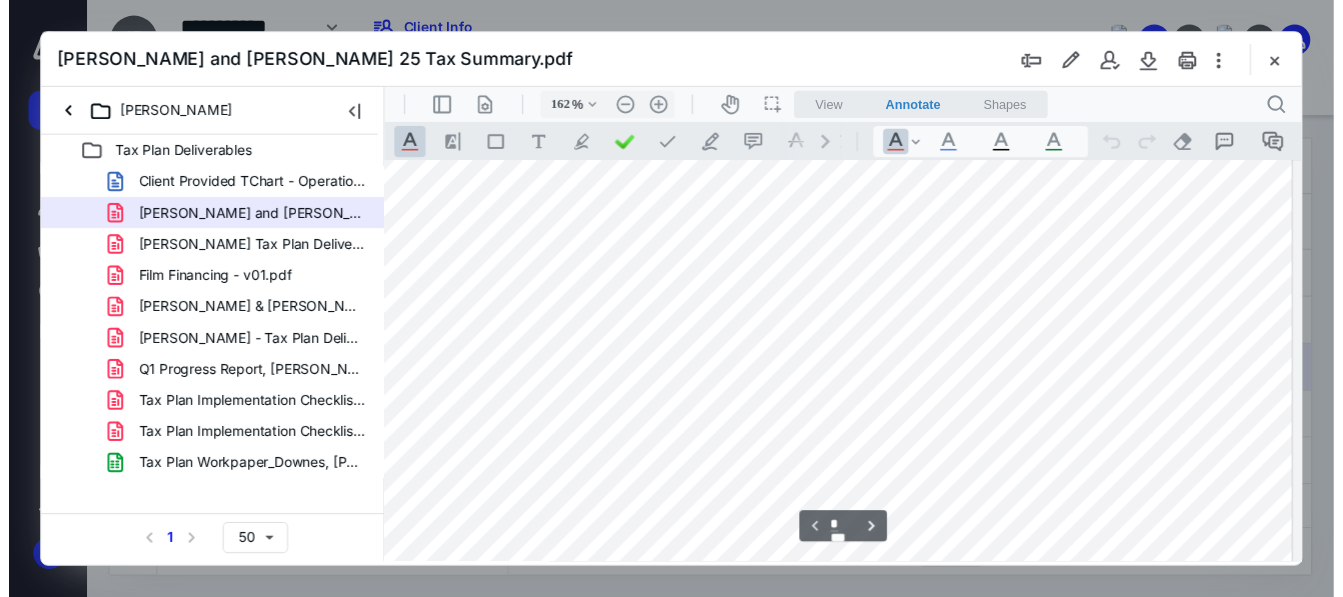 scroll, scrollTop: 0, scrollLeft: 359, axis: horizontal 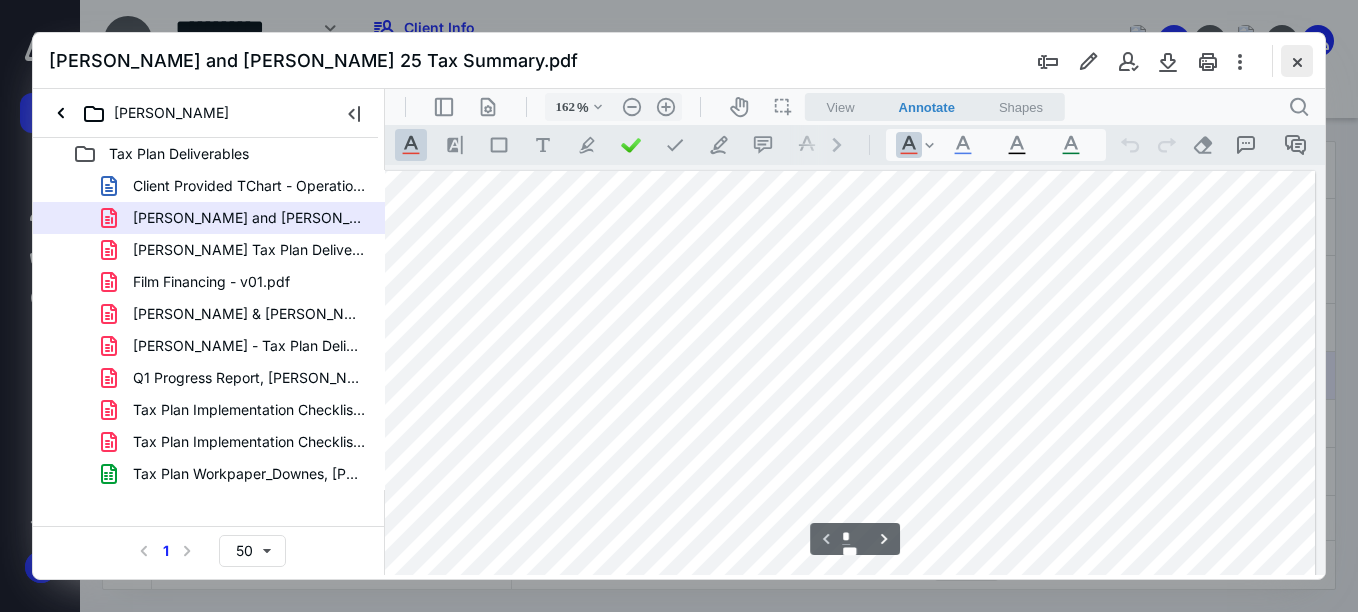 click at bounding box center (1297, 61) 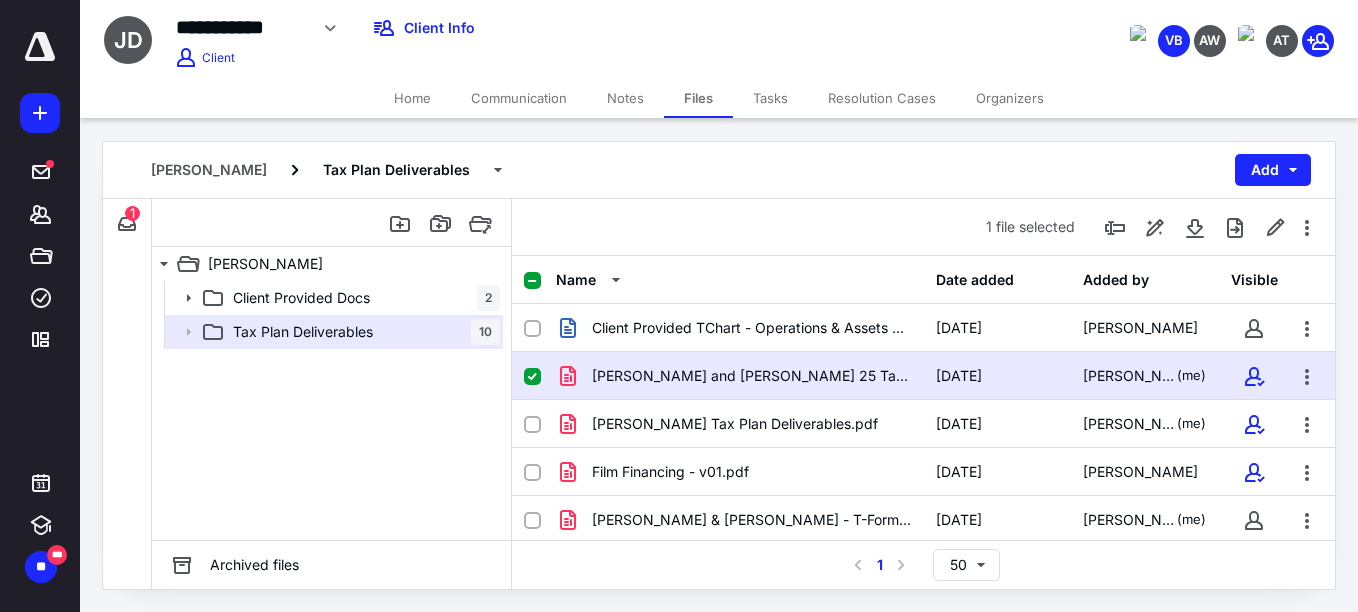 click on "Home" at bounding box center [412, 98] 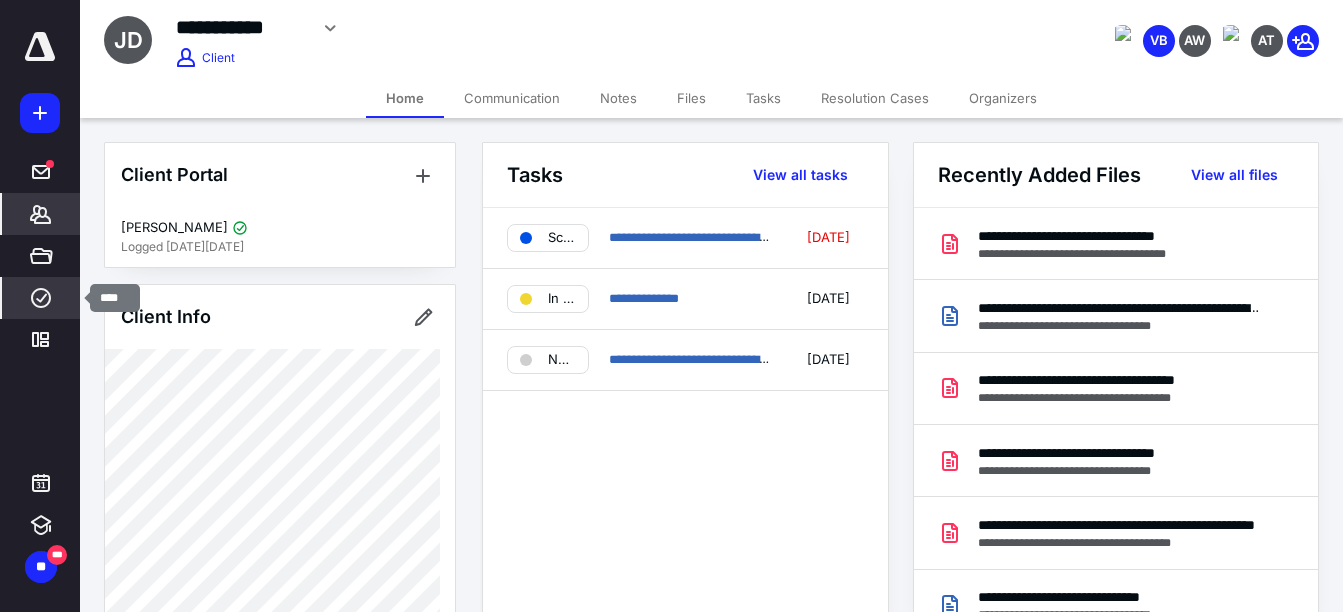 click on "****" at bounding box center (41, 298) 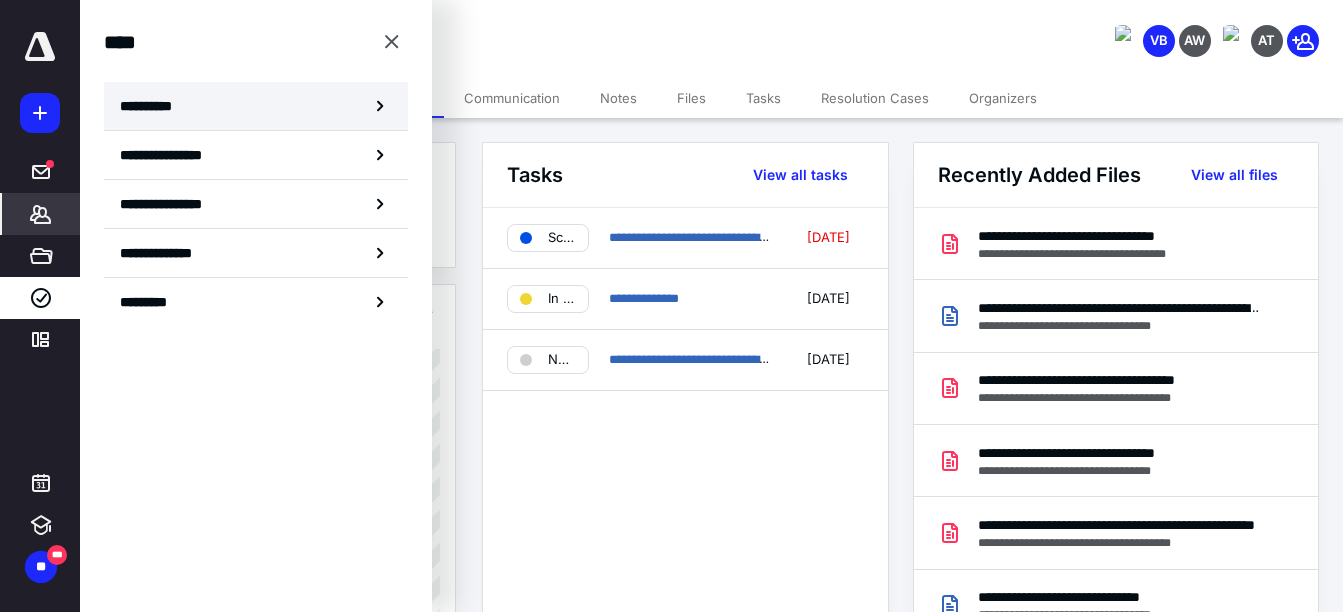 click on "**********" at bounding box center (256, 106) 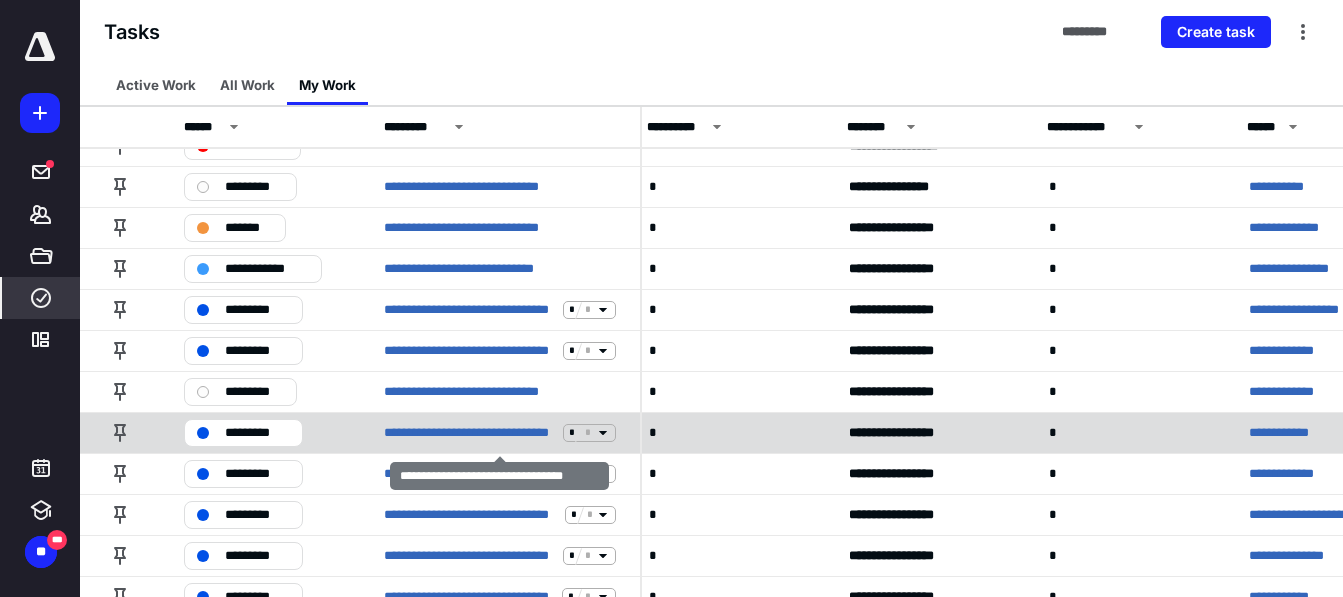 scroll, scrollTop: 23, scrollLeft: 16, axis: both 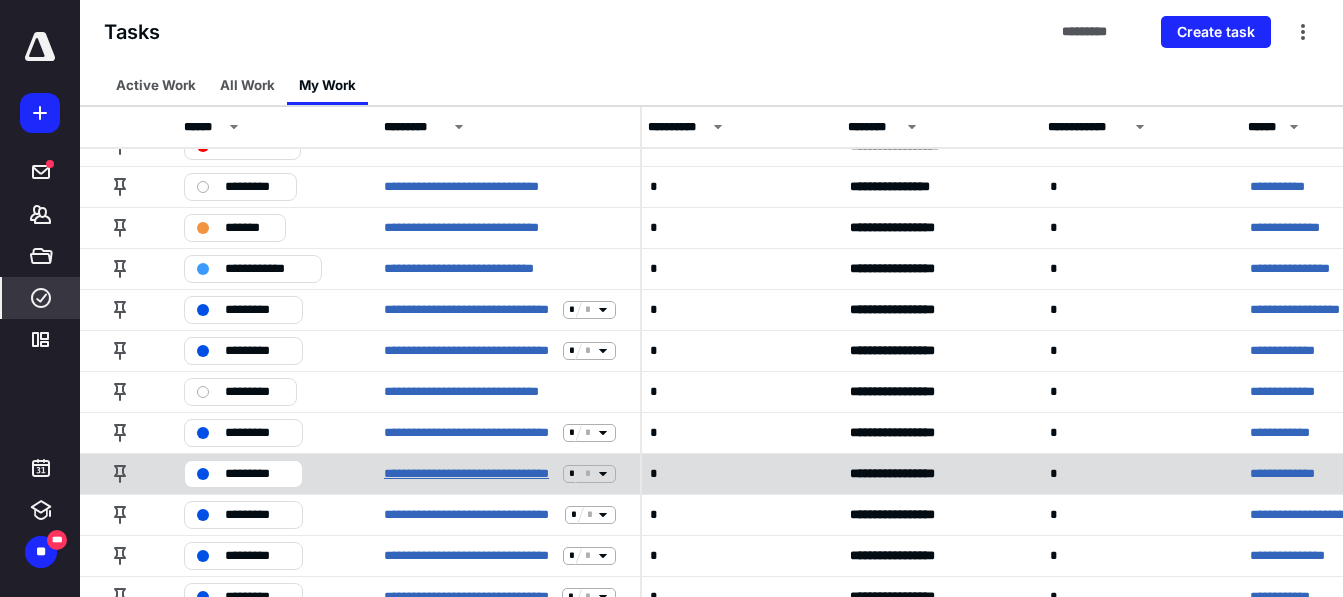 click on "**********" at bounding box center [469, 474] 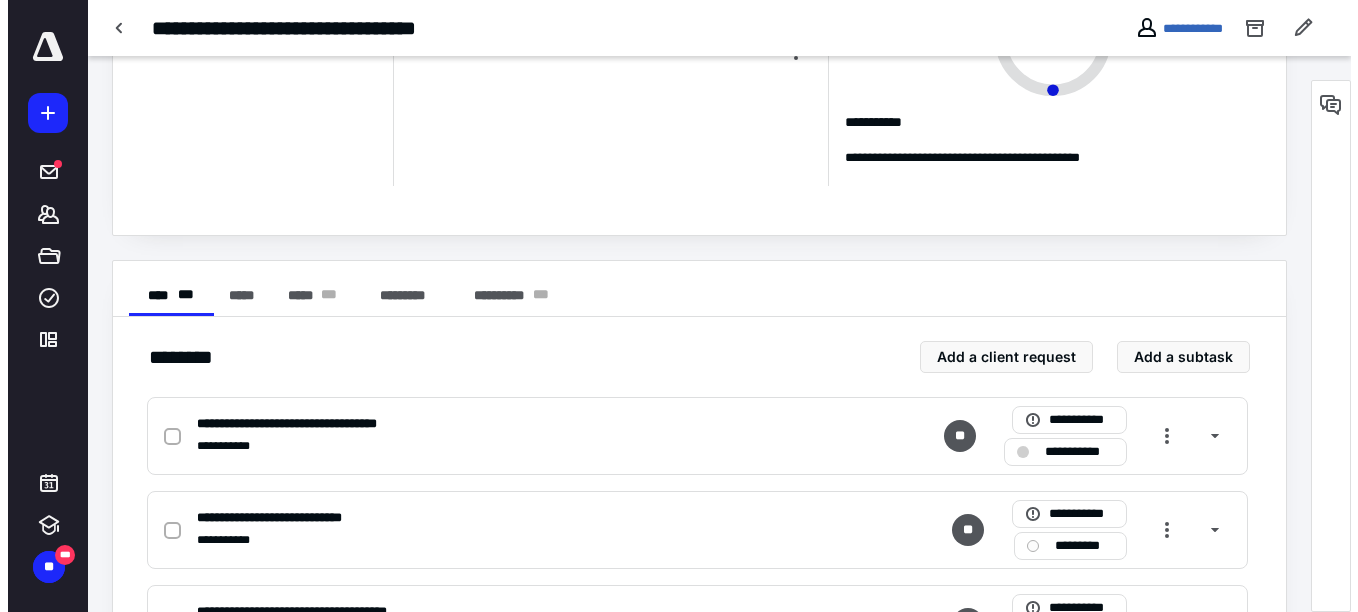 scroll, scrollTop: 0, scrollLeft: 0, axis: both 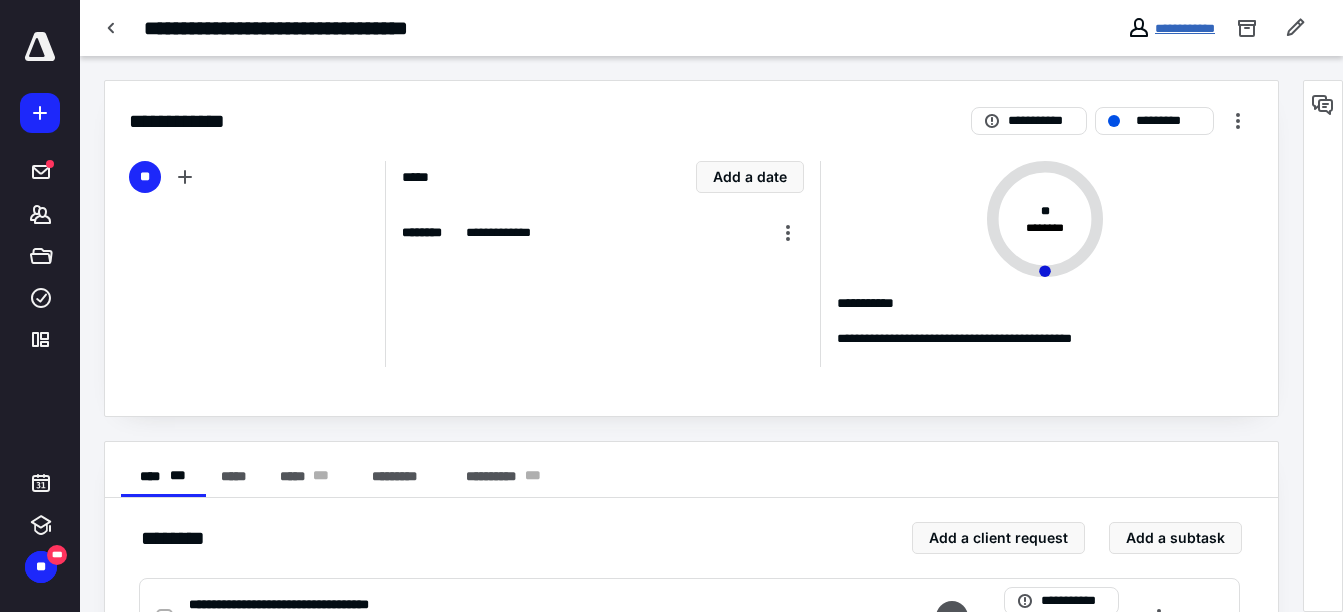 click on "**********" at bounding box center (1185, 28) 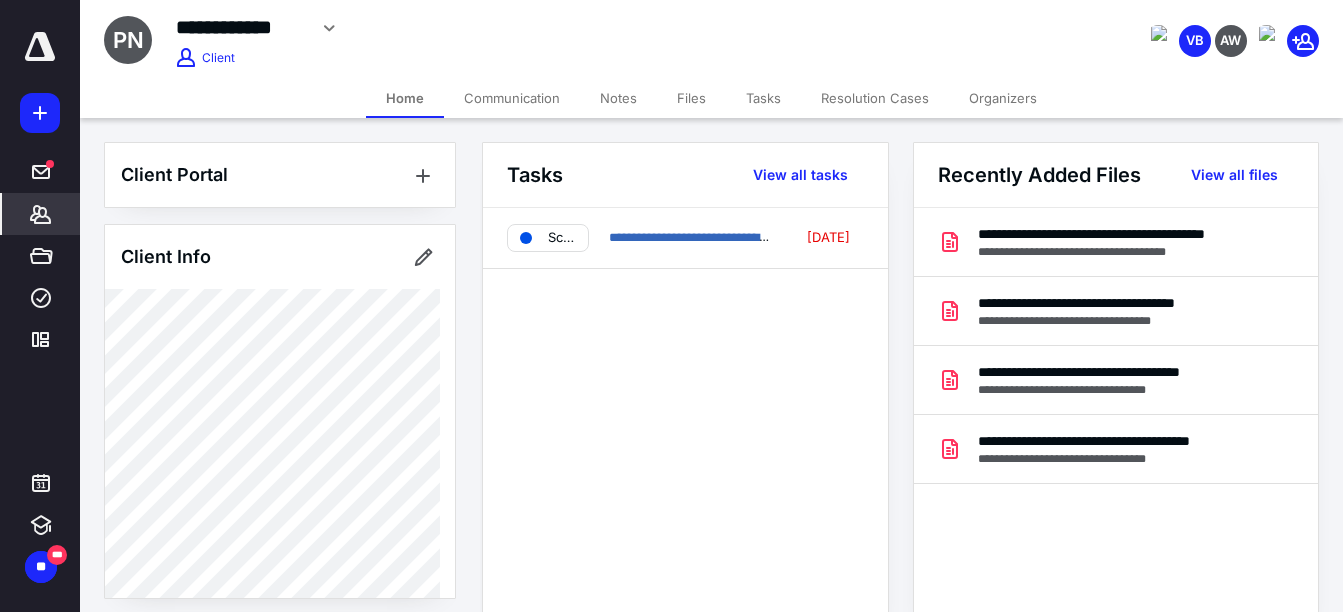 click on "Files" at bounding box center [691, 98] 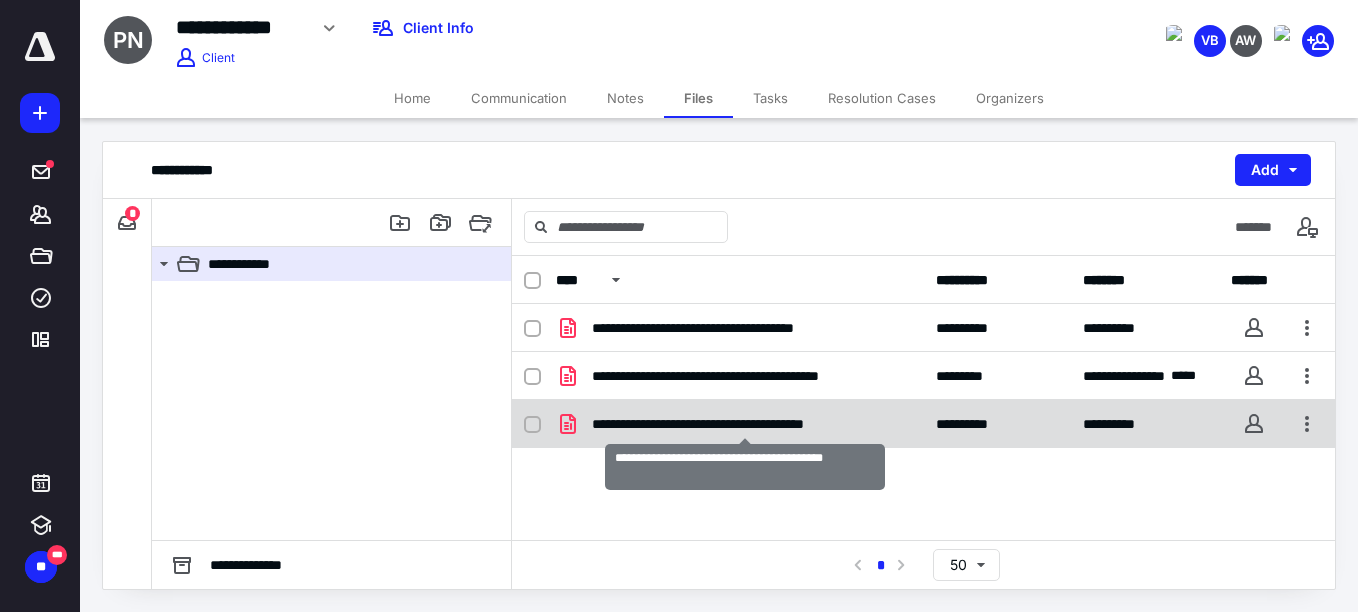 click on "**********" at bounding box center (745, 424) 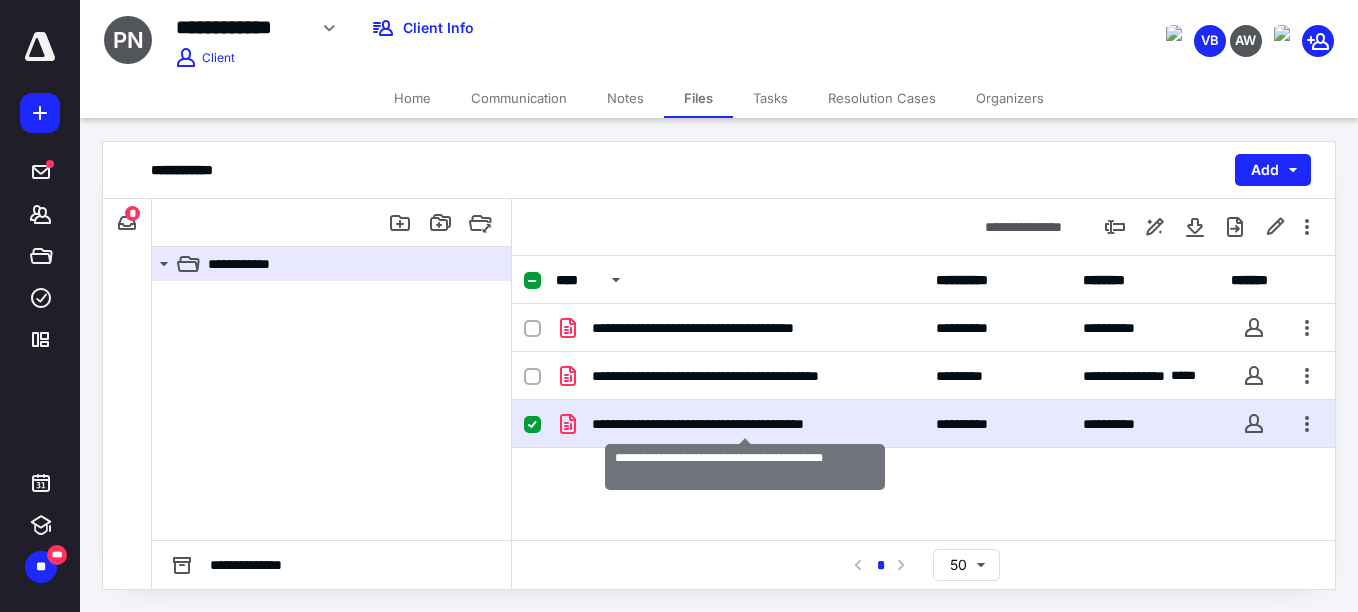 click on "**********" at bounding box center (745, 424) 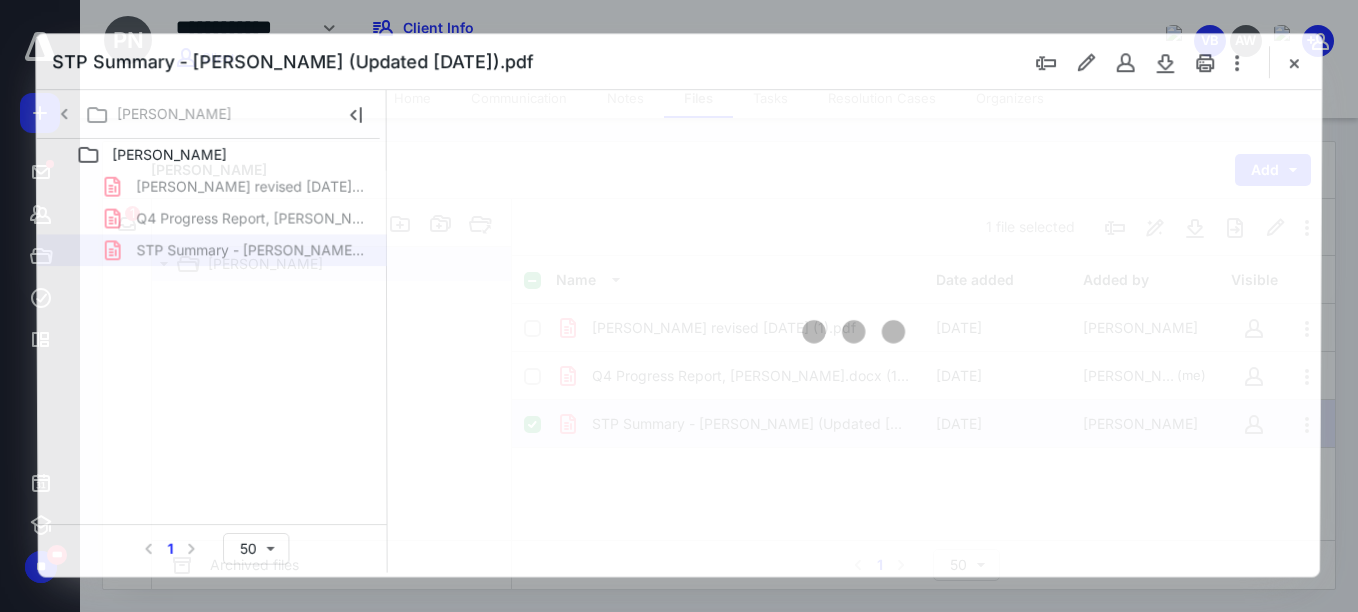 scroll, scrollTop: 0, scrollLeft: 0, axis: both 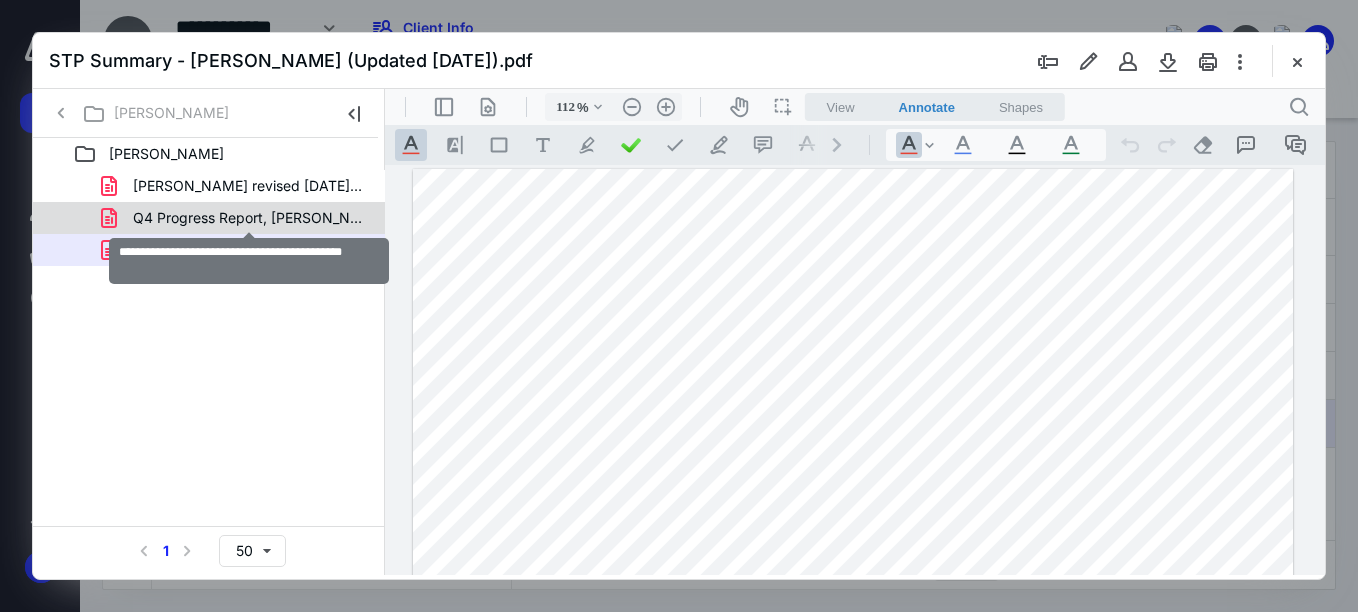 click on "Q4 Progress Report, [PERSON_NAME].docx (1).pdf" at bounding box center [249, 218] 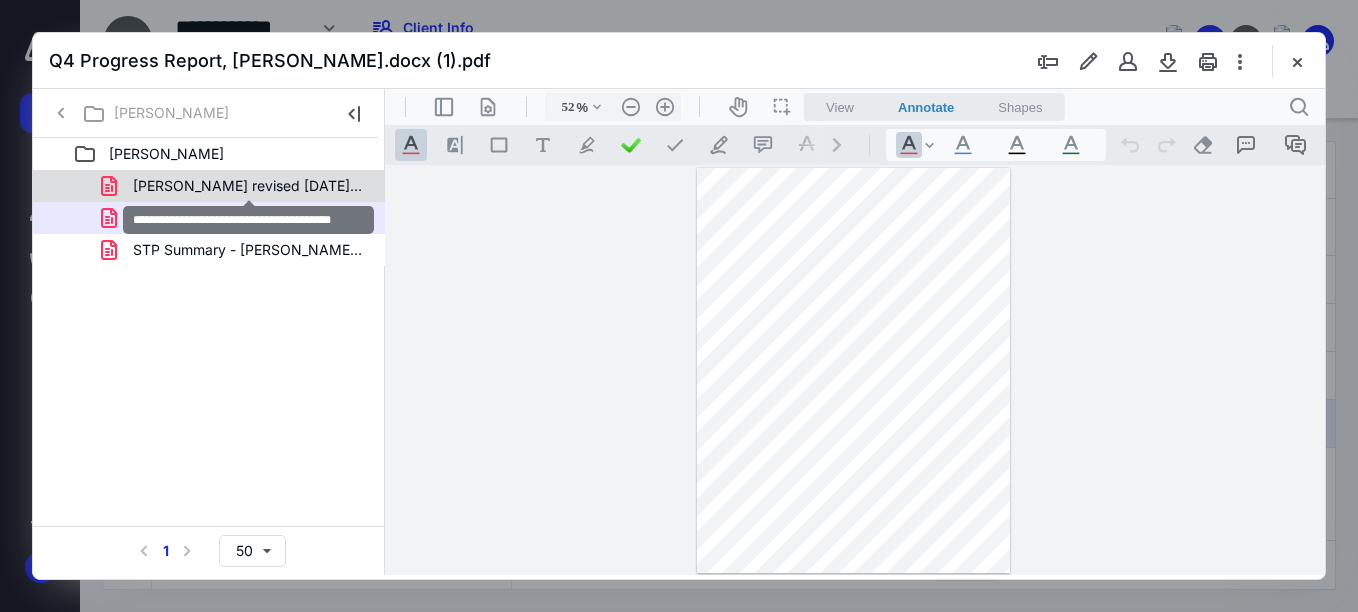 click on "[PERSON_NAME] revised [DATE] (1).pdf" at bounding box center [249, 186] 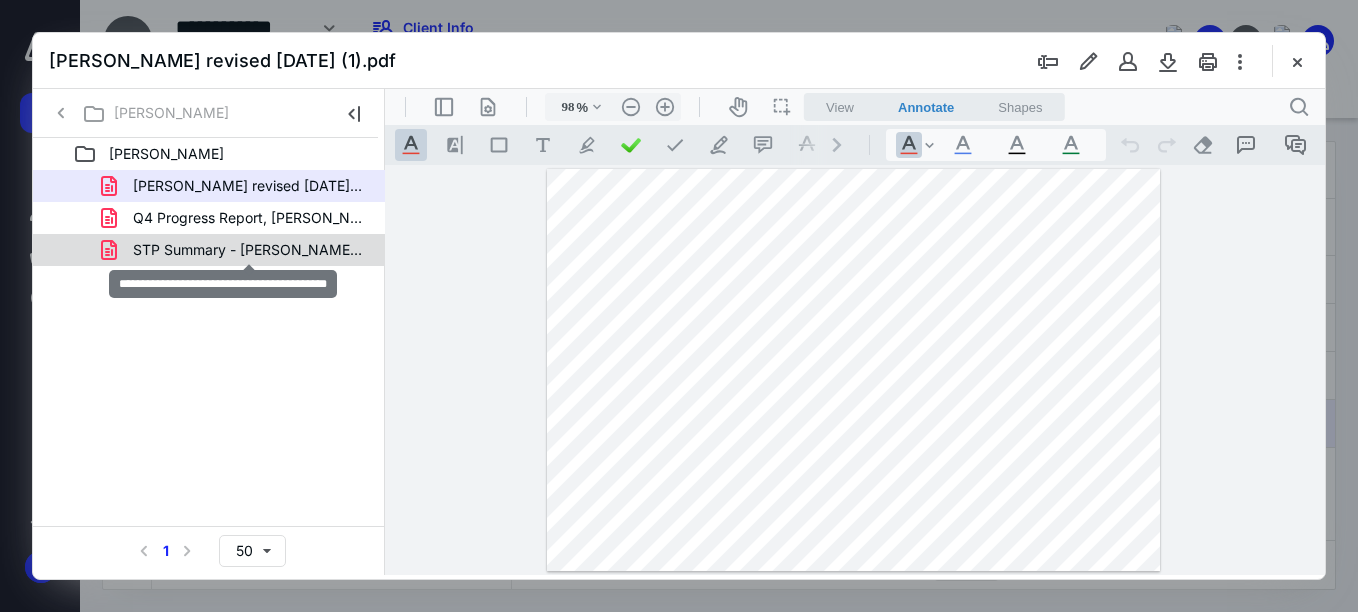 click on "STP Summary - [PERSON_NAME] (Updated [DATE]).pdf" at bounding box center (249, 250) 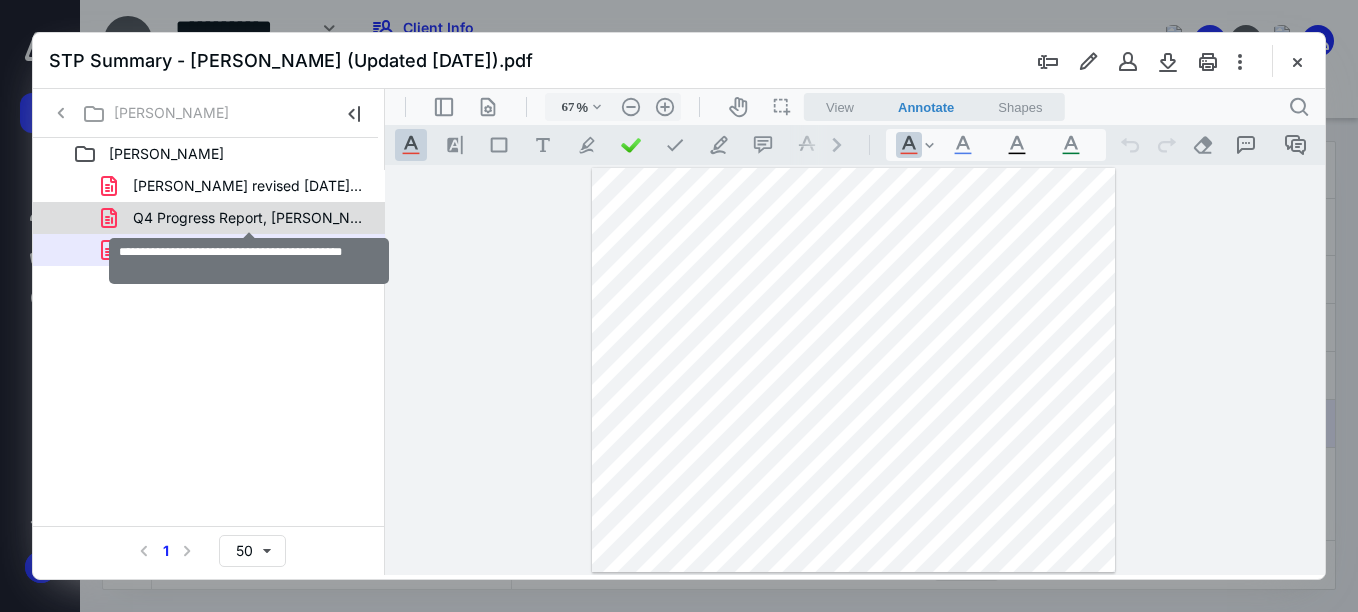 click on "Q4 Progress Report, [PERSON_NAME].docx (1).pdf" at bounding box center (249, 218) 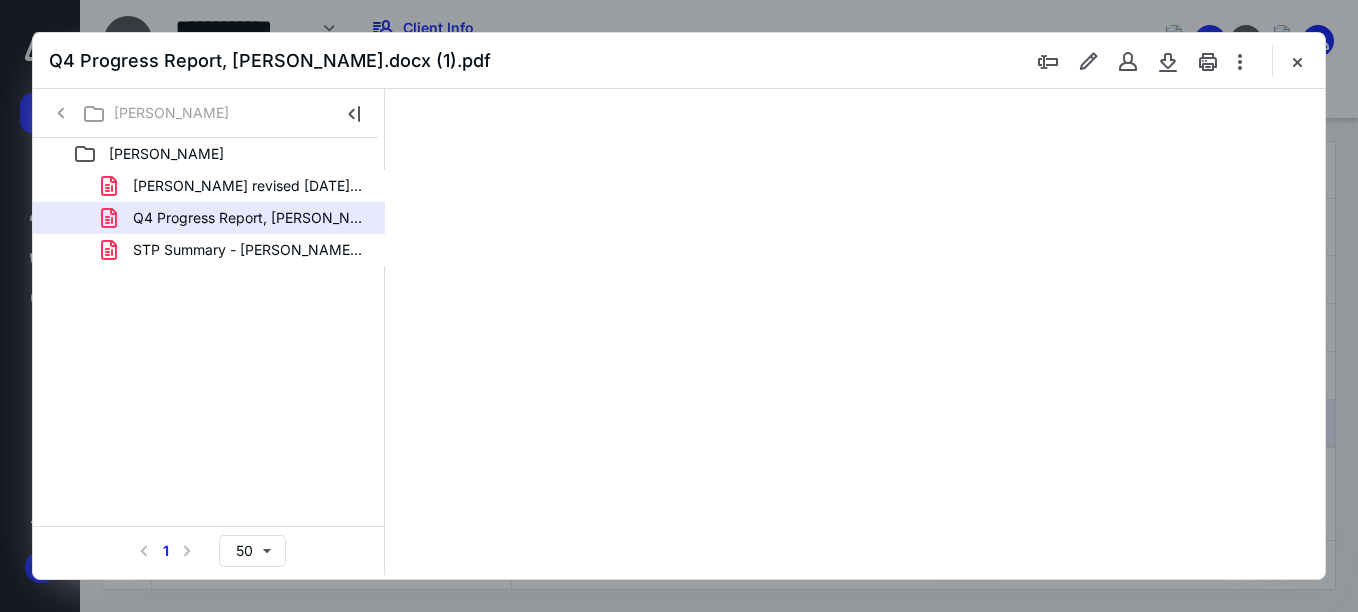 type on "52" 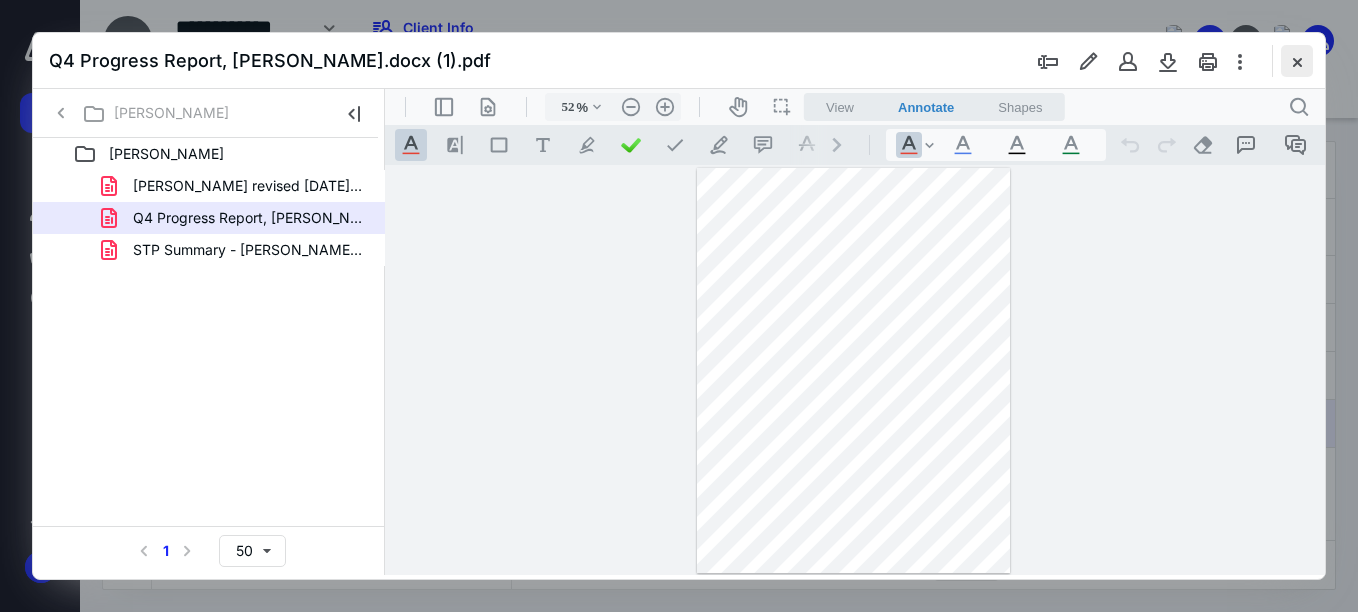 click at bounding box center (1297, 61) 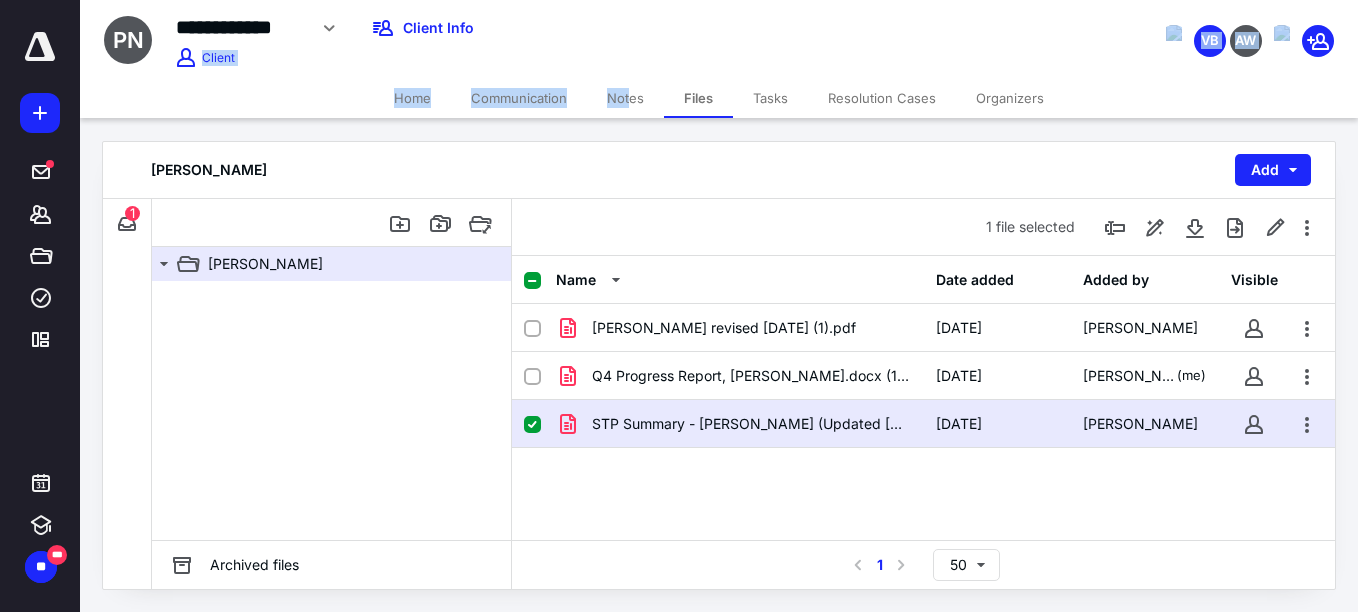 drag, startPoint x: 641, startPoint y: 68, endPoint x: 630, endPoint y: 104, distance: 37.64306 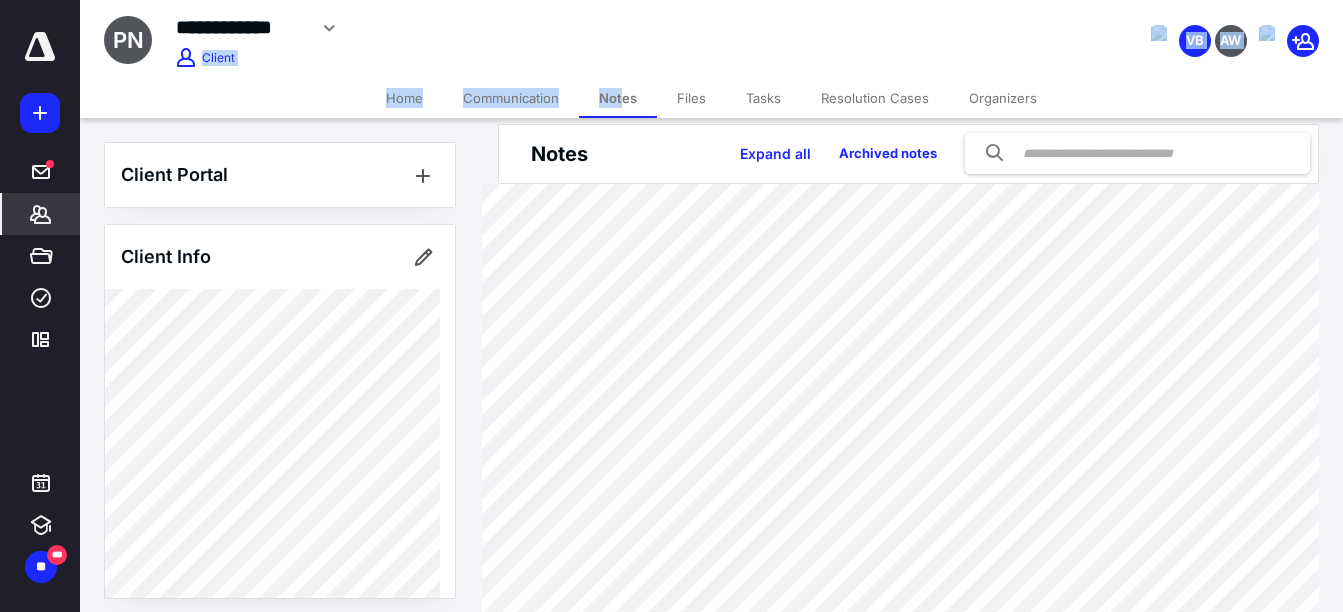 scroll, scrollTop: 19, scrollLeft: 0, axis: vertical 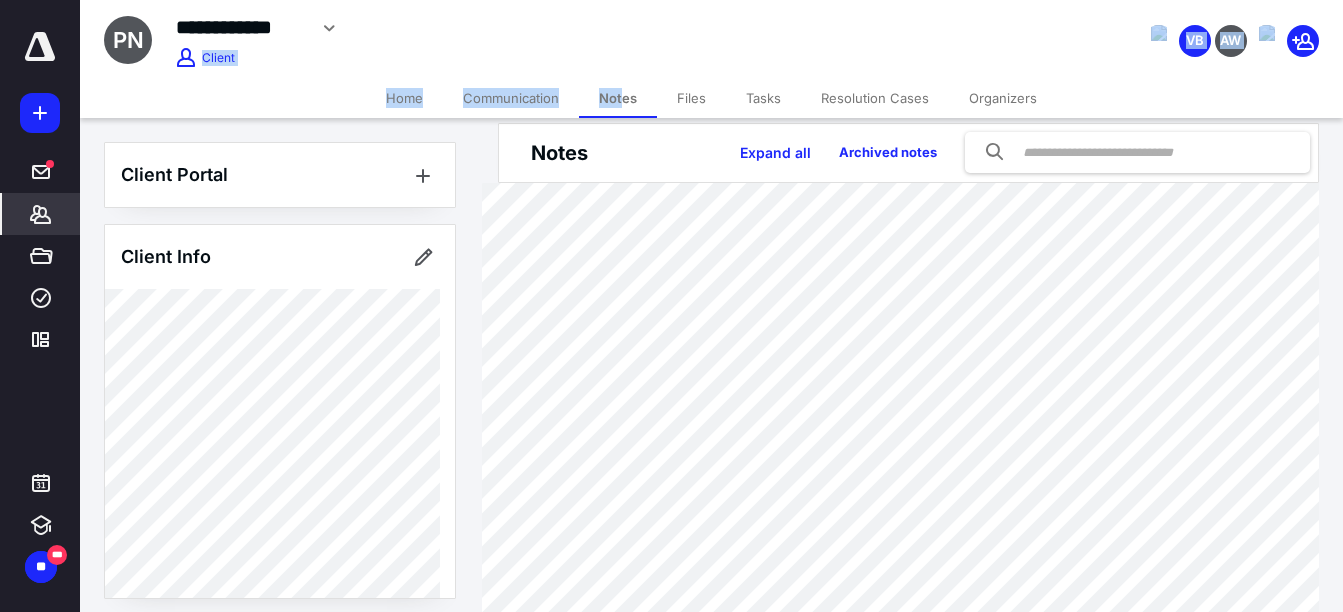click on "Notes" at bounding box center (618, 98) 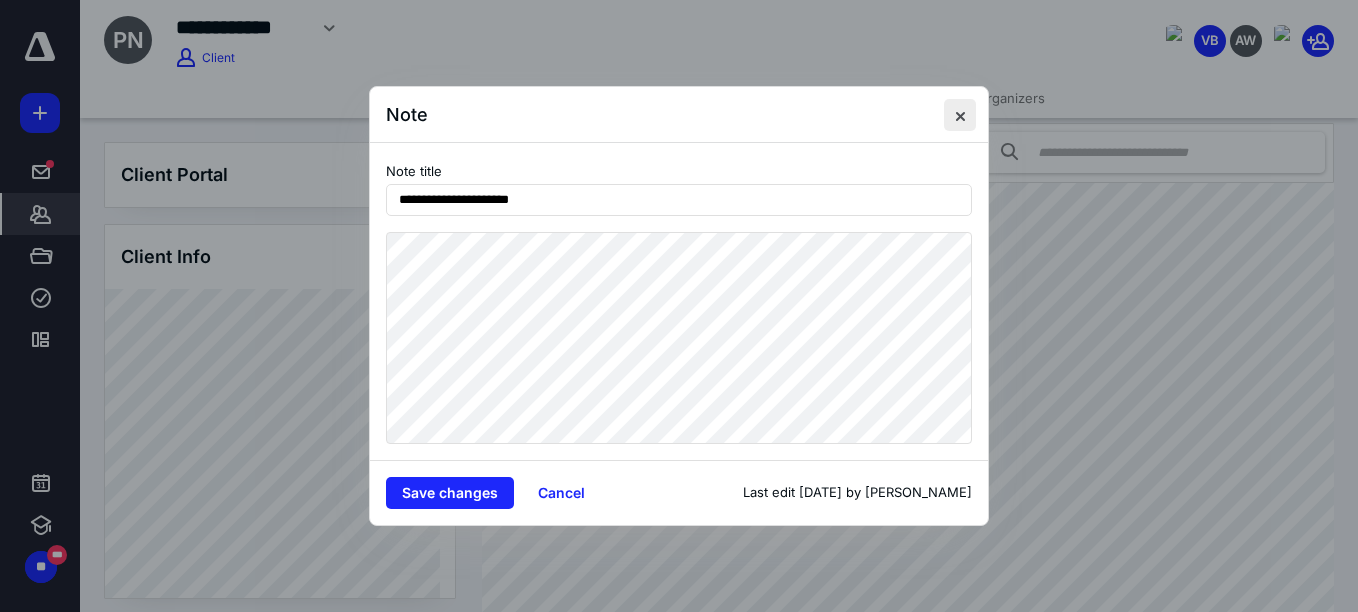 click at bounding box center (960, 115) 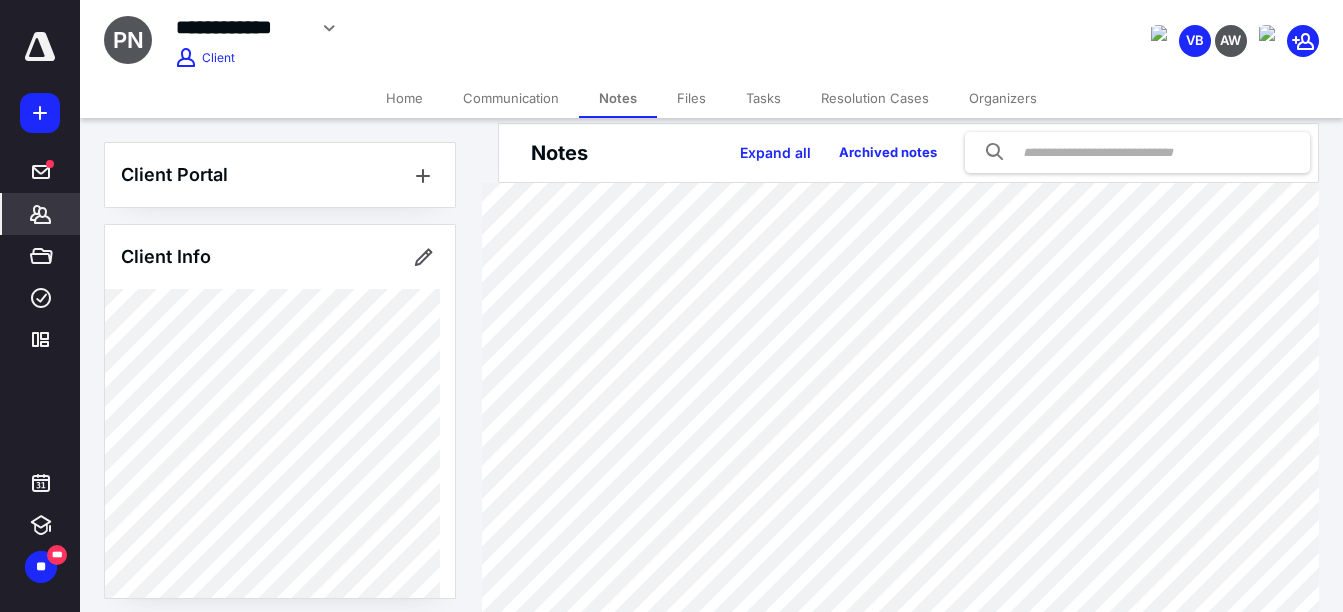 click on "Tasks" at bounding box center (763, 98) 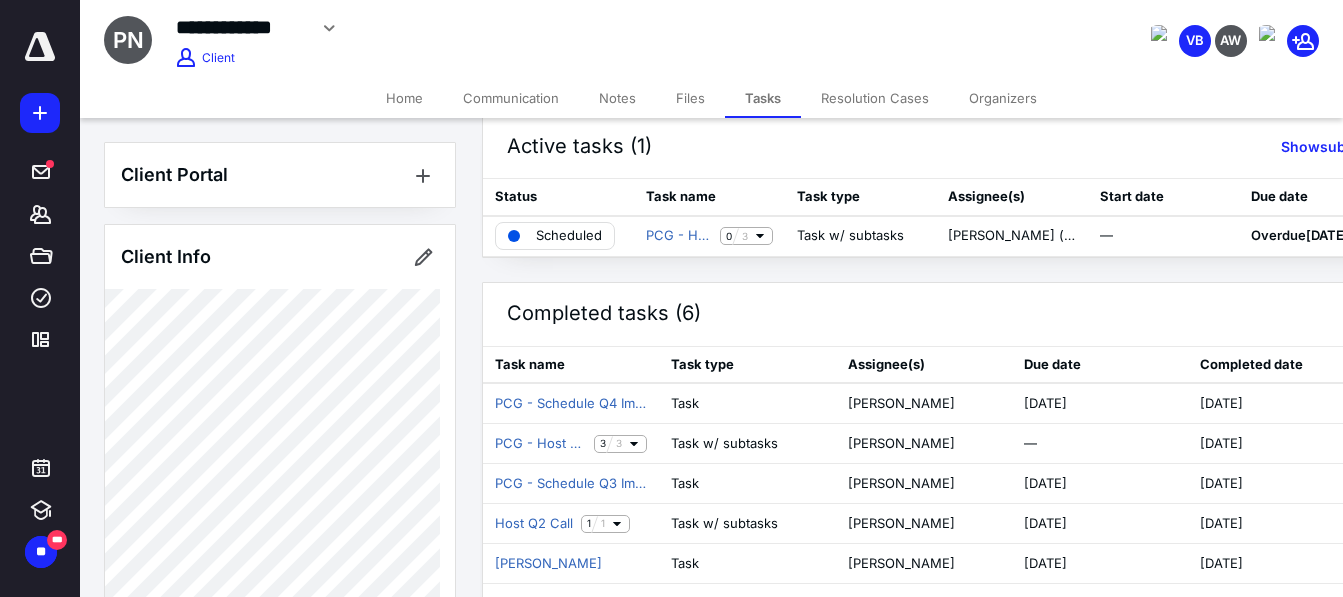 scroll, scrollTop: 37, scrollLeft: 0, axis: vertical 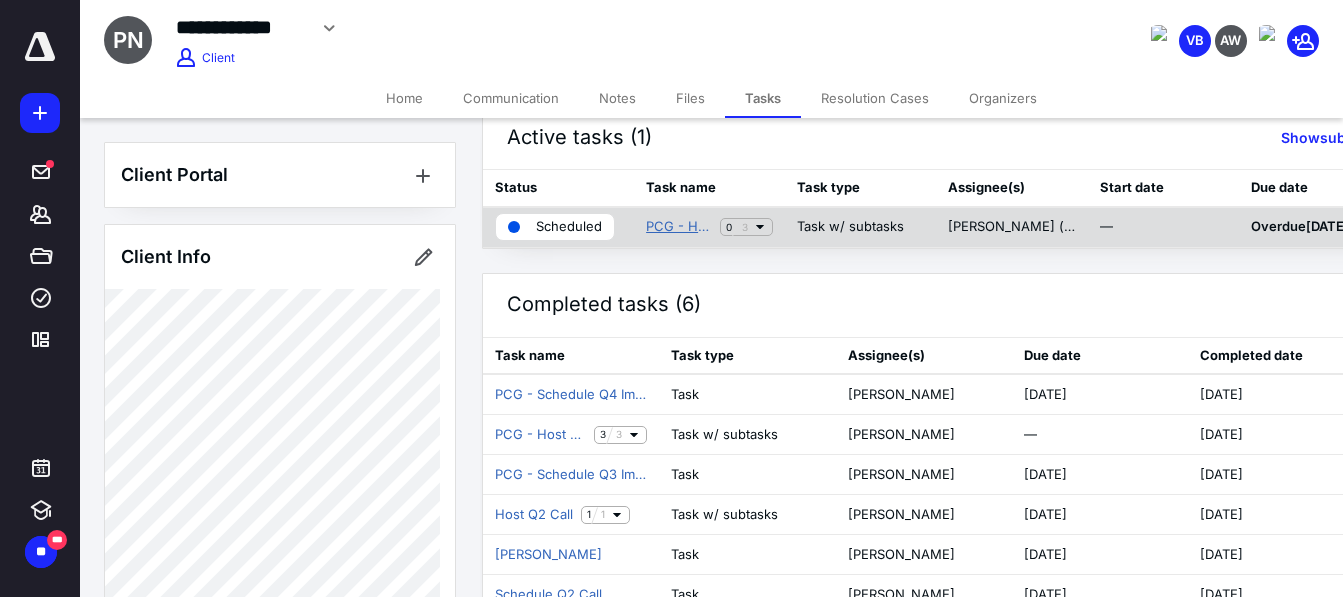 click on "PCG - Host Q4 Implementation Call" at bounding box center (679, 227) 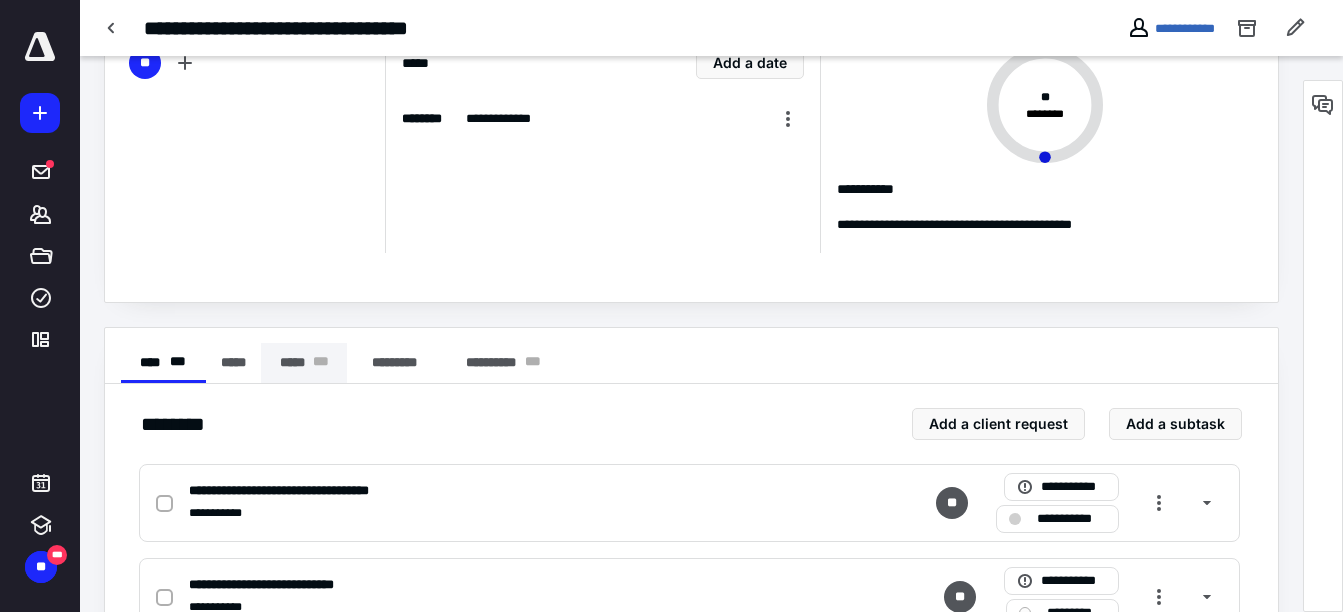 scroll, scrollTop: 115, scrollLeft: 0, axis: vertical 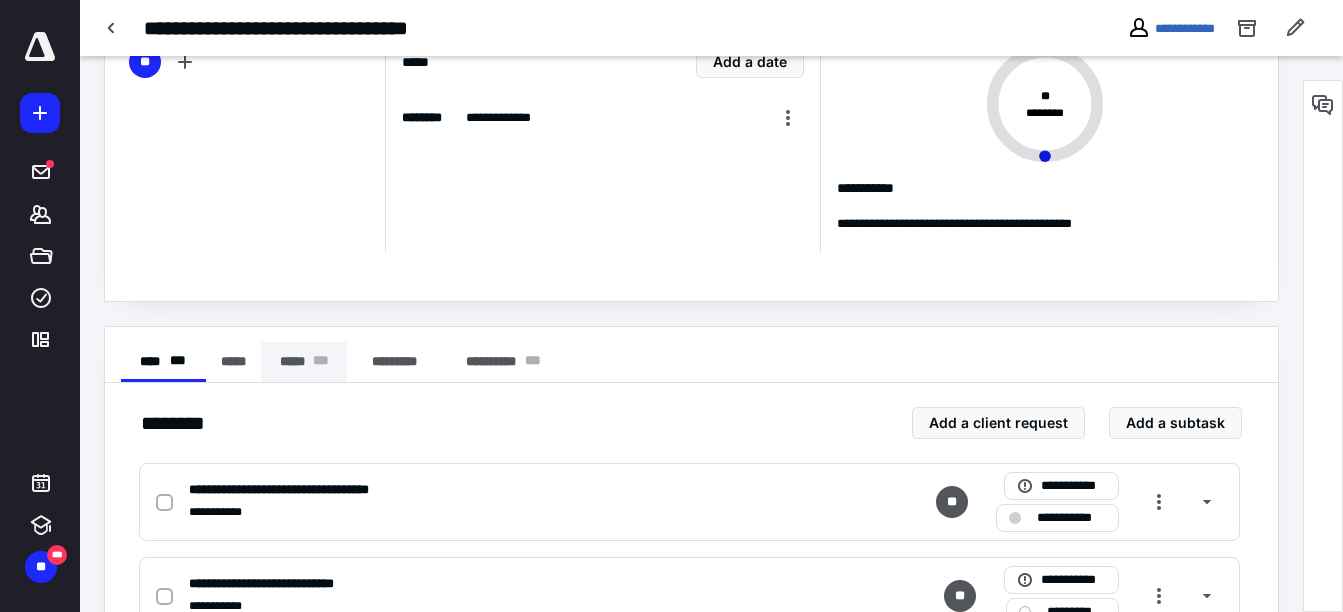 click on "***** * * *" at bounding box center (304, 362) 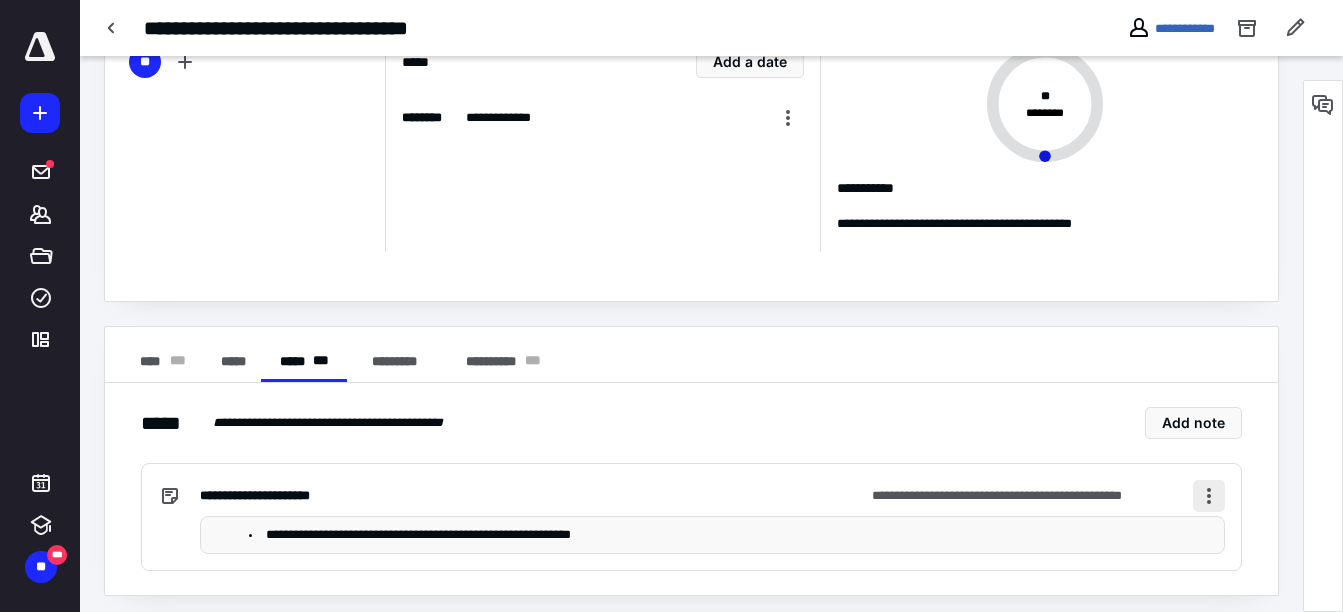 click at bounding box center [1209, 496] 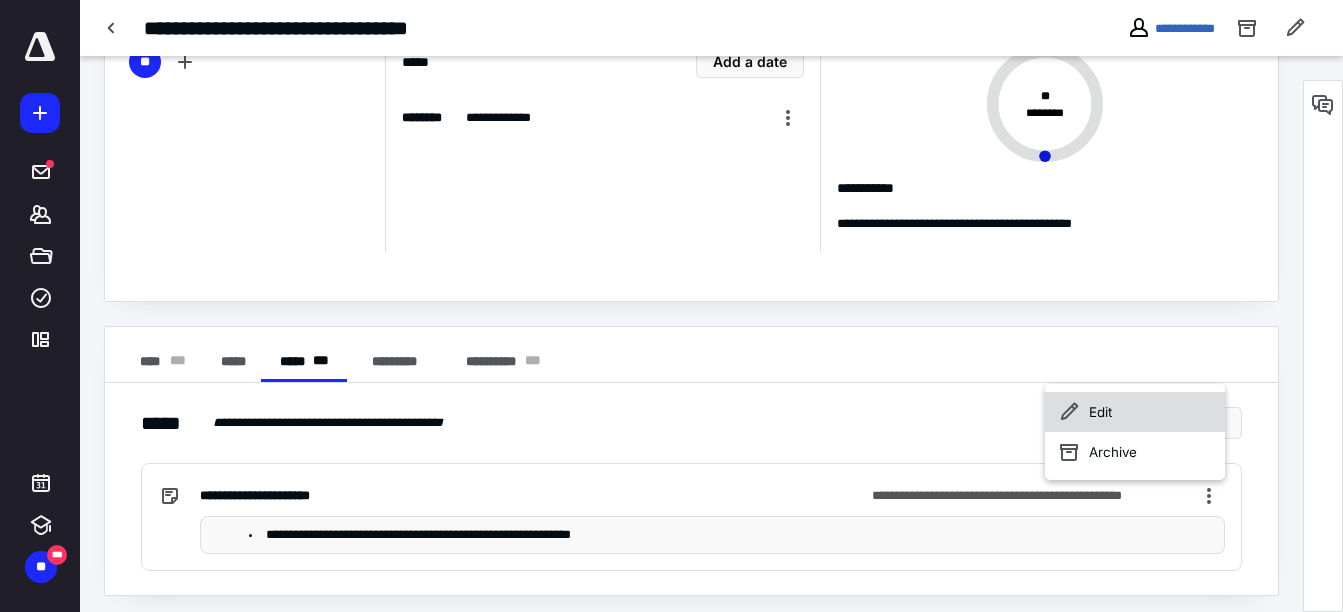 click on "Edit" at bounding box center (1135, 412) 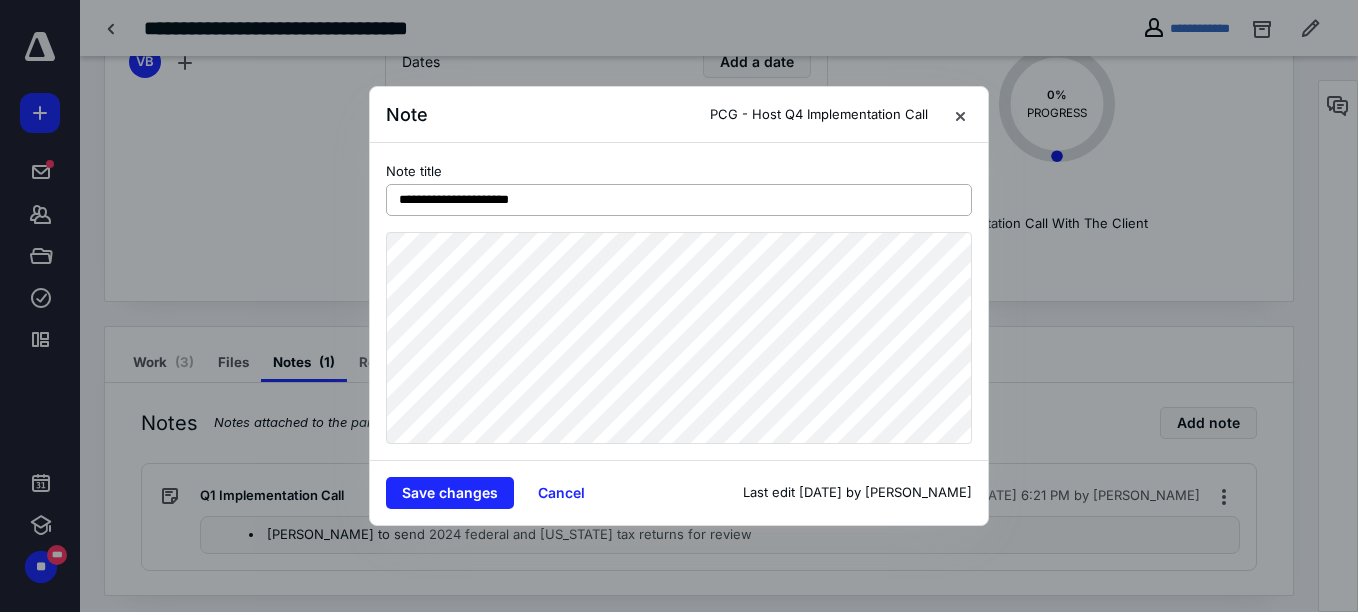 click on "**********" at bounding box center [679, 200] 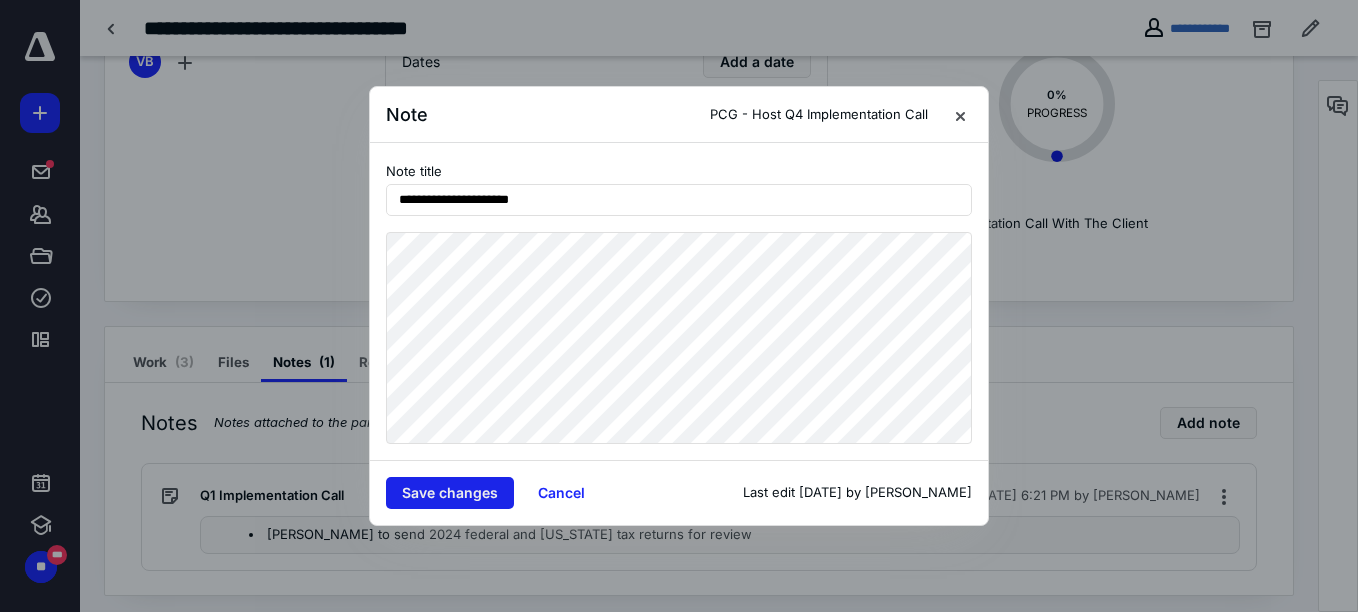 type on "**********" 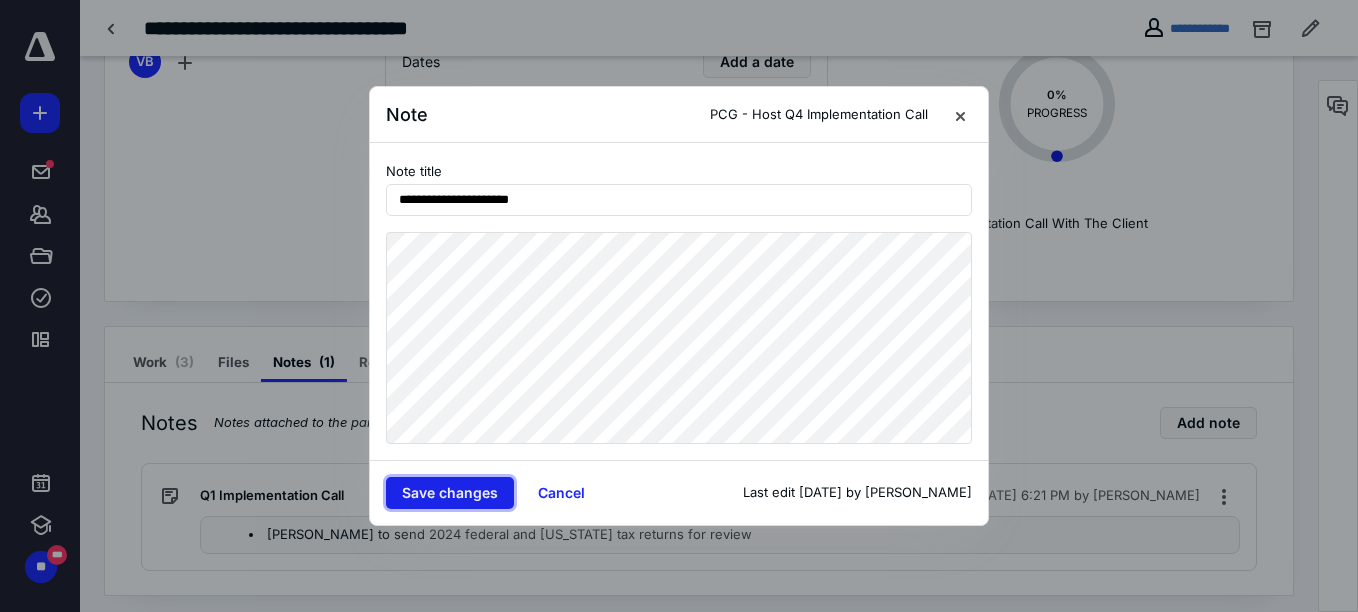 click on "Save changes" at bounding box center [450, 493] 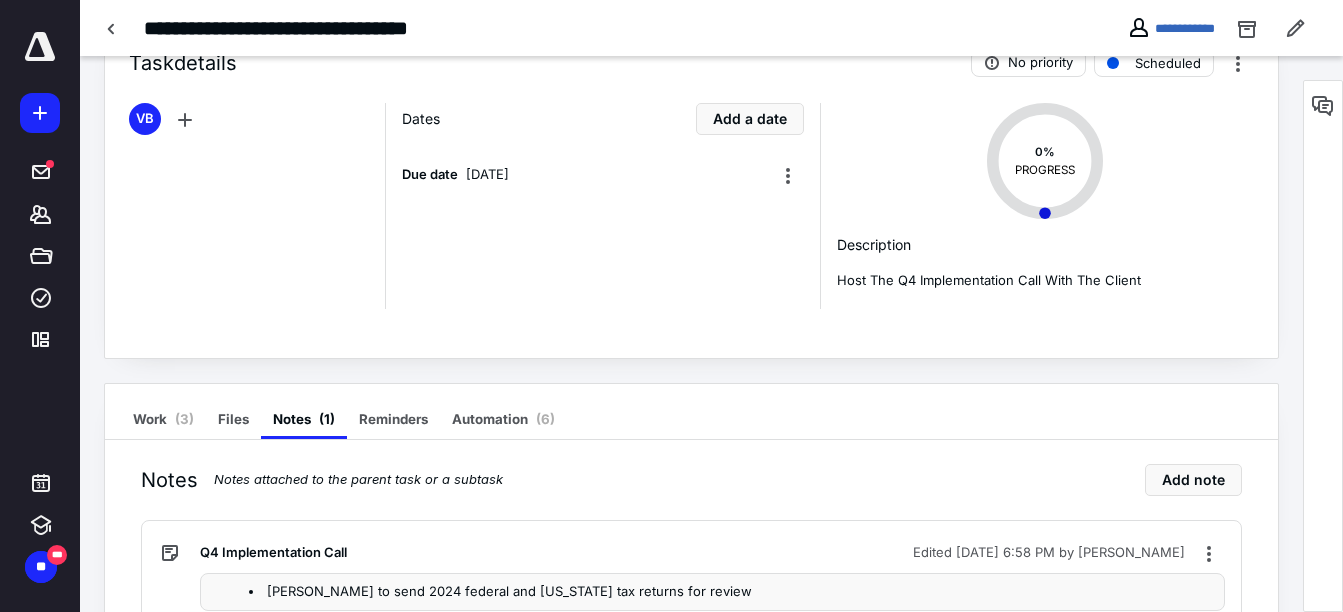 scroll, scrollTop: 0, scrollLeft: 0, axis: both 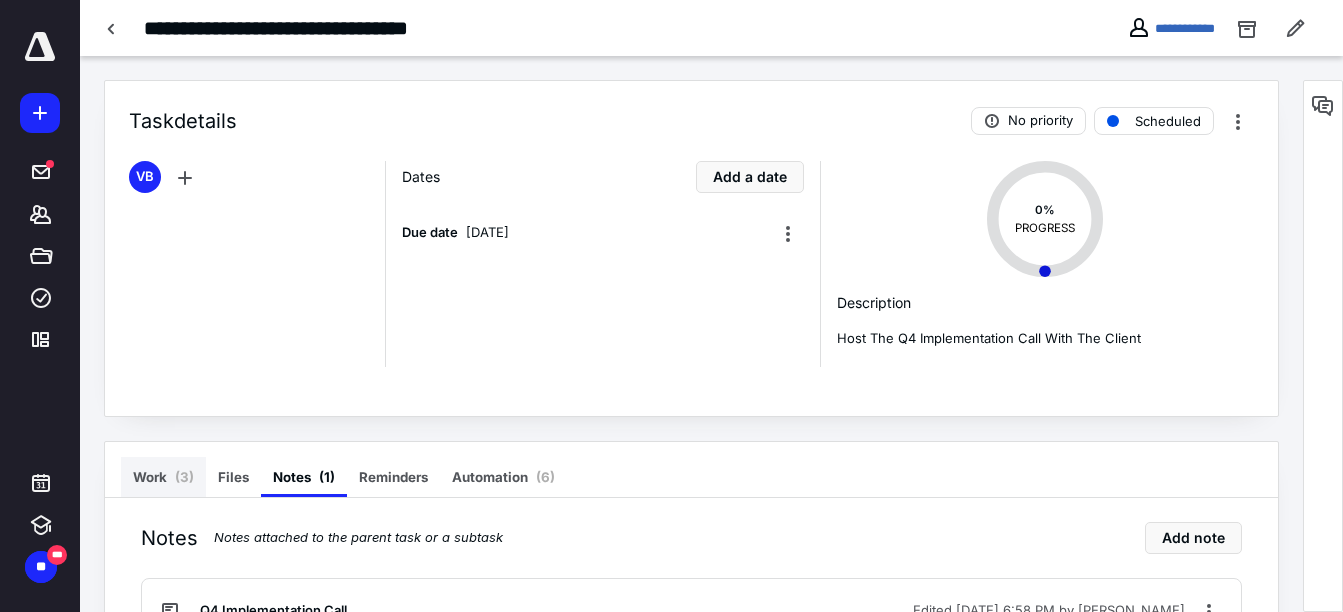 click on "Work ( 3 )" at bounding box center [163, 477] 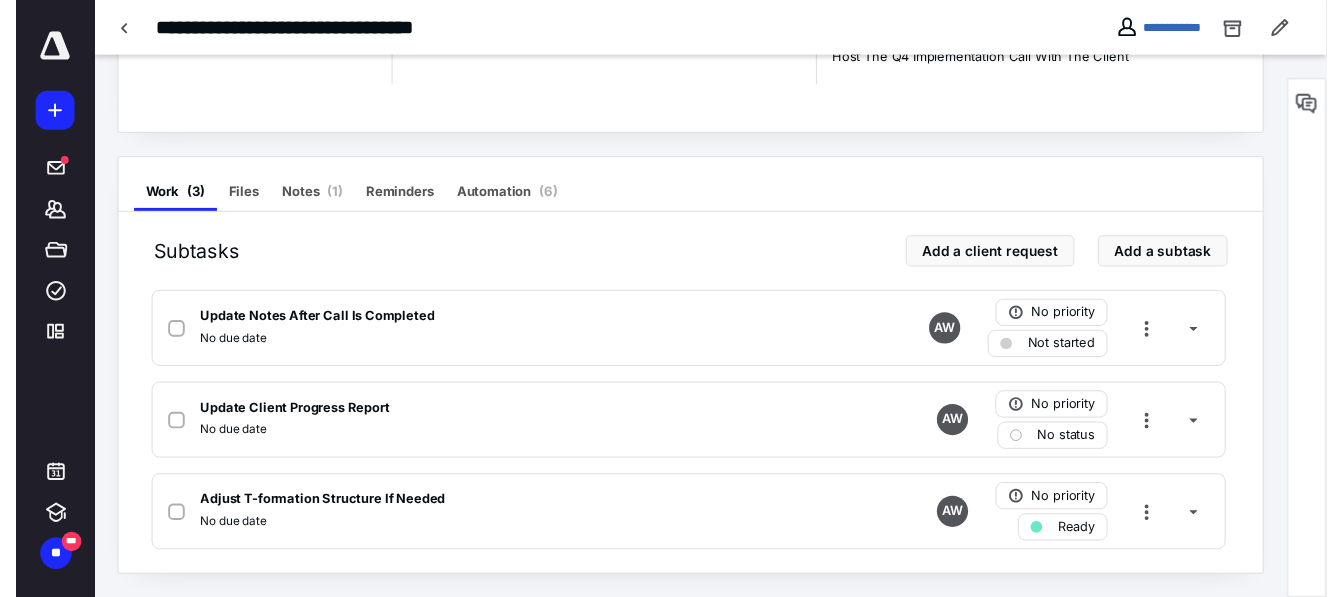 scroll, scrollTop: 0, scrollLeft: 0, axis: both 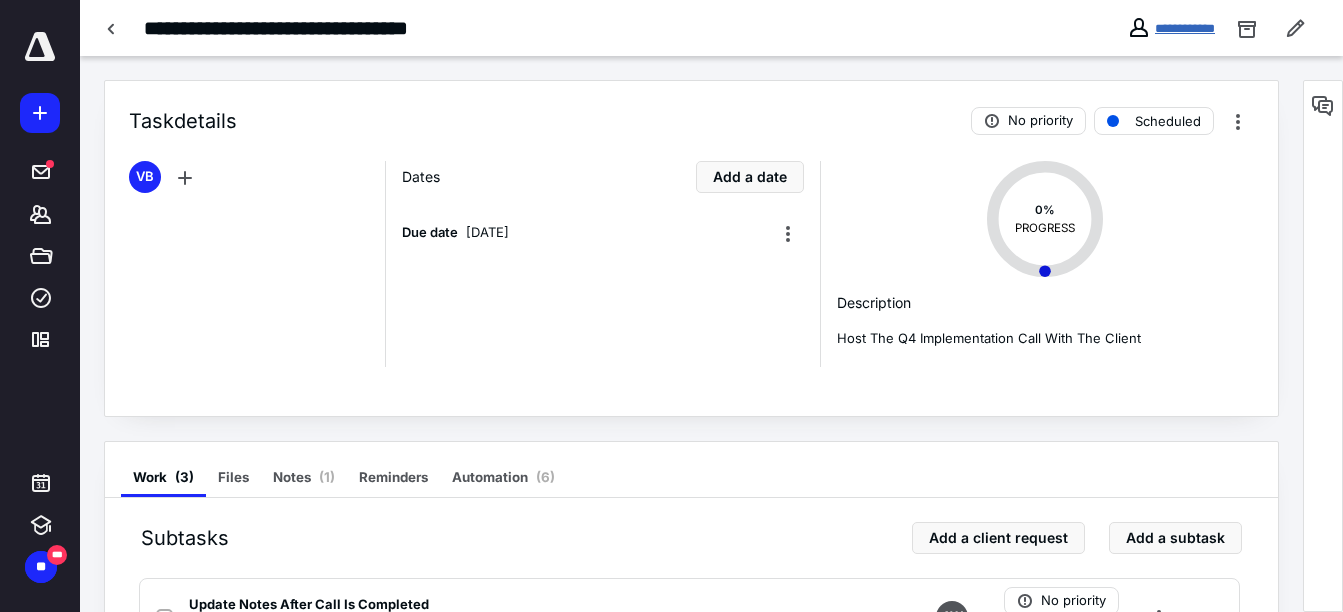 click on "**********" at bounding box center [1185, 28] 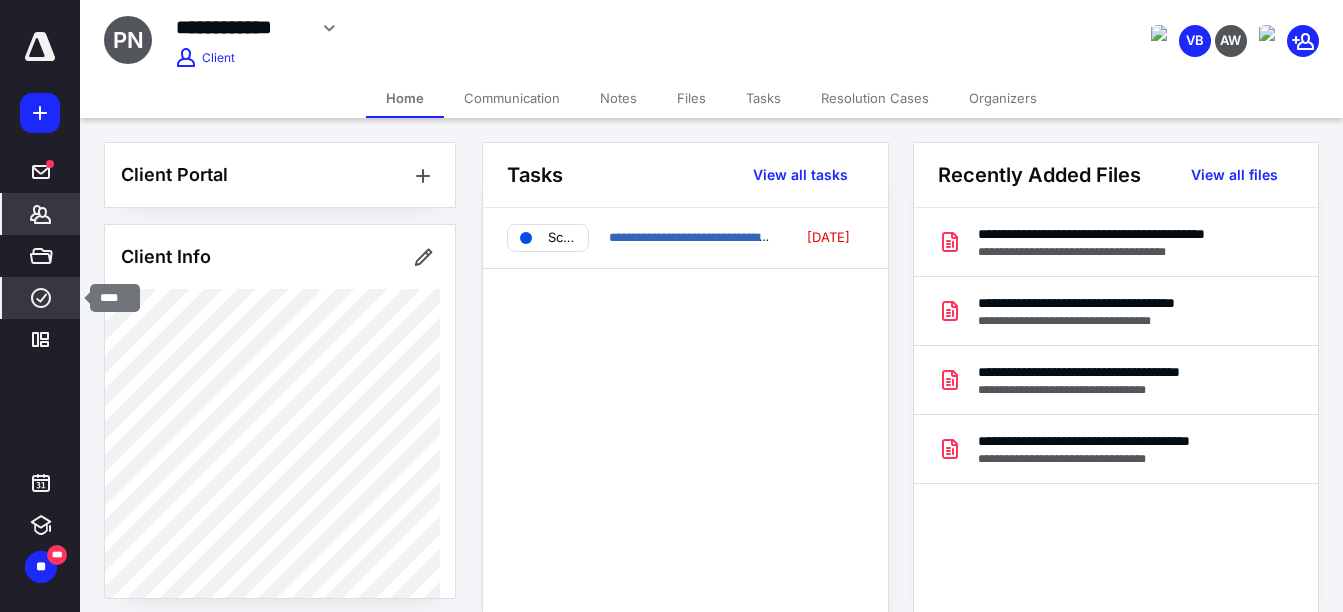 click 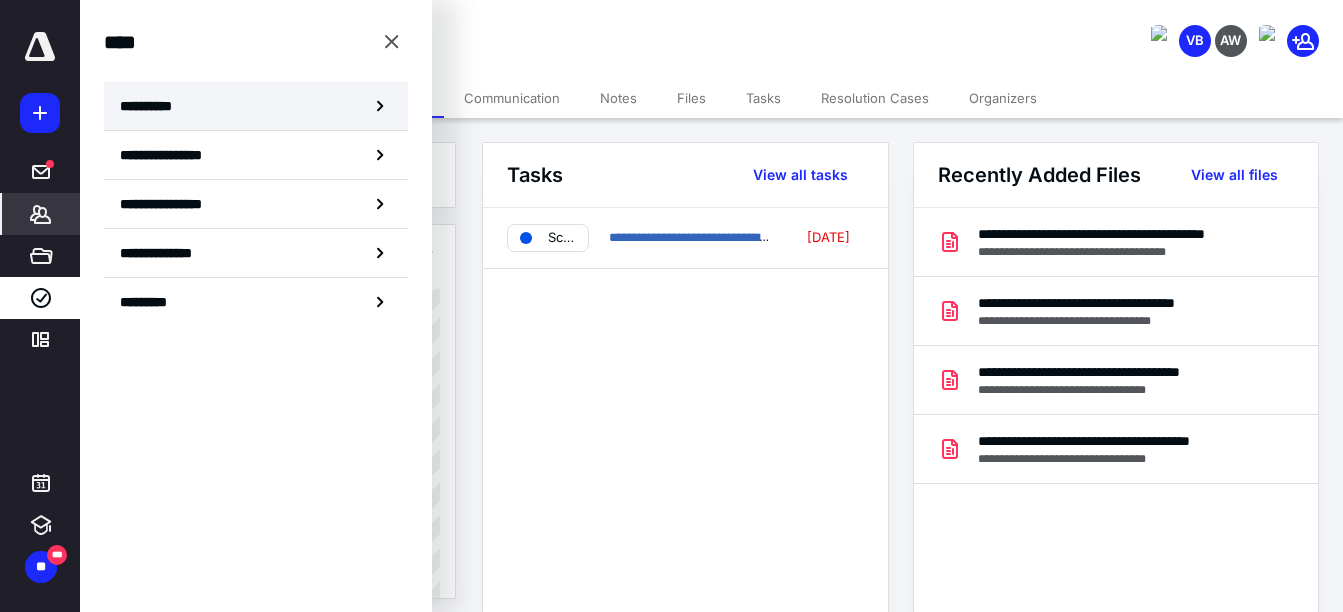 click on "**********" at bounding box center (256, 106) 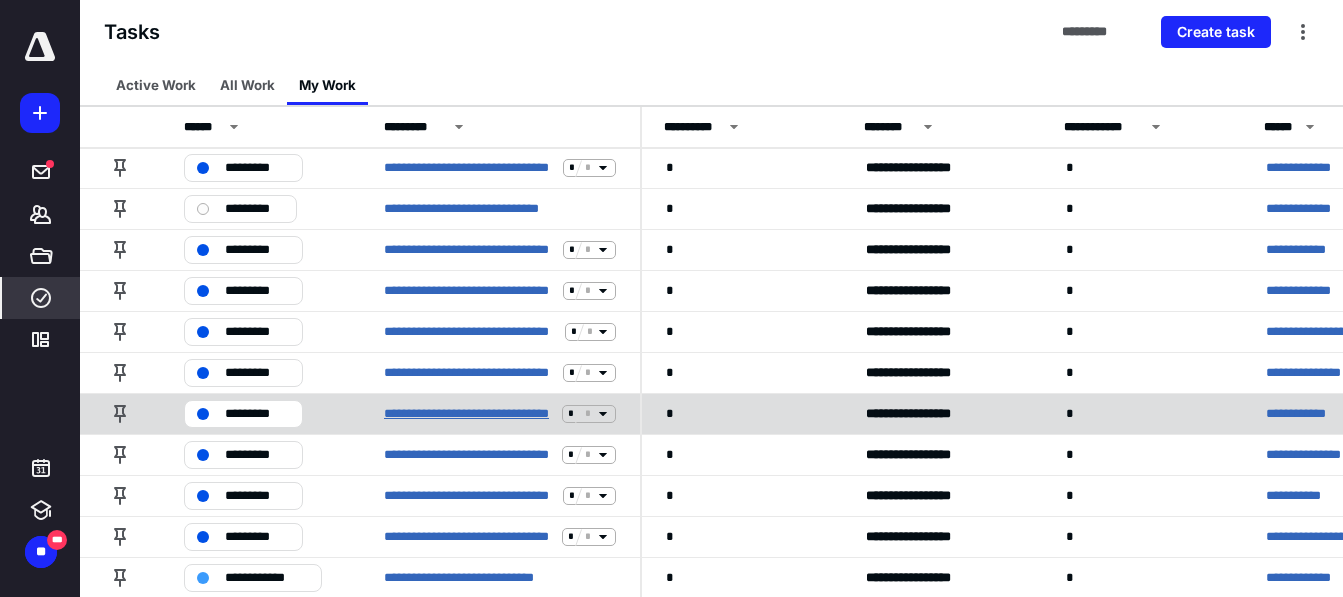 scroll, scrollTop: 208, scrollLeft: 0, axis: vertical 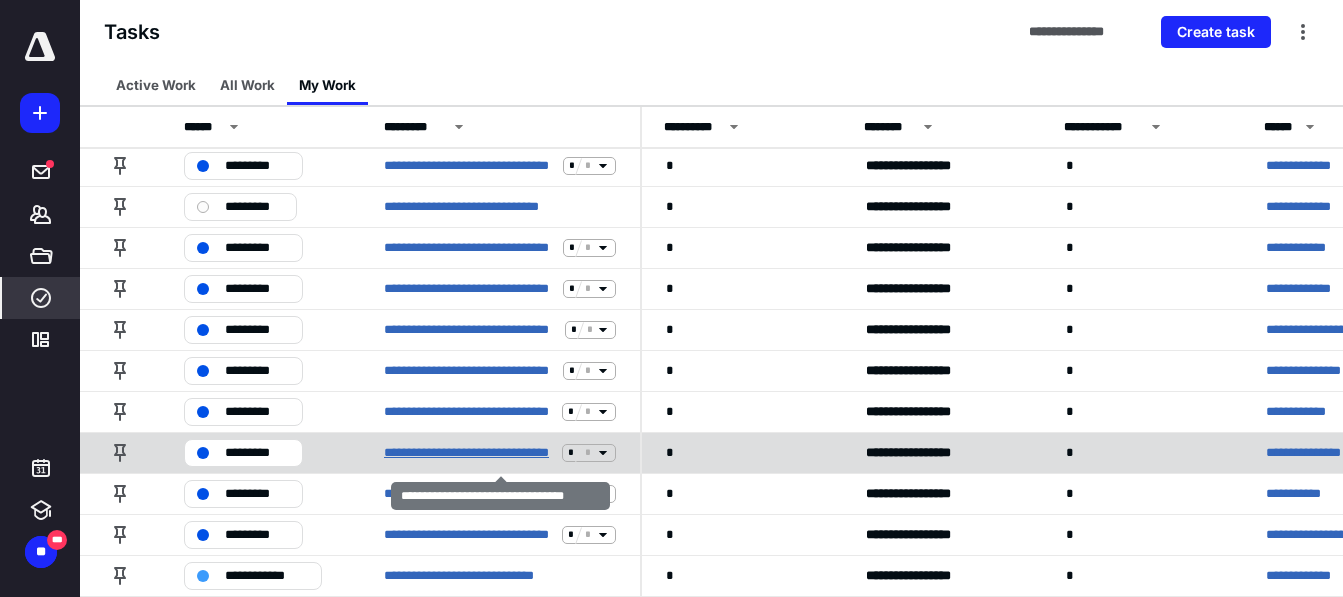 click on "**********" at bounding box center [469, 453] 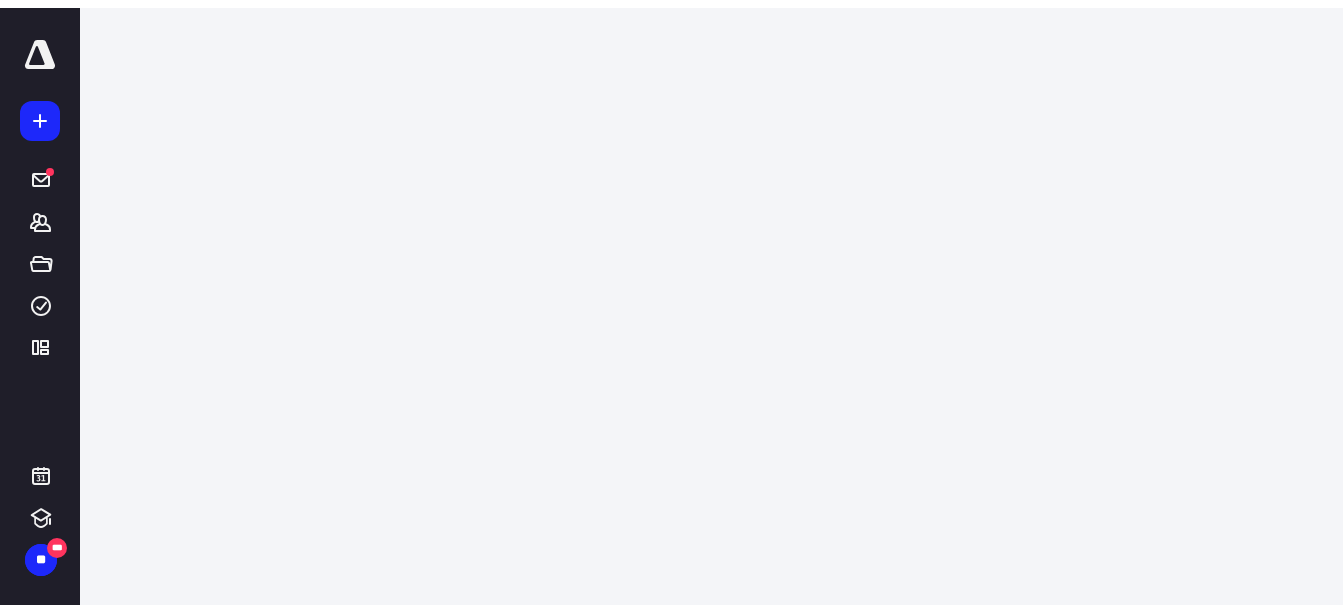 scroll, scrollTop: 0, scrollLeft: 0, axis: both 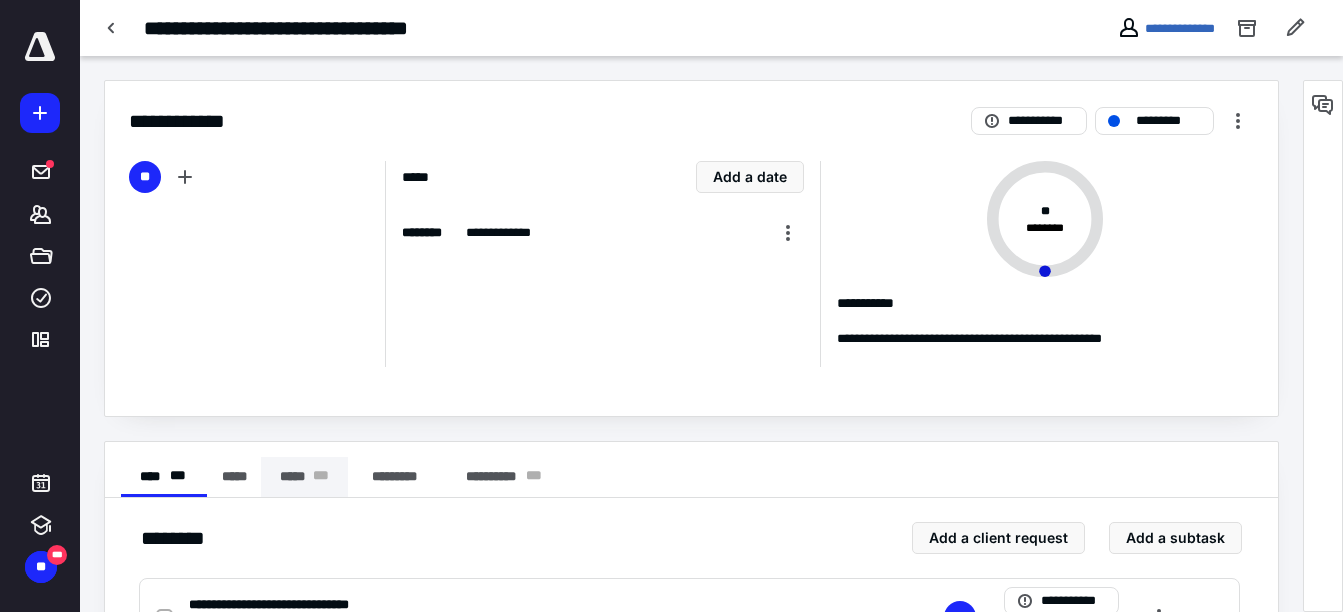 click on "***** * * *" at bounding box center (304, 477) 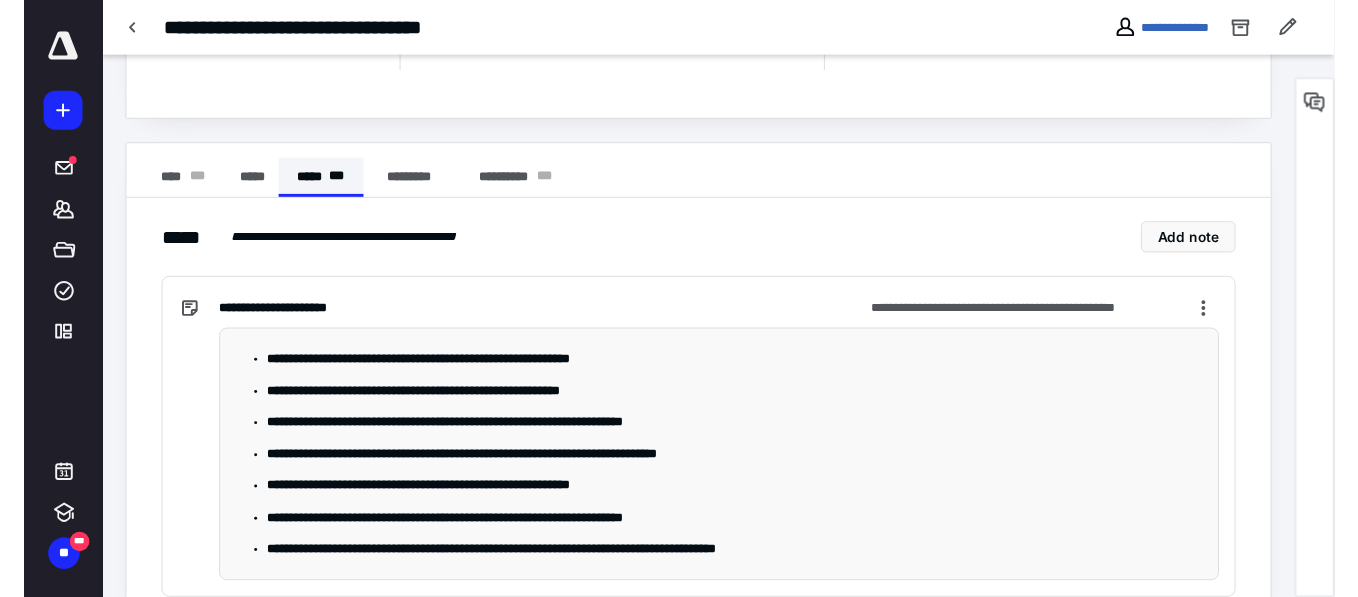 scroll, scrollTop: 0, scrollLeft: 0, axis: both 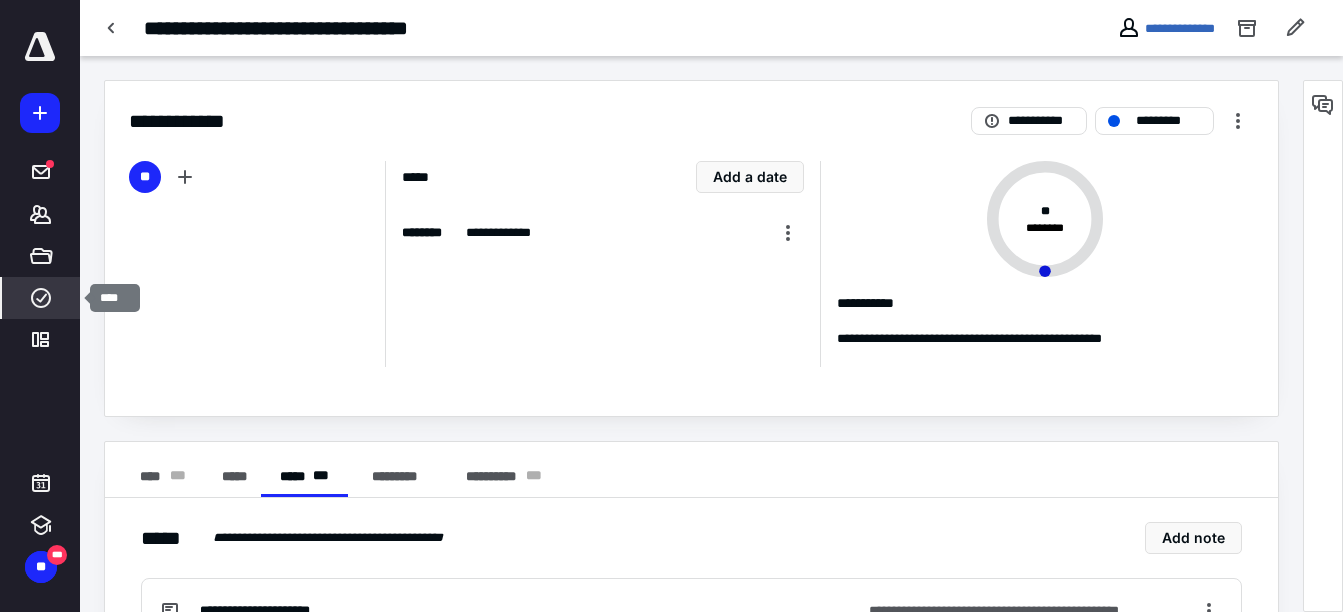 click 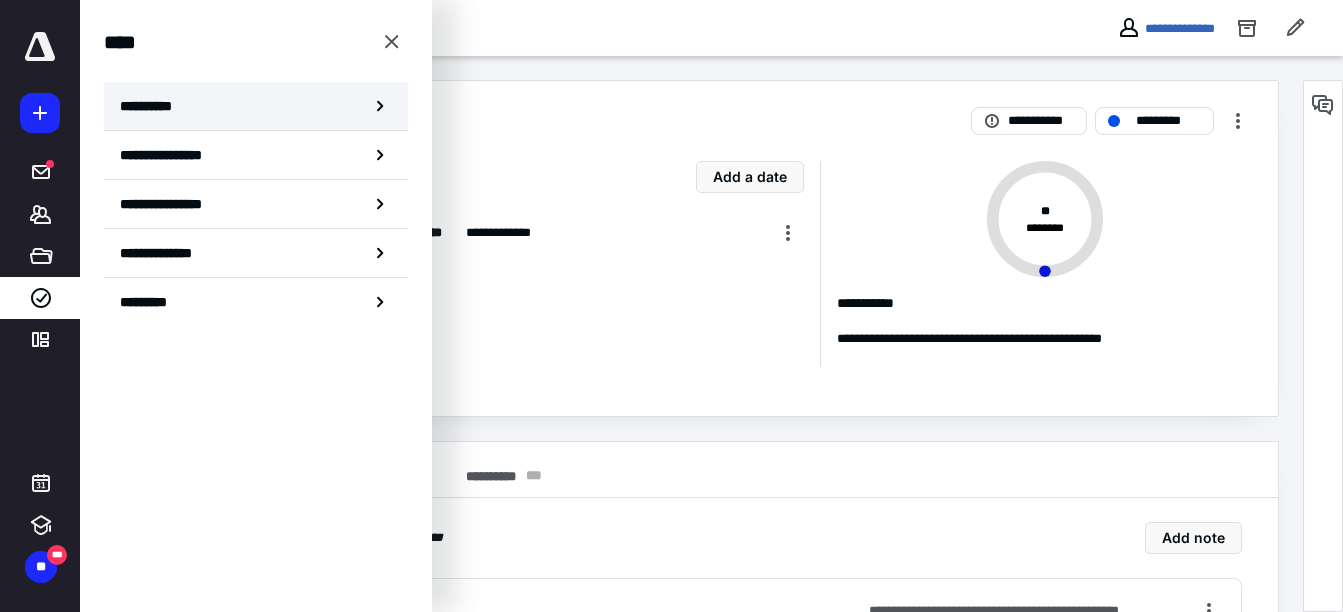 click on "**********" at bounding box center (256, 106) 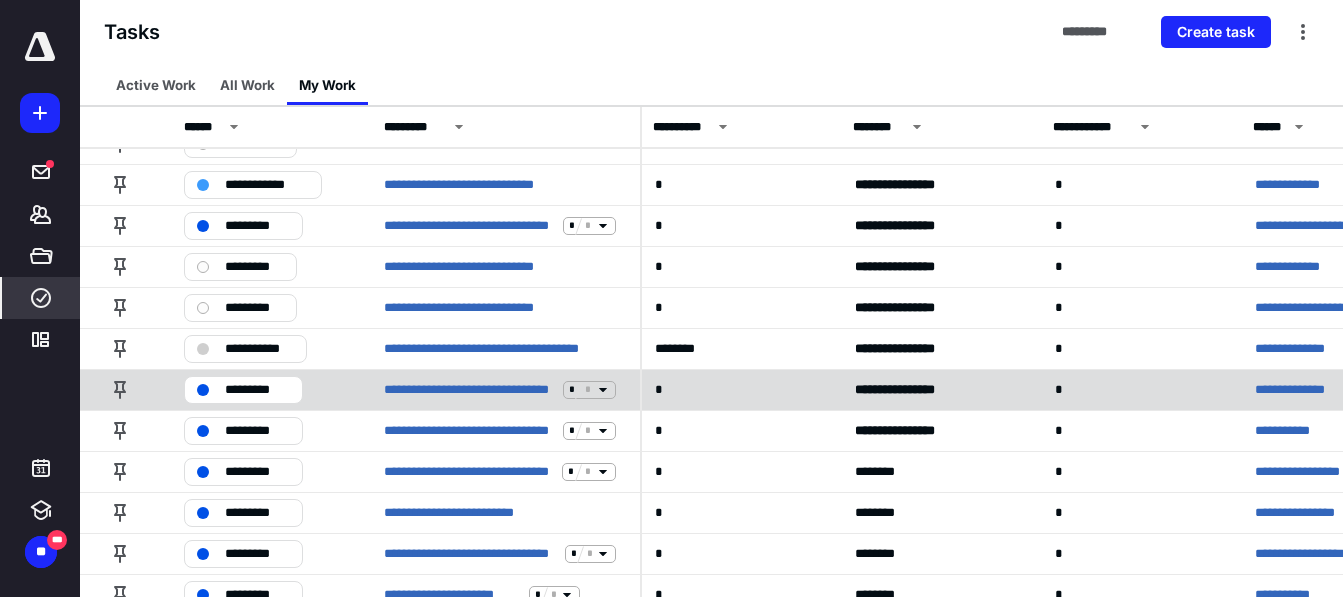 scroll, scrollTop: 918, scrollLeft: 11, axis: both 